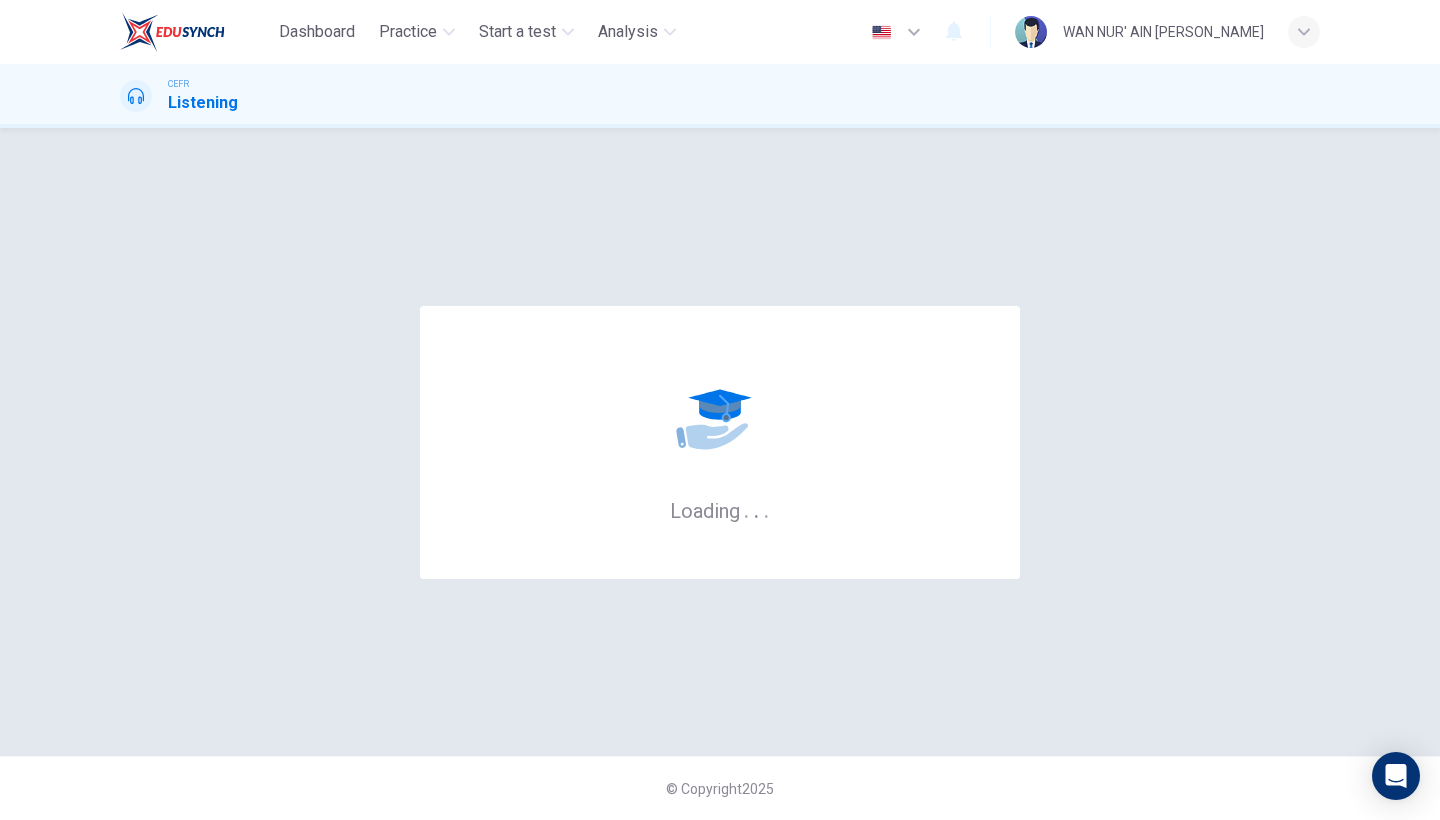 scroll, scrollTop: 0, scrollLeft: 0, axis: both 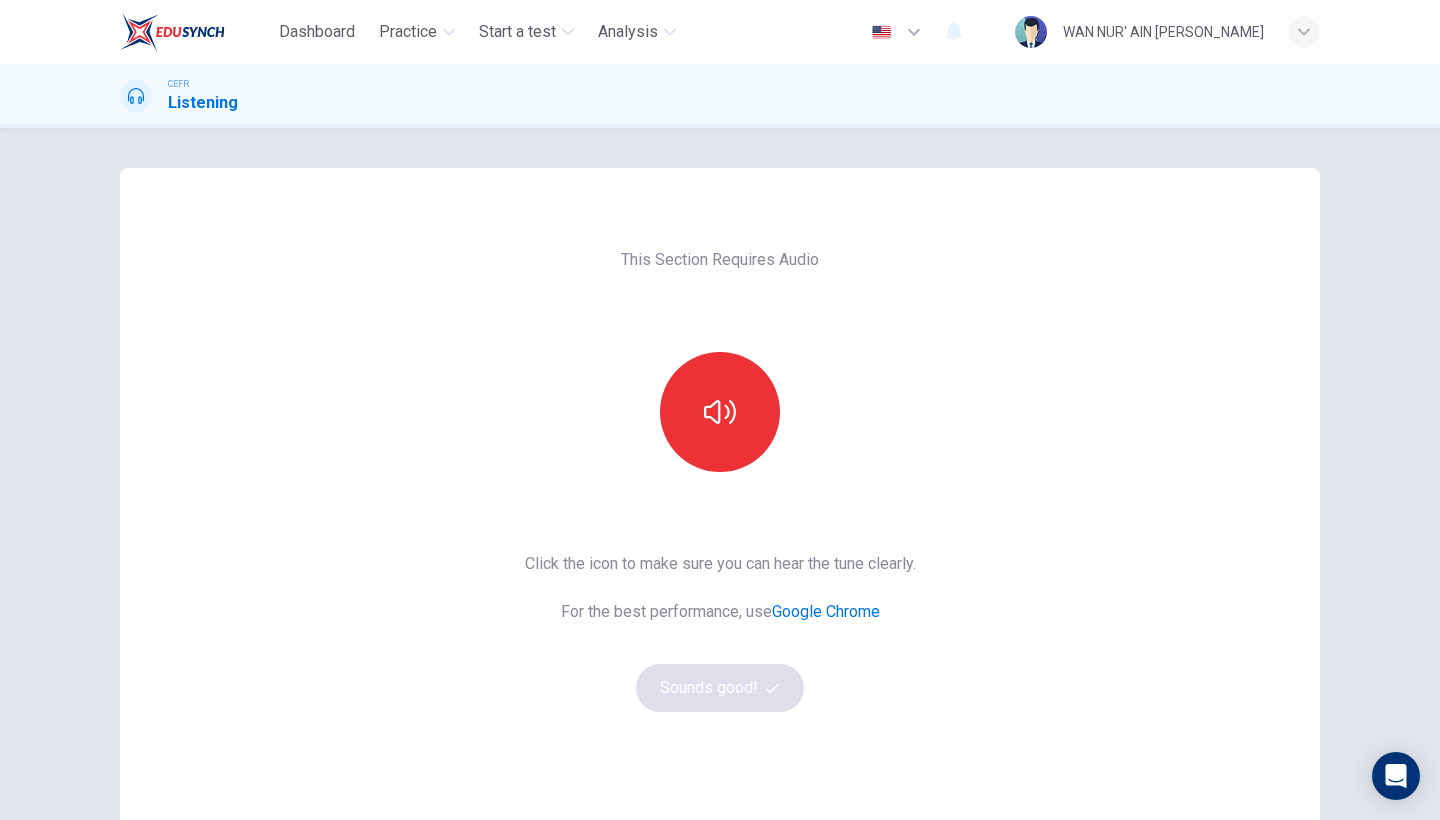 click on "This Section Requires Audio Click the icon to make sure you can hear the tune clearly. For the best performance, use  Google Chrome Sounds good!" at bounding box center (720, 515) 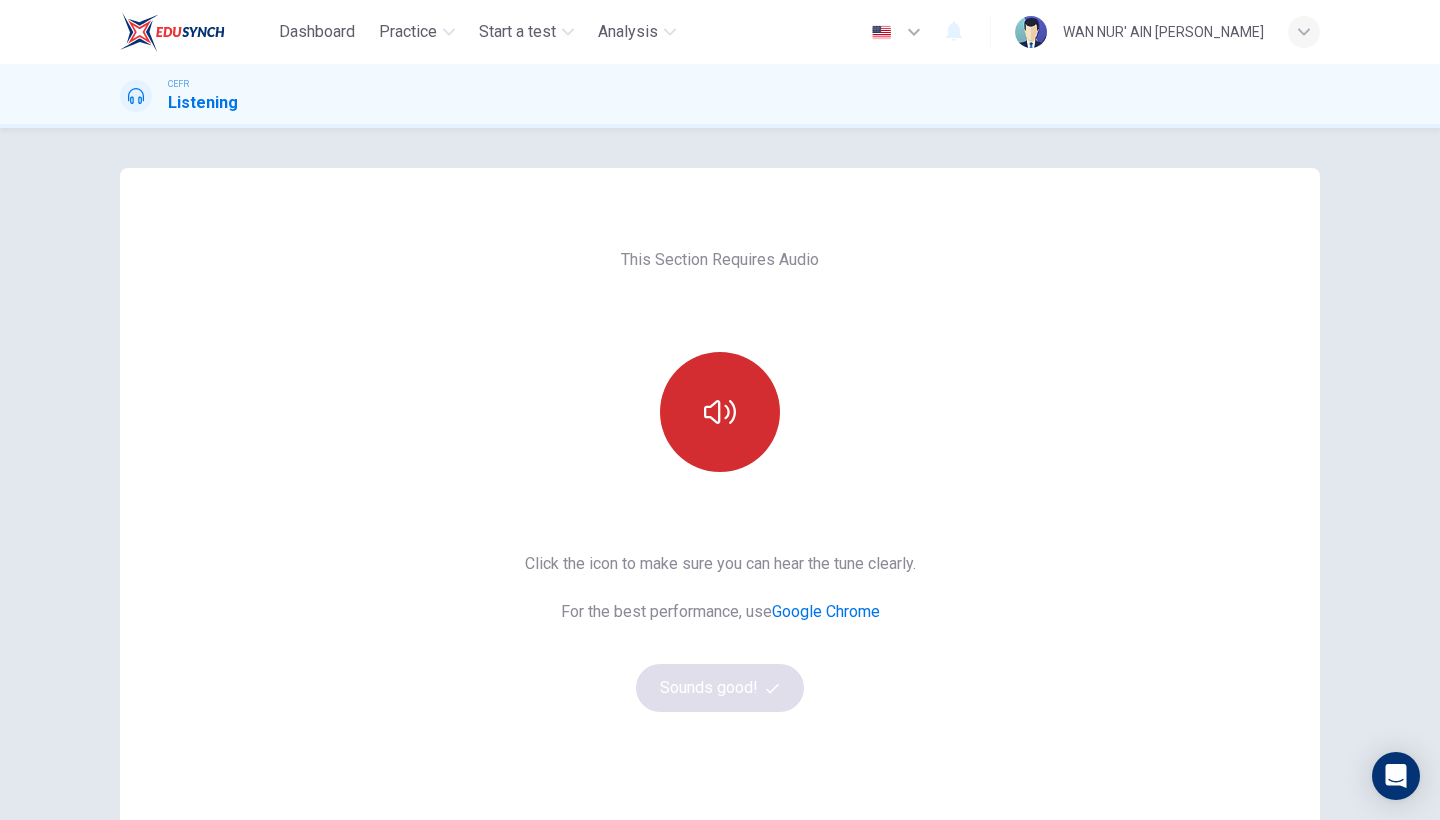 click at bounding box center (720, 412) 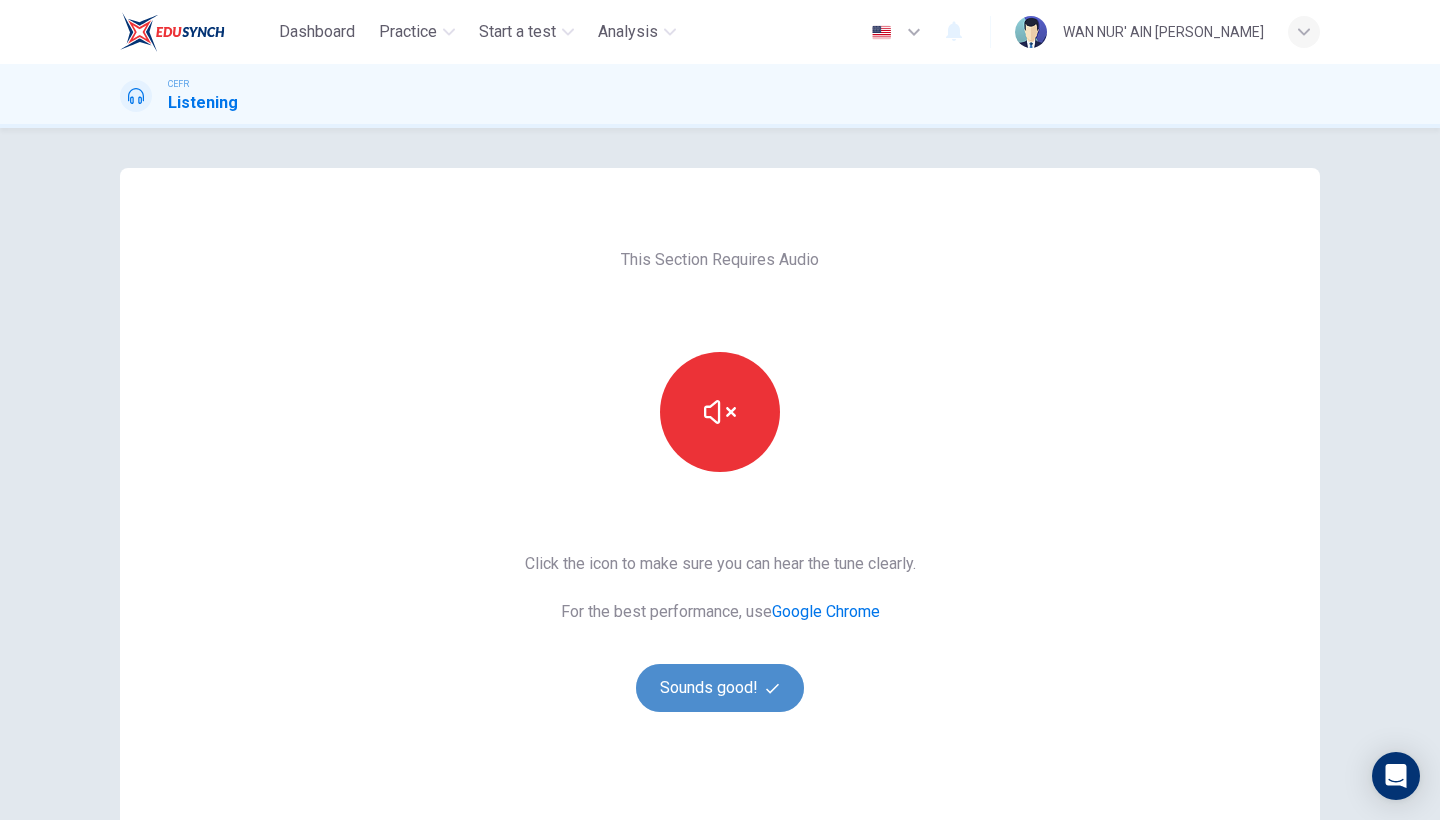 click on "Sounds good!" at bounding box center (720, 688) 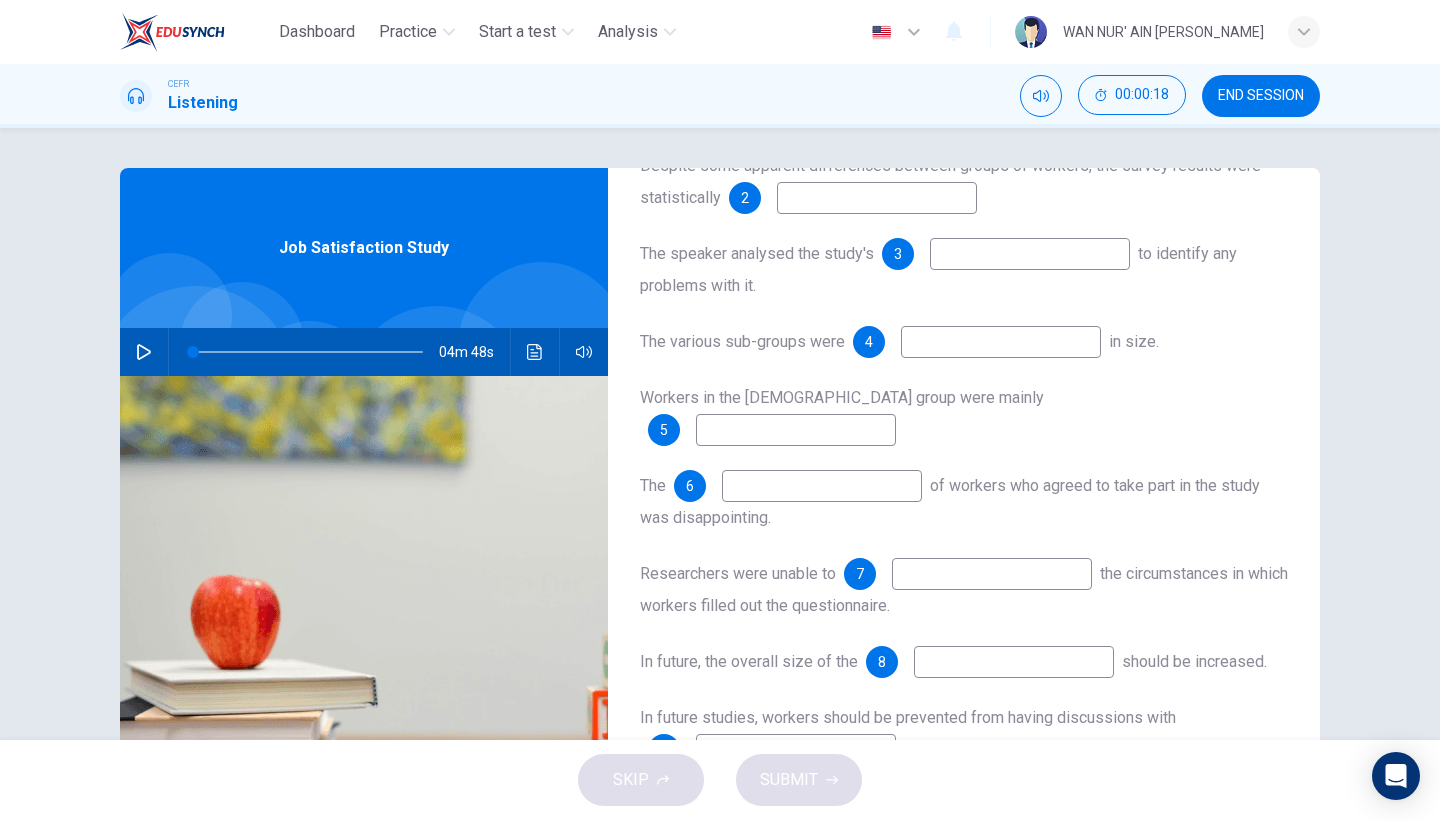 scroll, scrollTop: 281, scrollLeft: 0, axis: vertical 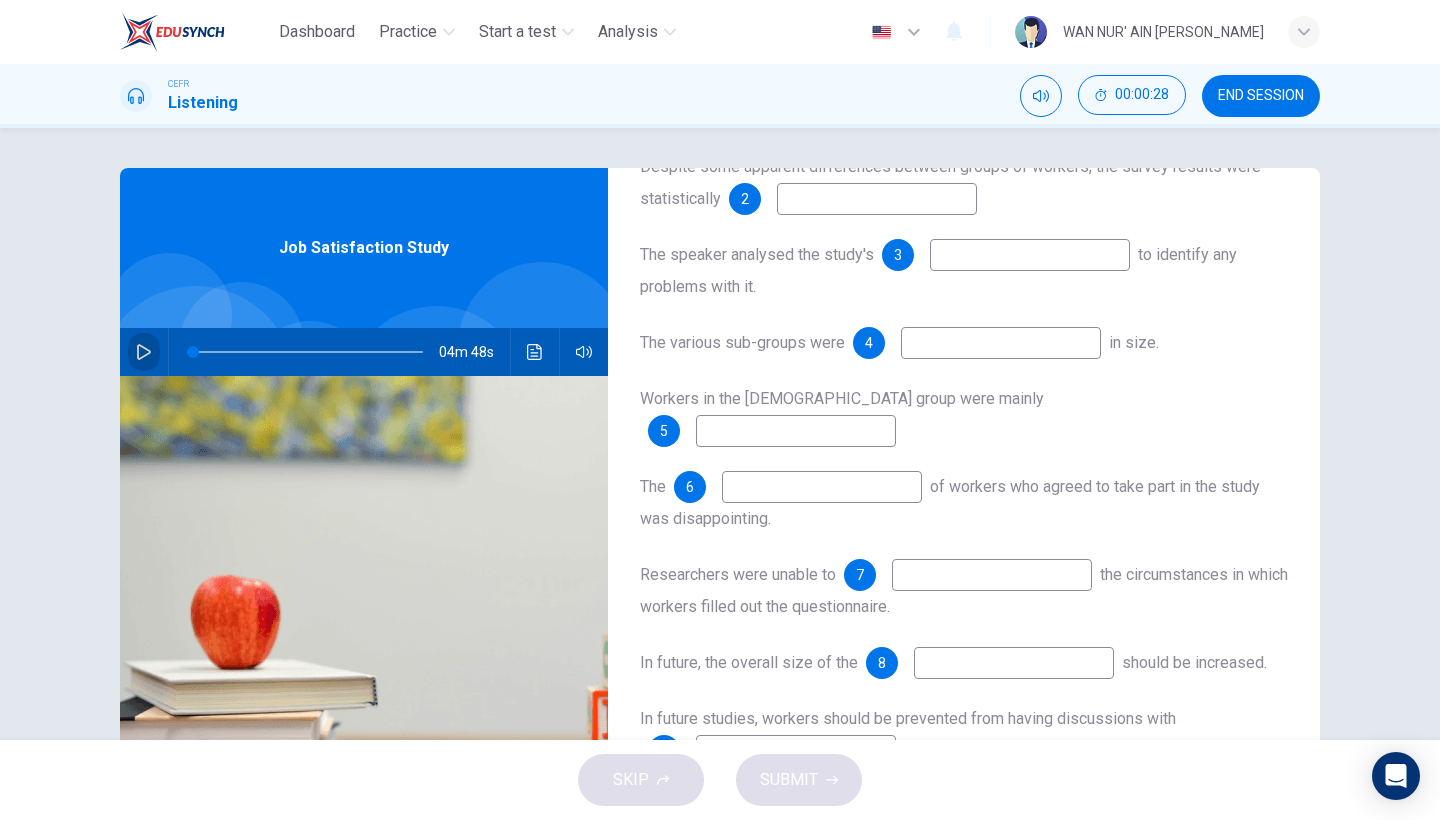 click 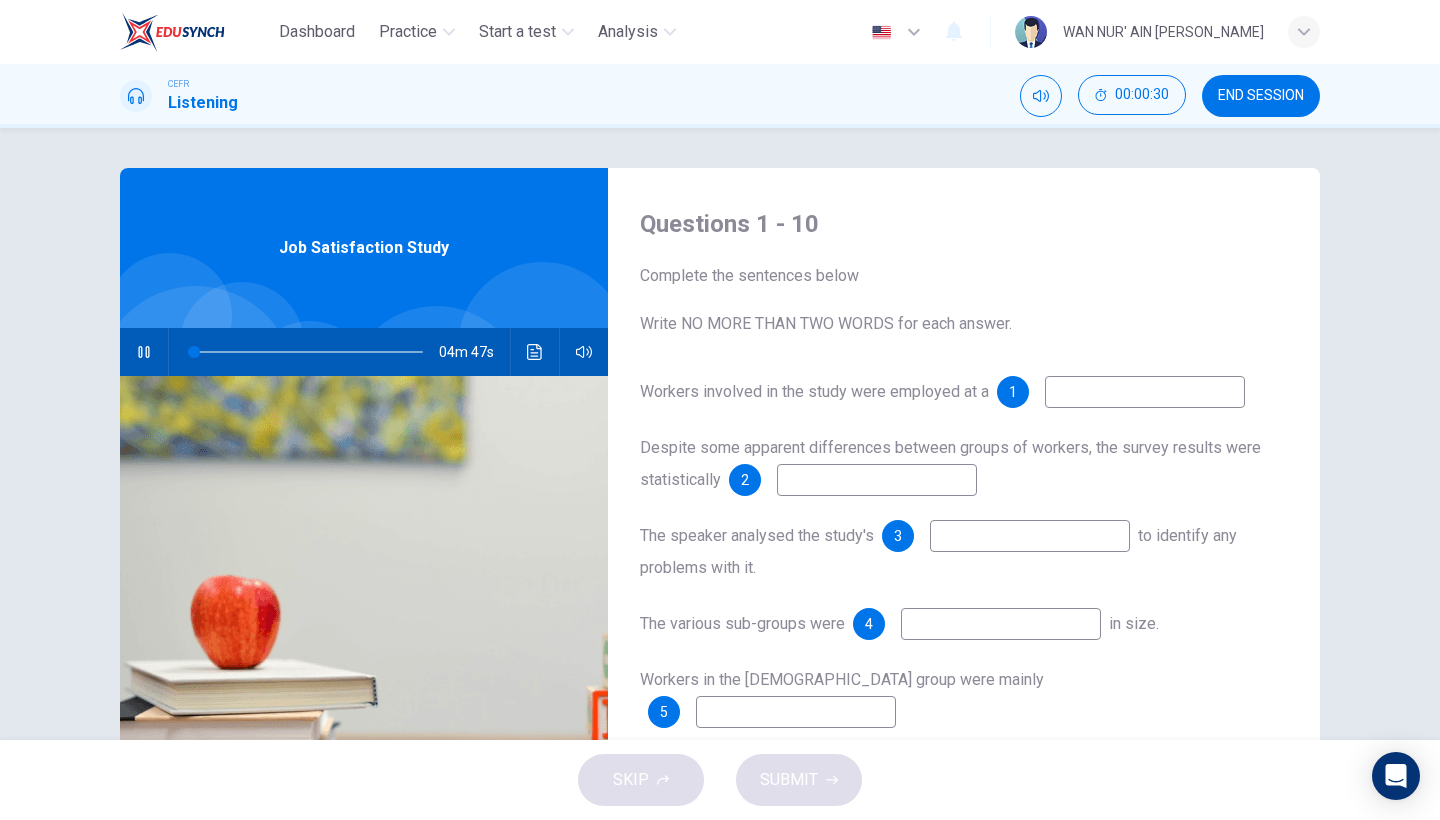 scroll, scrollTop: 0, scrollLeft: 0, axis: both 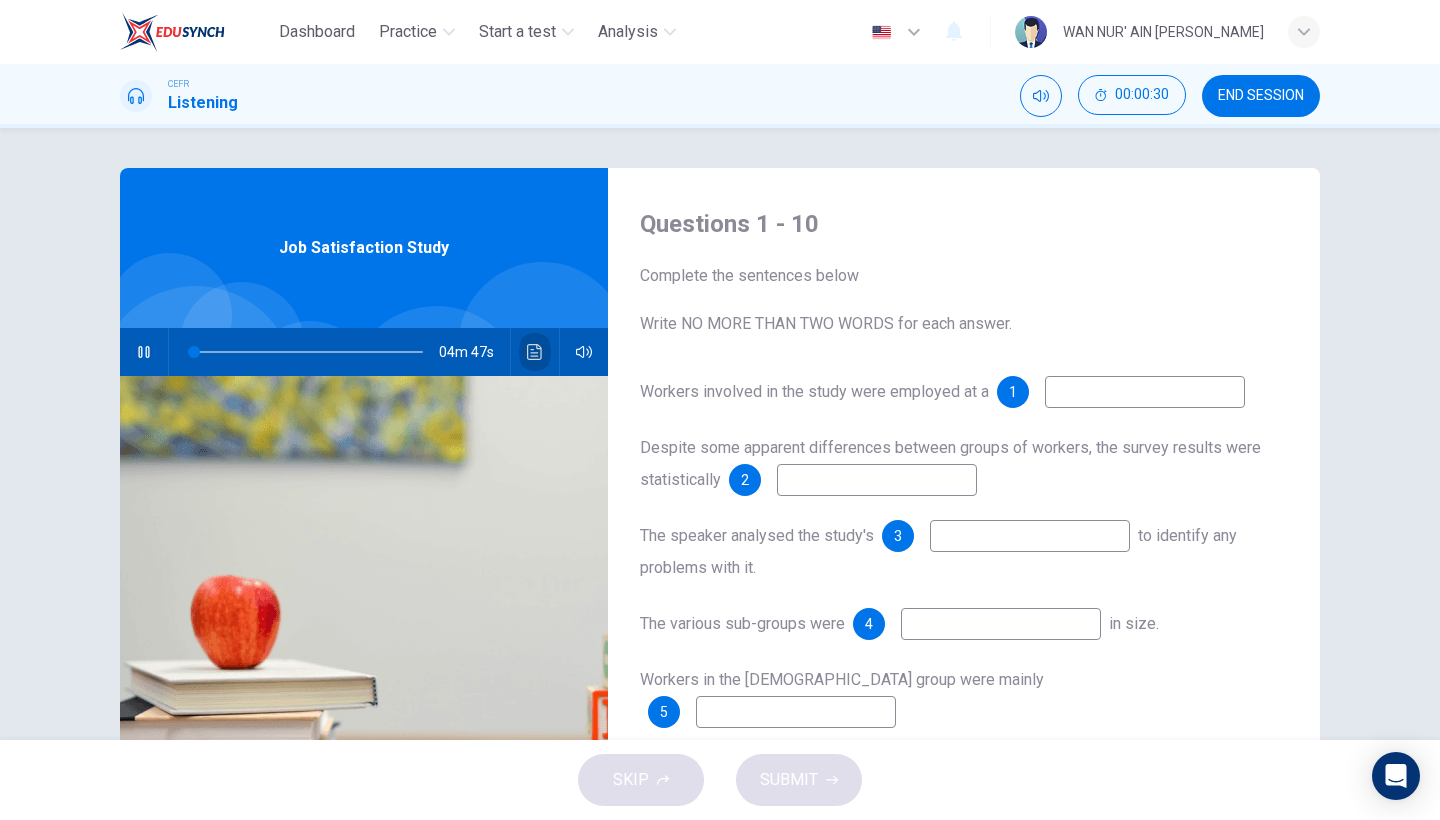 click 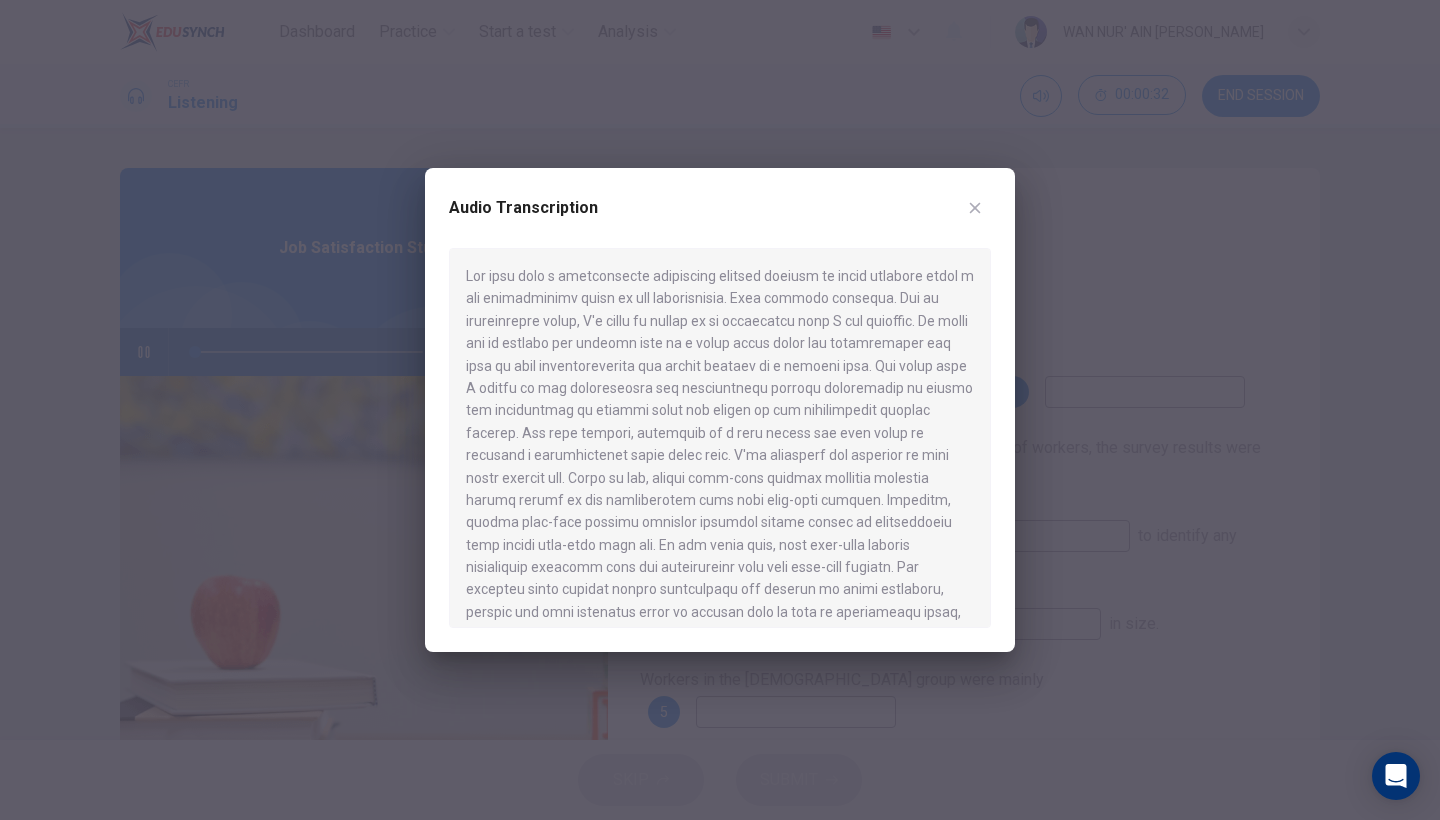 scroll, scrollTop: 0, scrollLeft: 0, axis: both 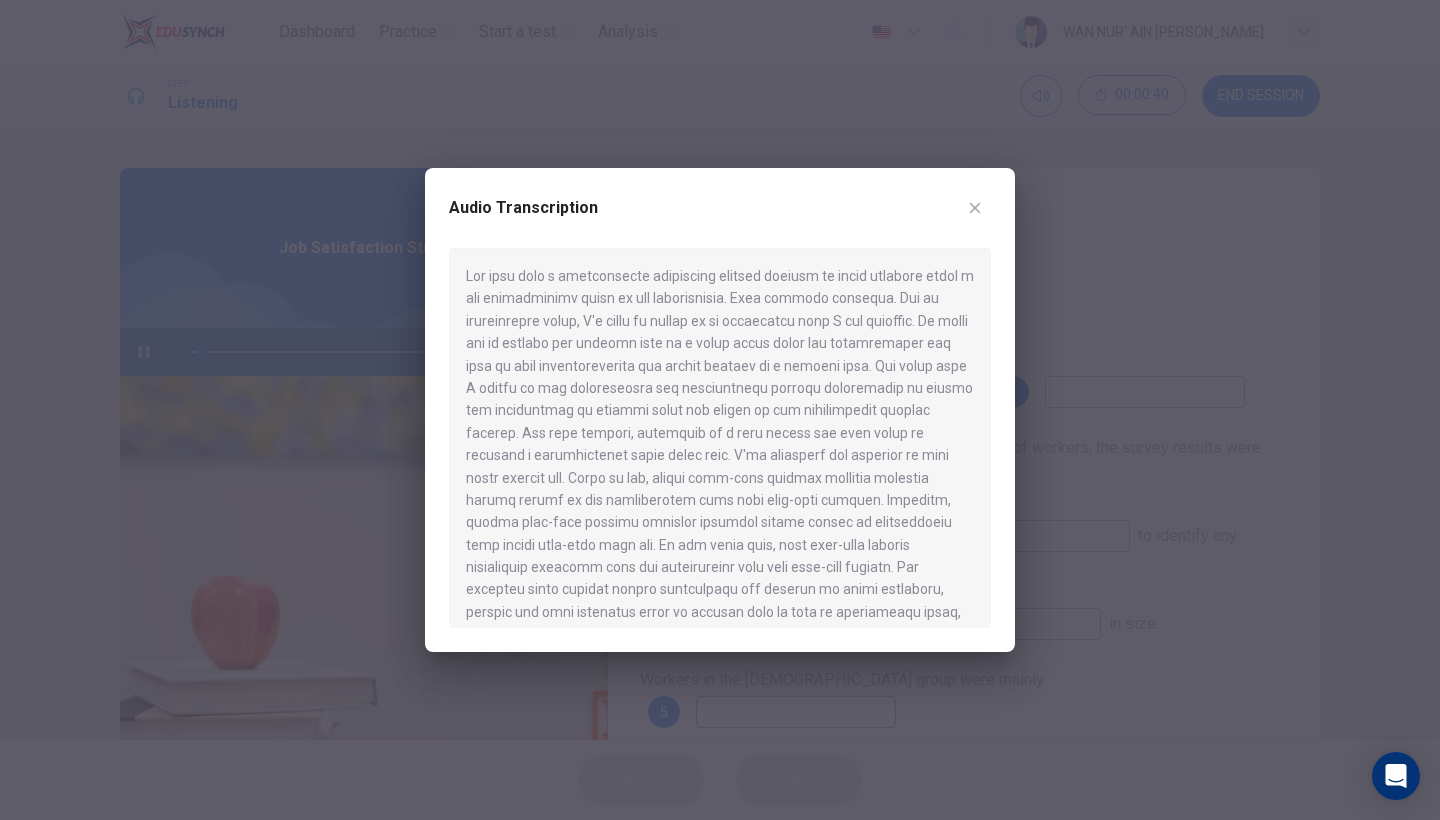 click 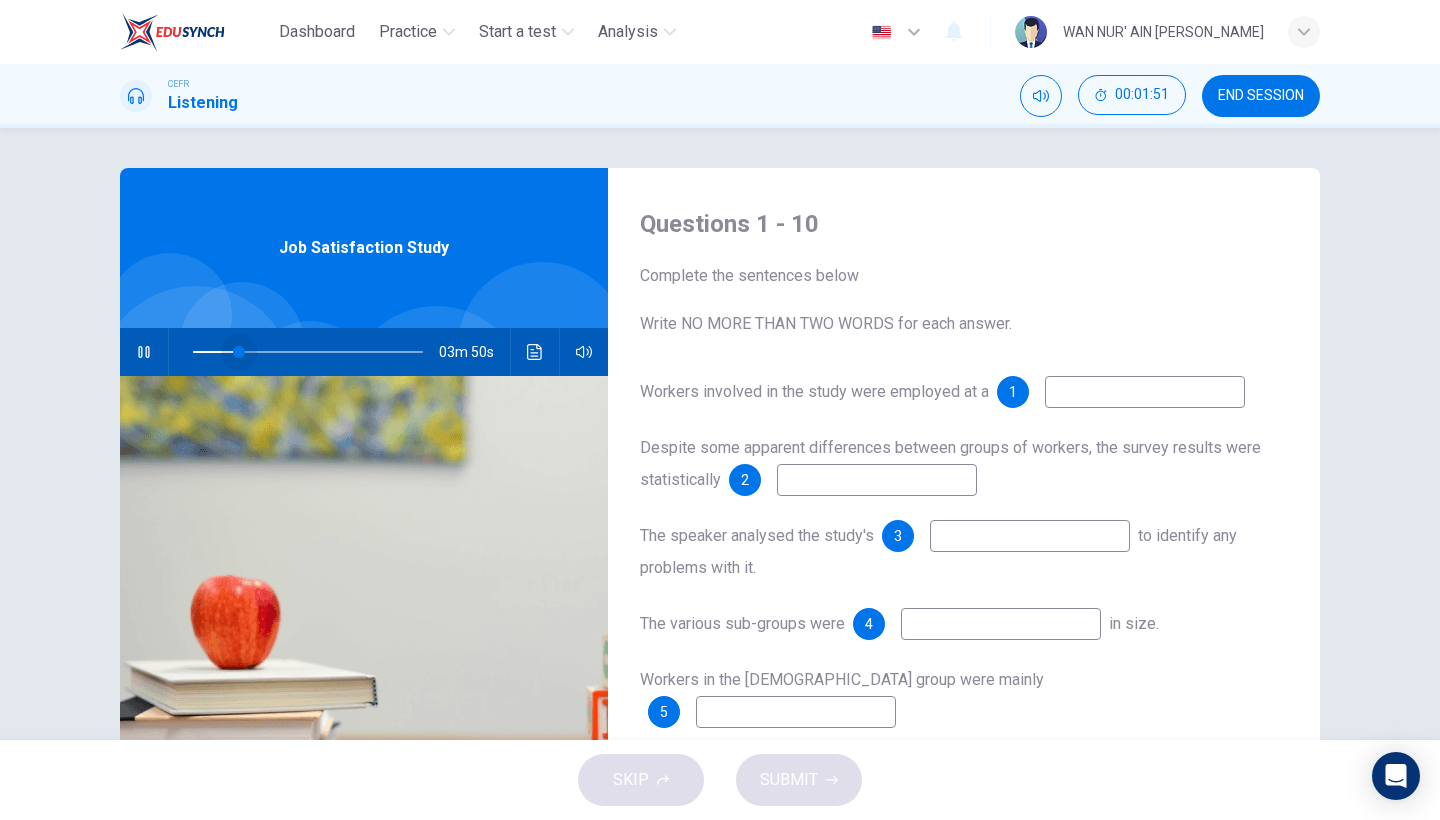 click at bounding box center (239, 352) 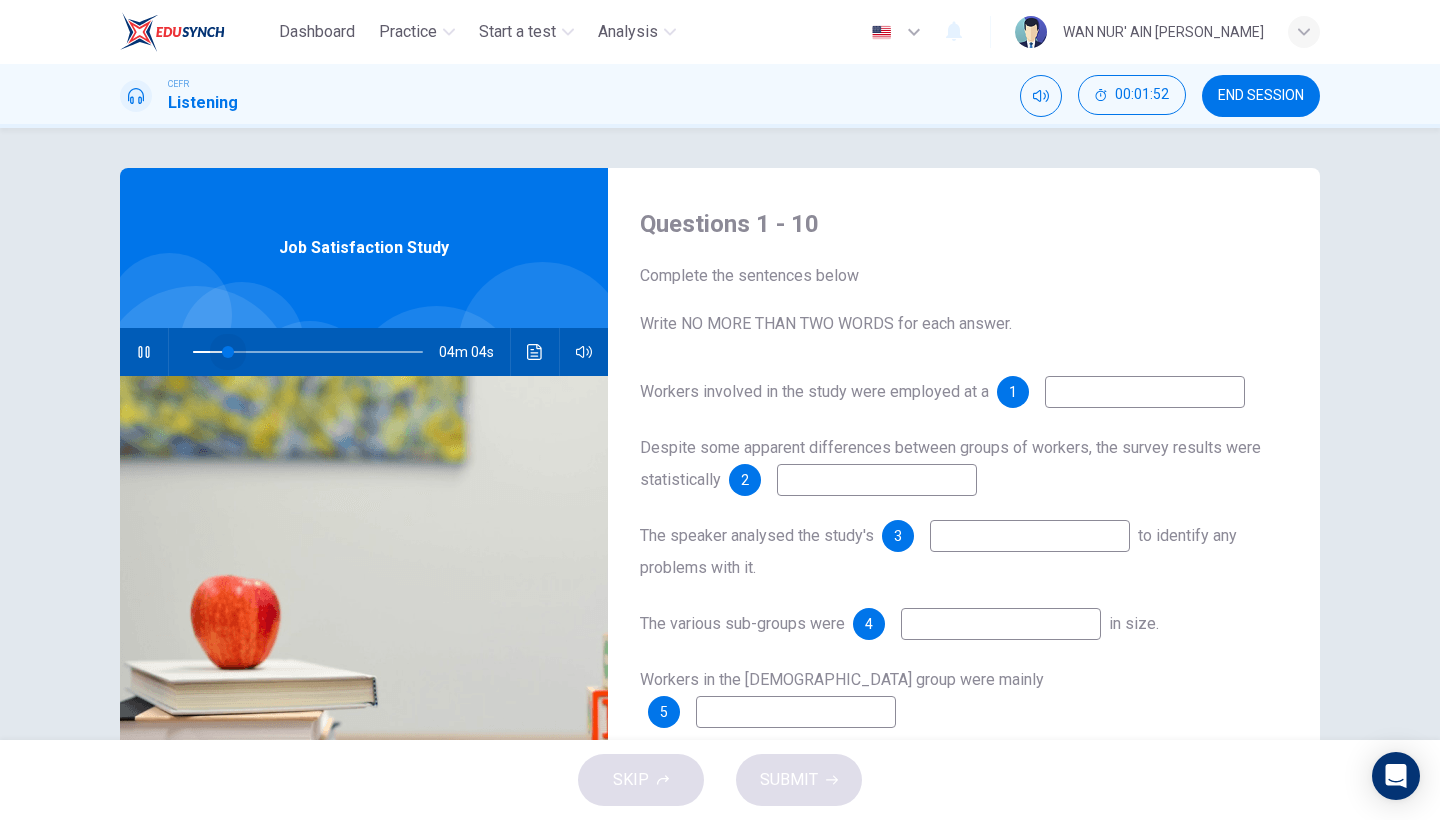 click at bounding box center [228, 352] 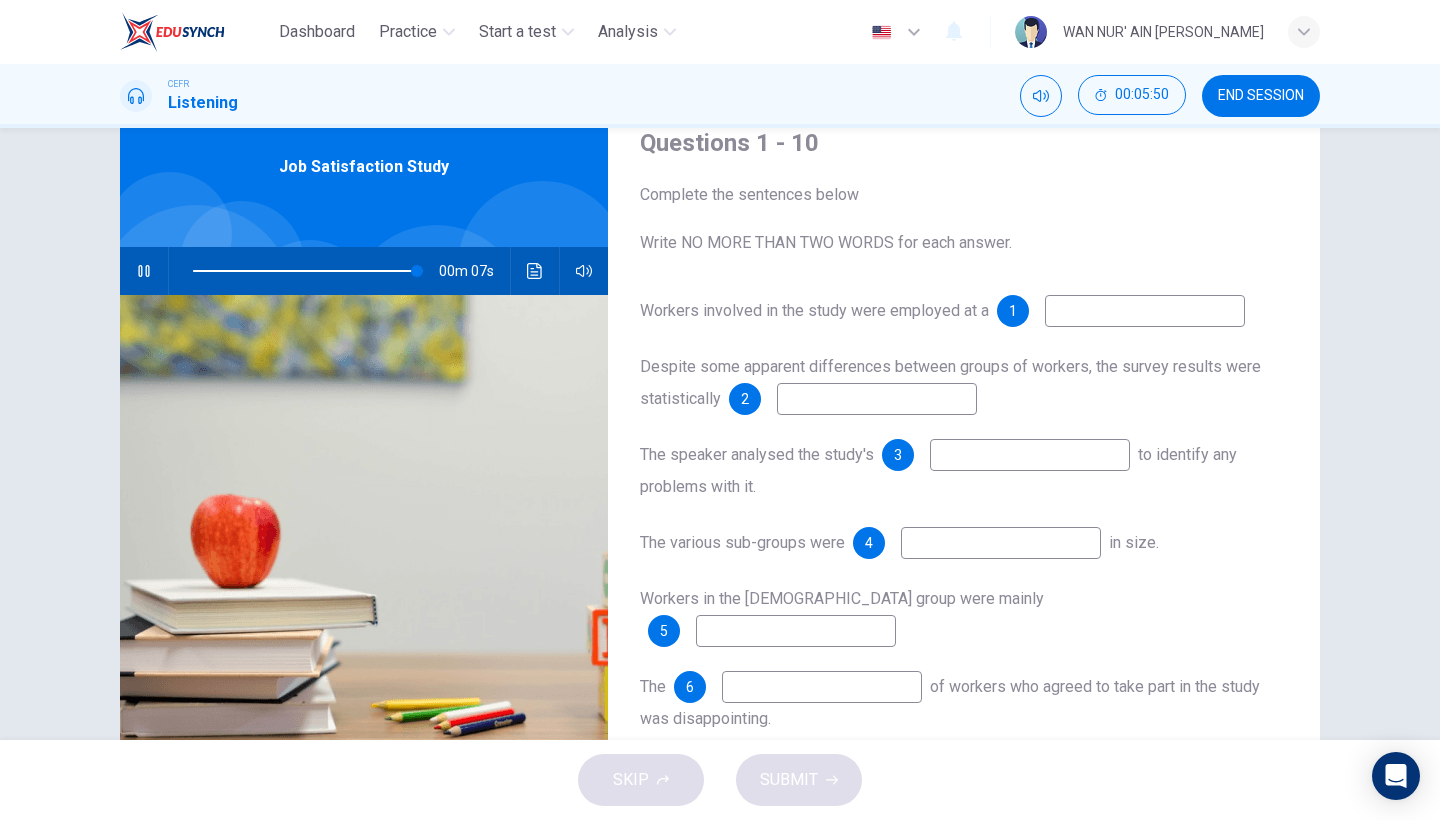scroll, scrollTop: 36, scrollLeft: 0, axis: vertical 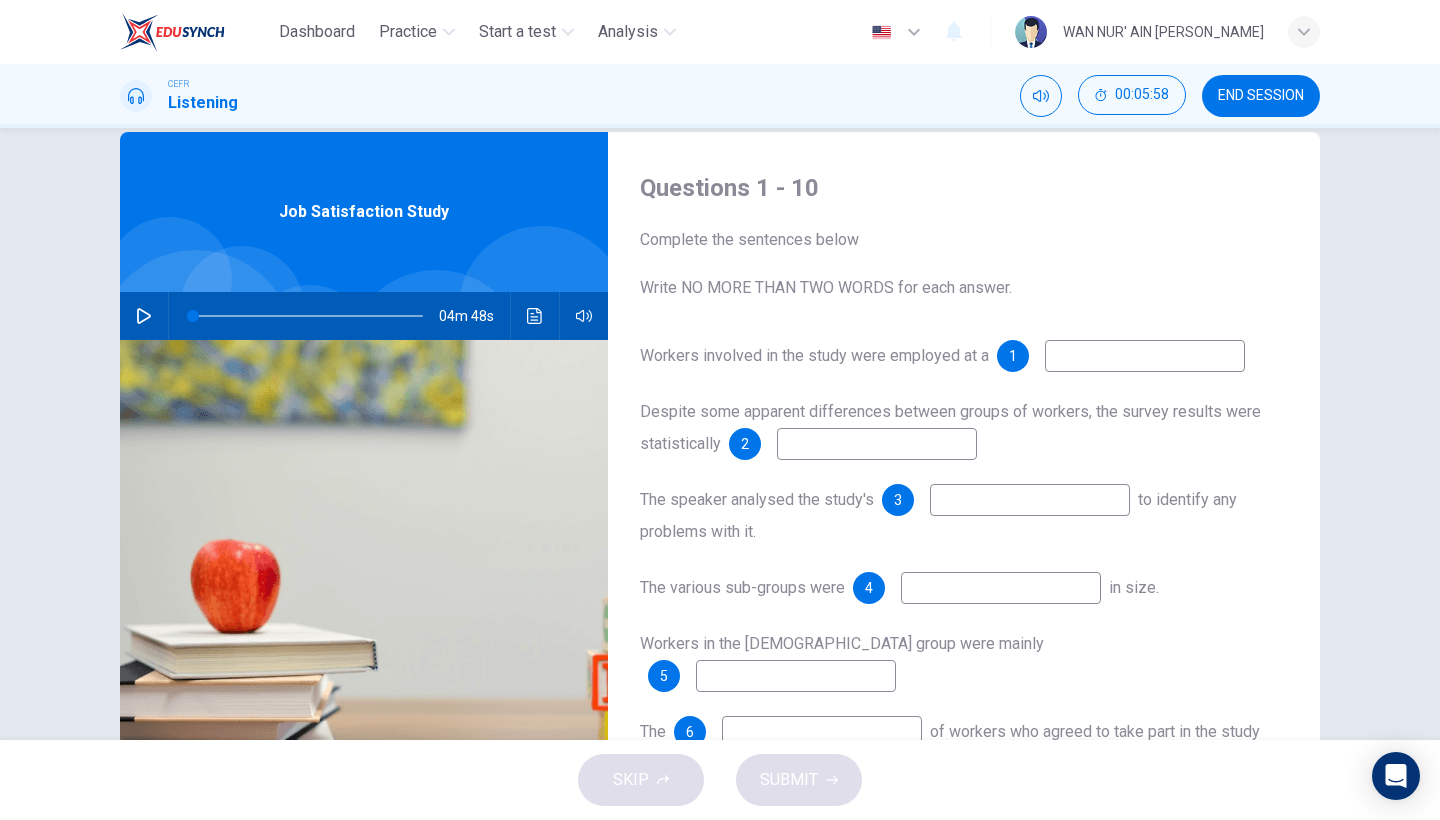 click 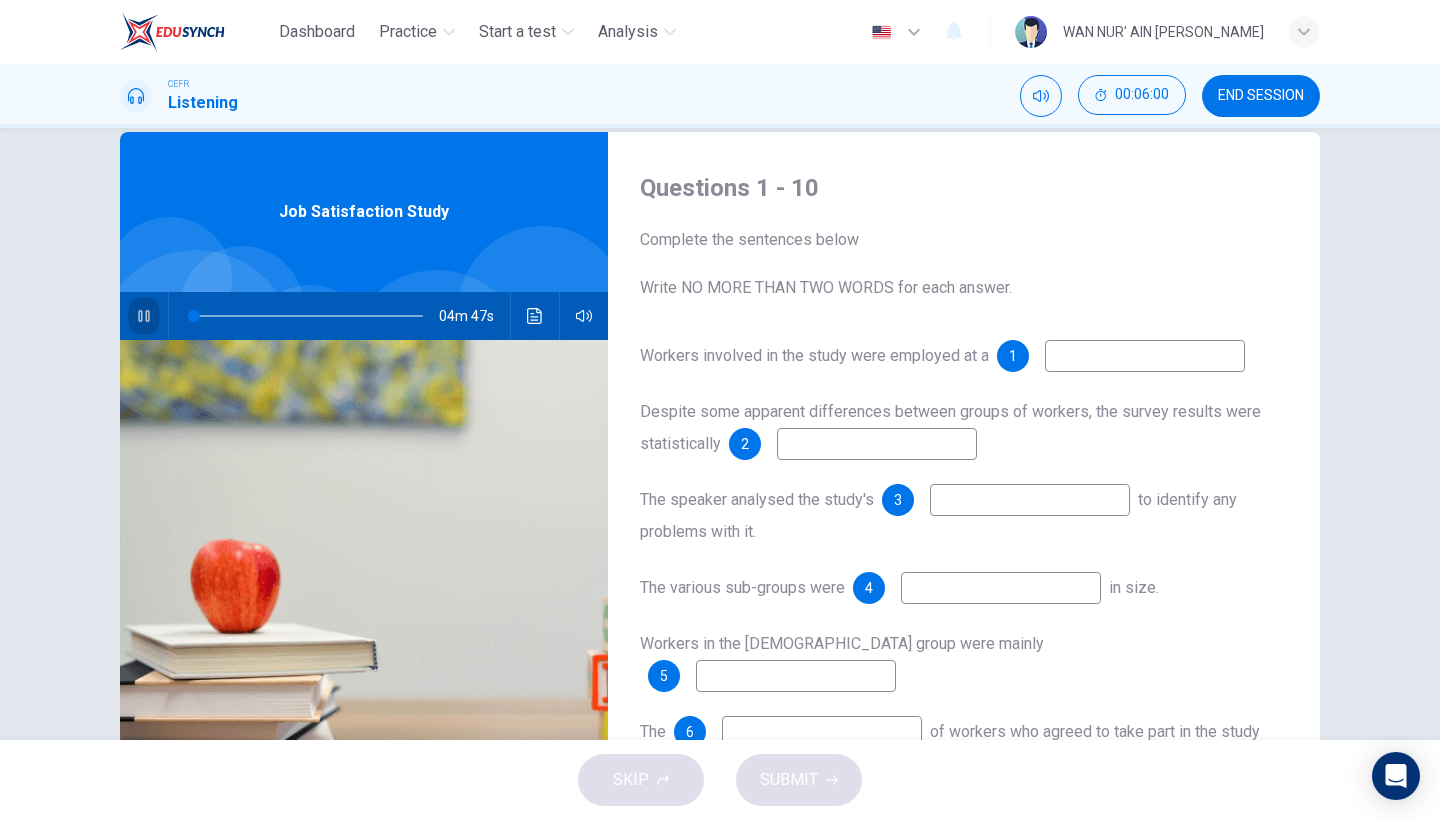 click 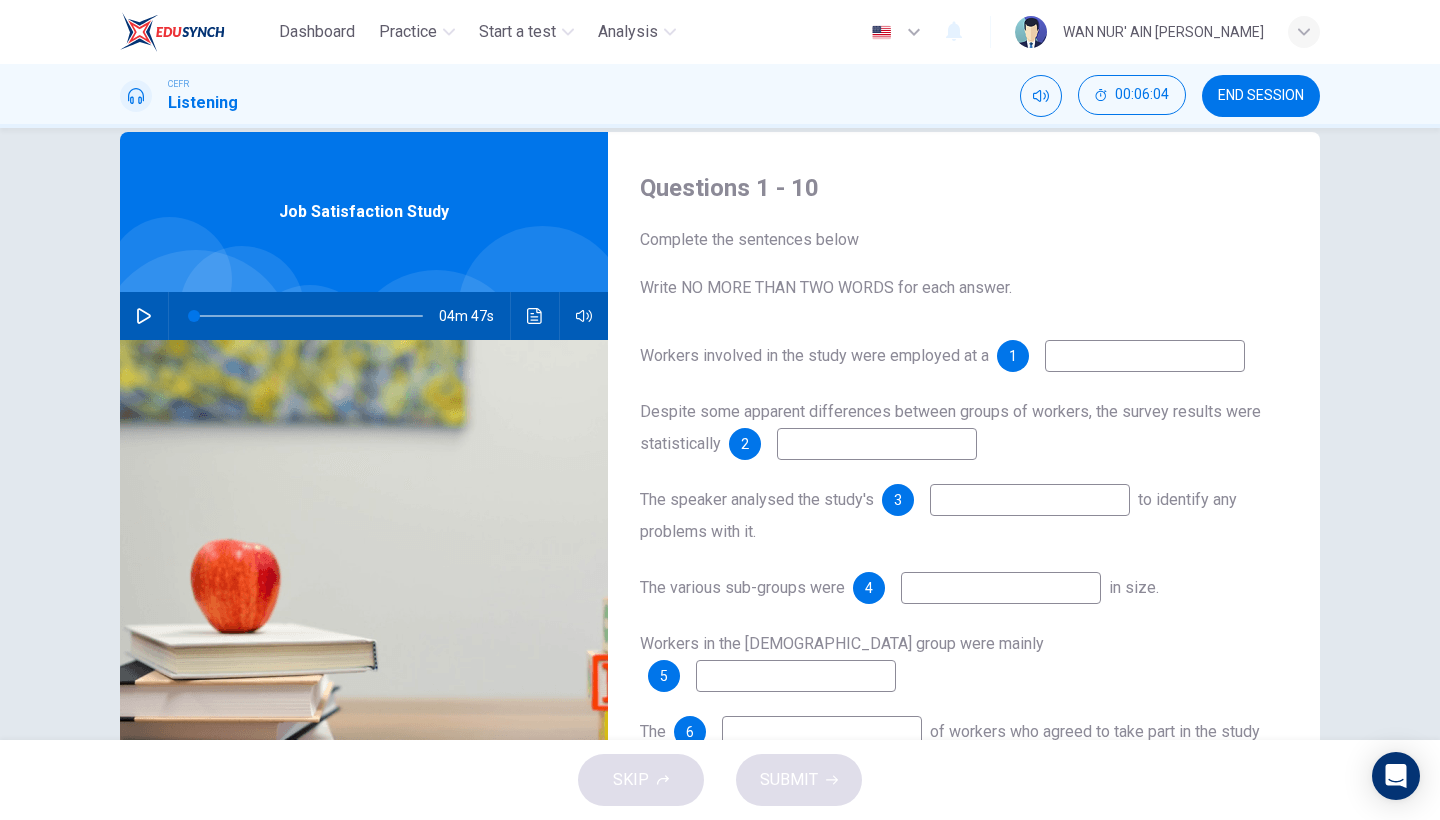 click 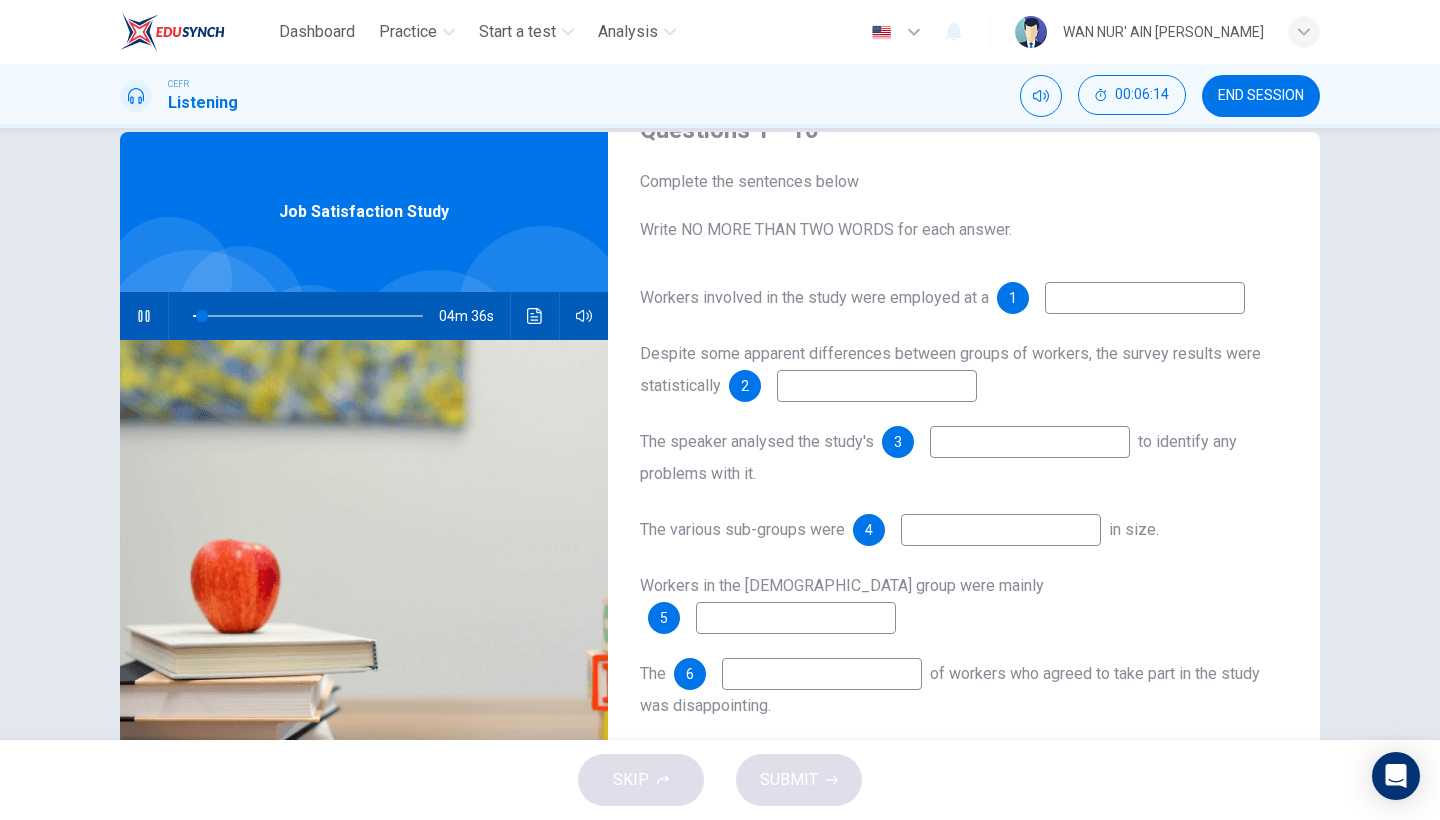 scroll, scrollTop: 59, scrollLeft: 0, axis: vertical 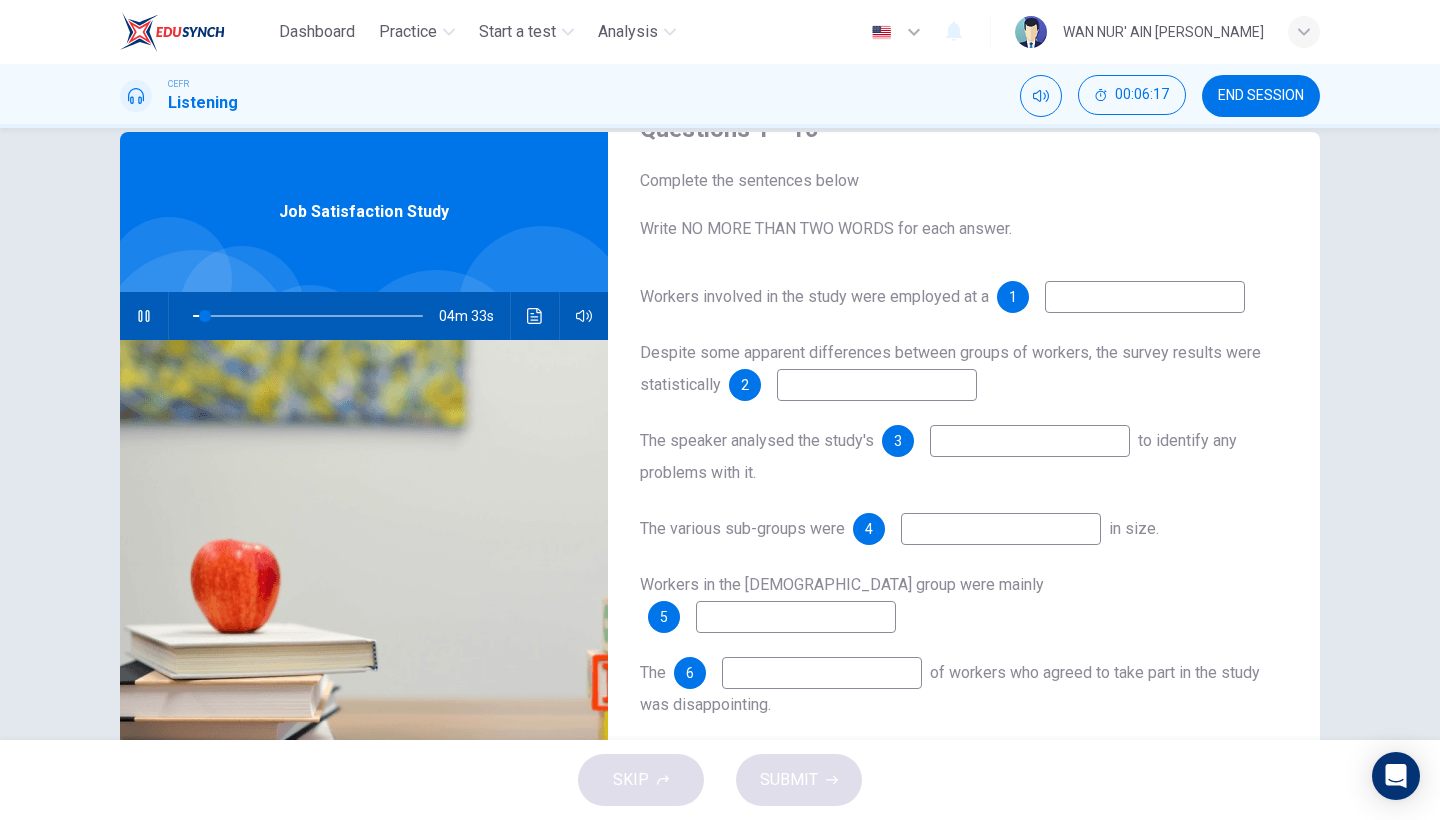 click at bounding box center (877, 385) 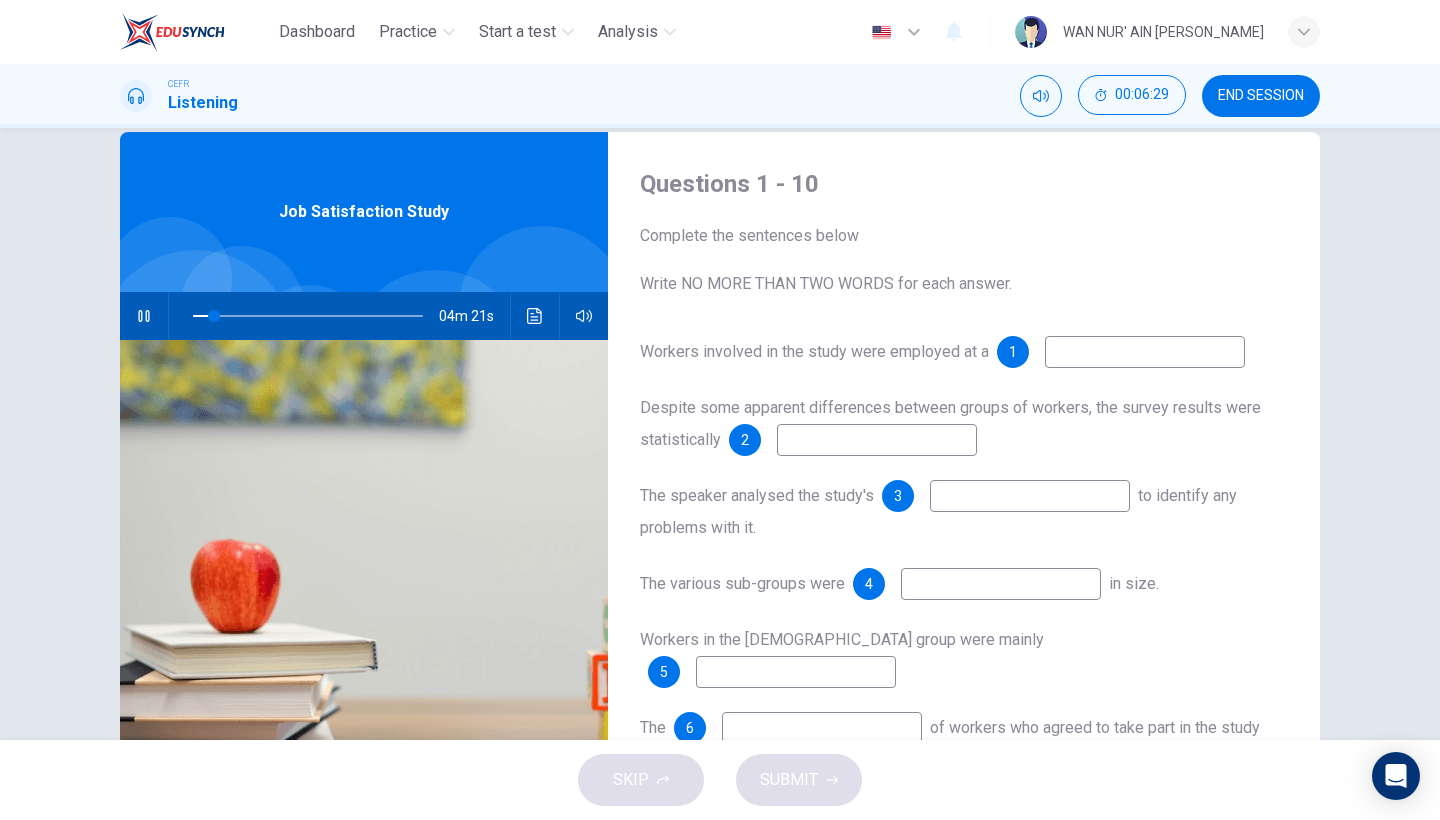 scroll, scrollTop: 0, scrollLeft: 0, axis: both 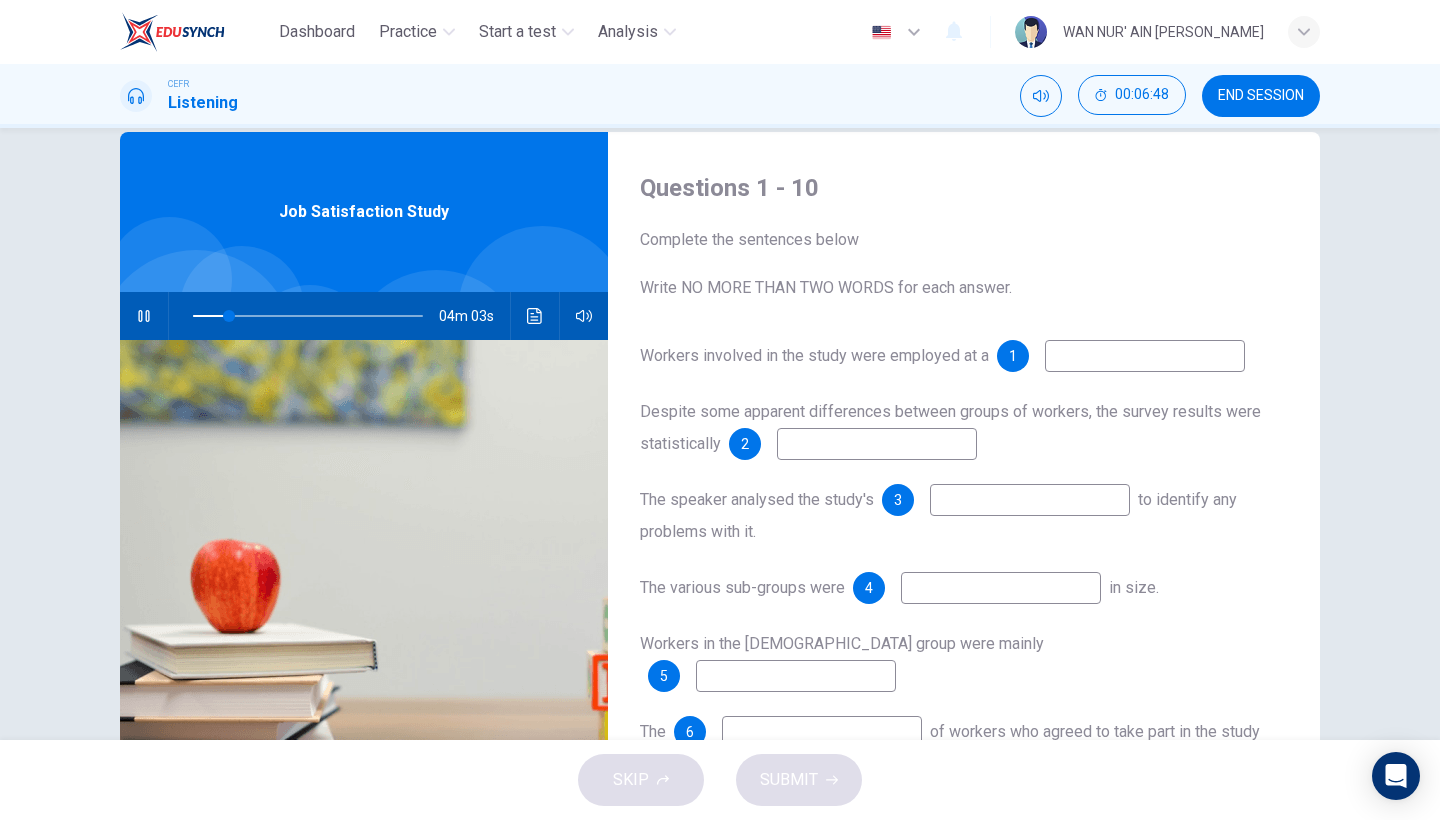 click at bounding box center (1145, 356) 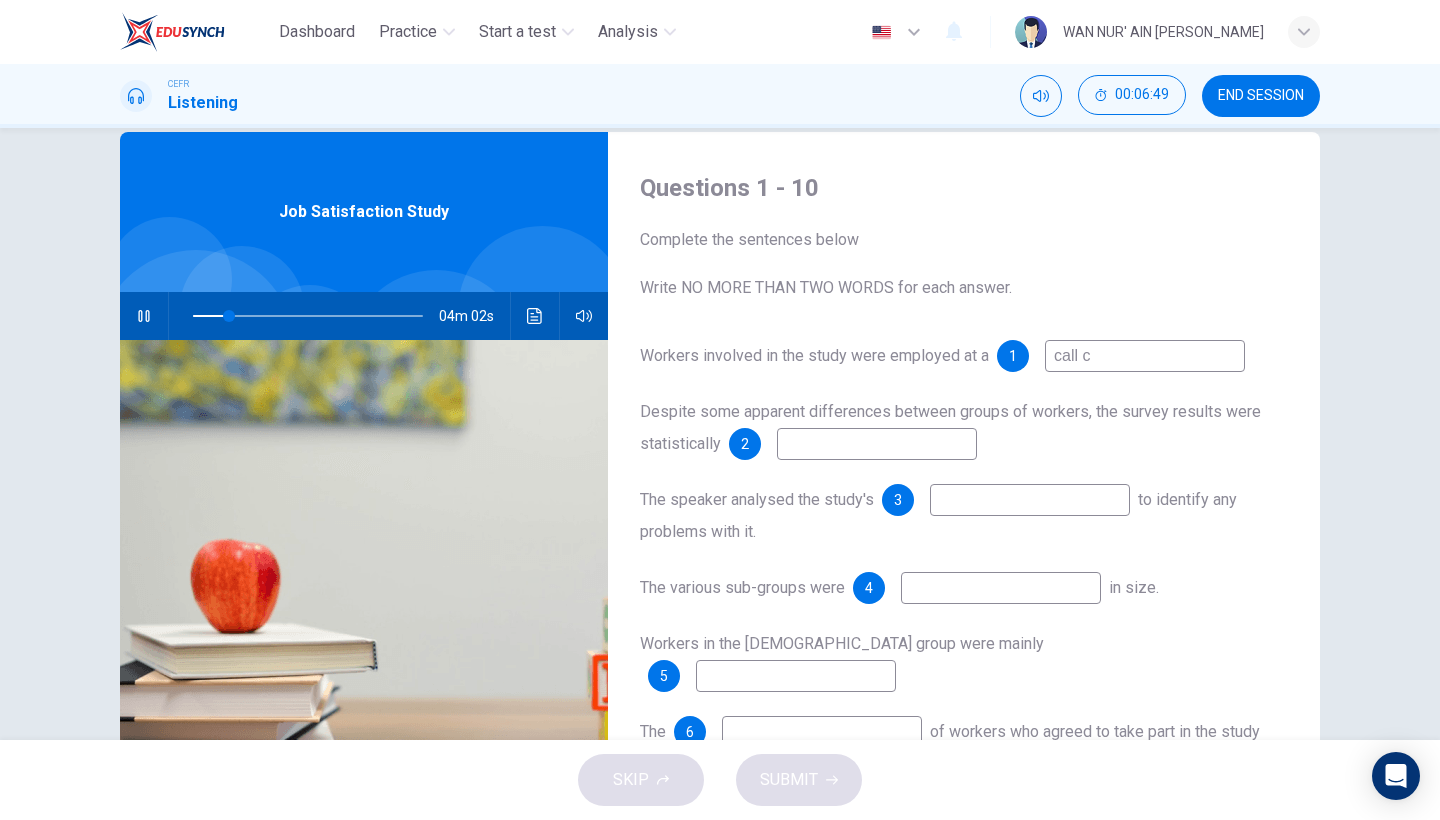 type on "call ce" 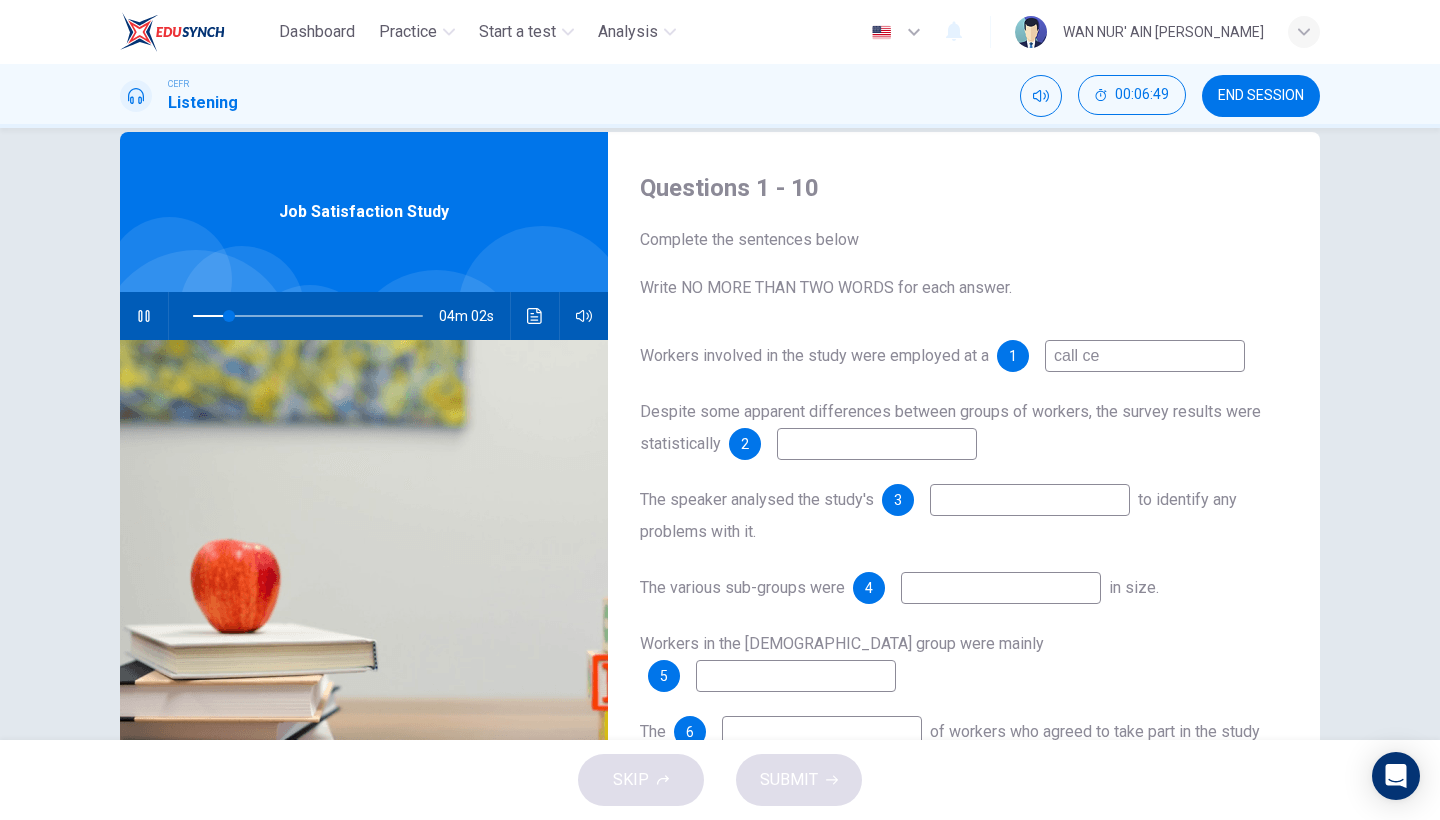 type on "16" 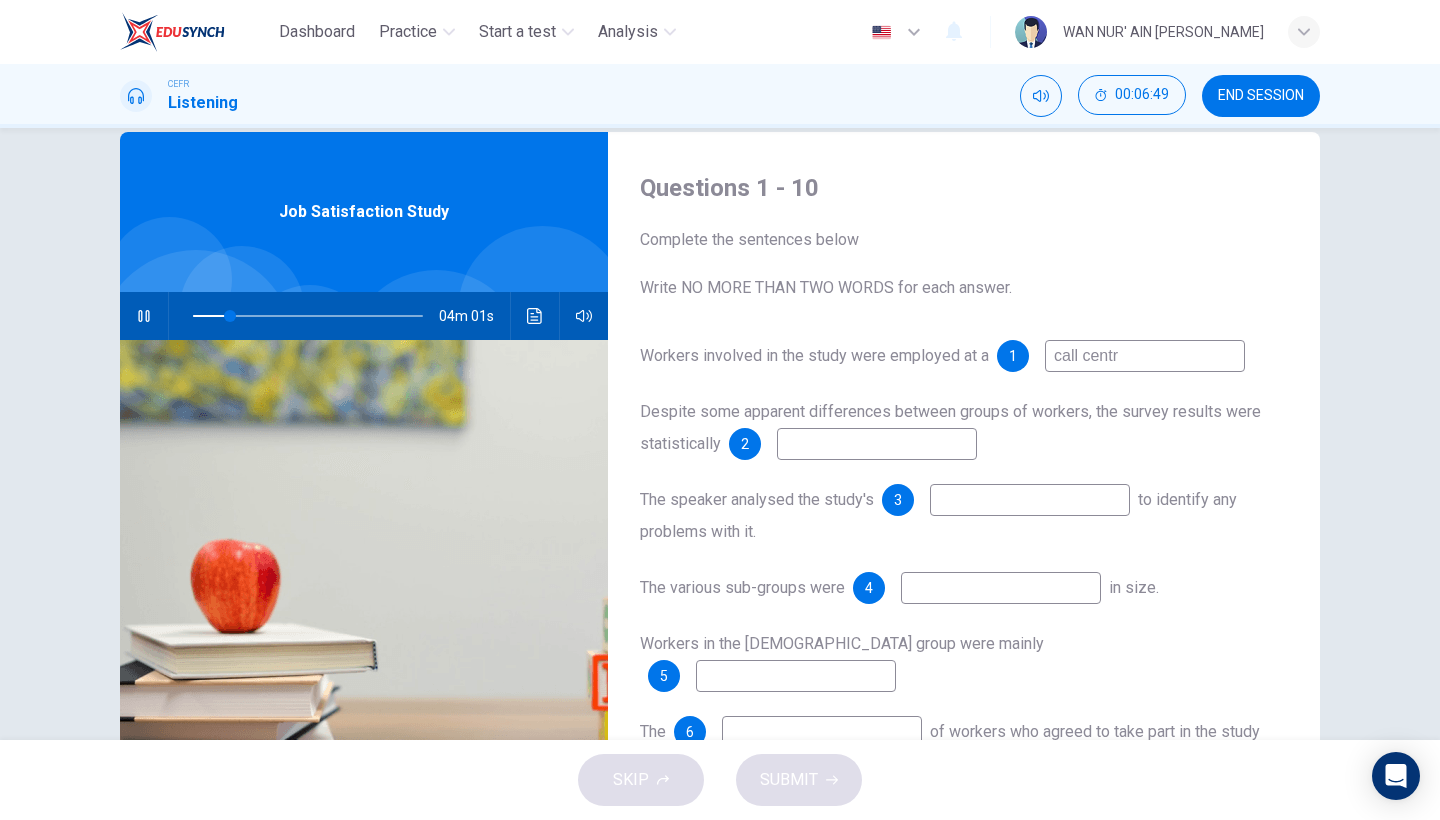type on "call centre" 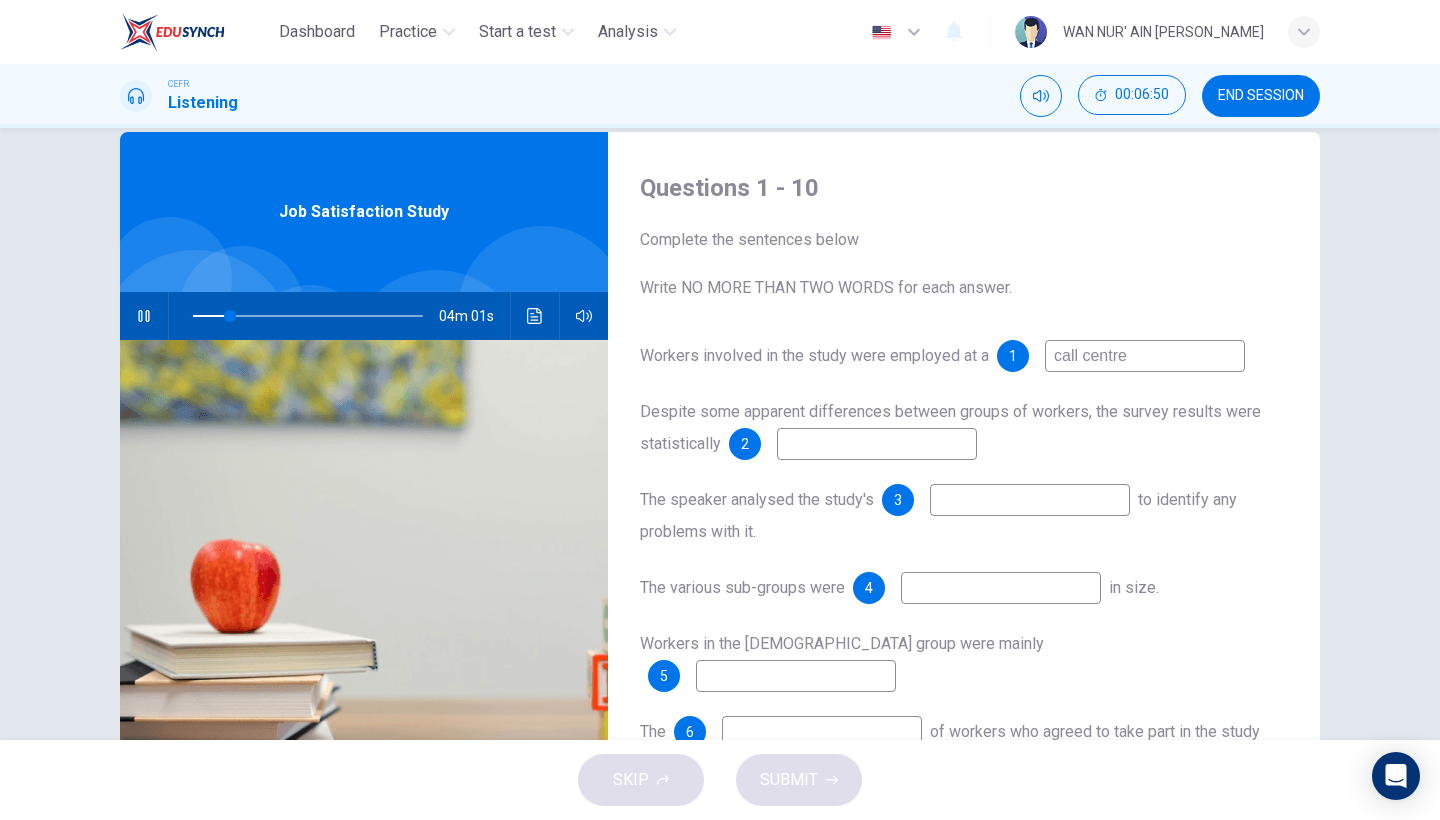 type on "17" 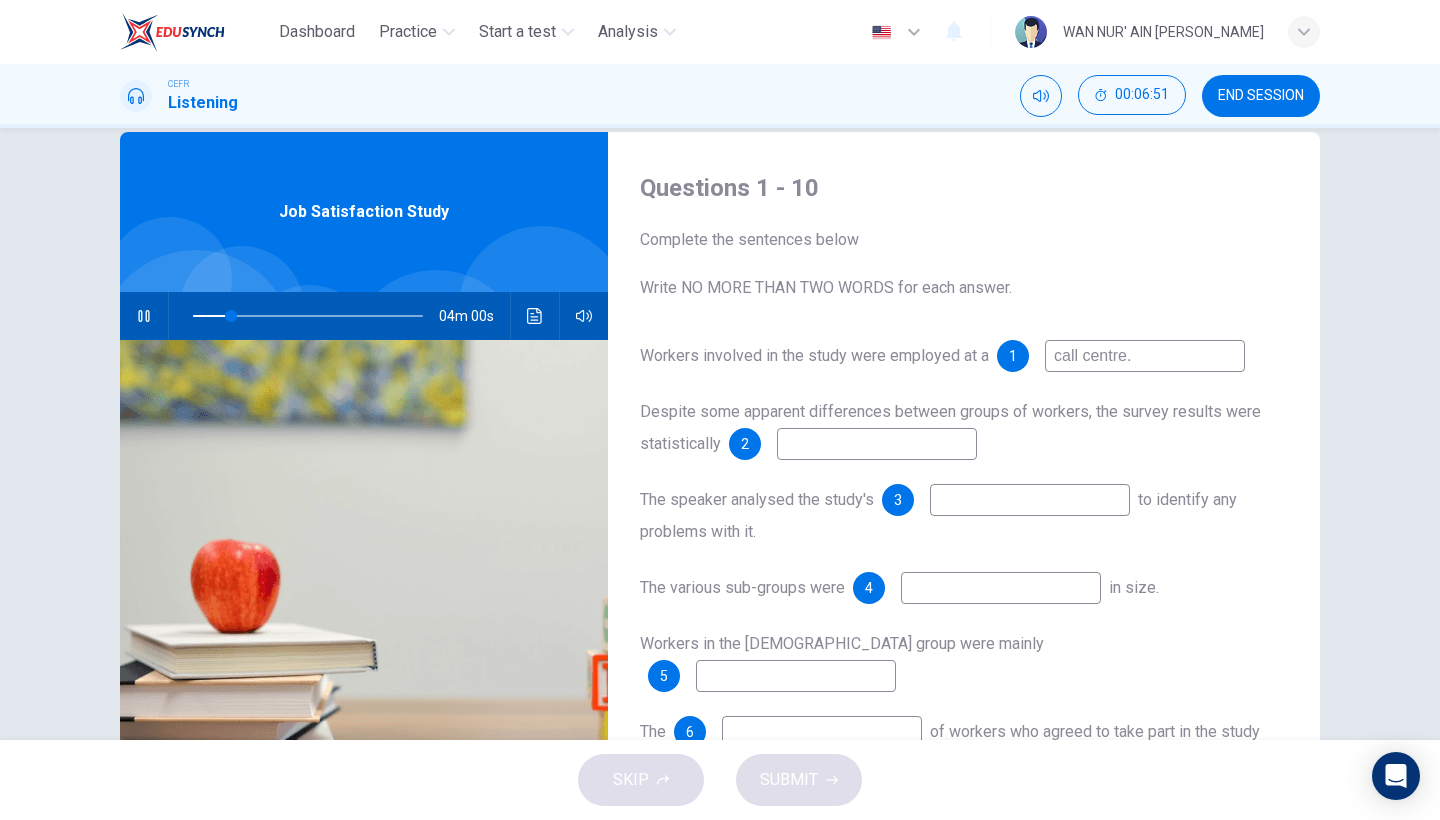 type on "17" 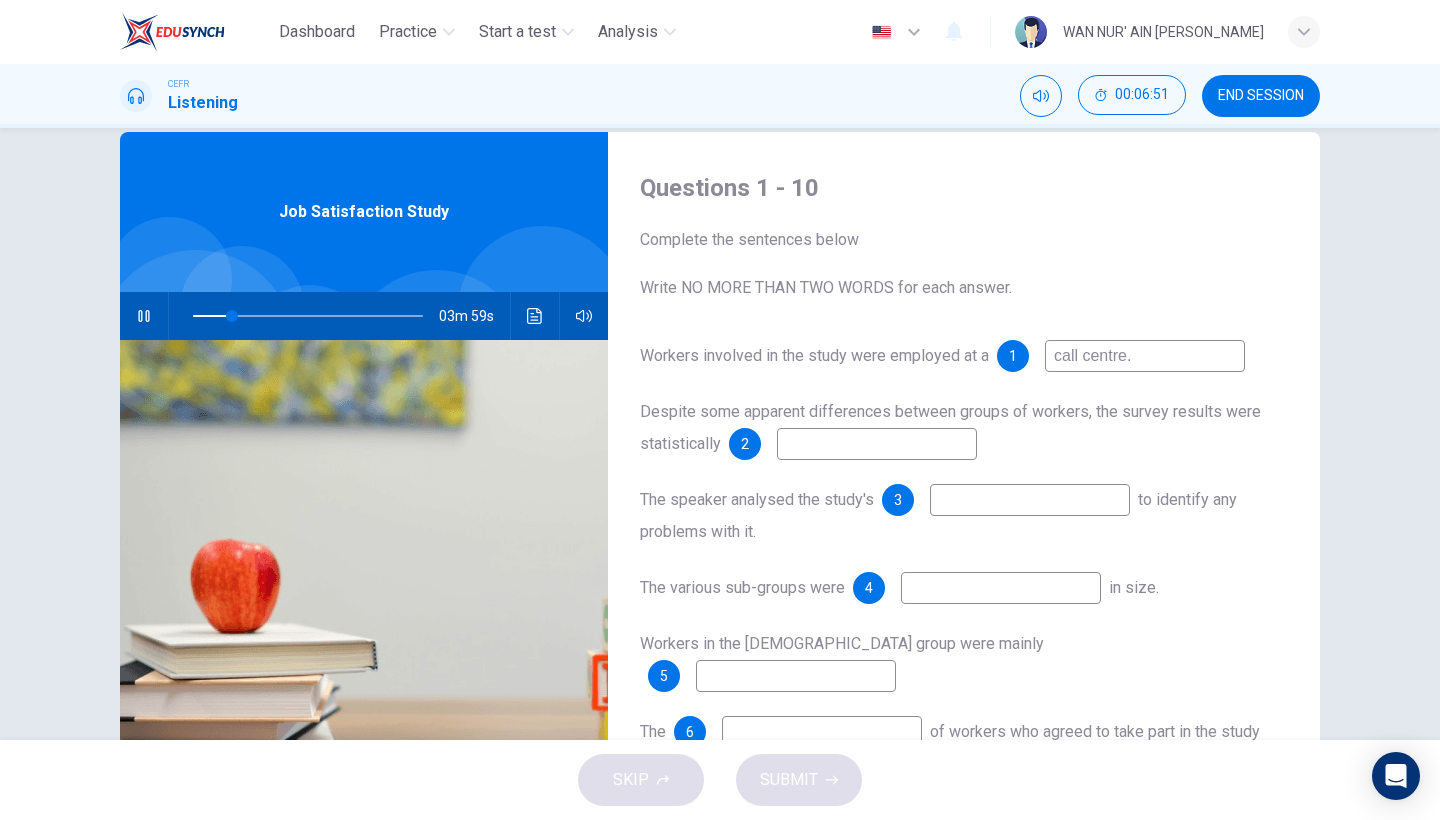 type on "call centre" 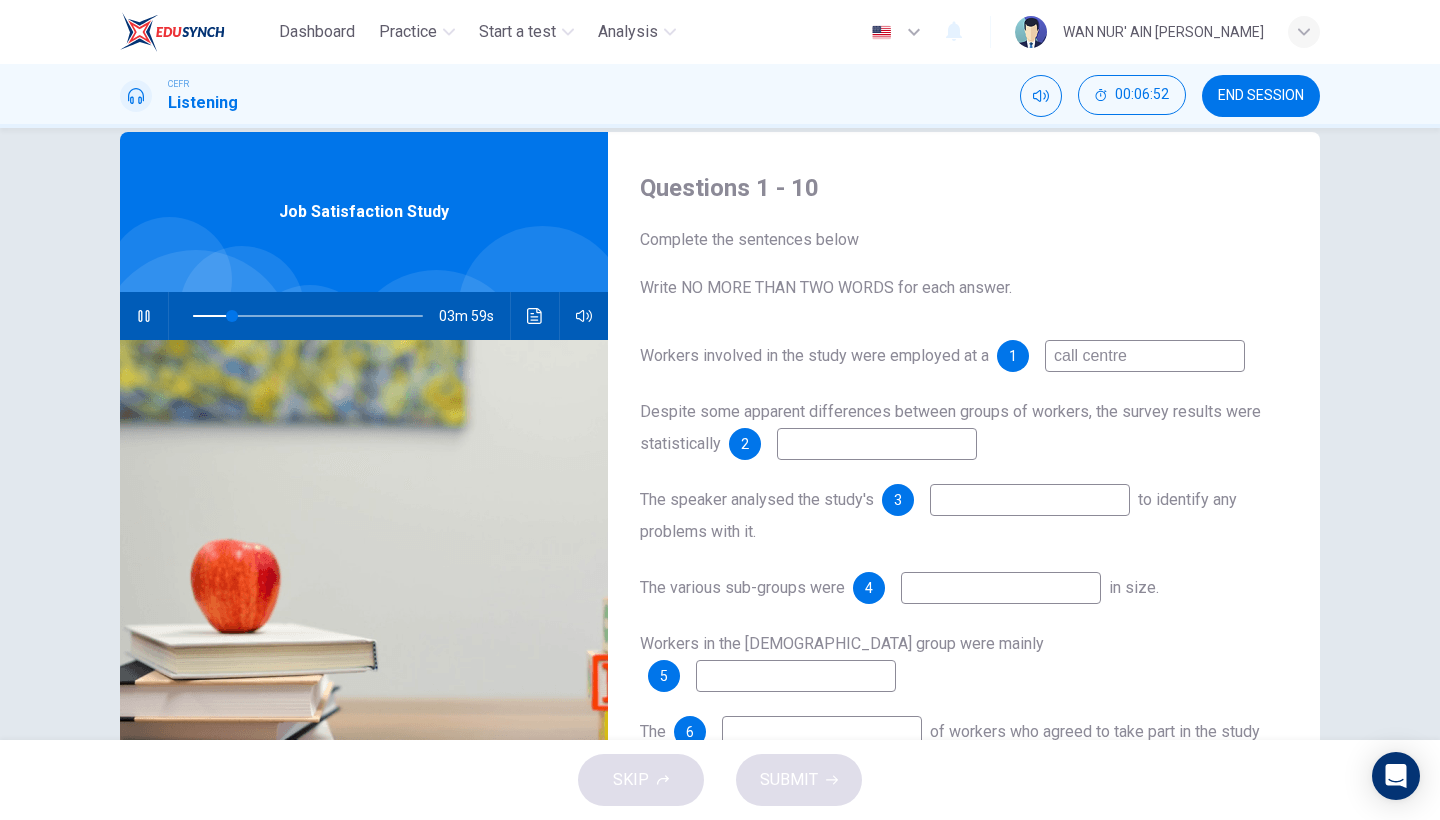 type on "17" 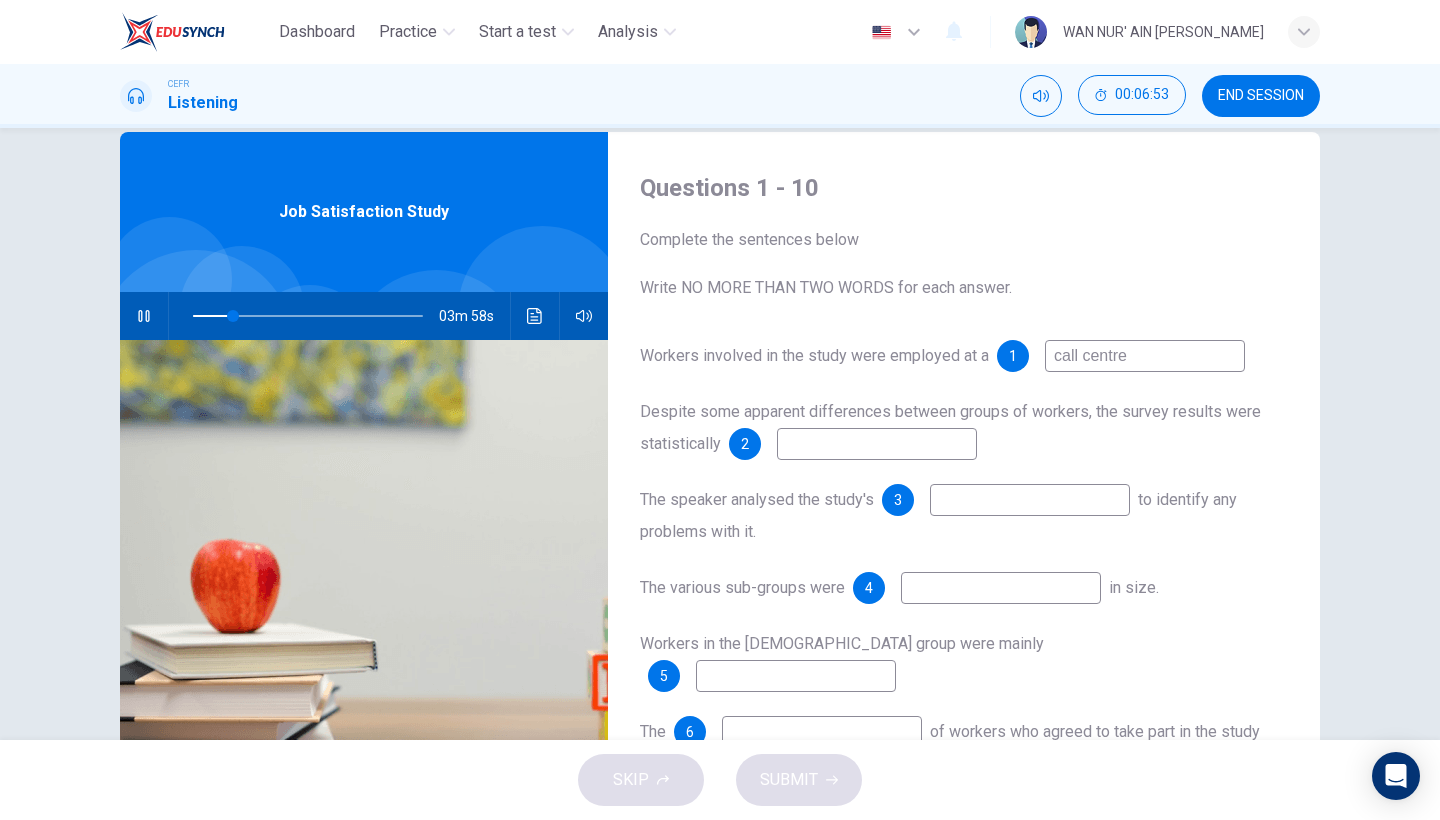 type on "call centre" 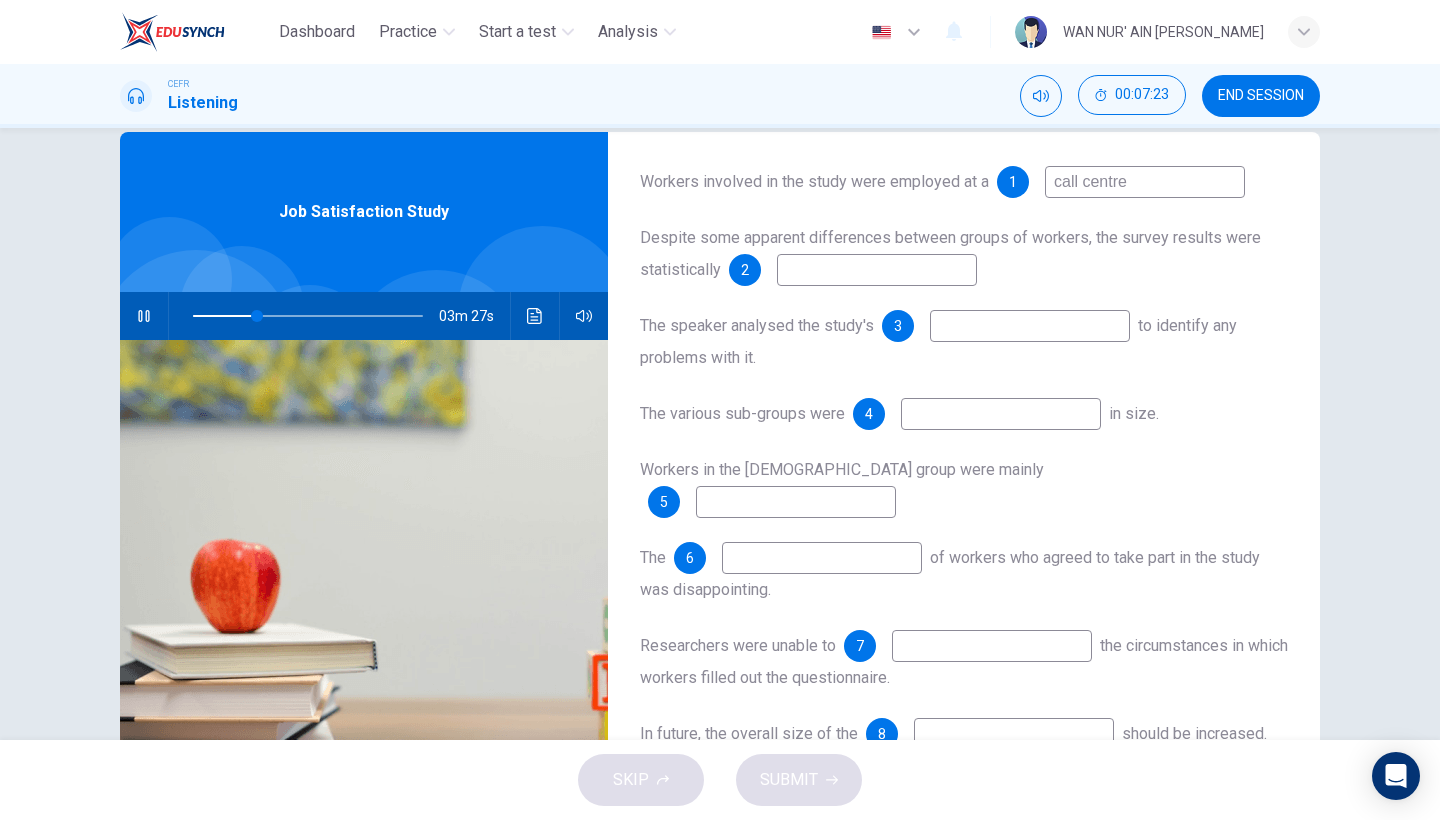 scroll, scrollTop: 178, scrollLeft: 0, axis: vertical 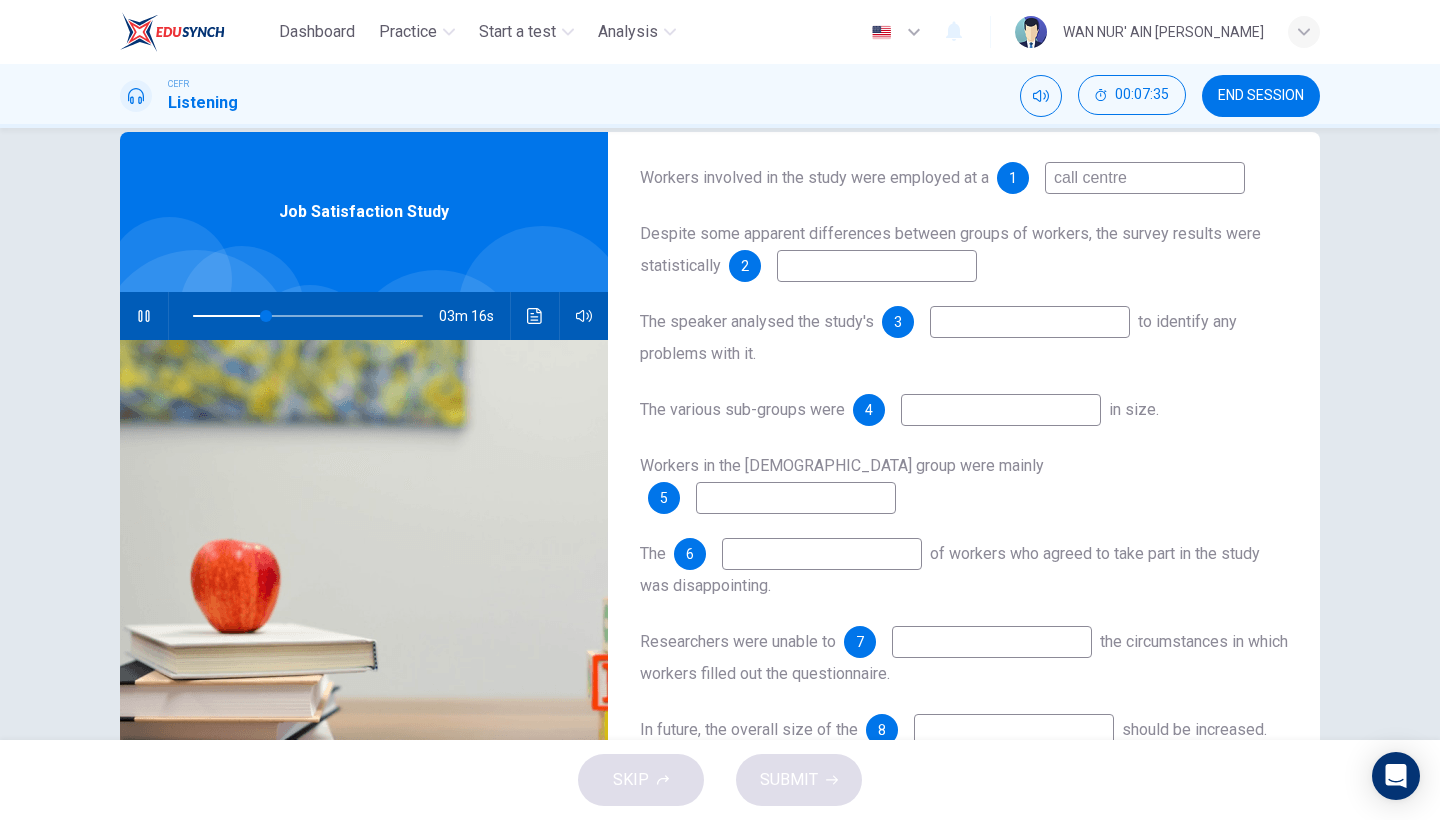 type on "32" 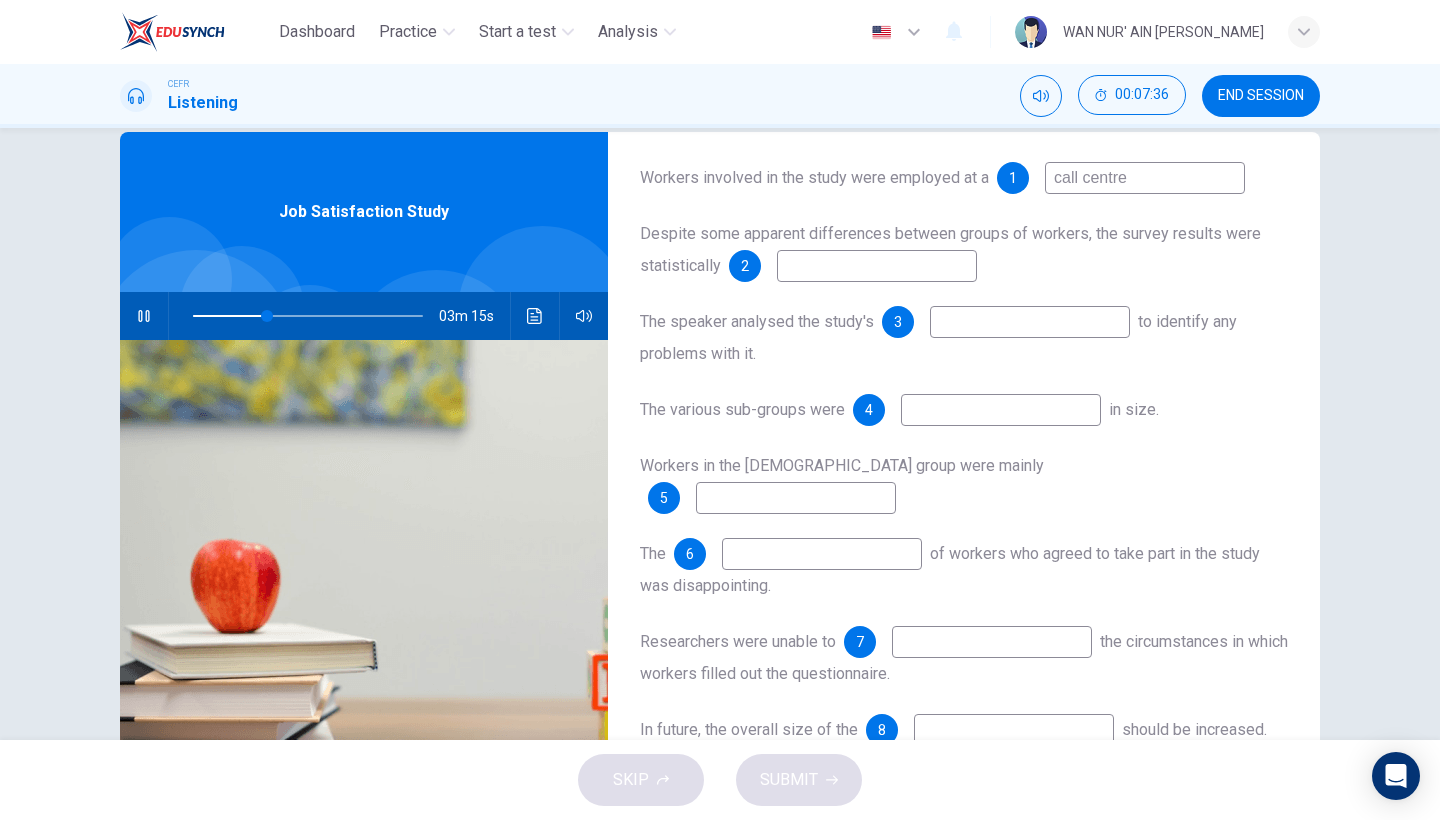 type on "i" 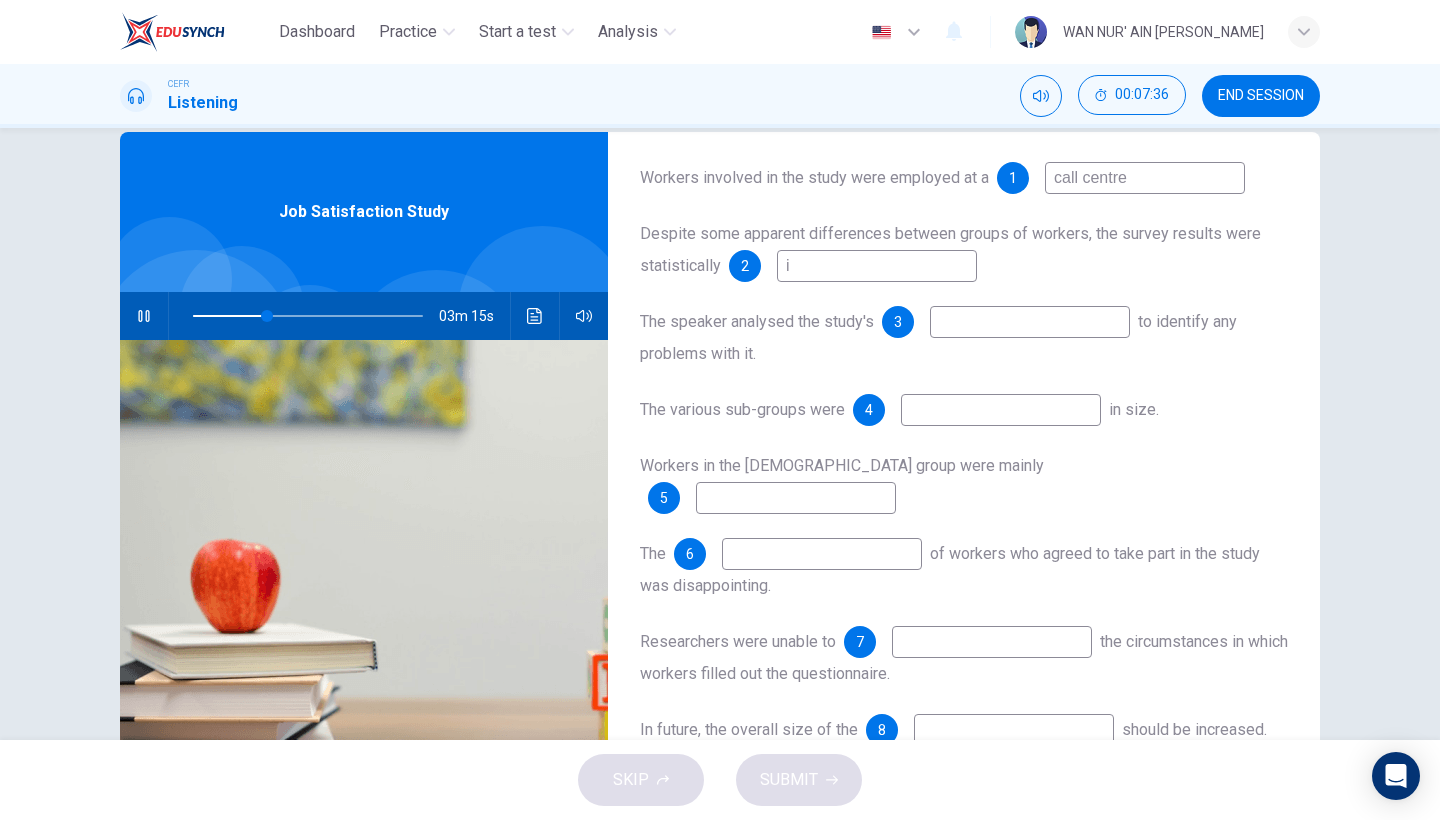 type on "32" 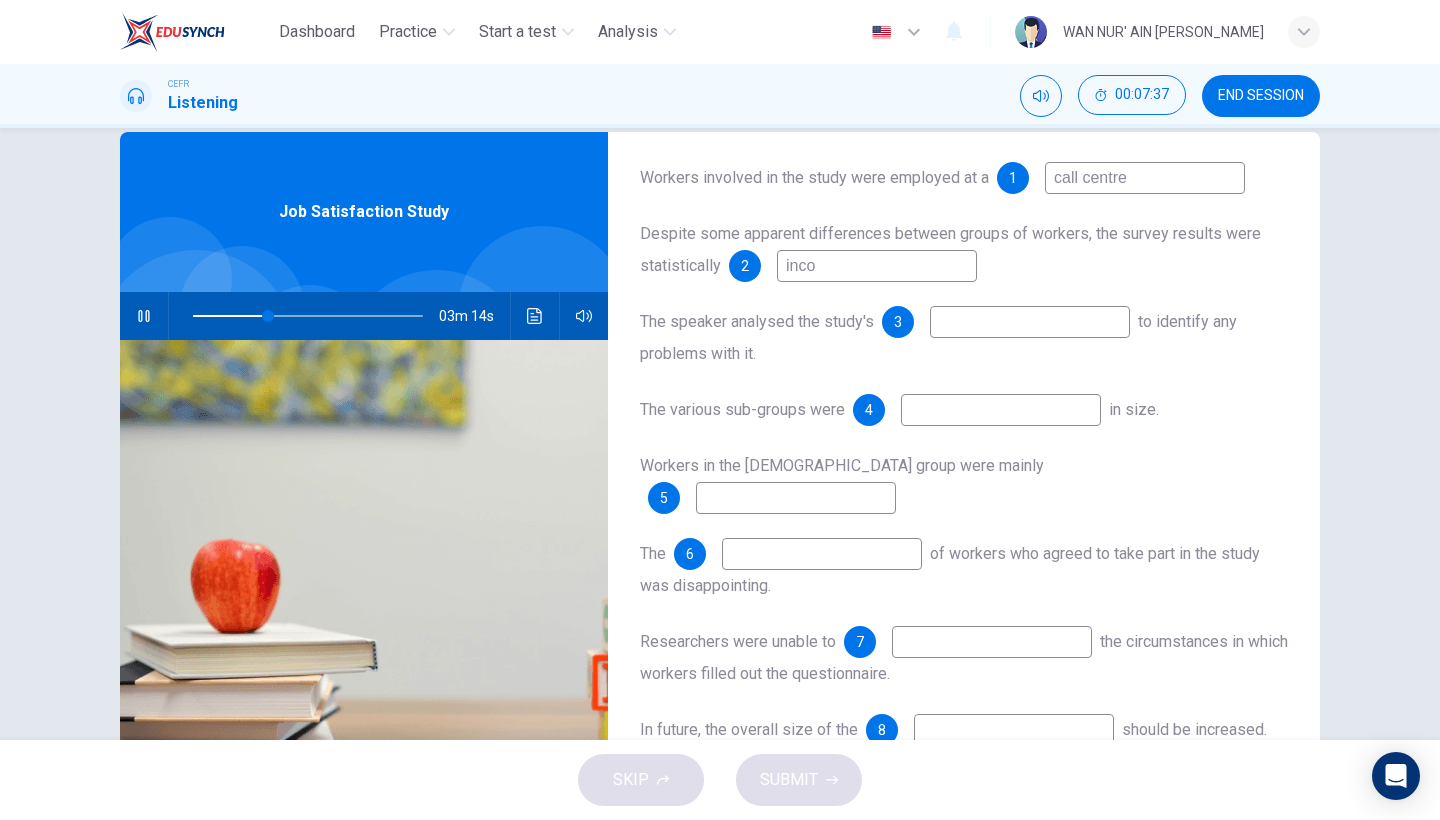 type on "incon" 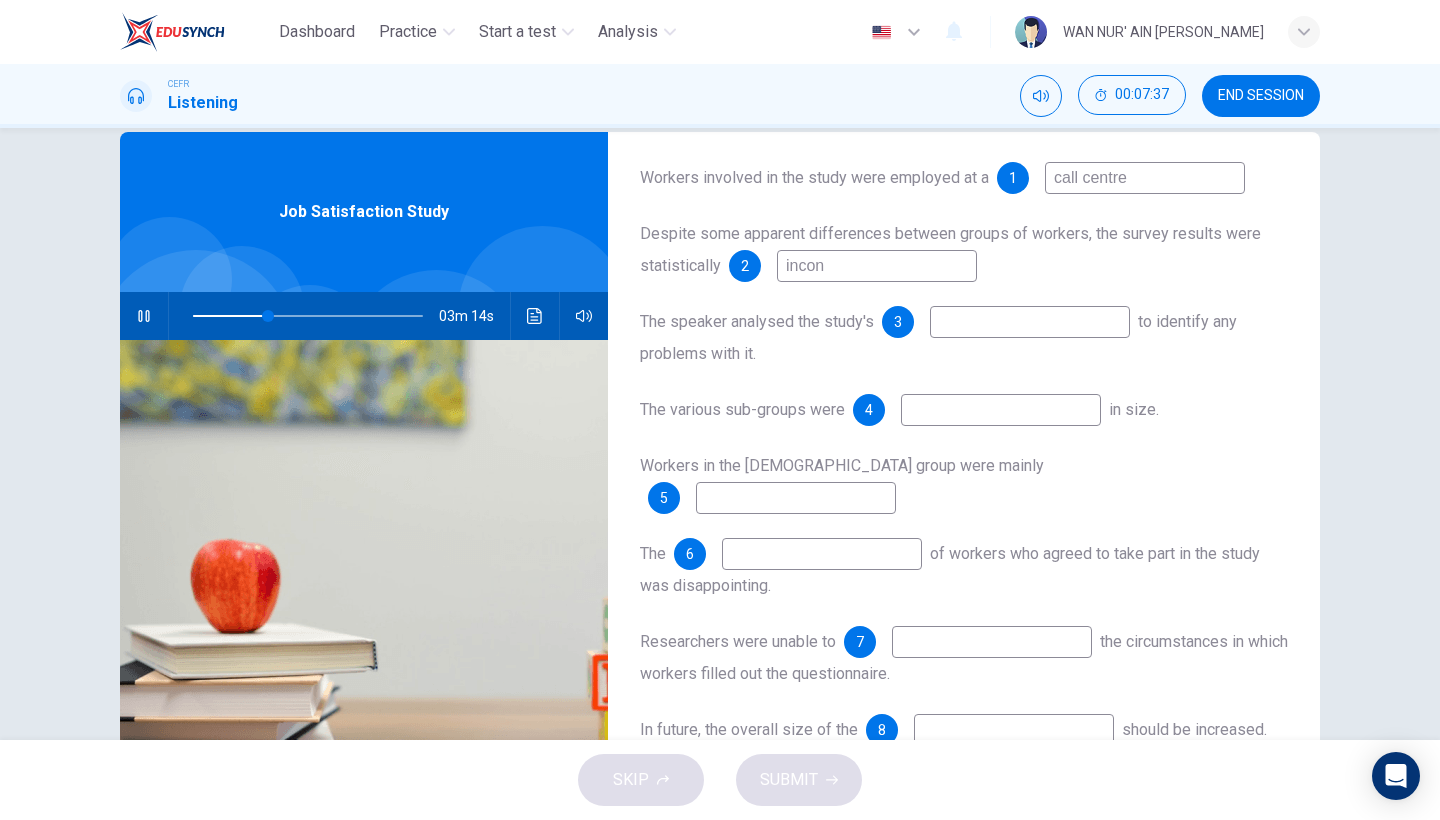 type on "33" 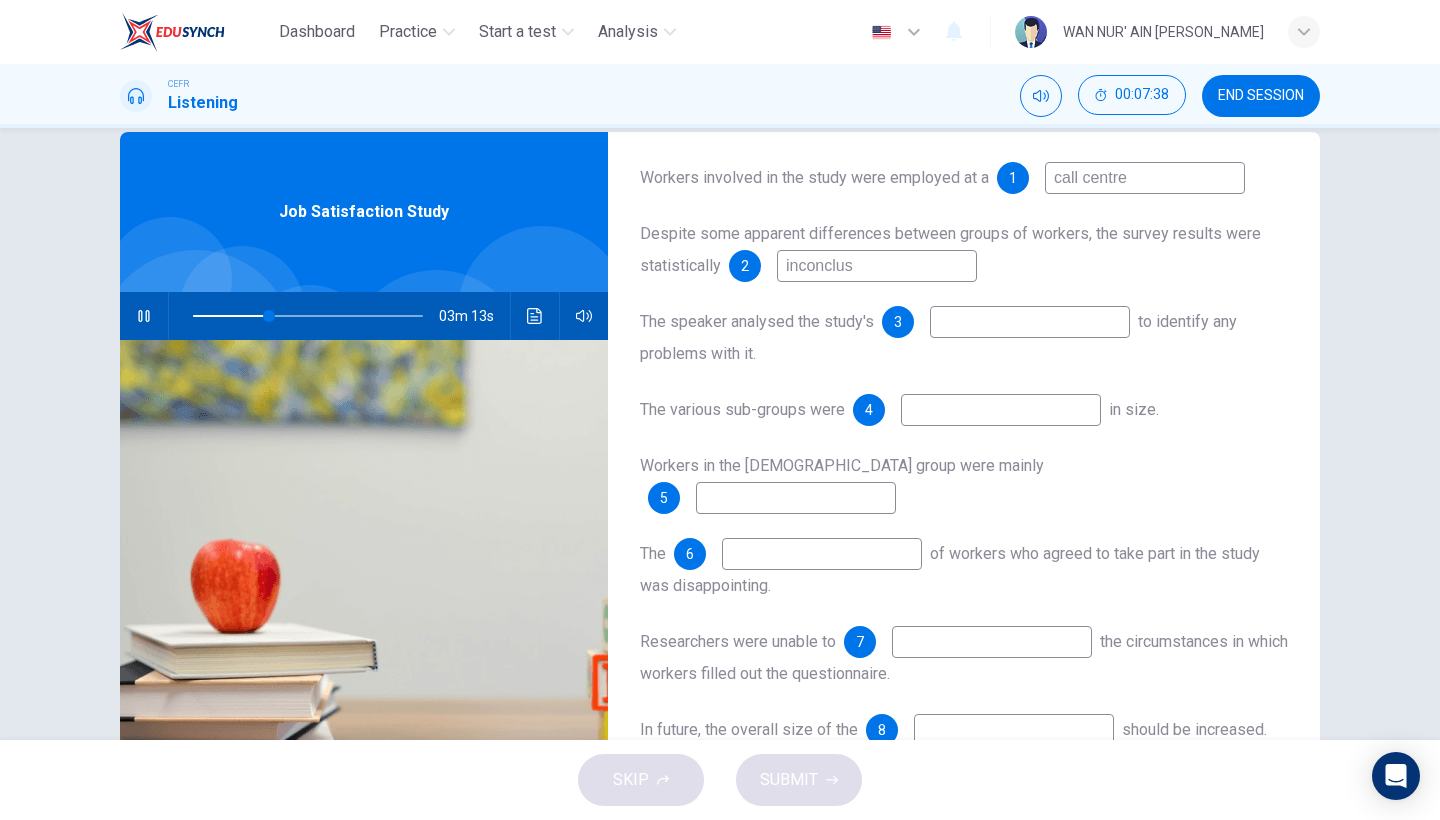 type on "inconclusi" 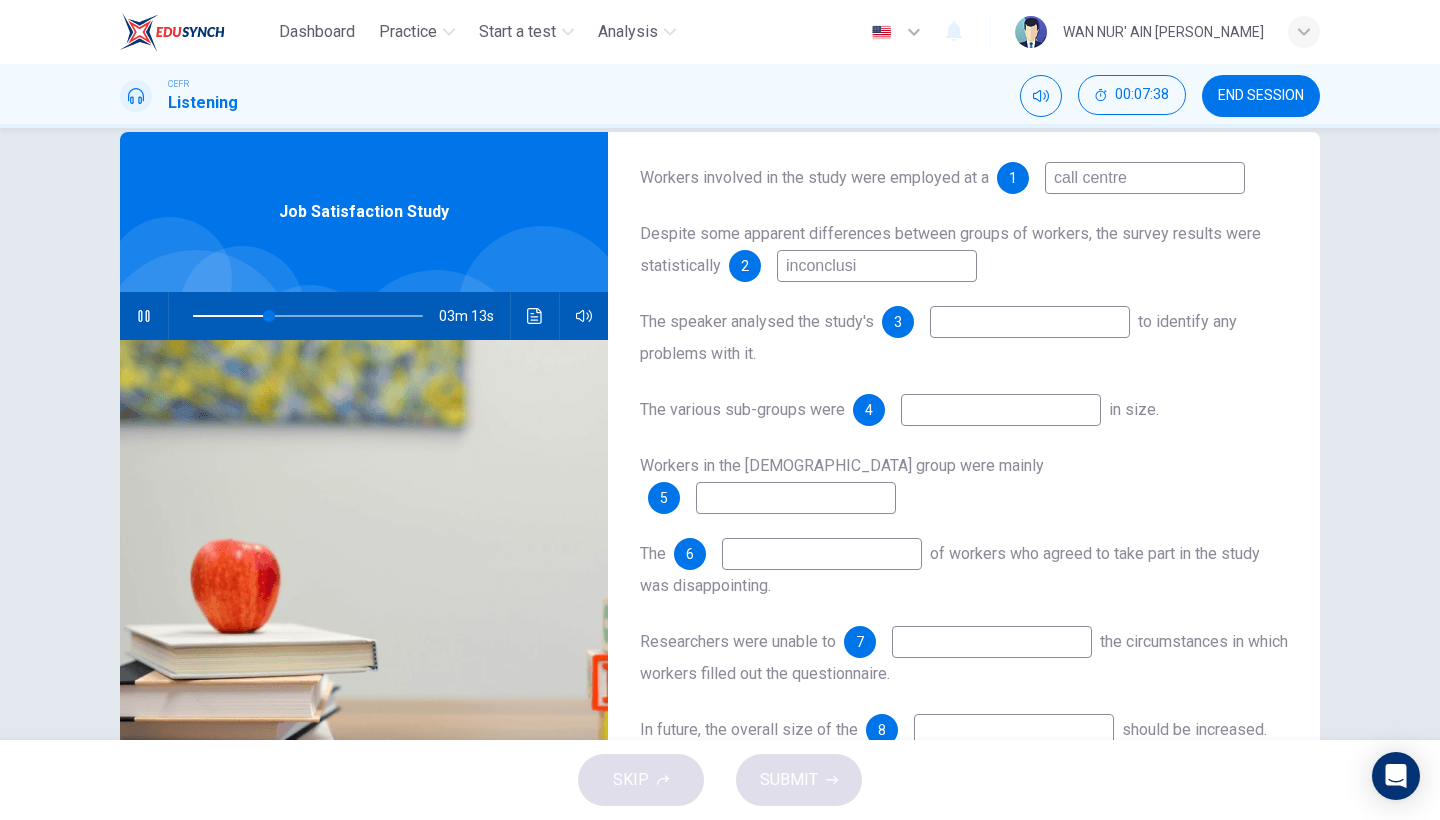 type on "33" 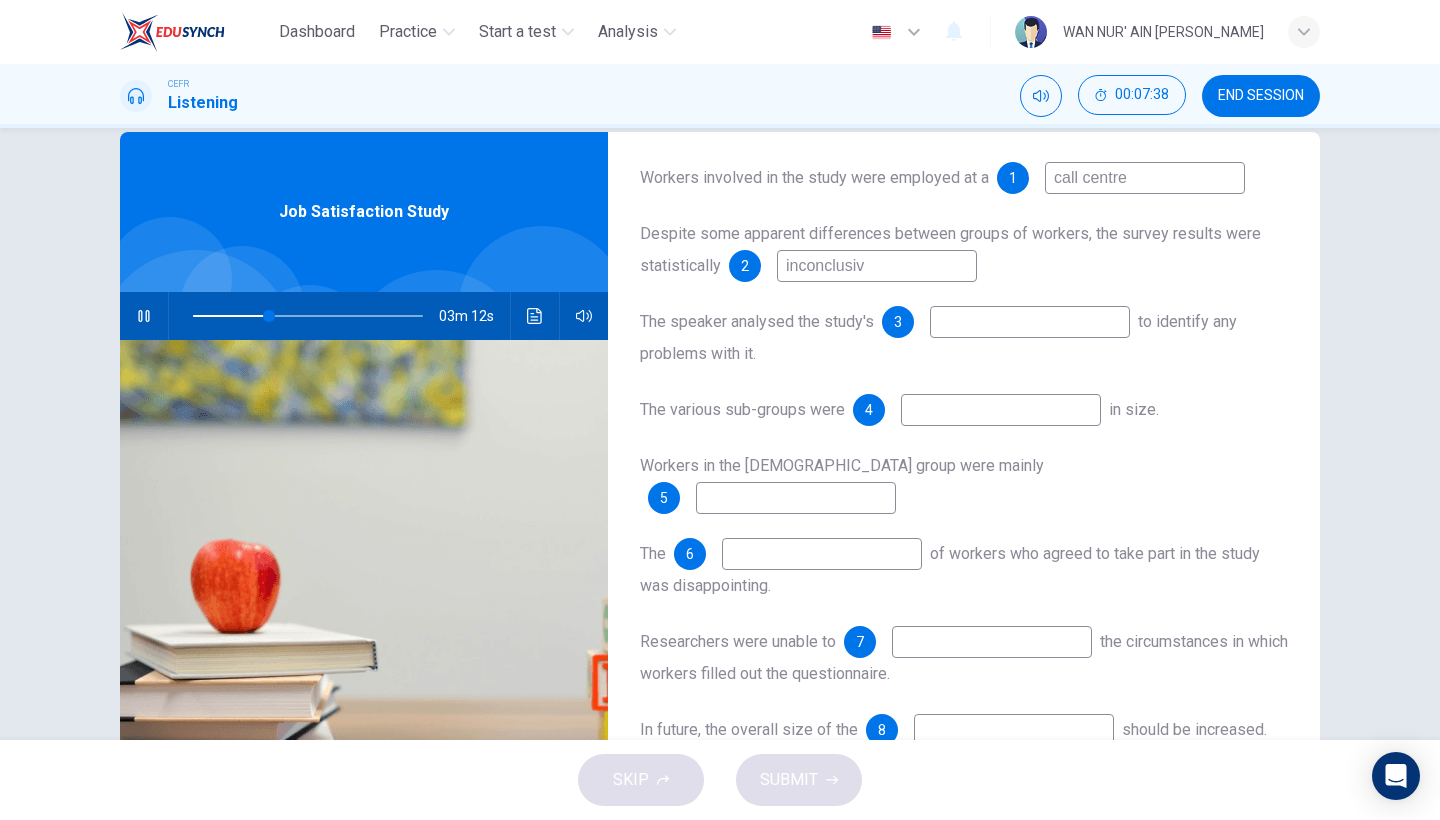 type on "inconclusive" 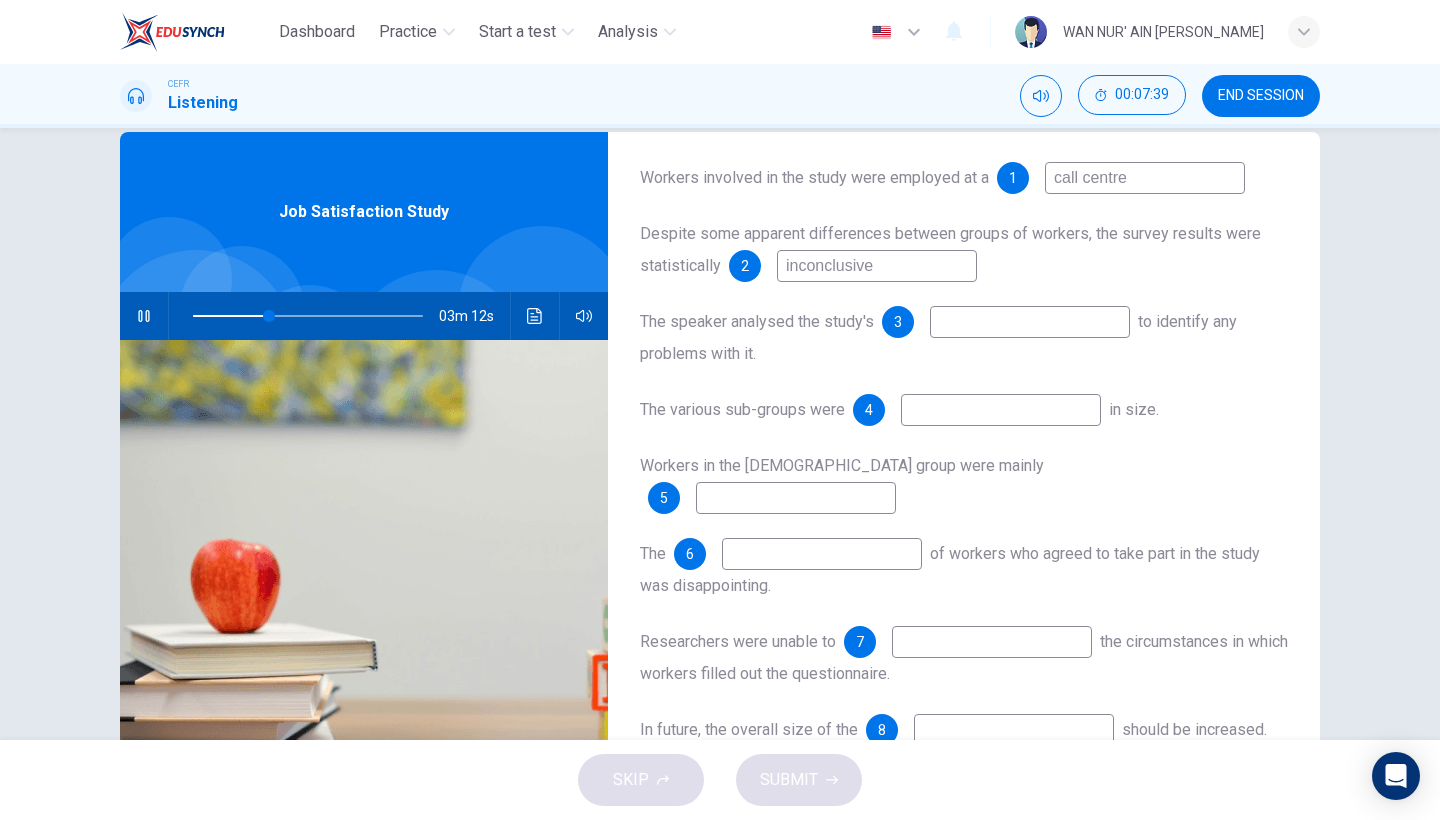 type on "34" 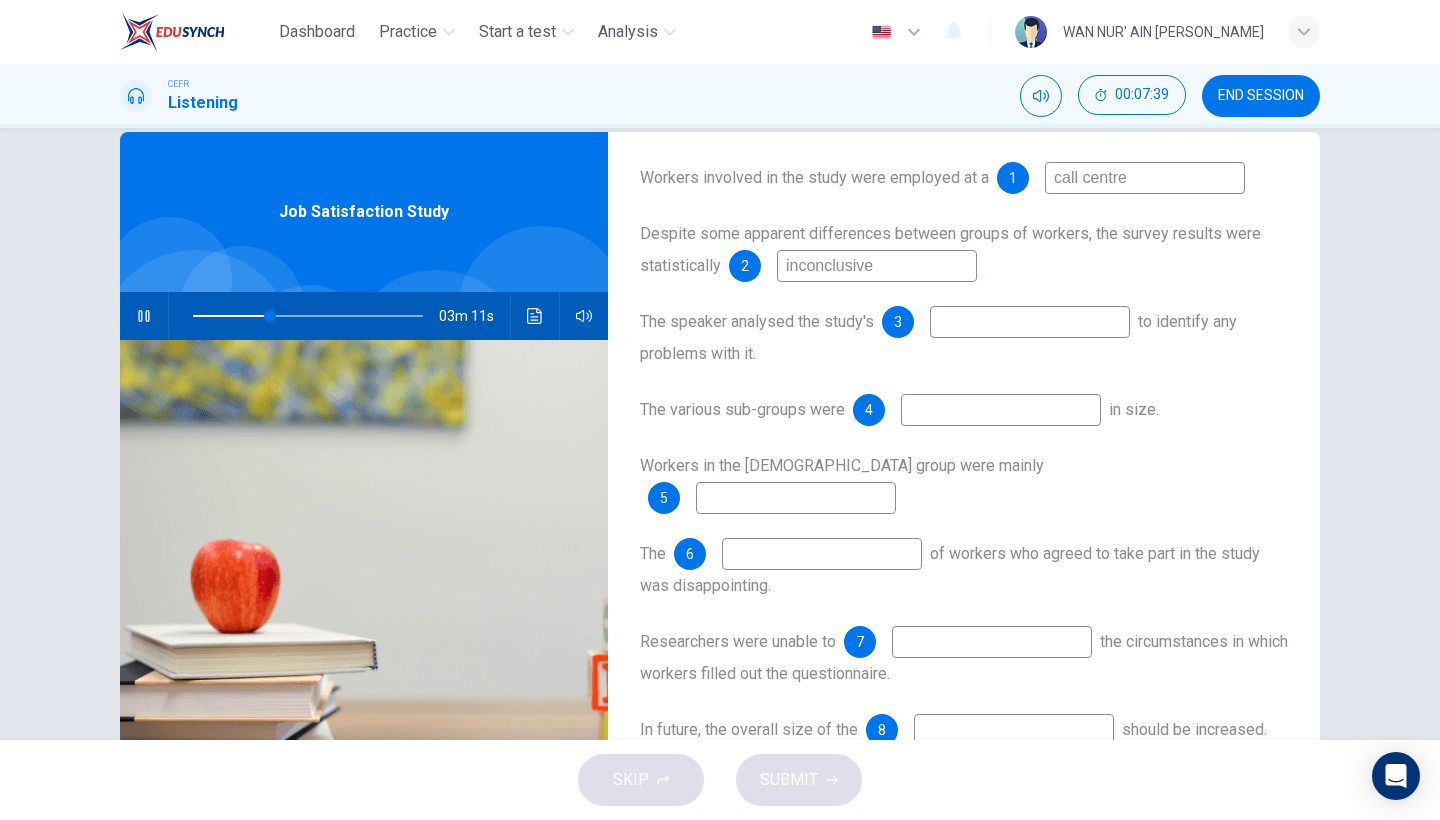 type on "inconclusive" 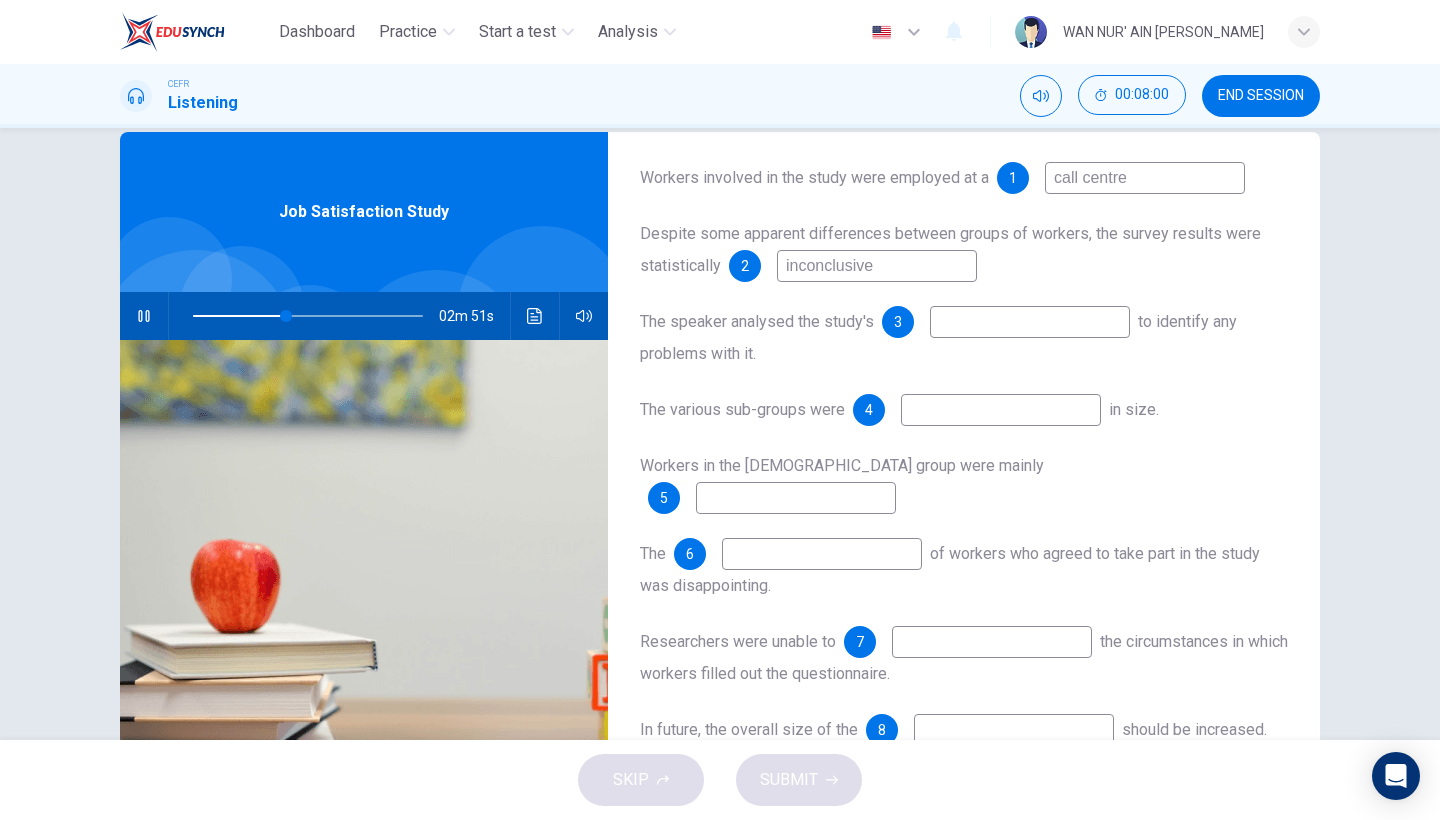 type on "41" 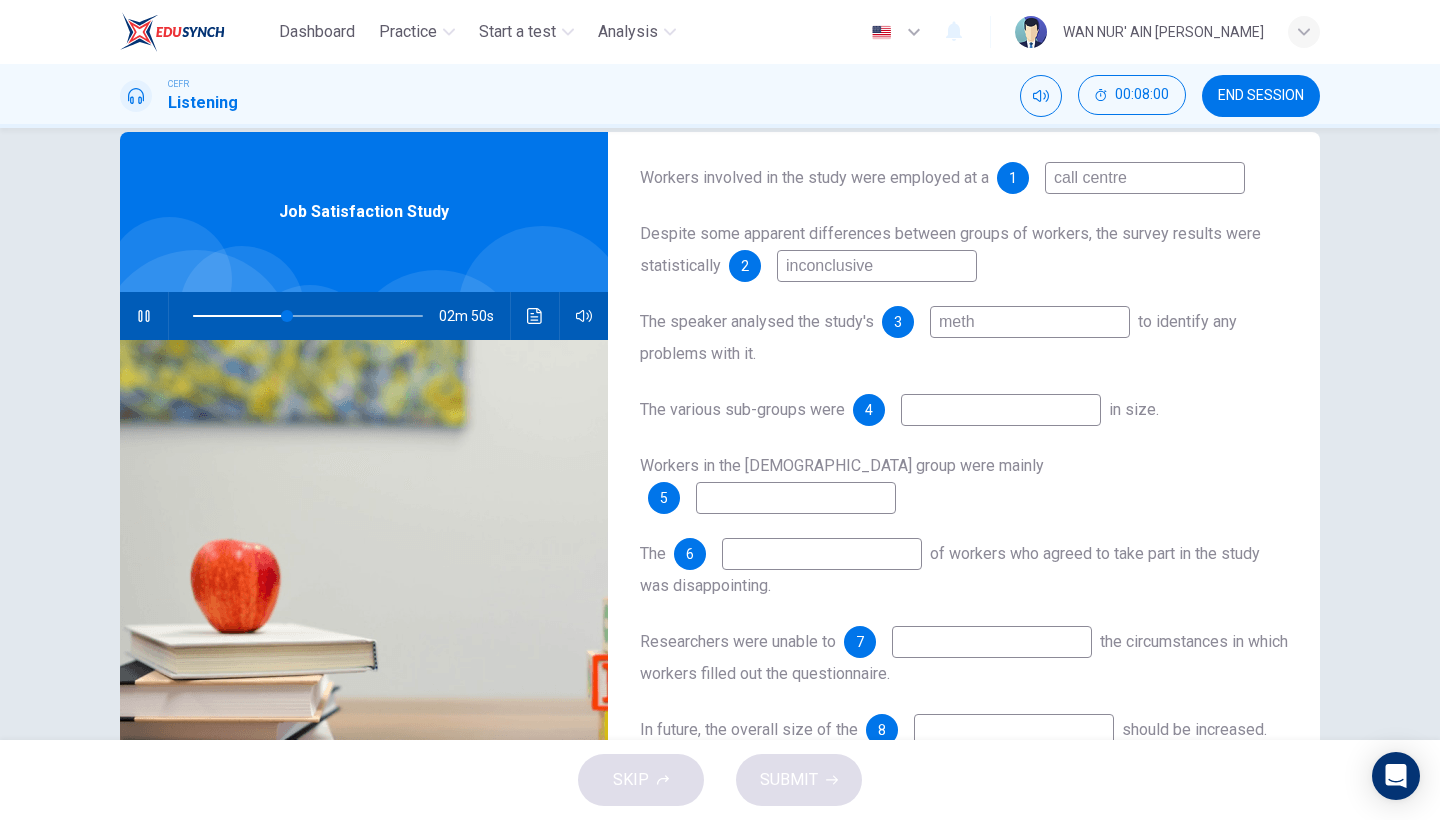 type on "metho" 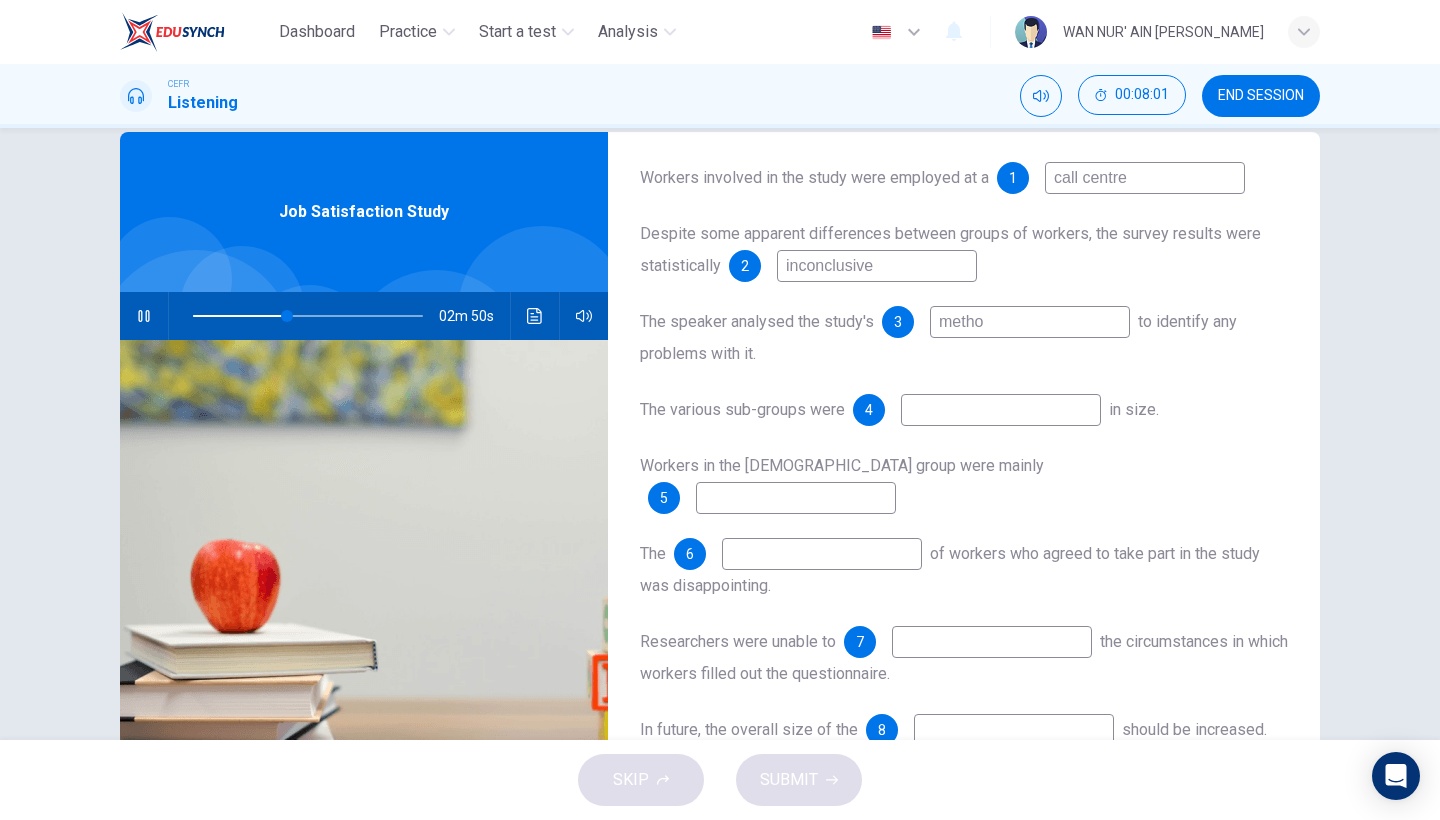 type on "41" 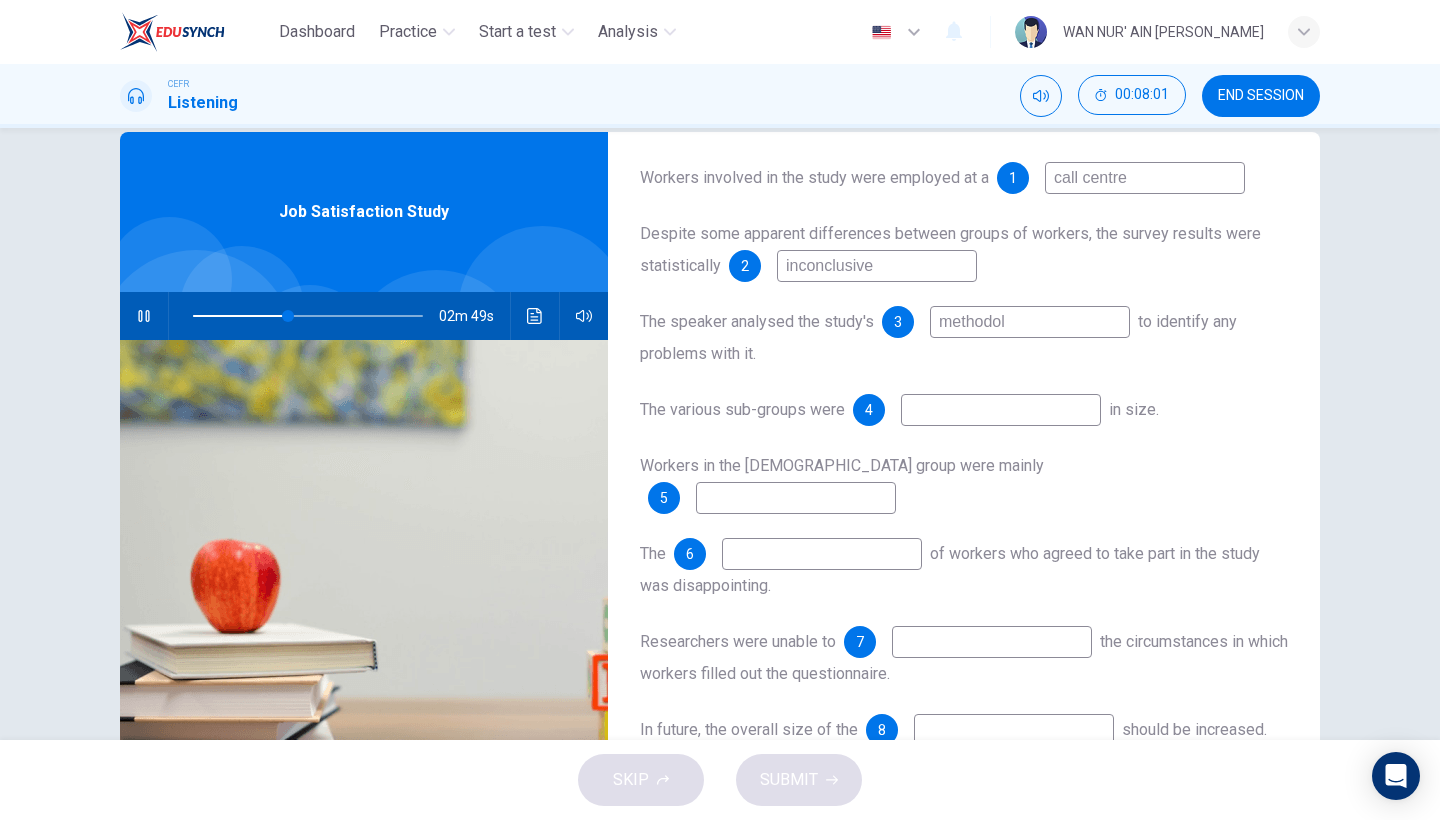 type on "methodolo" 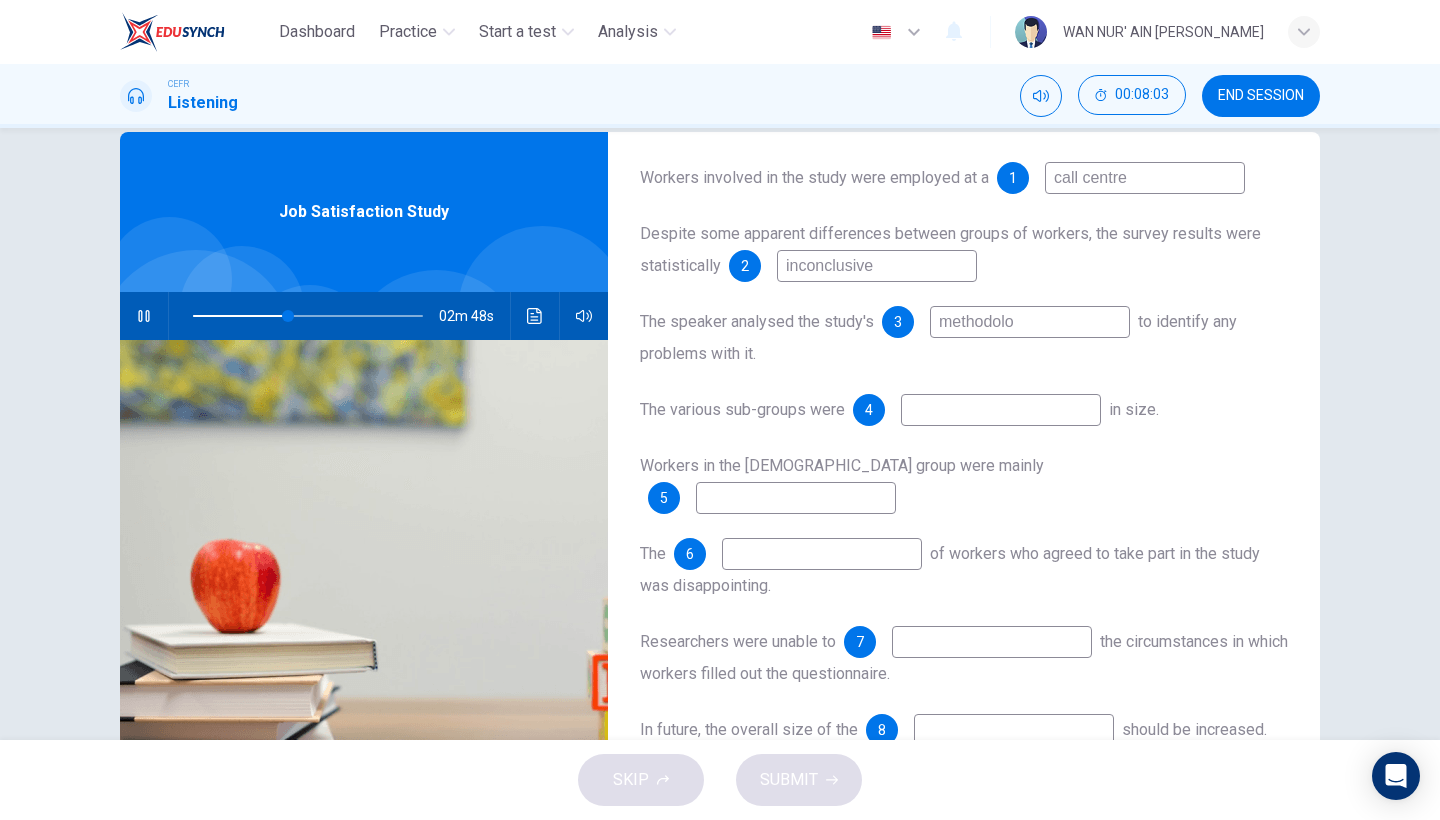 type on "42" 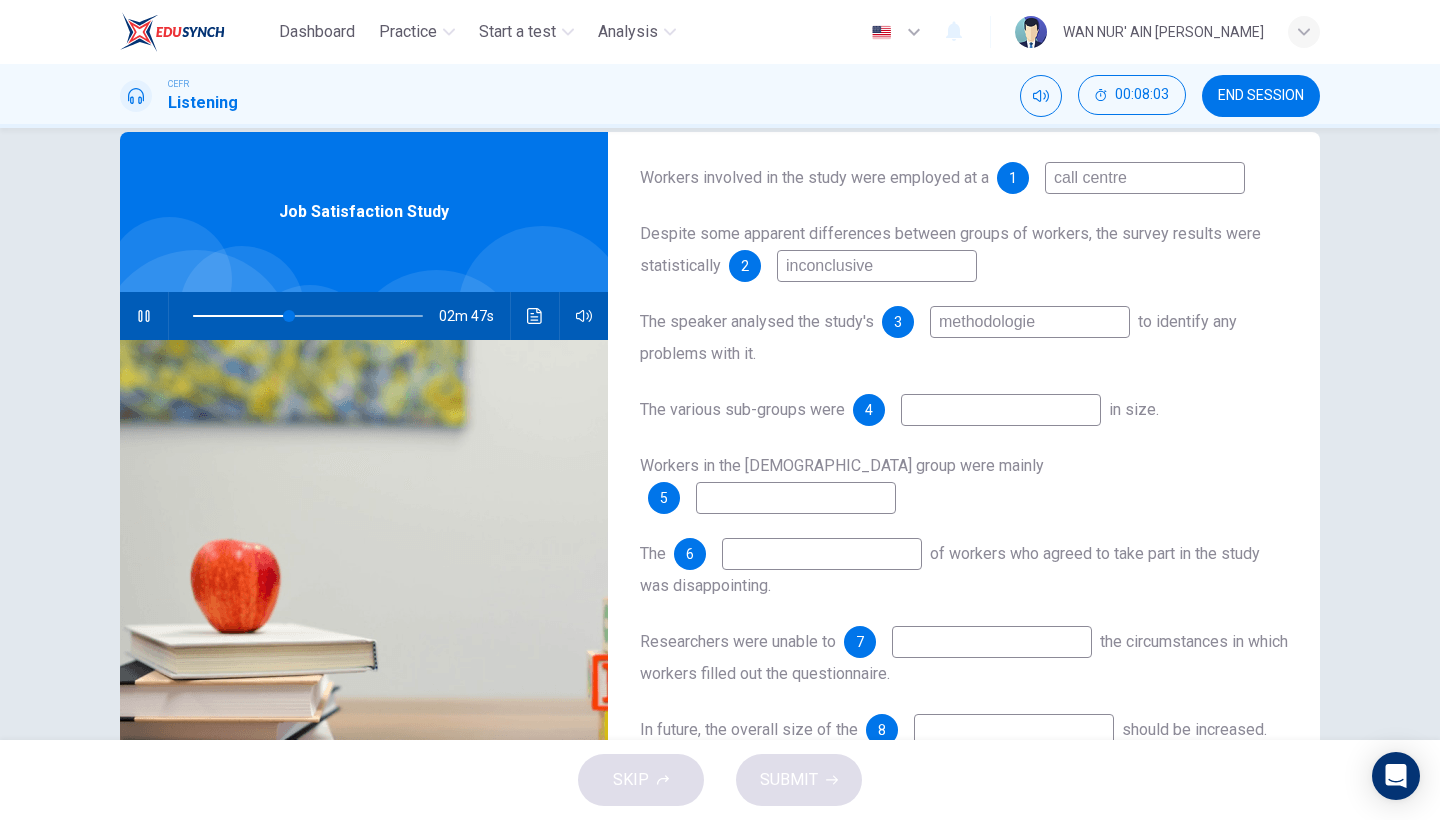 type on "methodologies" 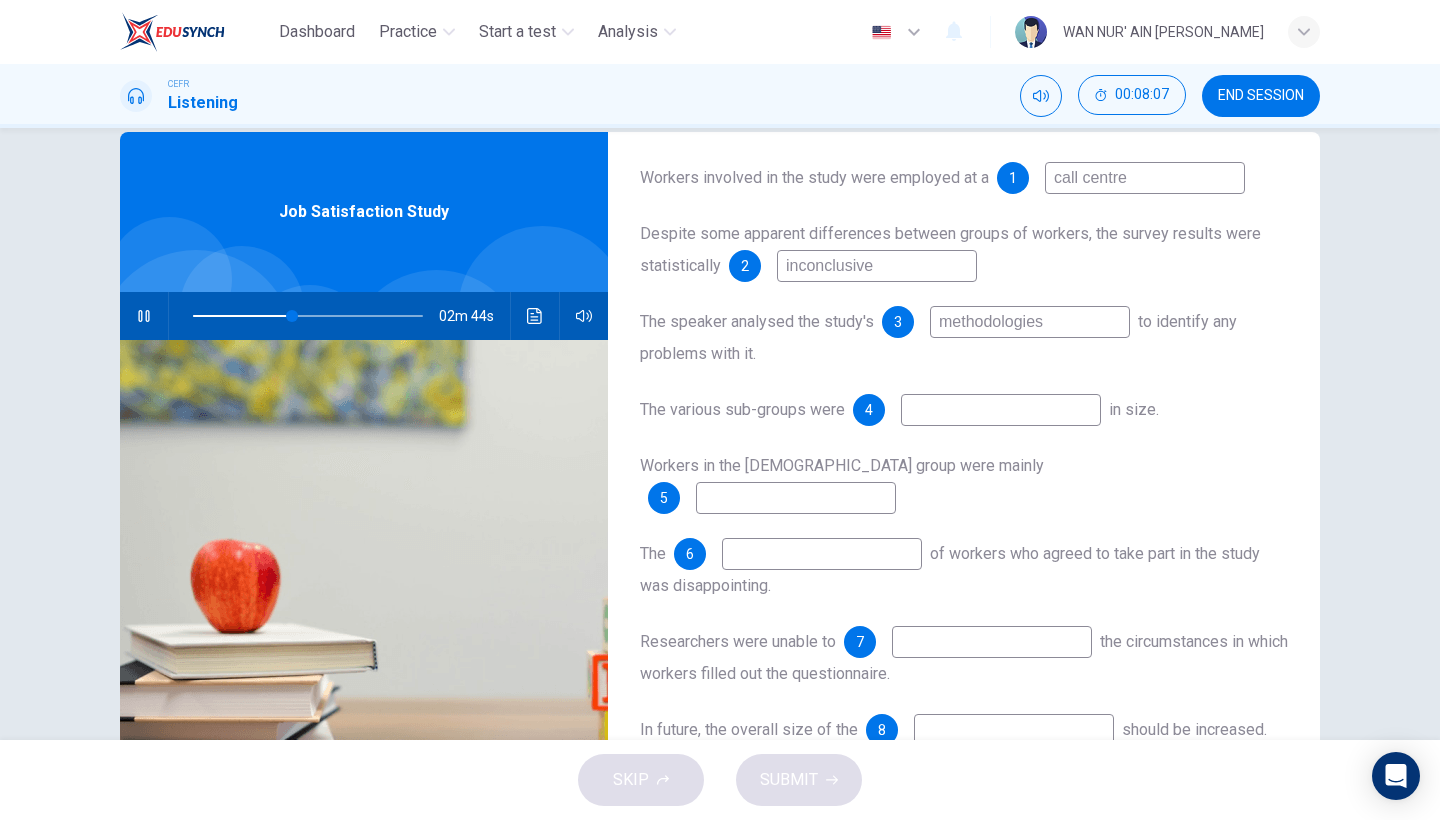 type on "43" 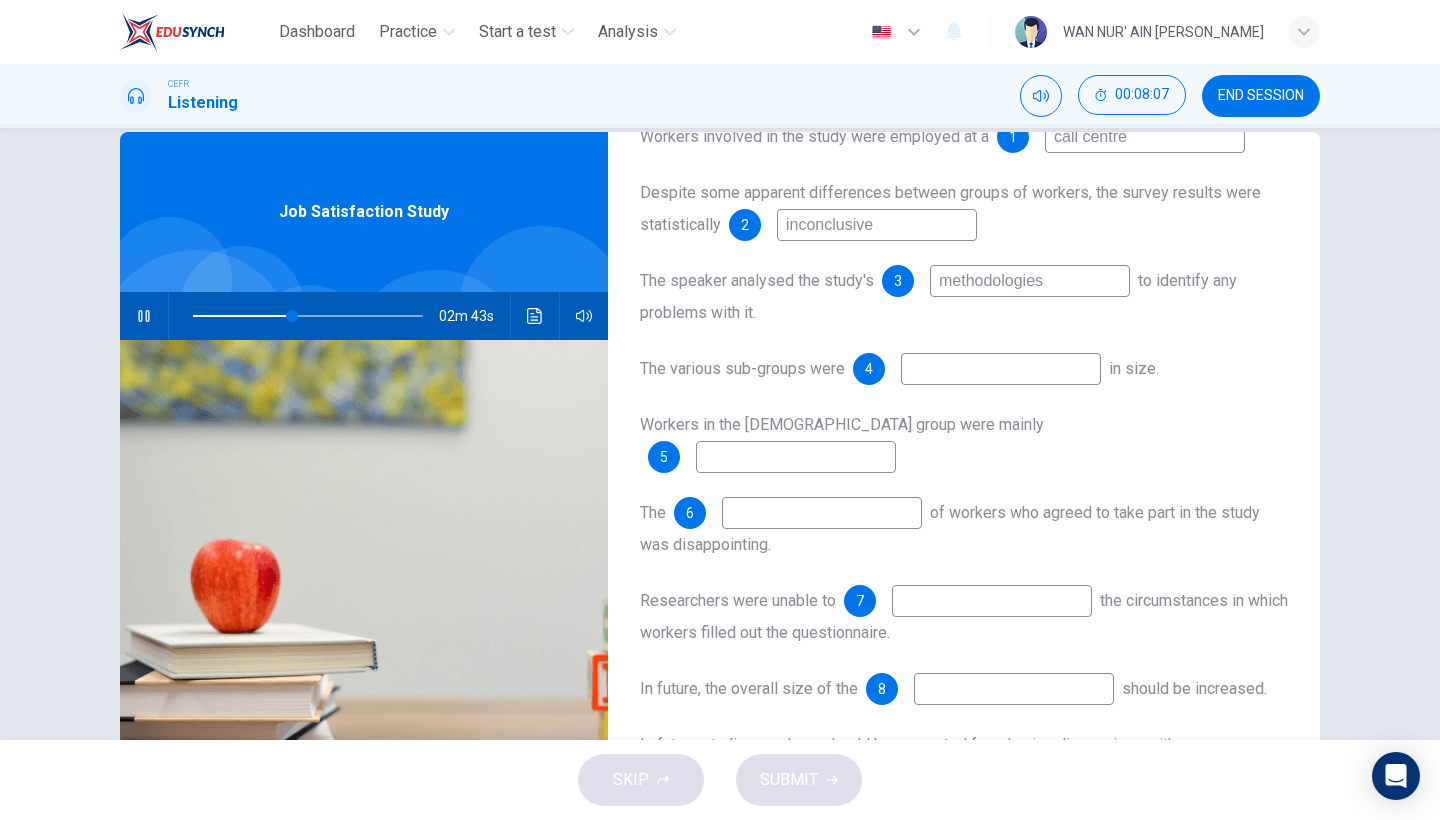 scroll, scrollTop: 225, scrollLeft: 0, axis: vertical 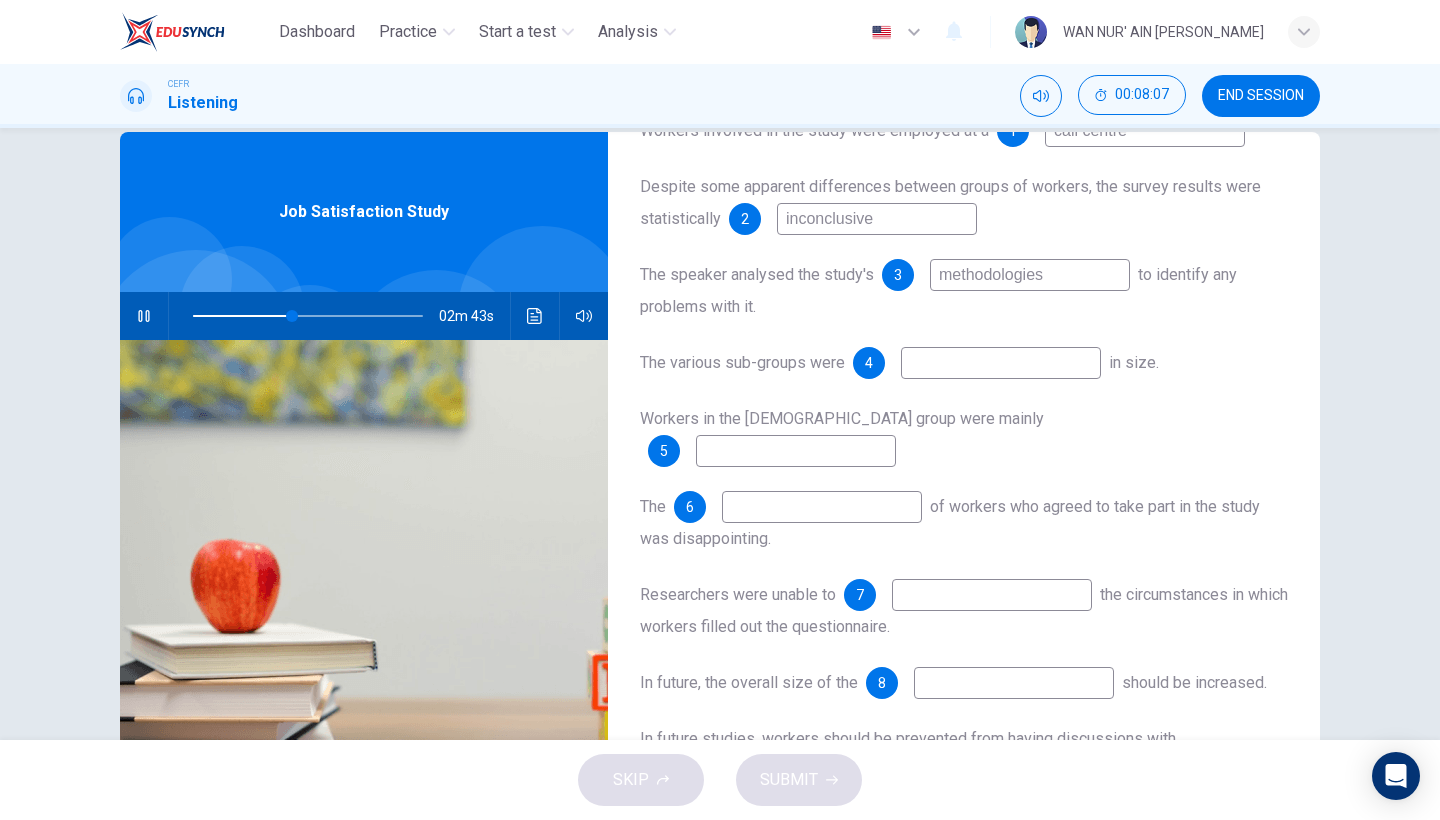 type on "methodologies" 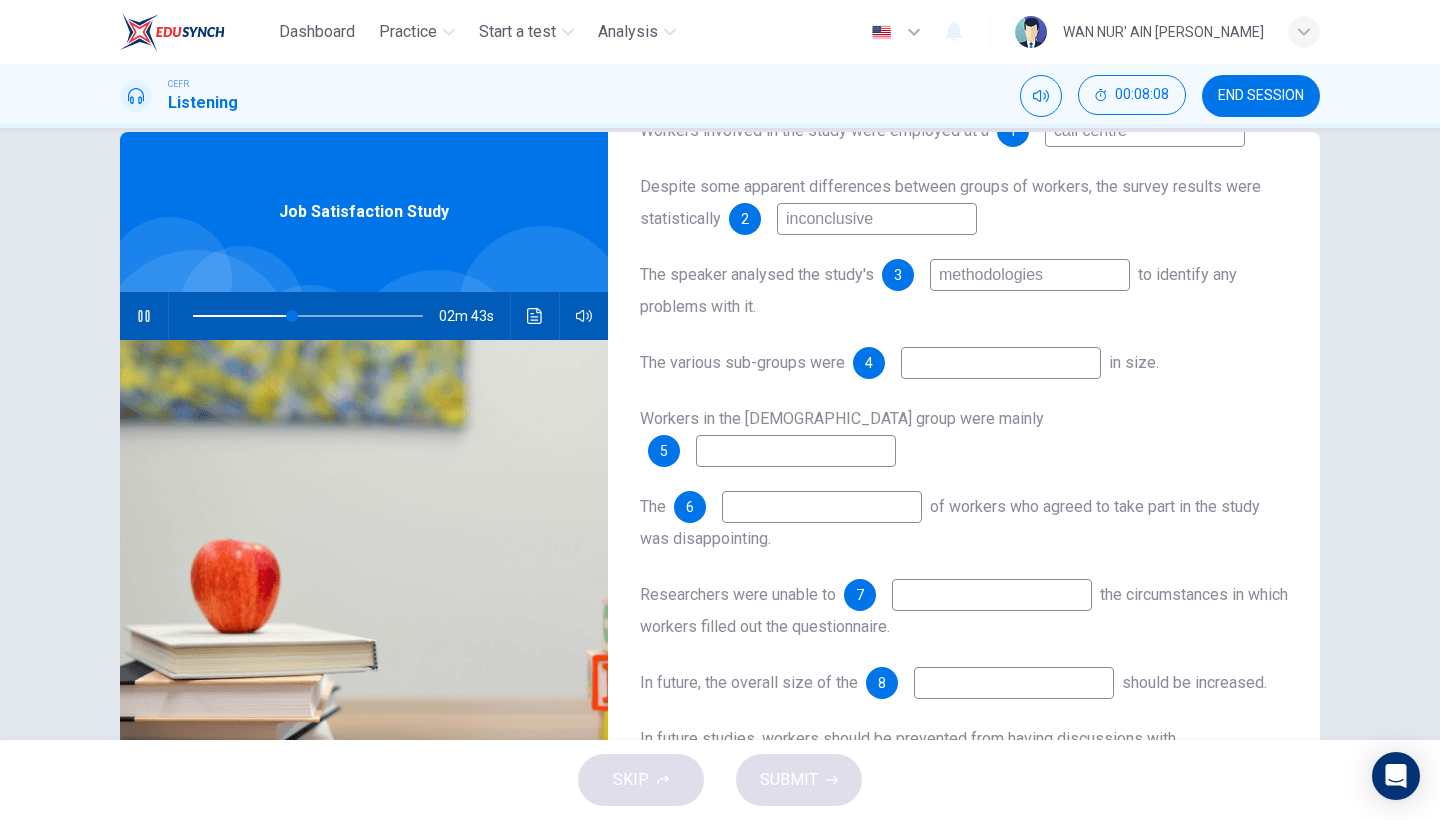 click at bounding box center [1001, 363] 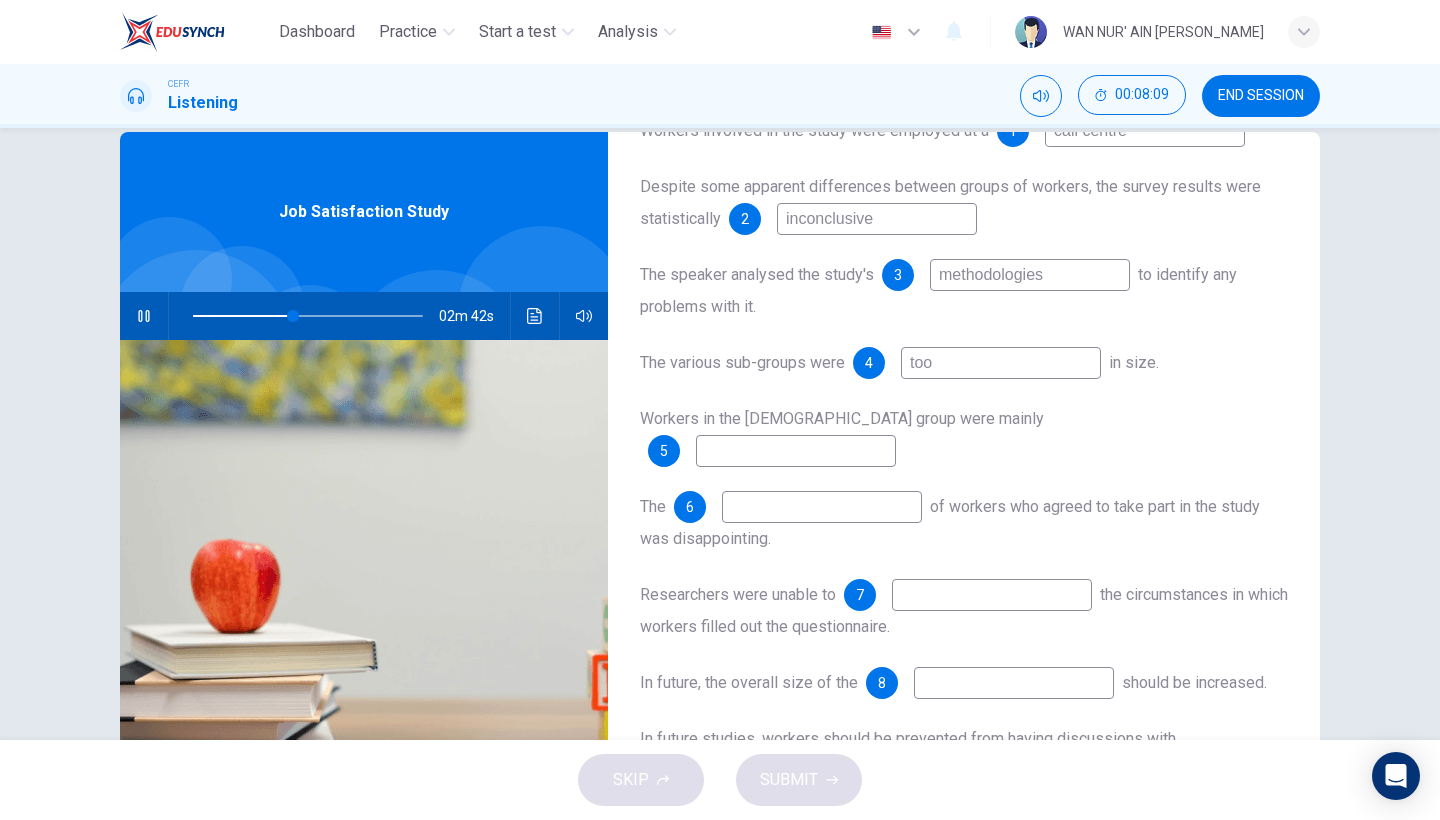 type on "too" 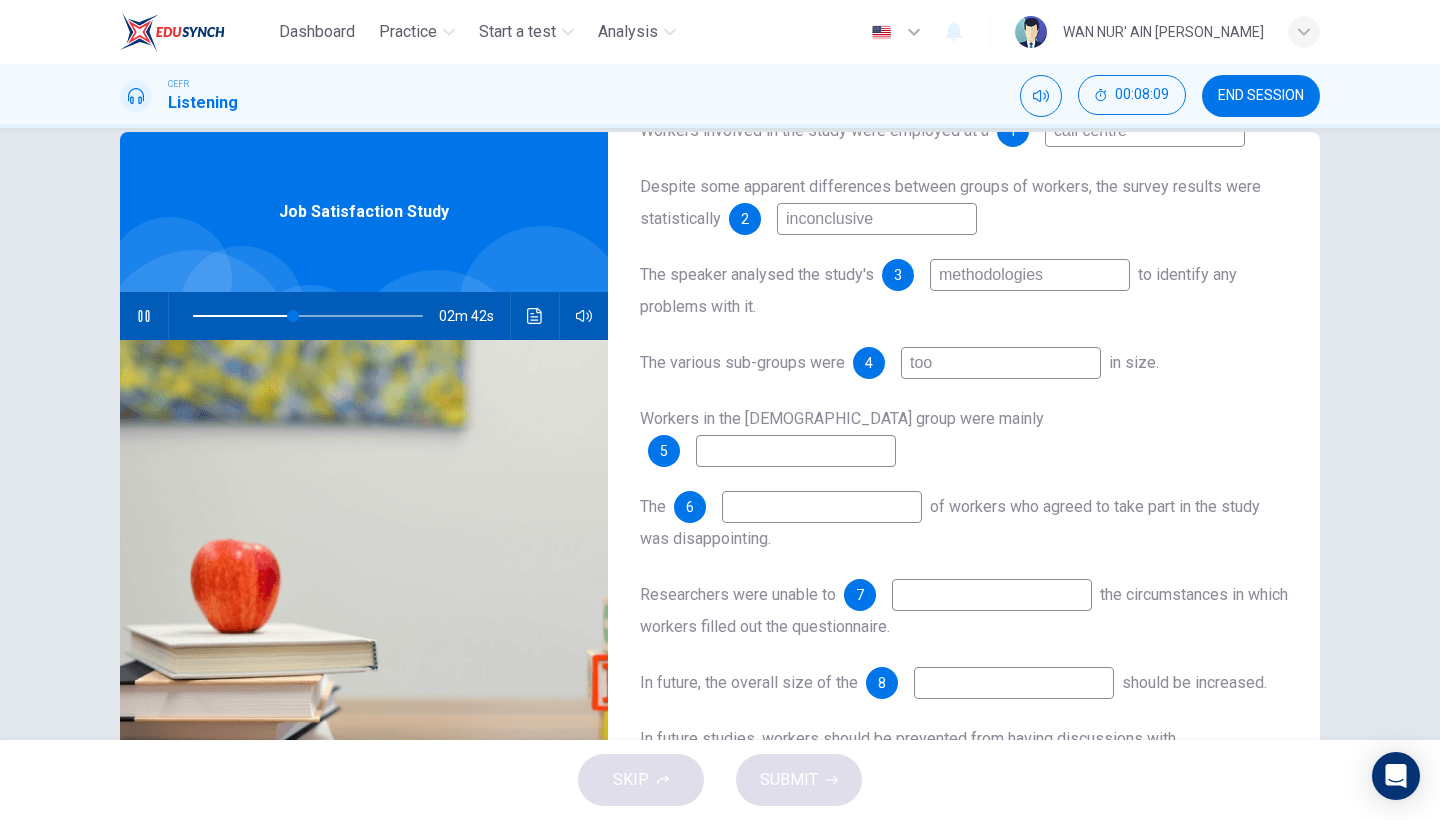 type on "44" 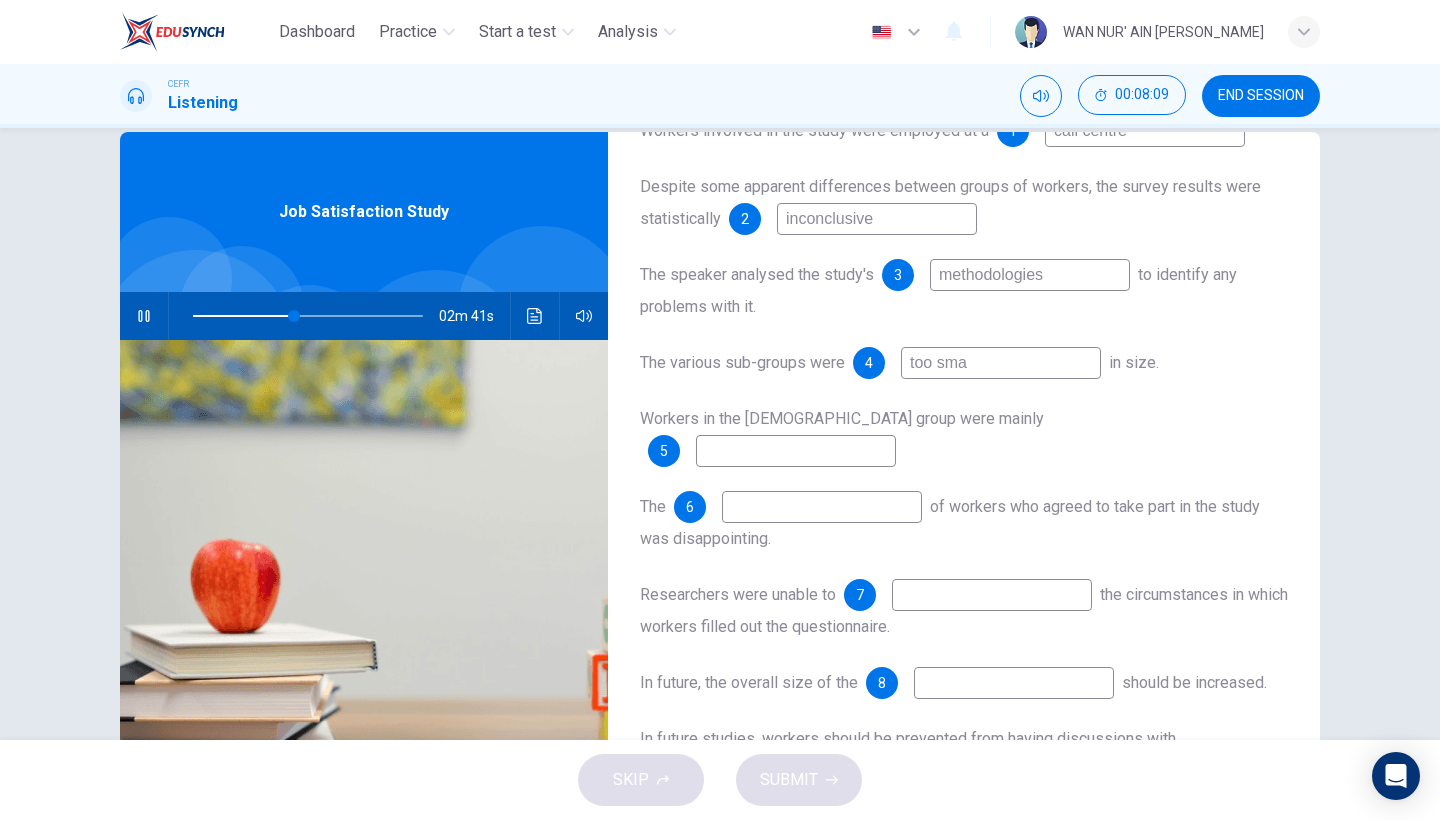 type on "too smal" 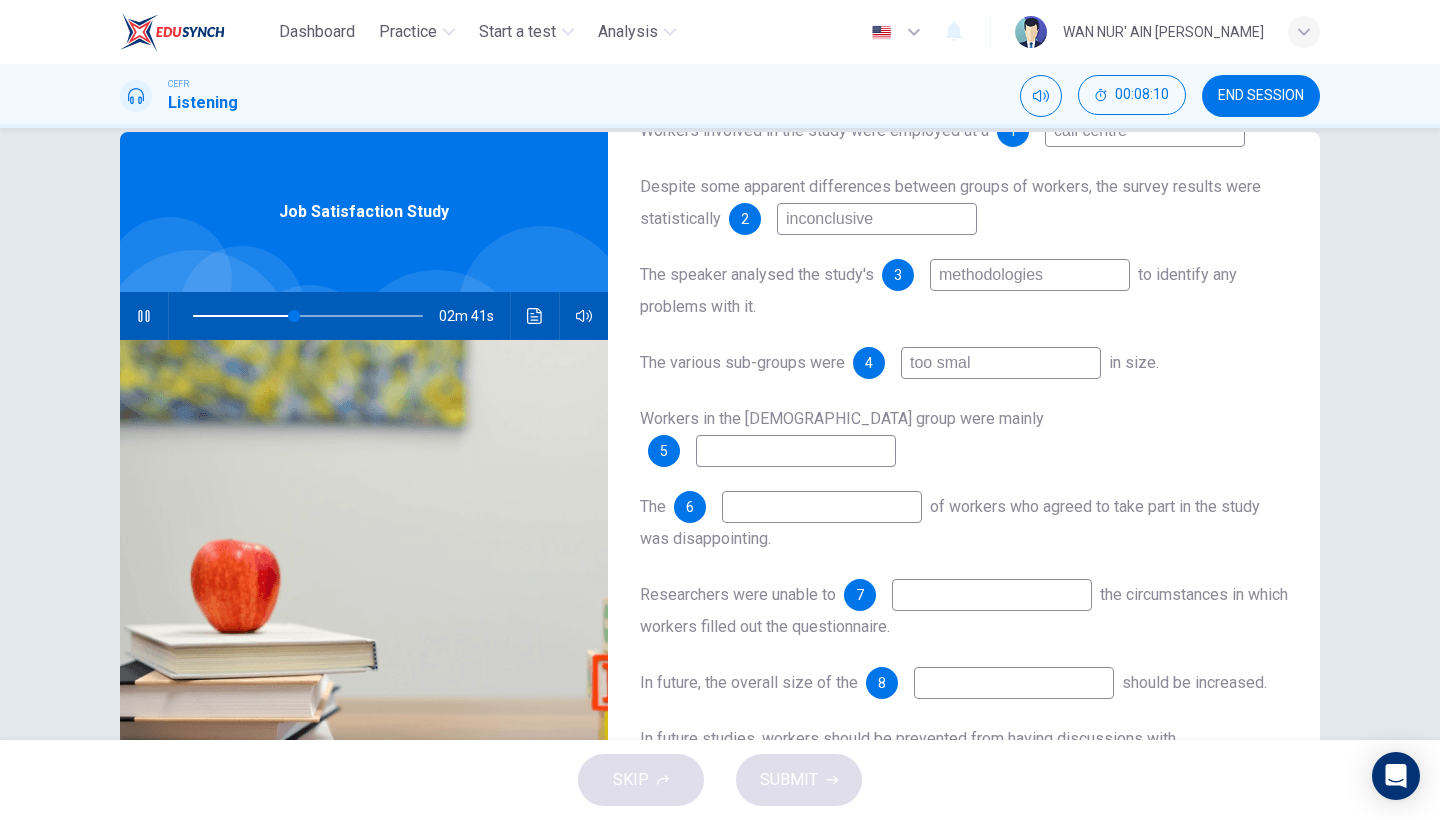 type on "44" 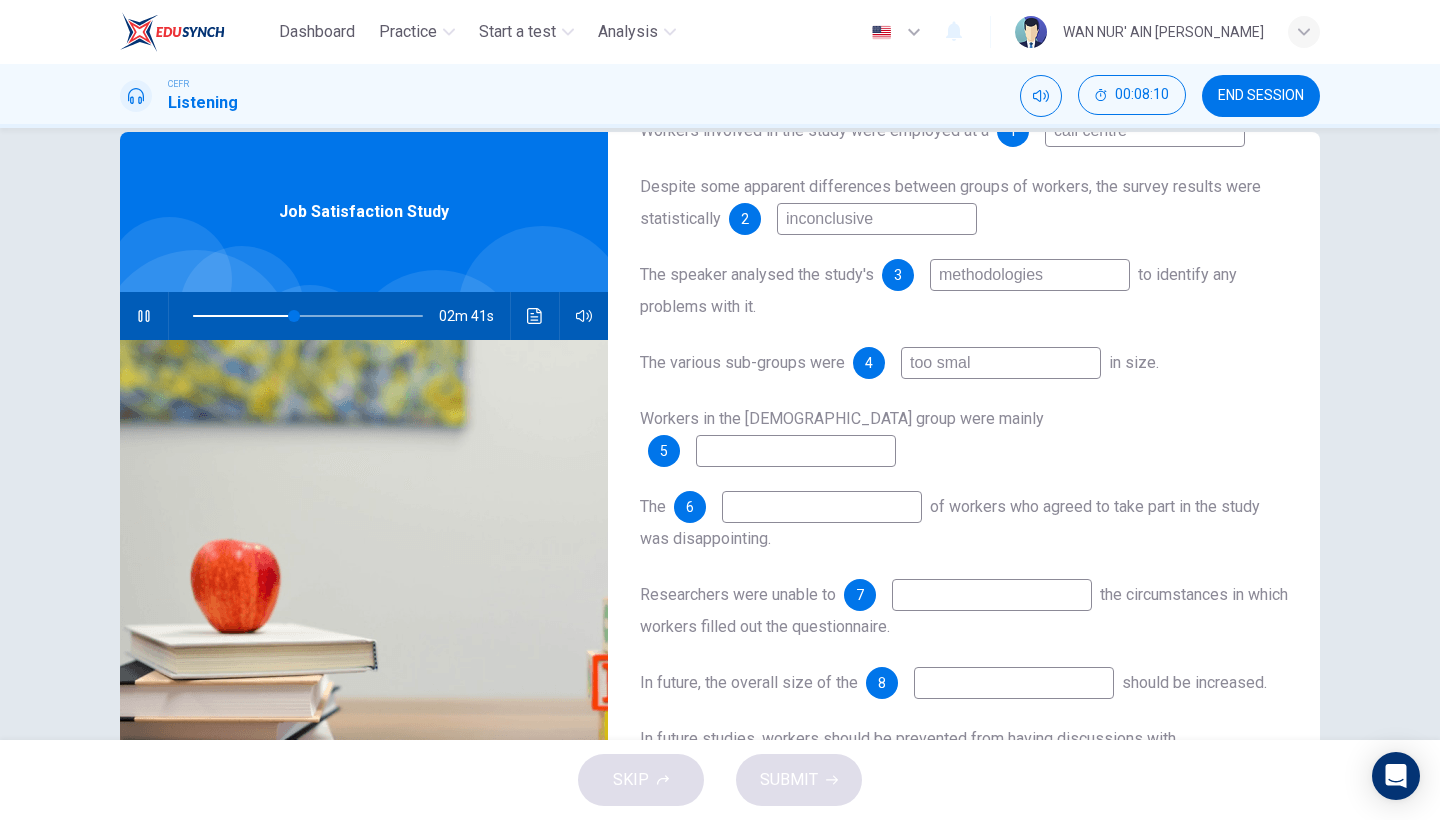 type on "too small" 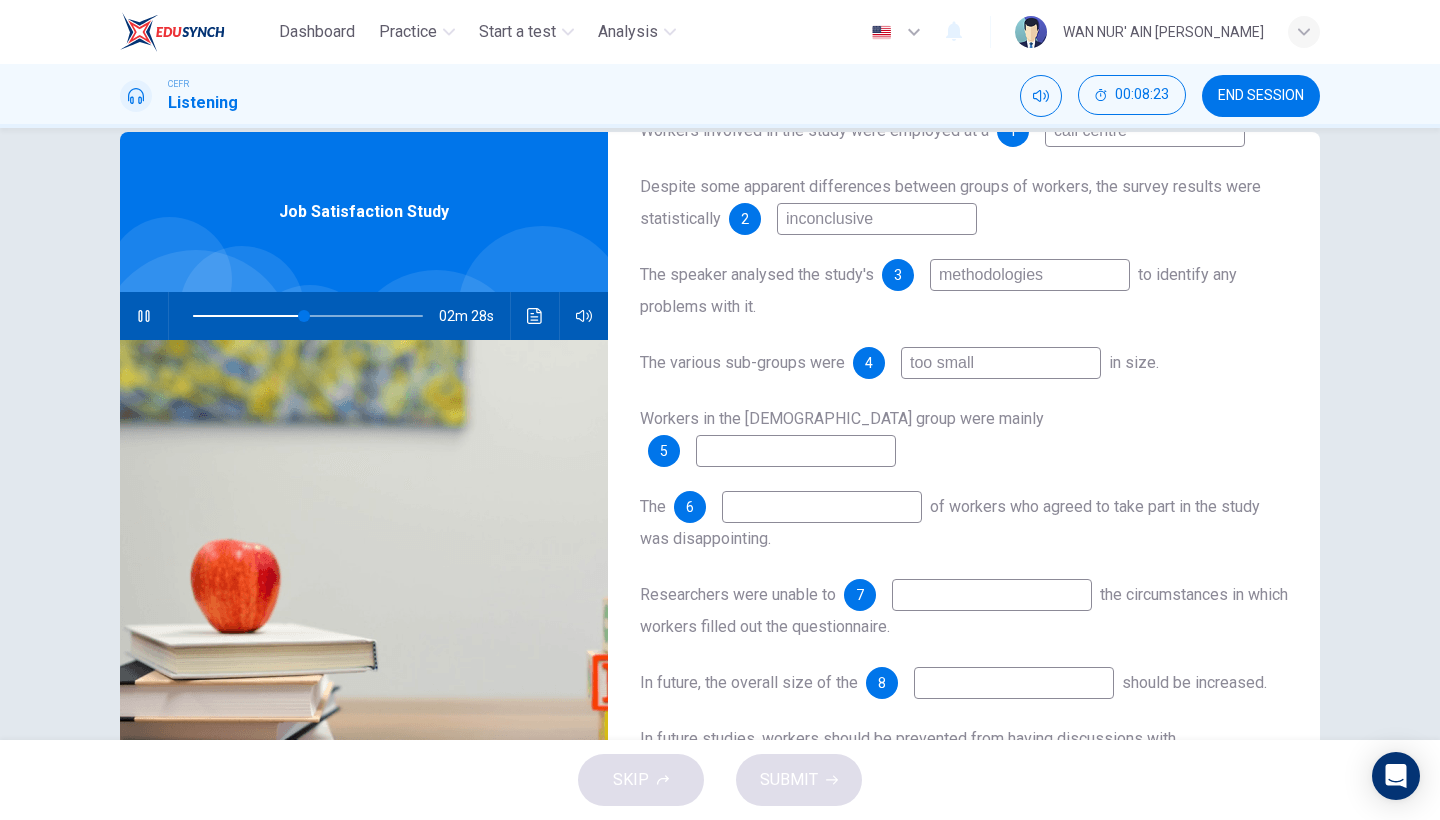 type on "49" 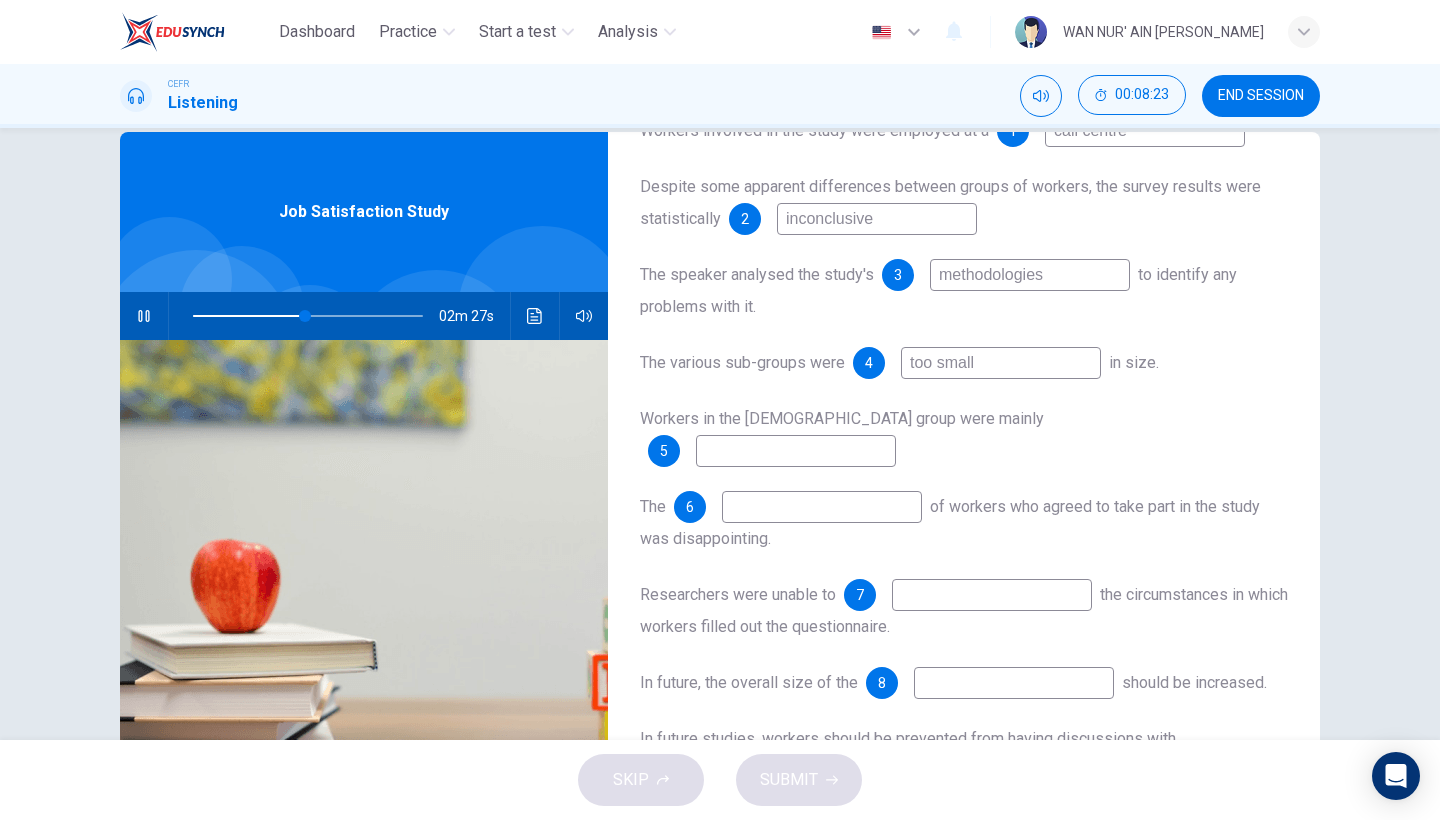 drag, startPoint x: 1019, startPoint y: 362, endPoint x: 899, endPoint y: 362, distance: 120 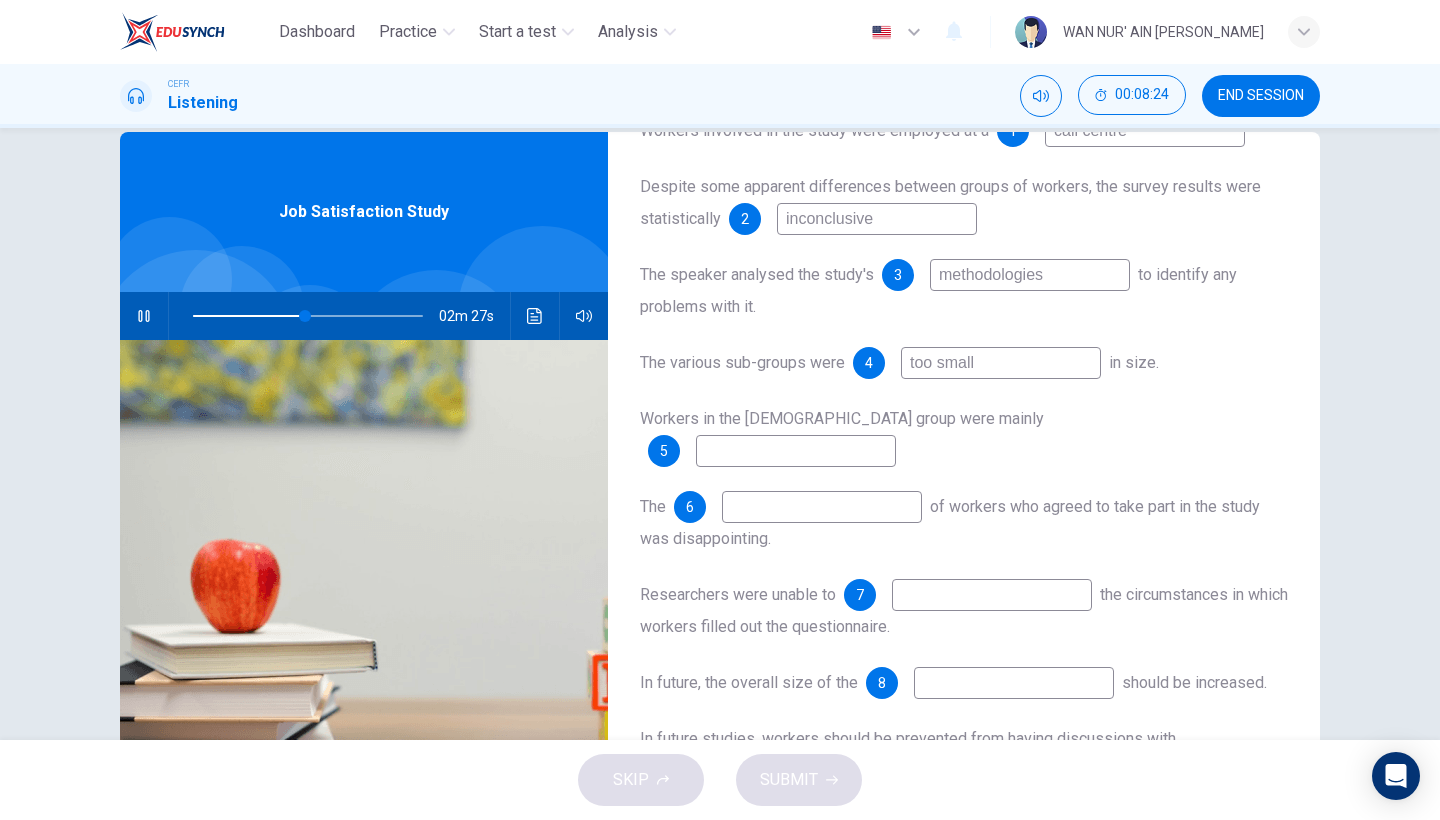 type on "u" 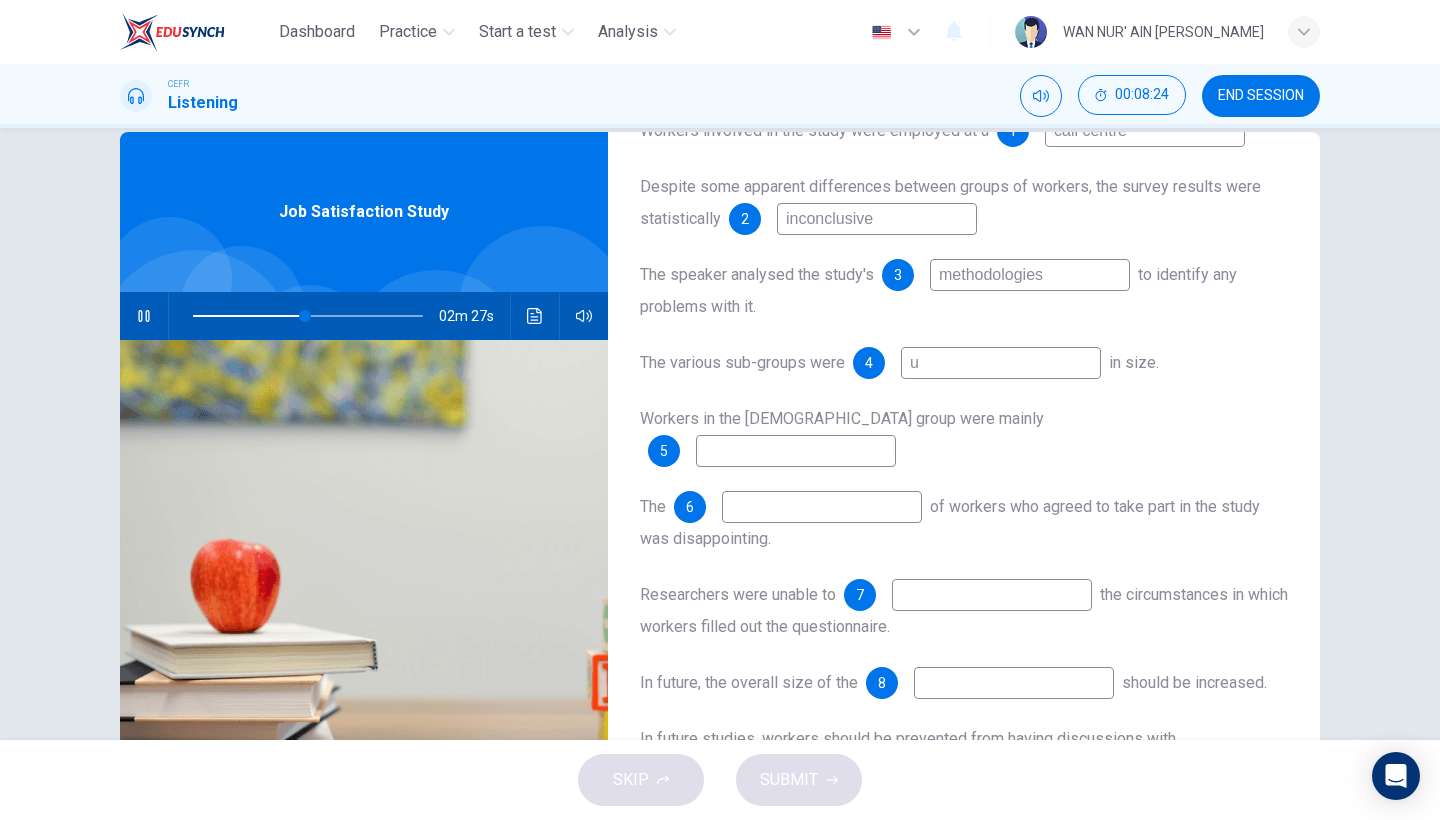 type on "49" 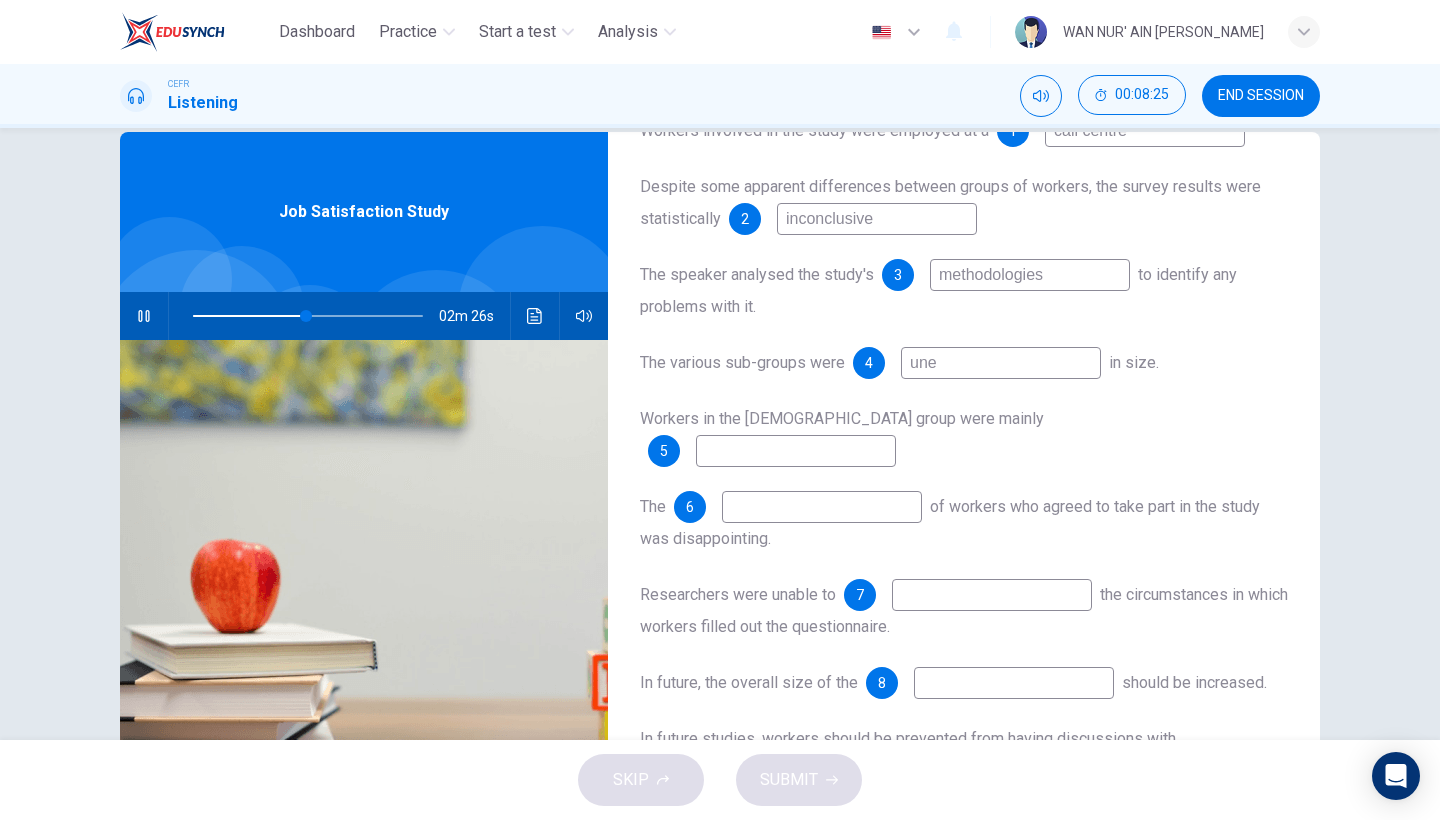 type on "uneq" 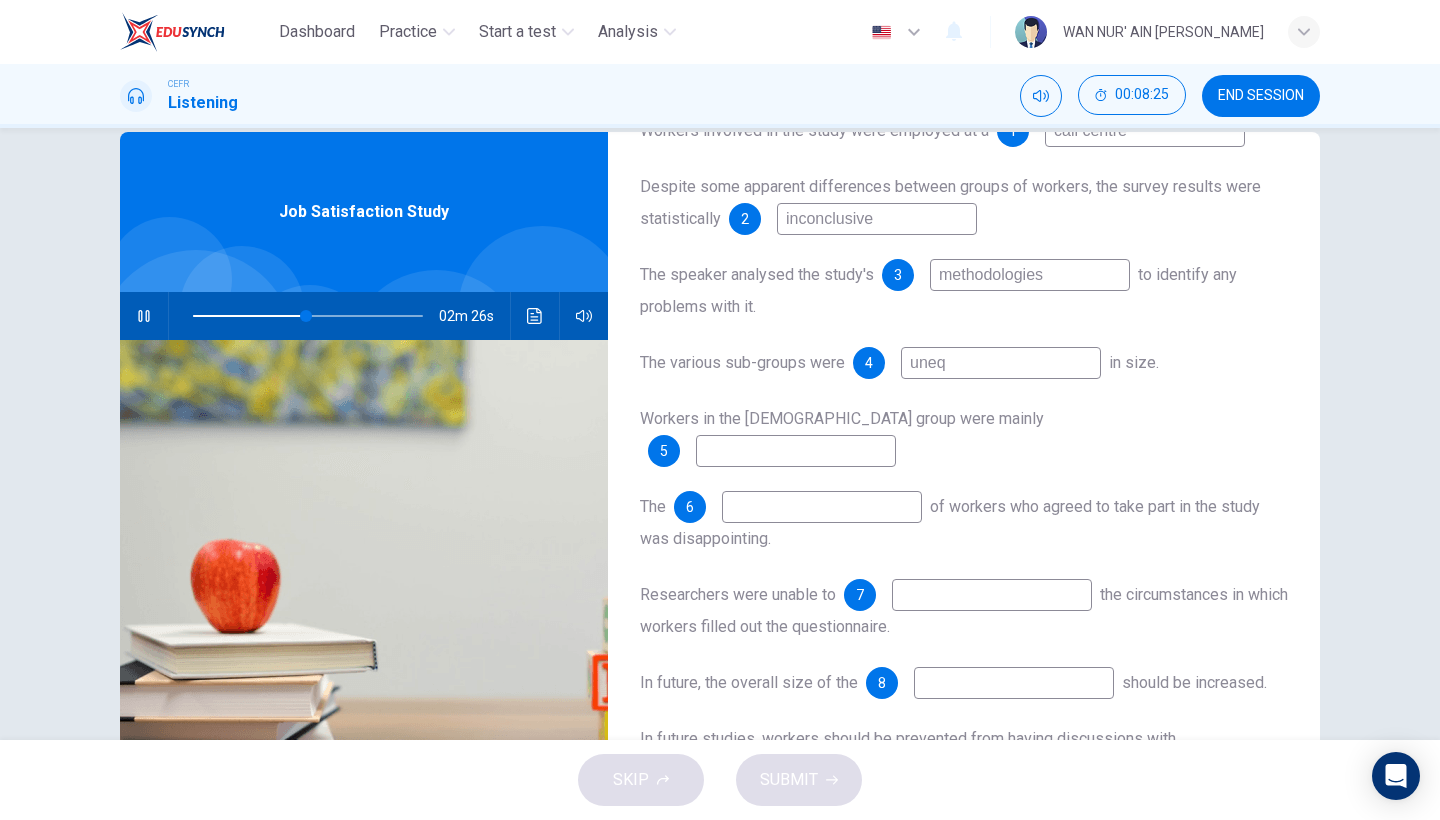 type on "50" 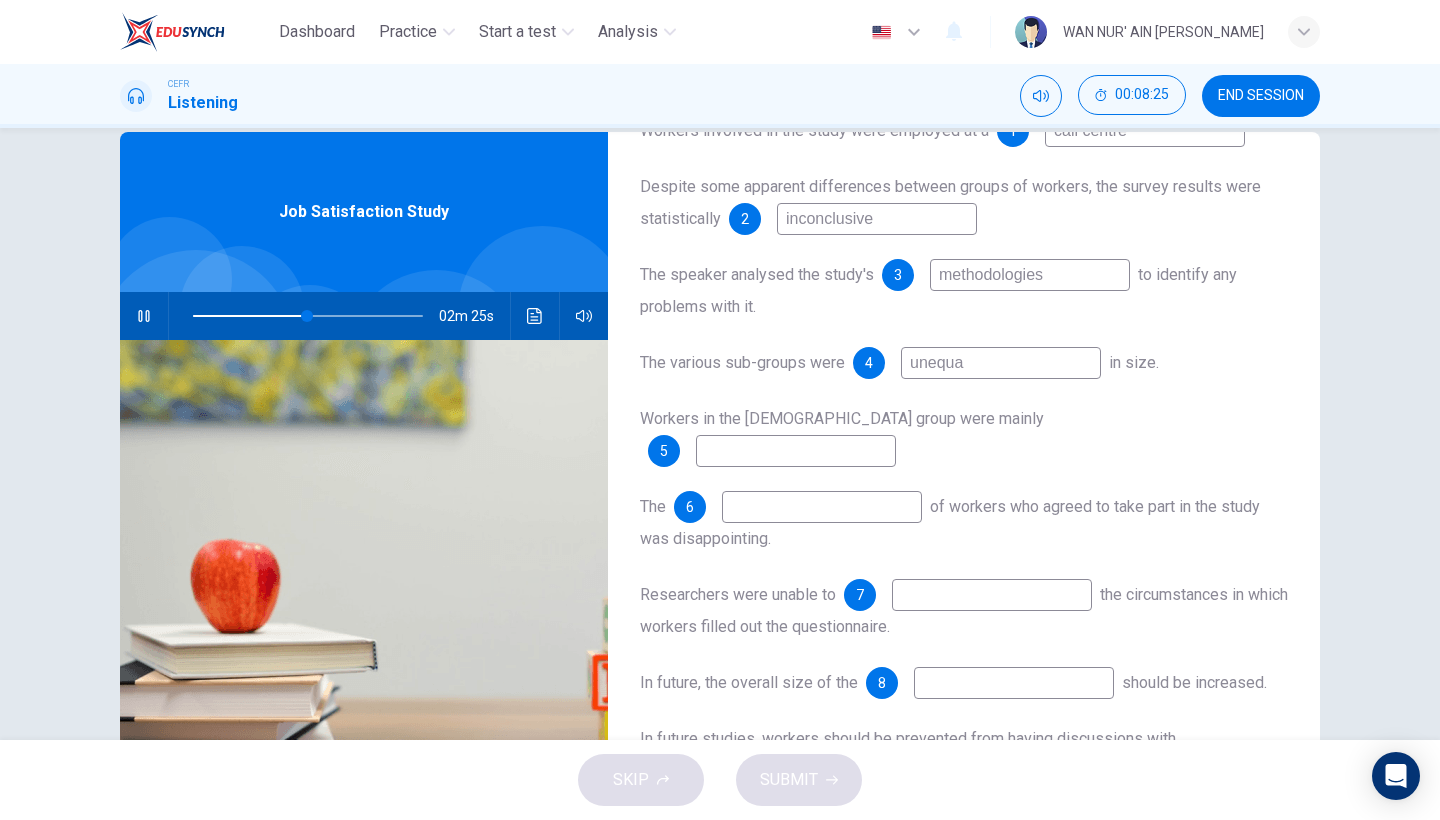 type on "unequal" 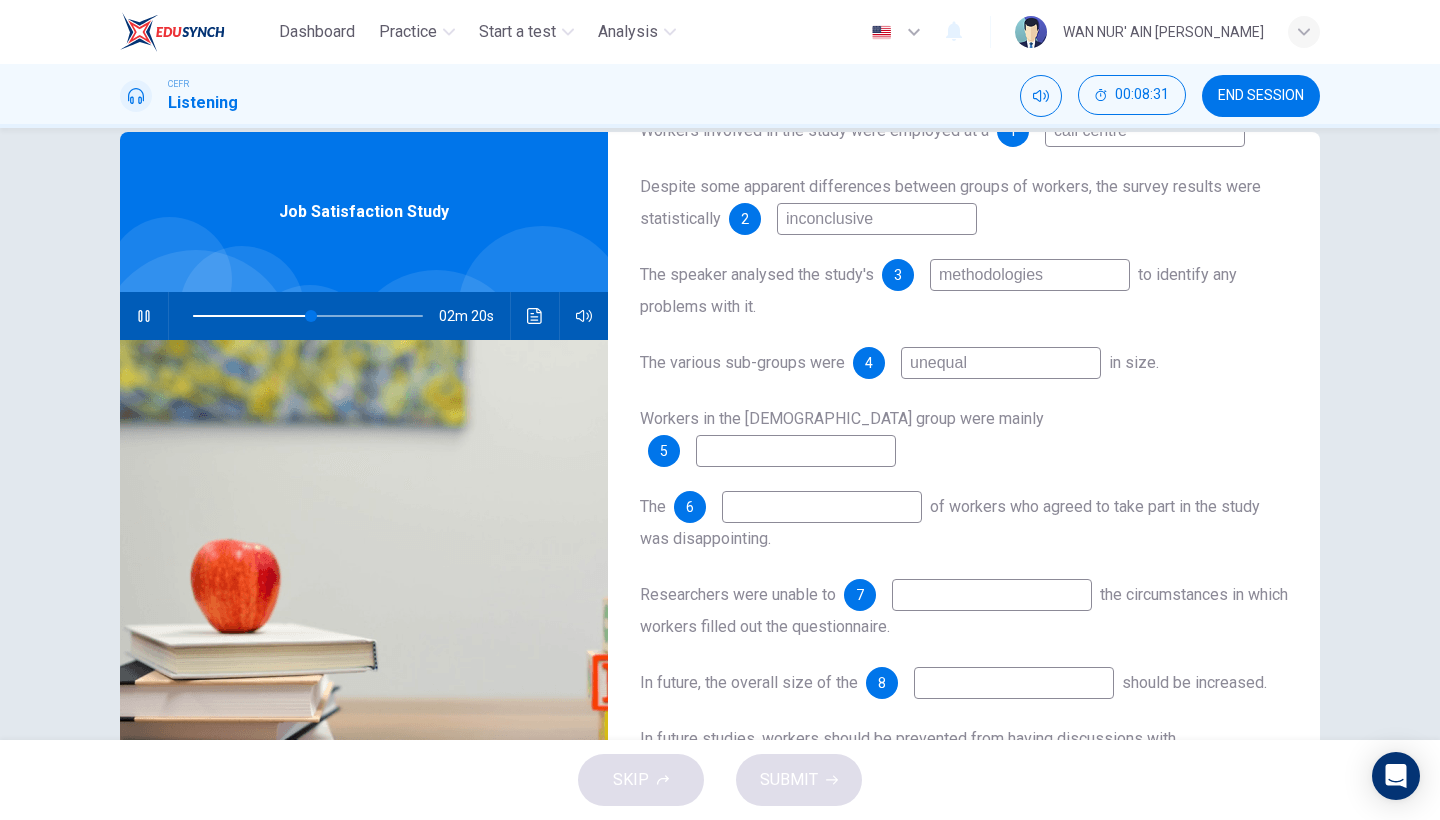 type on "52" 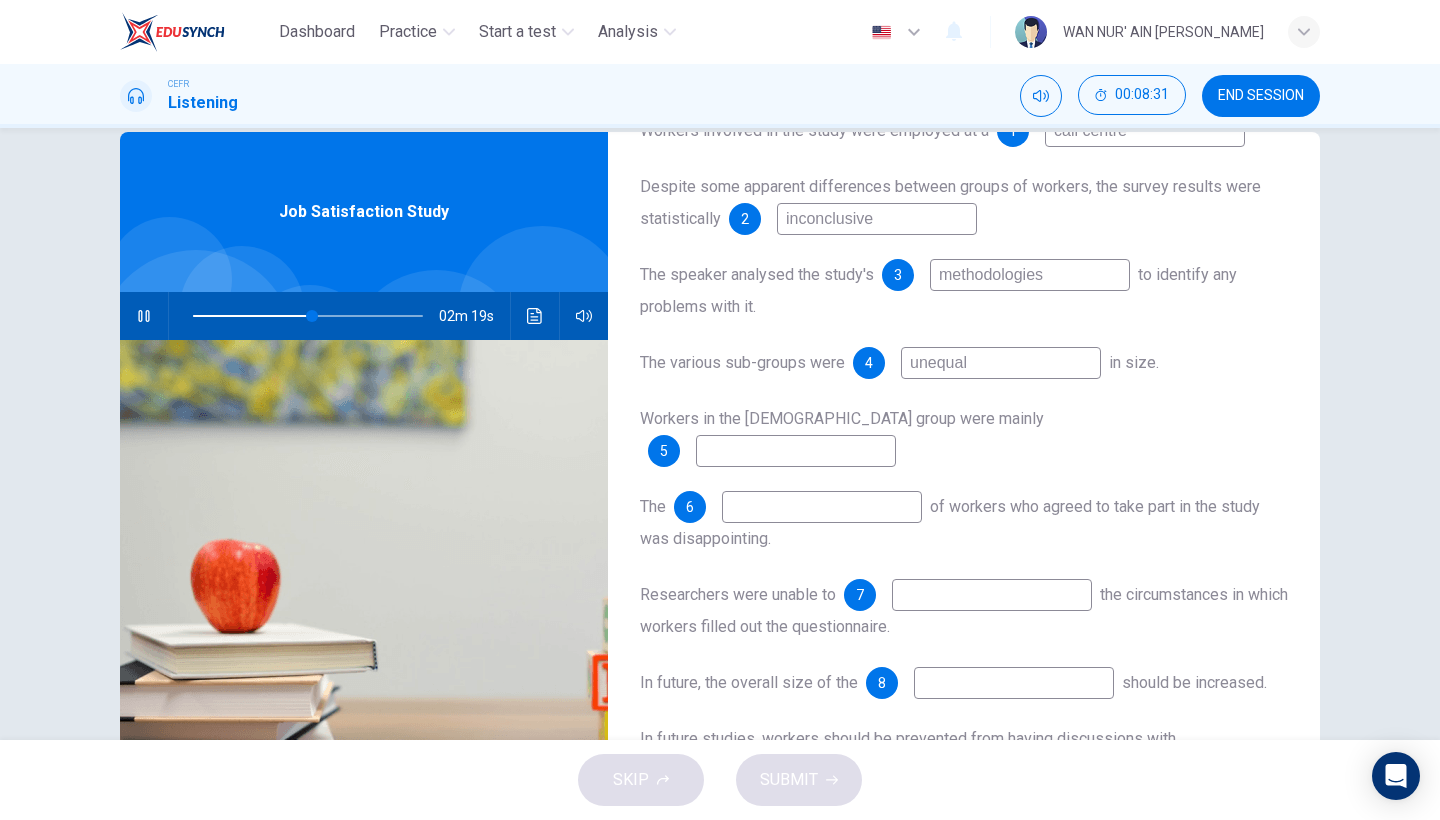 type on "unequal" 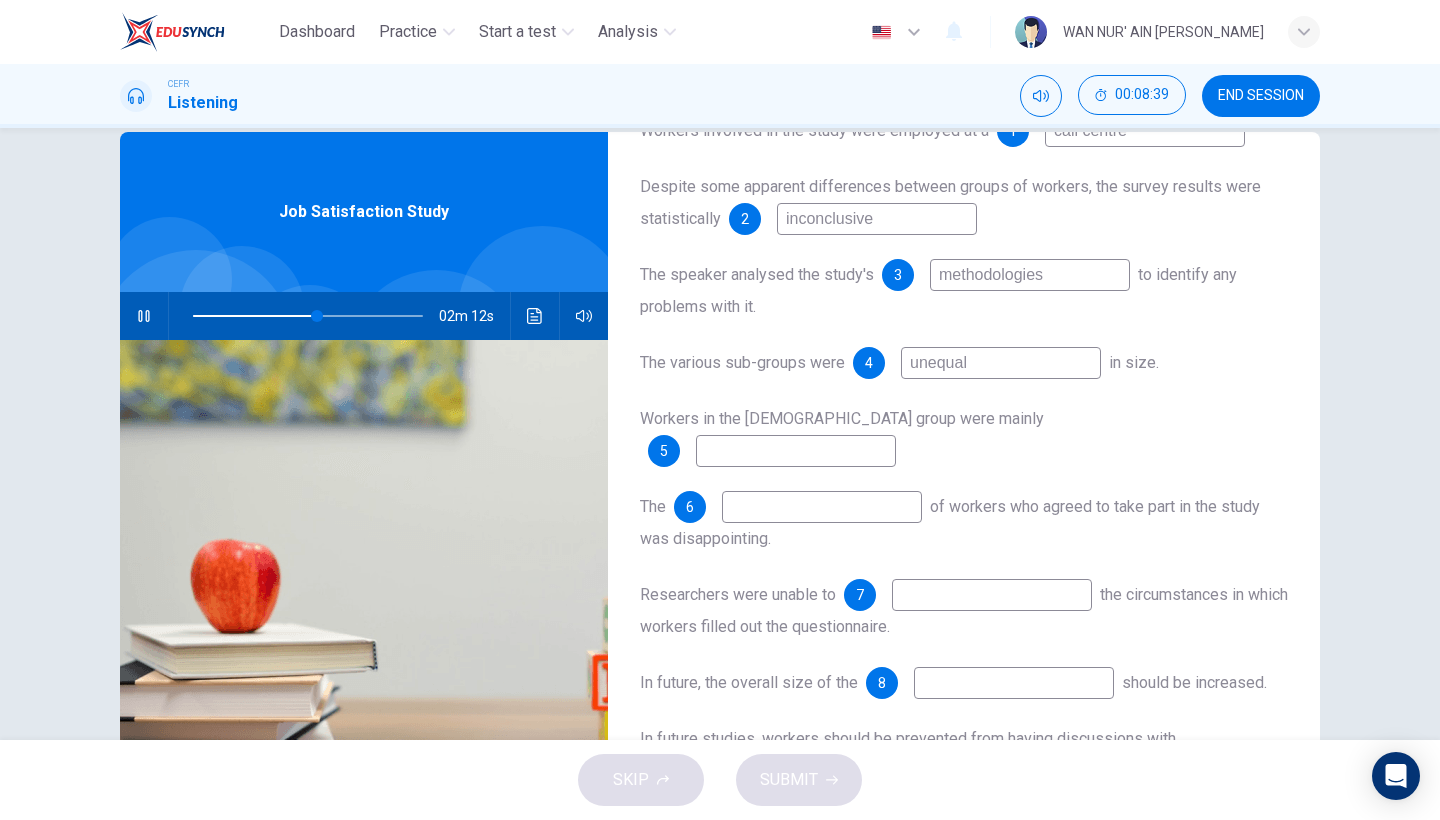 type on "54" 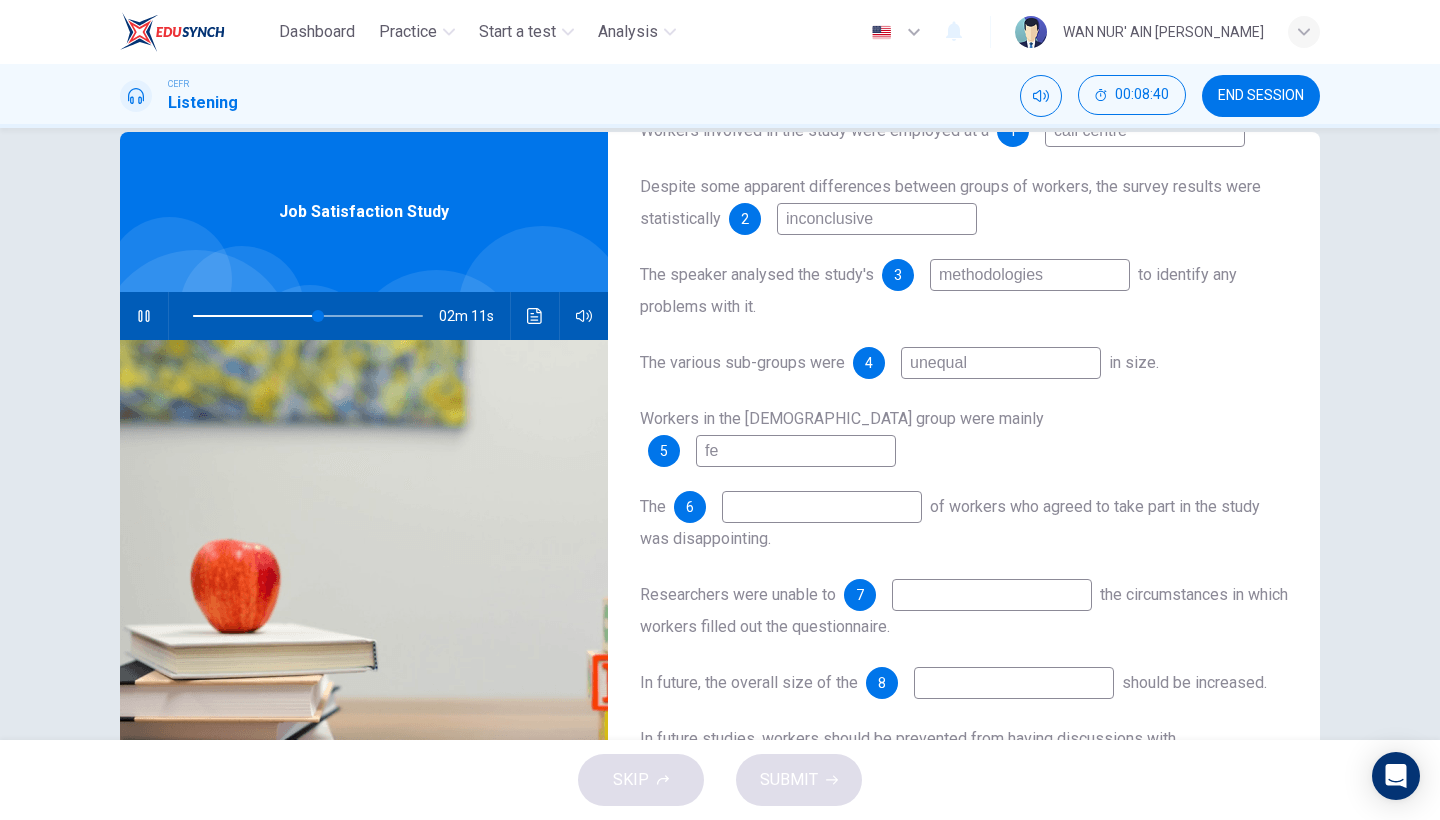 type on "fem" 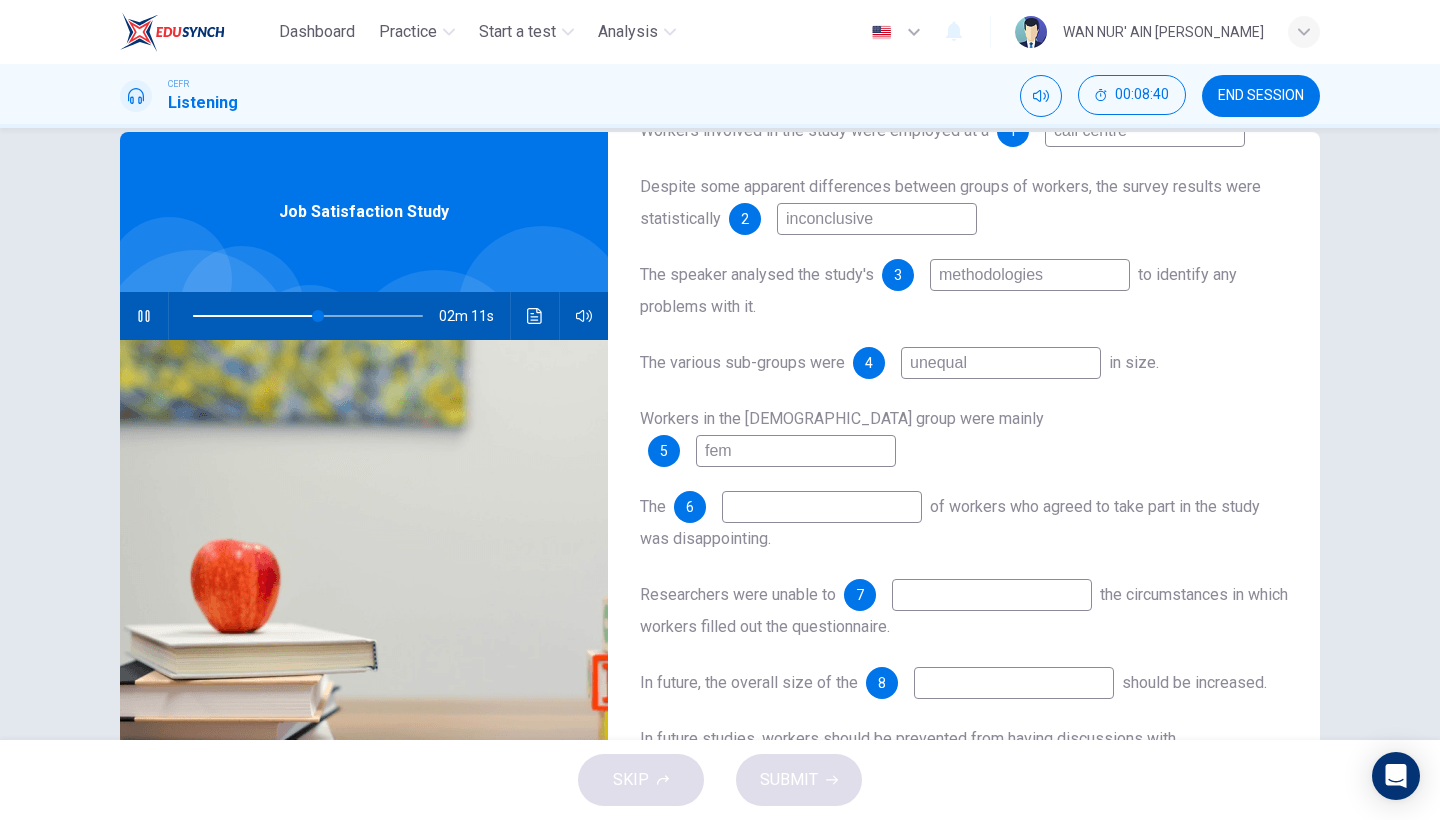 type on "55" 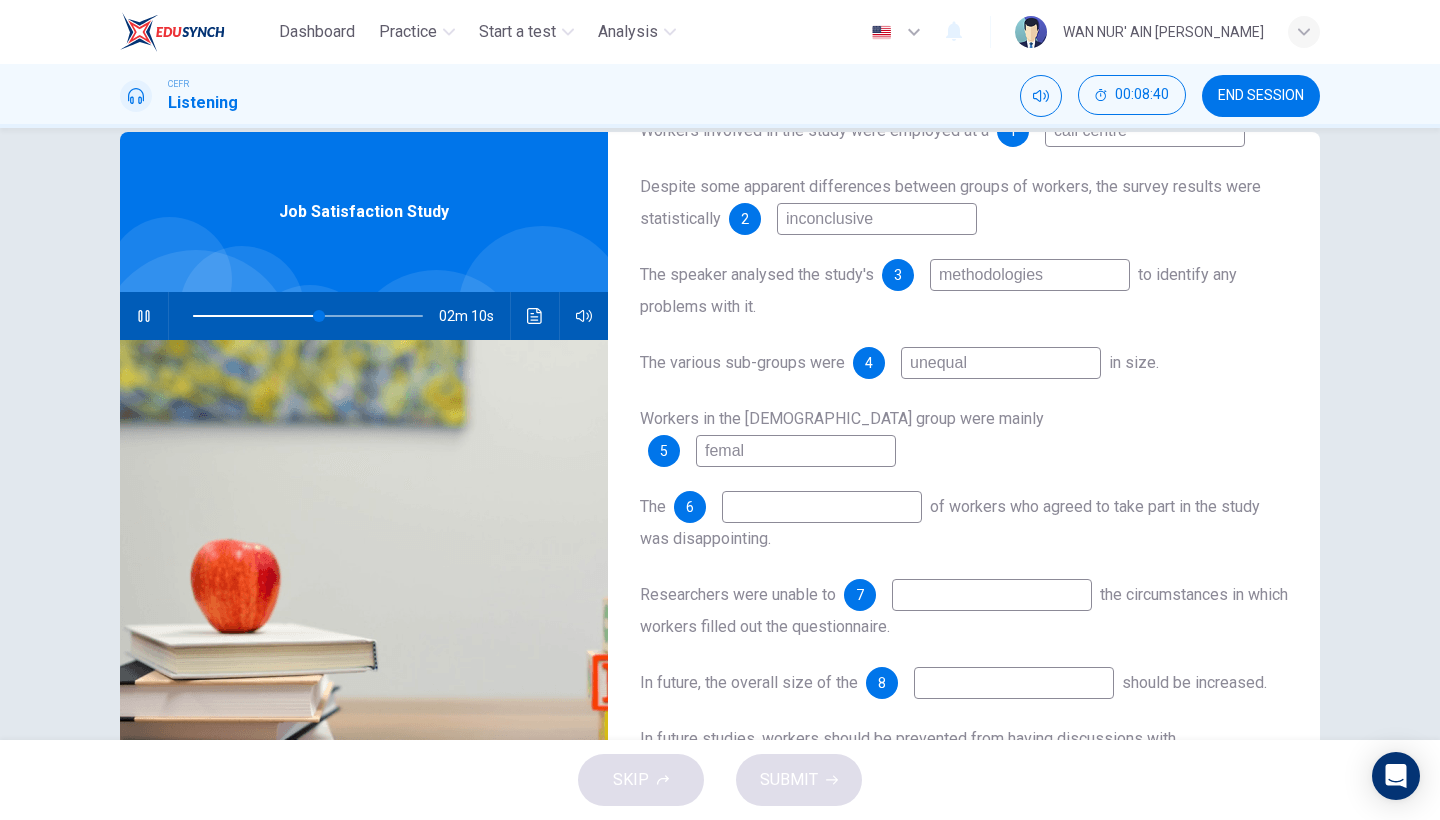 type on "[DEMOGRAPHIC_DATA]" 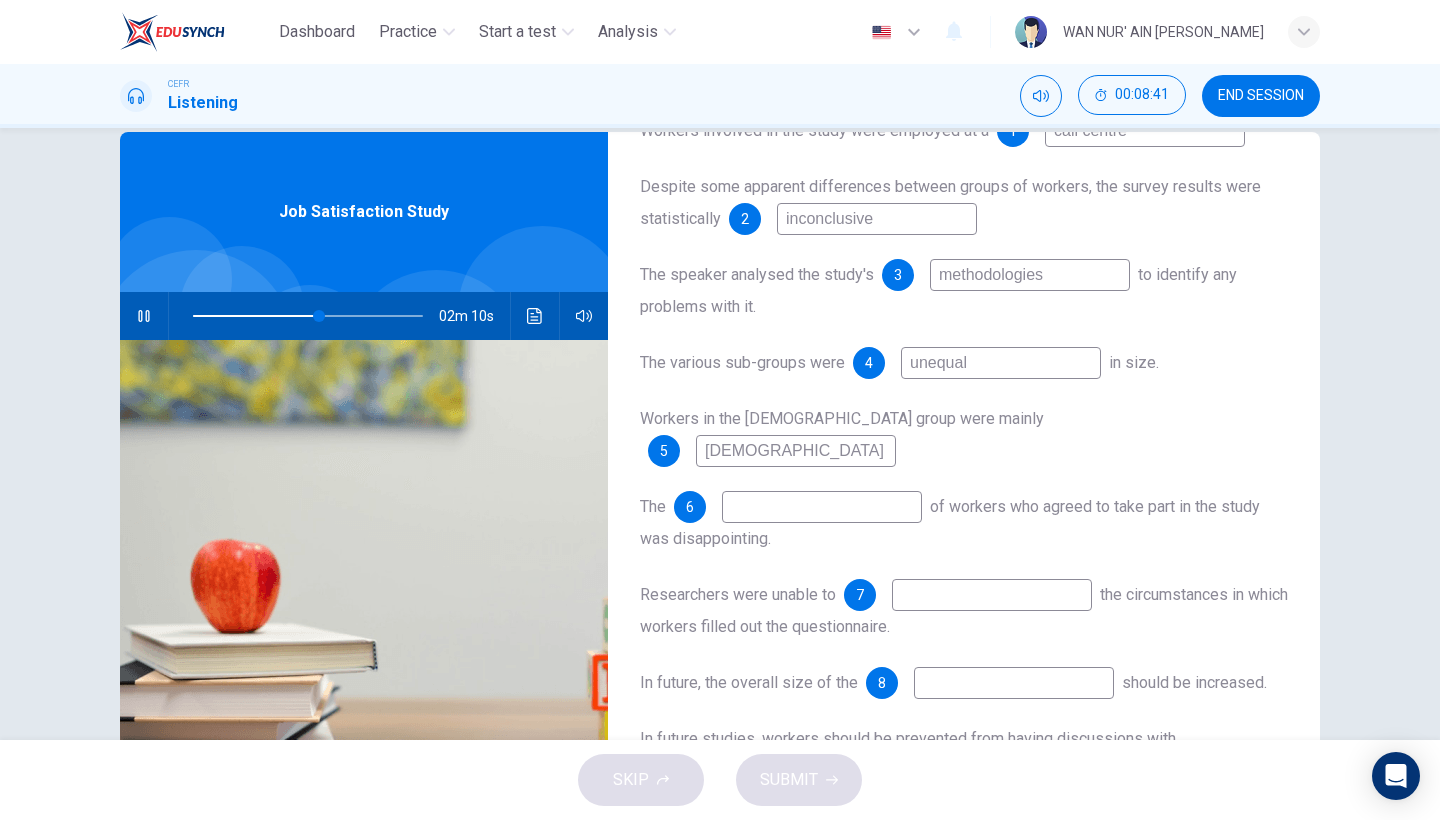 type on "55" 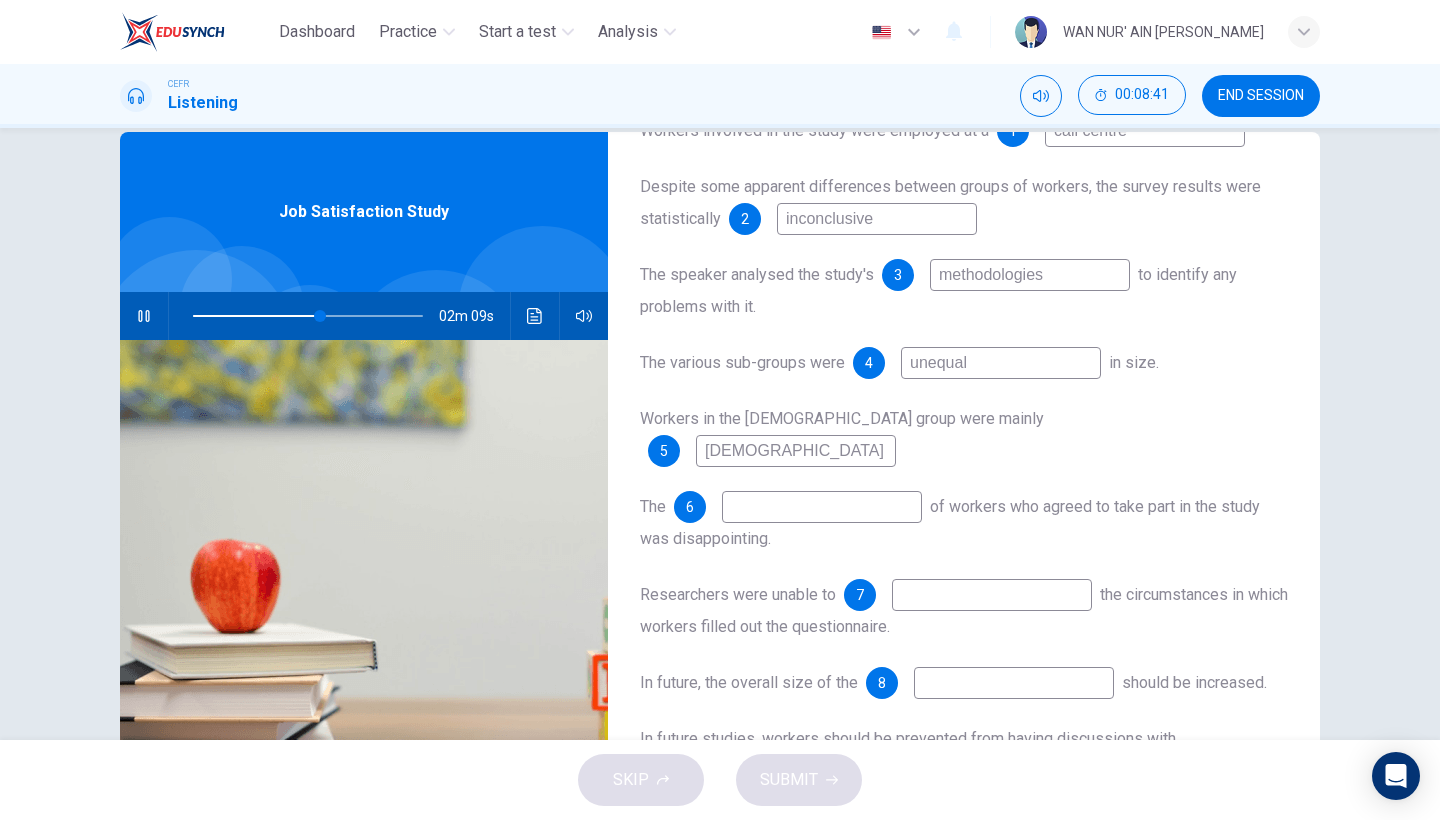 type on "[DEMOGRAPHIC_DATA]" 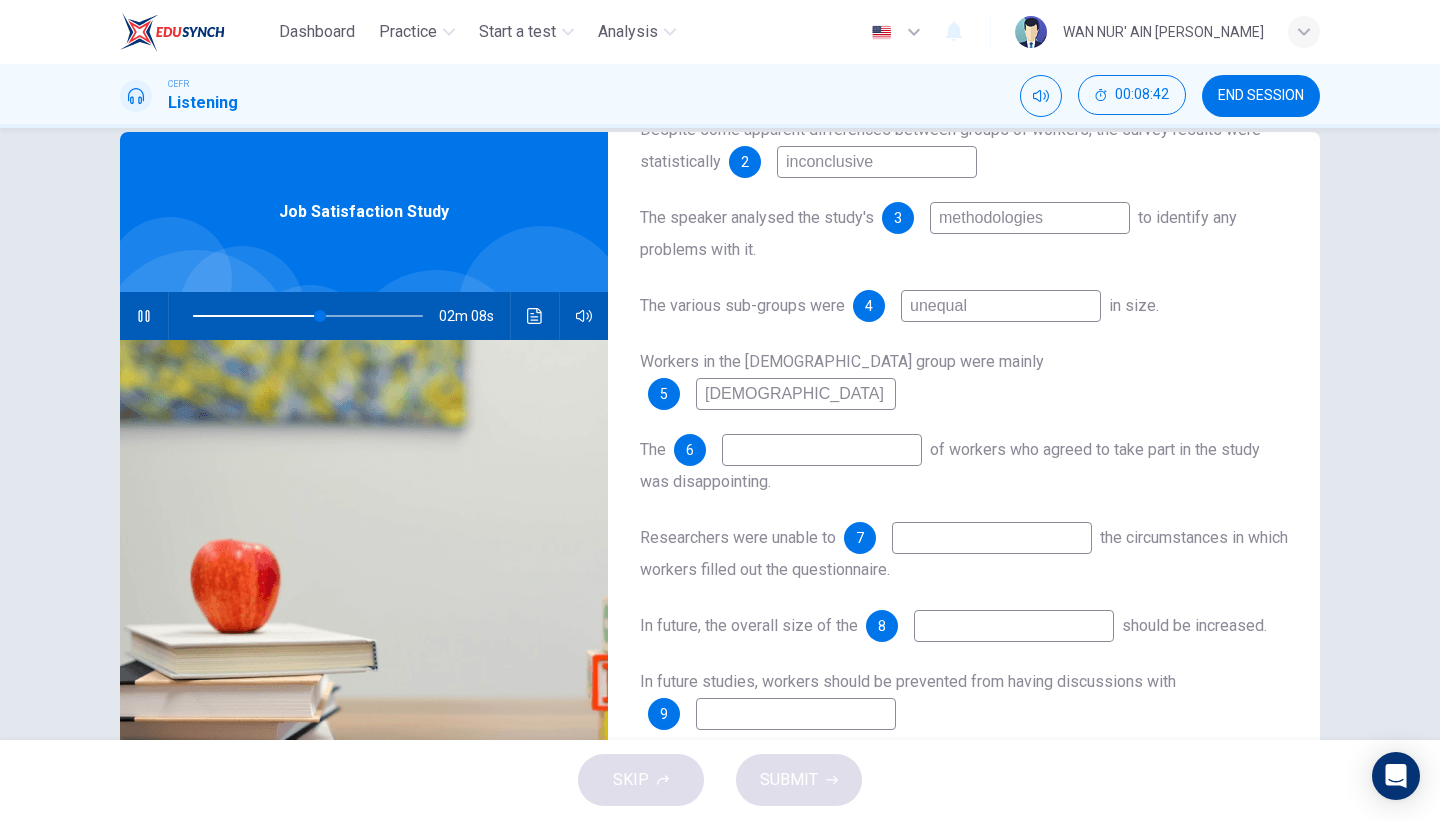 scroll, scrollTop: 281, scrollLeft: 0, axis: vertical 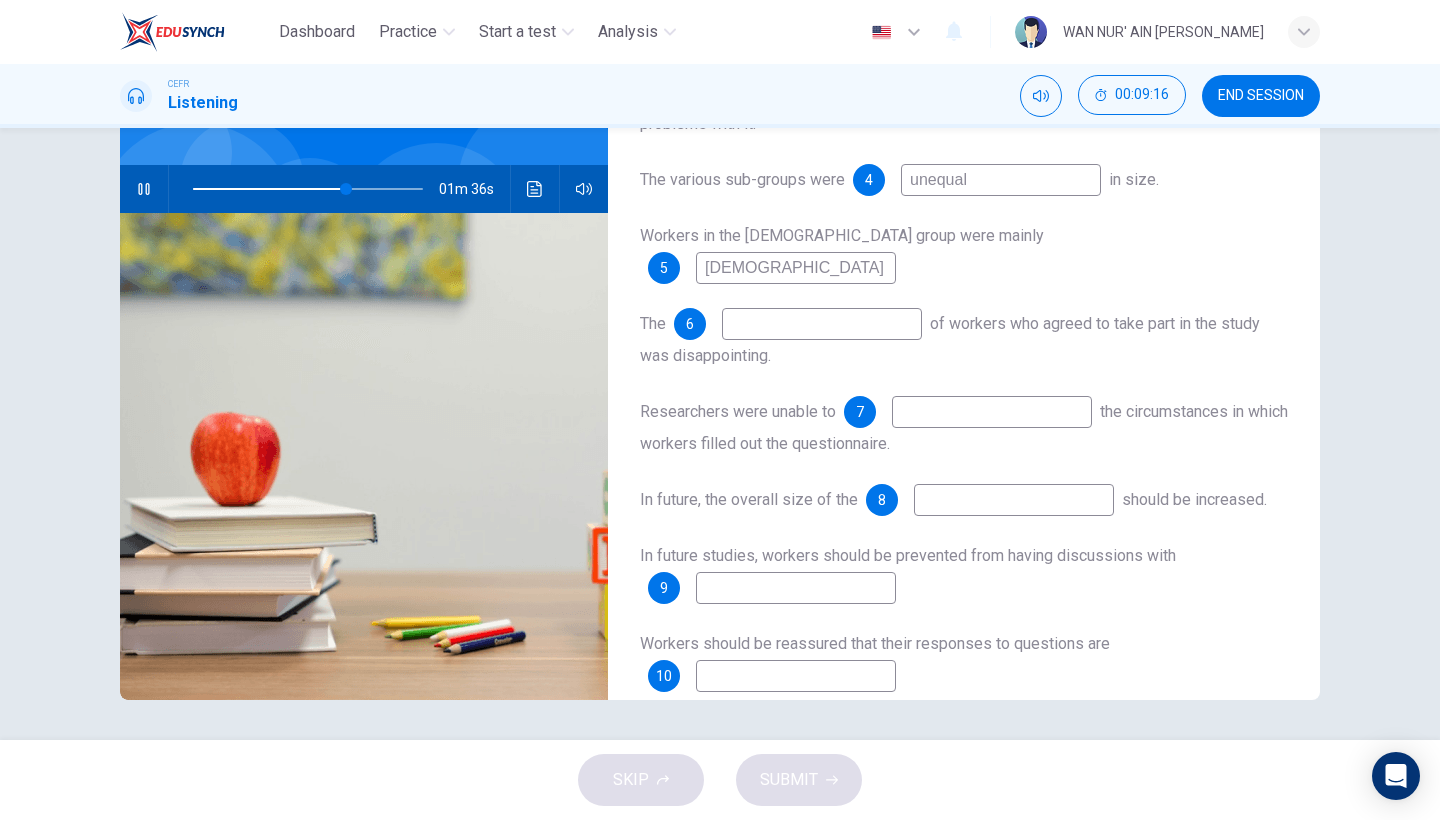 click at bounding box center (992, 412) 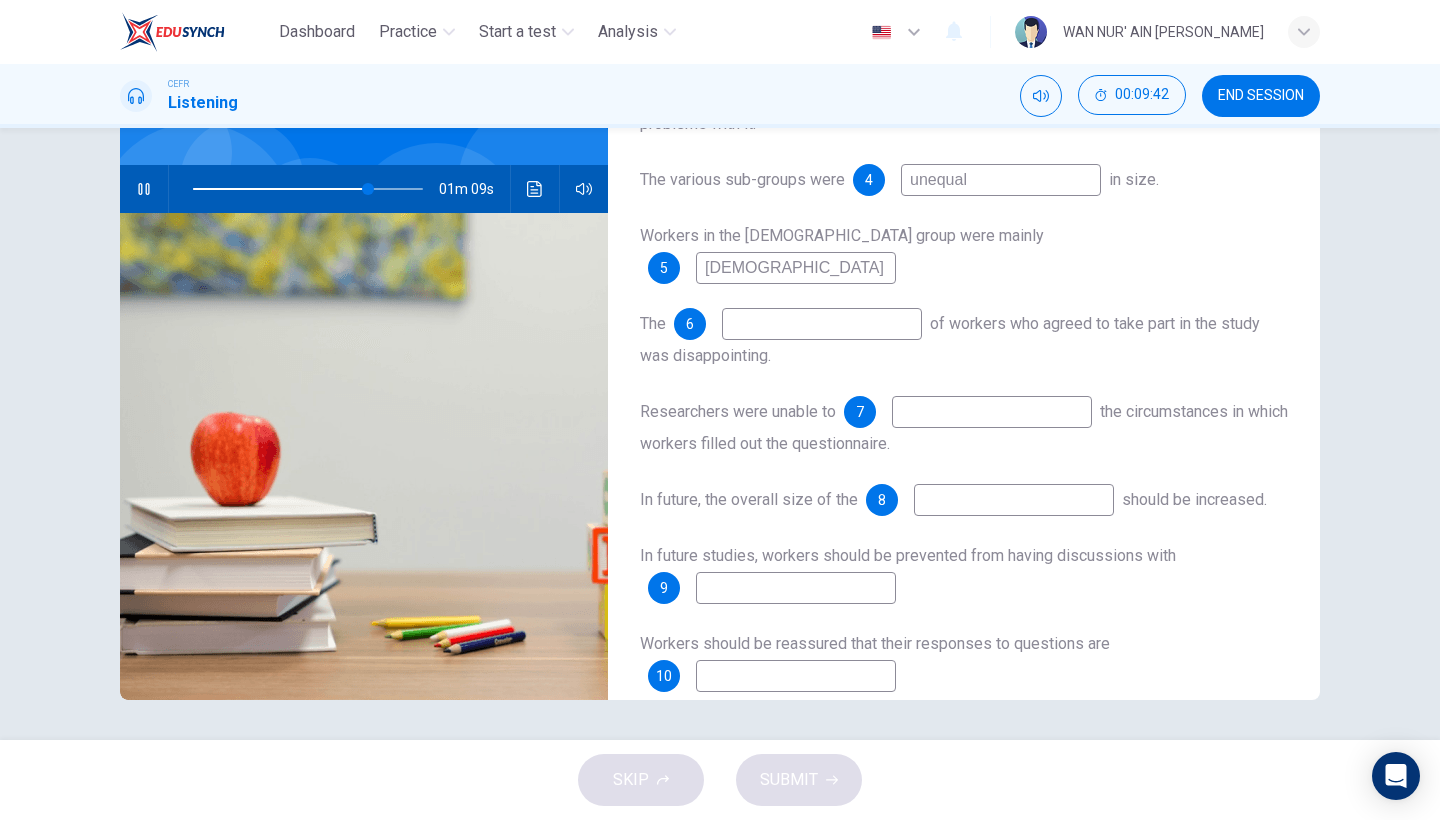 click at bounding box center (1014, 500) 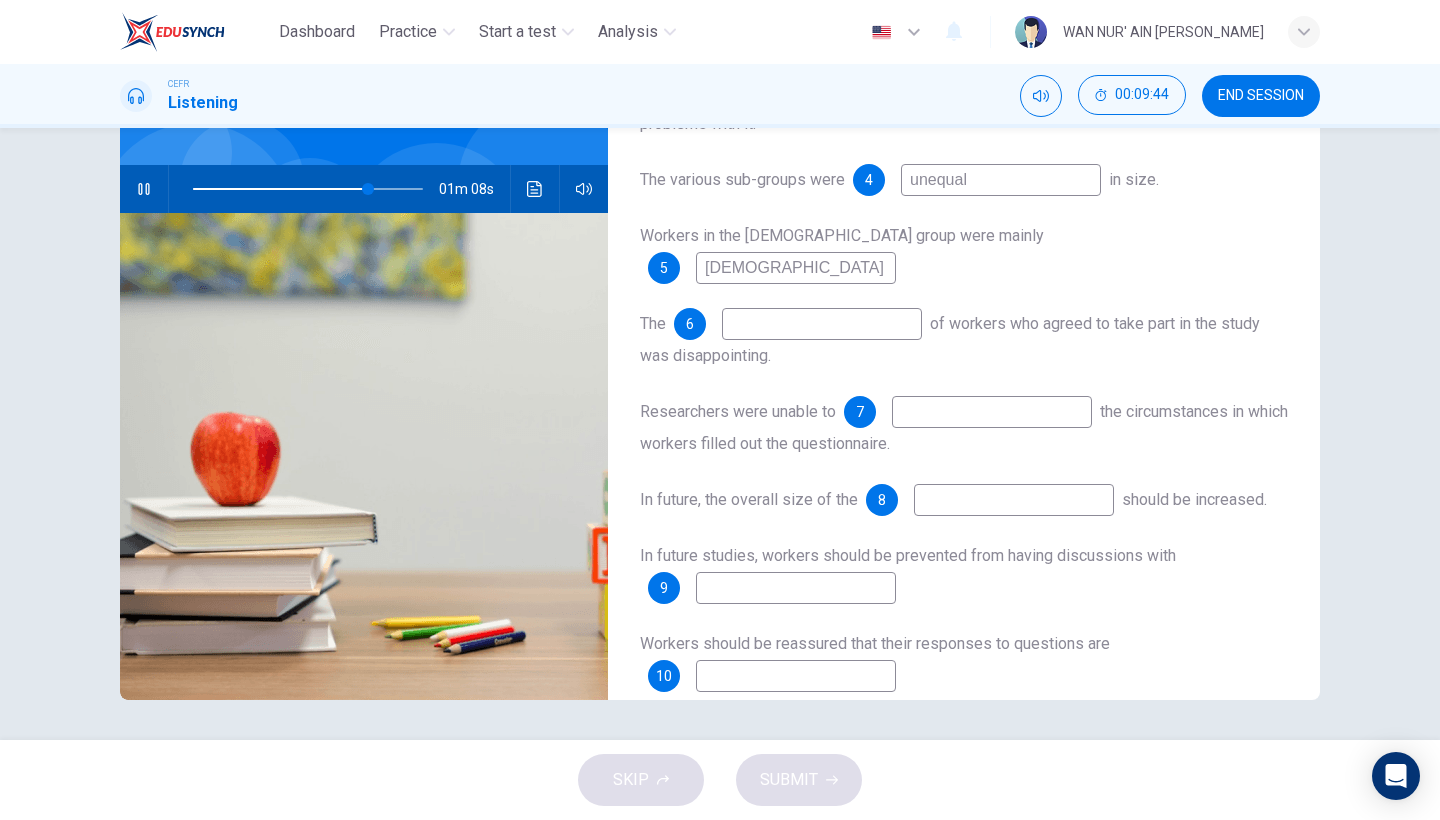 type on "77" 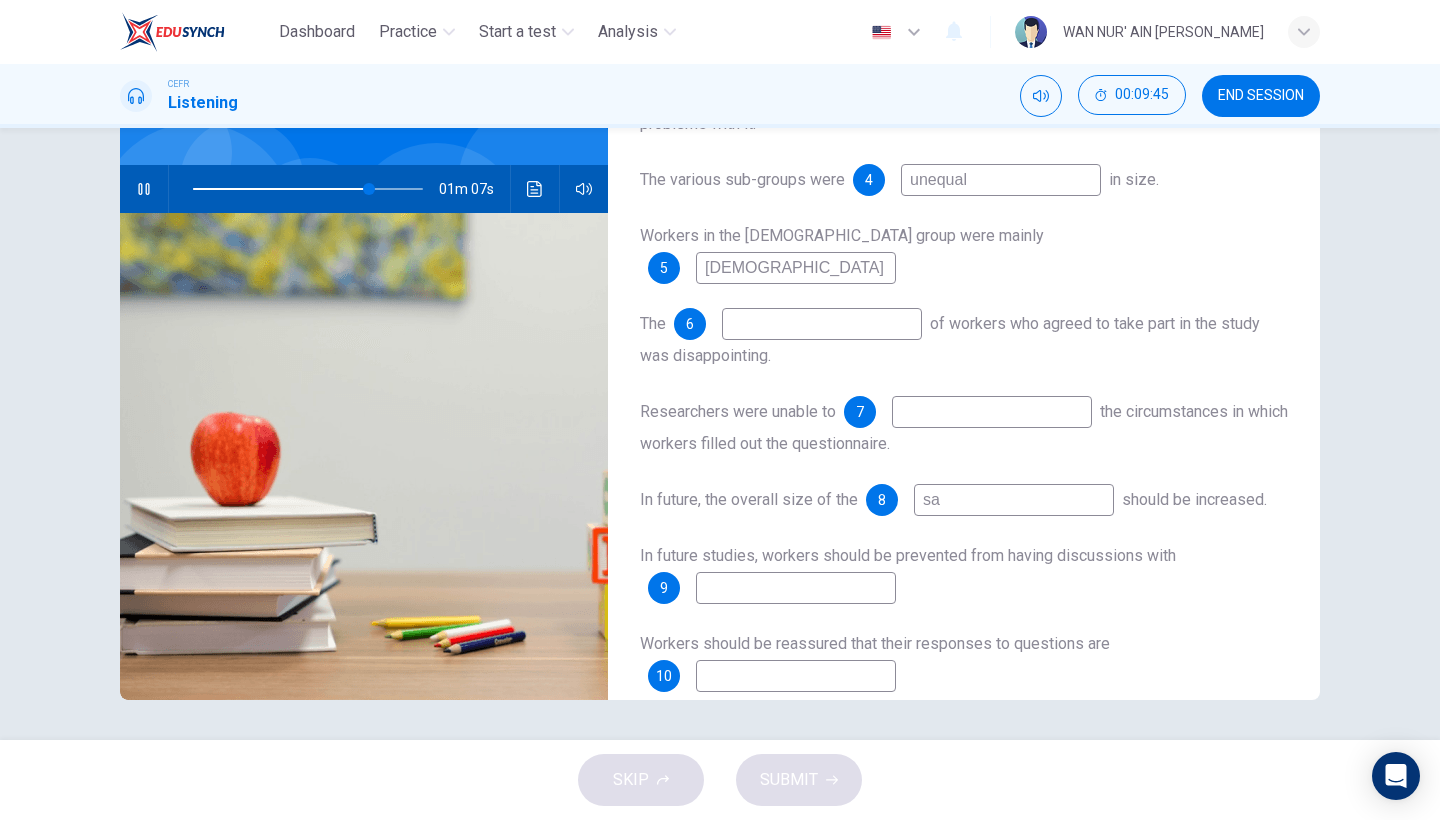 type on "[PERSON_NAME]" 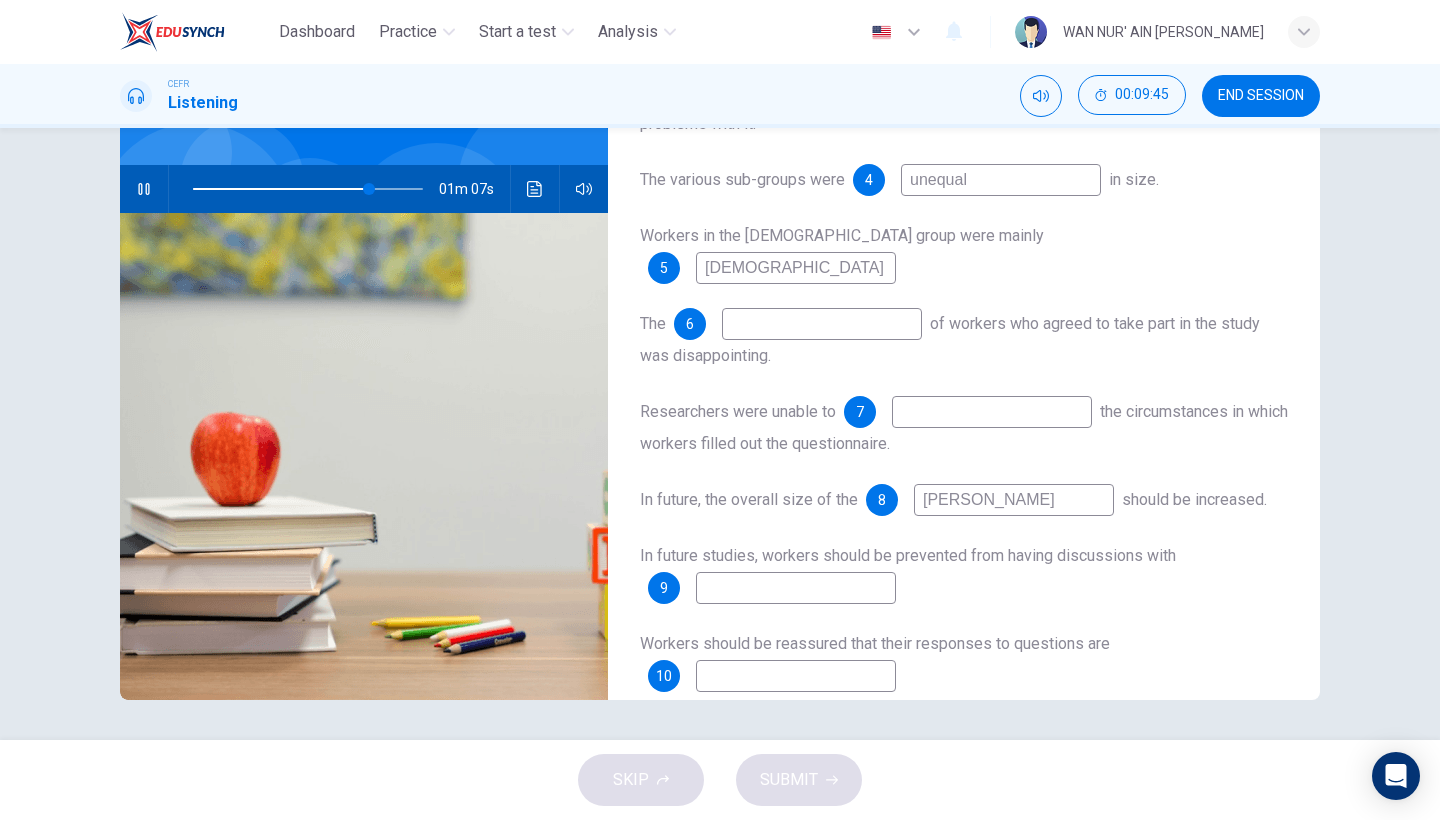 type on "77" 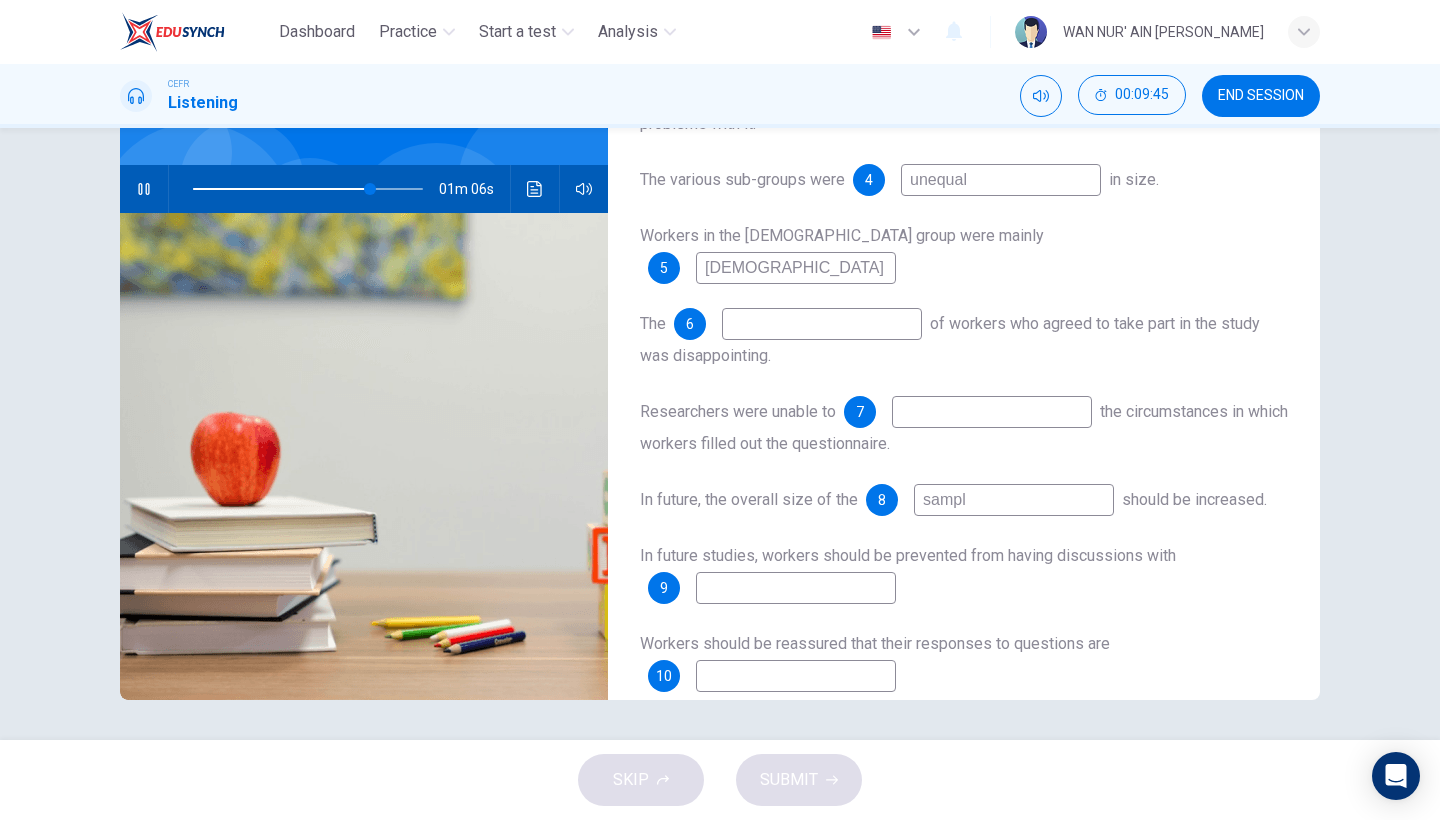 type on "sample" 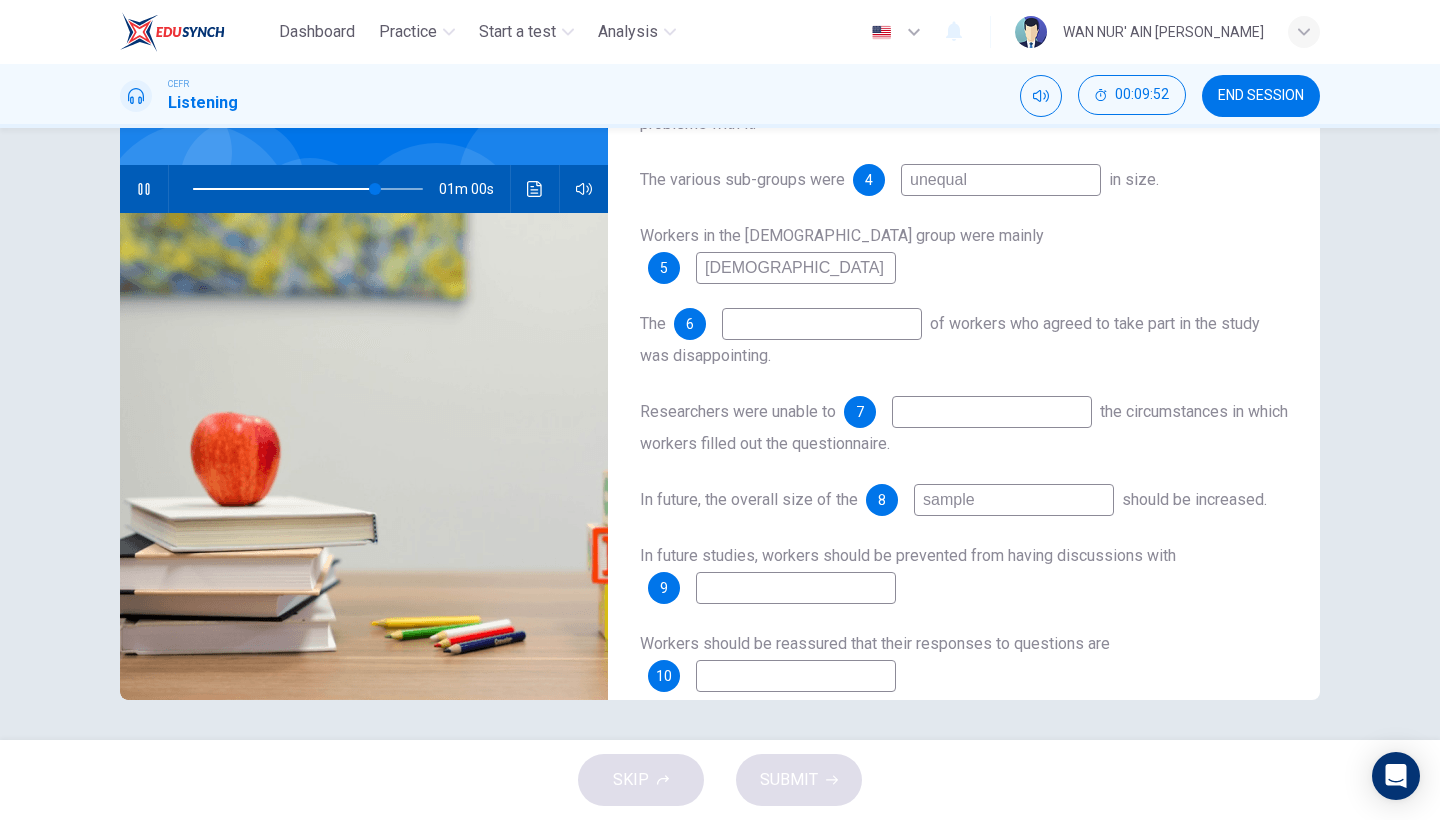 type on "79" 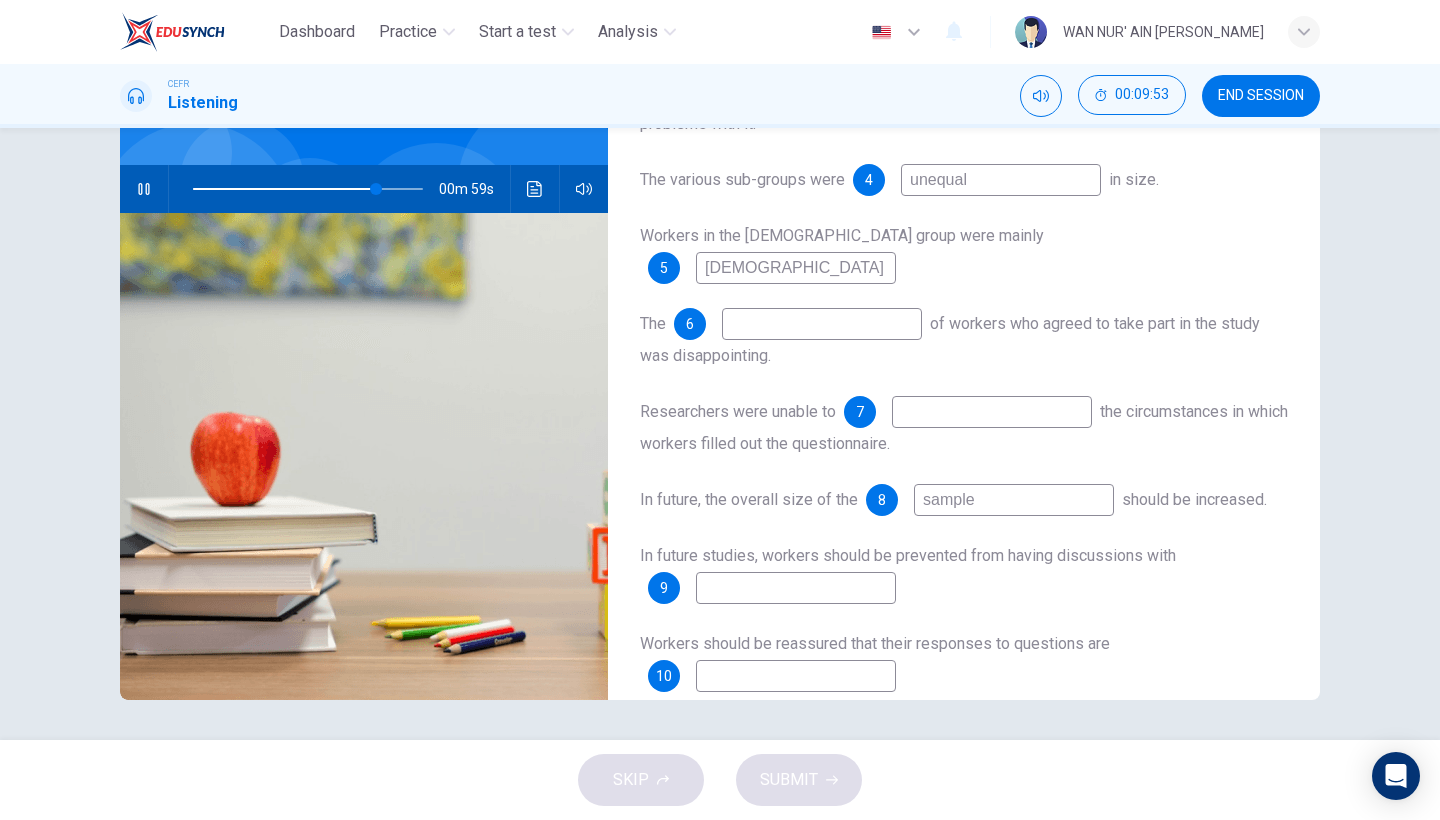 type on "samples" 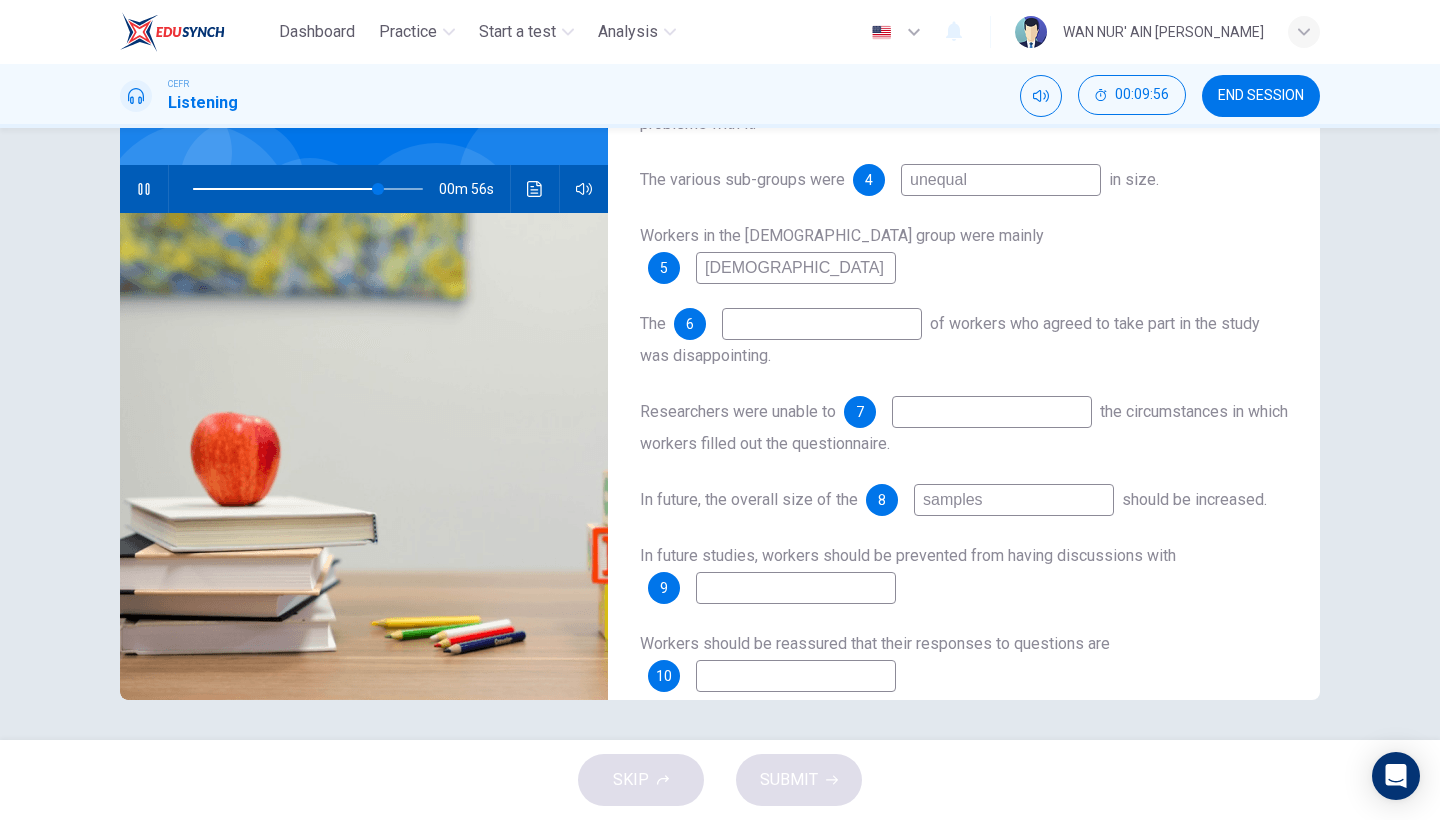 type on "81" 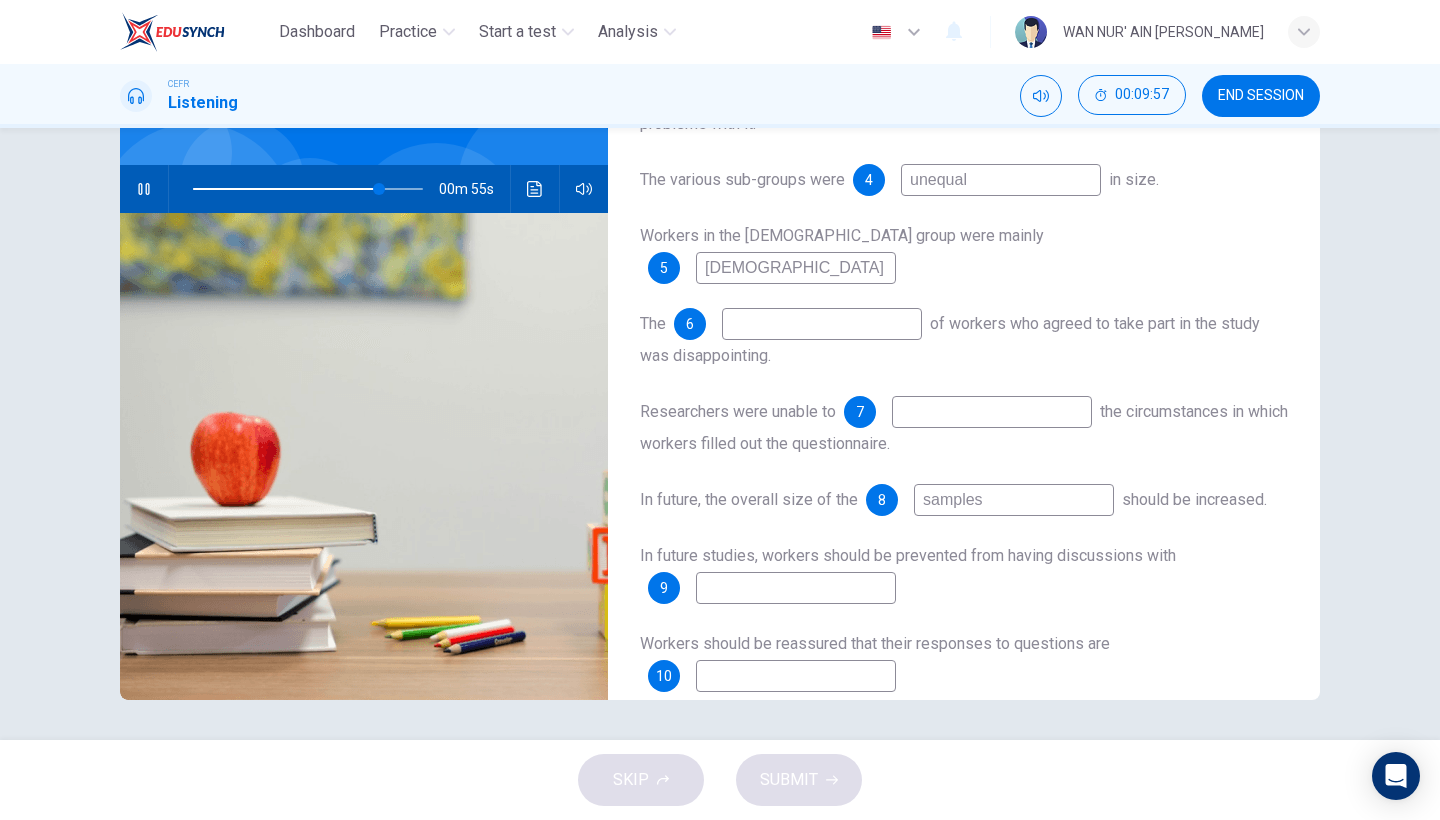 type on "samples" 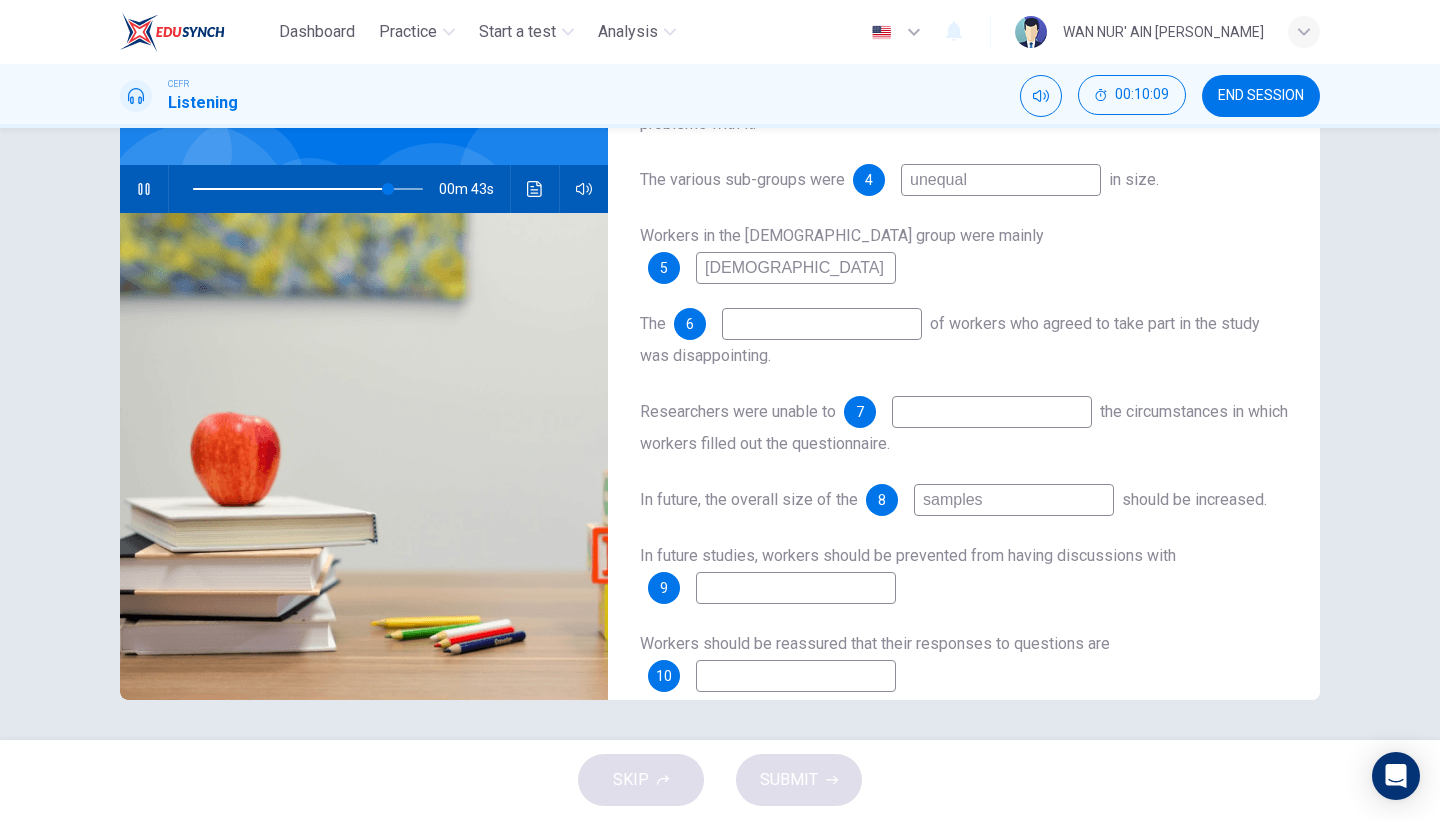 type on "85" 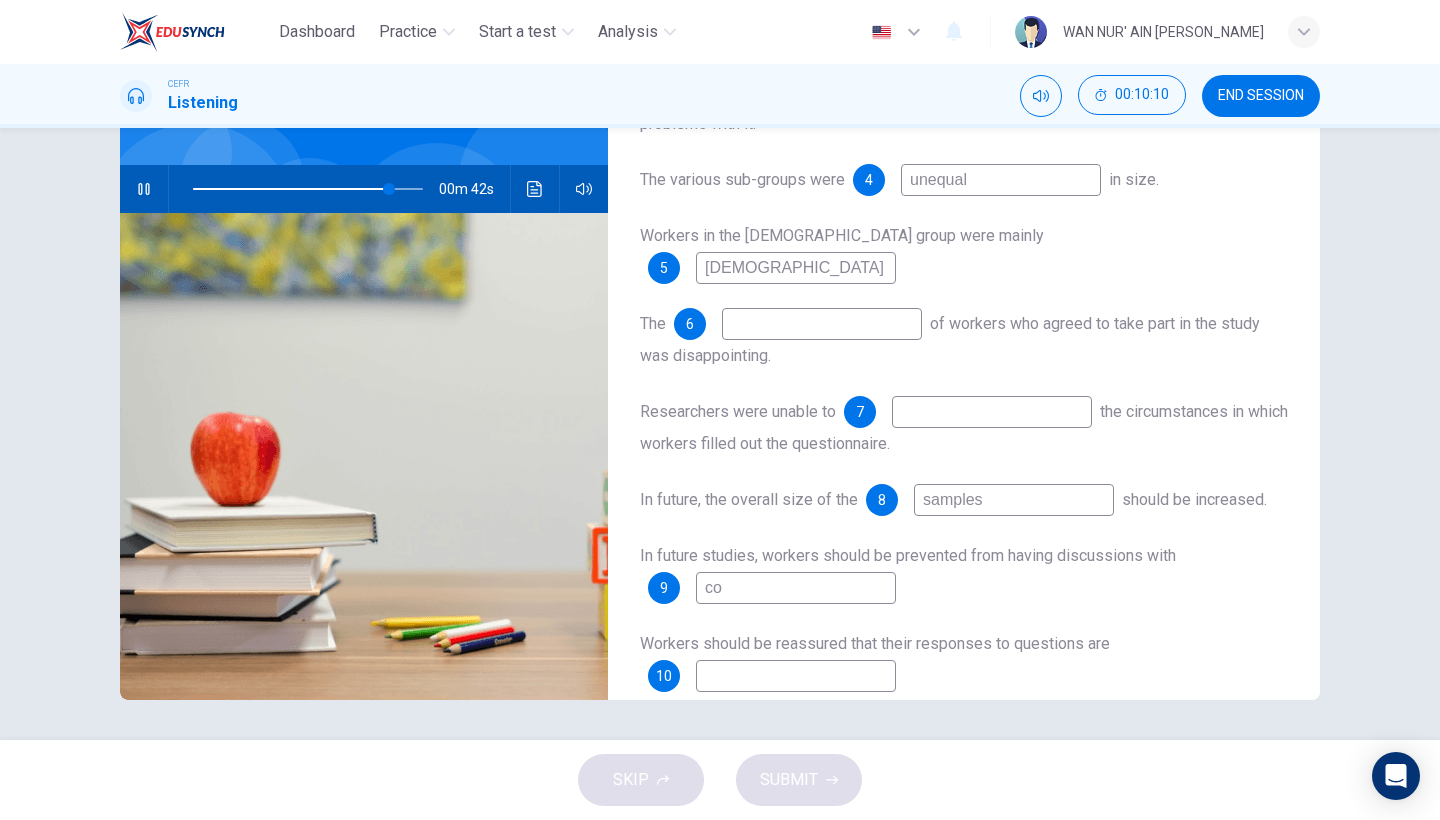 type on "col" 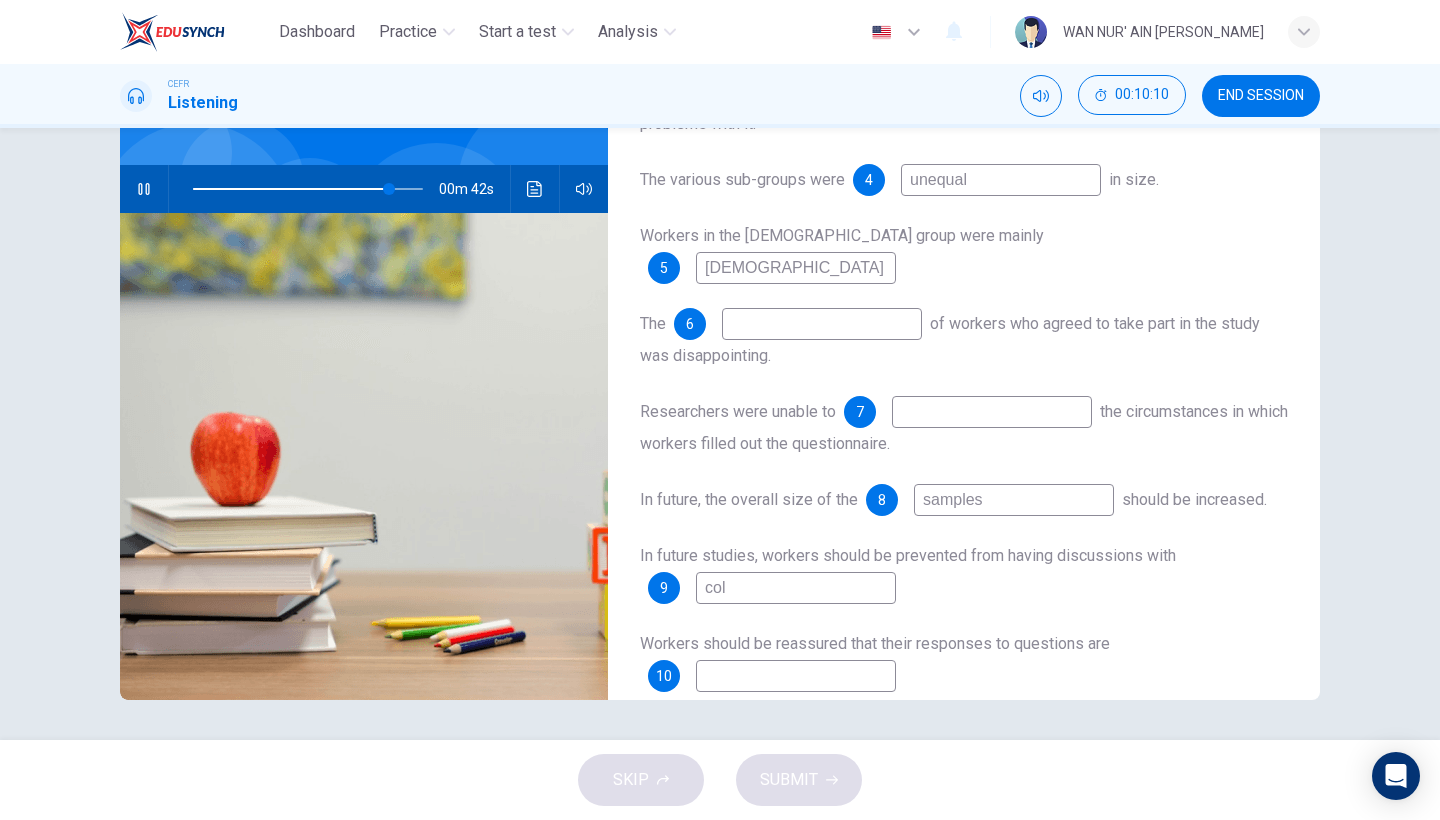 type on "85" 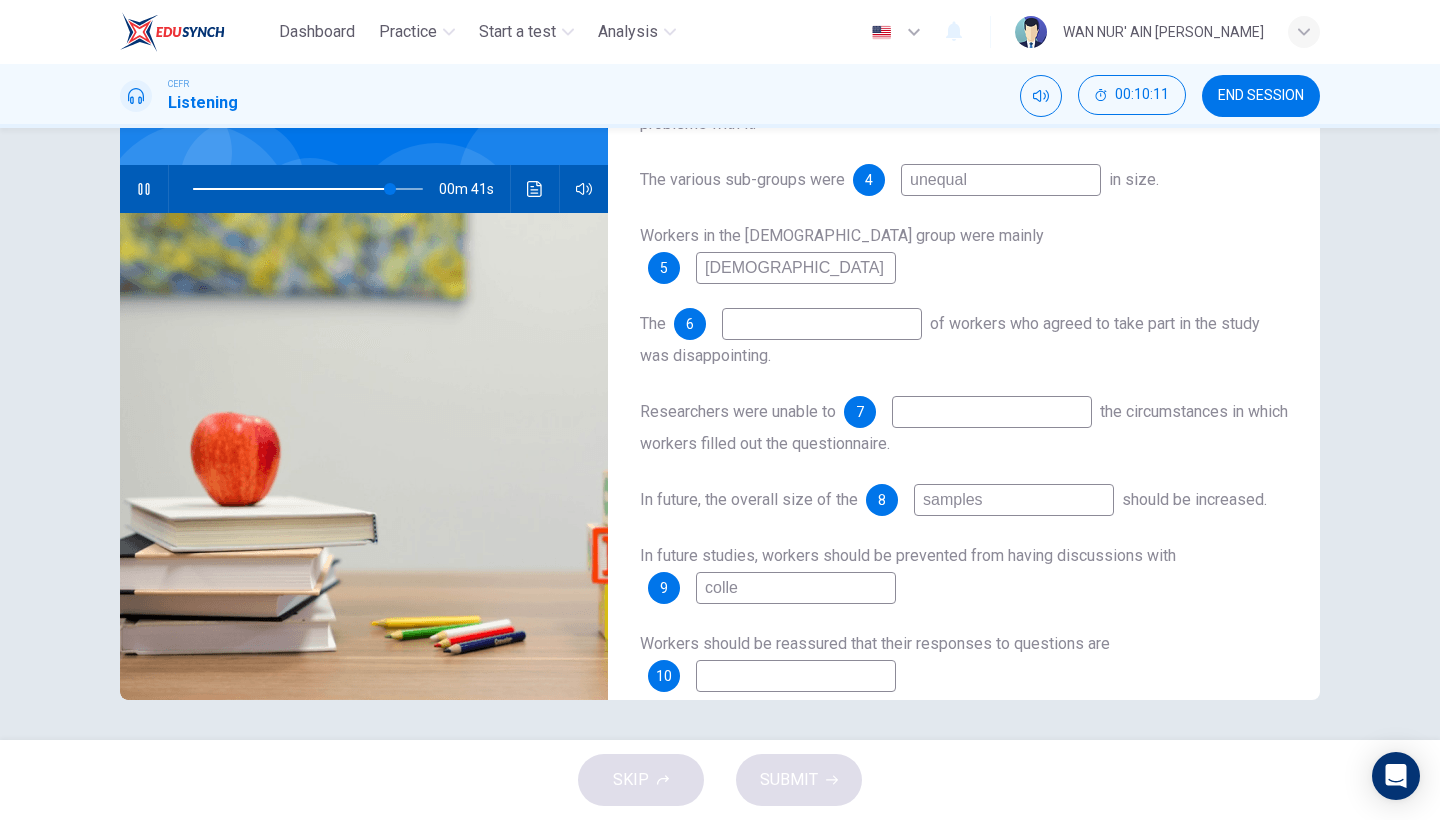 type on "collea" 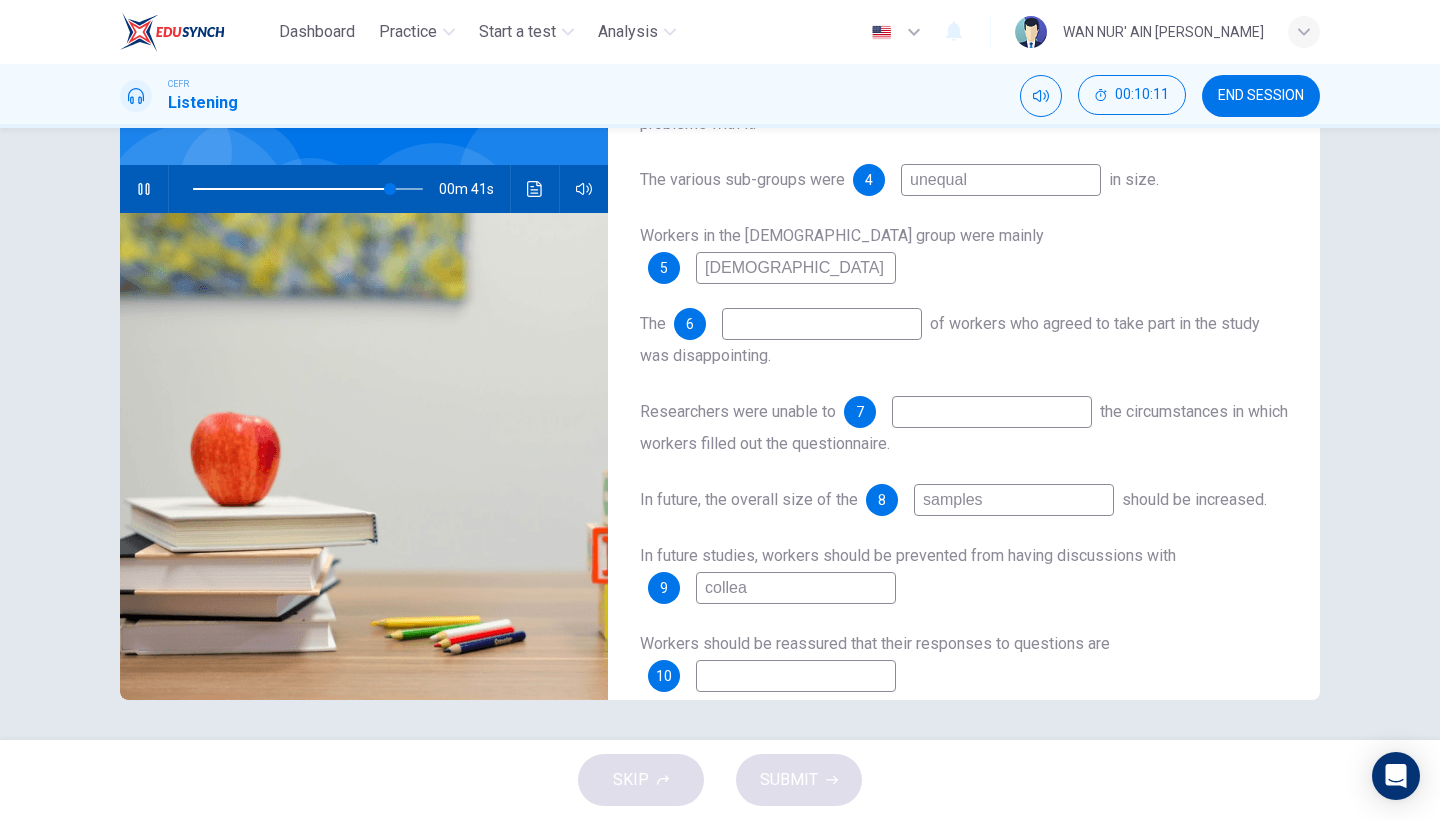 type on "86" 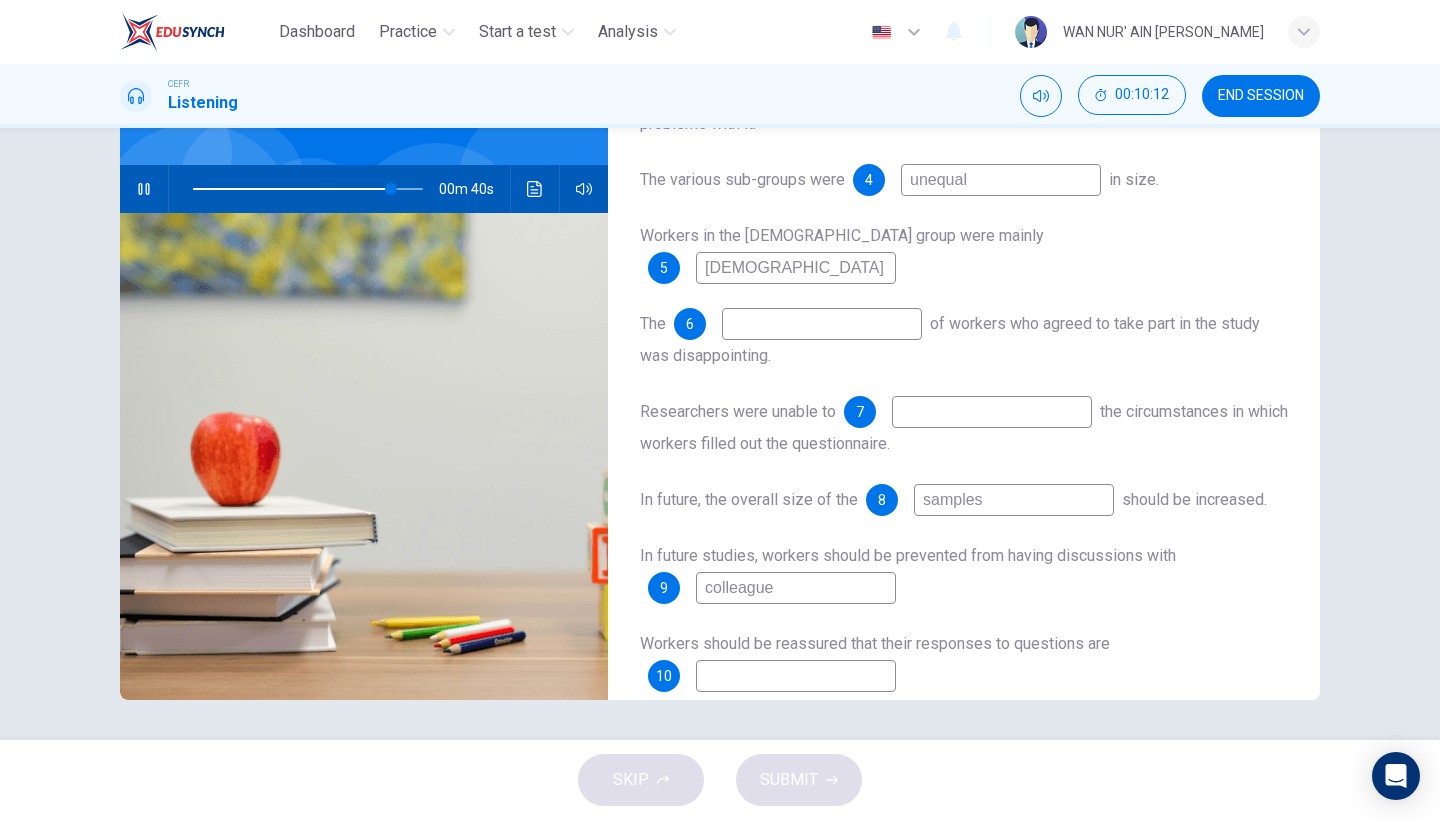 type on "colleagues" 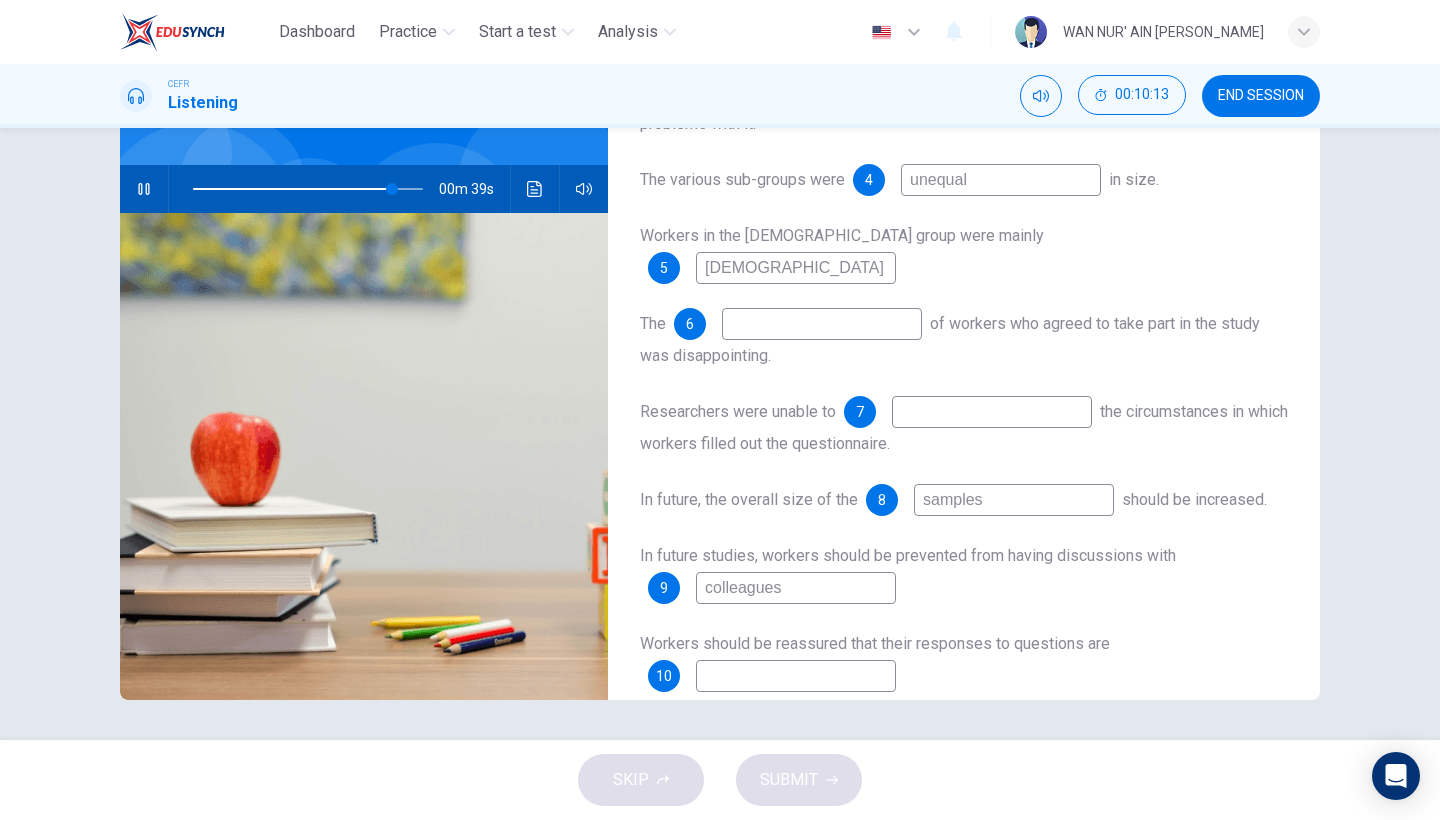 type on "87" 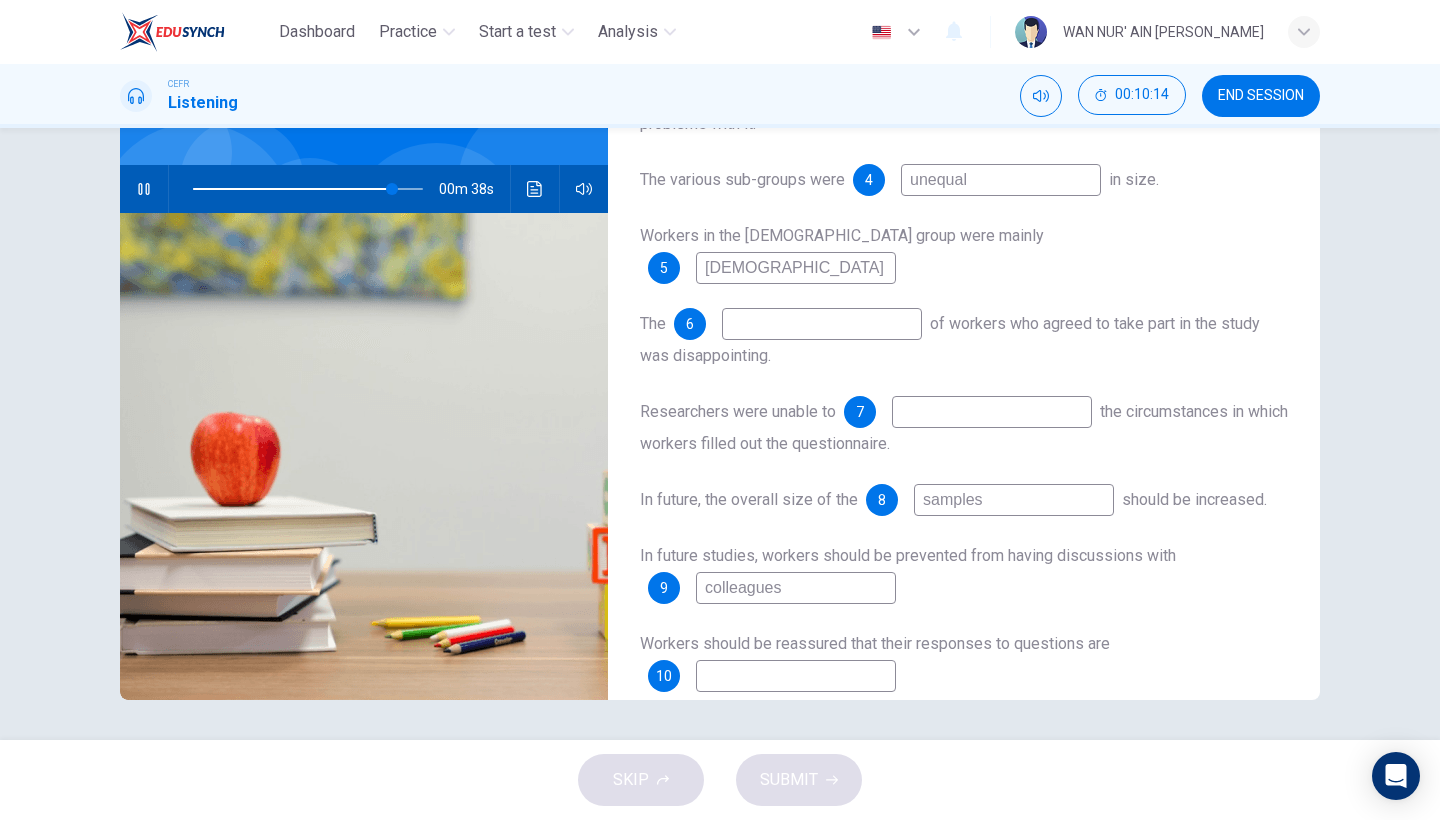 type on "colleagues" 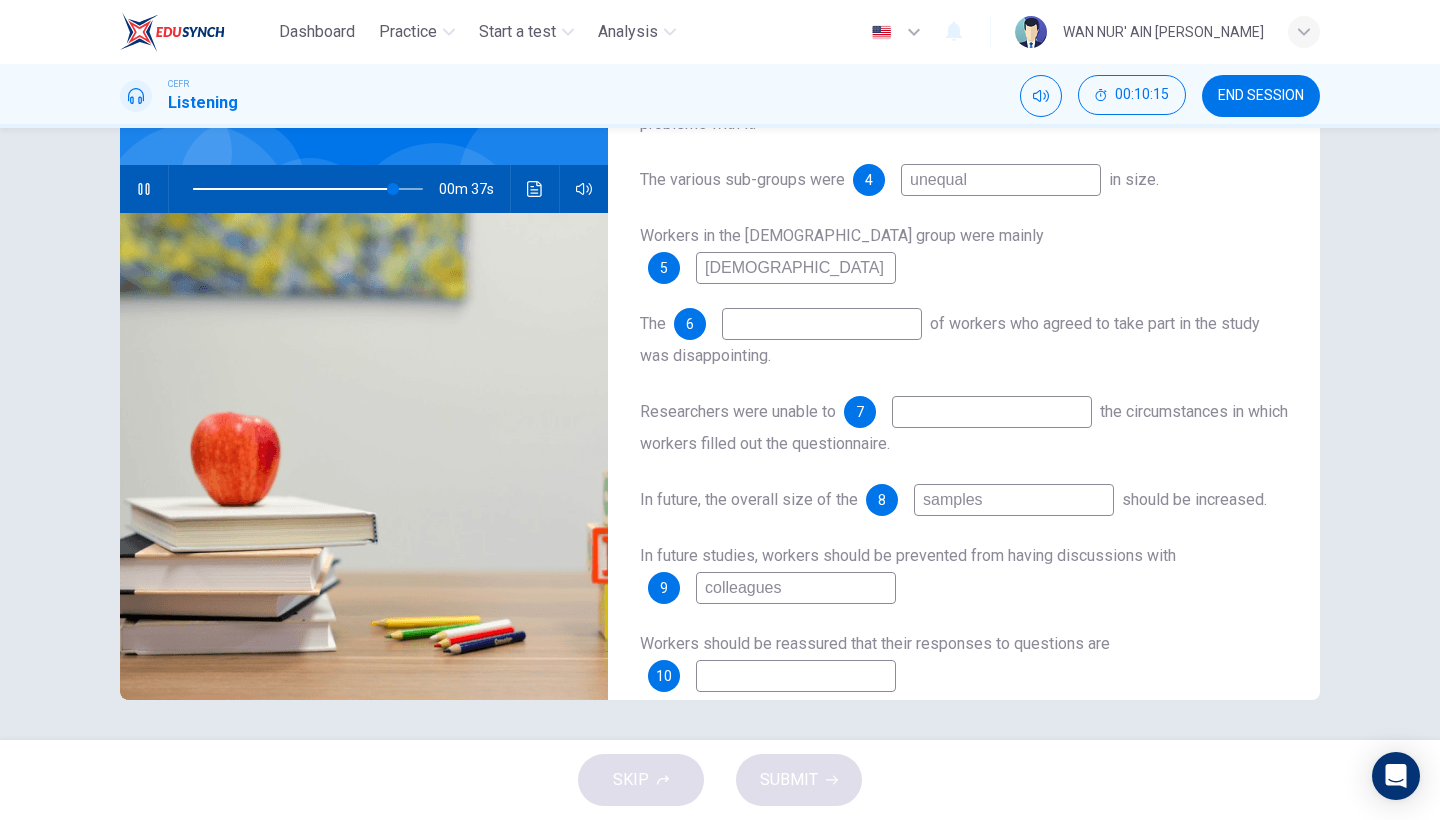 scroll, scrollTop: 0, scrollLeft: 0, axis: both 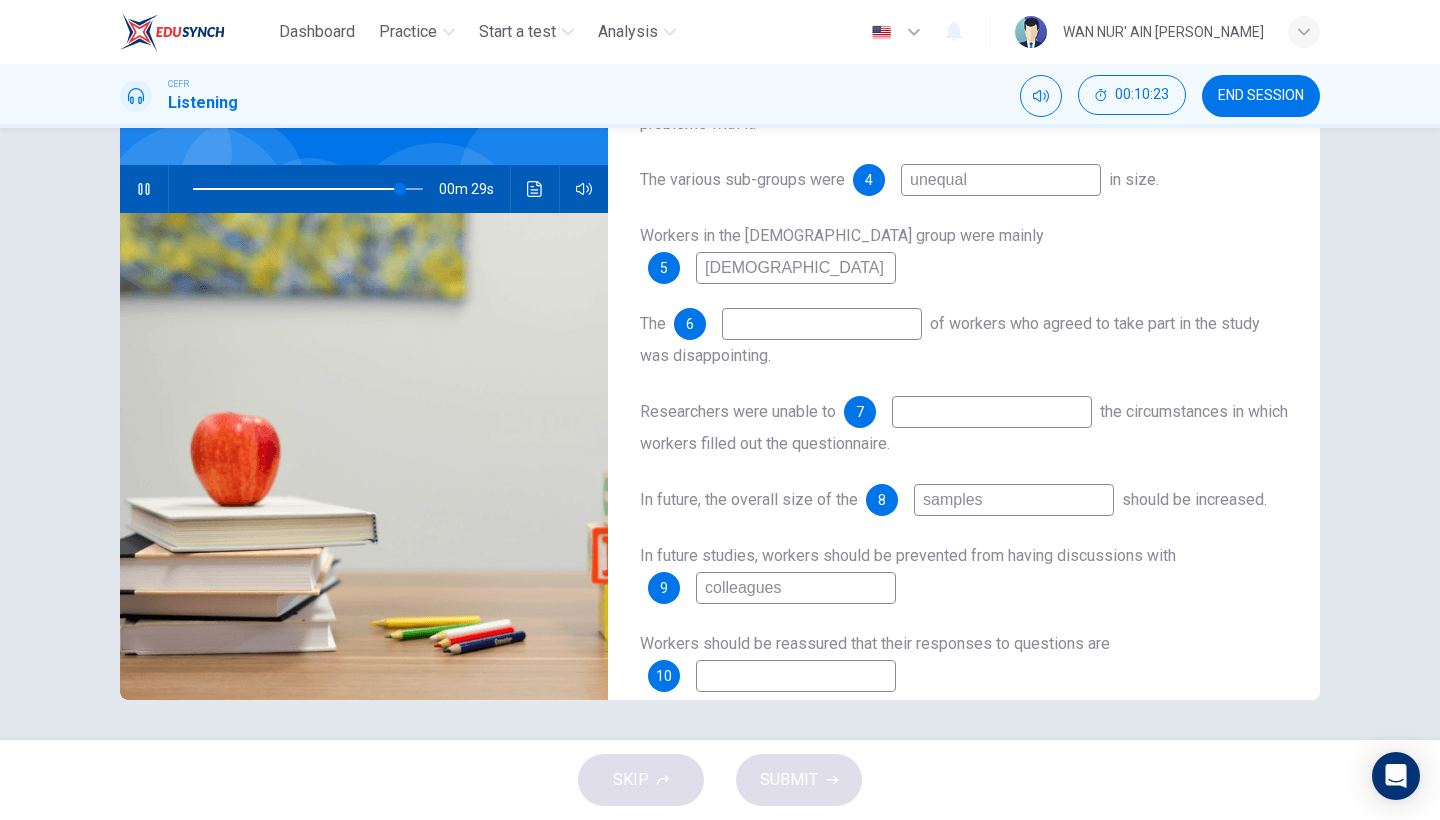 type on "90" 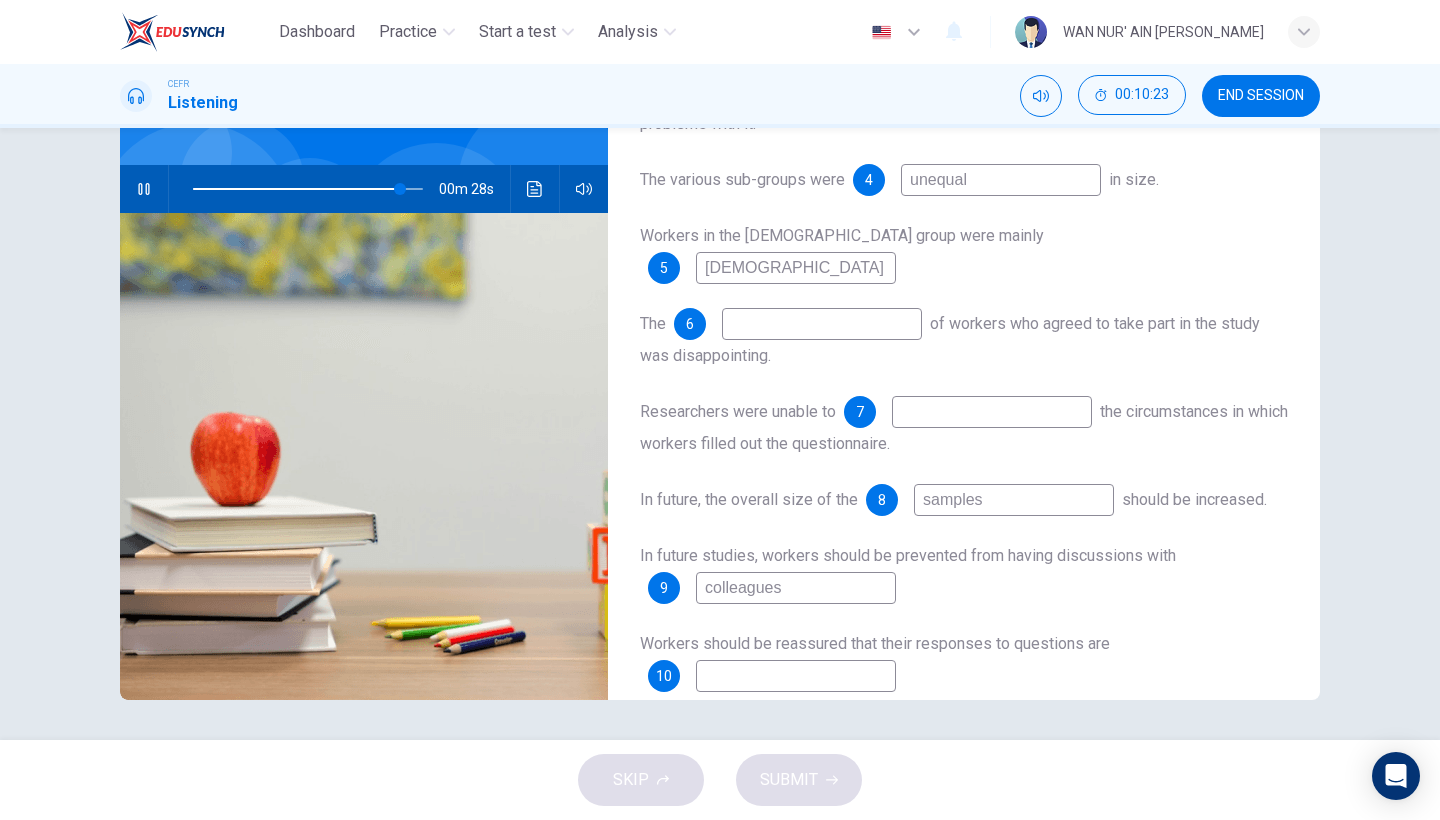type on "o" 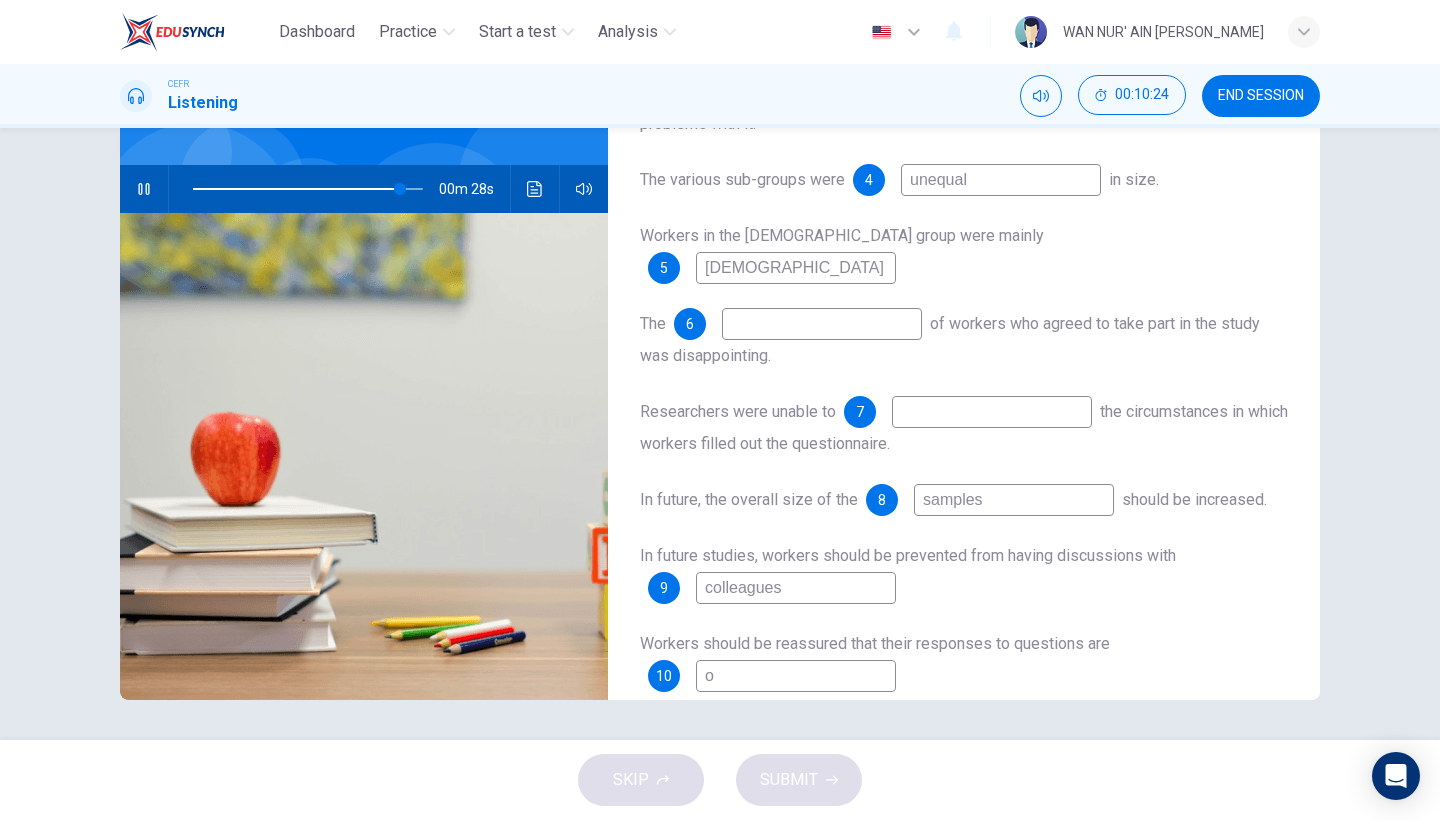 type on "90" 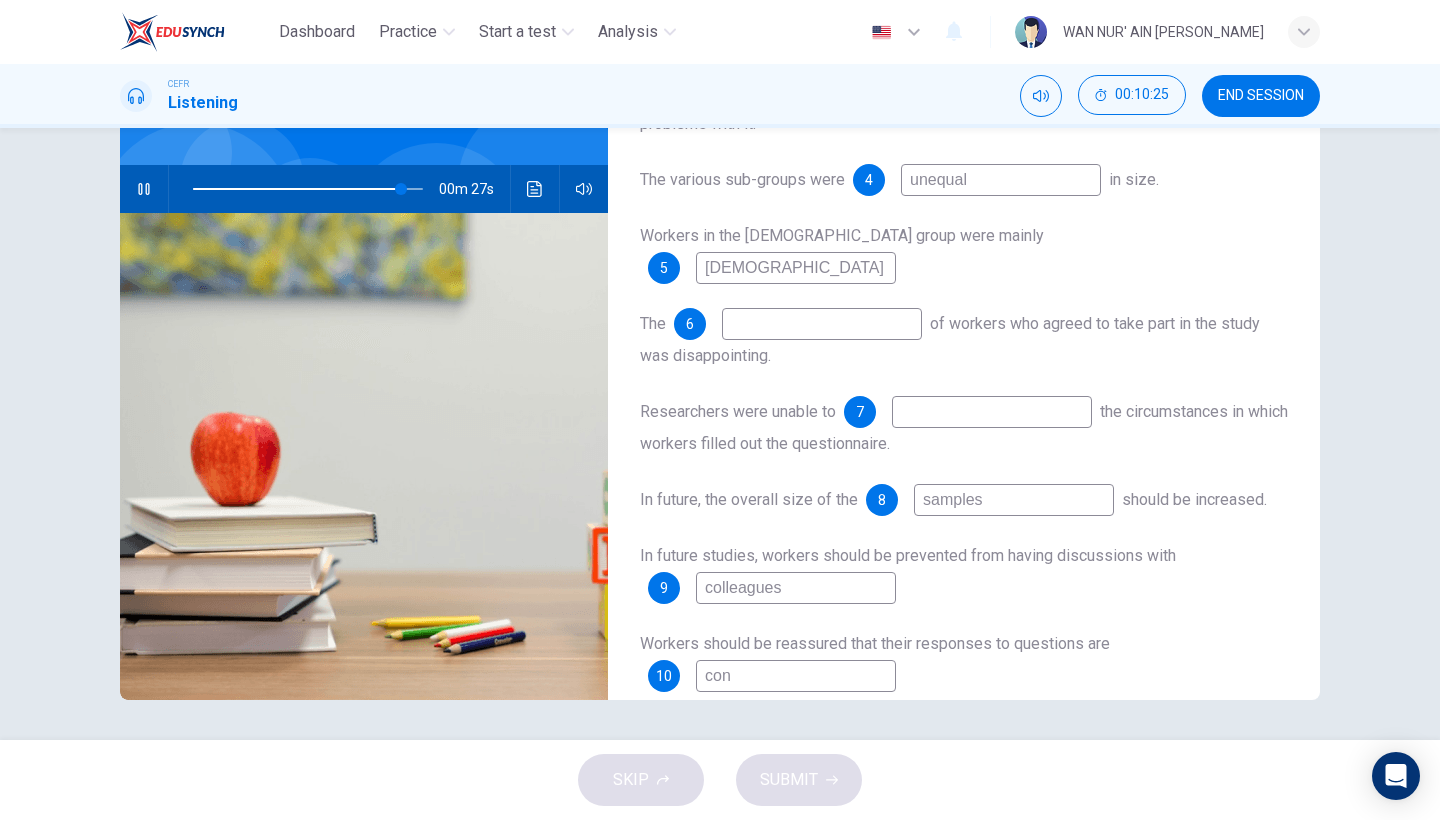 type on "conf" 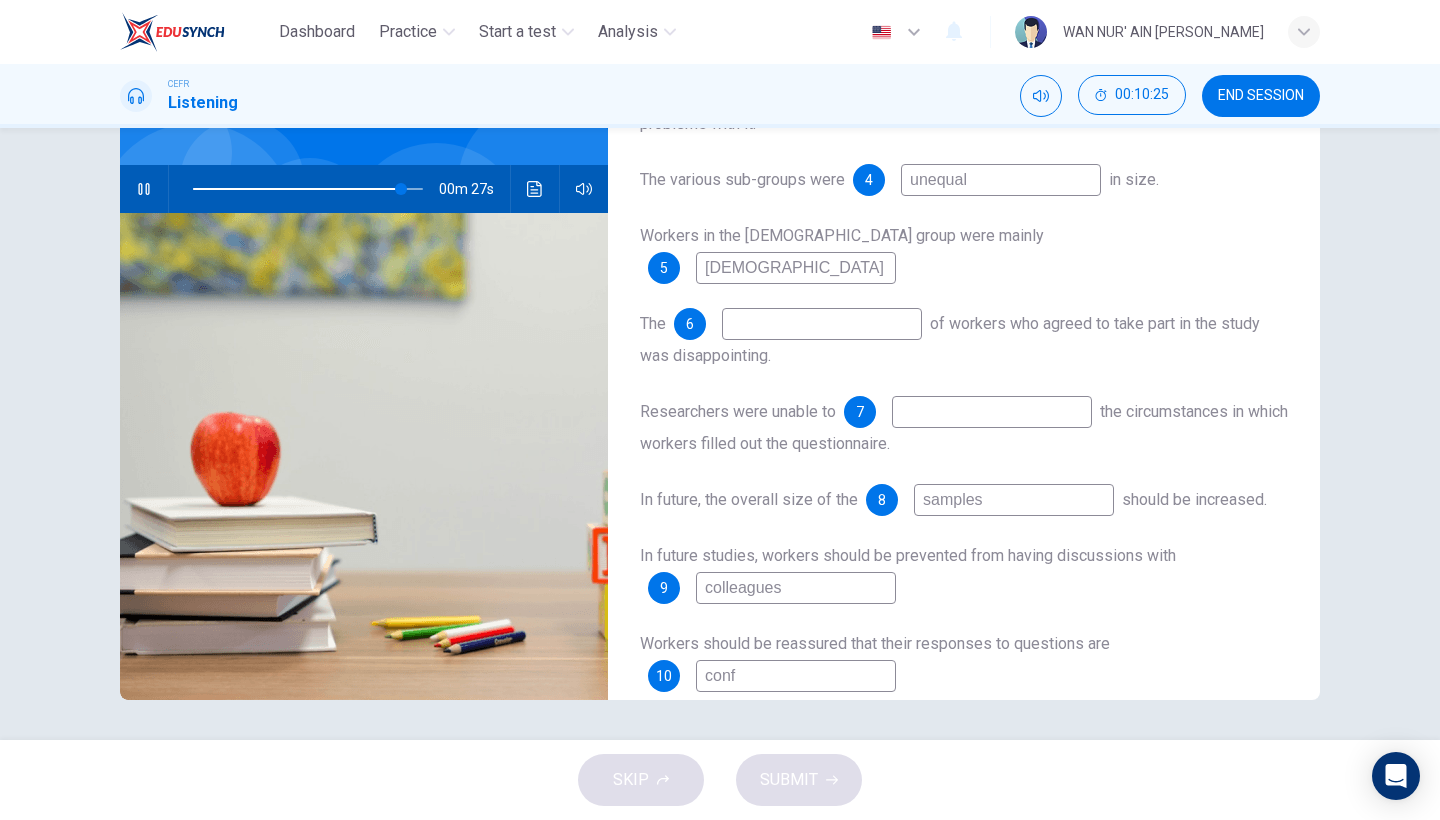 type on "91" 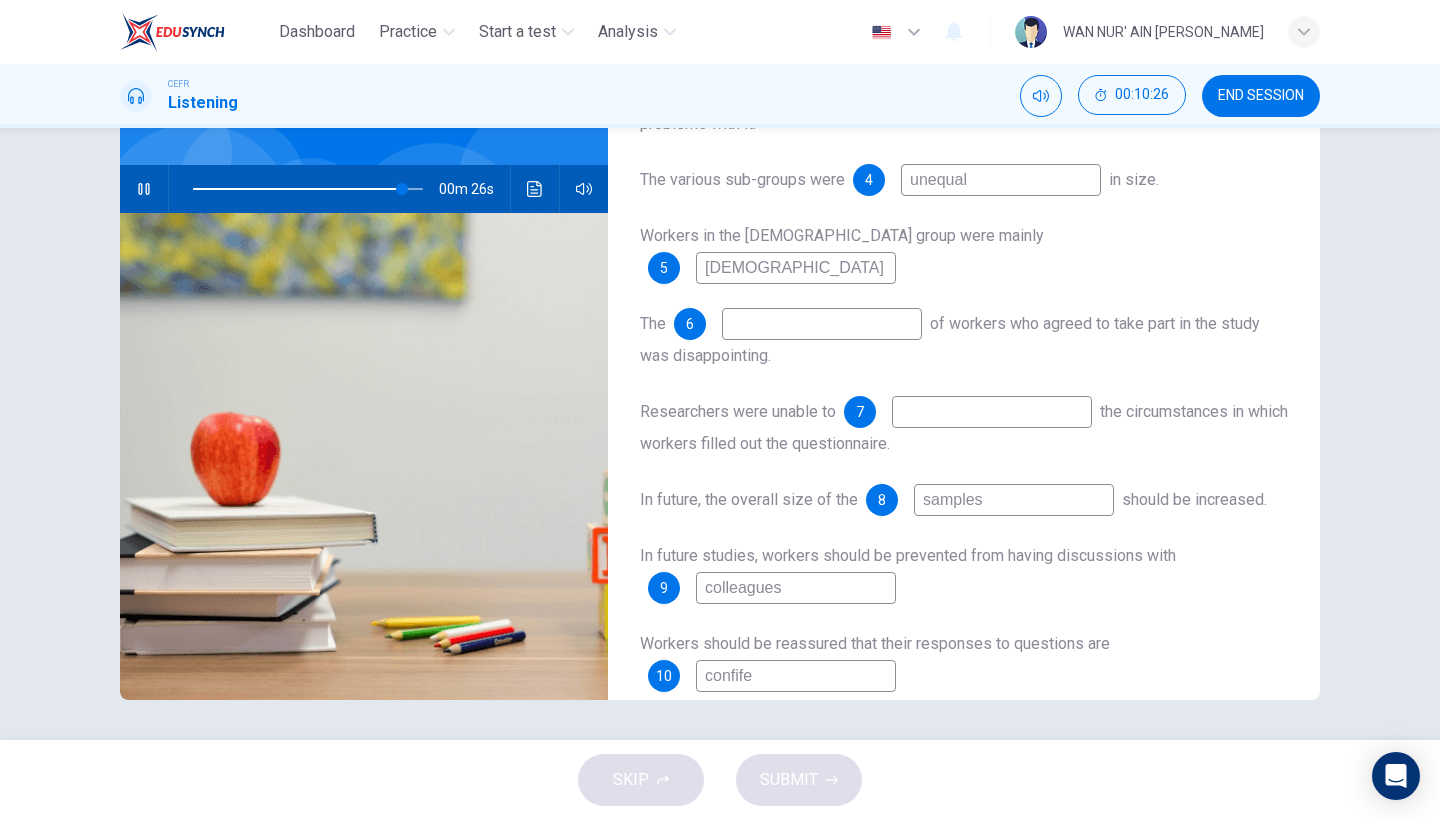 type on "confif" 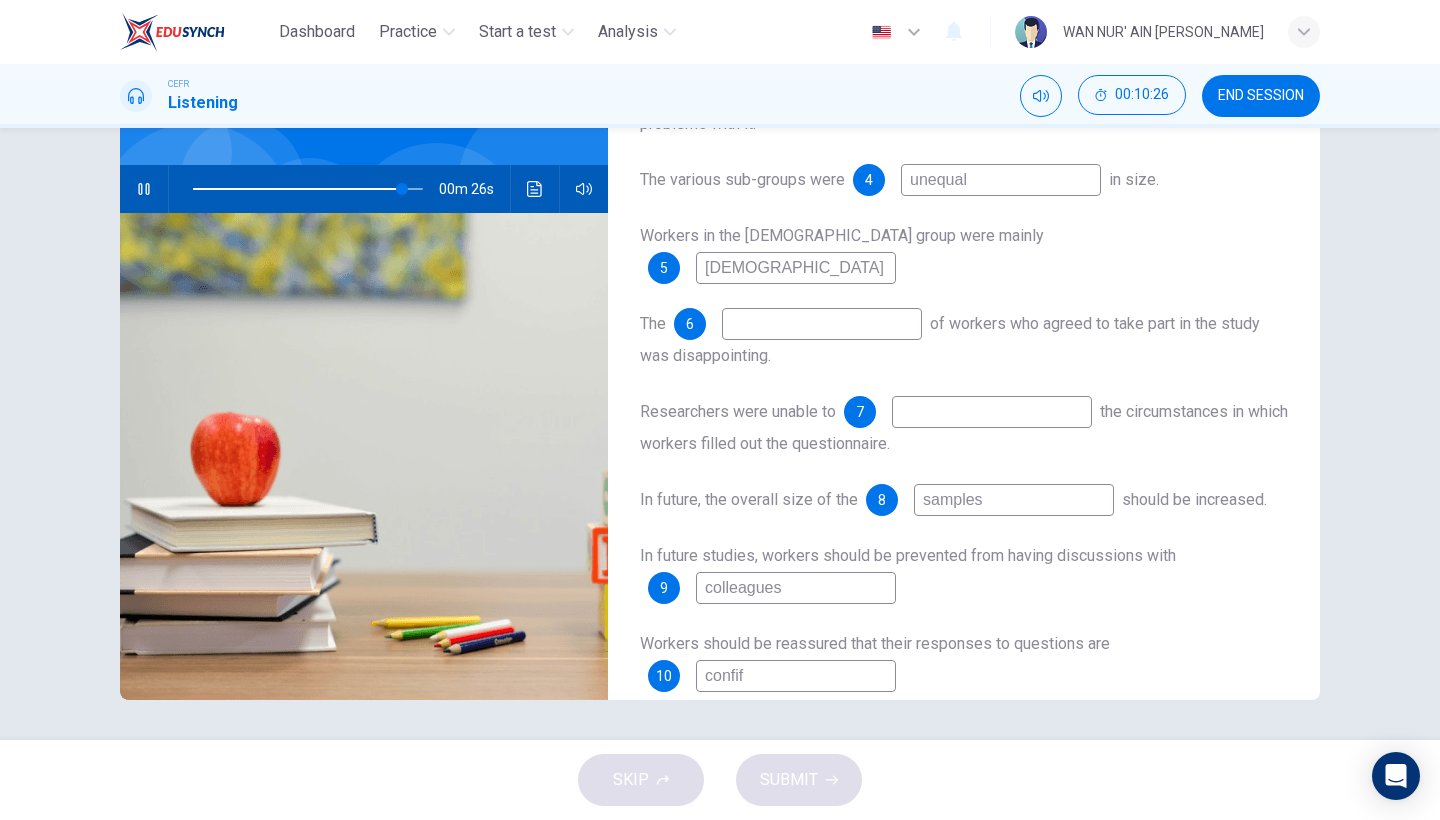type on "91" 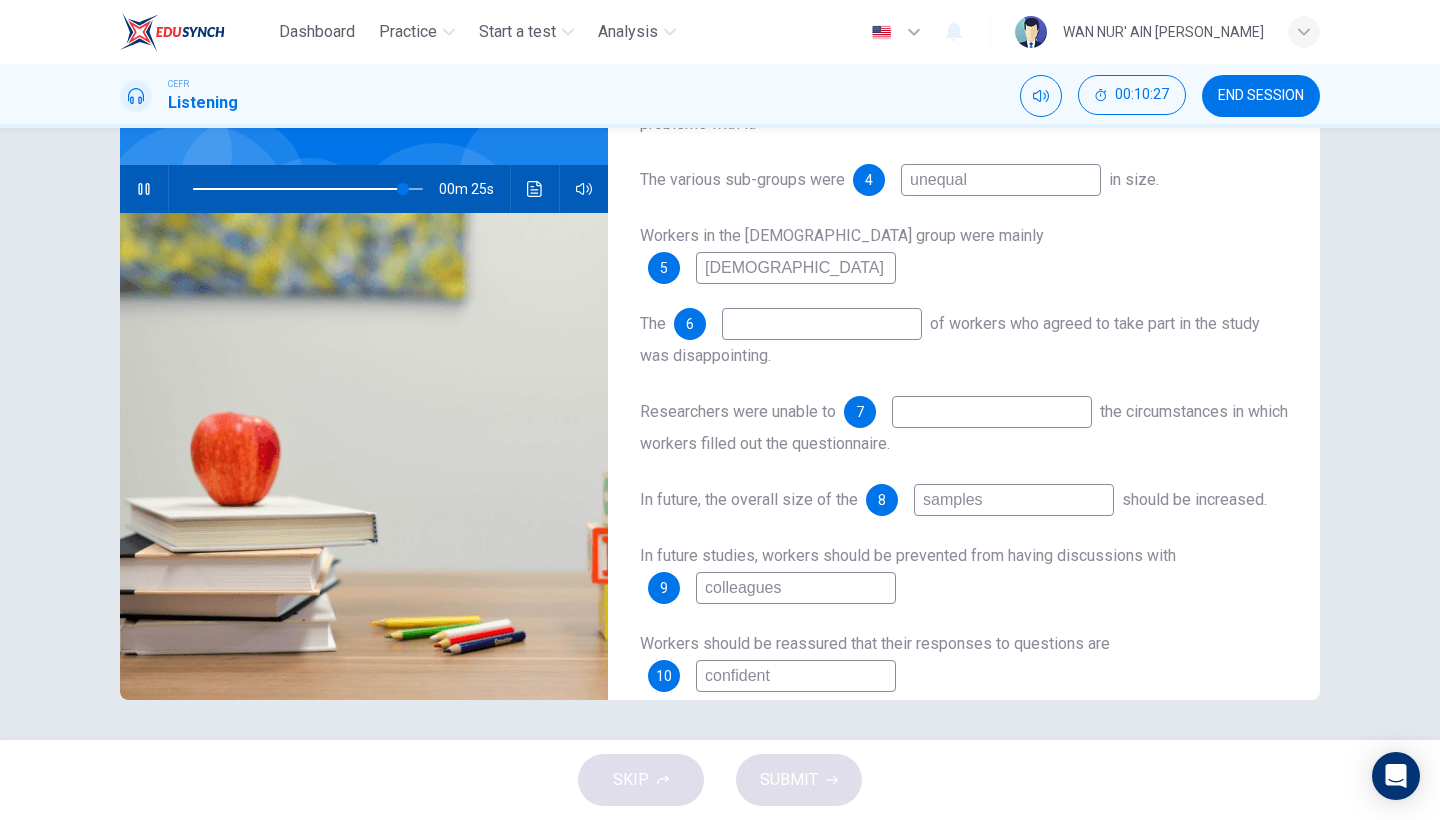type on "confidenti" 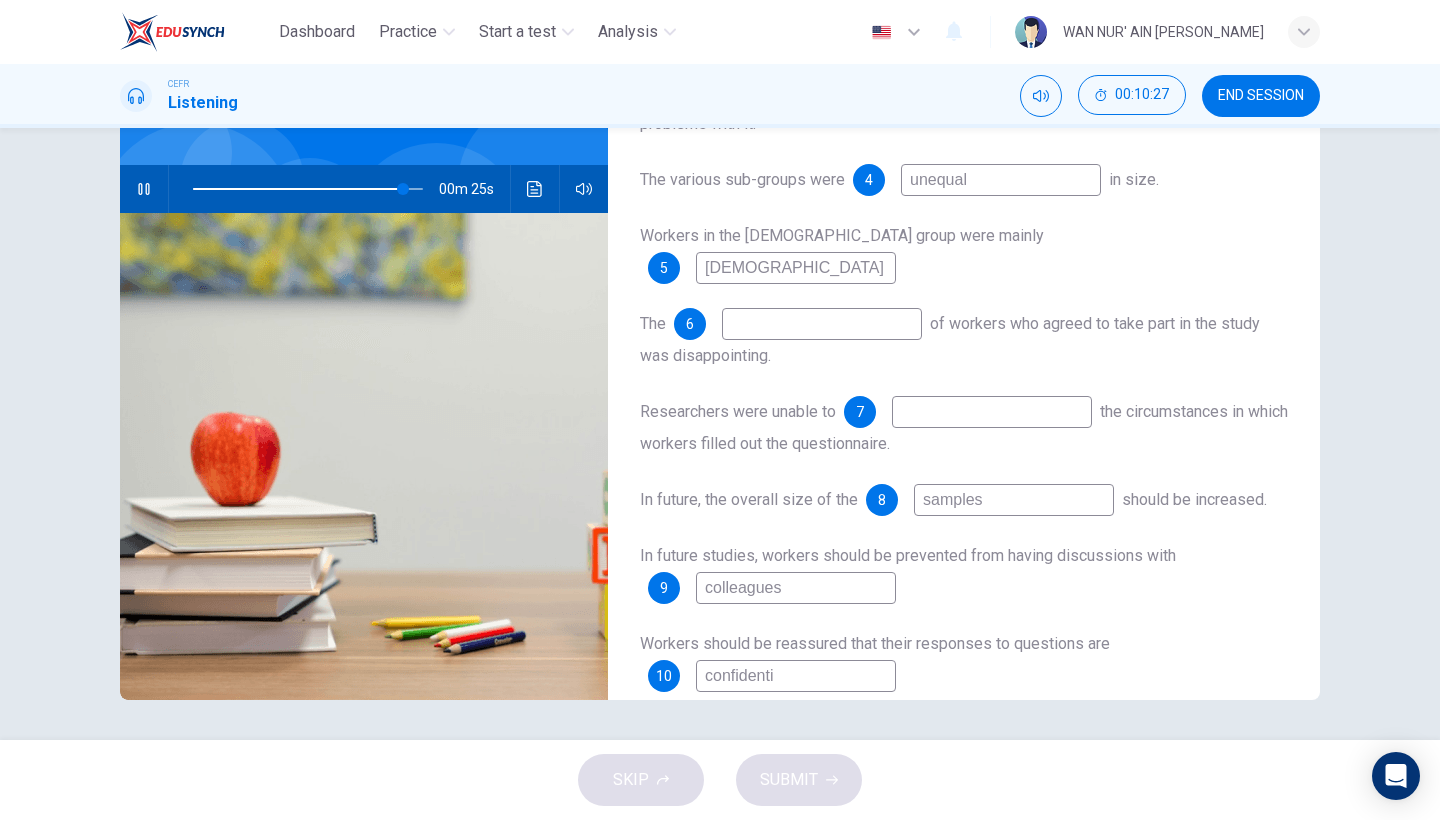 type on "92" 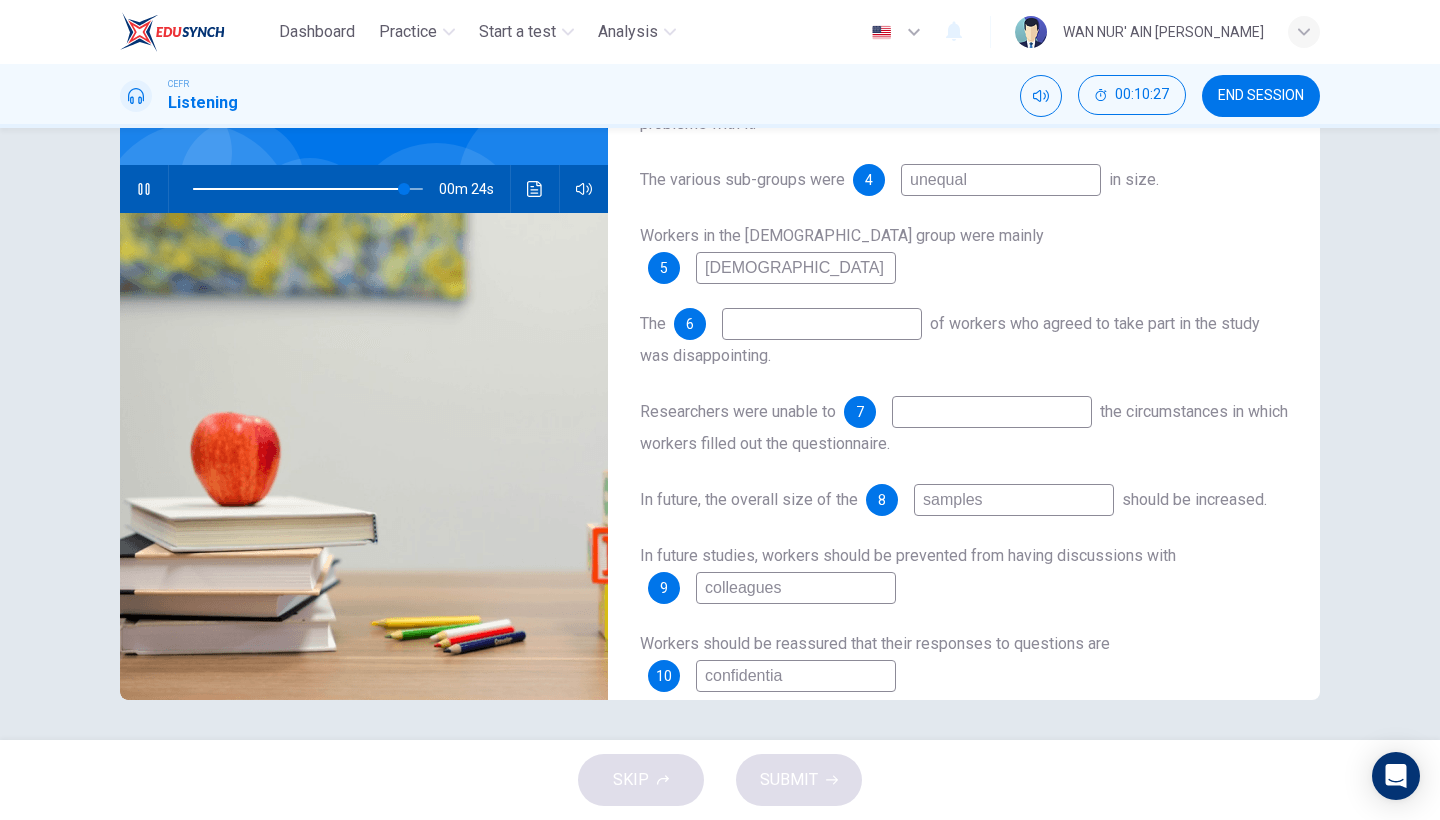type on "confidential" 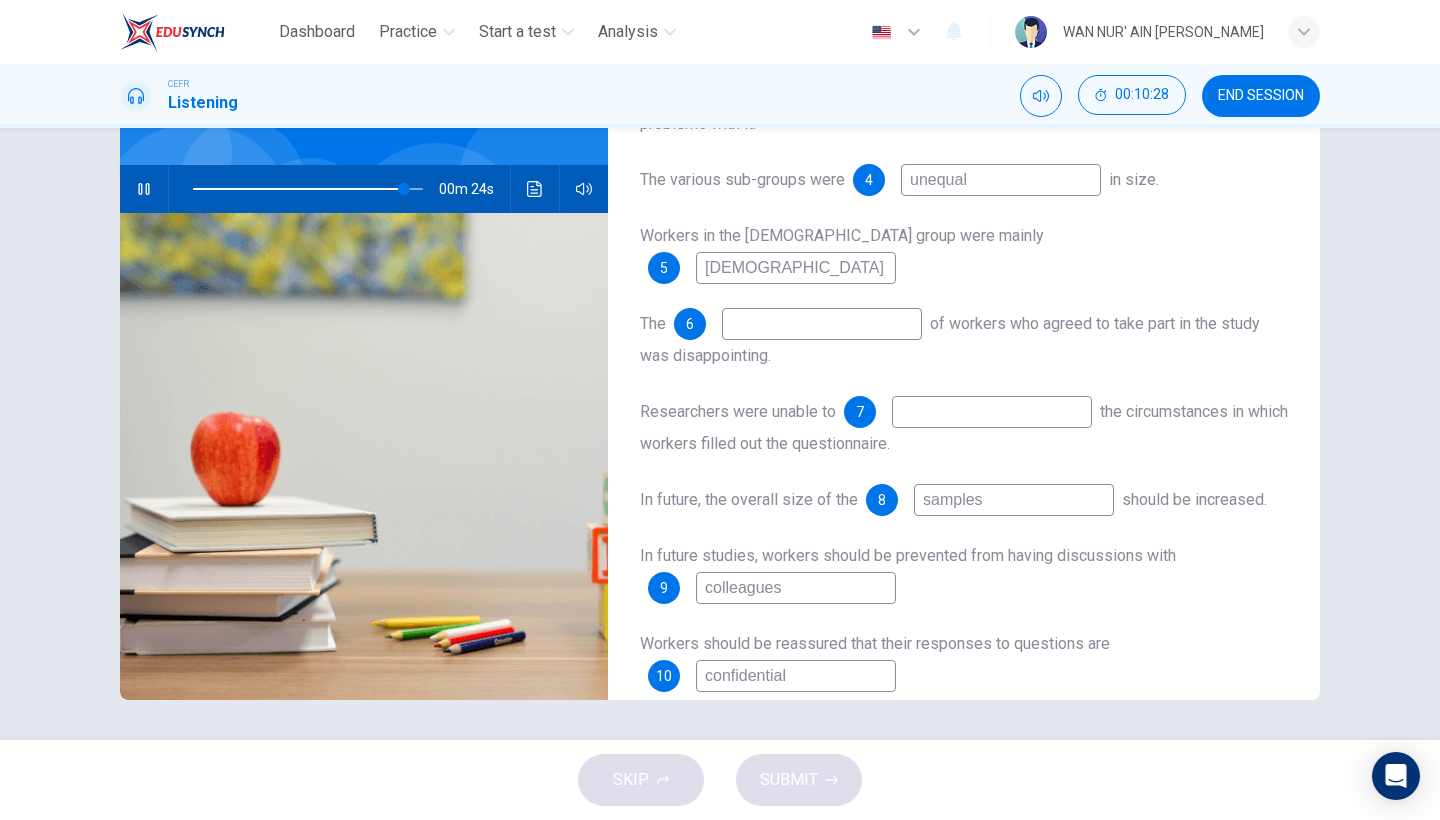 type on "92" 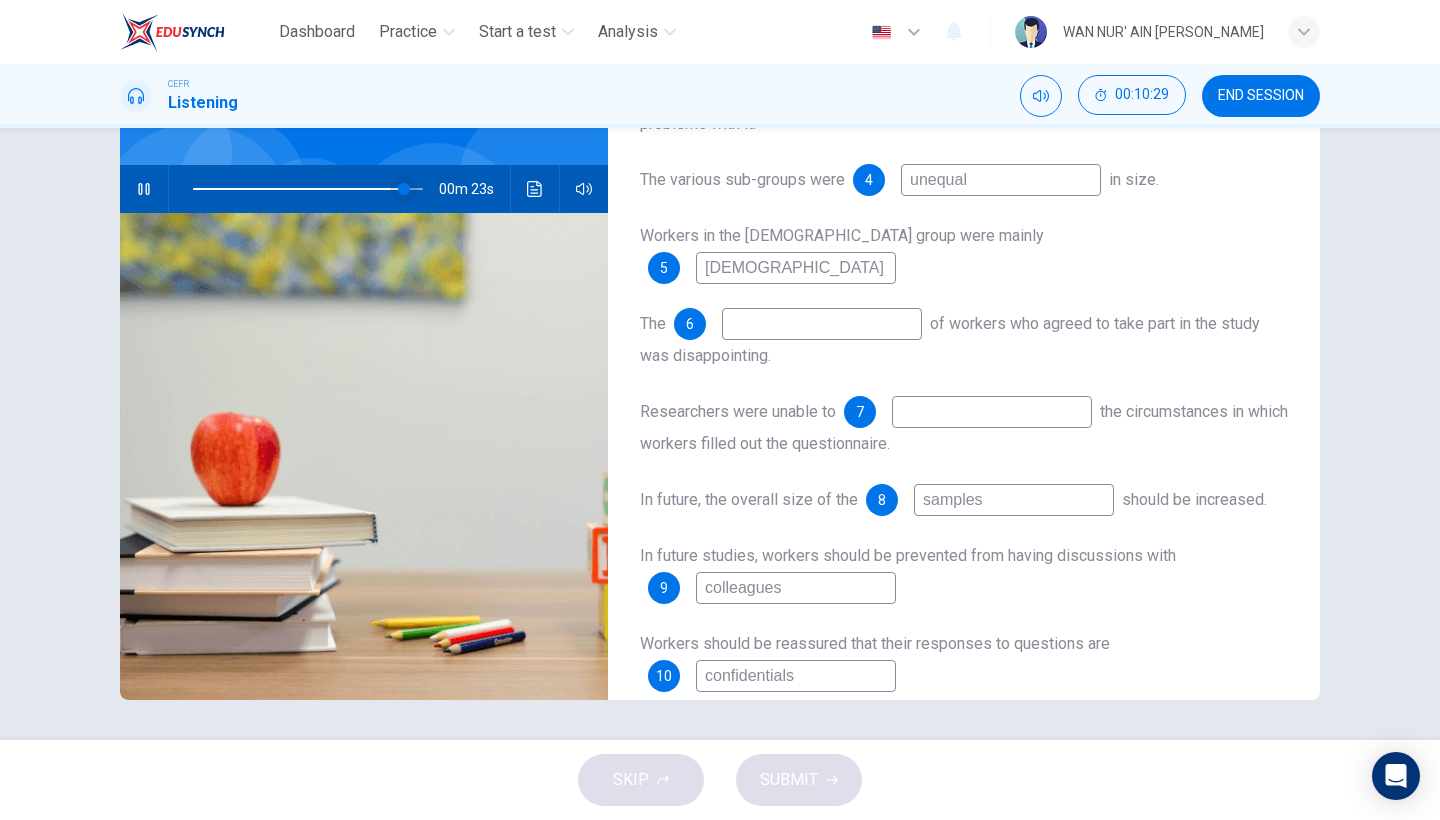 type on "92" 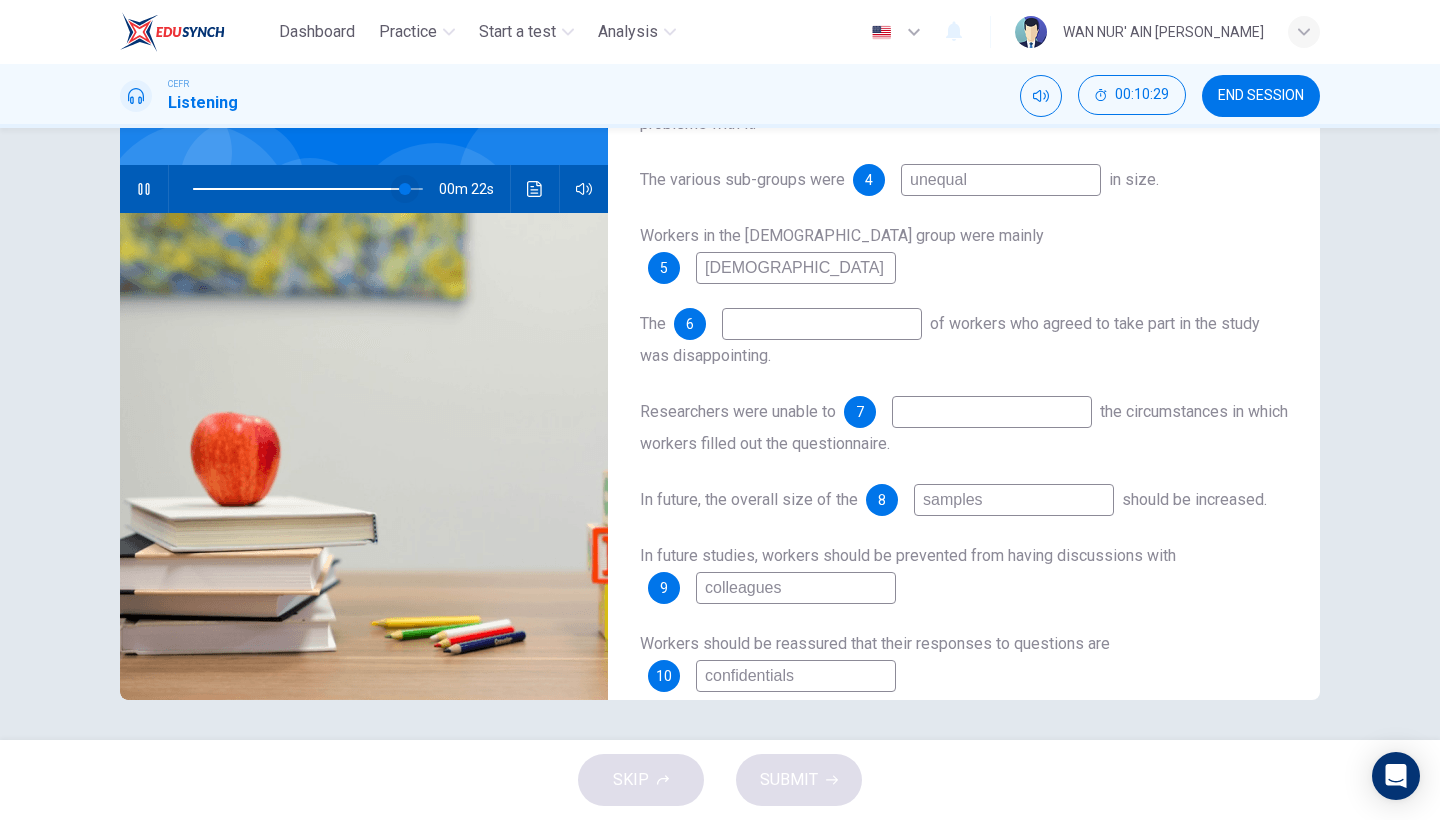 type on "confidentials" 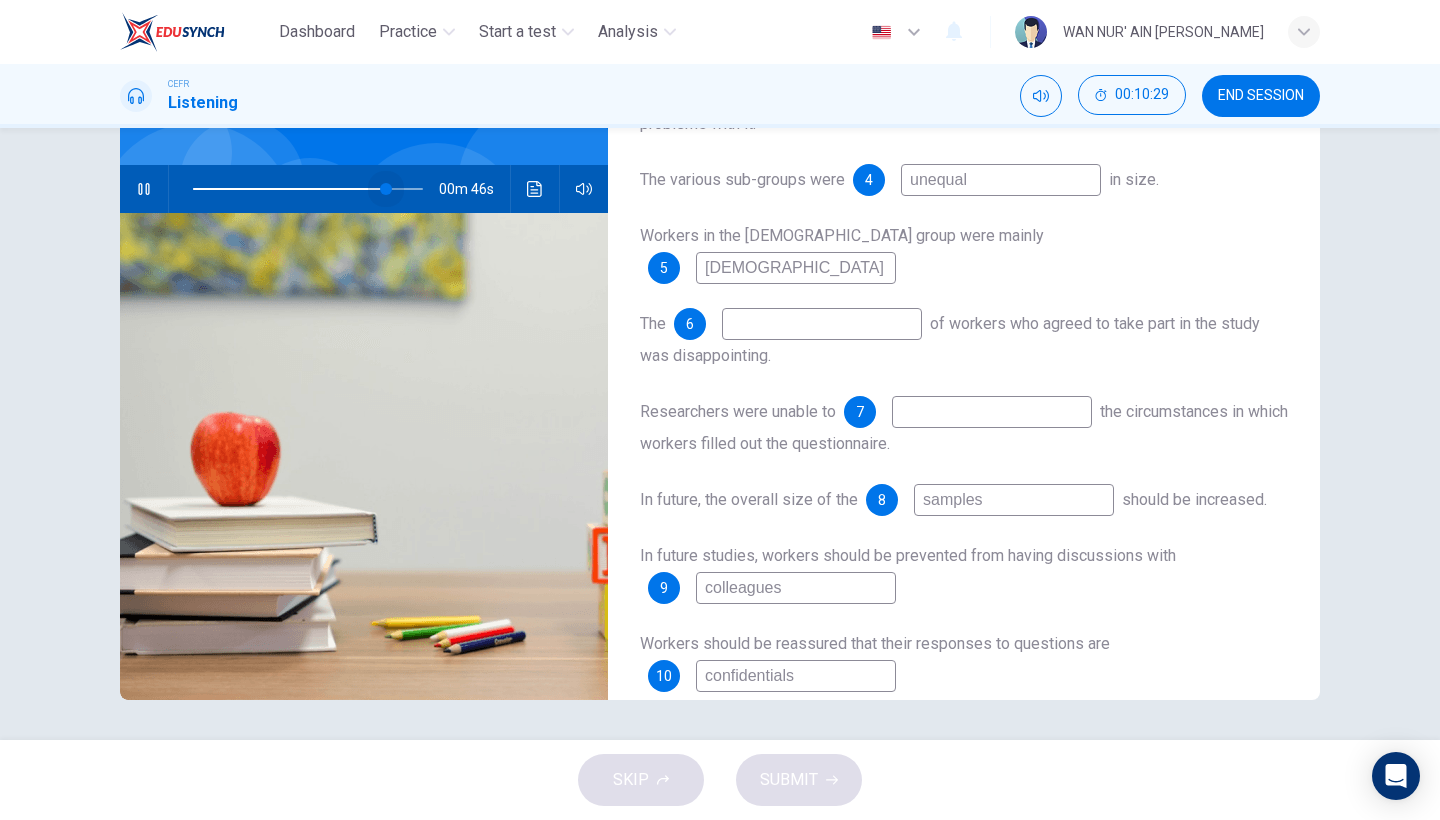 click at bounding box center [386, 189] 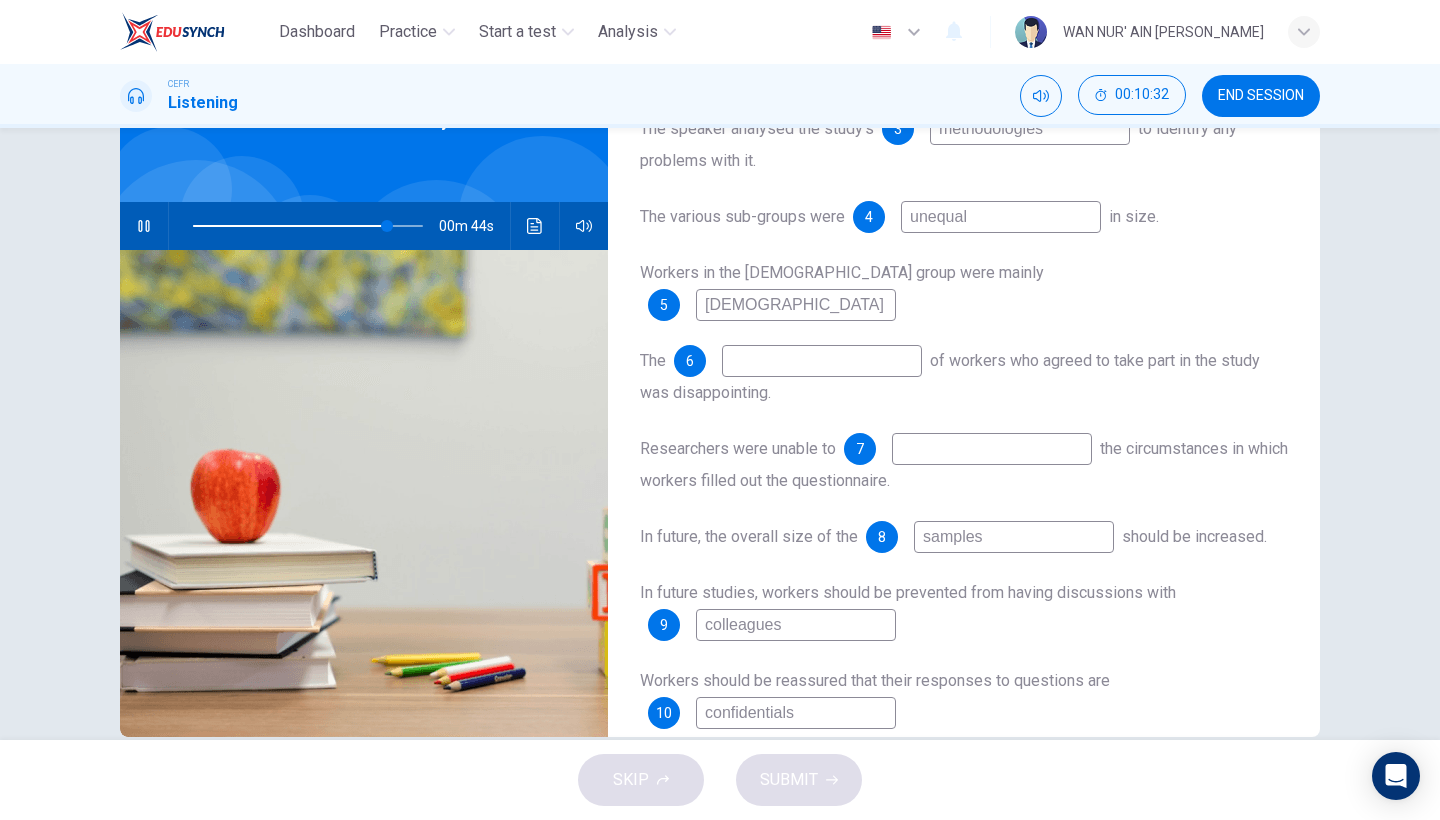 scroll, scrollTop: 121, scrollLeft: 0, axis: vertical 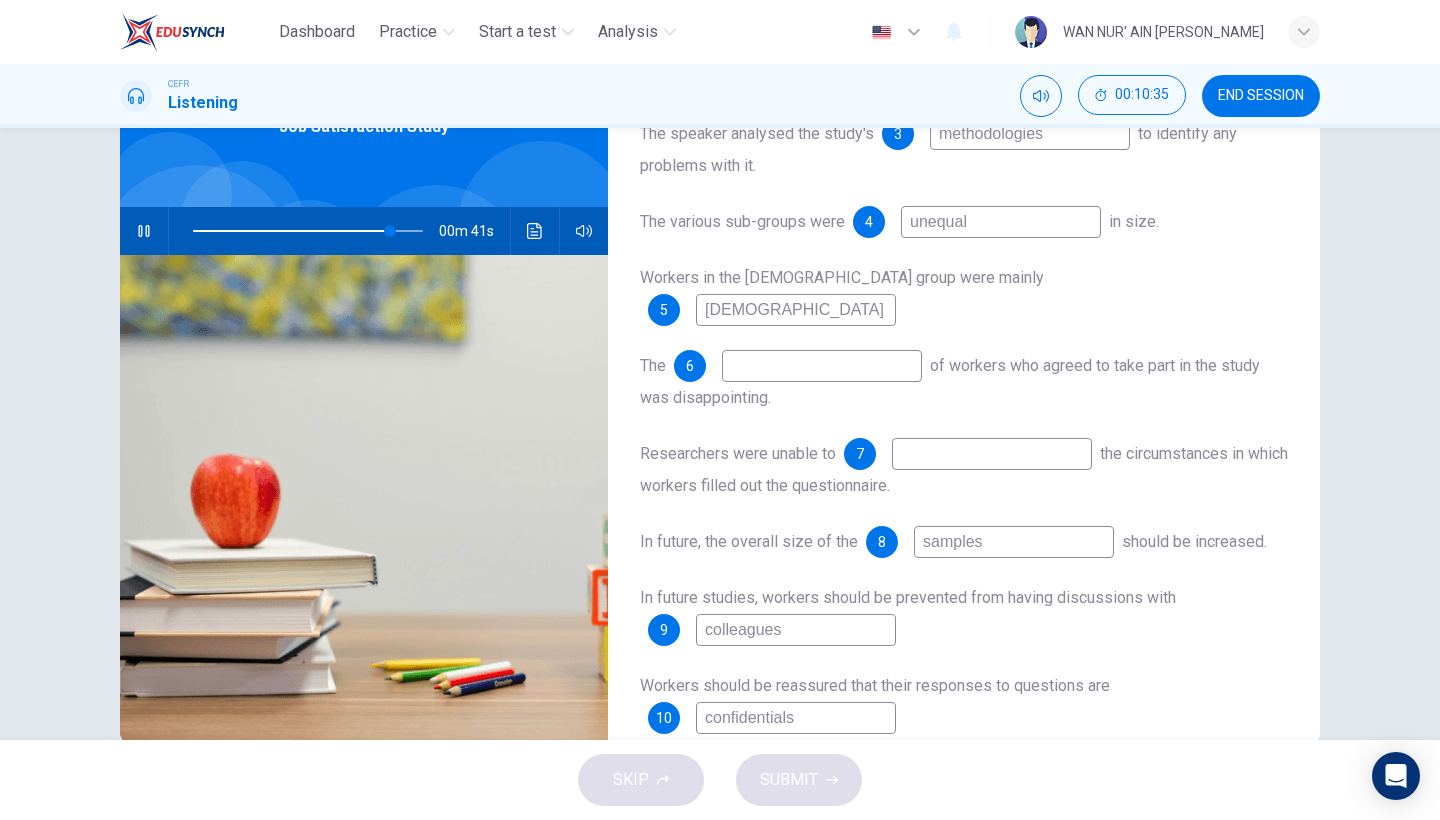 click at bounding box center [535, 231] 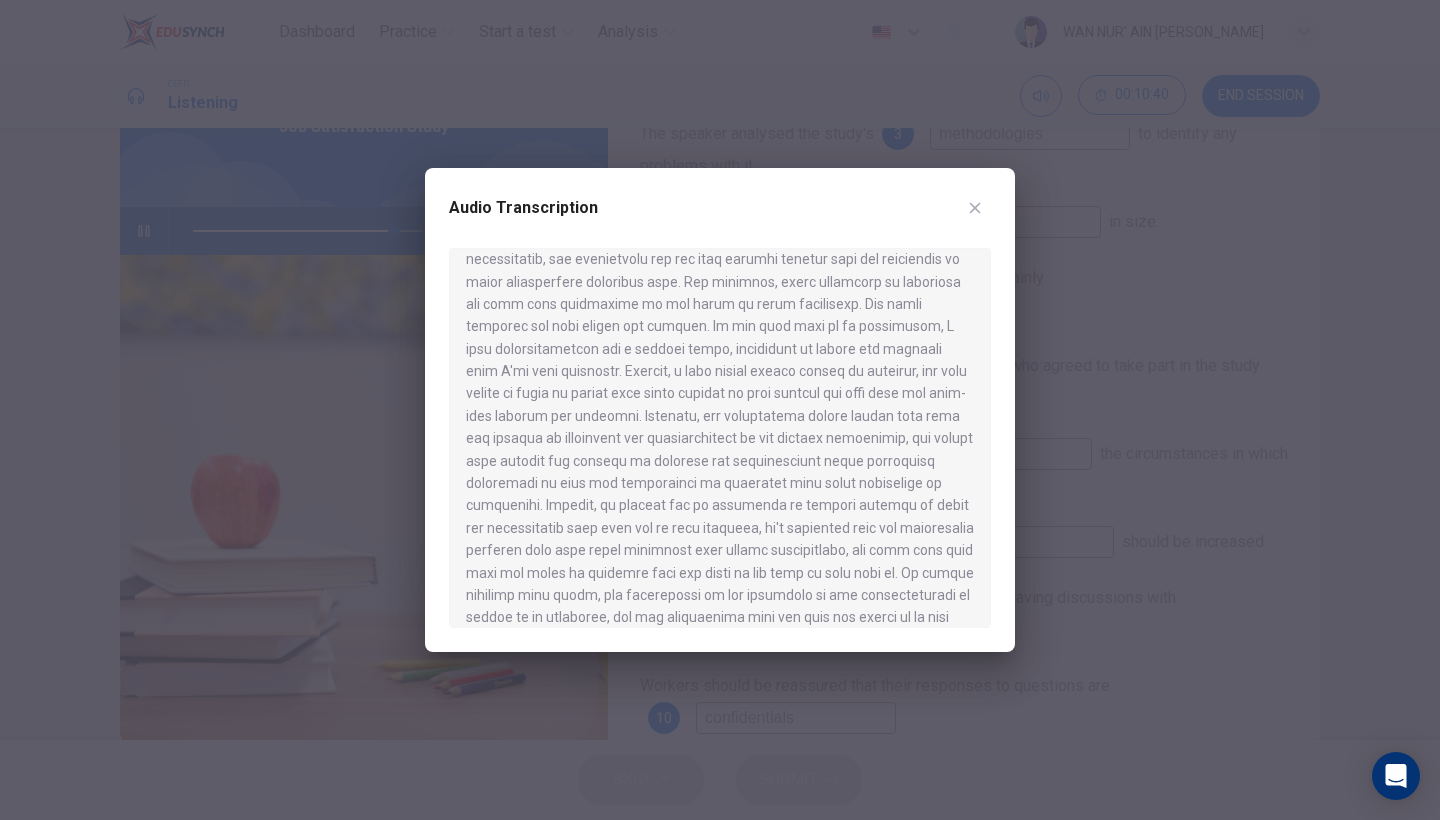 scroll, scrollTop: 710, scrollLeft: 0, axis: vertical 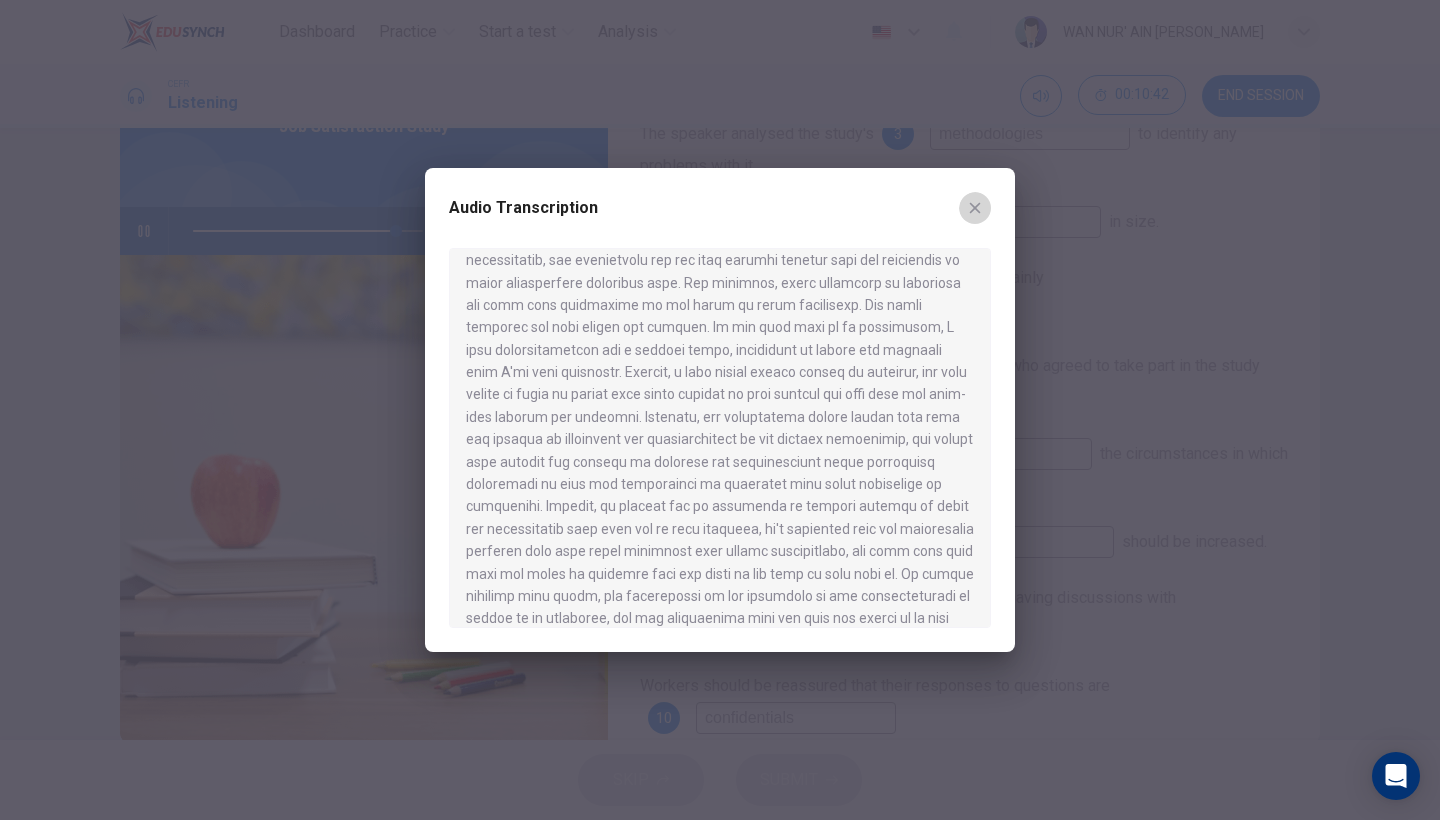 click at bounding box center (975, 208) 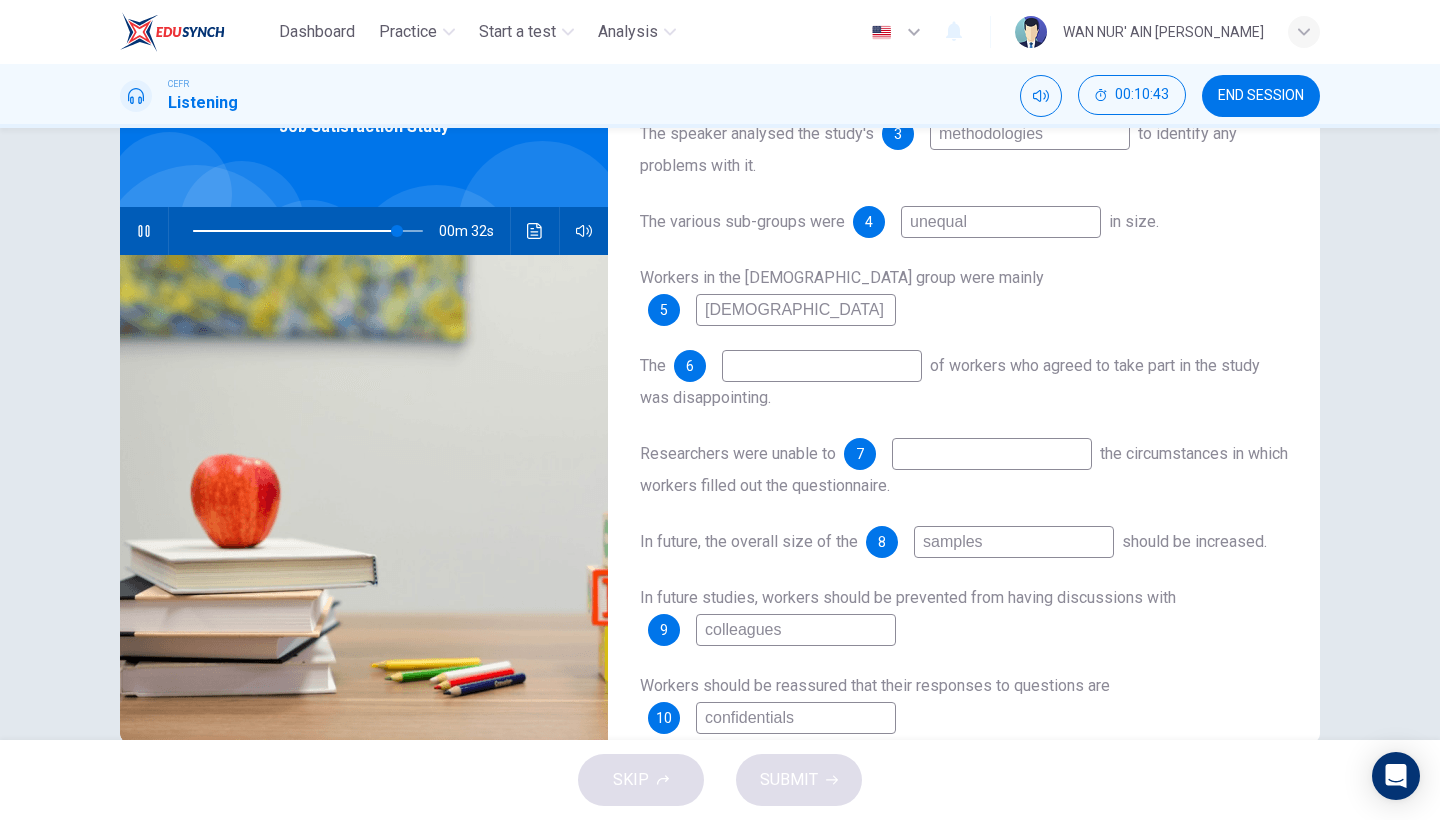 click on "confidentials" at bounding box center [796, 718] 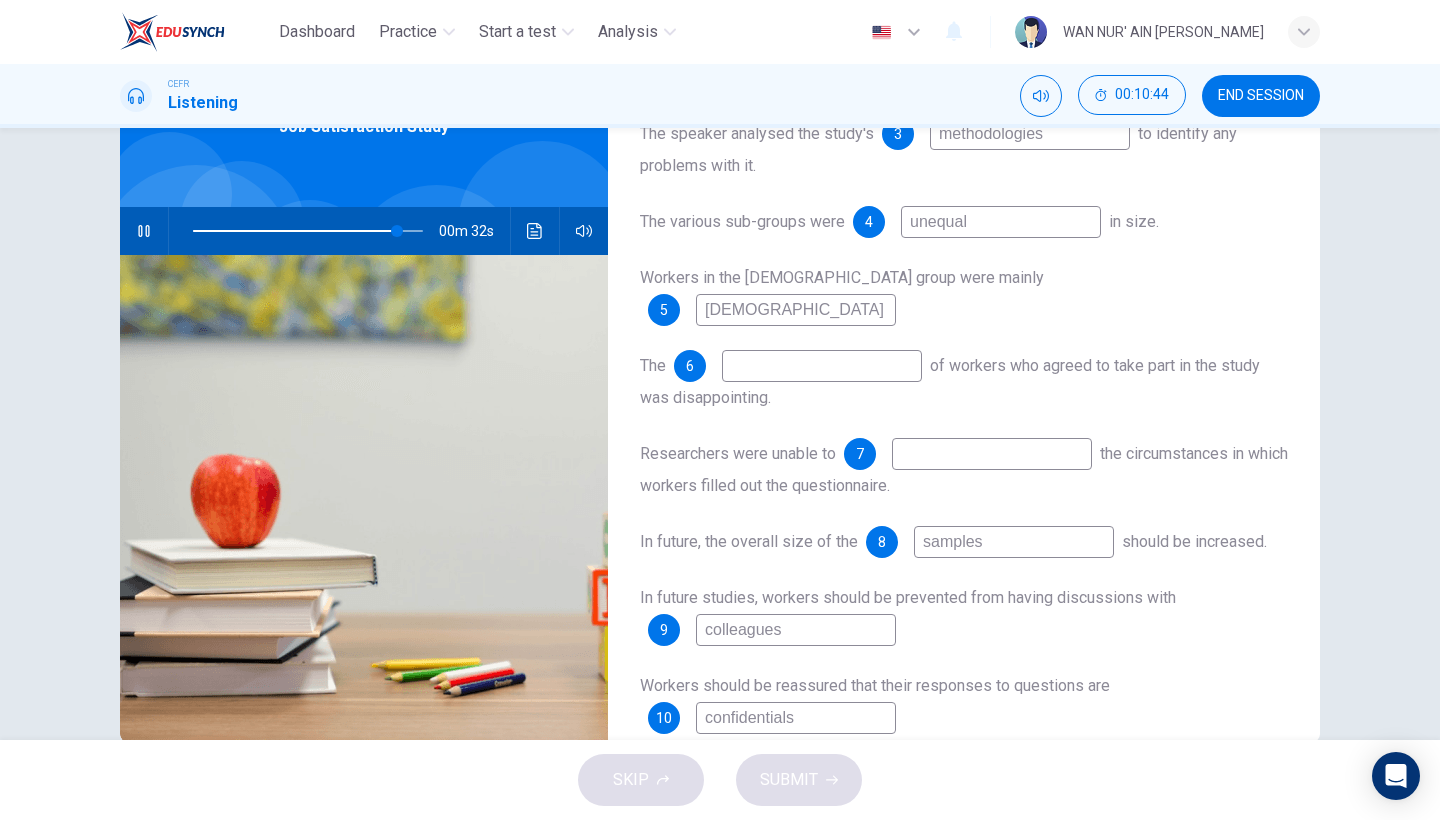 type on "89" 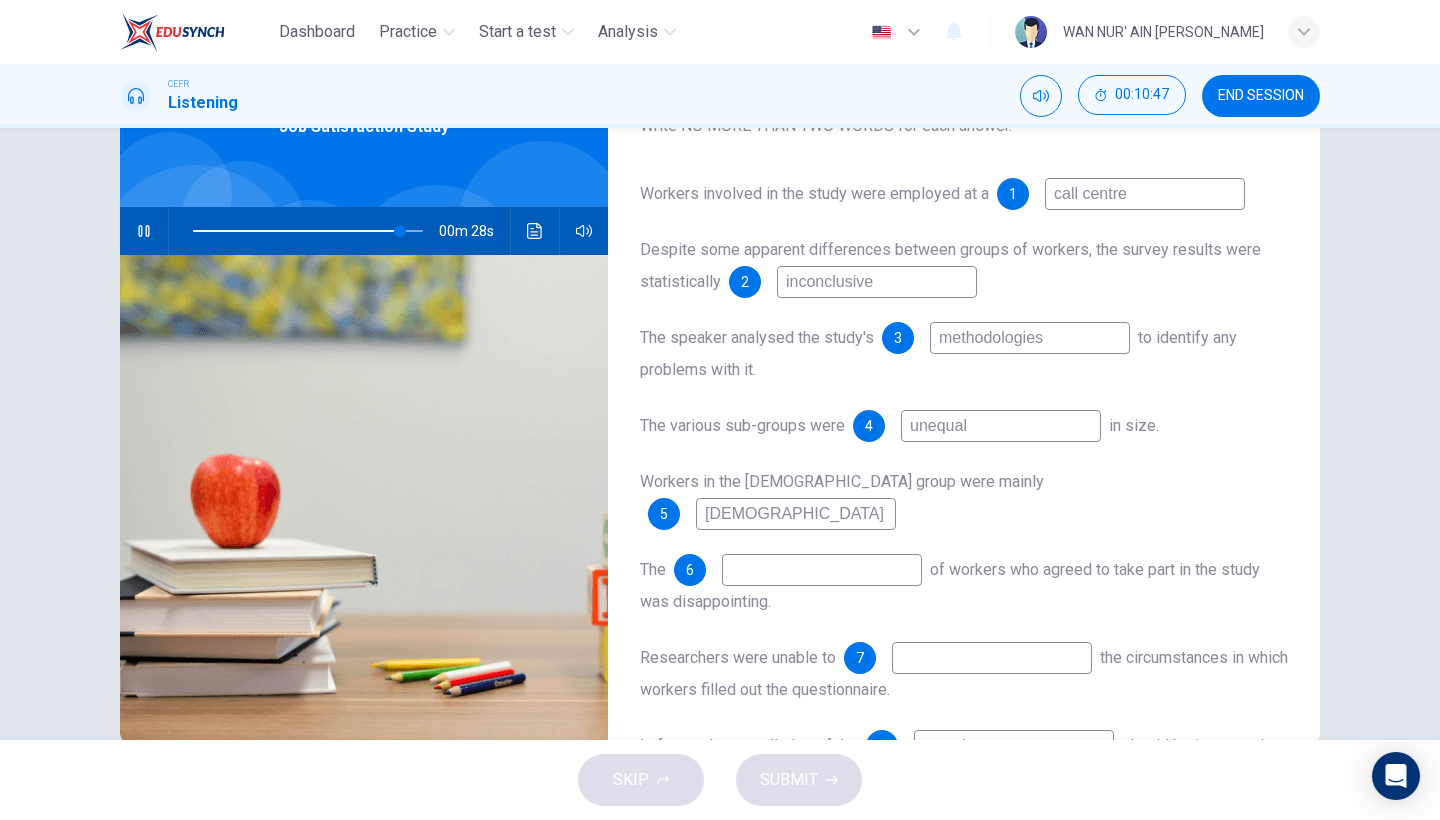 scroll, scrollTop: 62, scrollLeft: 0, axis: vertical 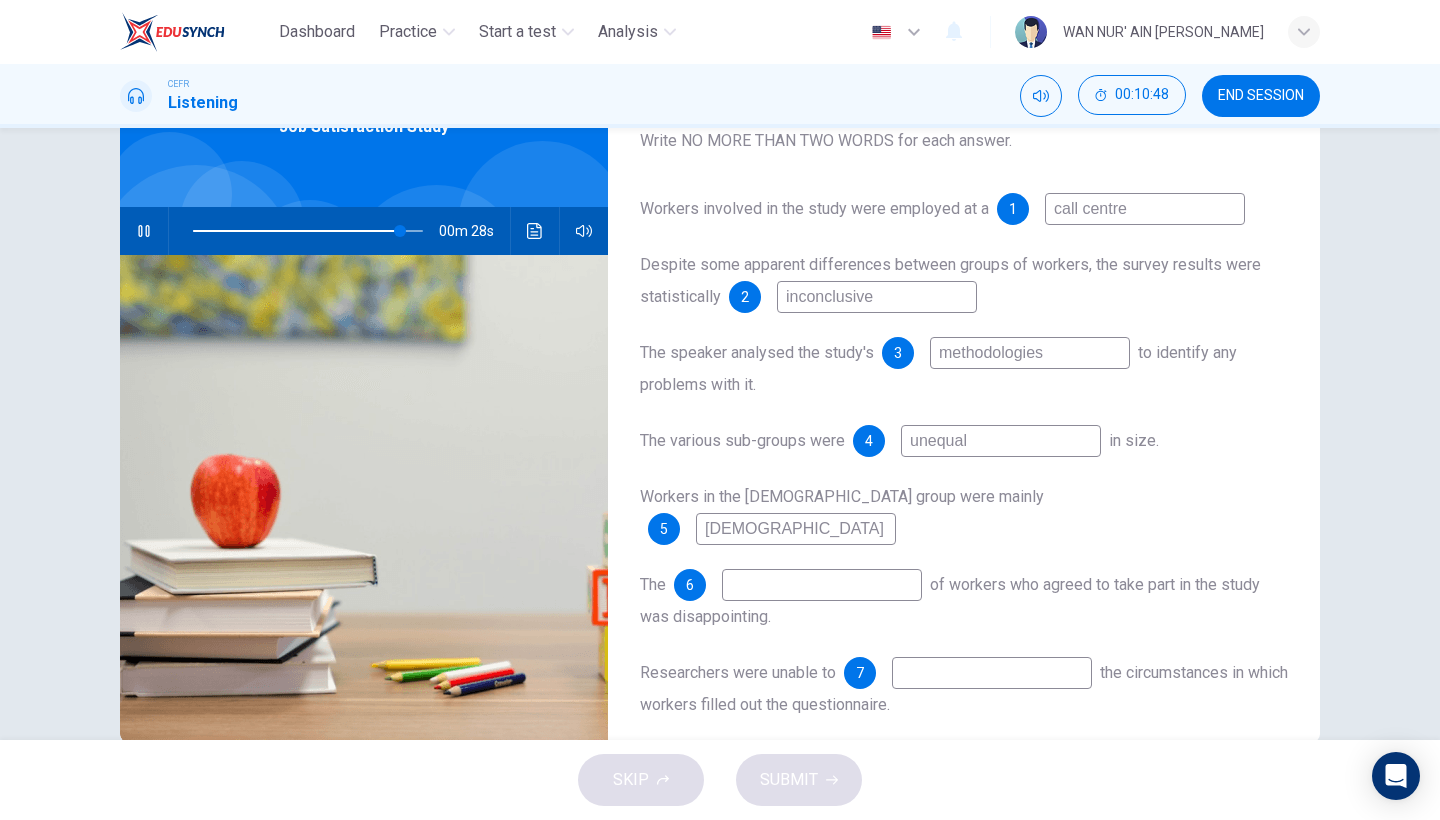 type on "90" 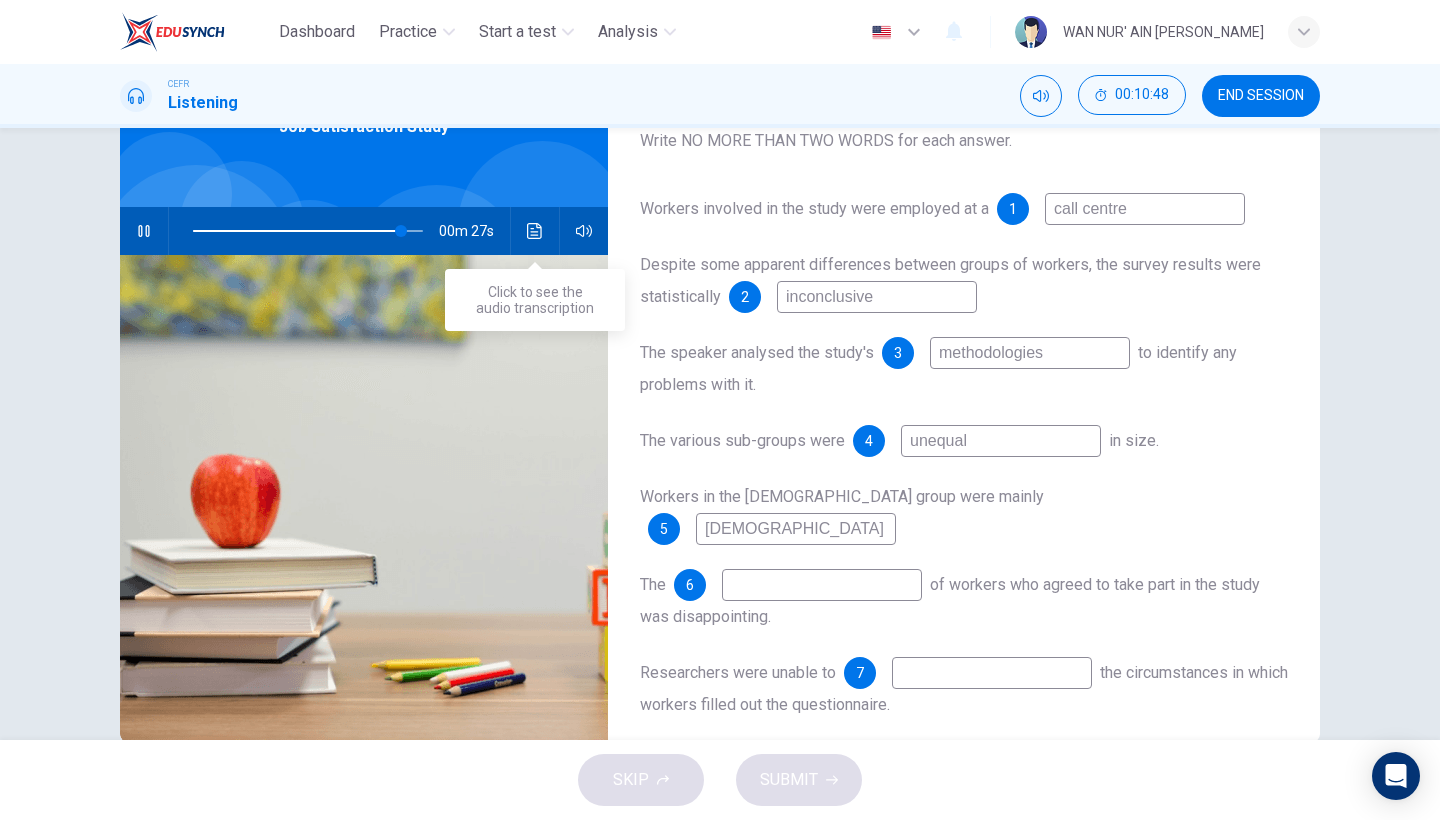 type on "confidential" 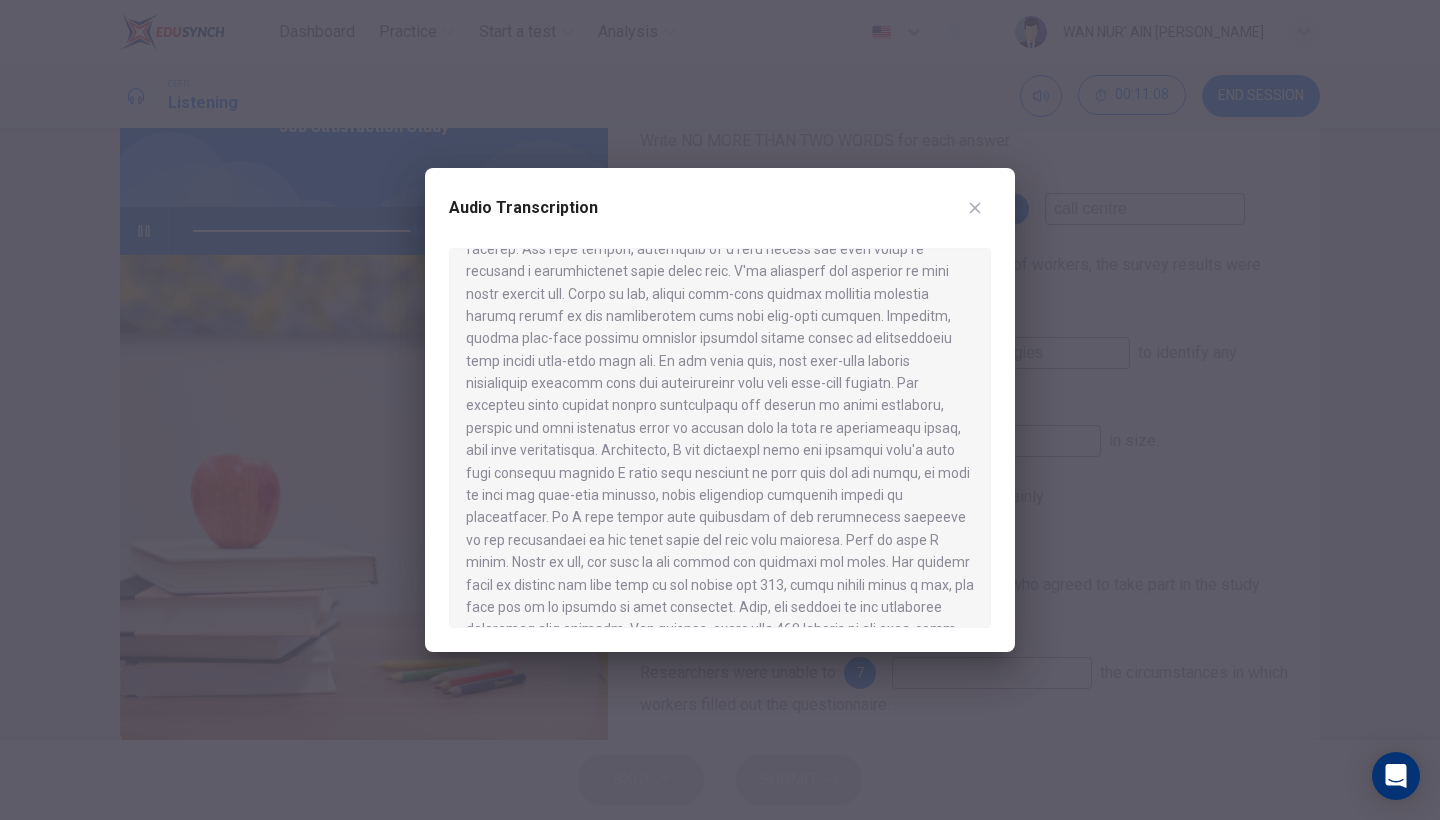 scroll, scrollTop: 189, scrollLeft: 0, axis: vertical 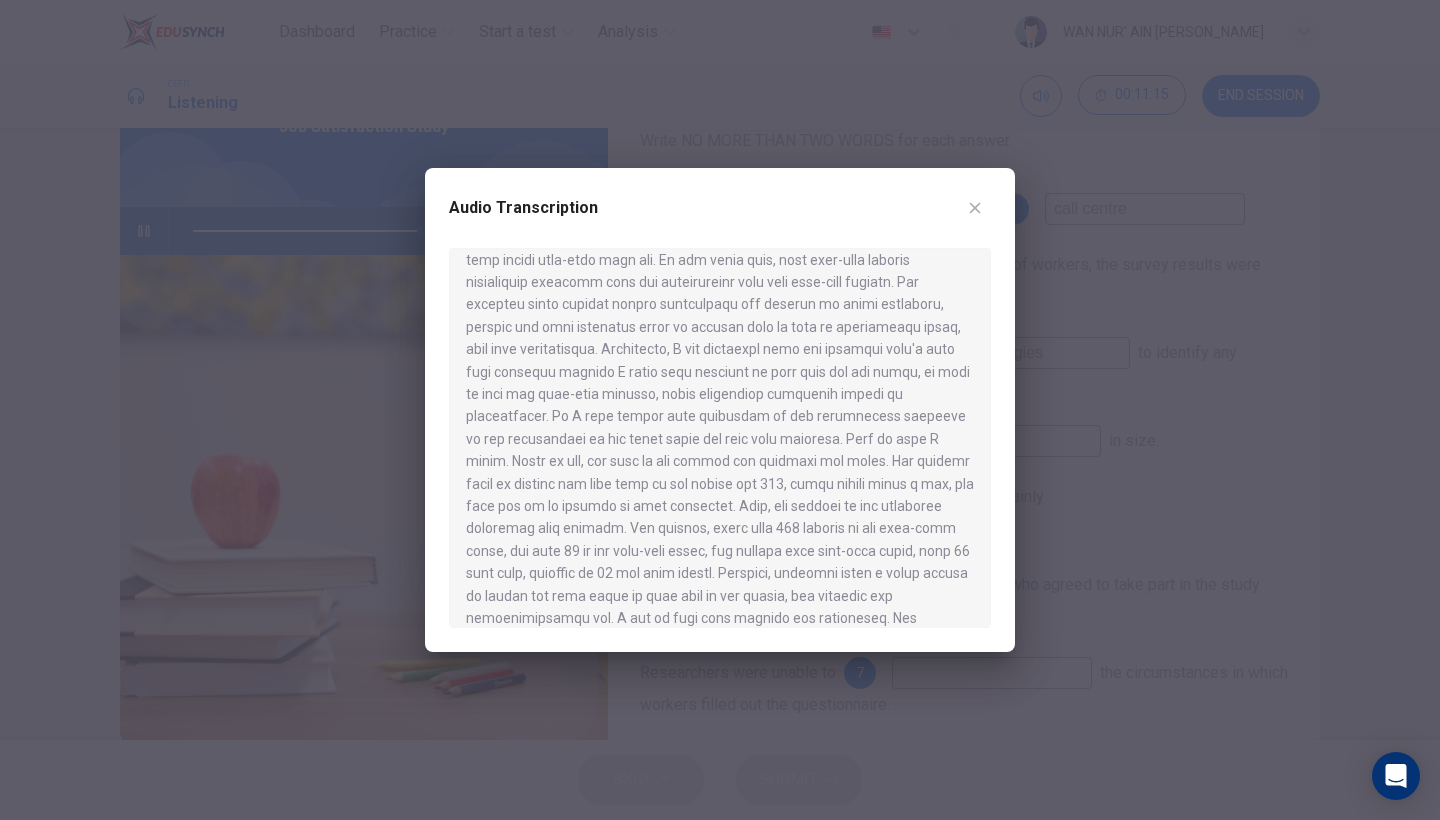 type on "0" 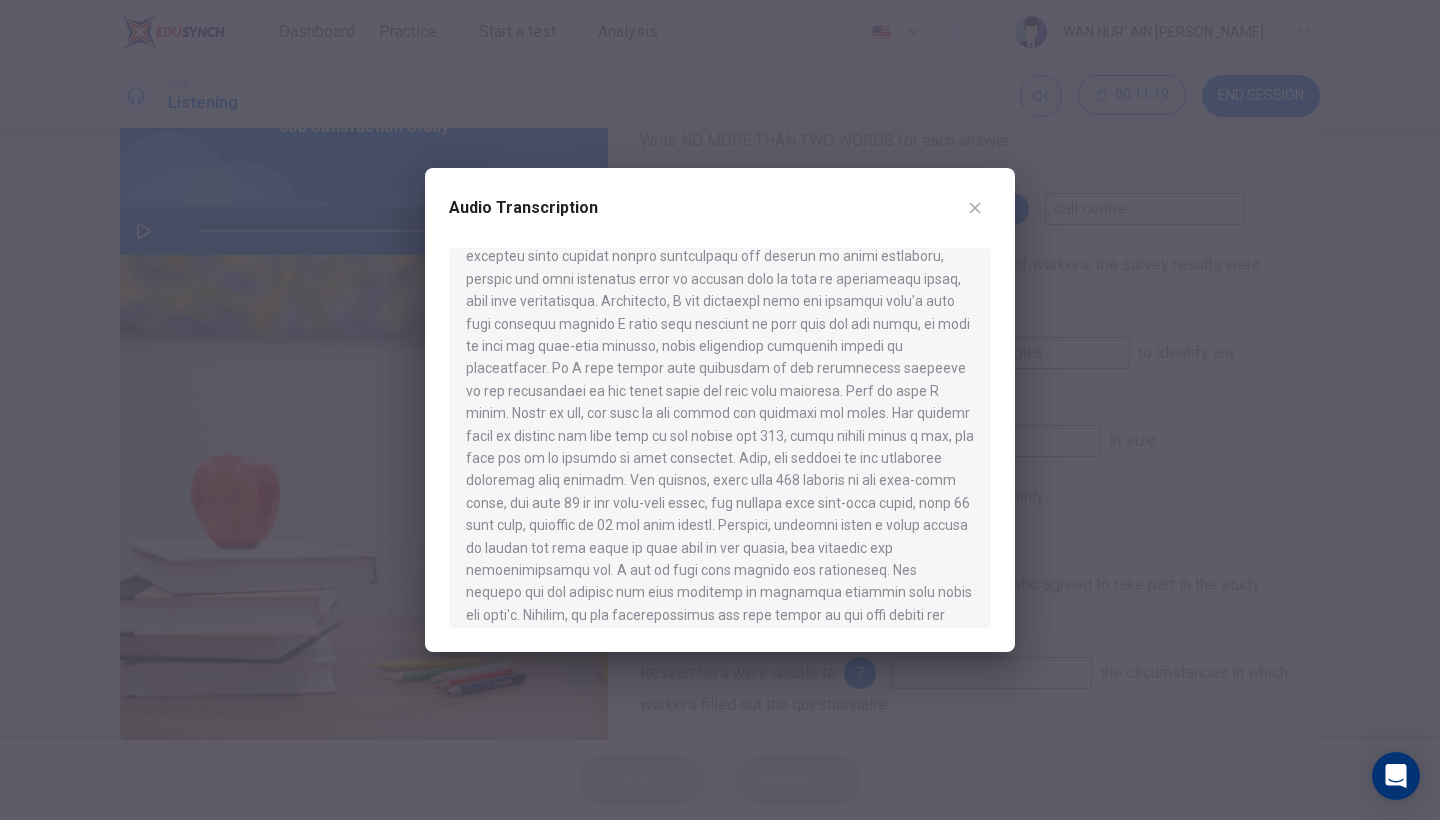 scroll, scrollTop: 338, scrollLeft: 0, axis: vertical 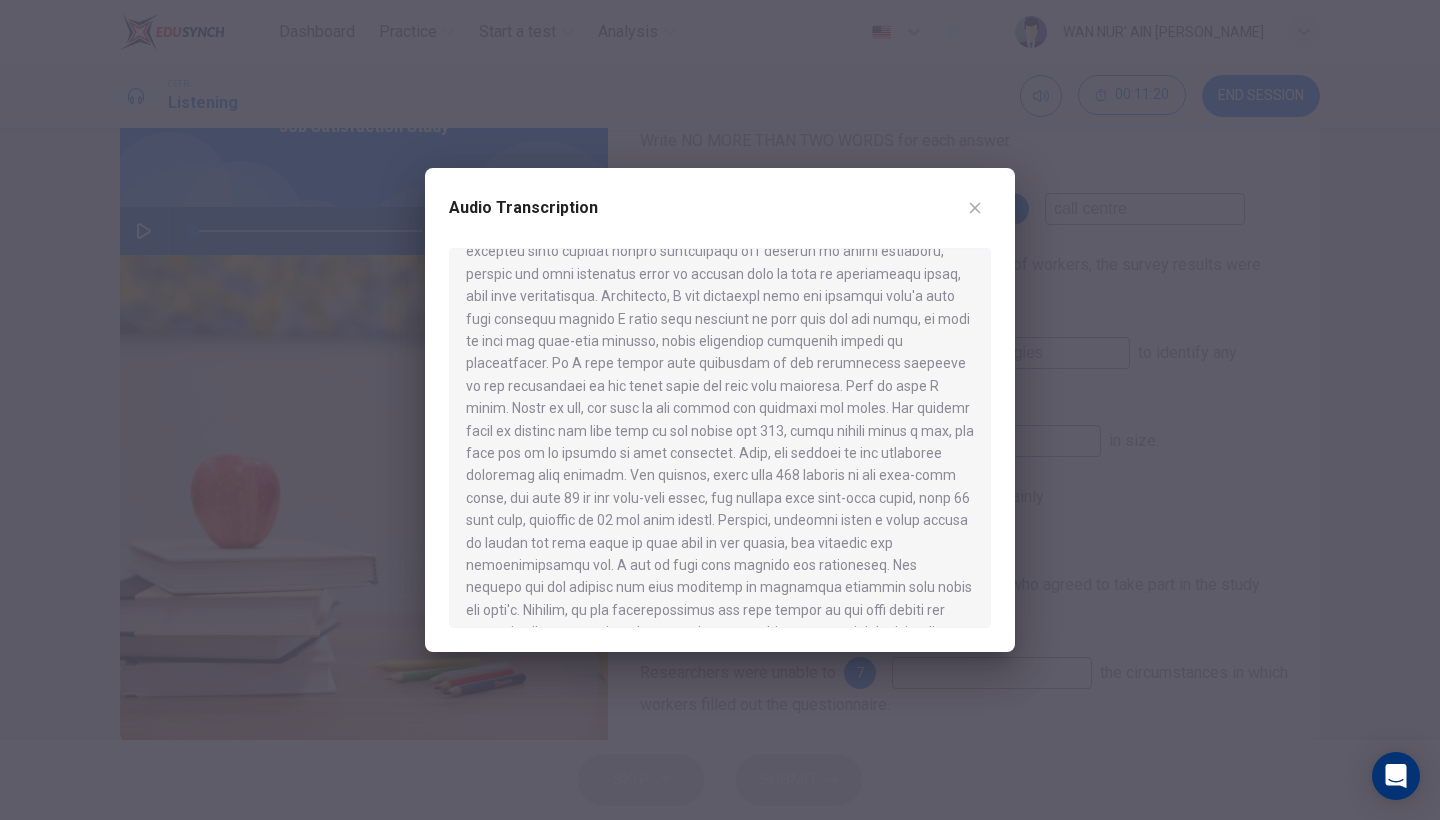click at bounding box center [720, 410] 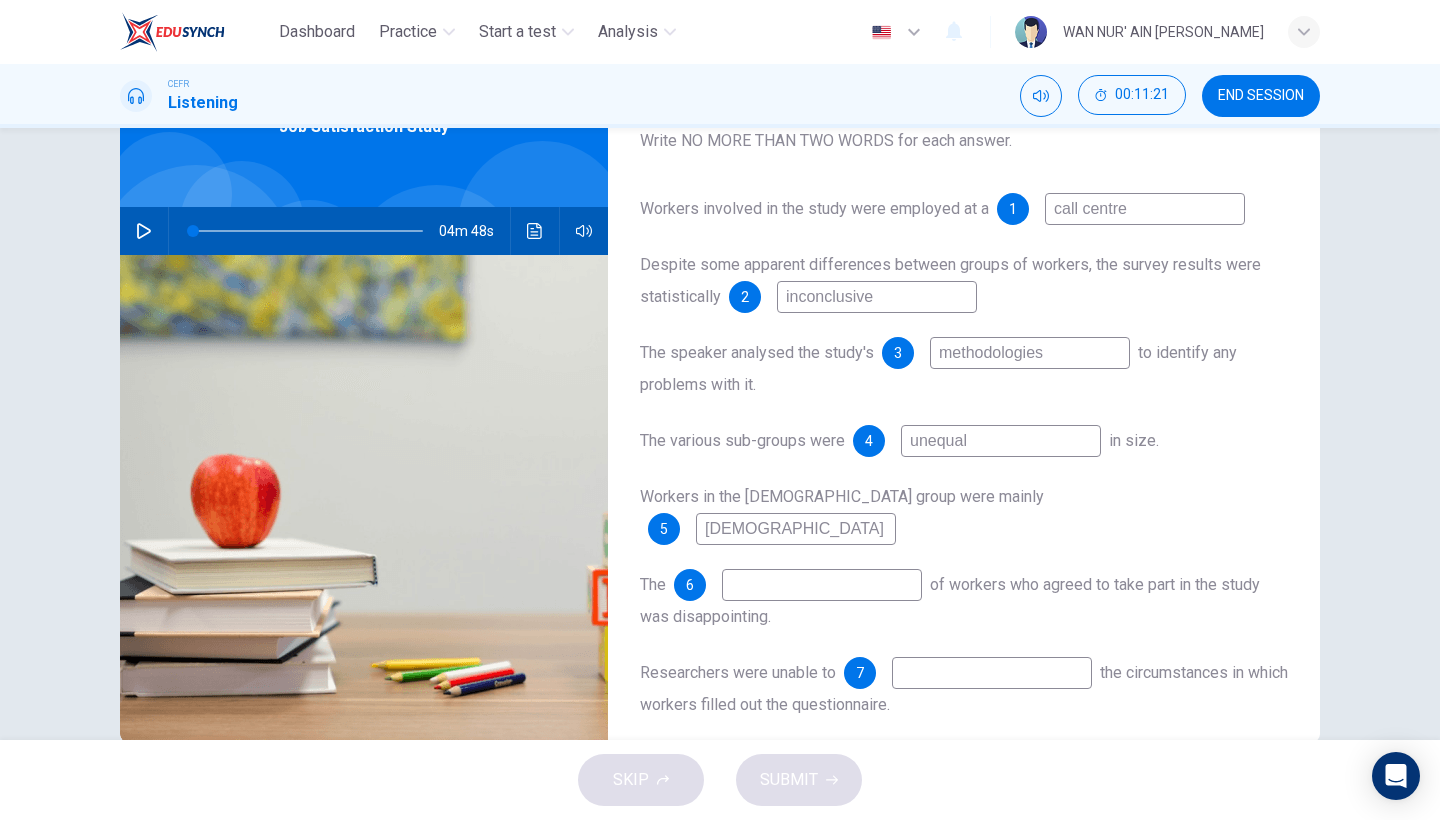 click on "methodologies" at bounding box center (1030, 353) 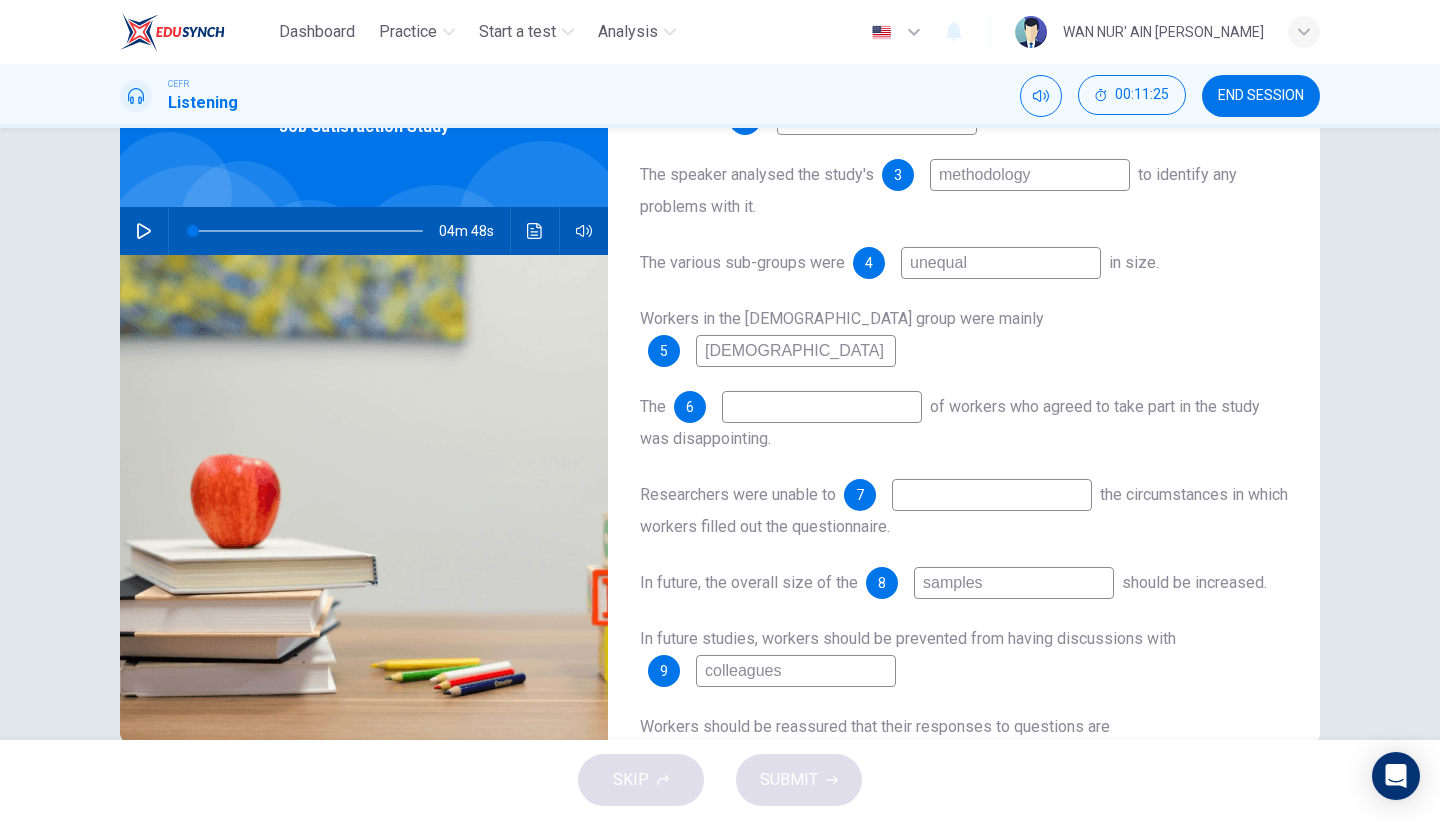scroll, scrollTop: 253, scrollLeft: 0, axis: vertical 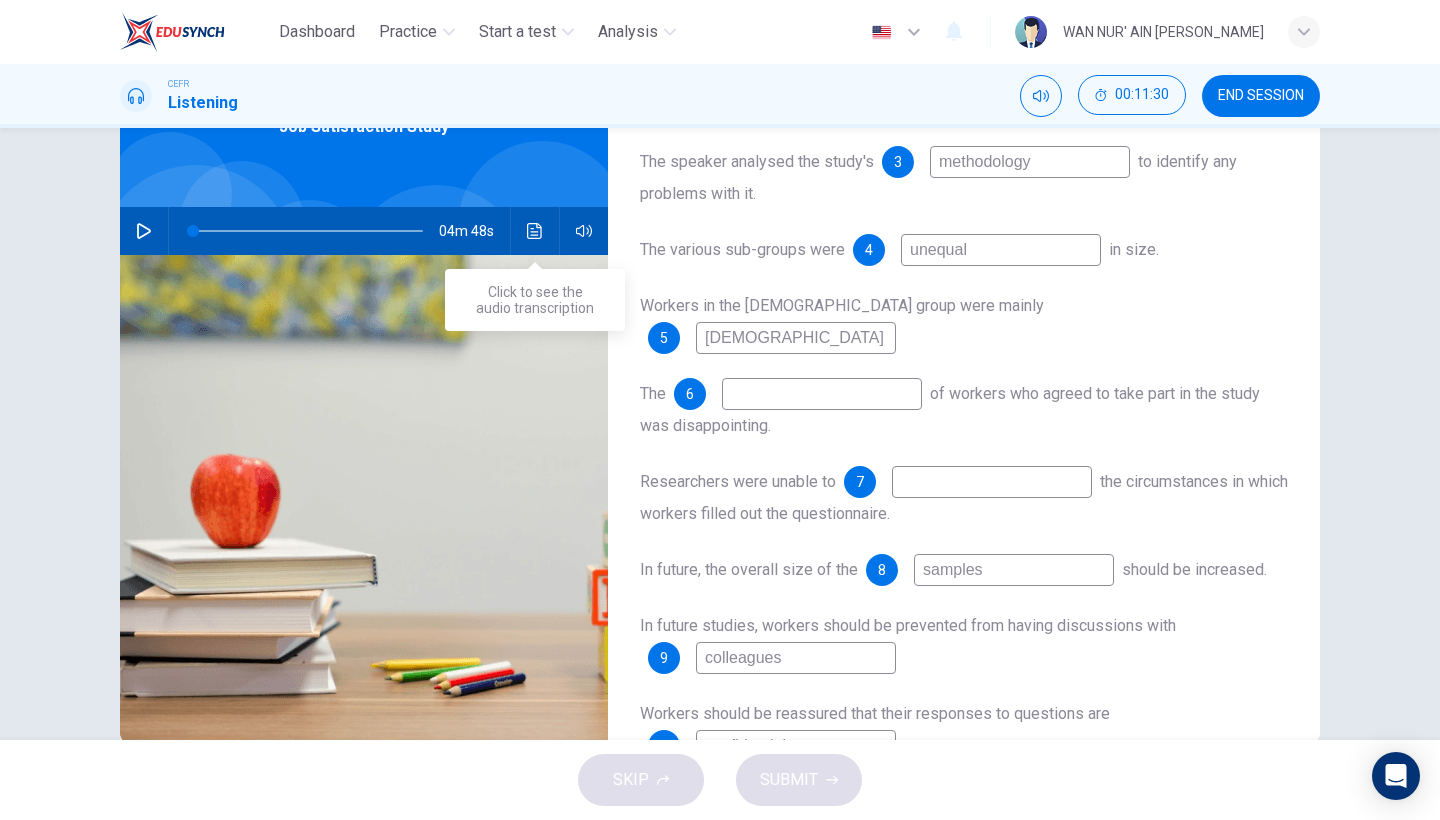 type on "methodology" 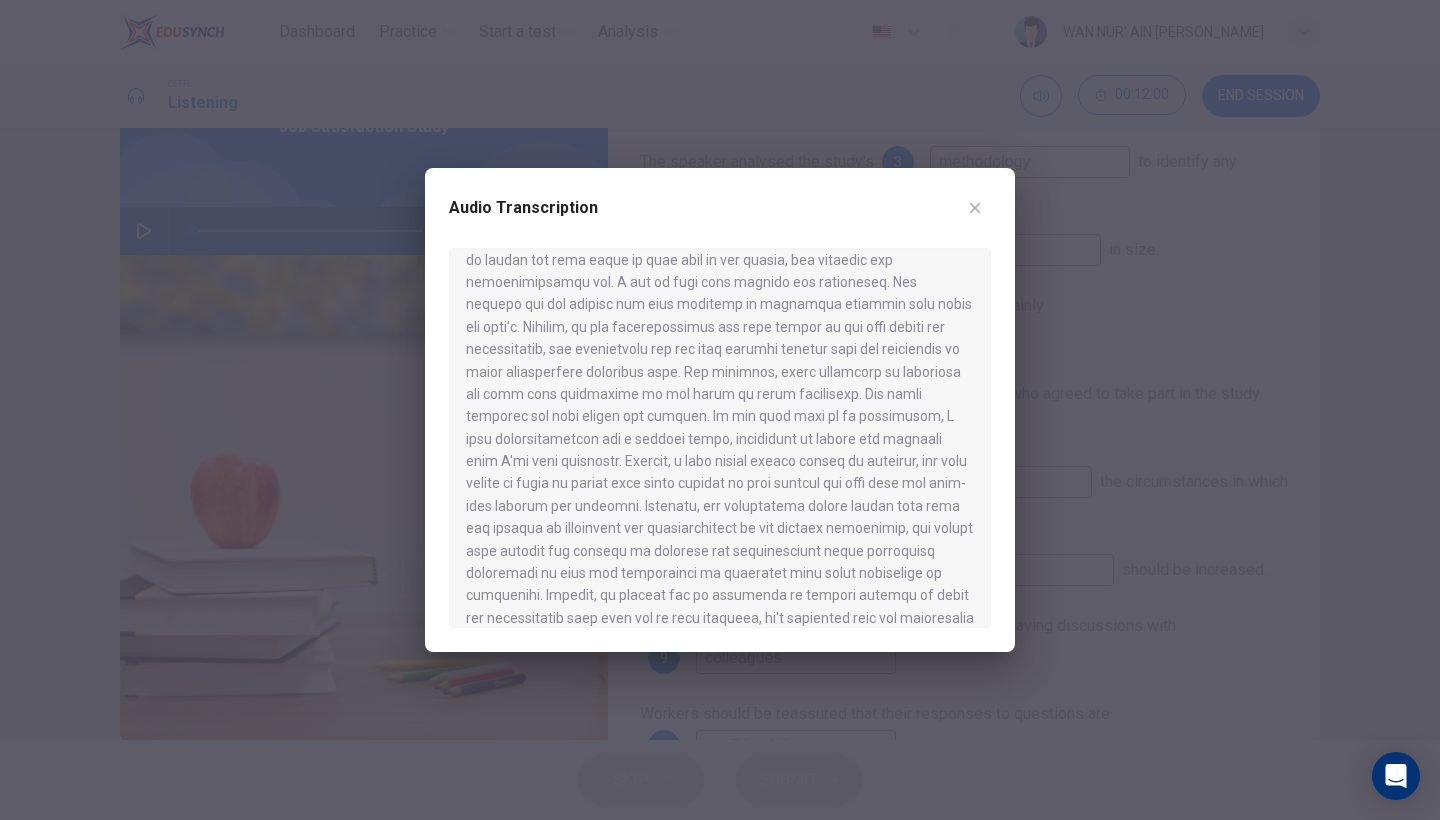 scroll, scrollTop: 622, scrollLeft: 0, axis: vertical 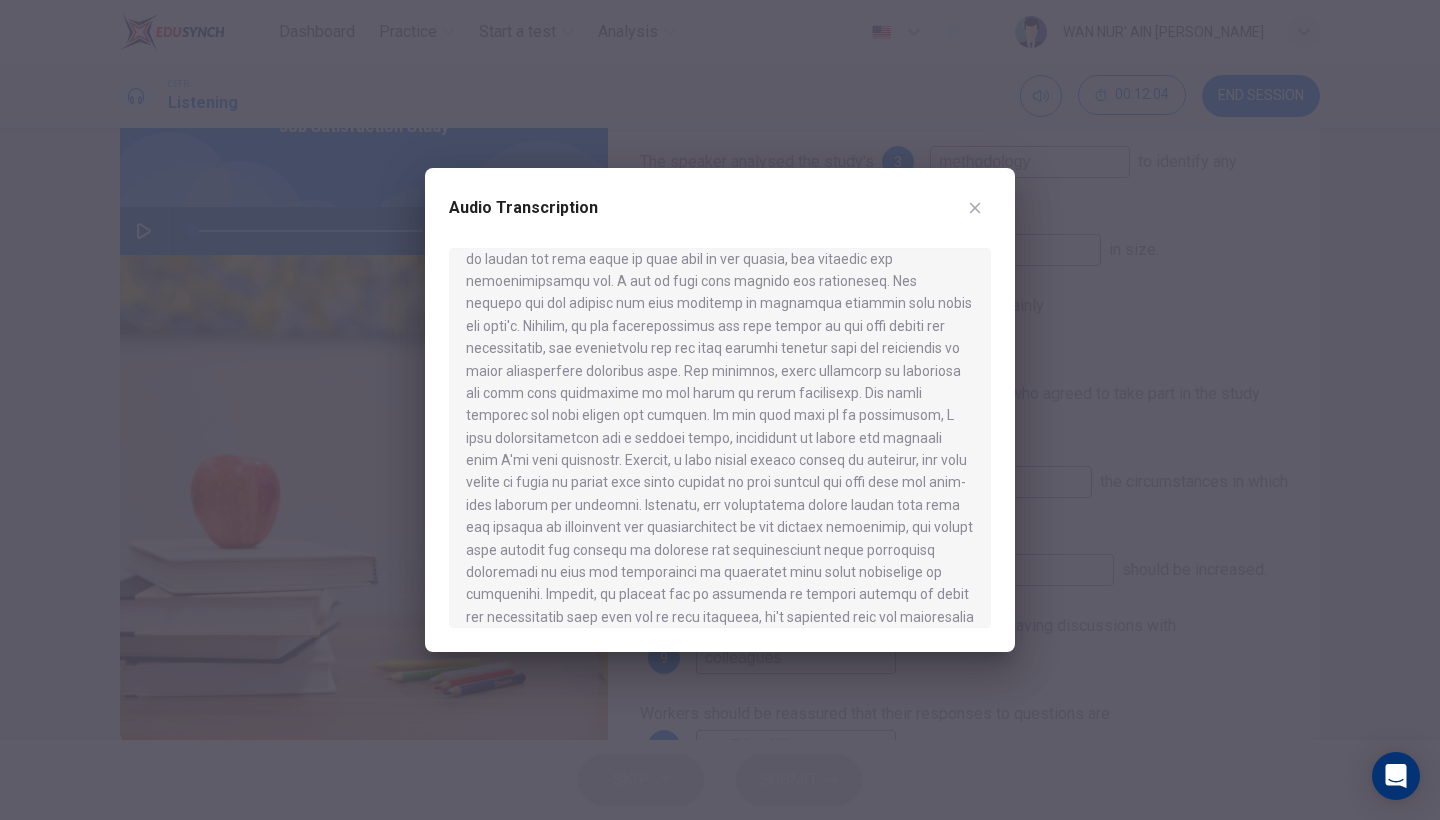 click at bounding box center (720, 410) 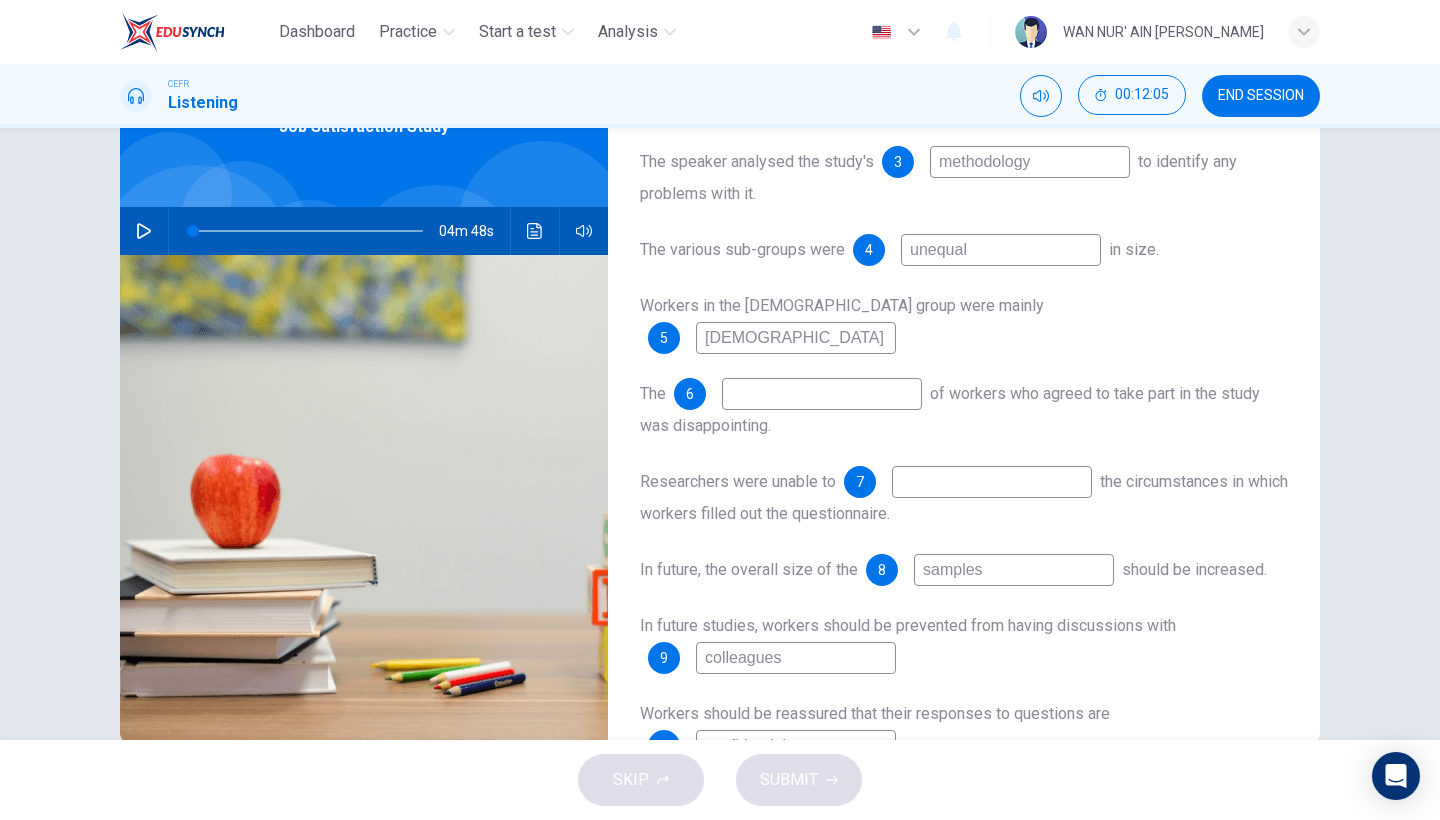 click at bounding box center (992, 482) 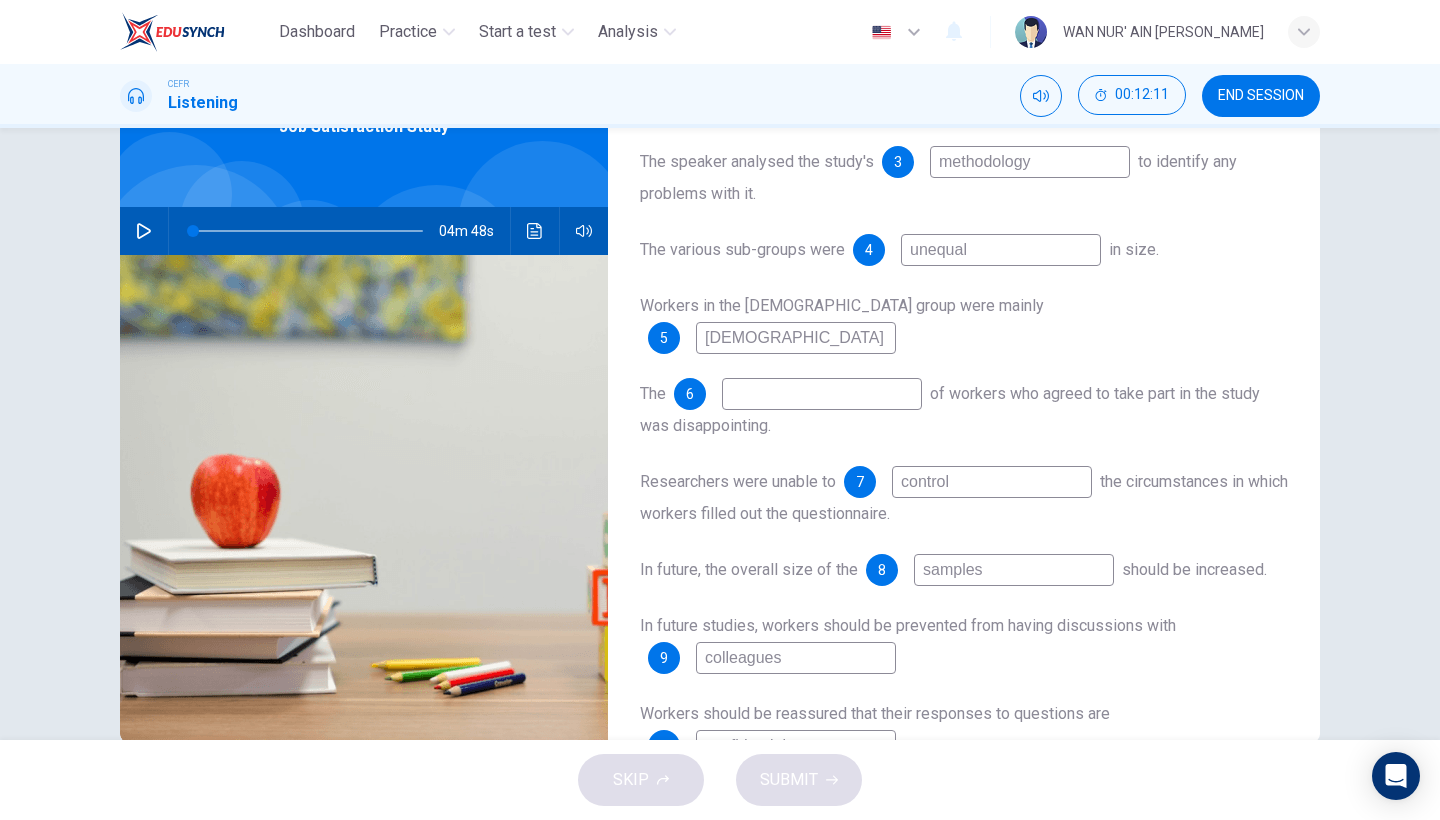 type on "control" 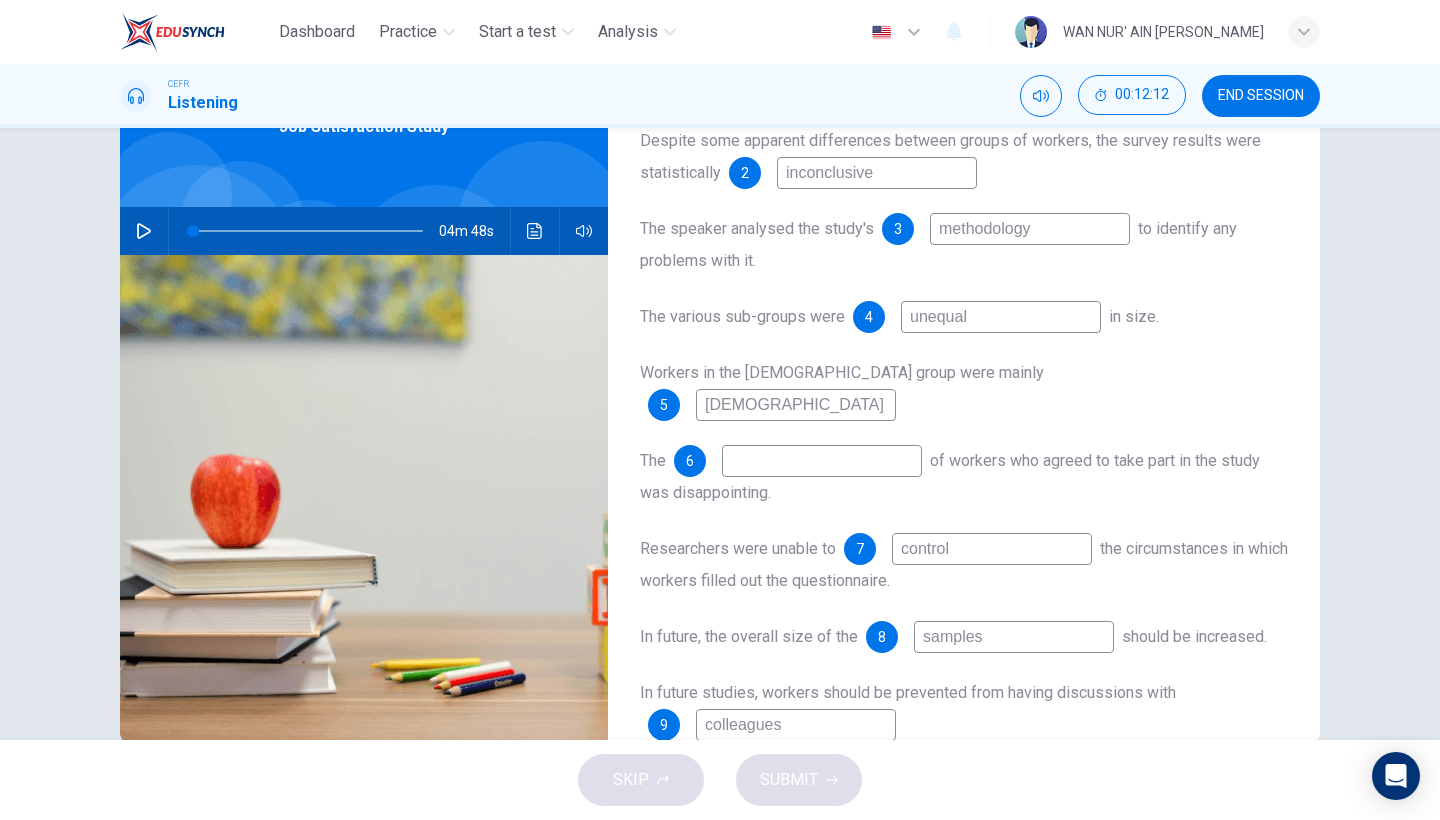 scroll, scrollTop: 185, scrollLeft: 0, axis: vertical 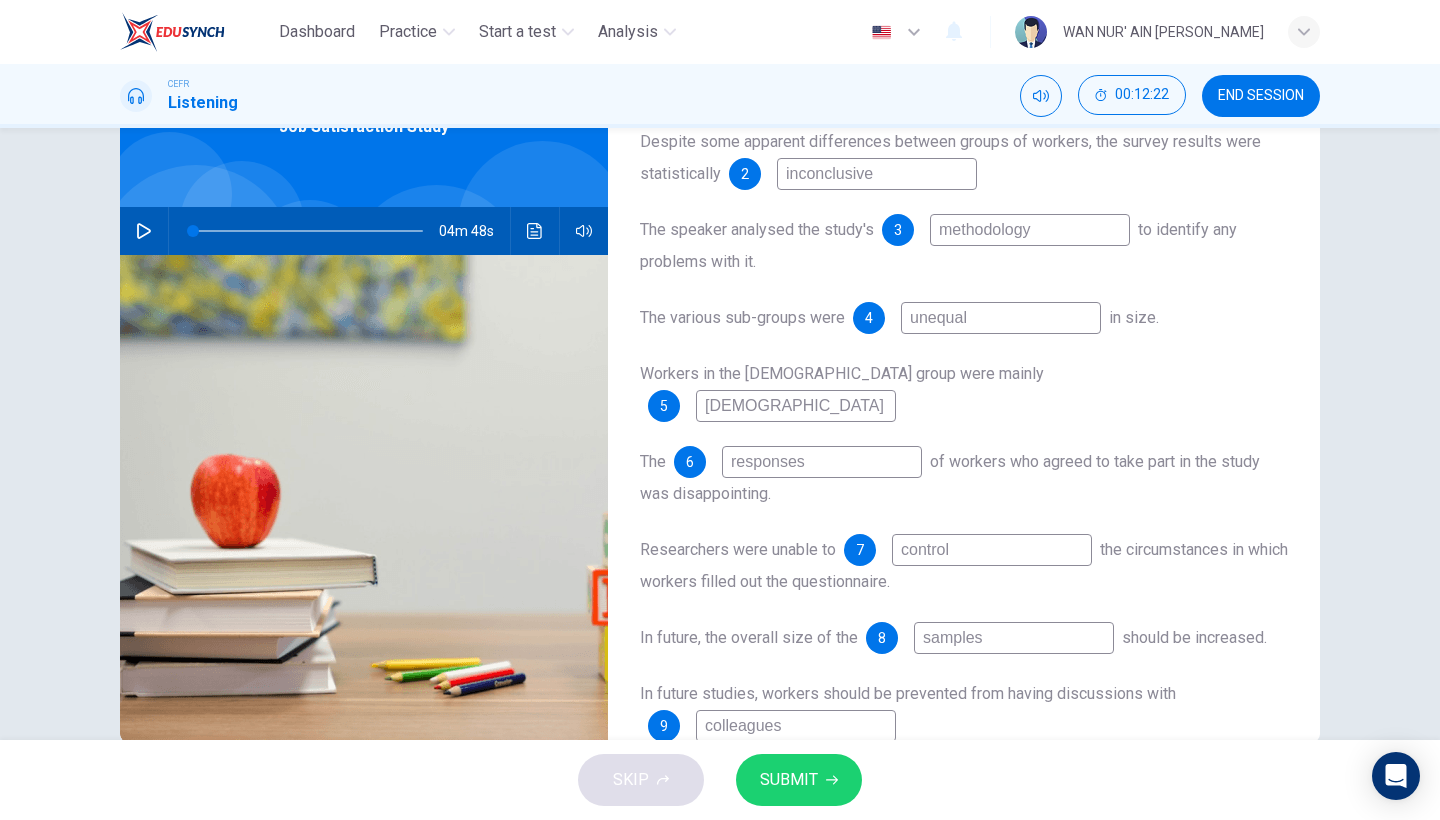 type on "responses" 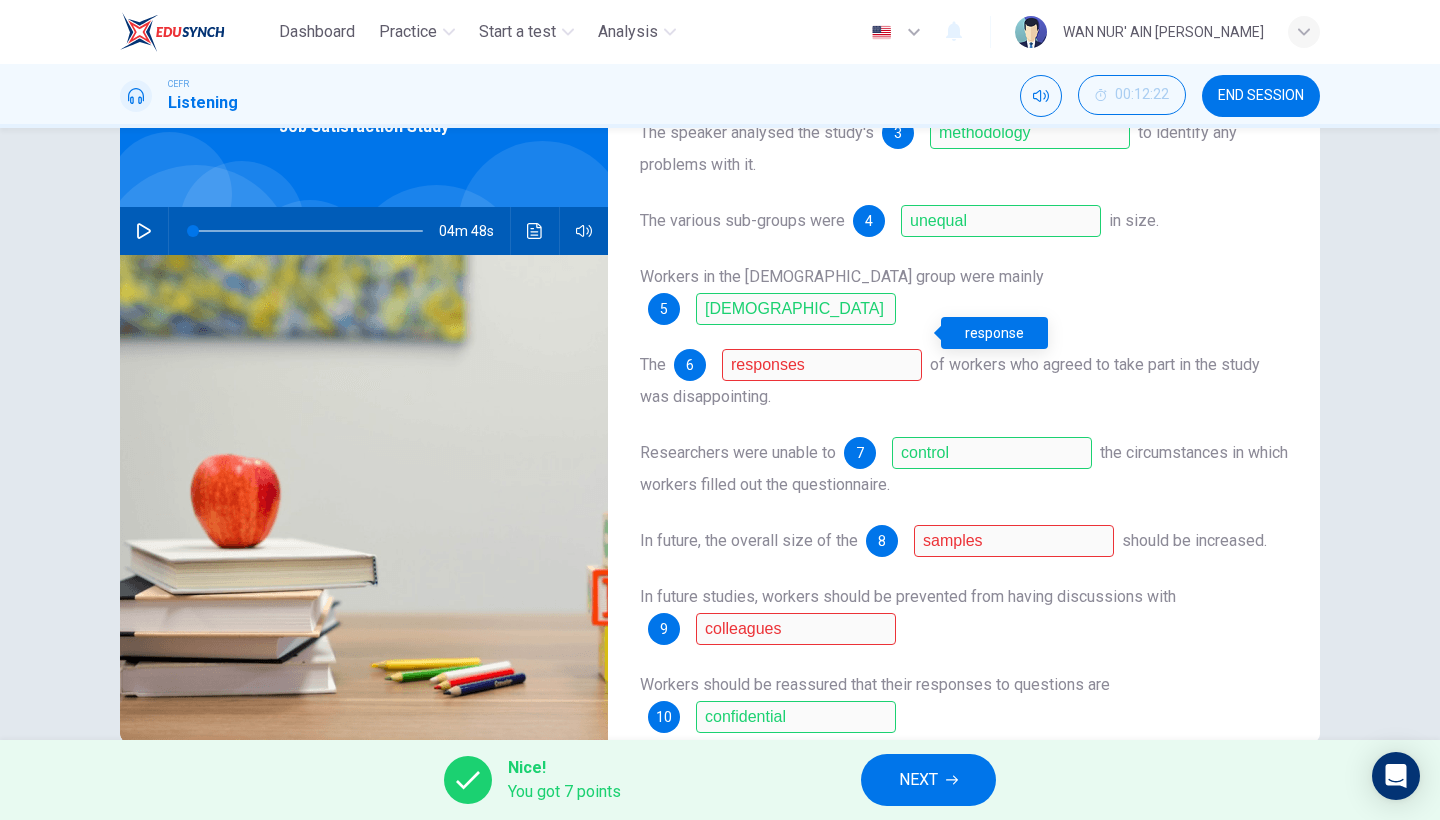 scroll, scrollTop: 281, scrollLeft: 0, axis: vertical 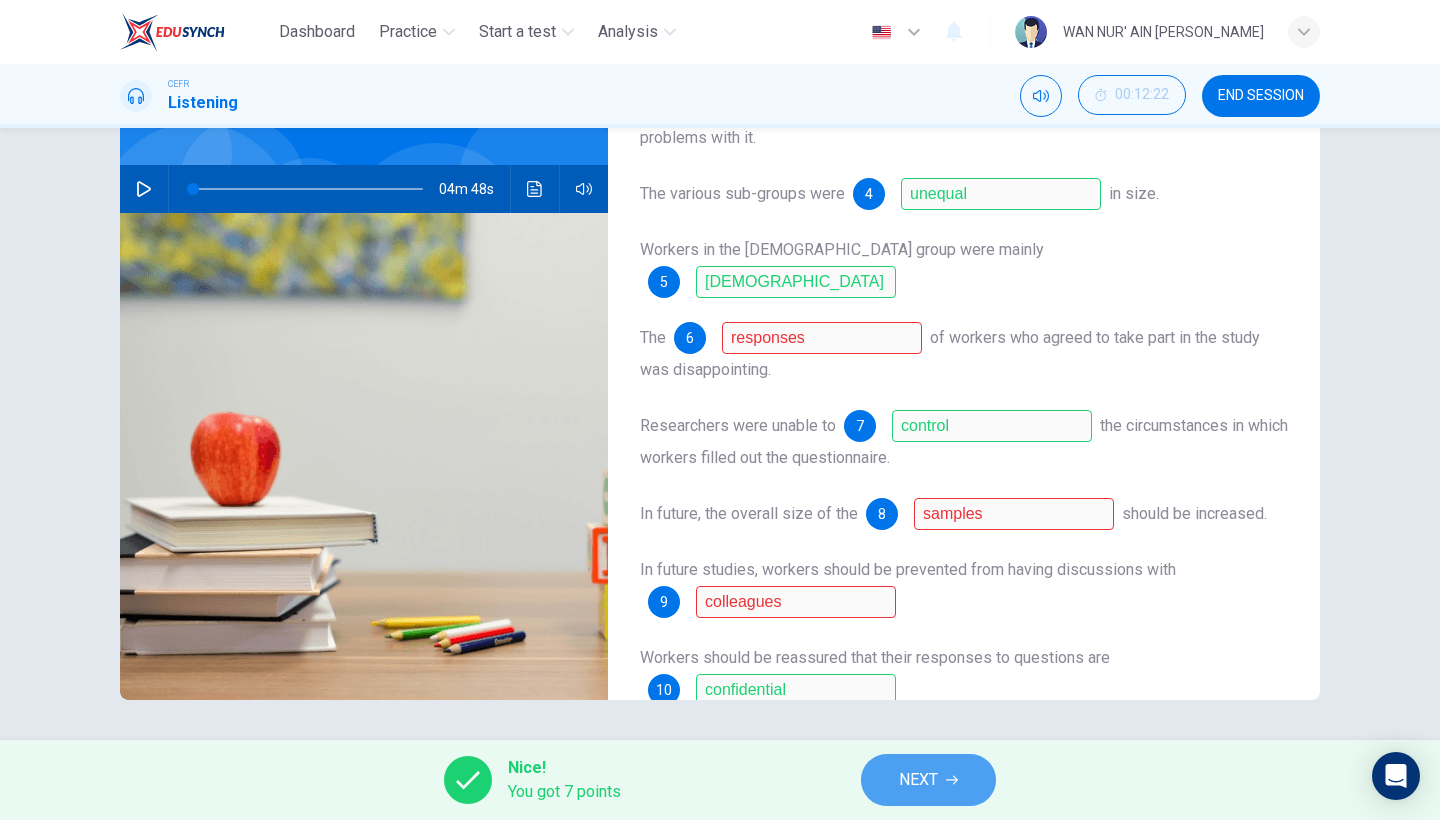click on "NEXT" at bounding box center (928, 780) 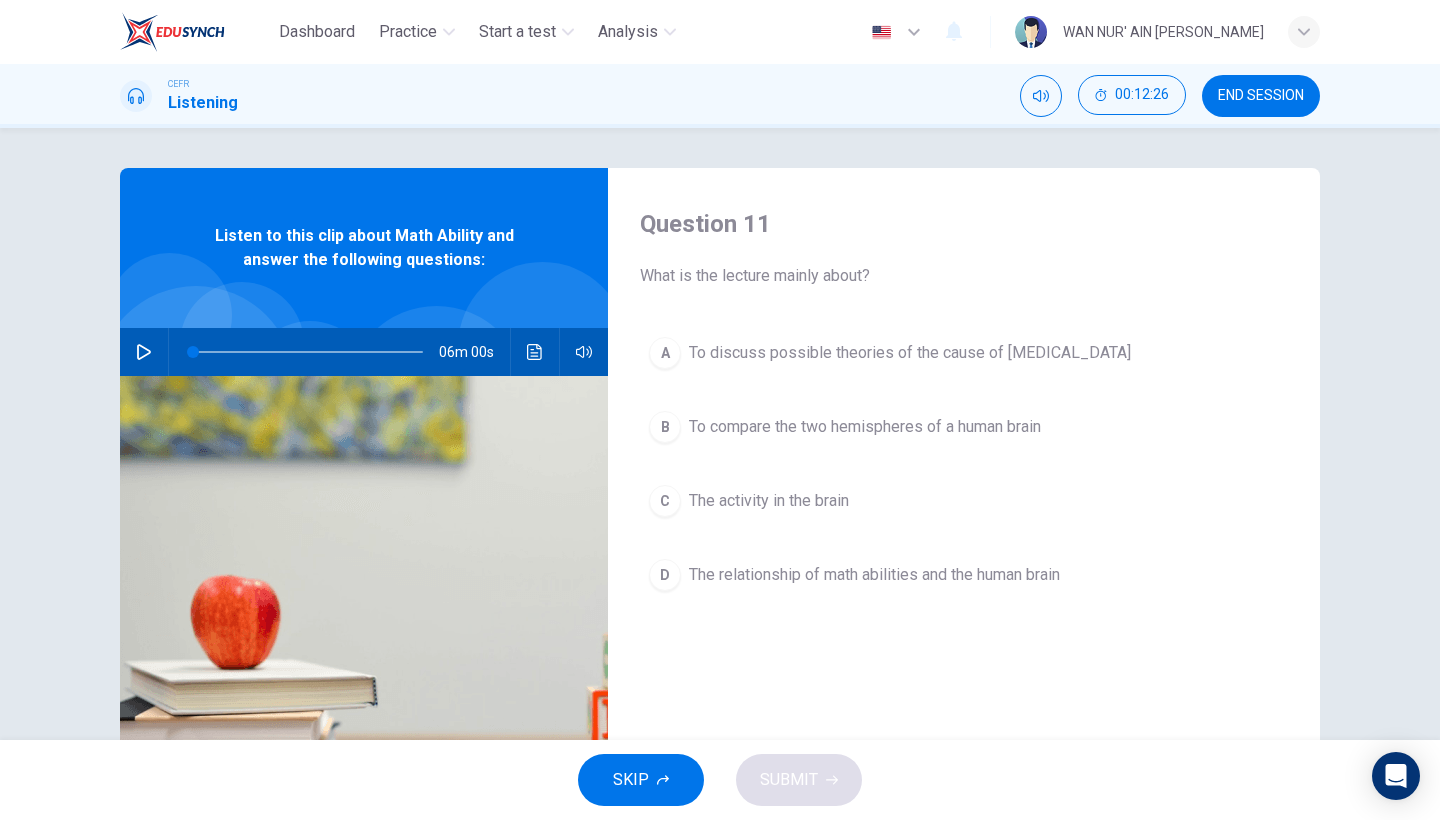 scroll, scrollTop: 40, scrollLeft: 0, axis: vertical 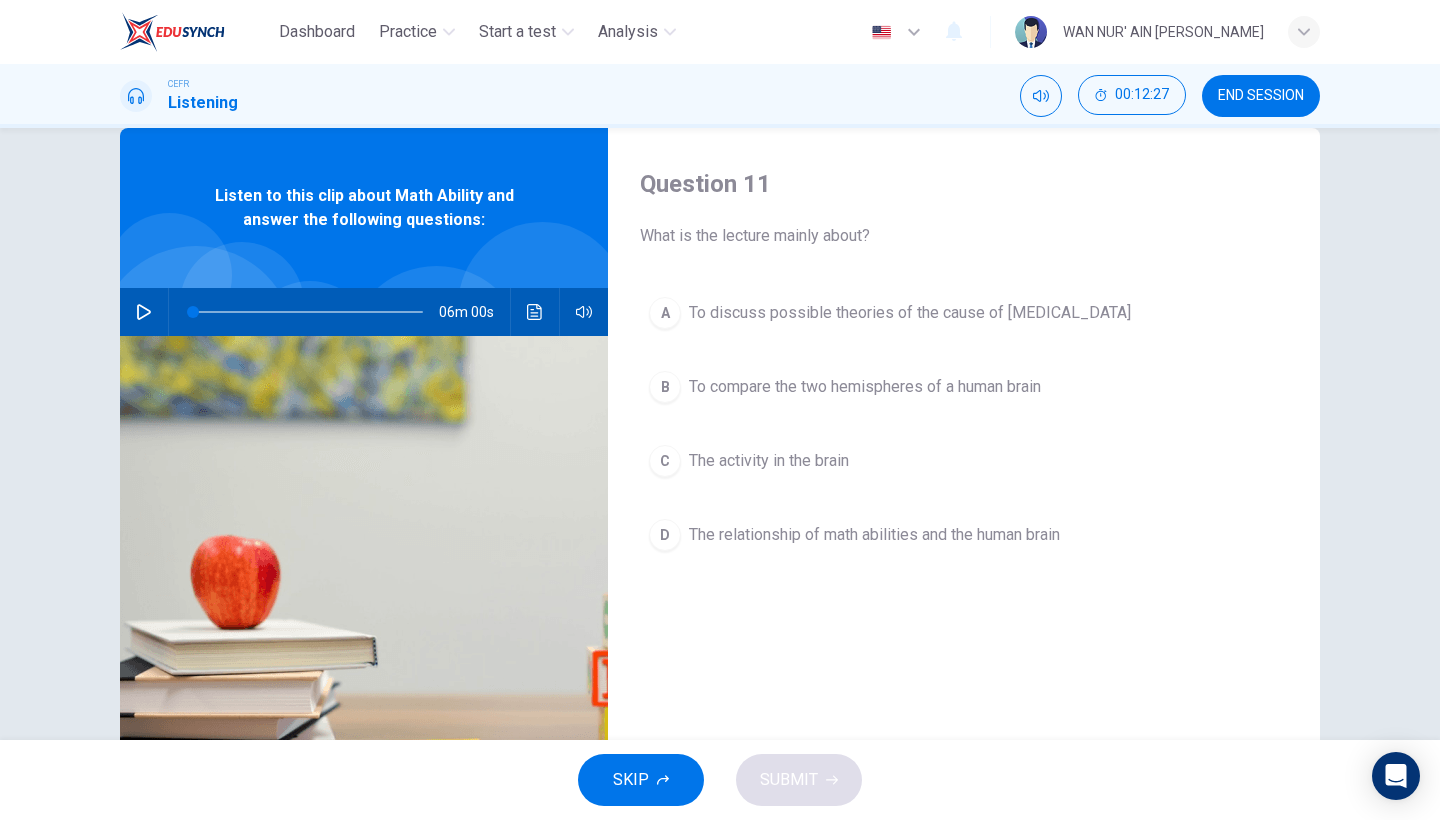 click 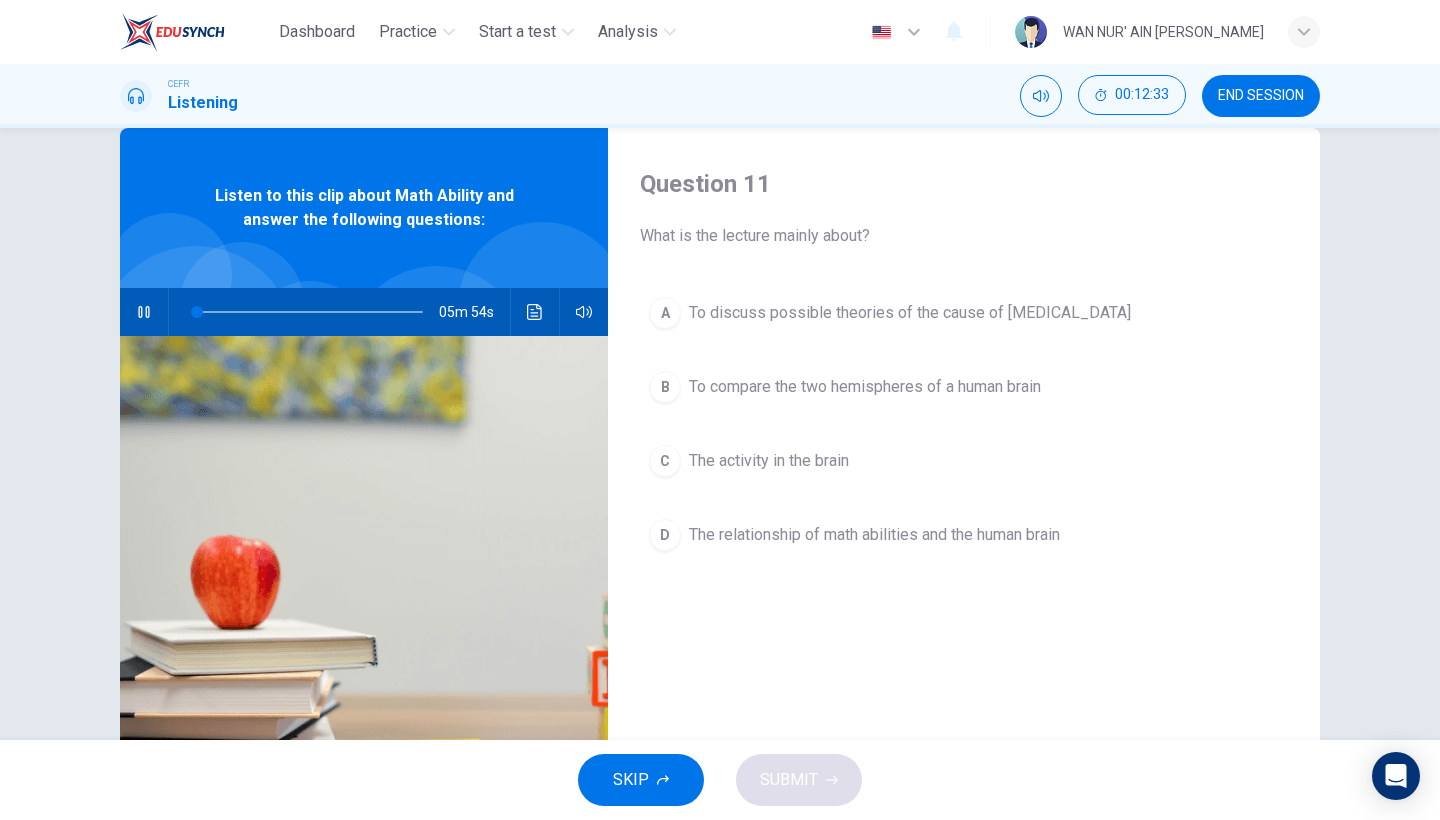click on "05m 54s" at bounding box center (364, 312) 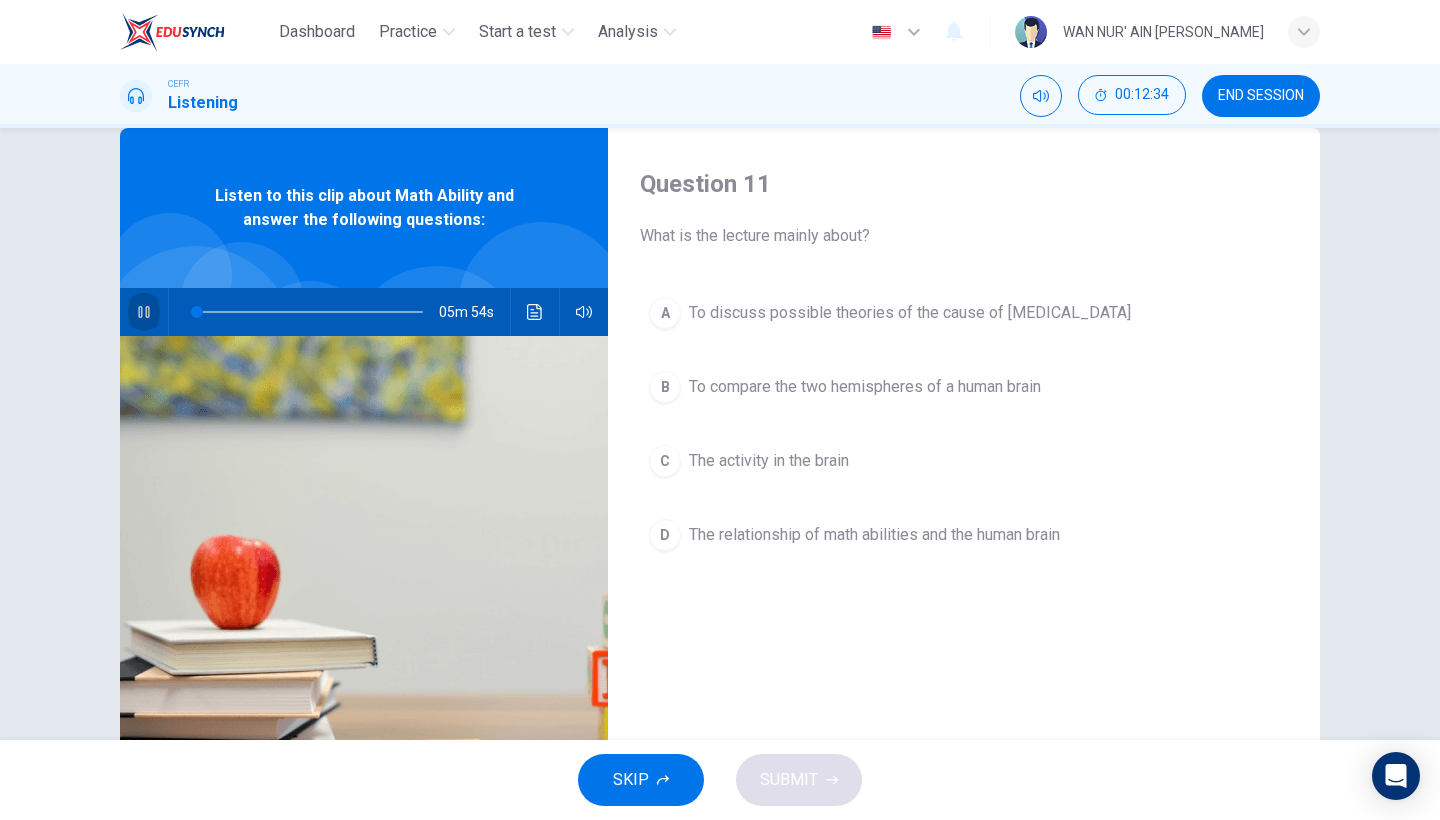 click 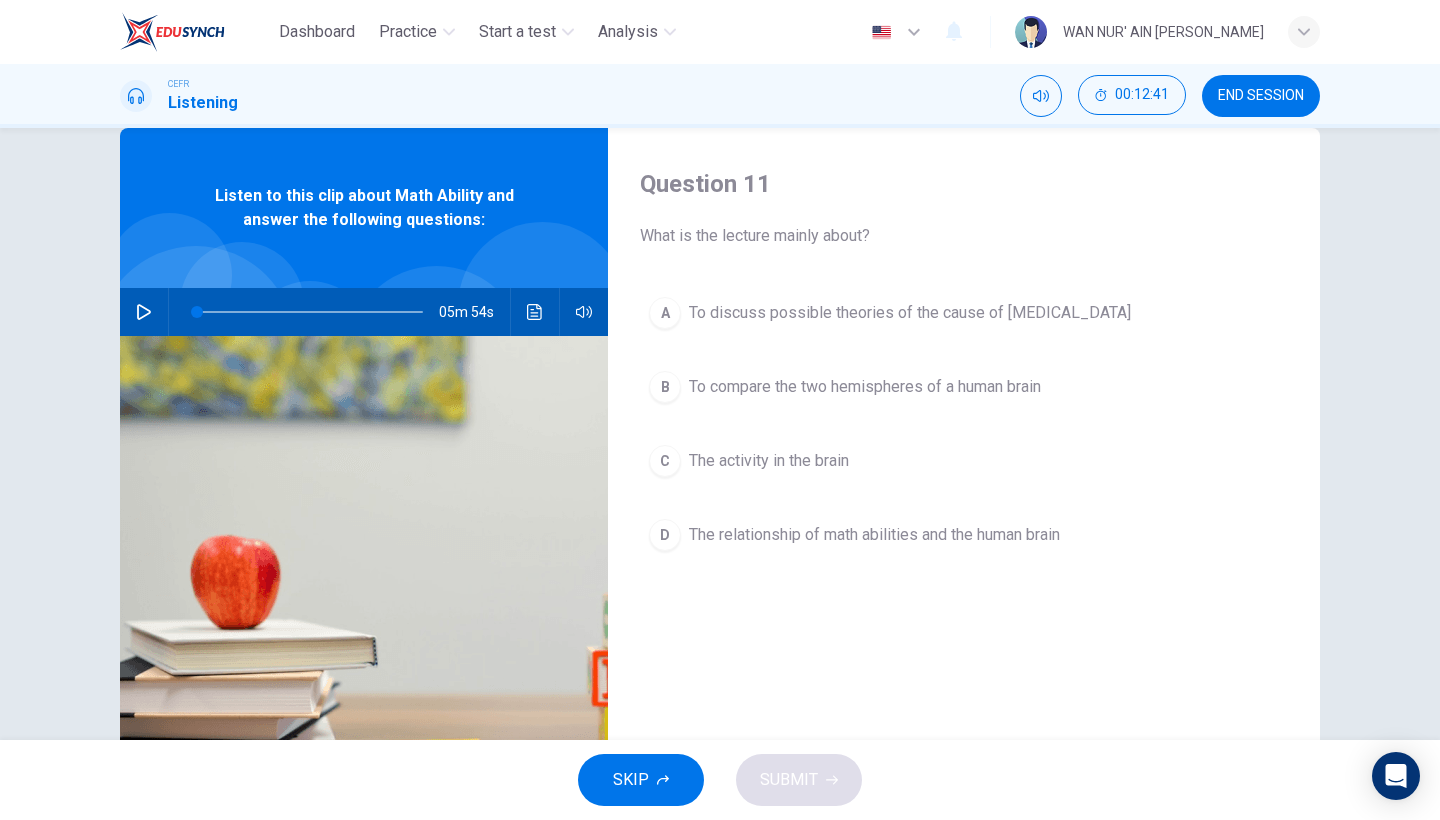 click 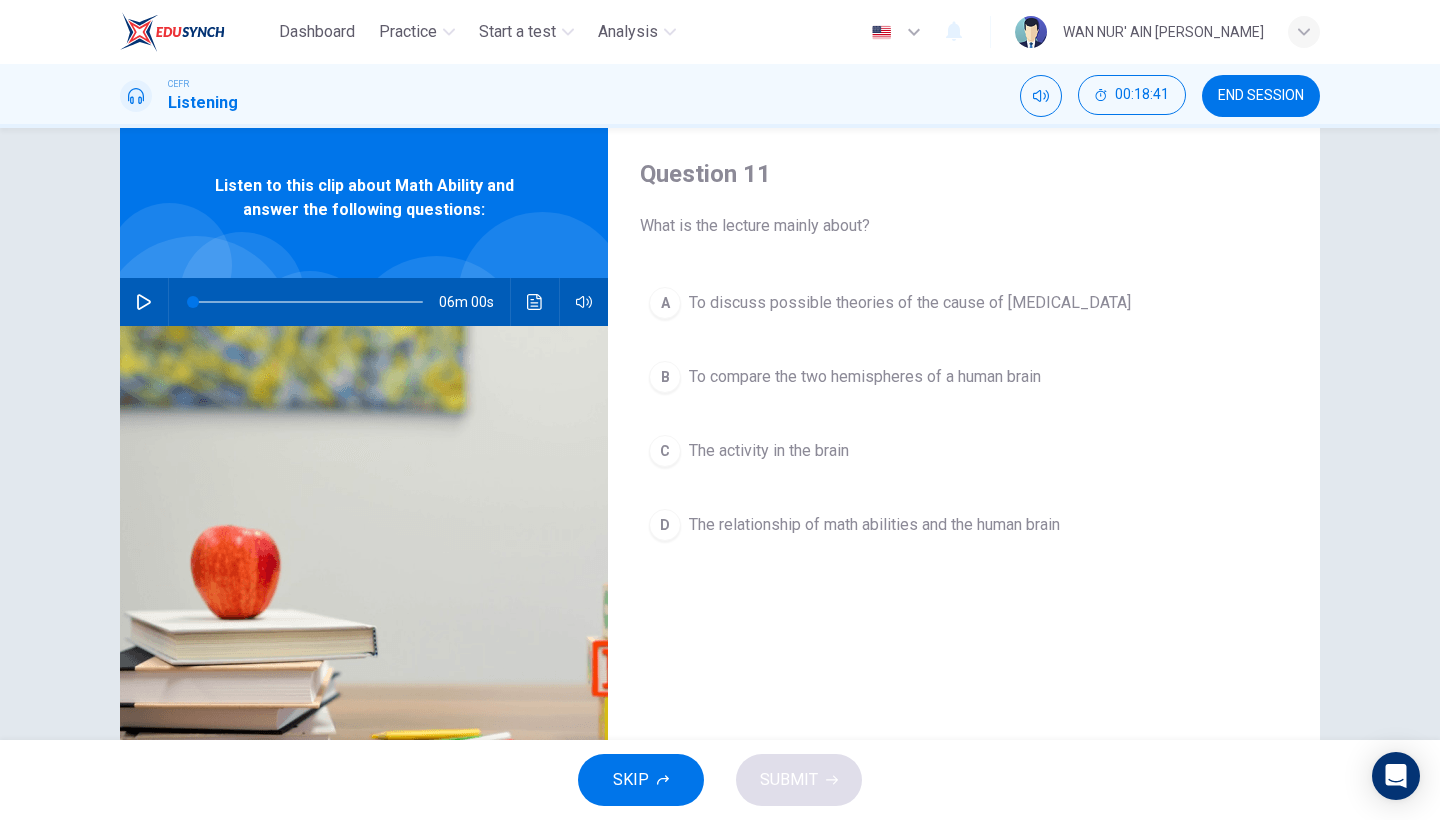 scroll, scrollTop: 49, scrollLeft: 0, axis: vertical 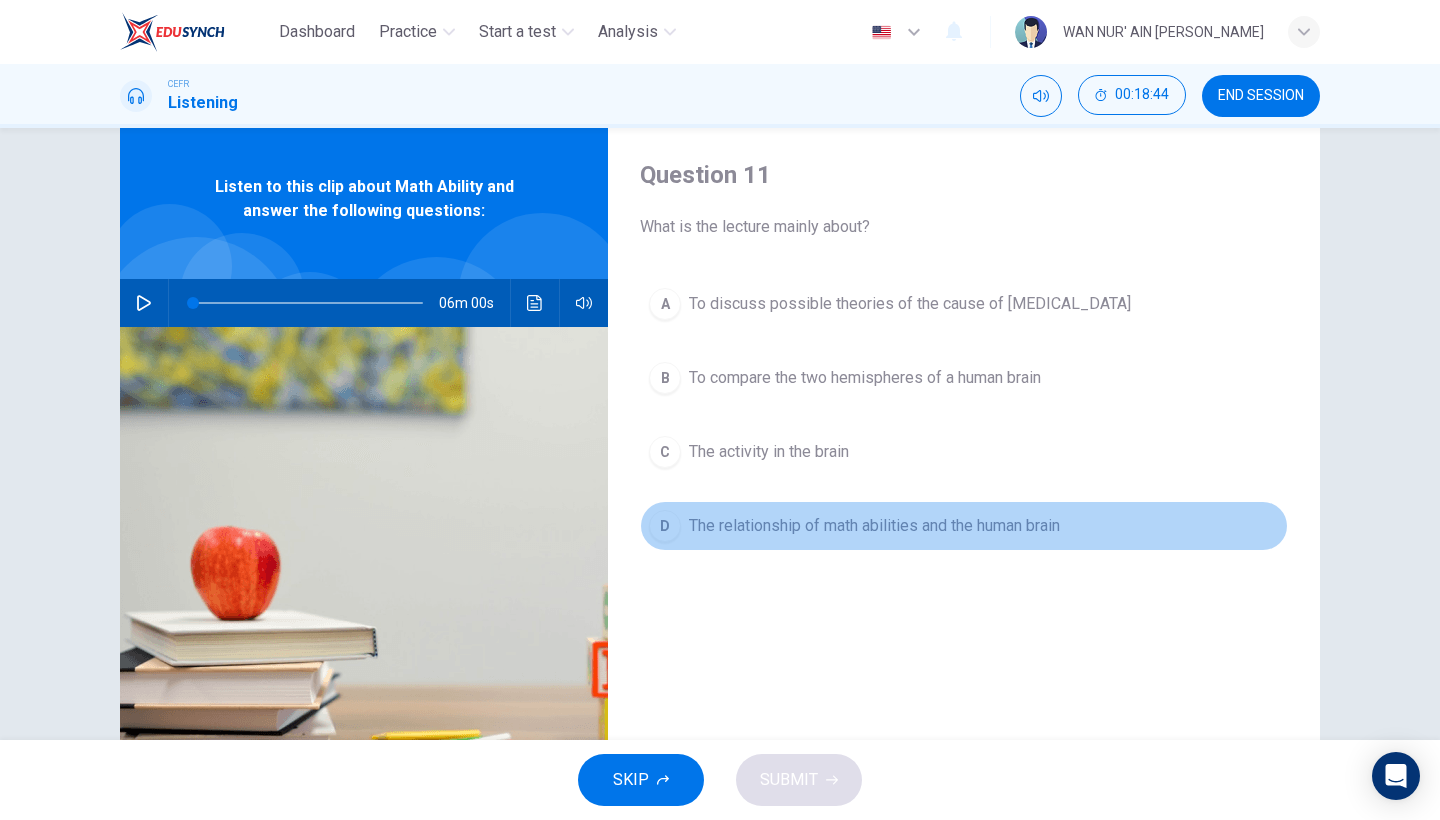 click on "The relationship of math abilities and the human brain" at bounding box center (874, 526) 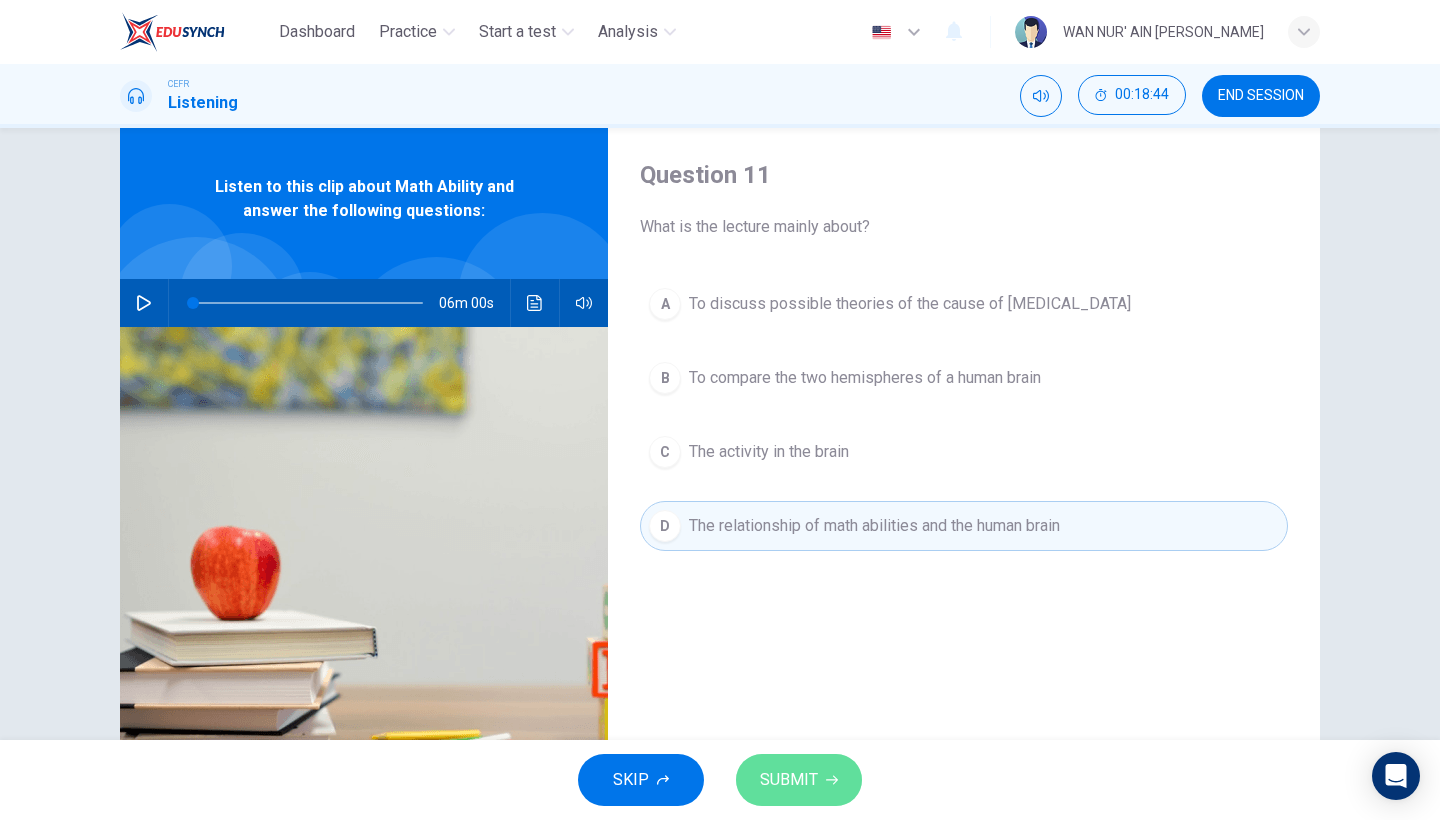 click on "SUBMIT" at bounding box center (789, 780) 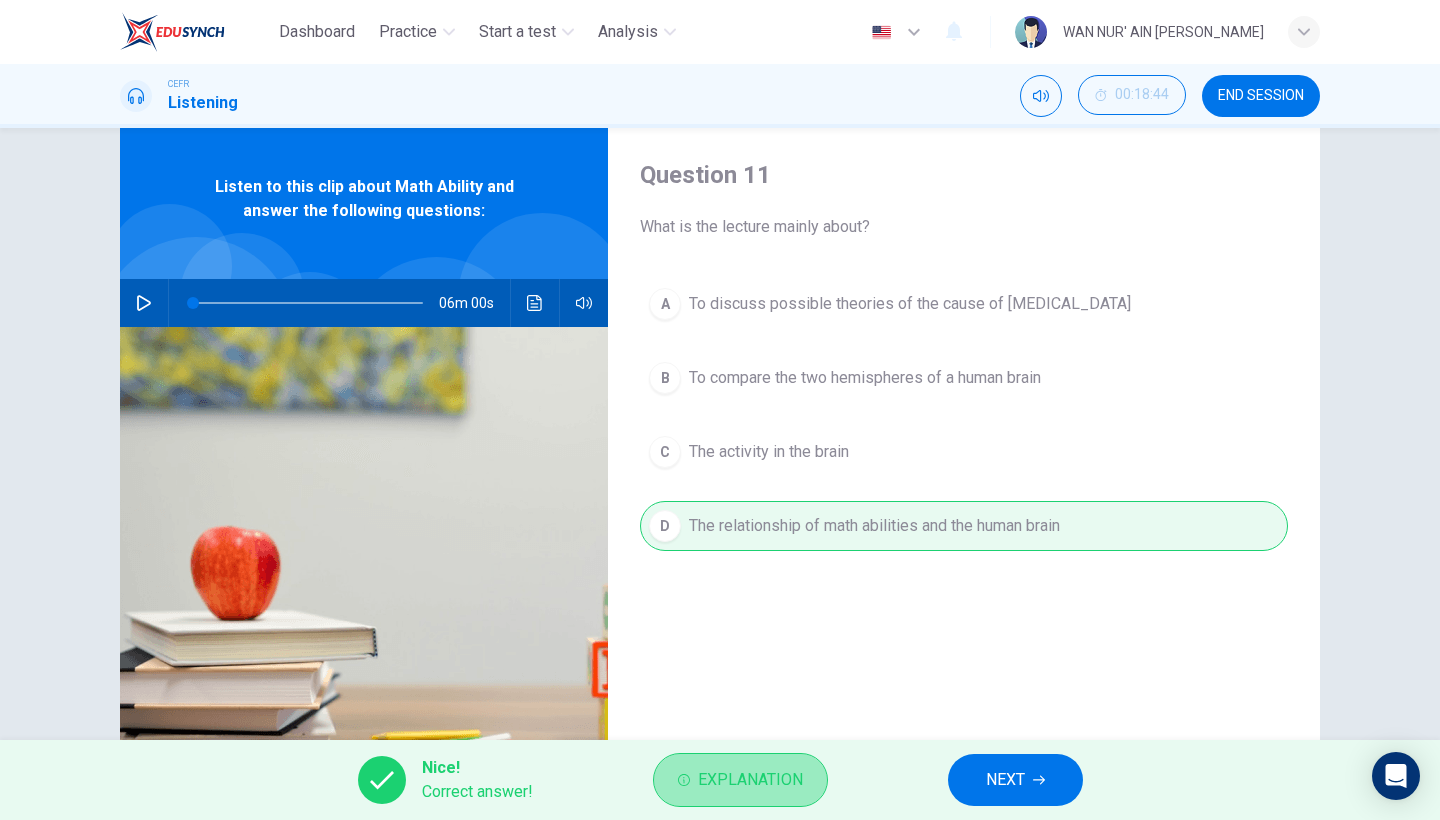 click on "Explanation" at bounding box center [750, 780] 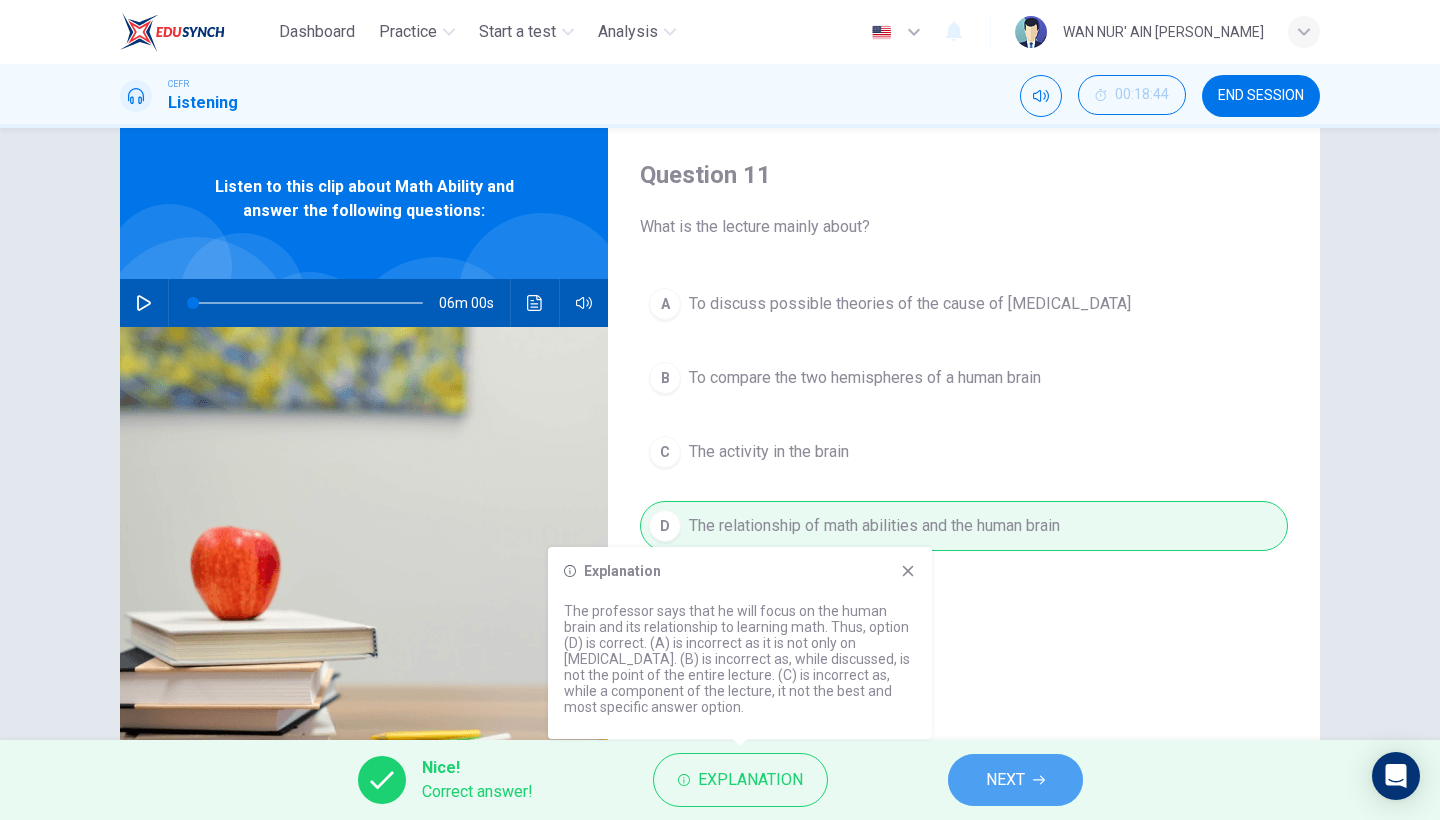 click on "NEXT" at bounding box center [1005, 780] 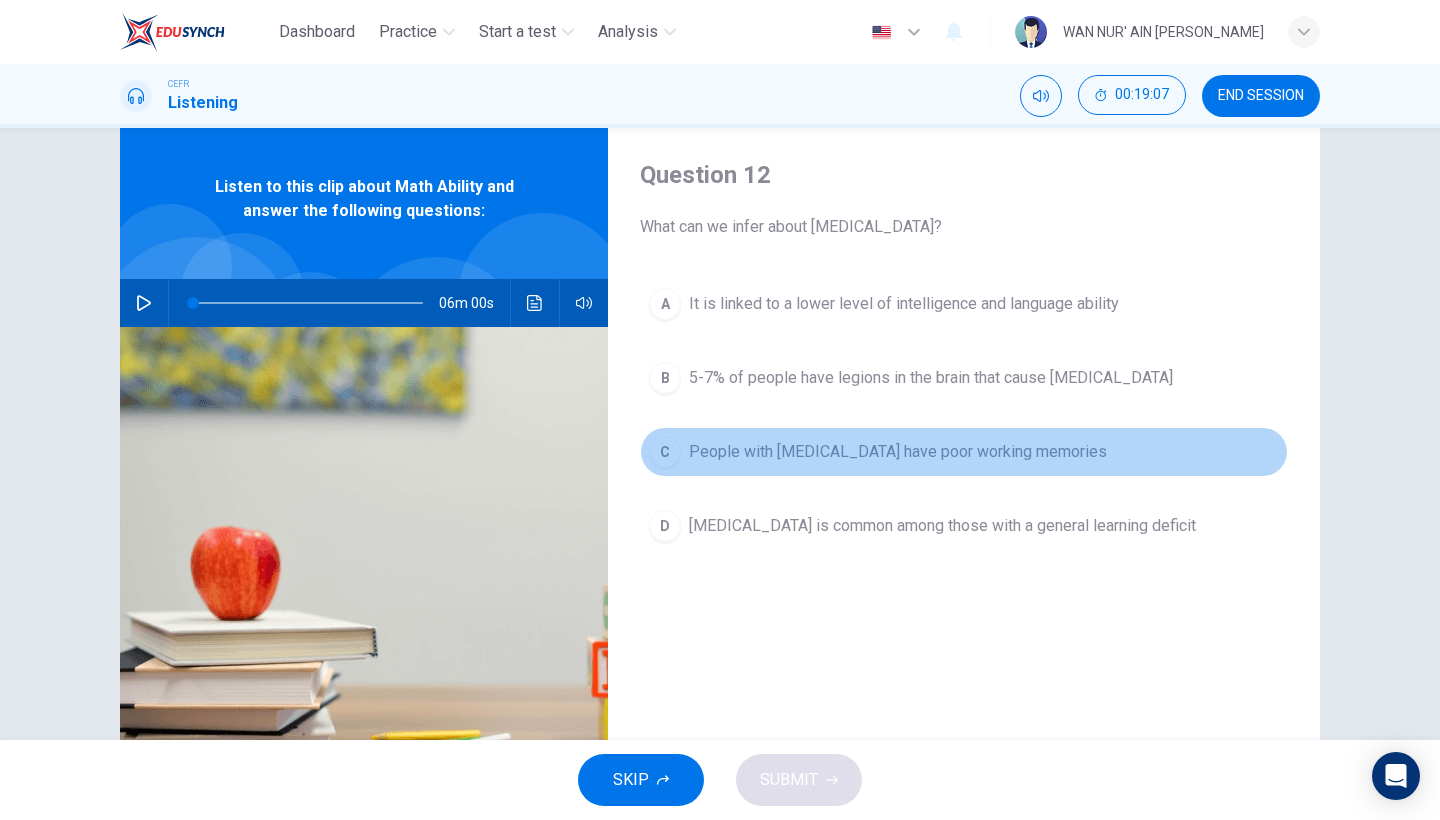 click on "People with [MEDICAL_DATA] have poor working memories" at bounding box center [898, 452] 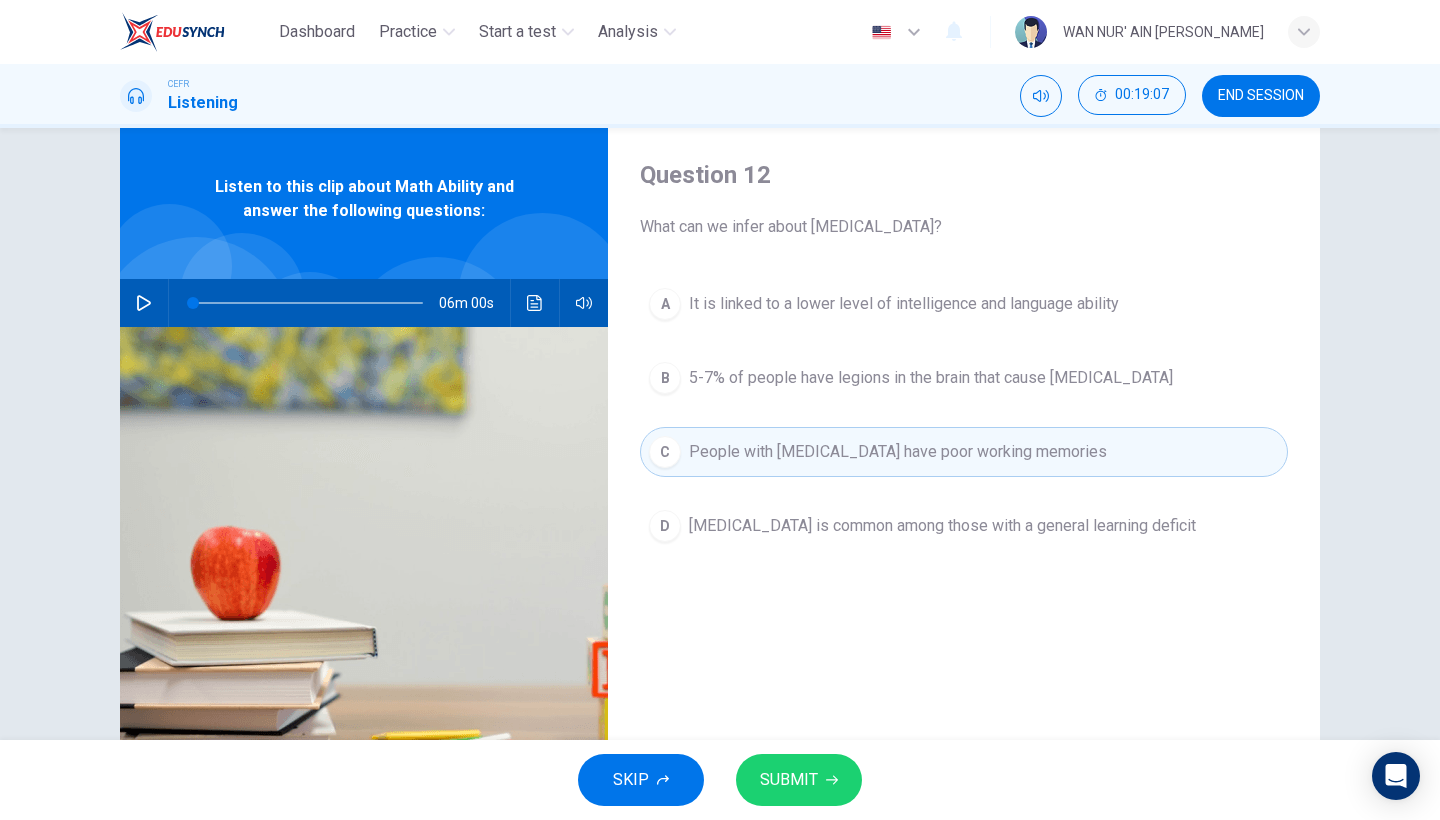 click on "SUBMIT" at bounding box center [799, 780] 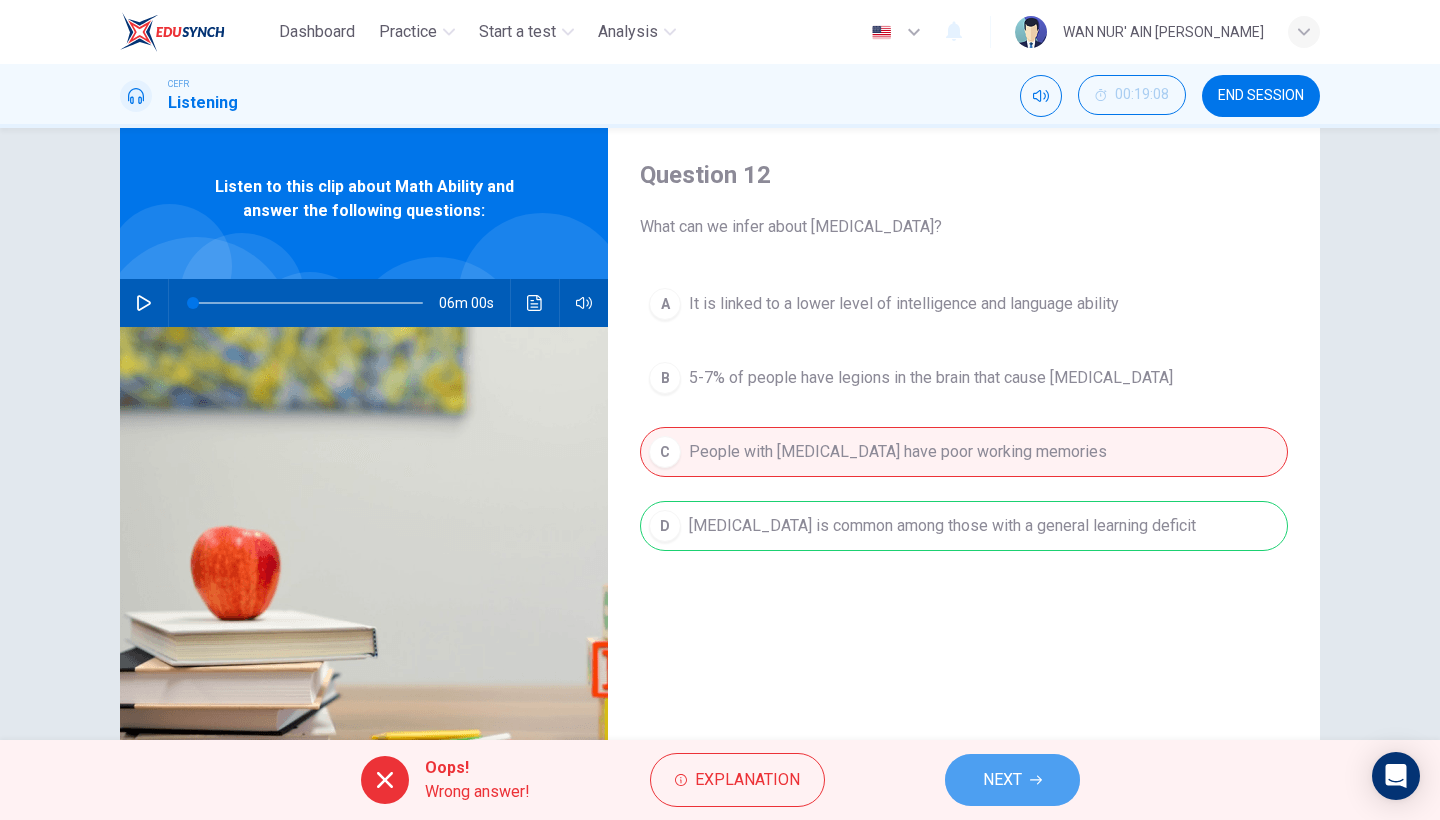 click on "NEXT" at bounding box center [1002, 780] 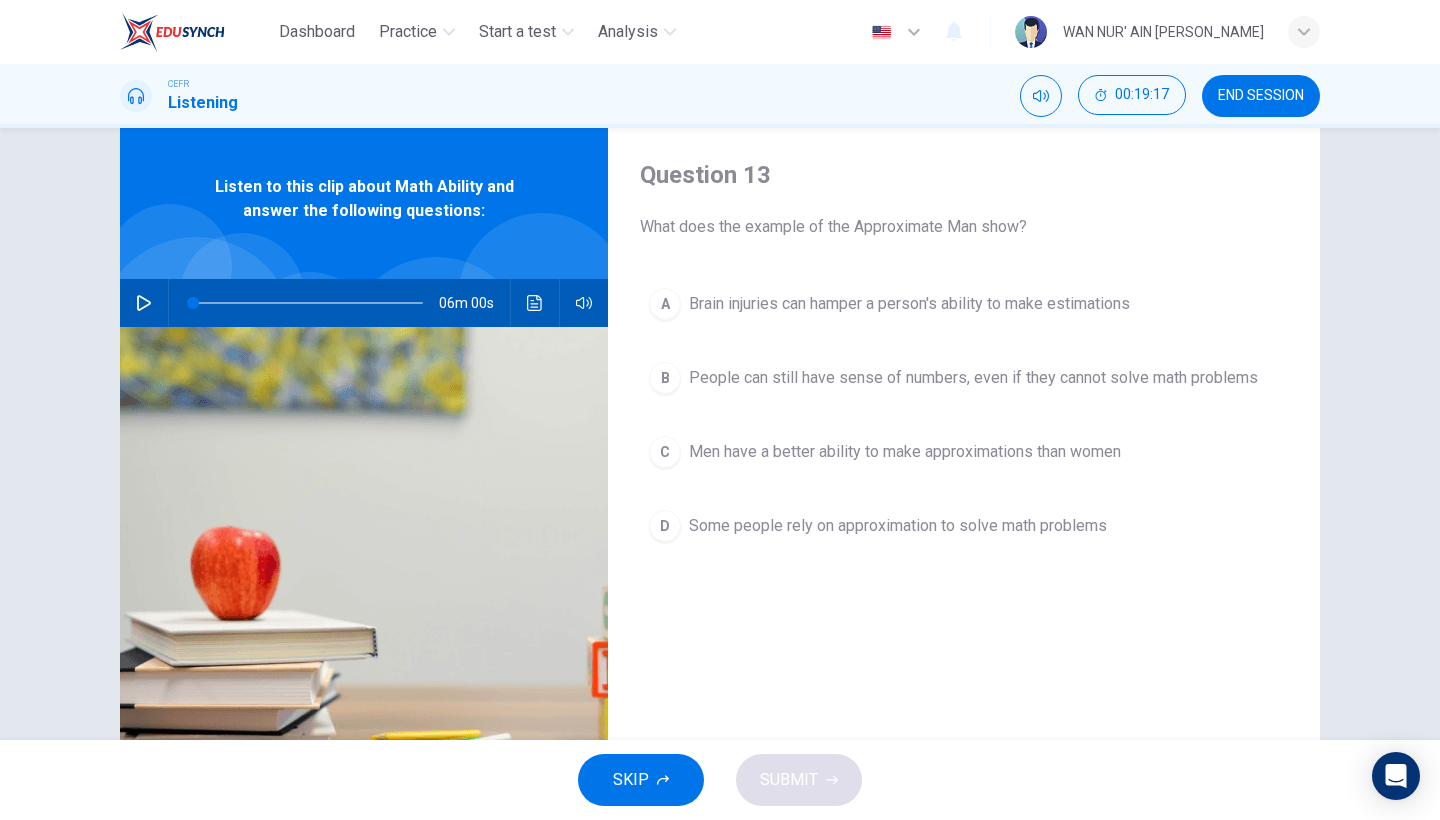 click on "Brain injuries can hamper a person's ability to make estimations" at bounding box center [909, 304] 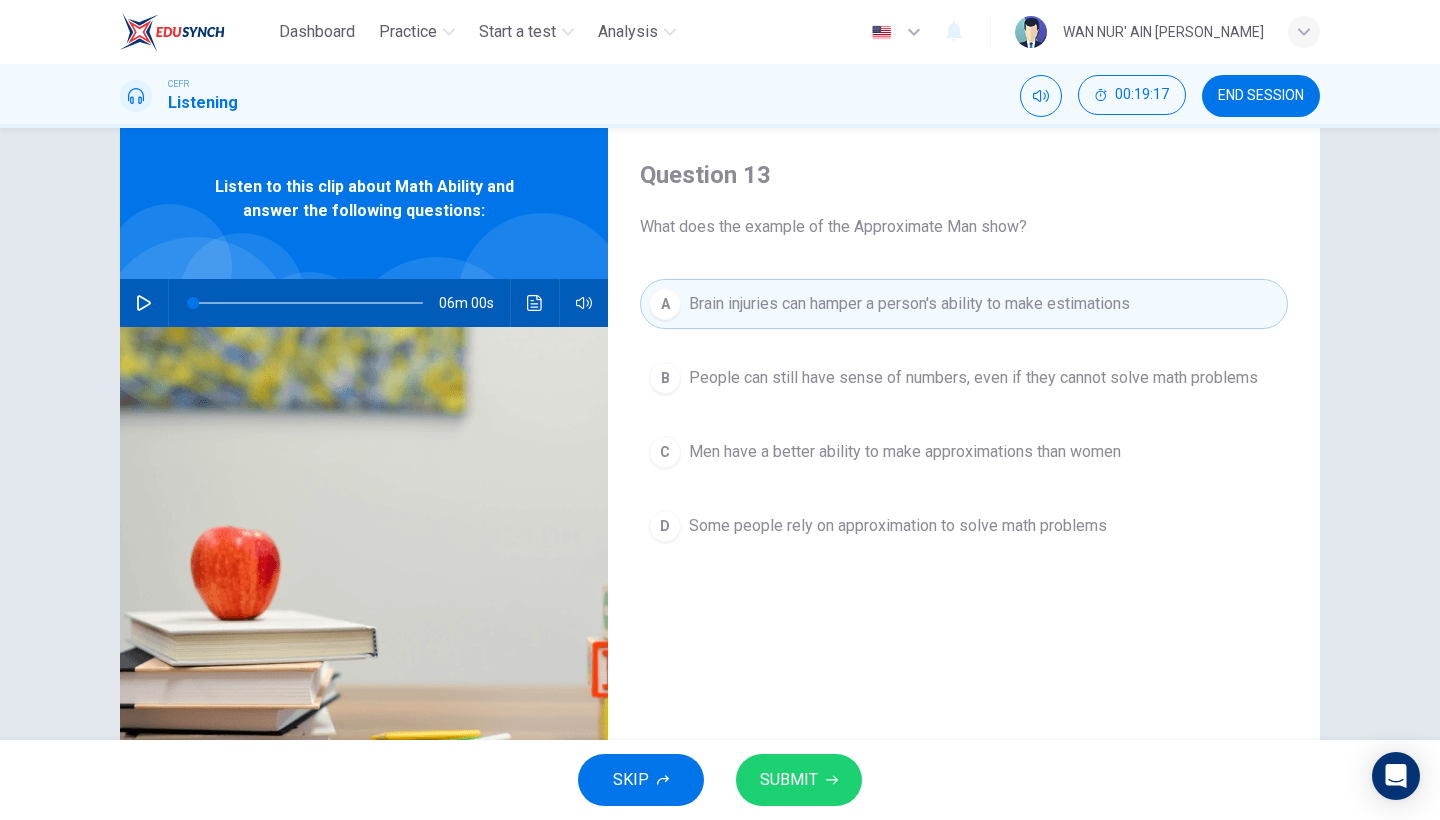 click on "Brain injuries can hamper a person's ability to make estimations" at bounding box center (909, 304) 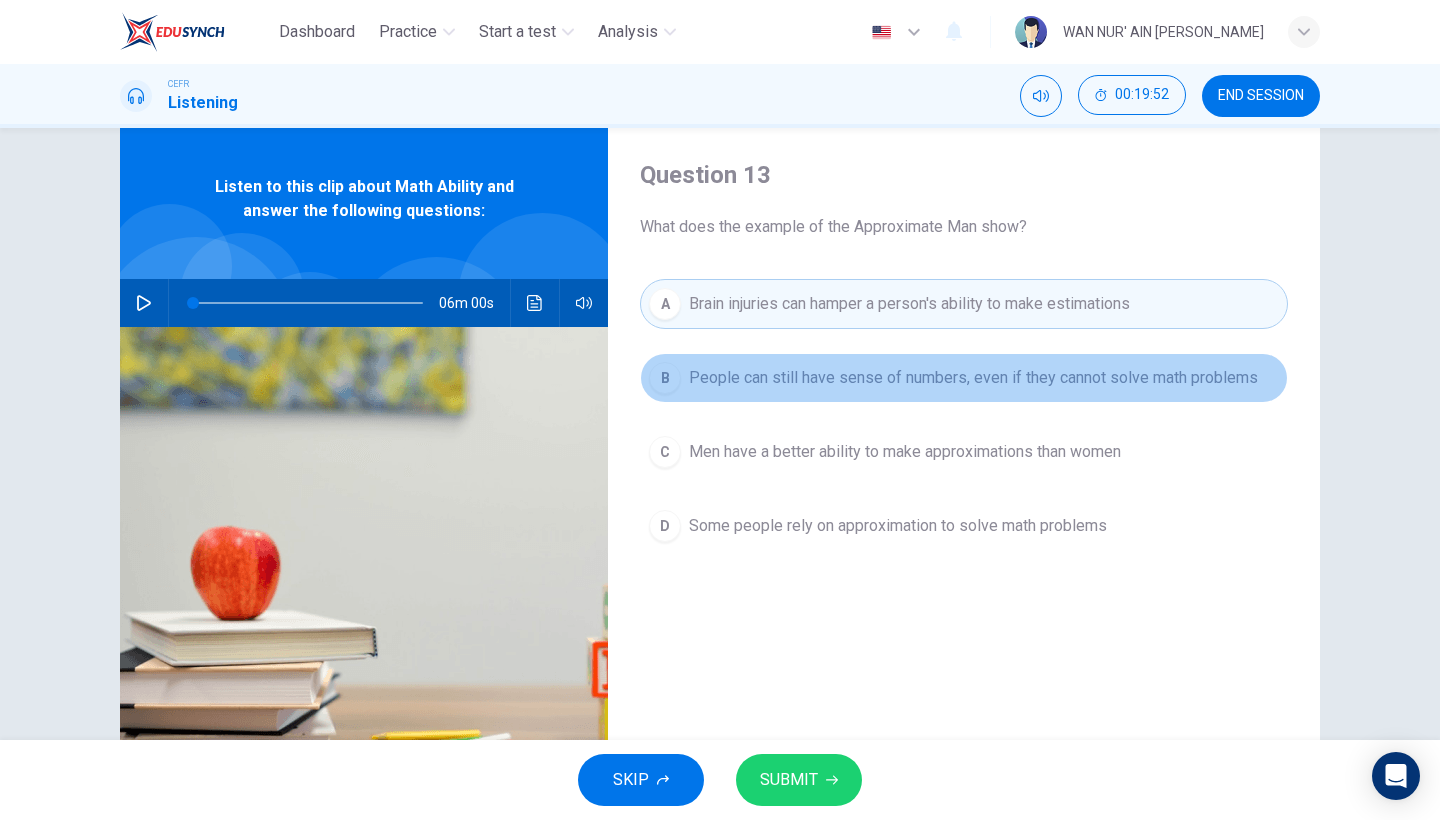 click on "People can still have sense of numbers, even if they cannot solve math problems" at bounding box center [973, 378] 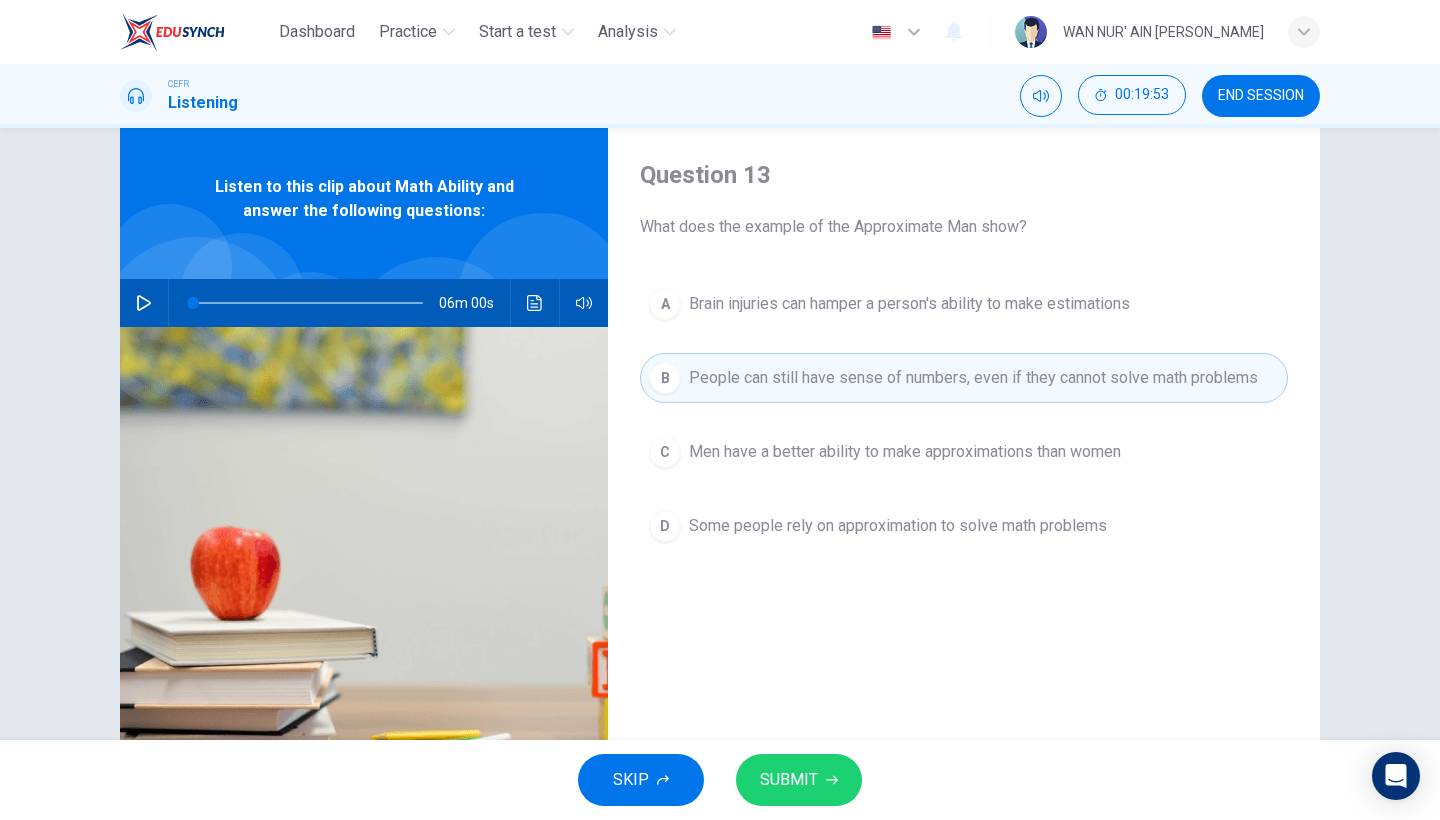click on "SUBMIT" at bounding box center (789, 780) 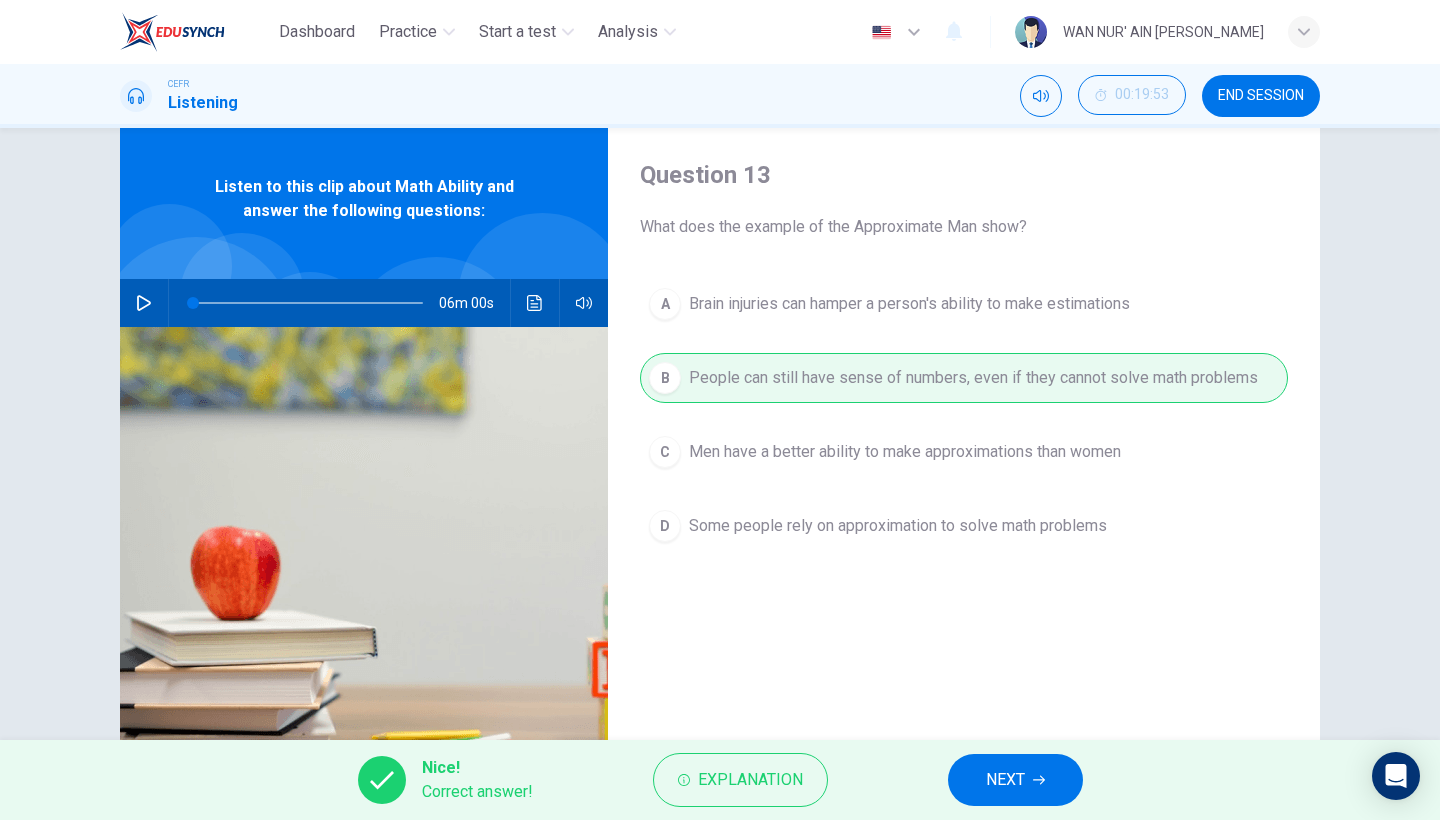 click on "NEXT" at bounding box center (1015, 780) 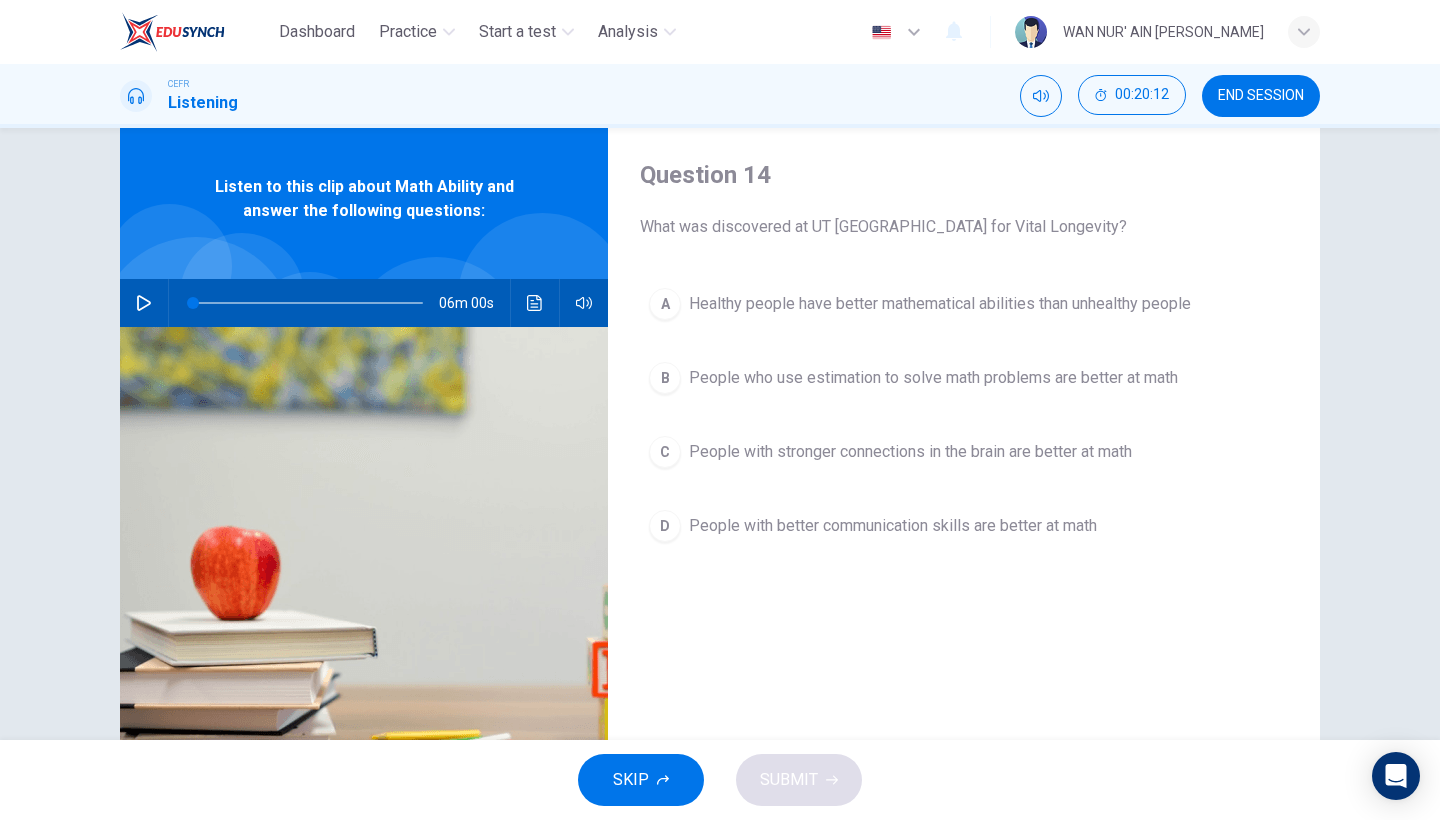 click at bounding box center [308, 303] 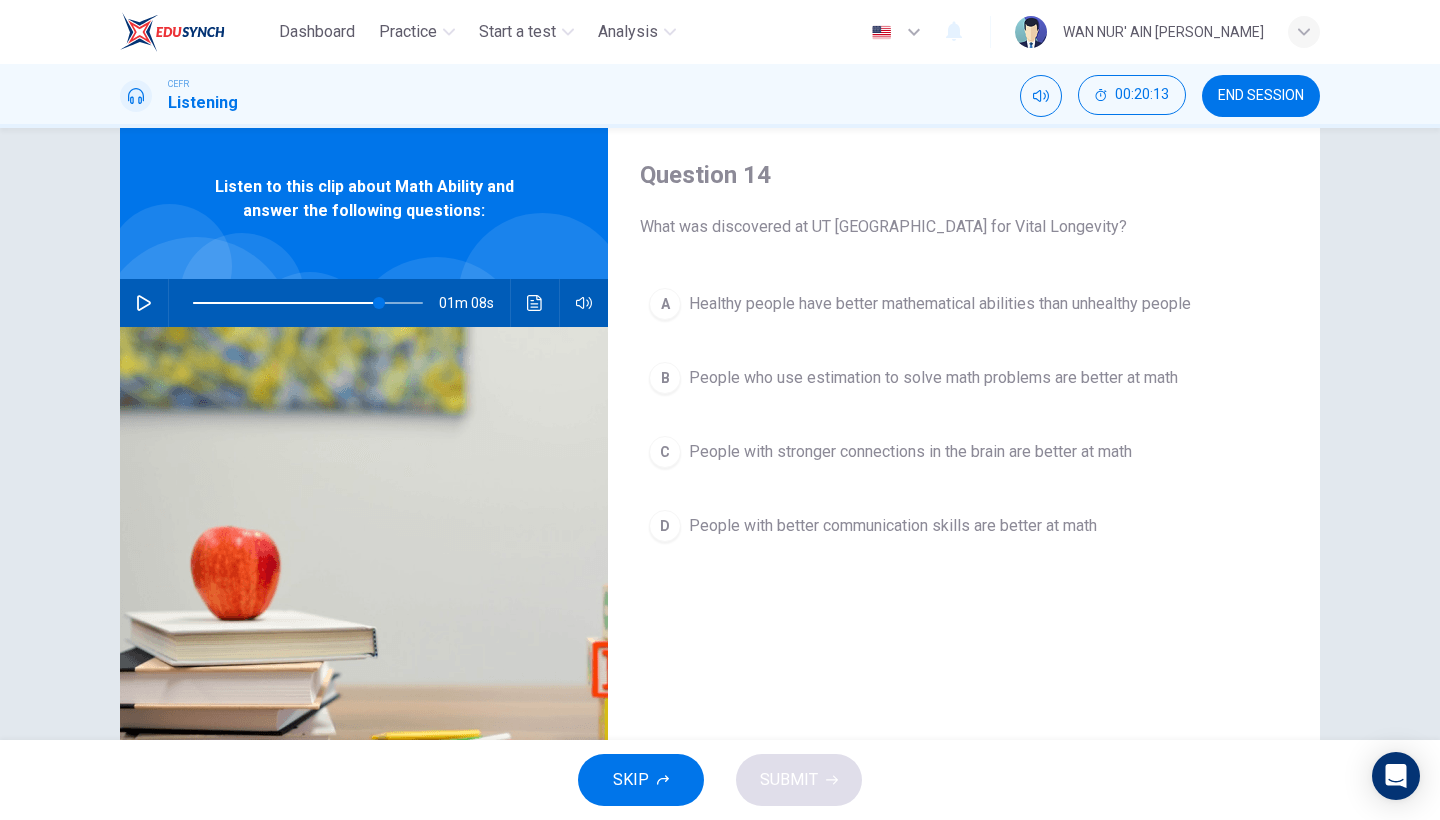 click 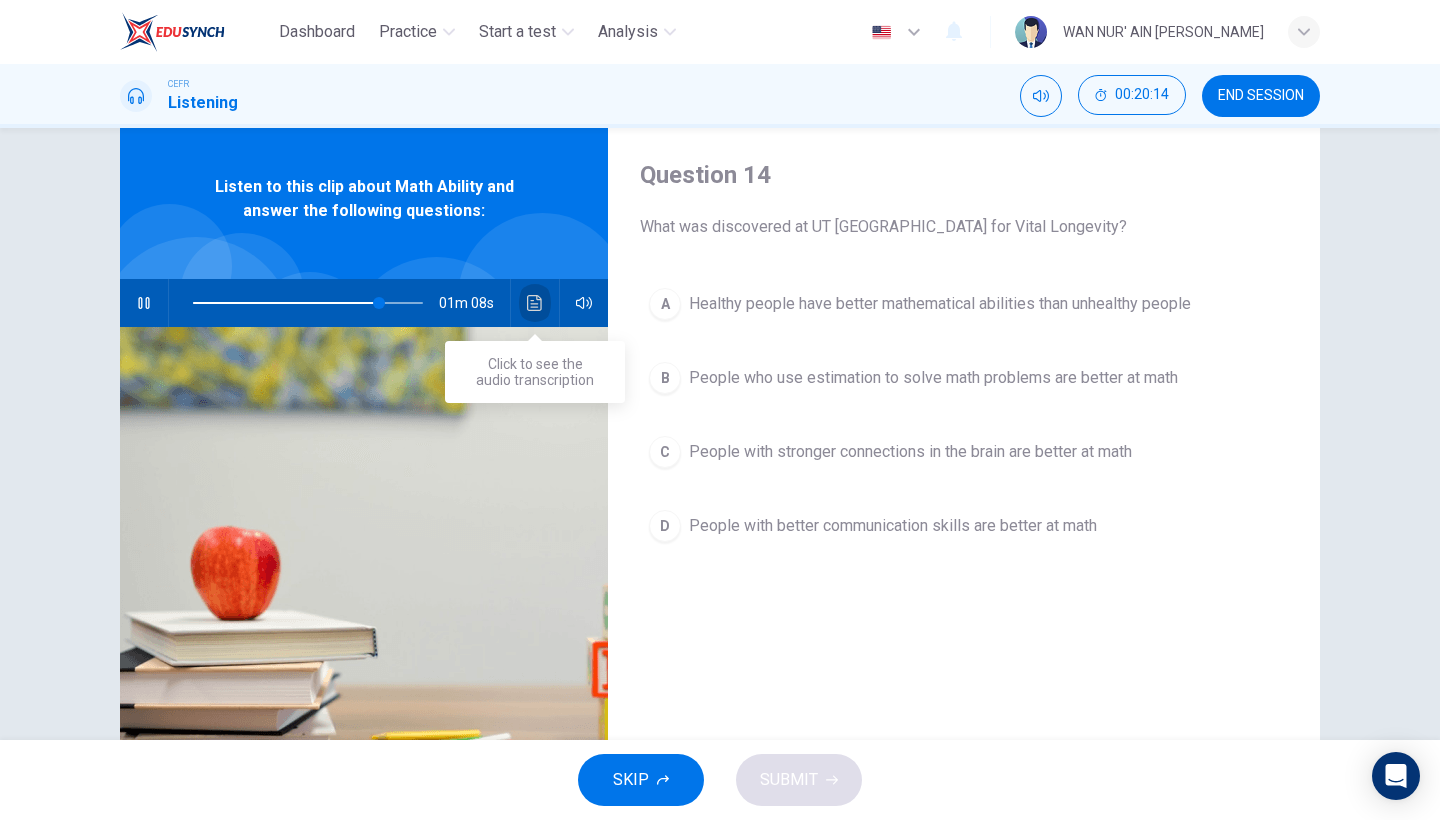 click 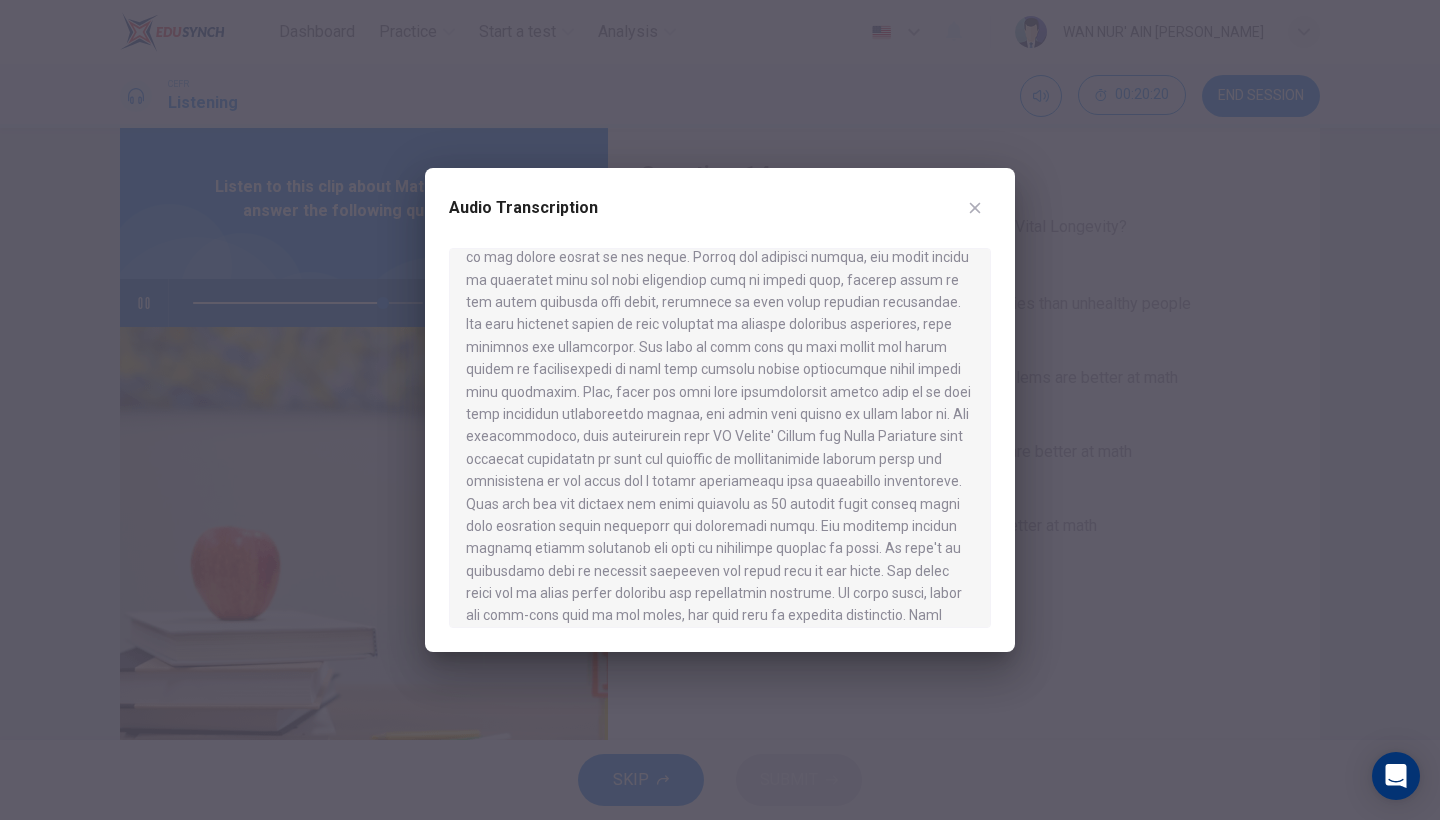 scroll, scrollTop: 893, scrollLeft: 0, axis: vertical 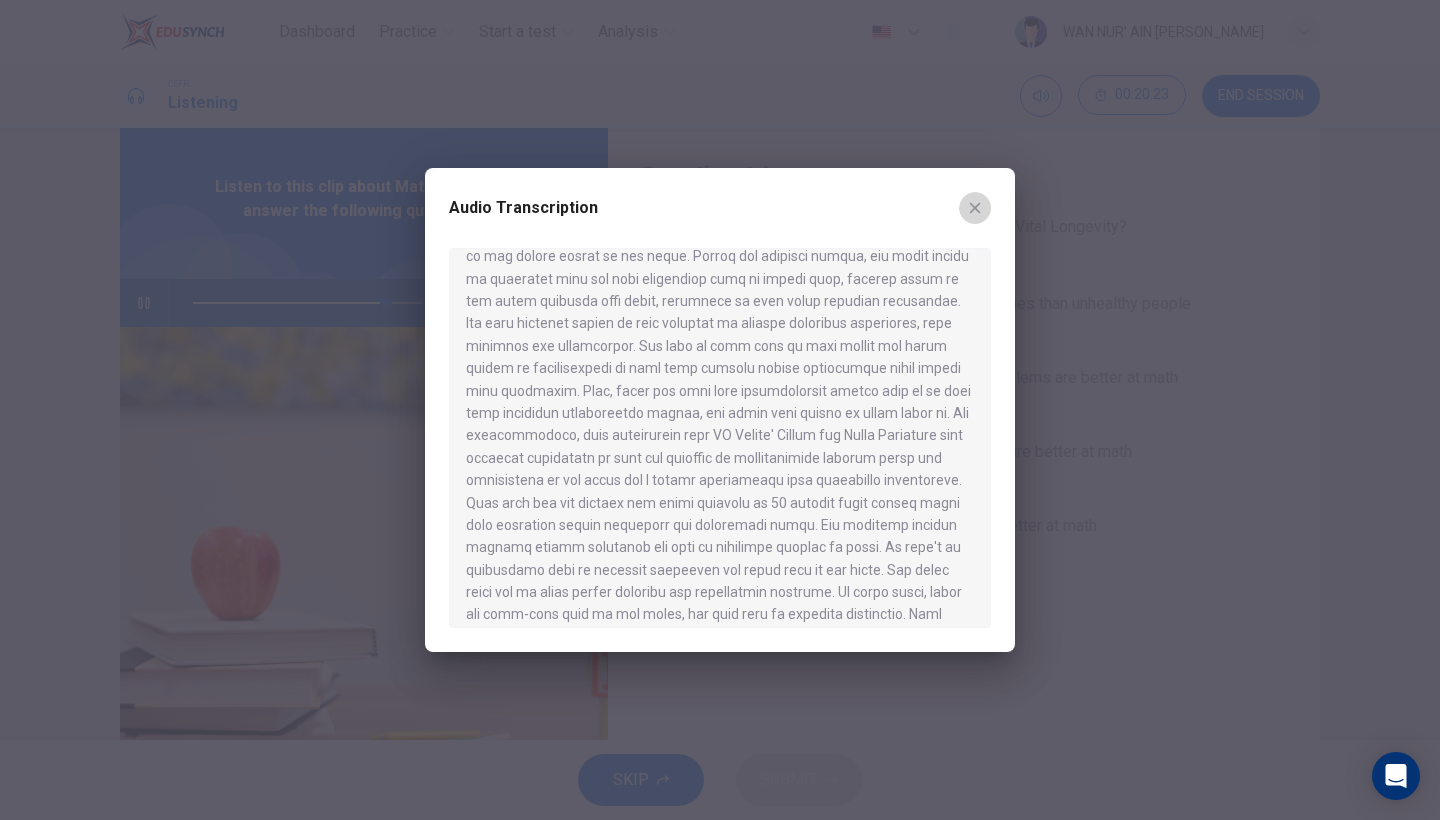 click 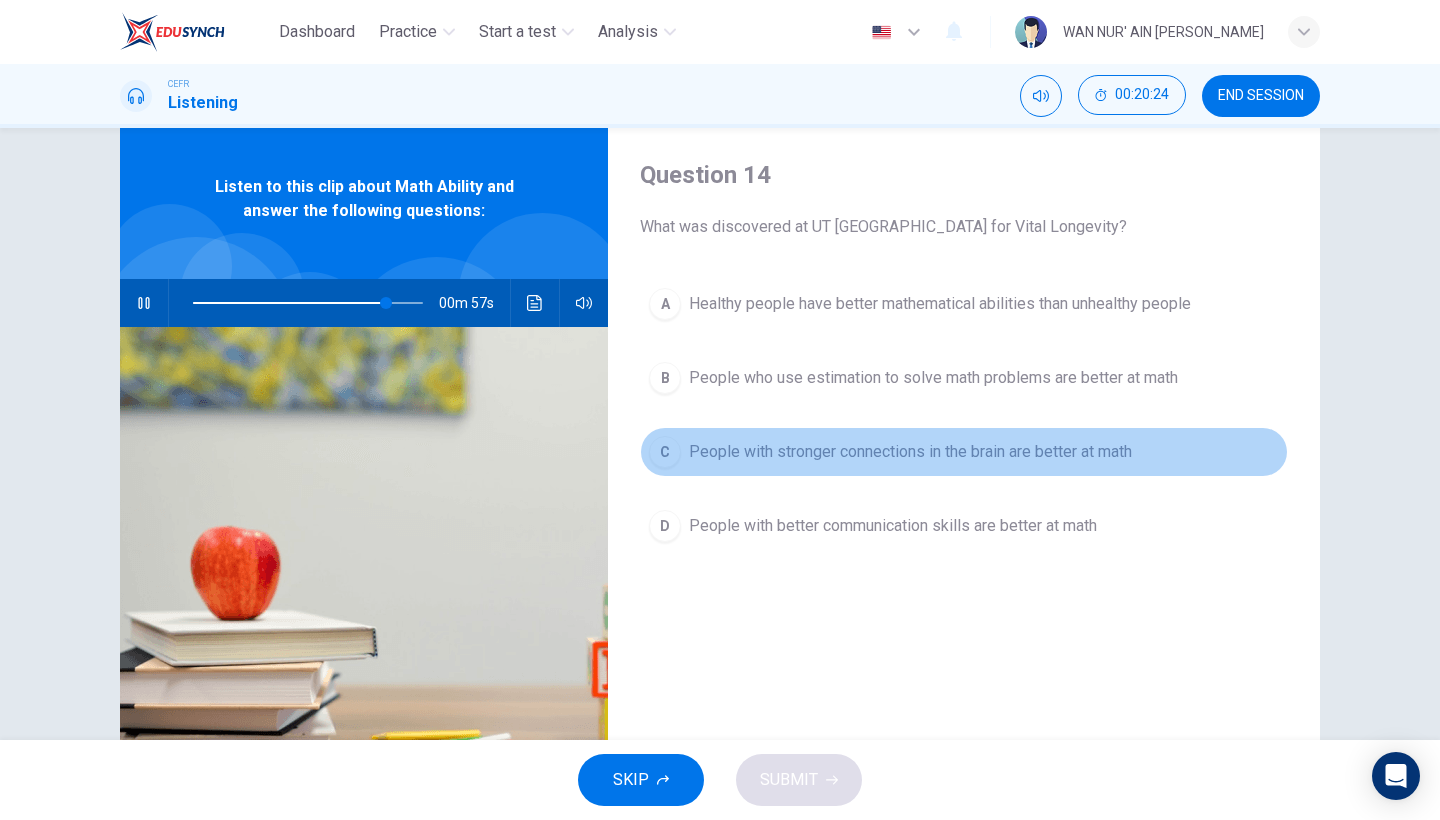 click on "People with stronger connections in the brain are better at math" at bounding box center [910, 452] 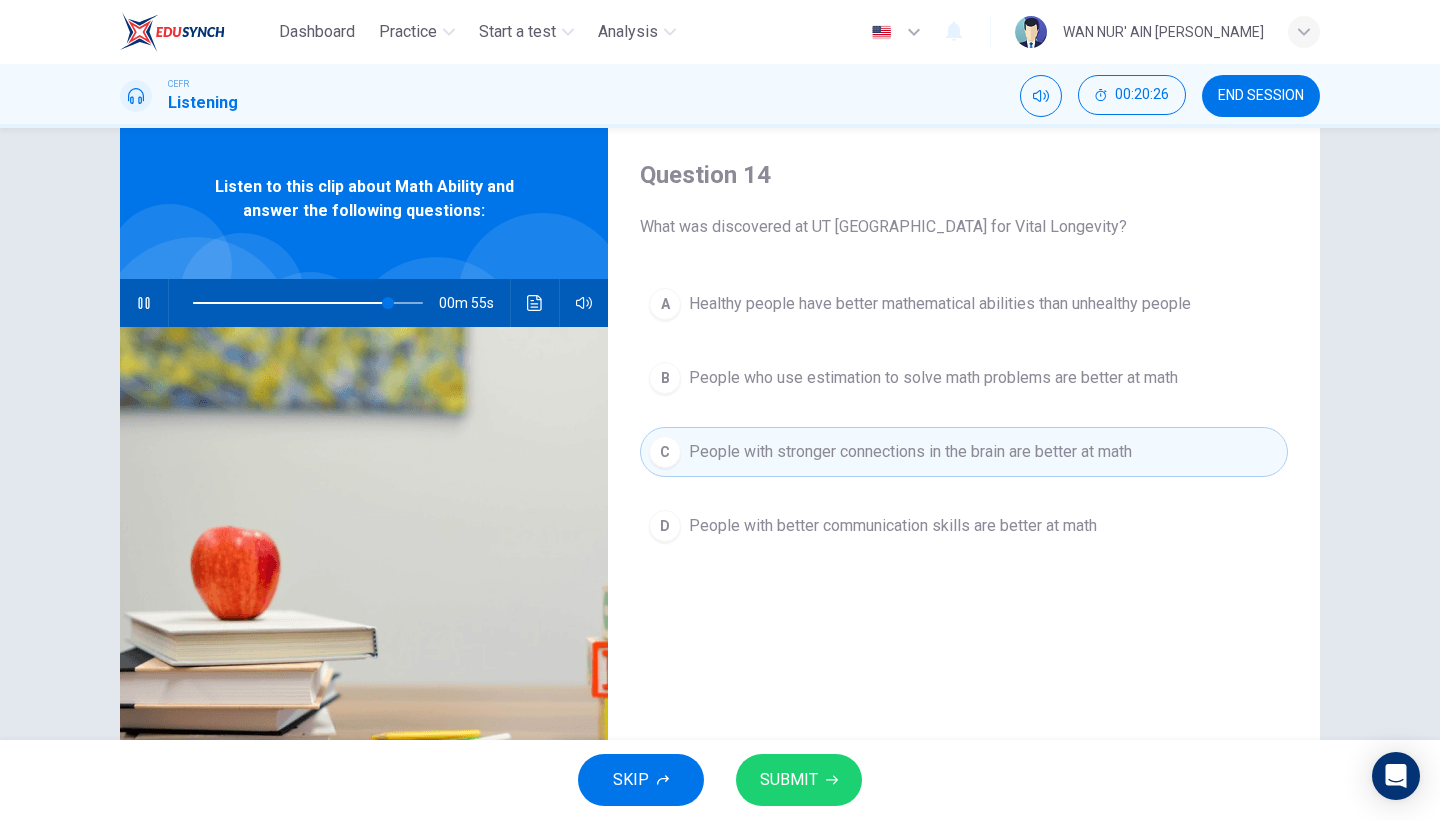 click on "SUBMIT" at bounding box center [789, 780] 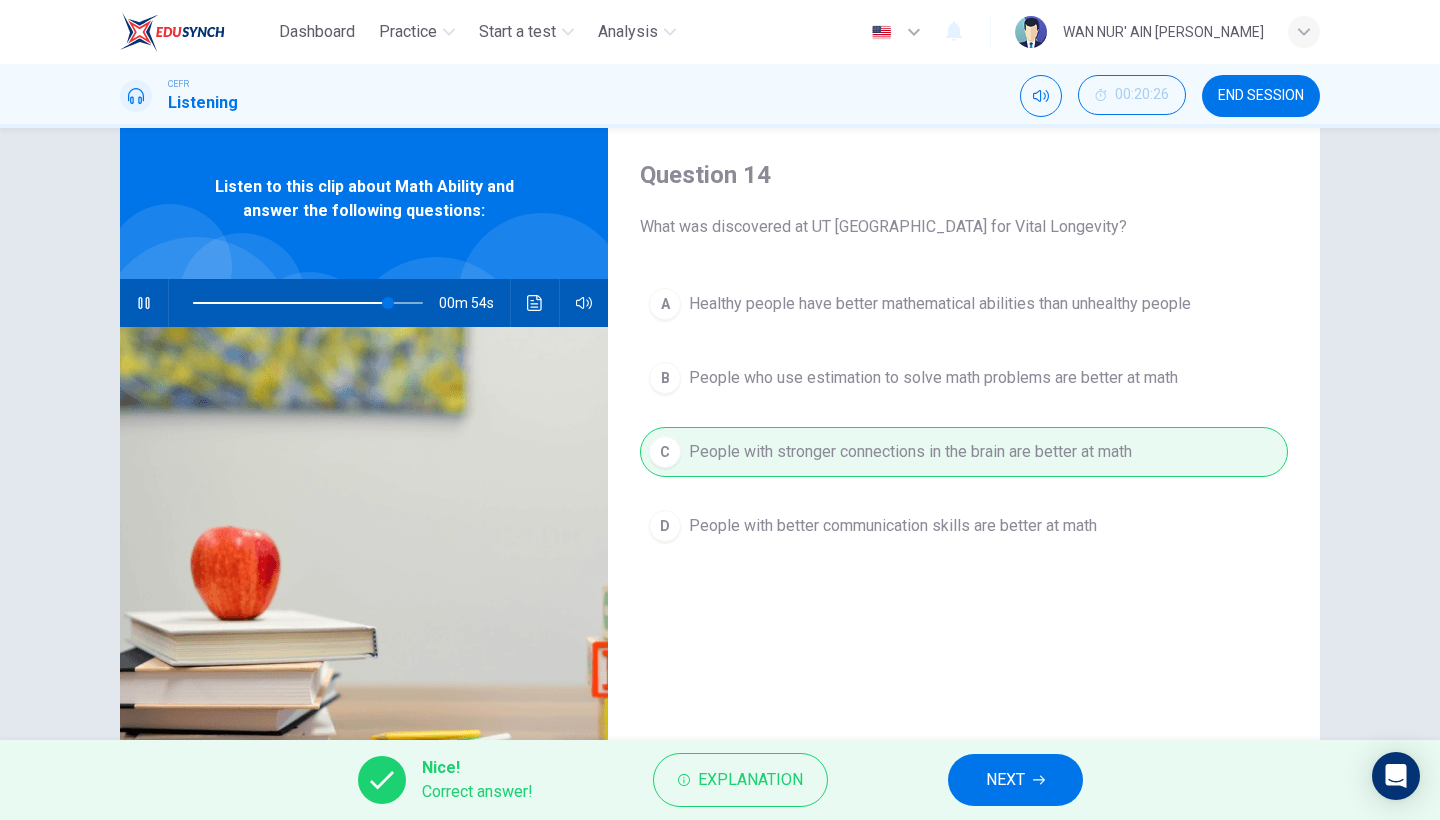 type on "85" 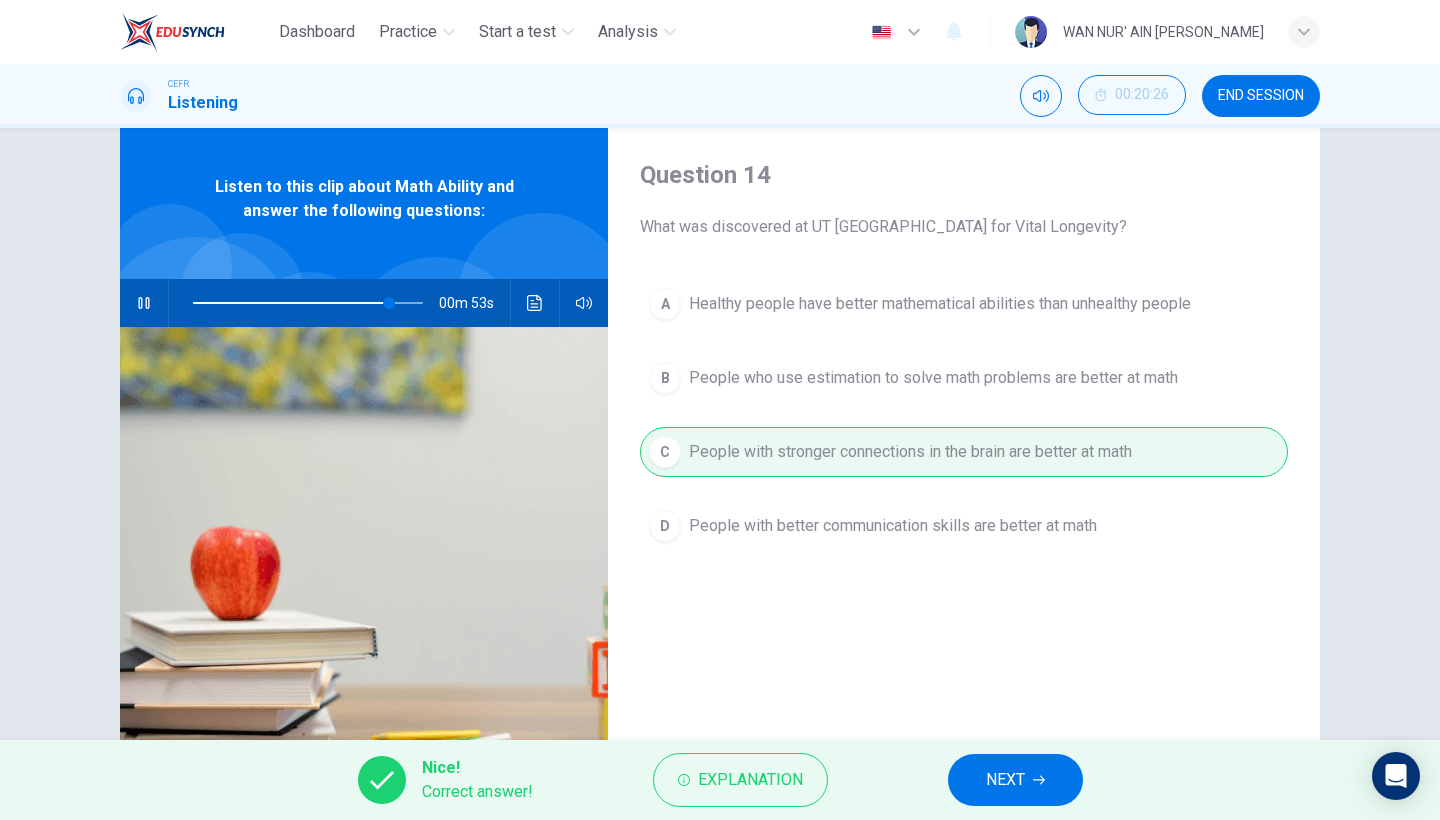 click on "NEXT" at bounding box center [1005, 780] 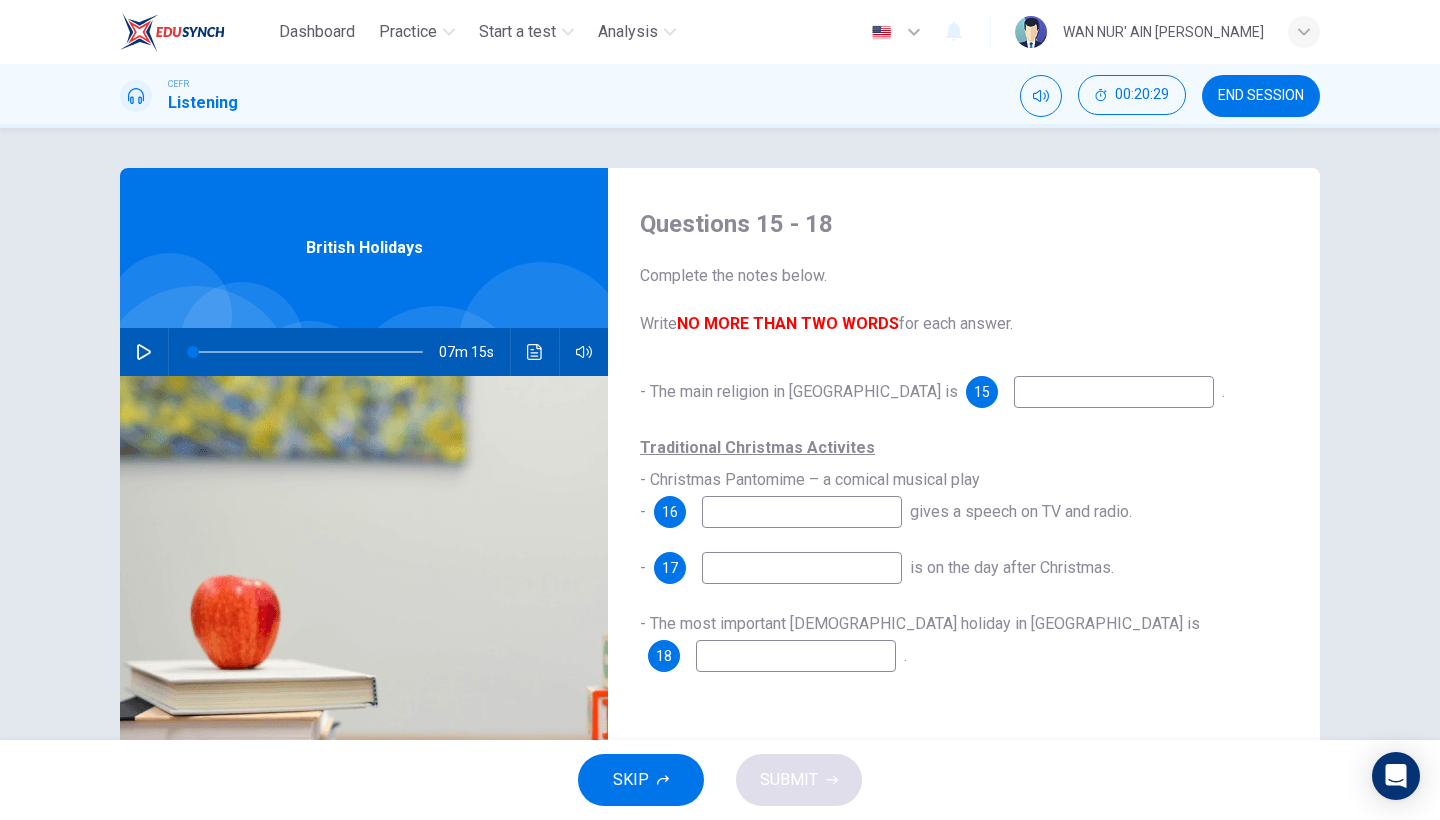 click 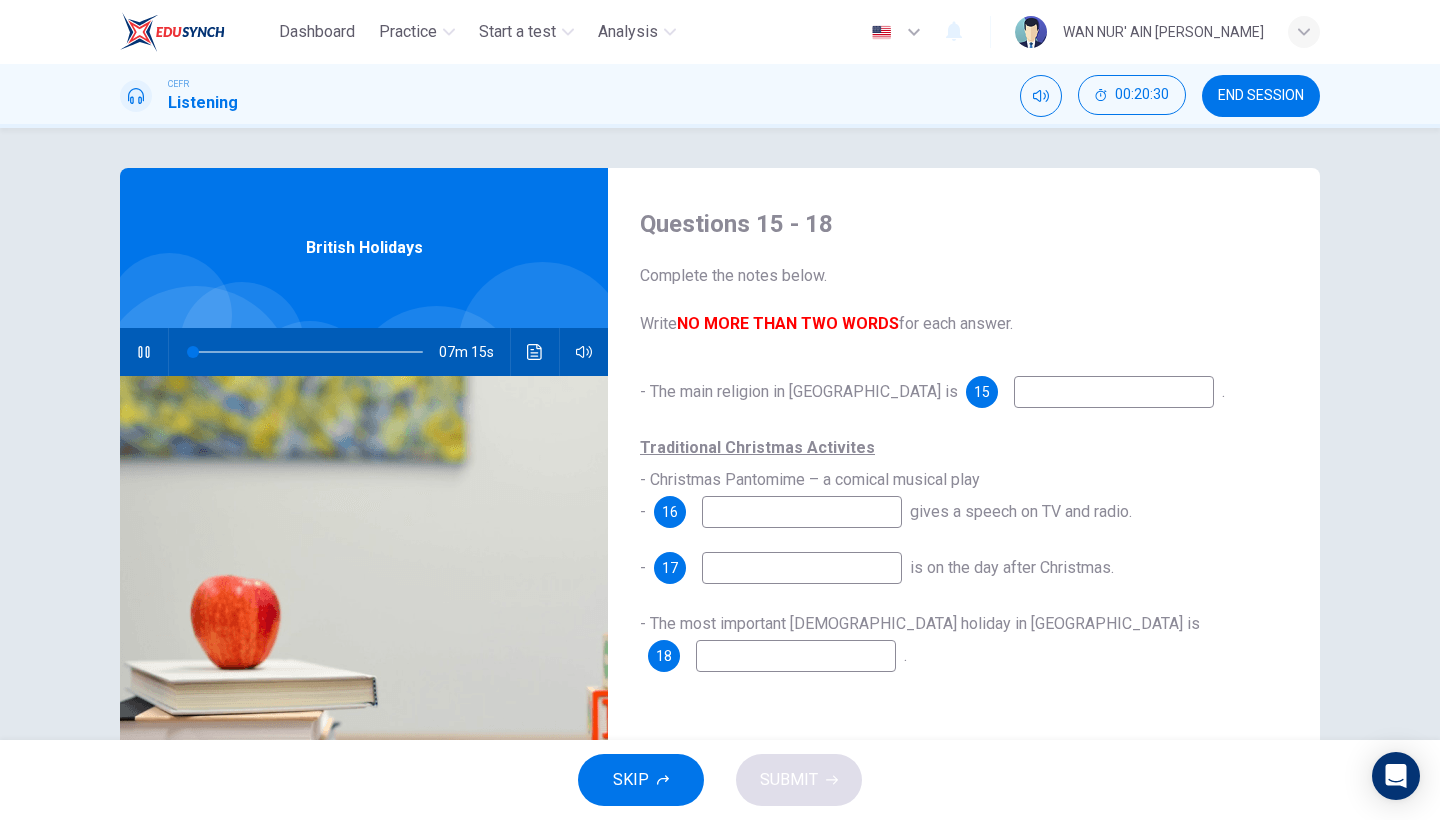 click 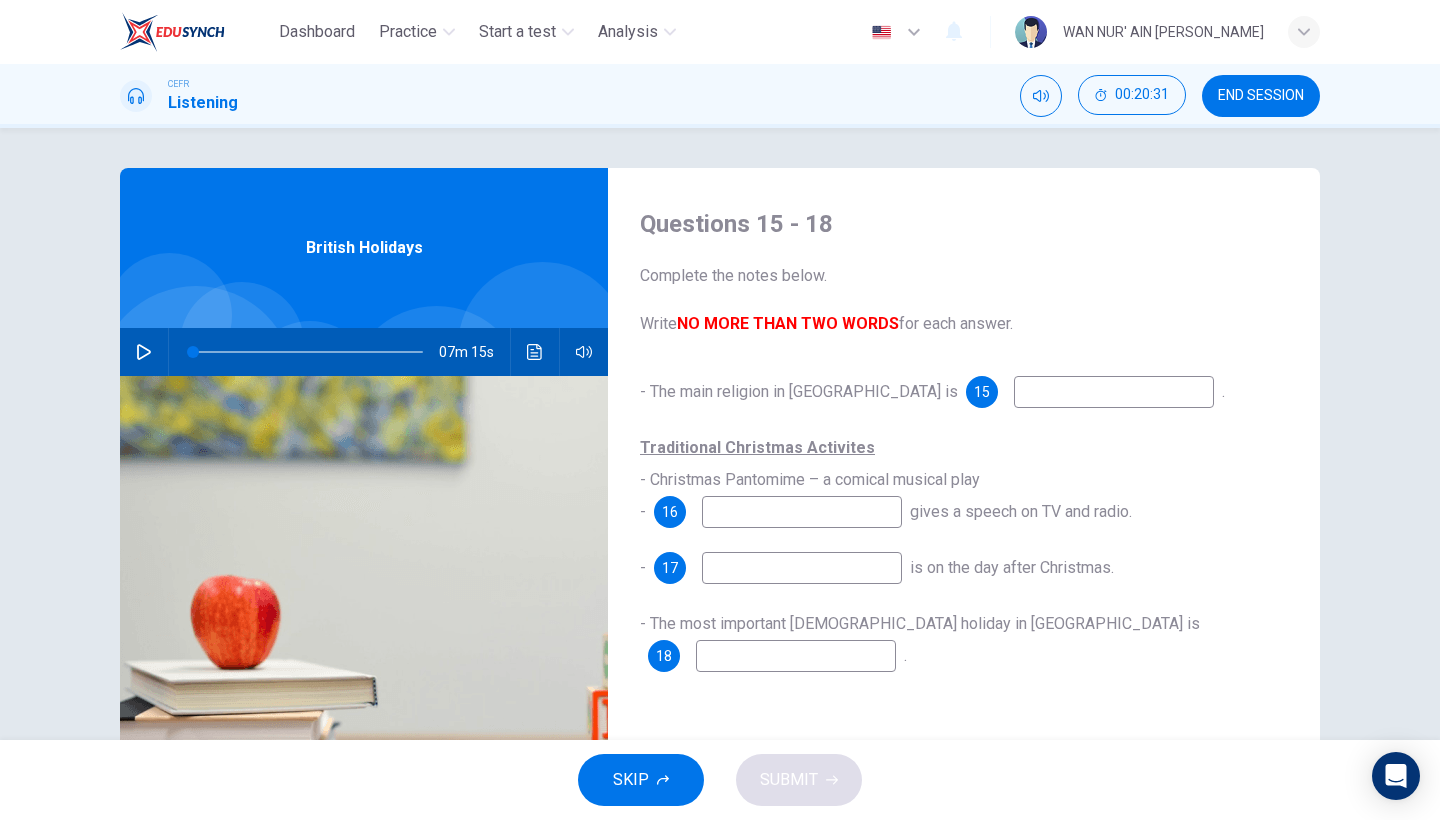 click 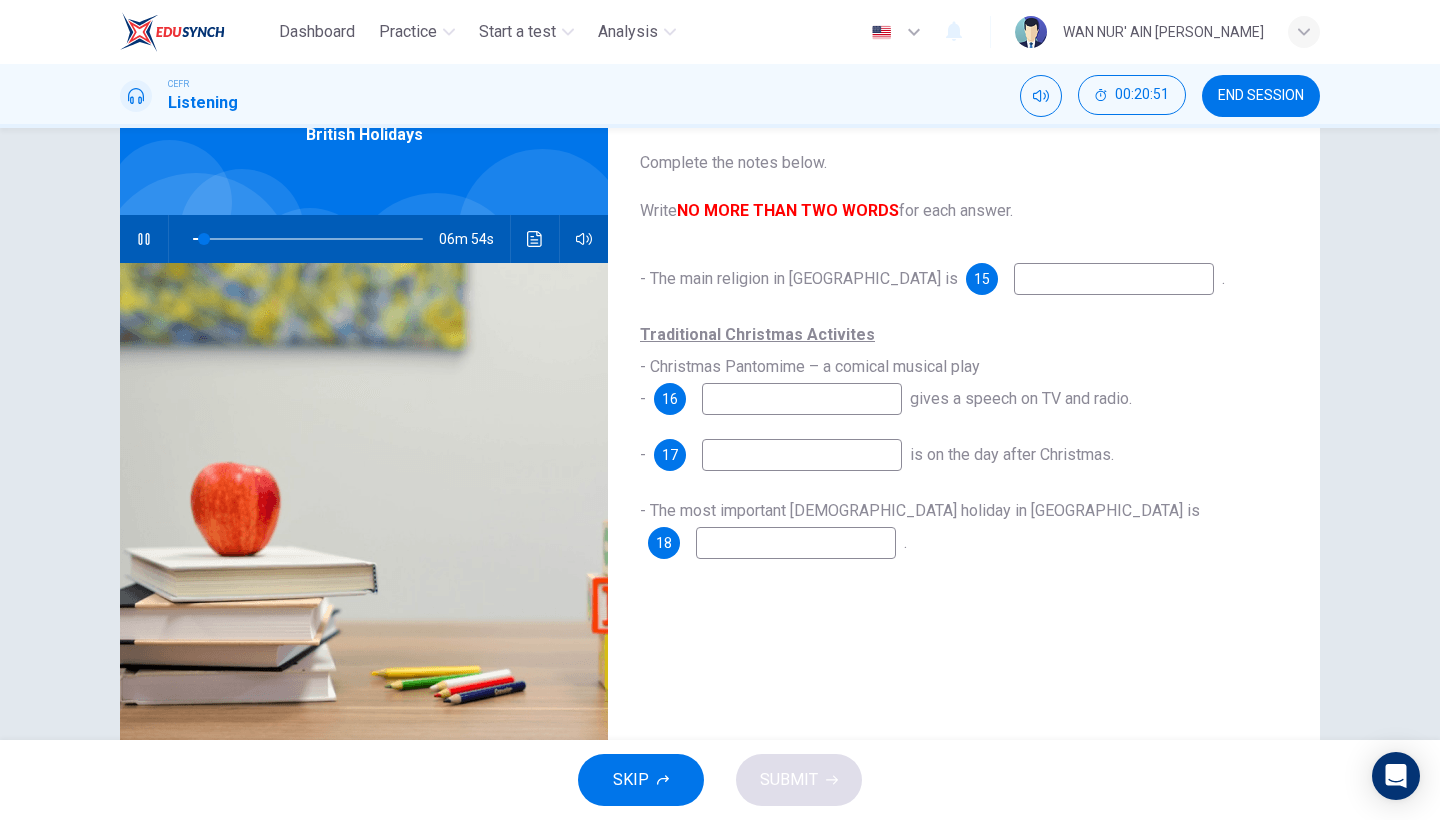 scroll, scrollTop: 120, scrollLeft: 0, axis: vertical 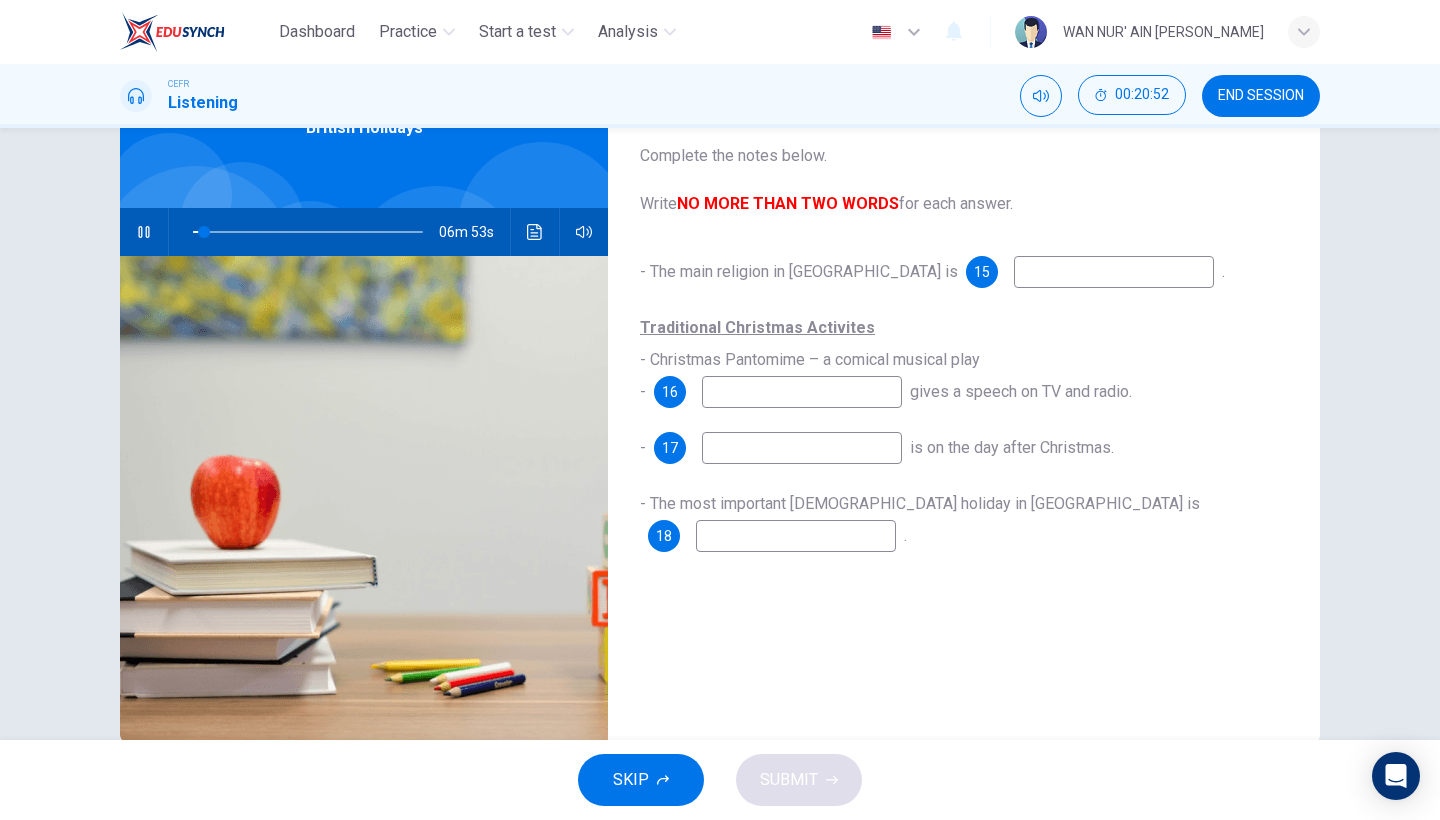click at bounding box center [1114, 272] 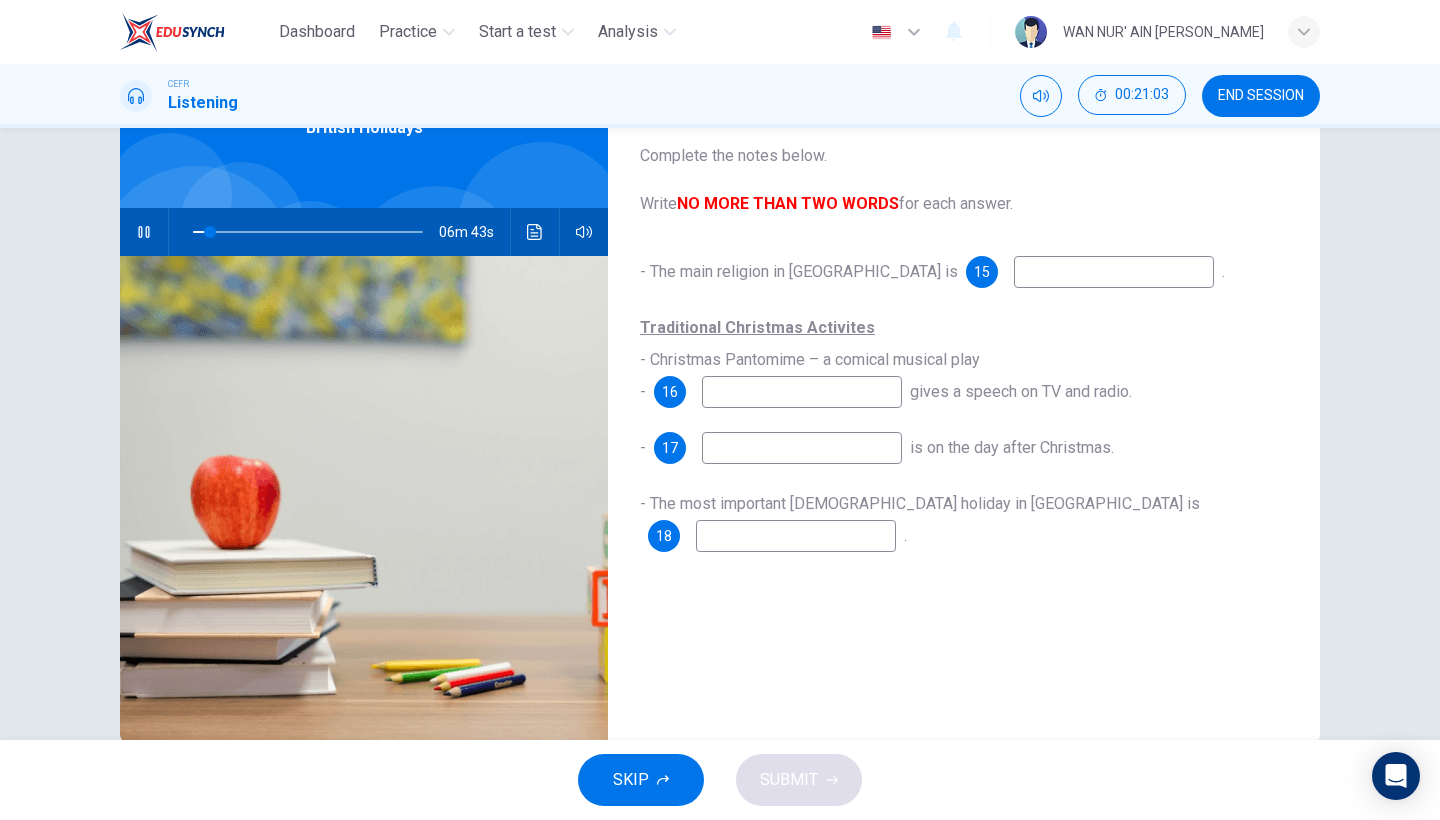 type on "7" 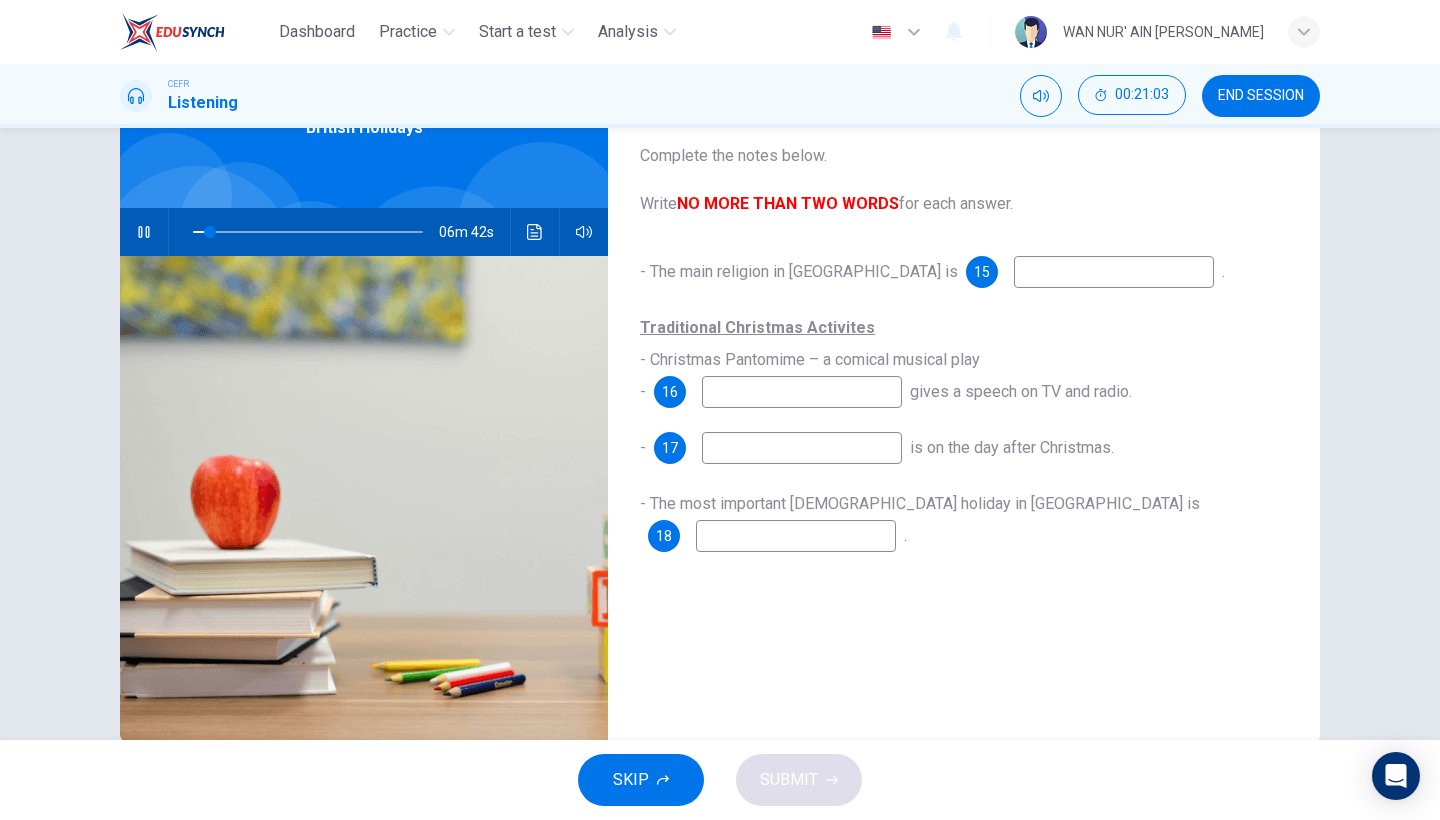 type on "c" 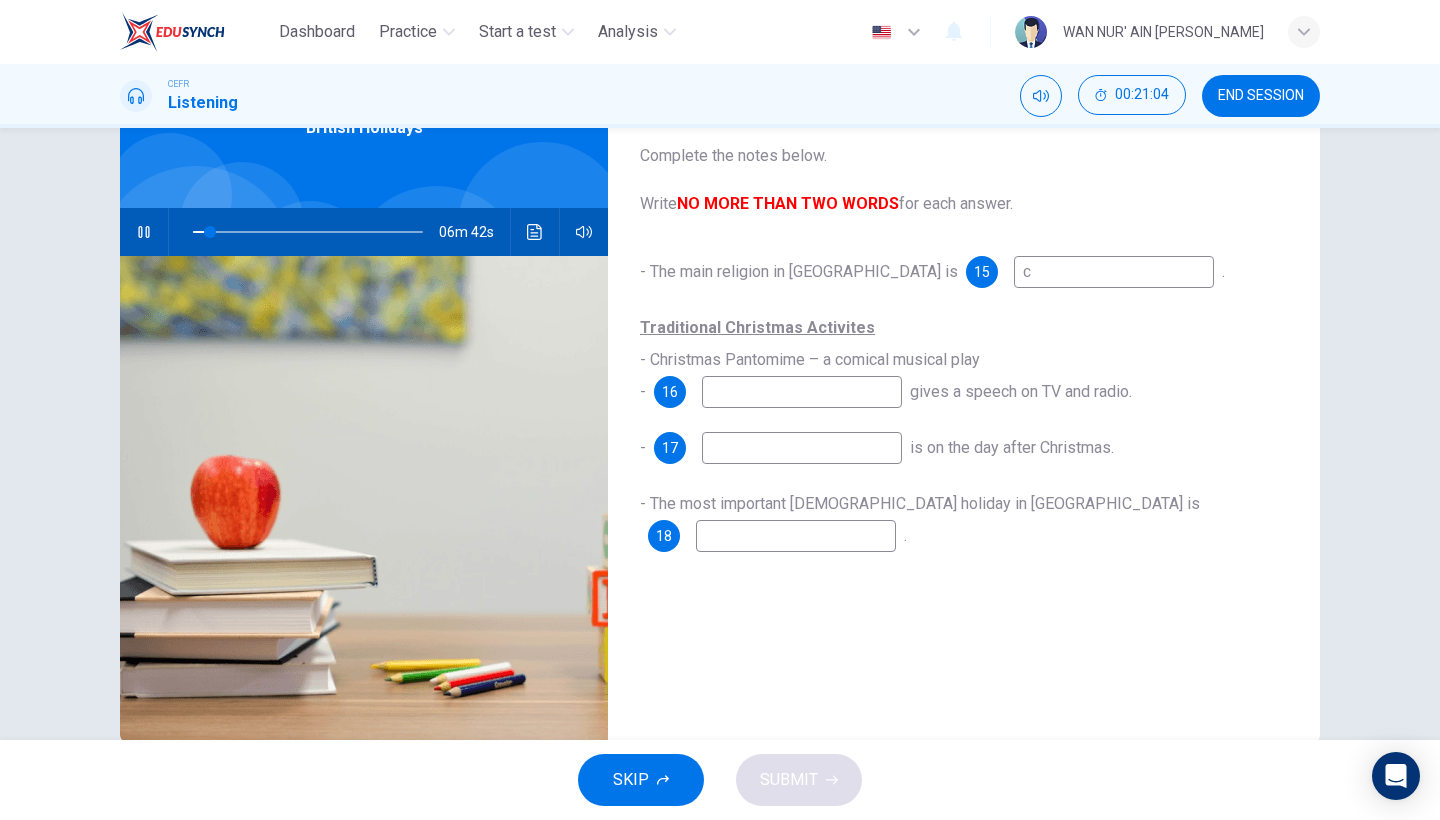 type on "8" 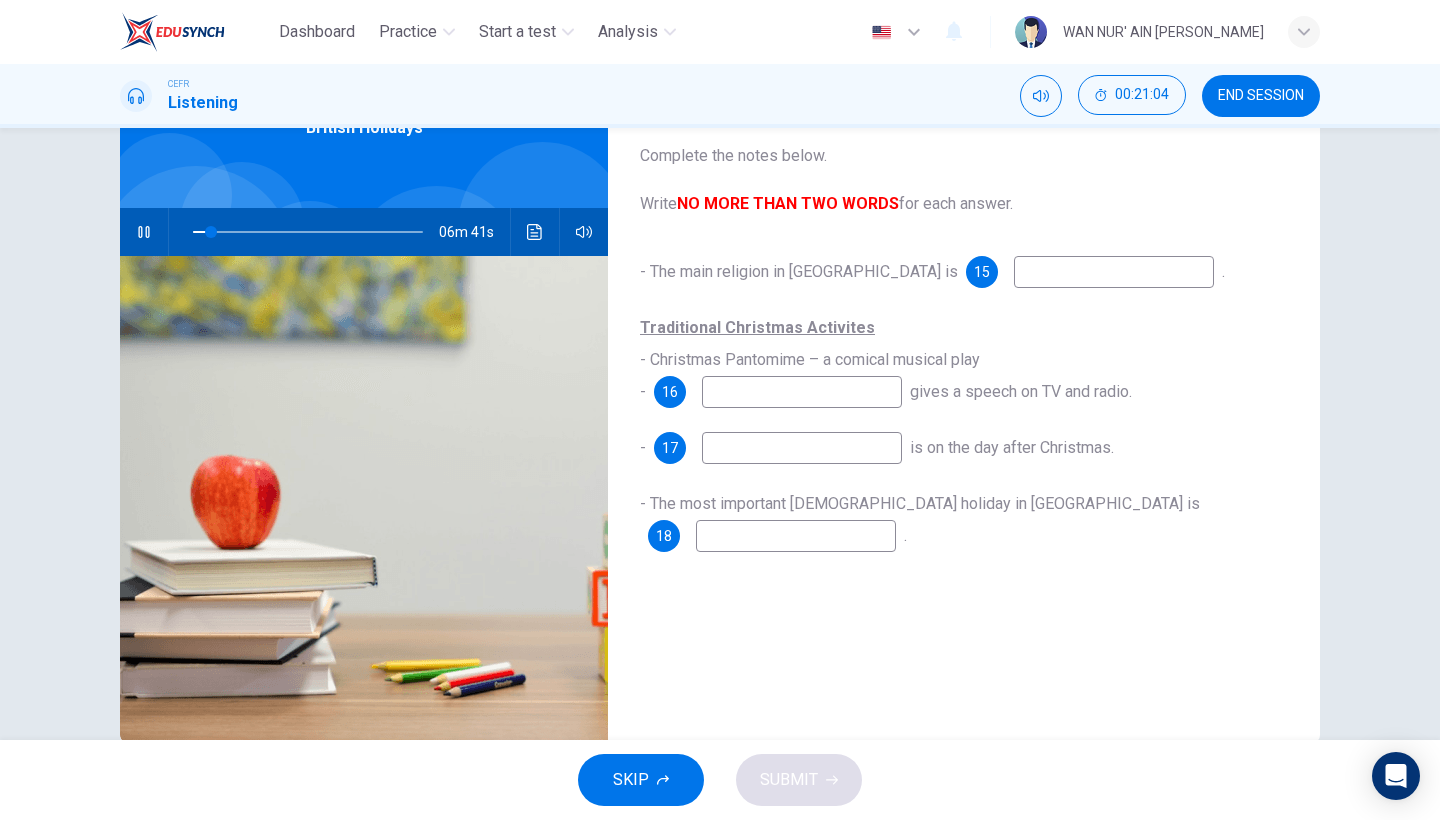 type on "c" 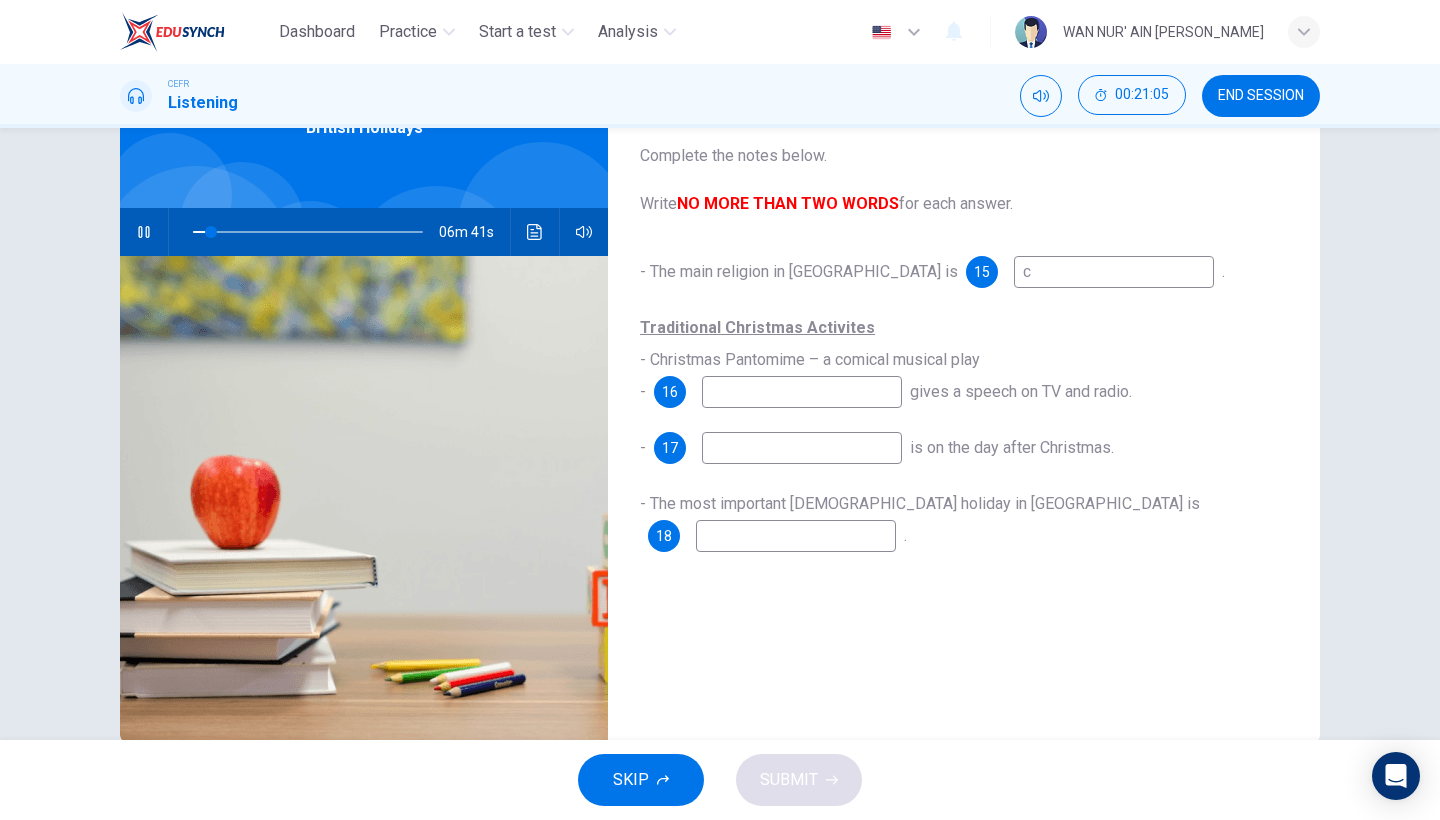 type on "8" 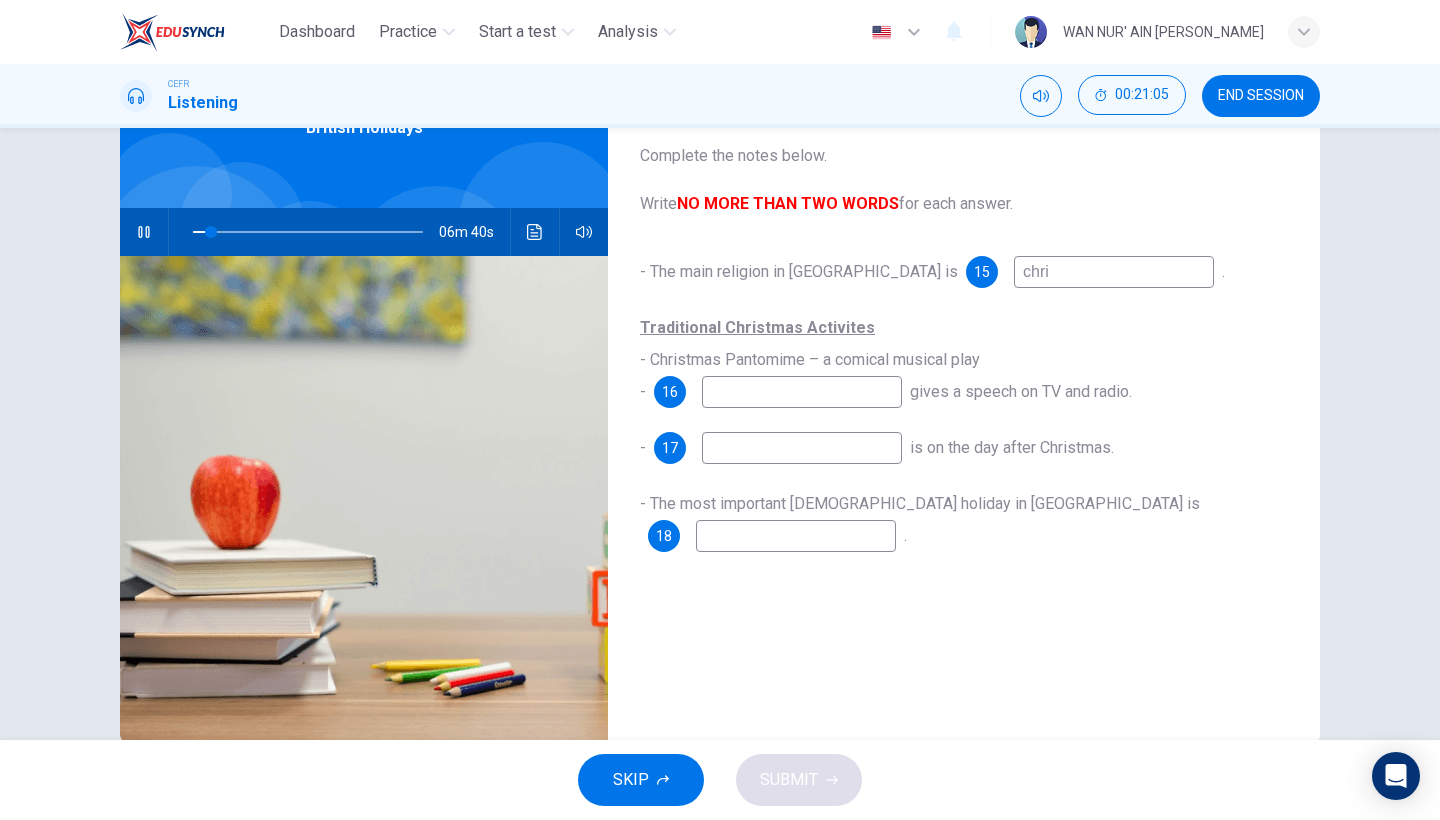 type on "[PERSON_NAME]" 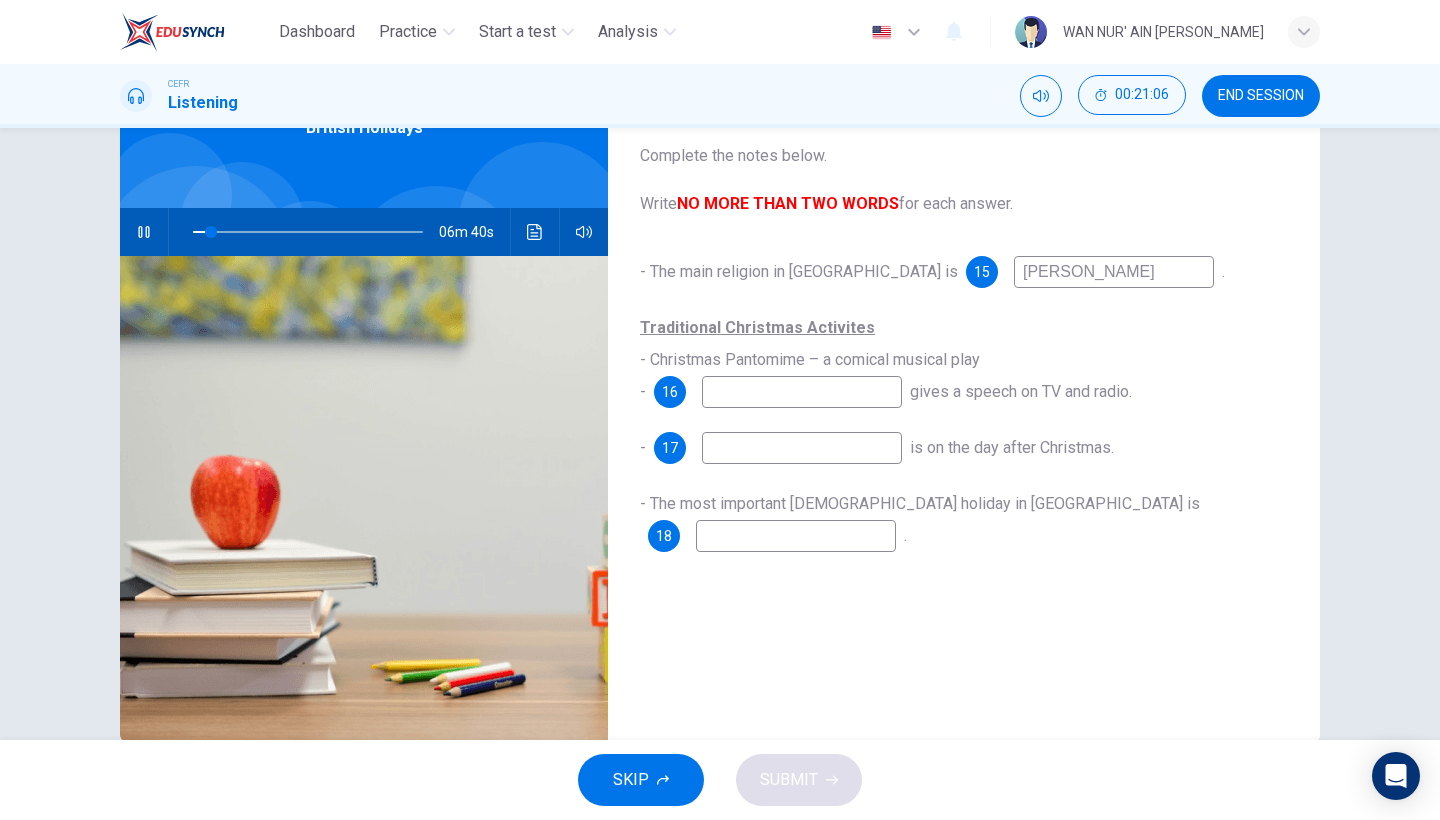 type on "8" 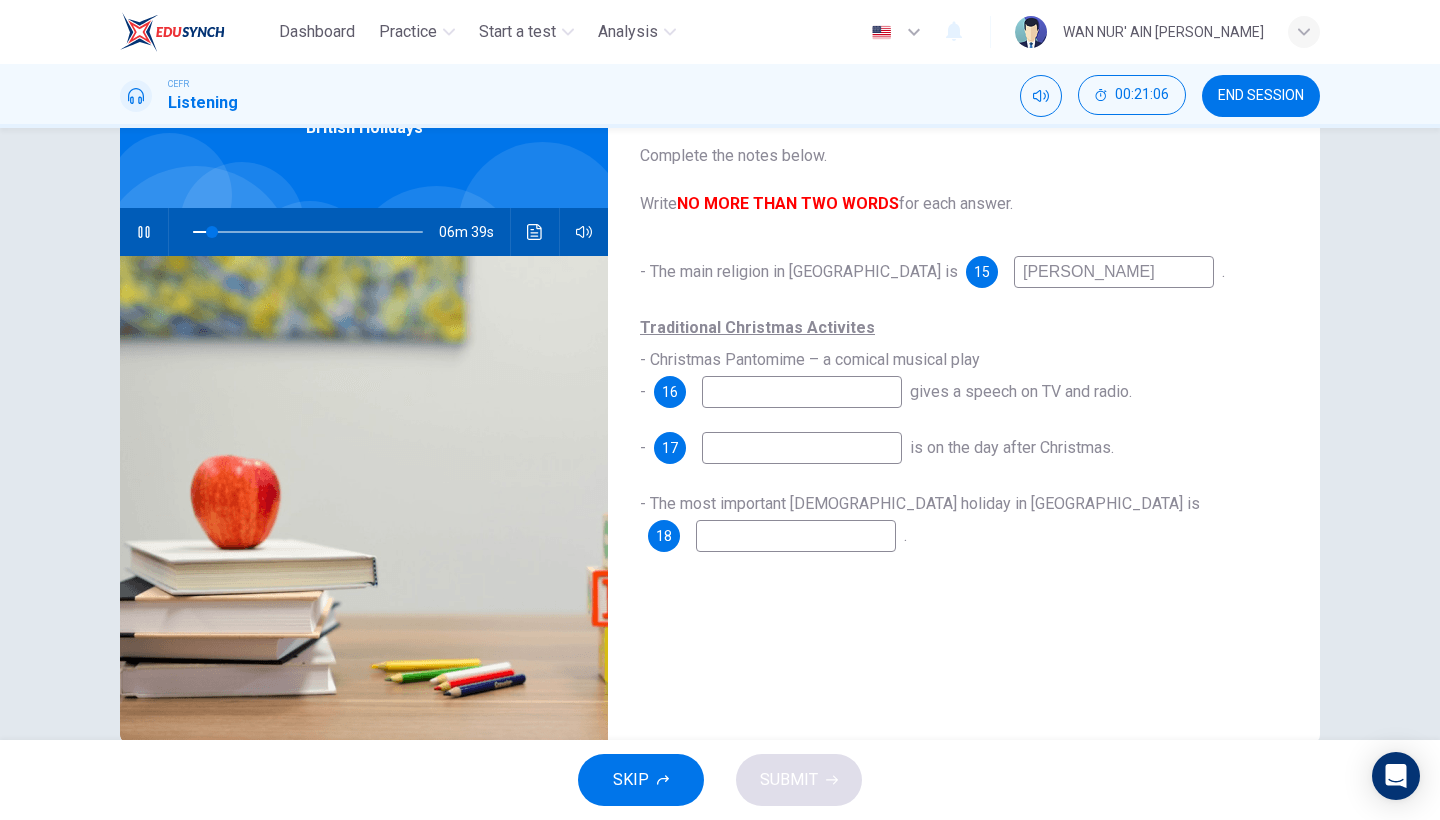 type on "[DEMOGRAPHIC_DATA]" 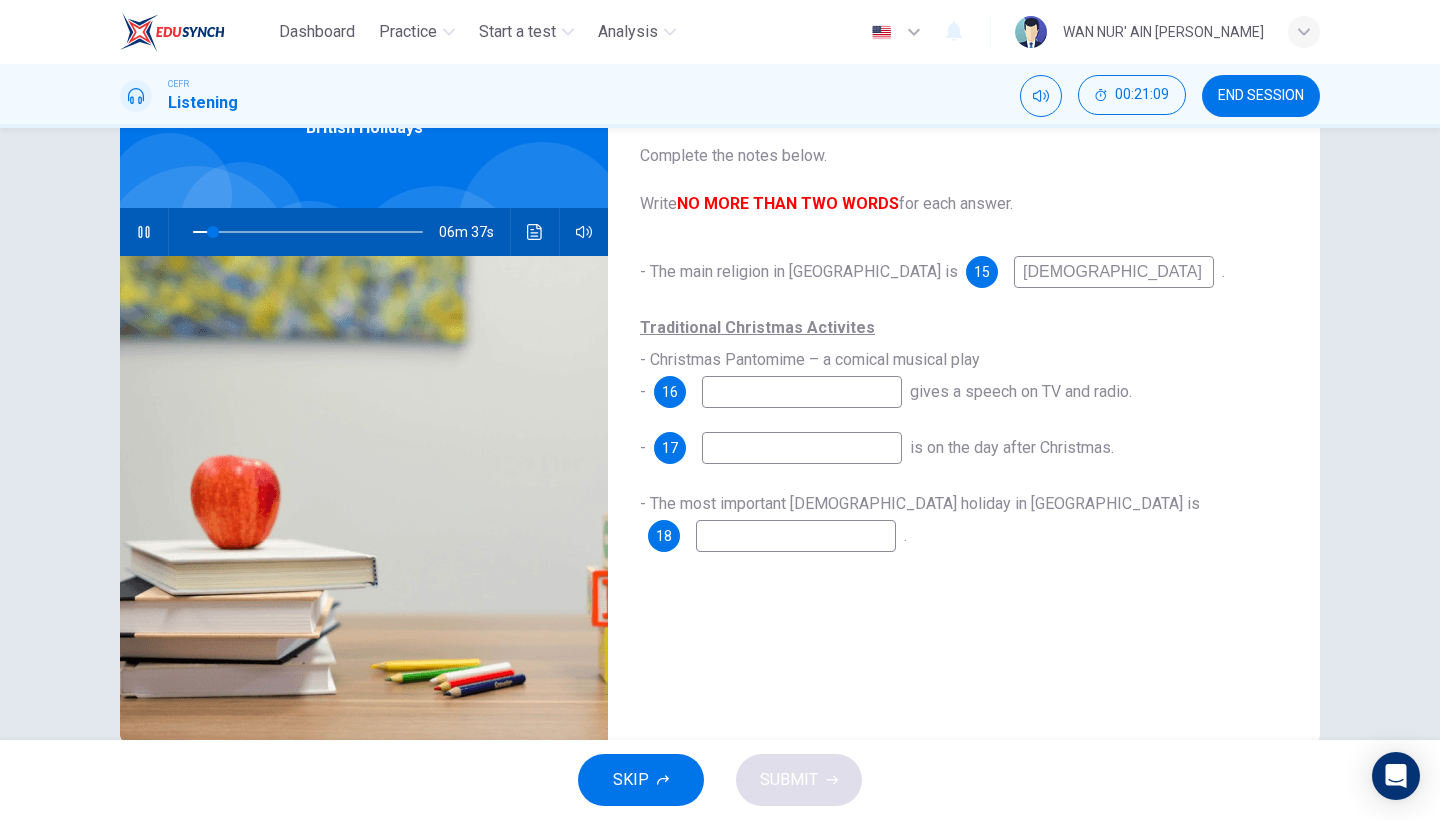 type on "9" 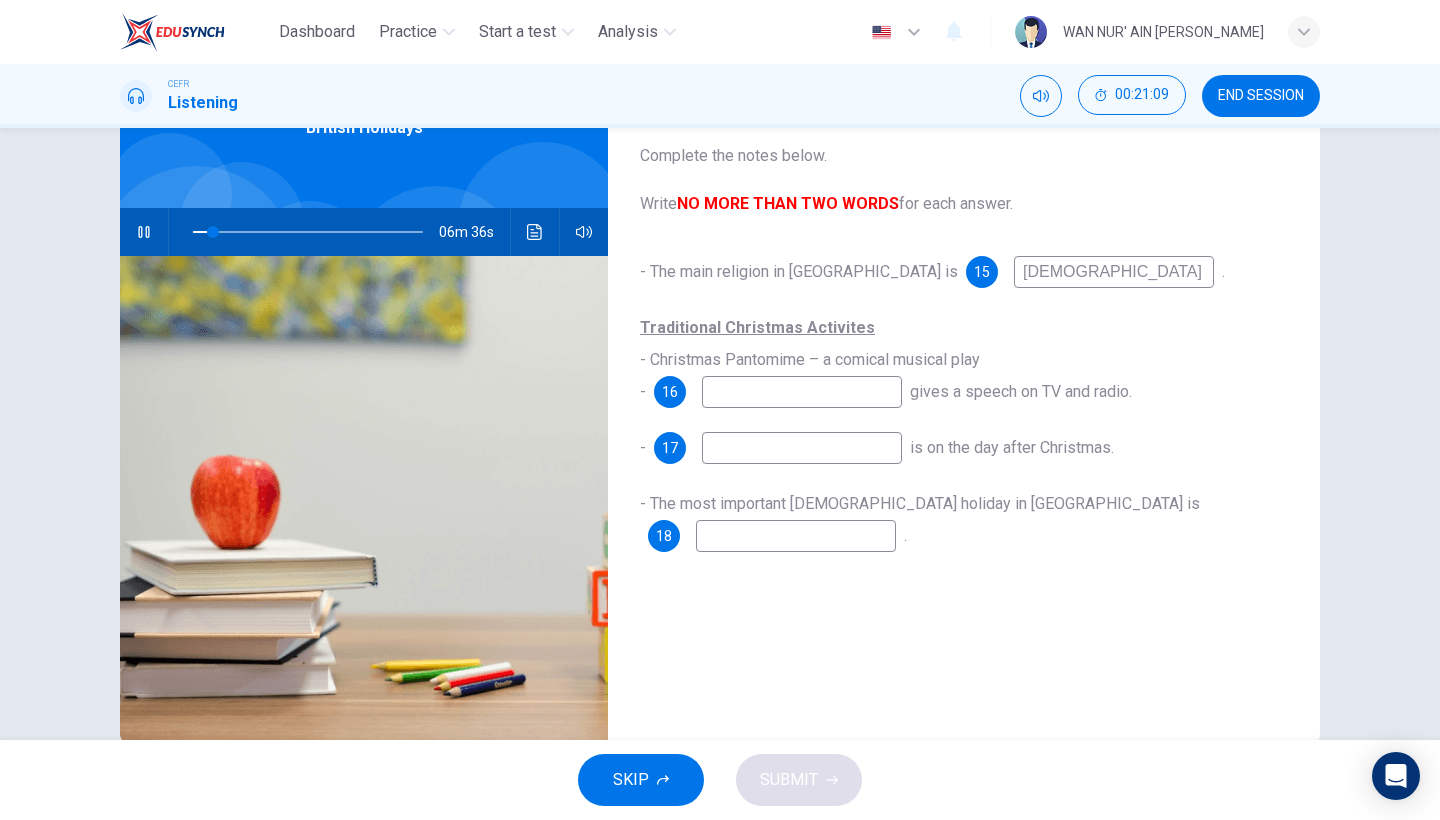 type on "[DEMOGRAPHIC_DATA]" 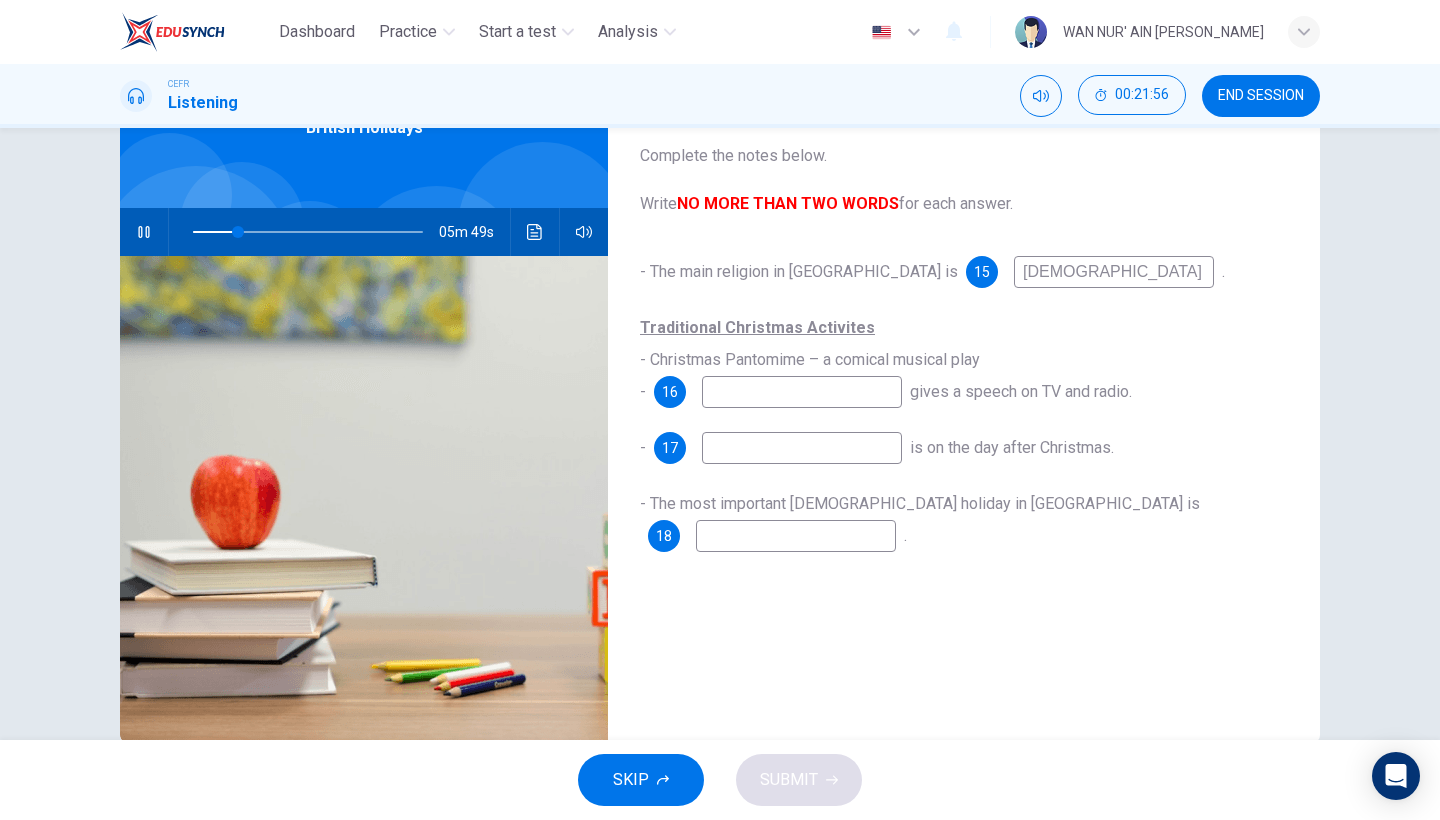 type on "20" 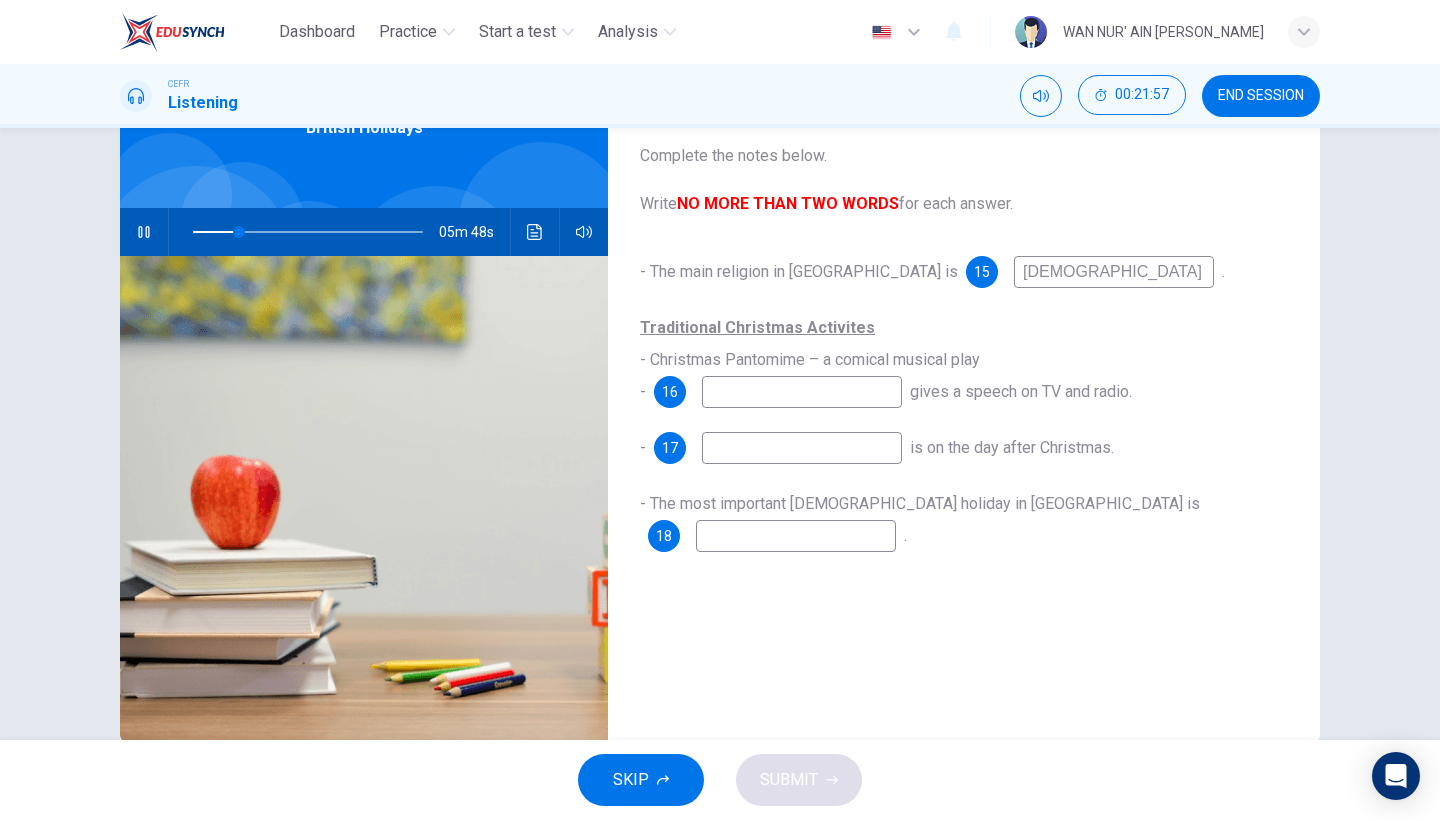 type on "Q" 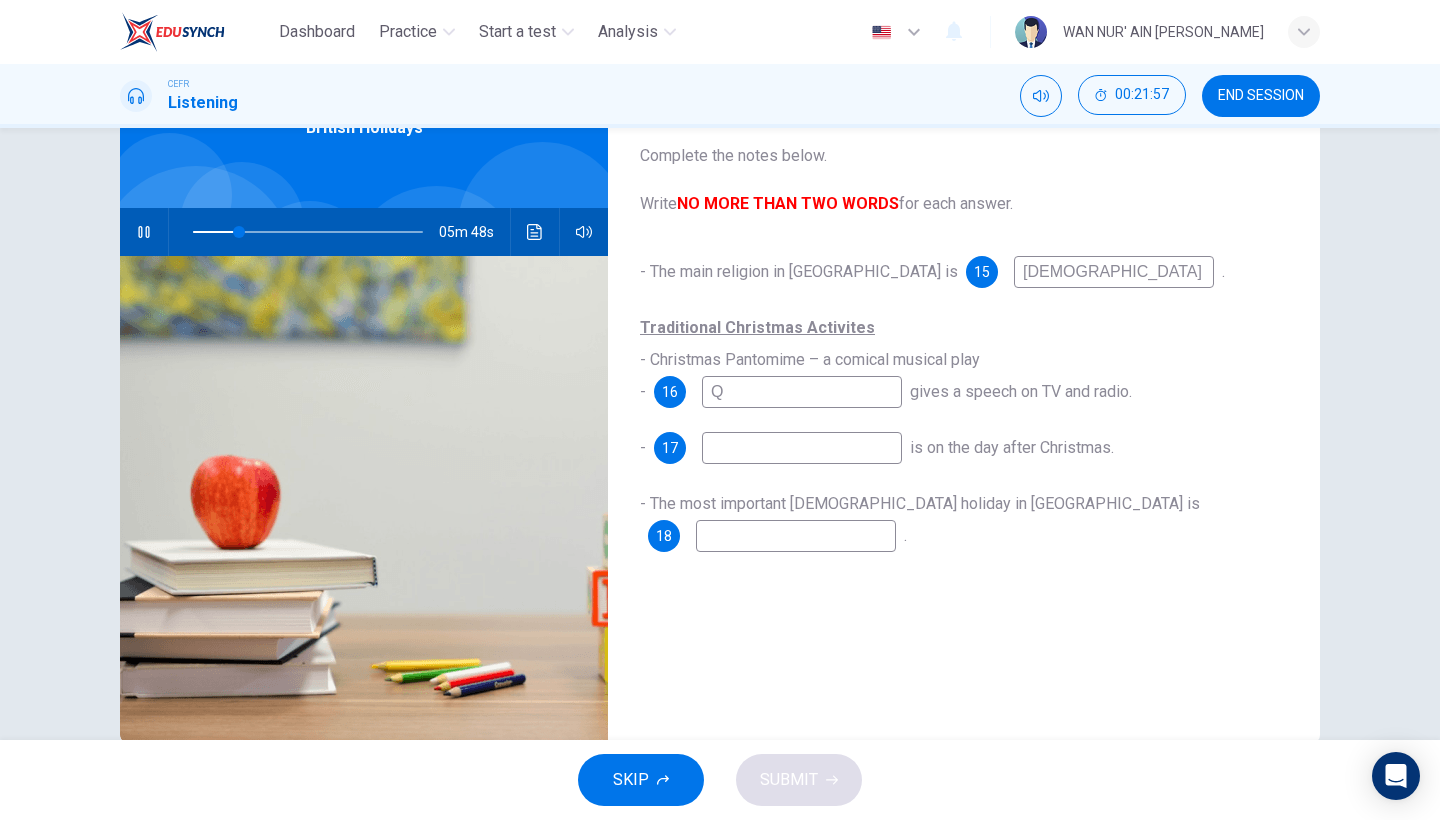 type on "20" 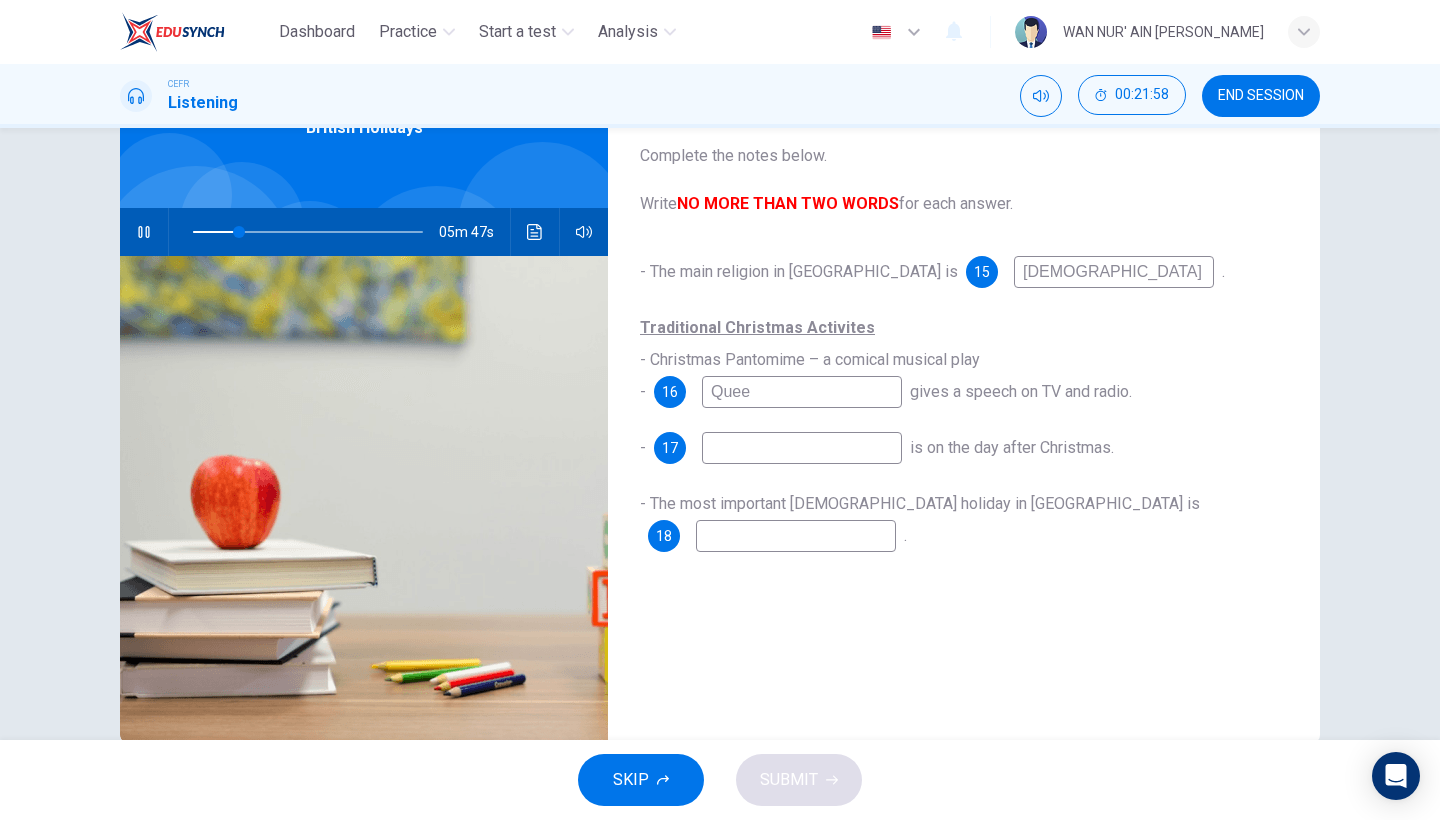 type on "Queen" 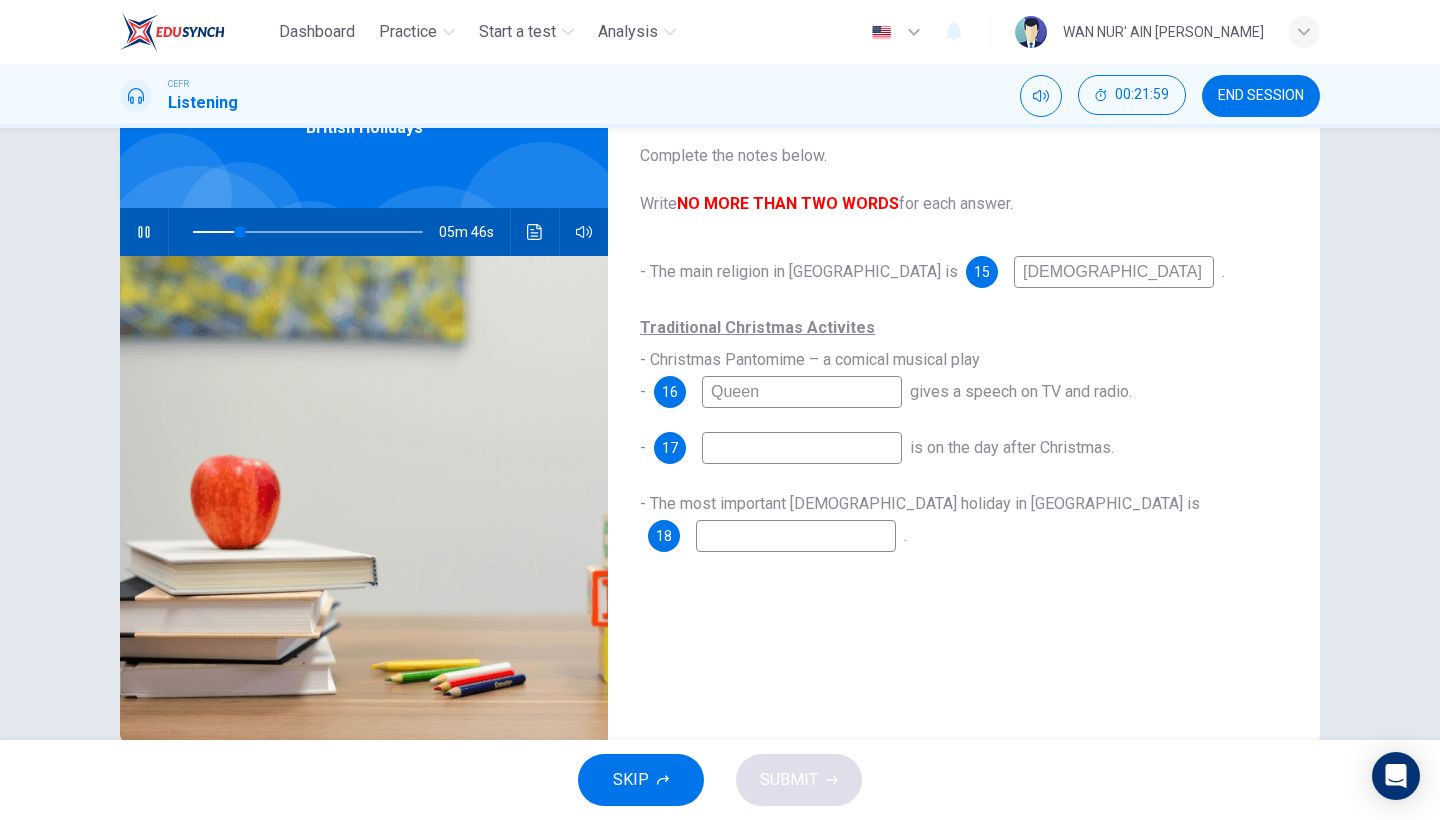 type on "21" 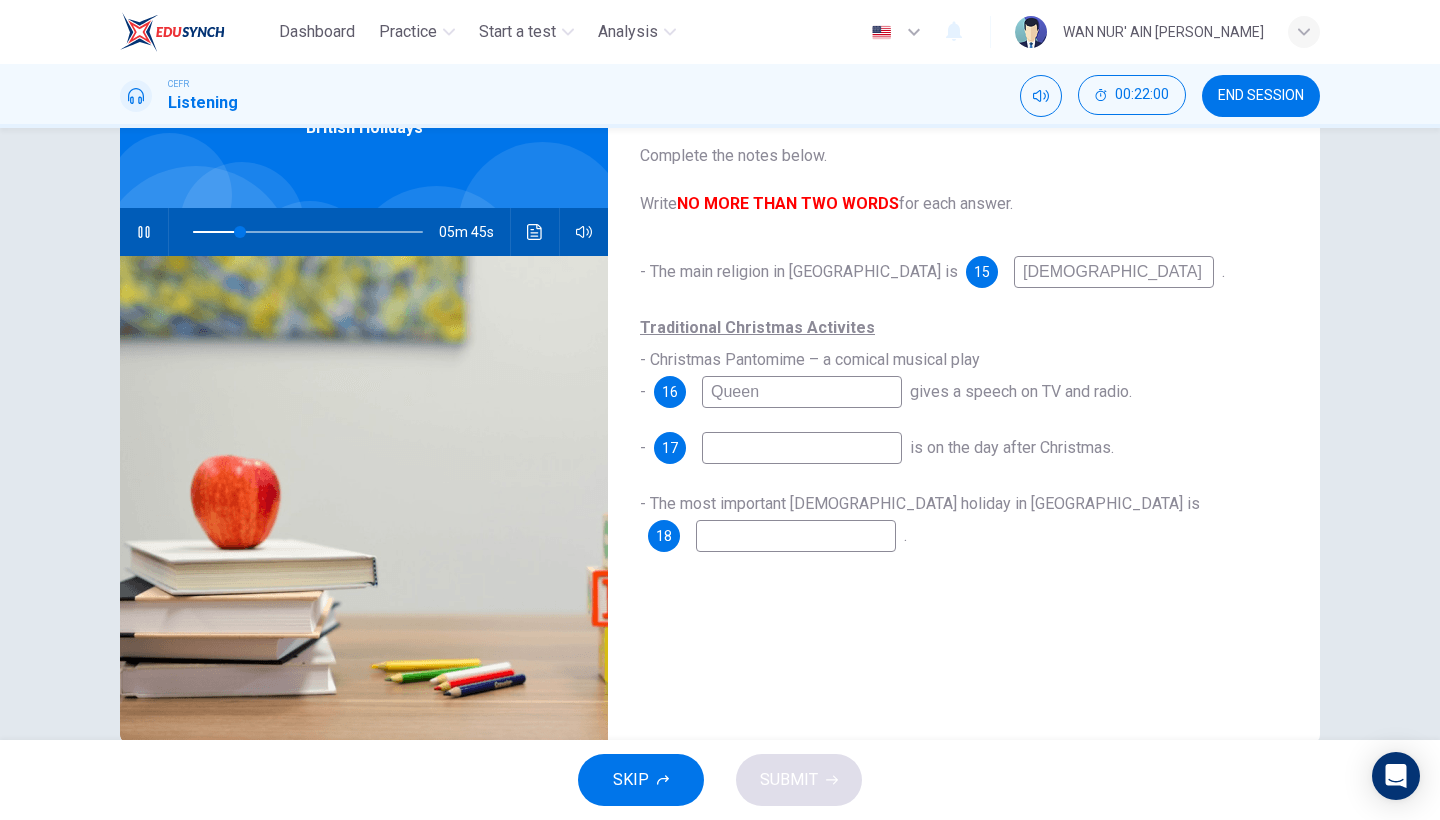 type on "Queen" 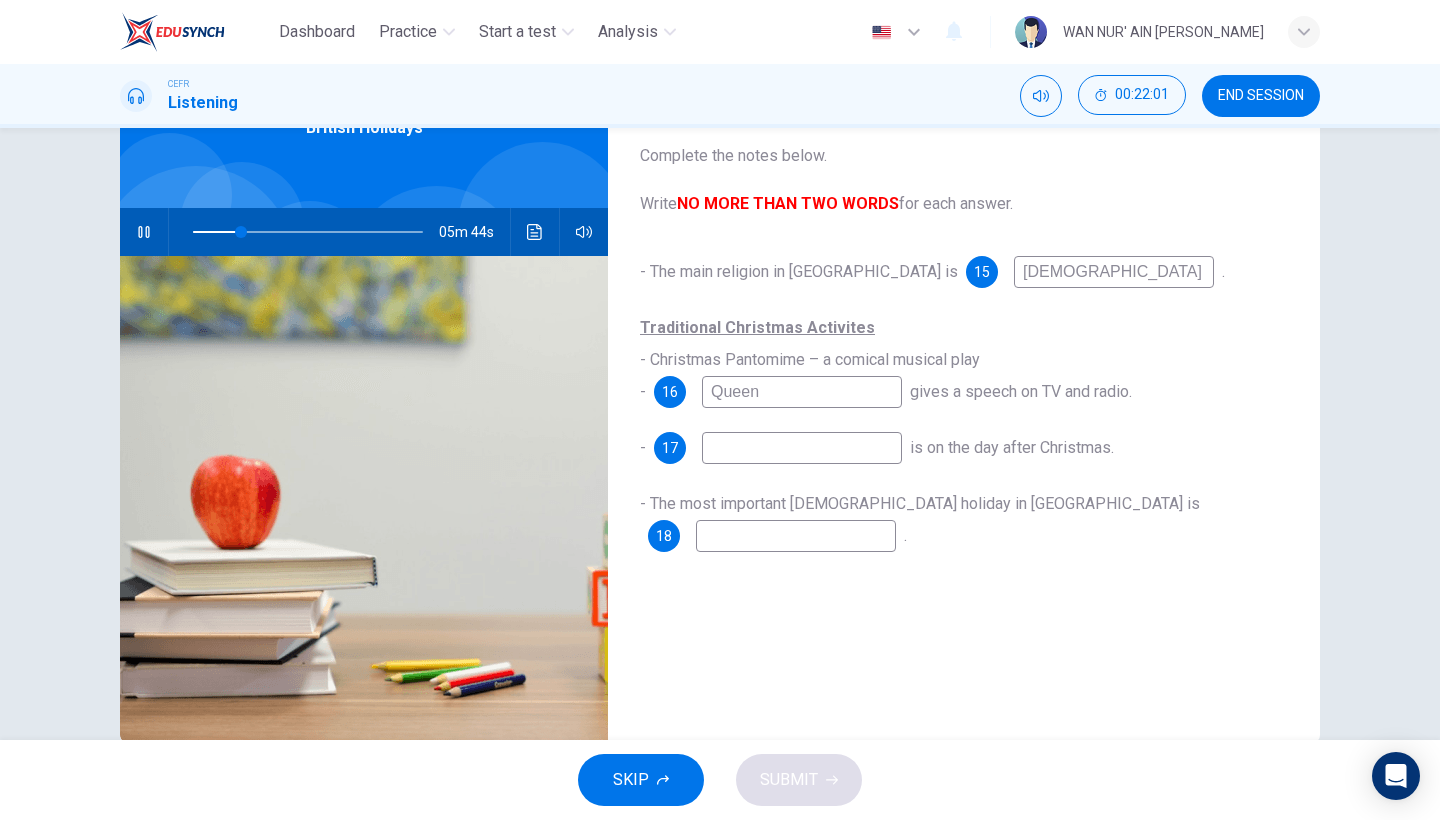 type on "hristian" 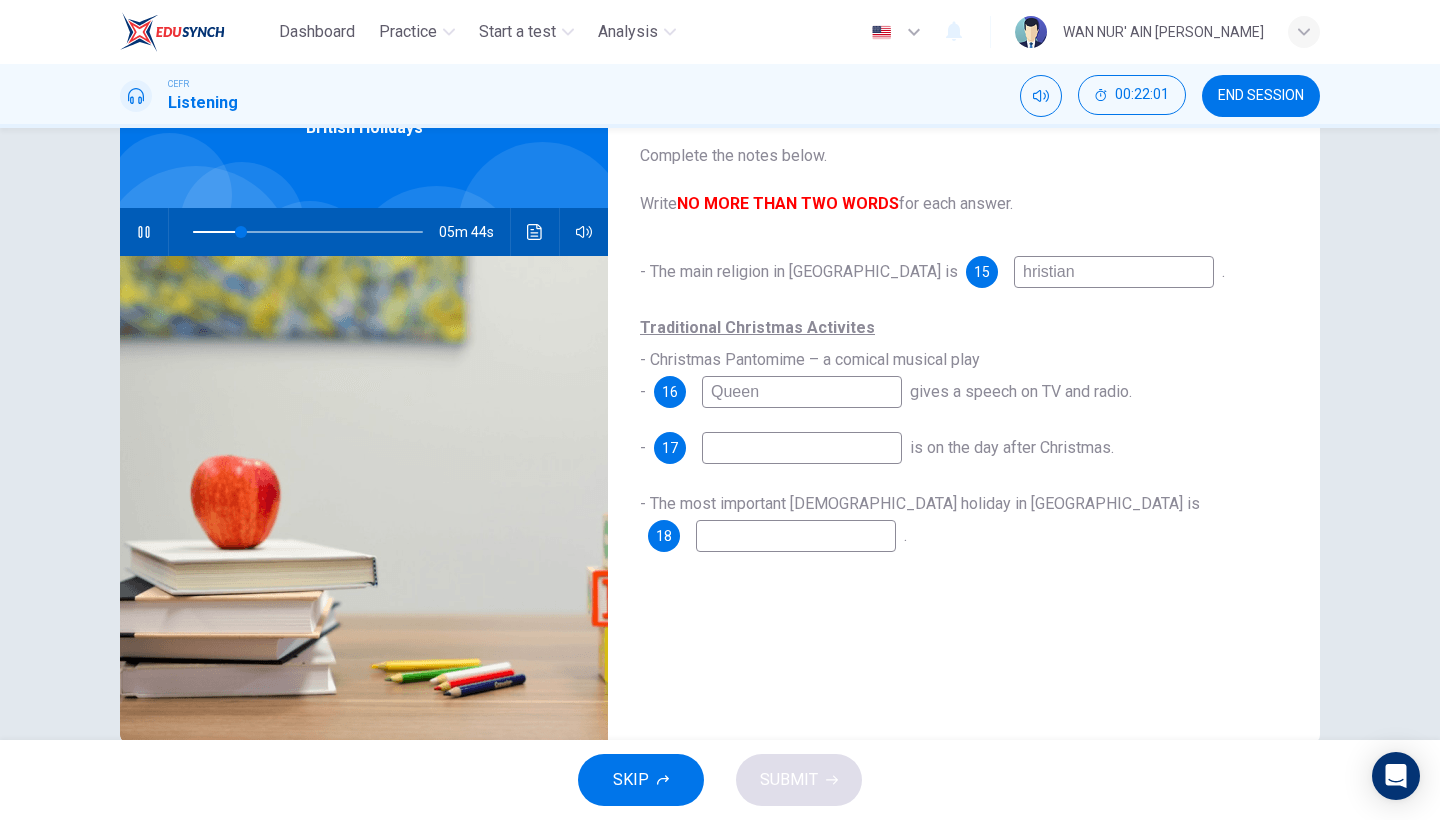 type on "21" 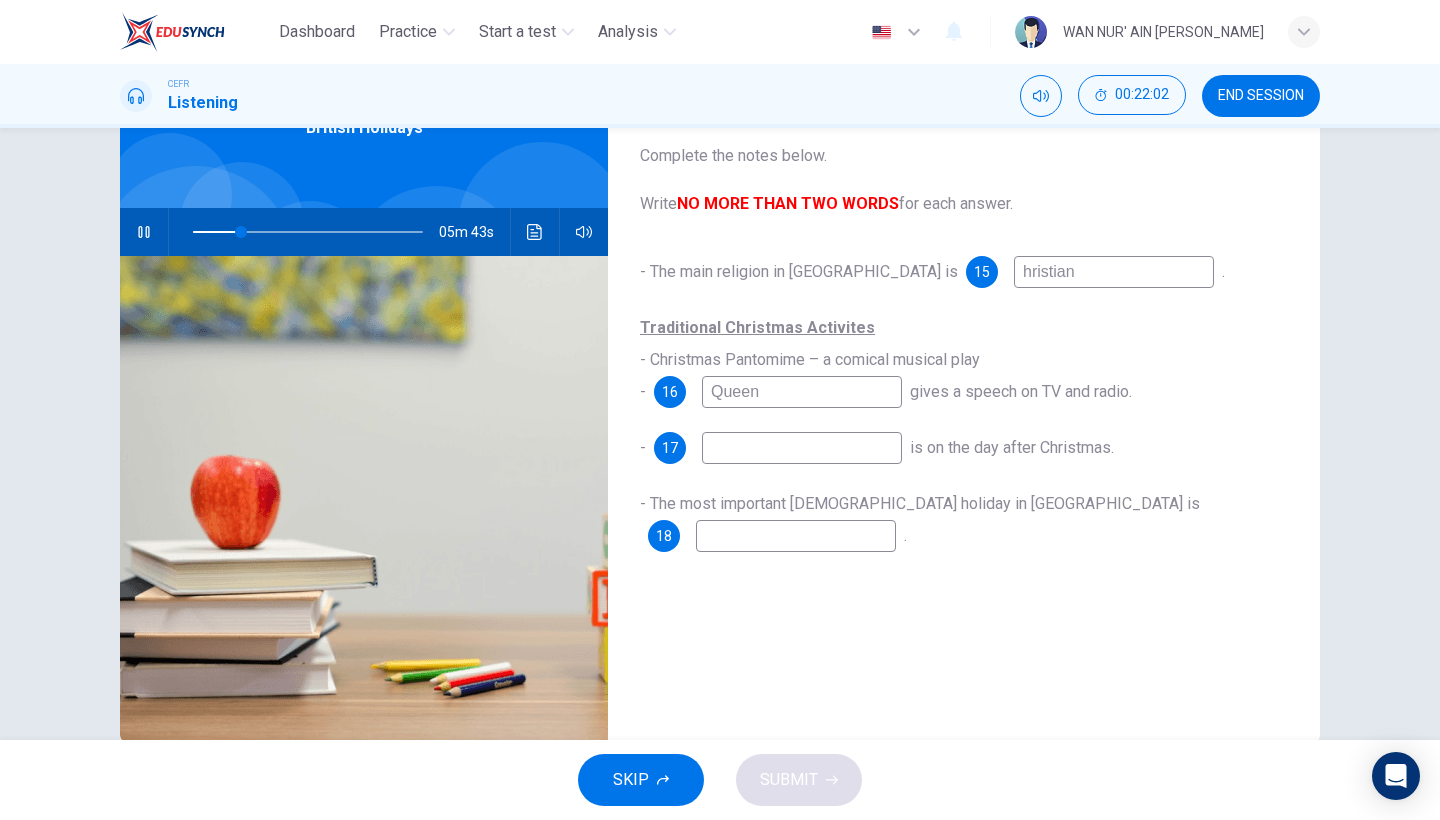 type on "[DEMOGRAPHIC_DATA]" 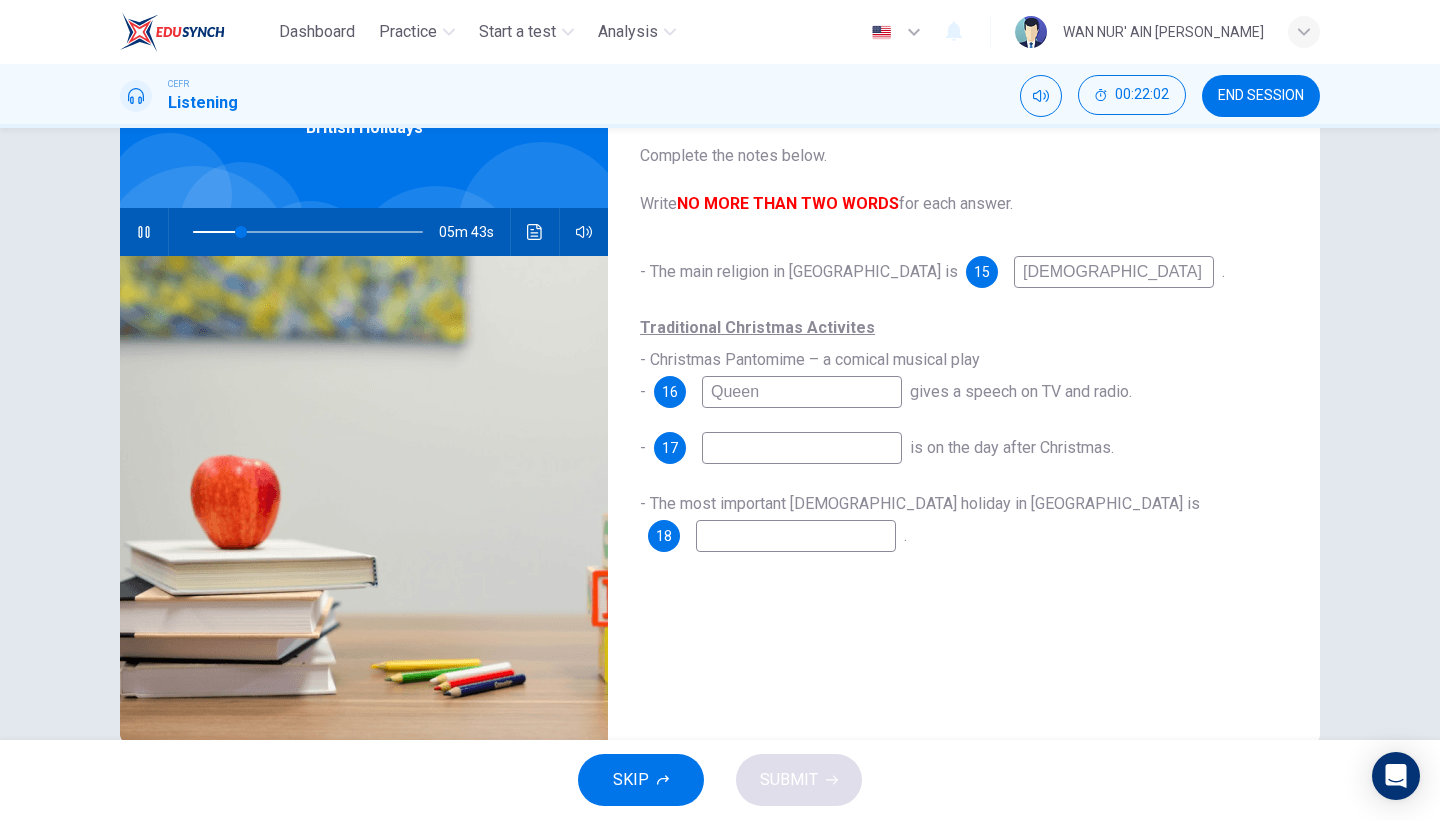 type on "21" 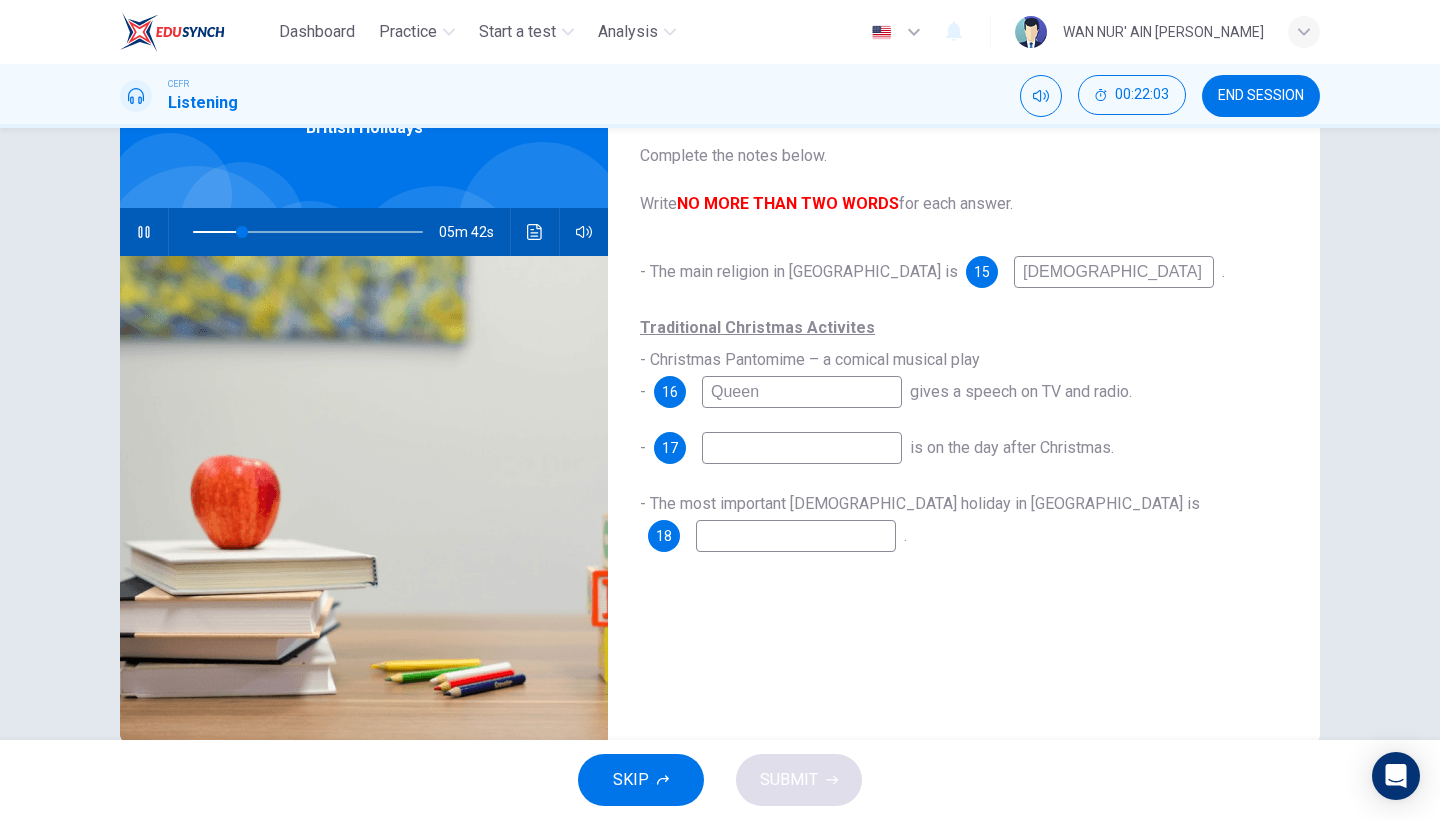 type on "[DEMOGRAPHIC_DATA]" 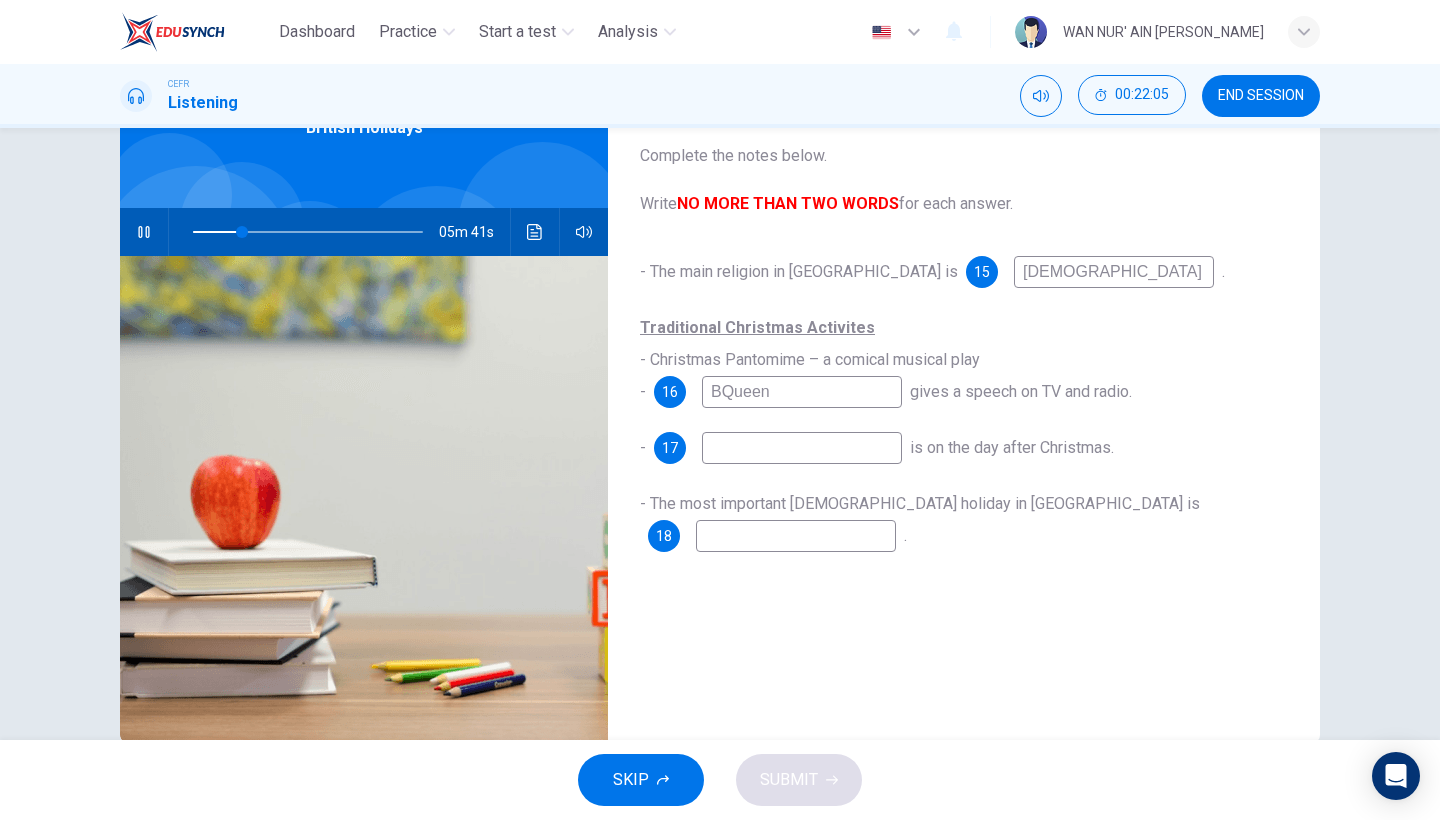 type on "BrQueen" 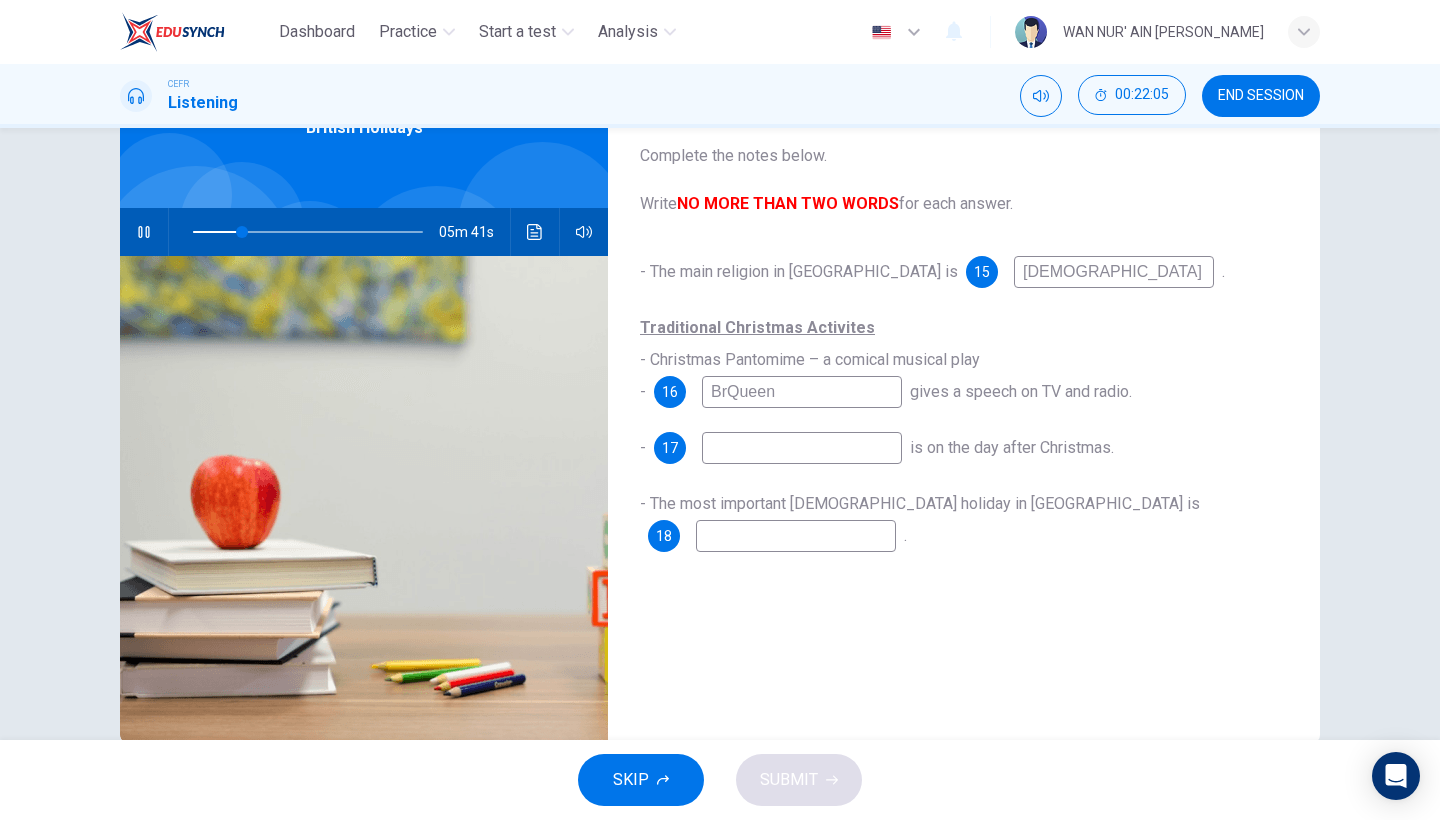 type on "22" 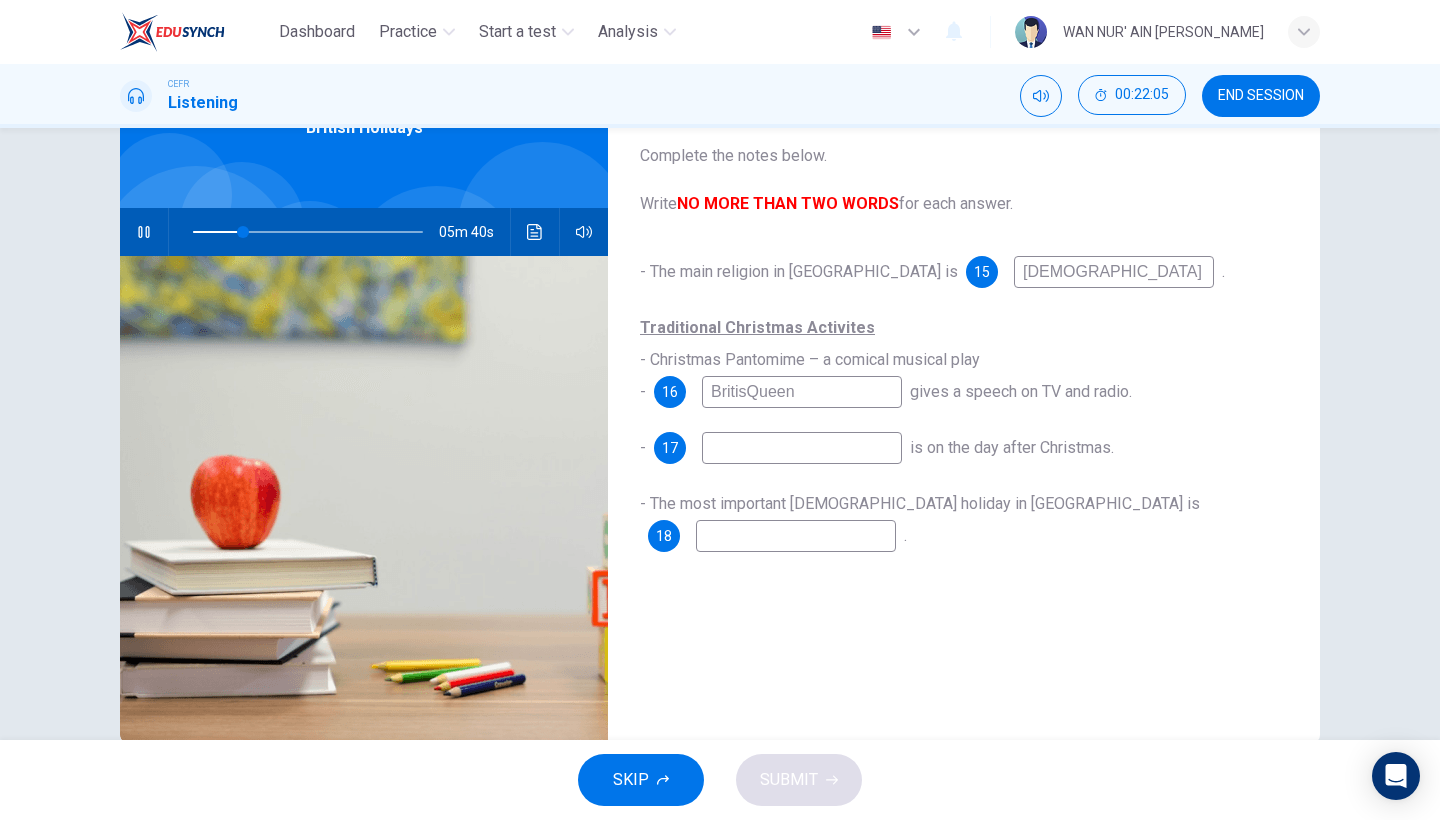 type on "BritishQueen" 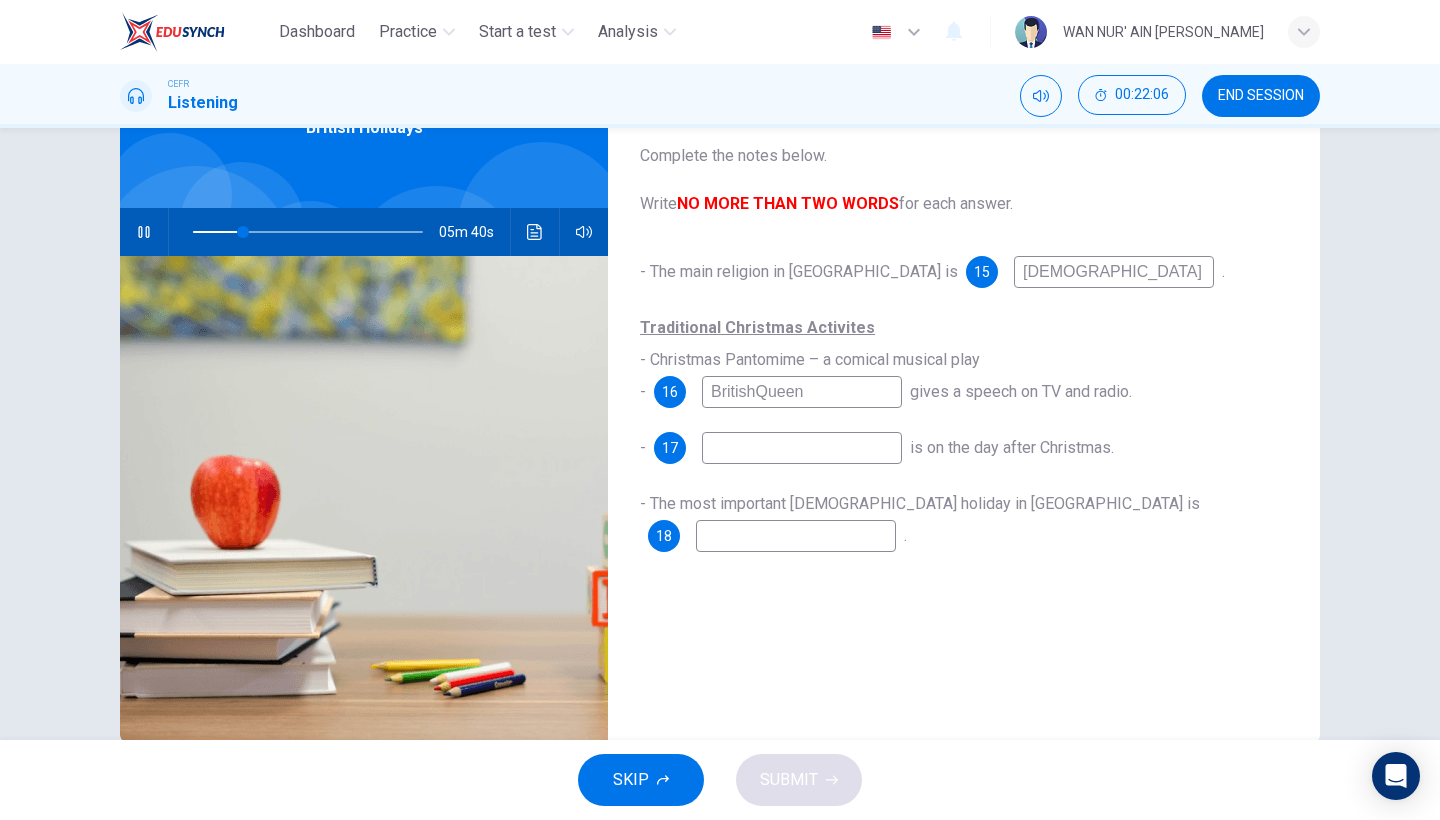 type on "22" 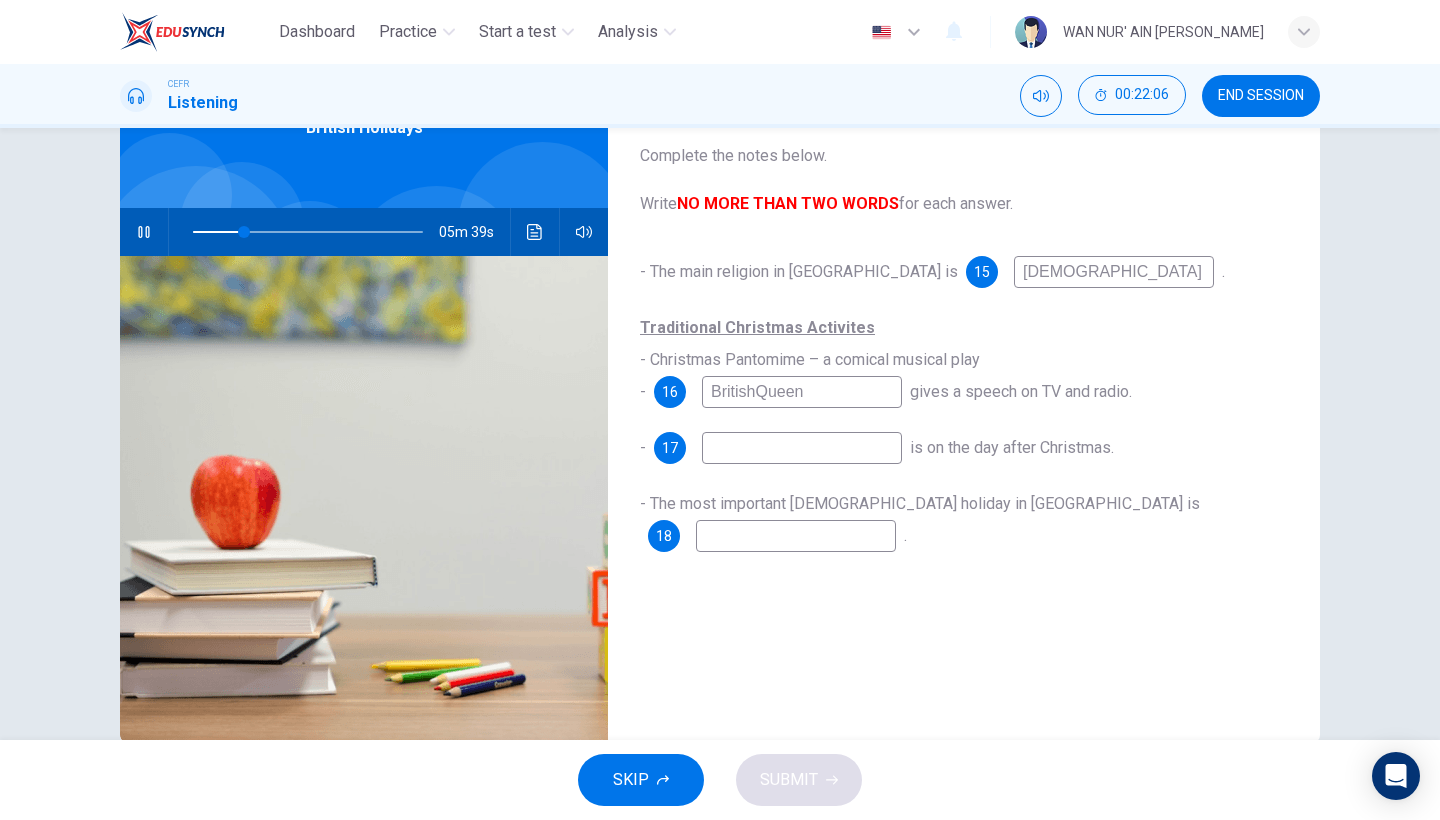 type on "British Queen" 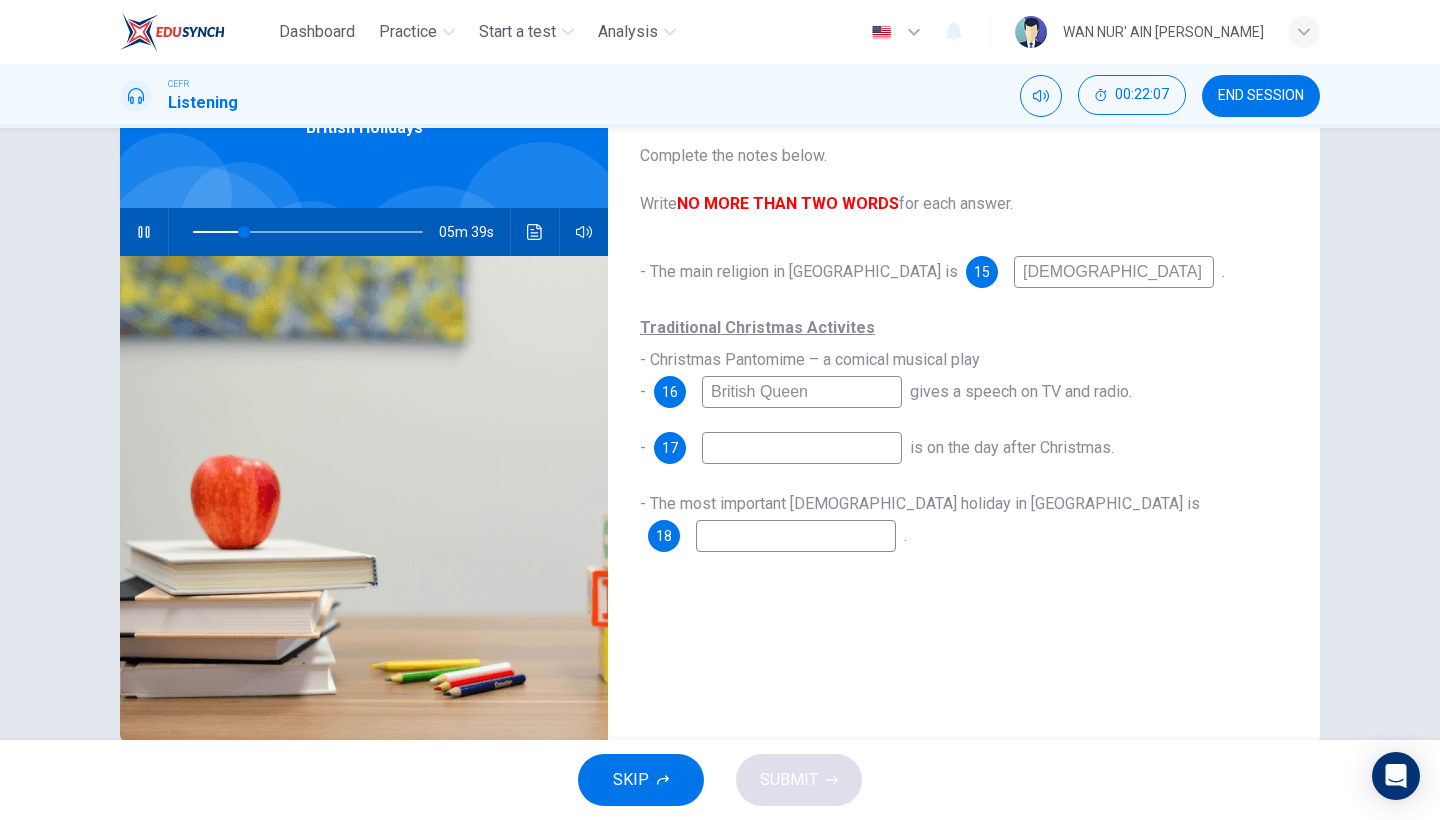 type on "22" 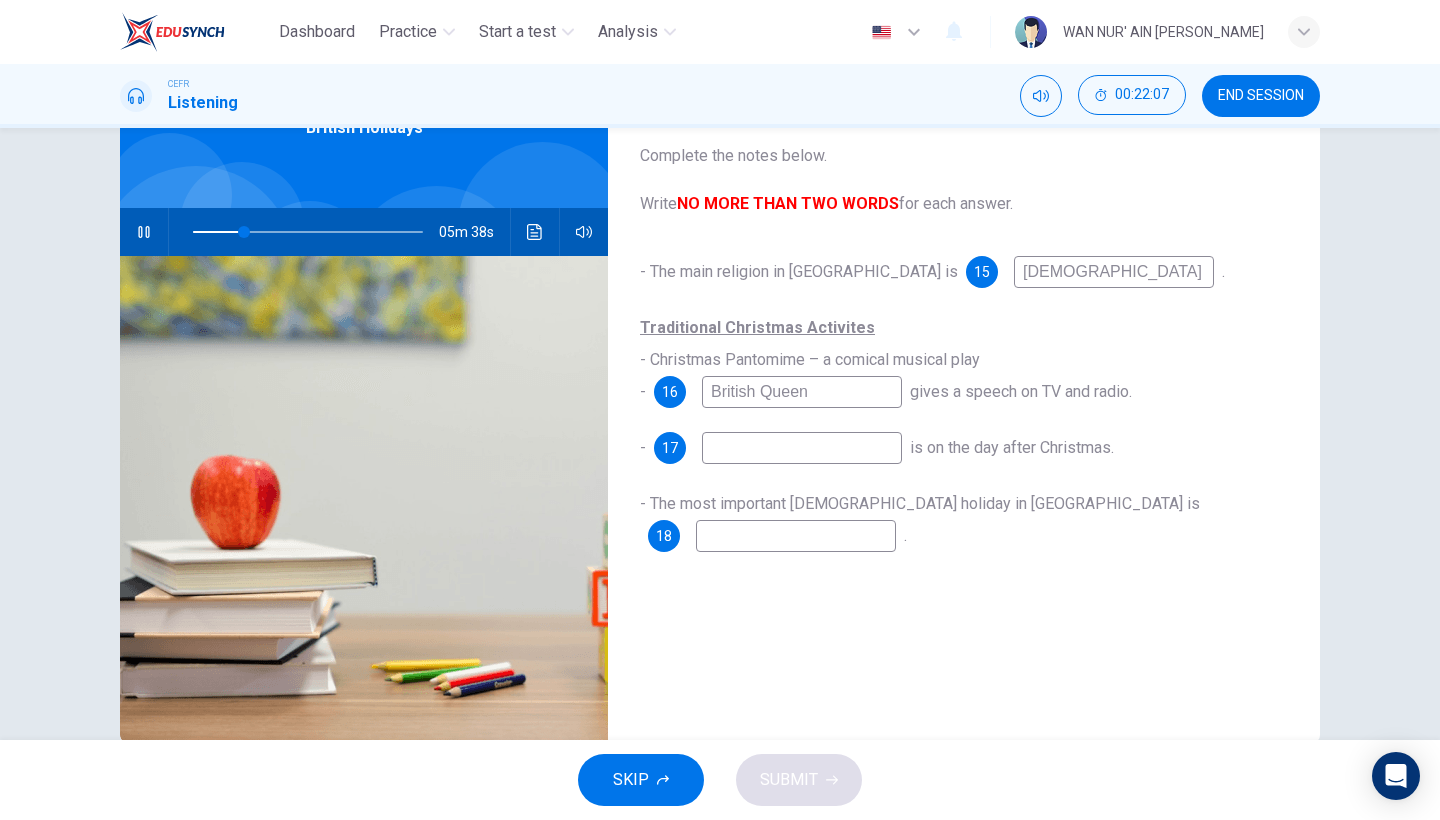 click on "British Queen" at bounding box center (802, 392) 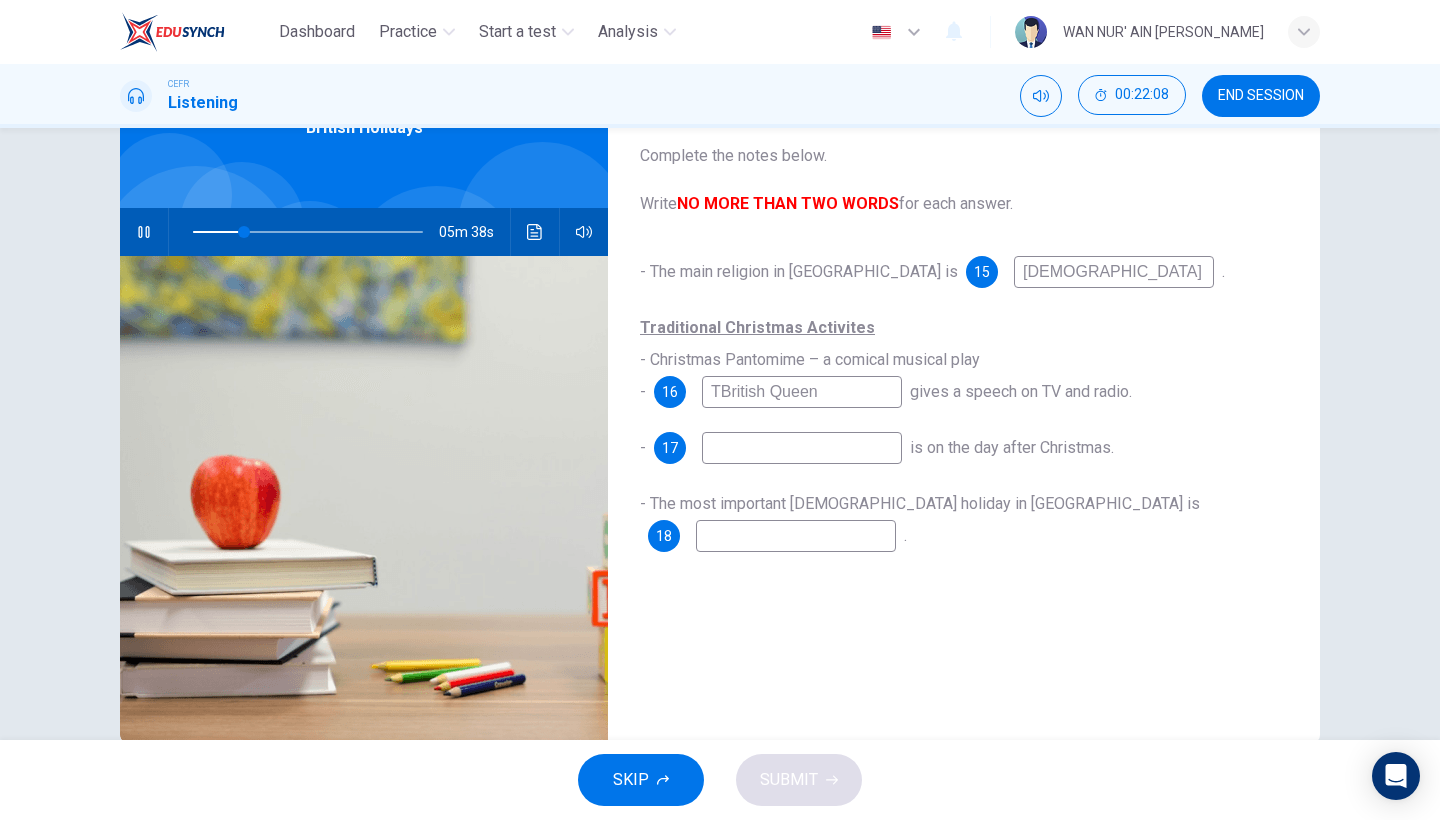 type on "ThBritish Queen" 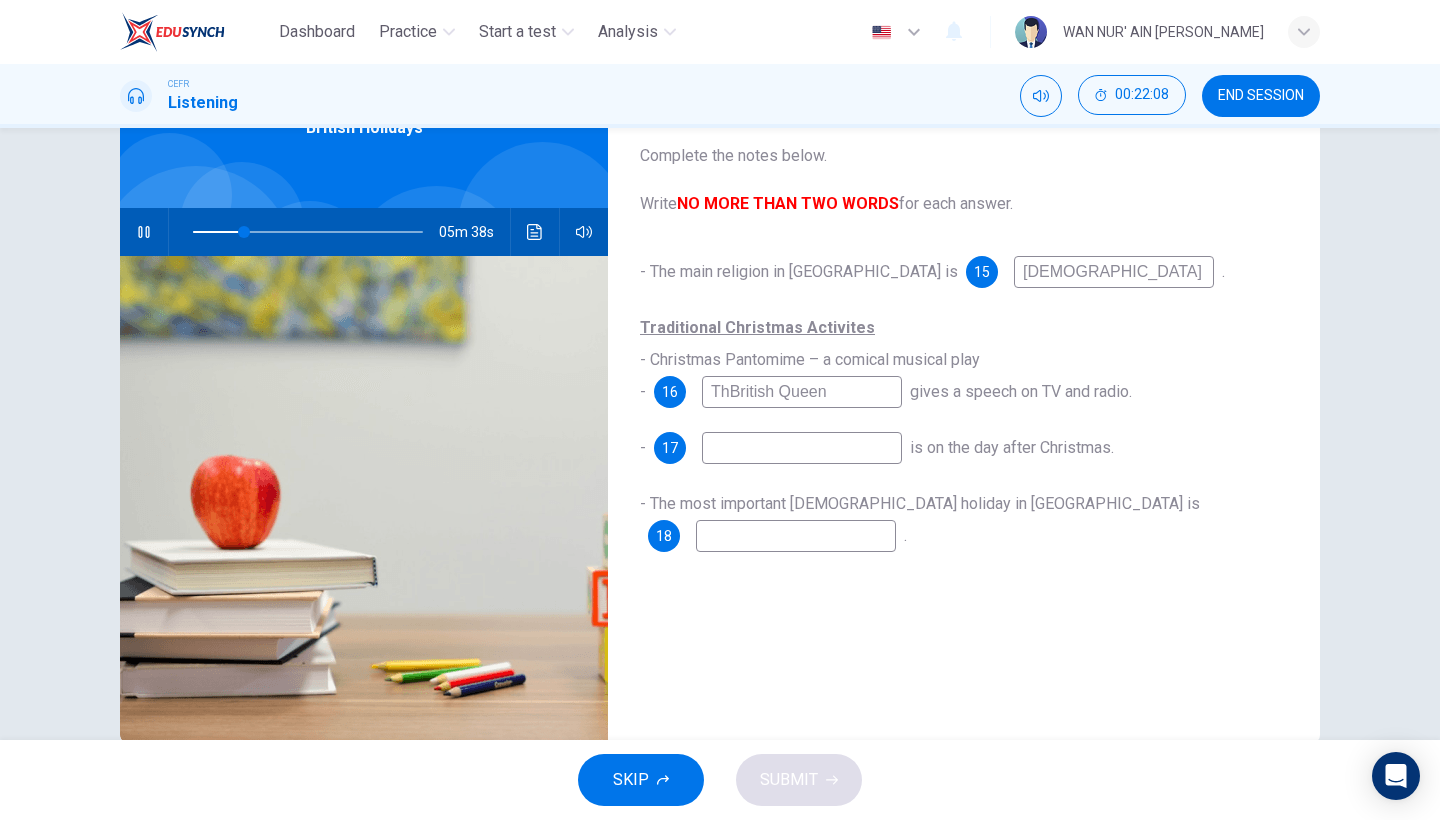 type on "22" 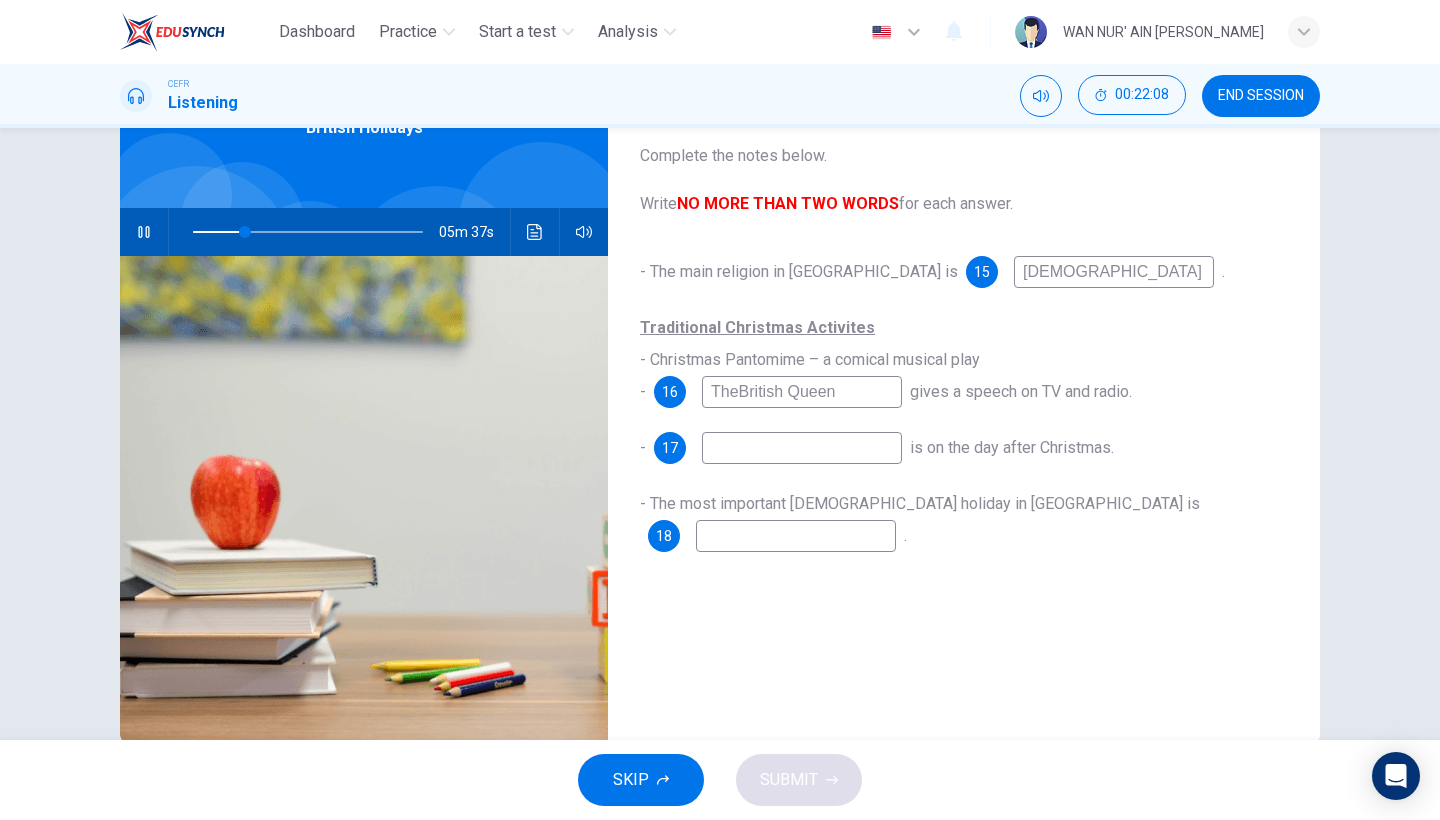 type on "The British Queen" 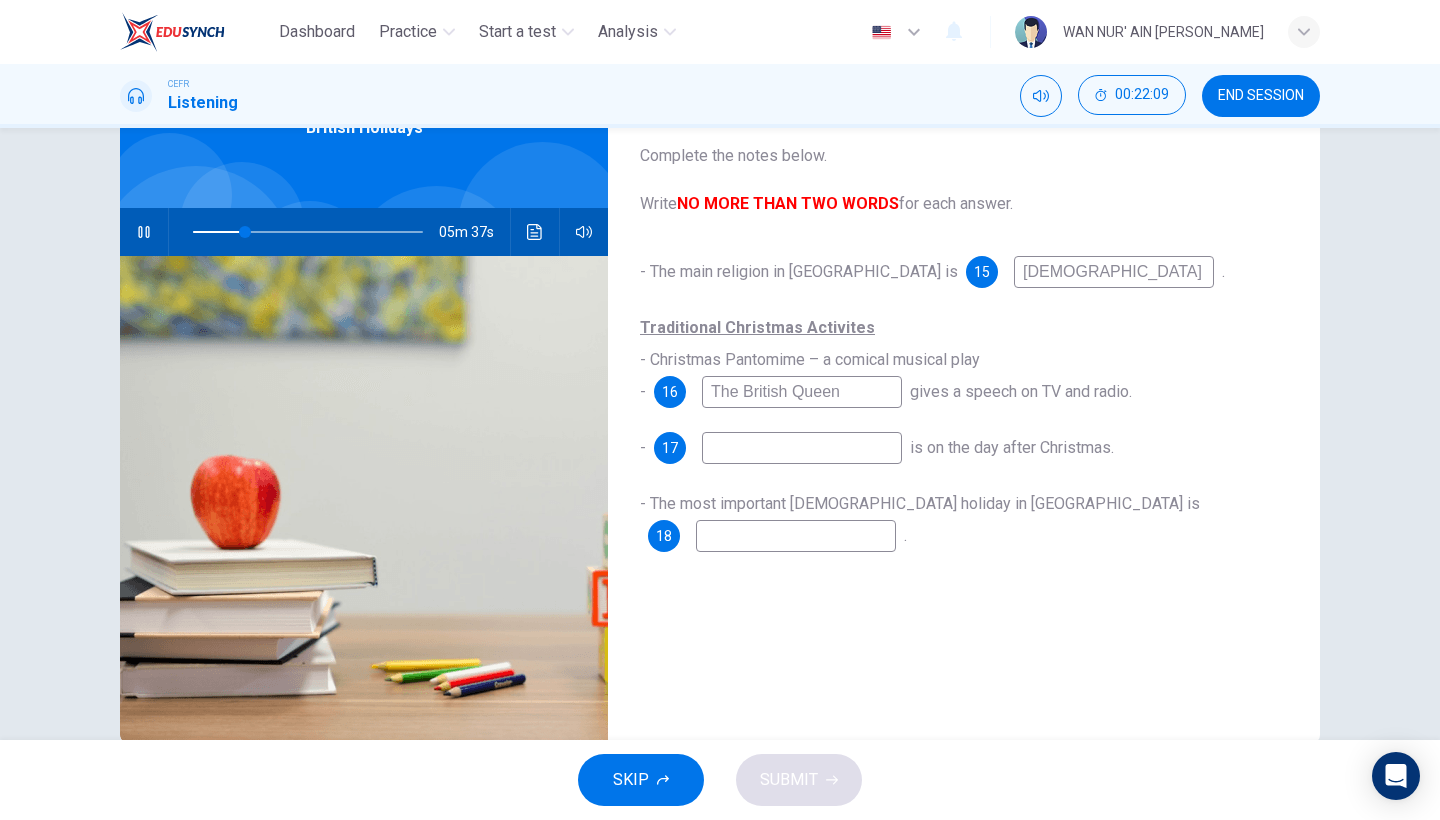 type on "23" 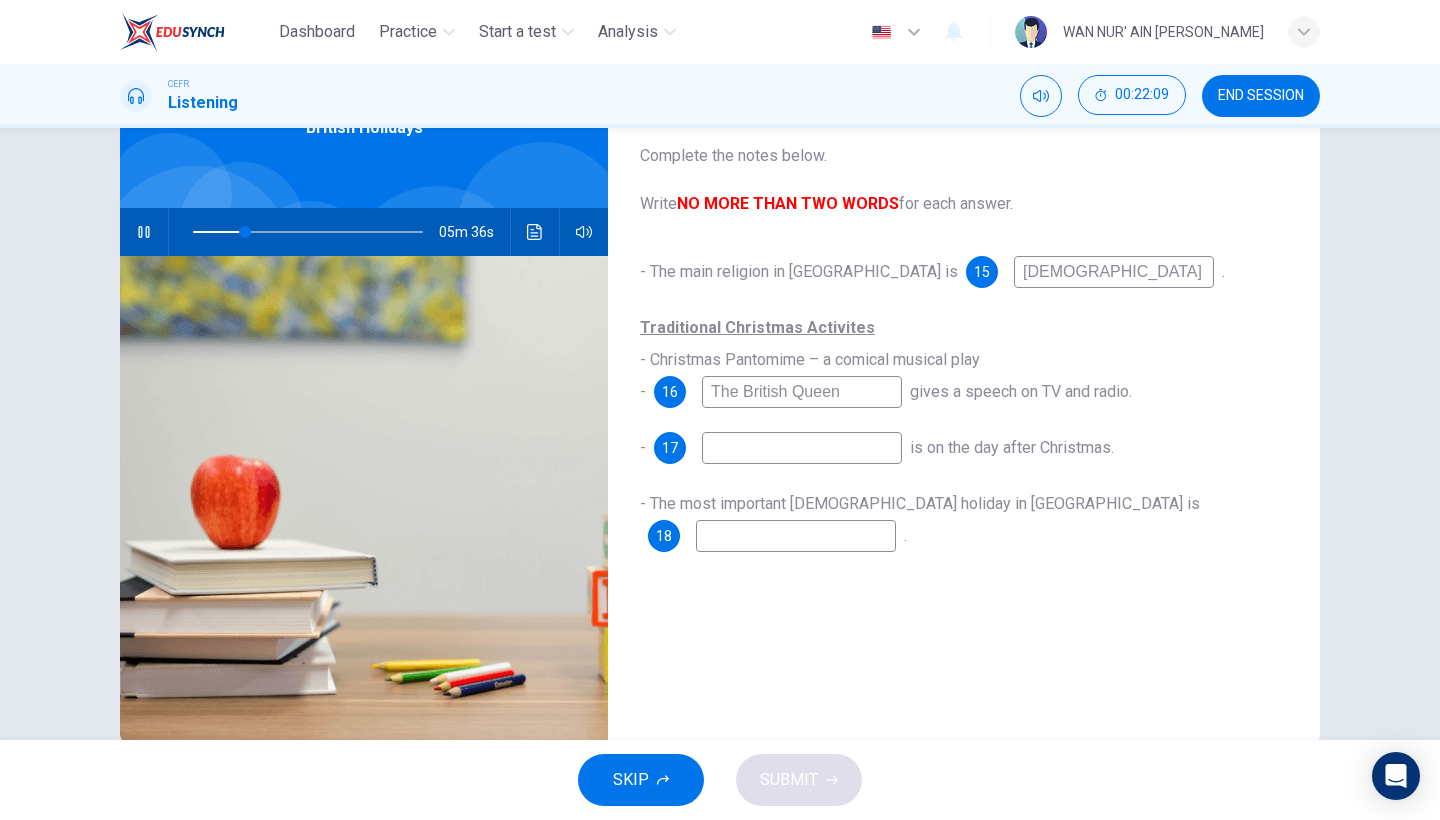 type on "The British Queen" 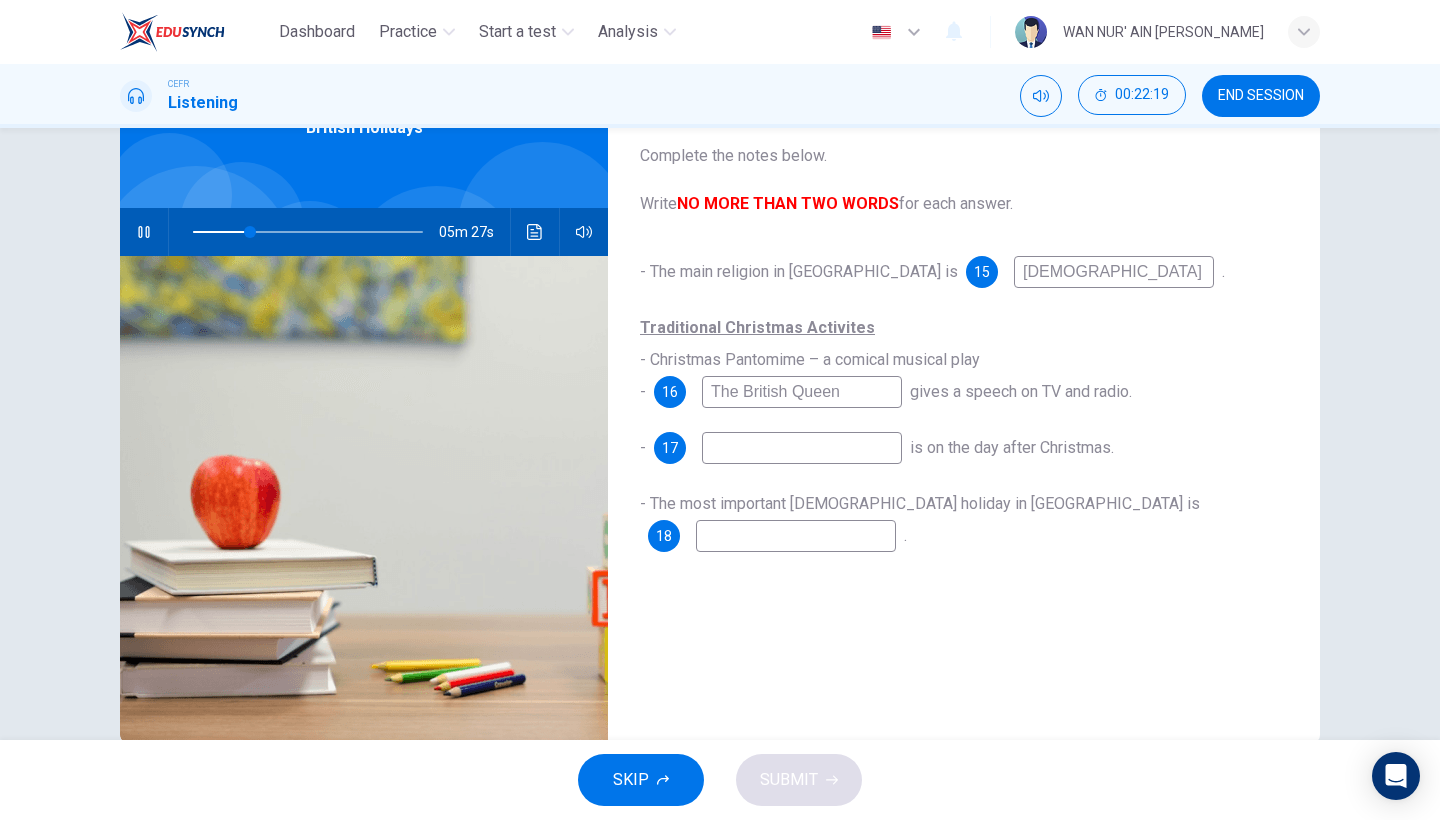type on "25" 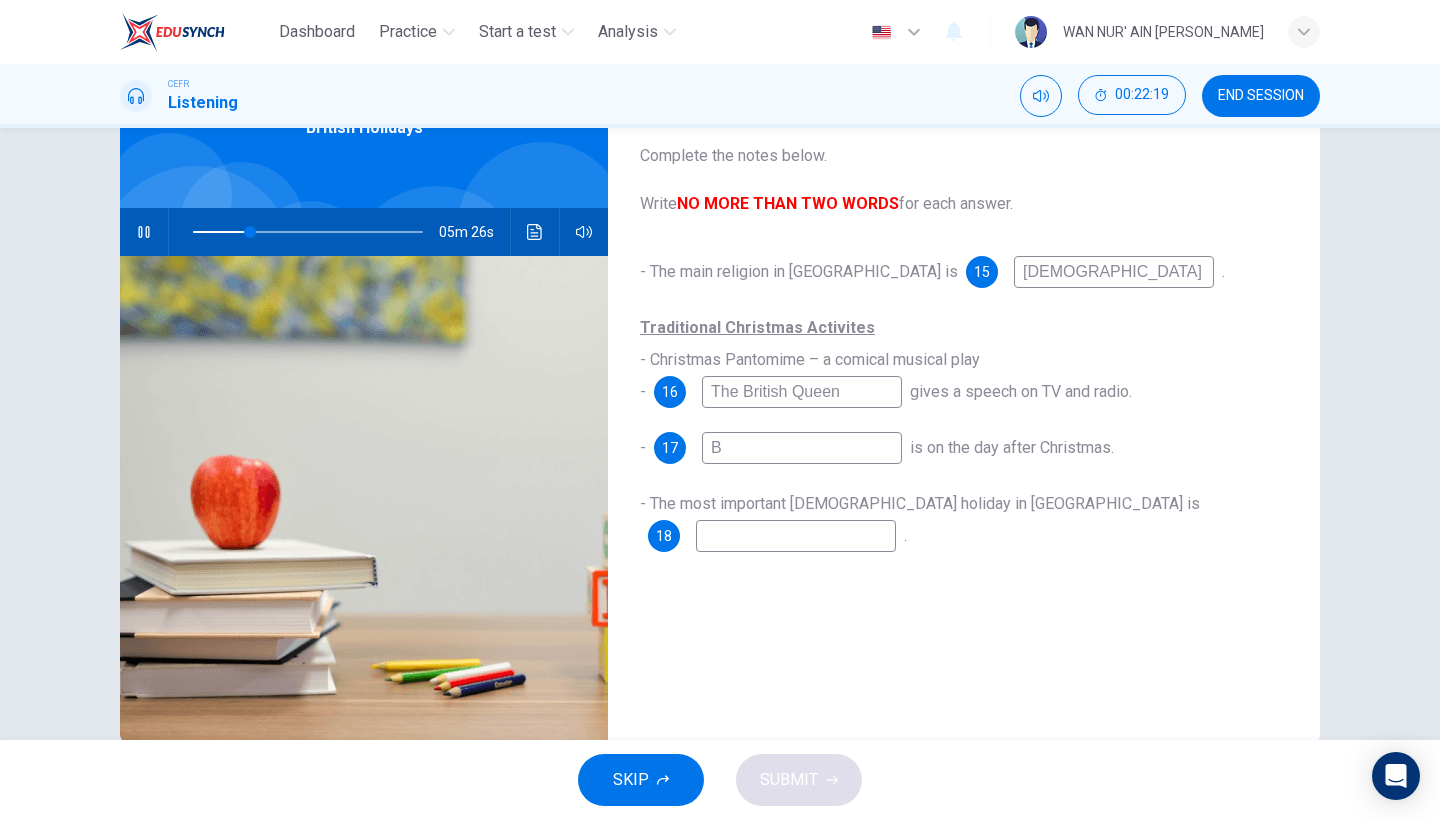 type on "Bo" 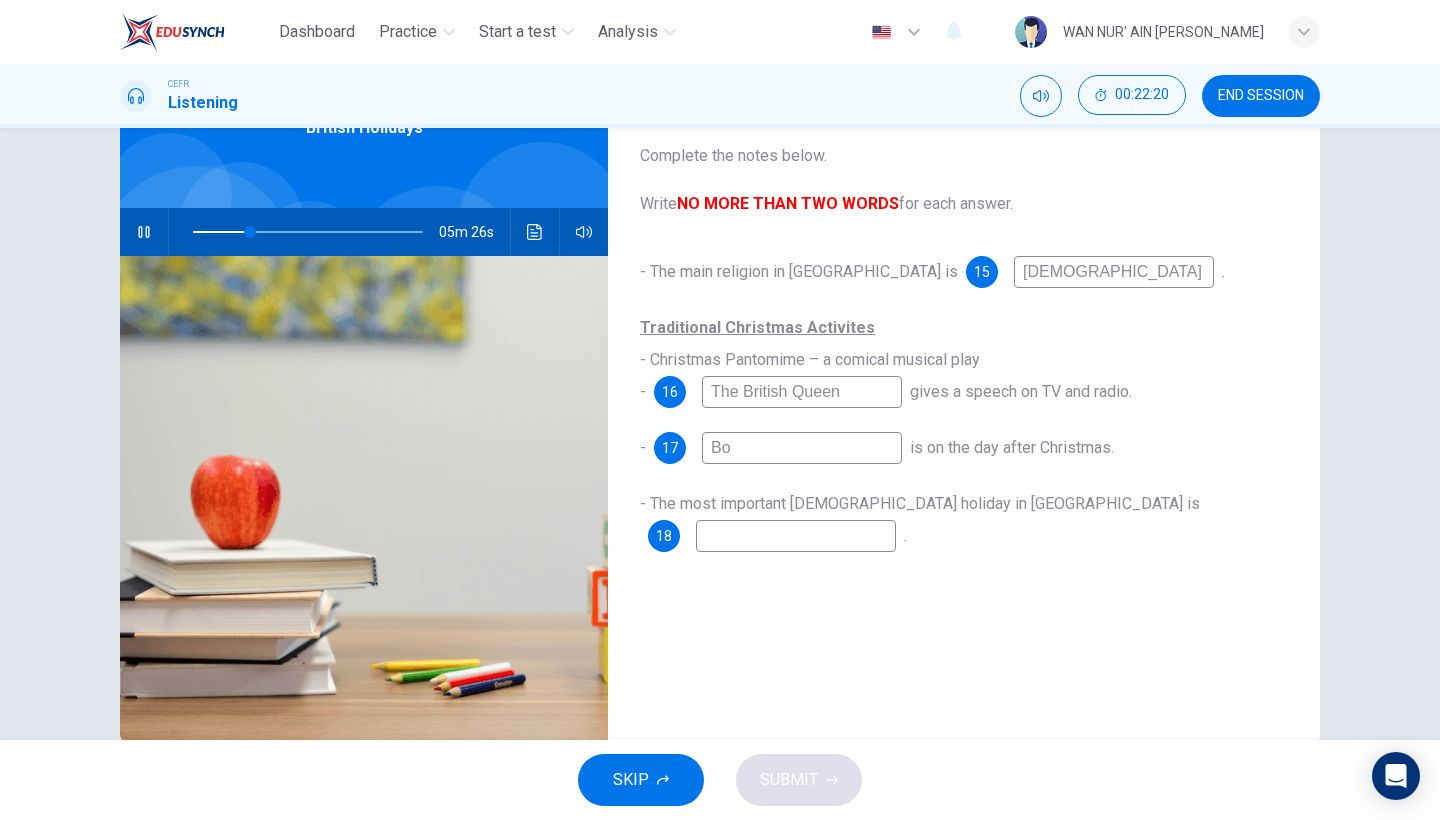 type on "25" 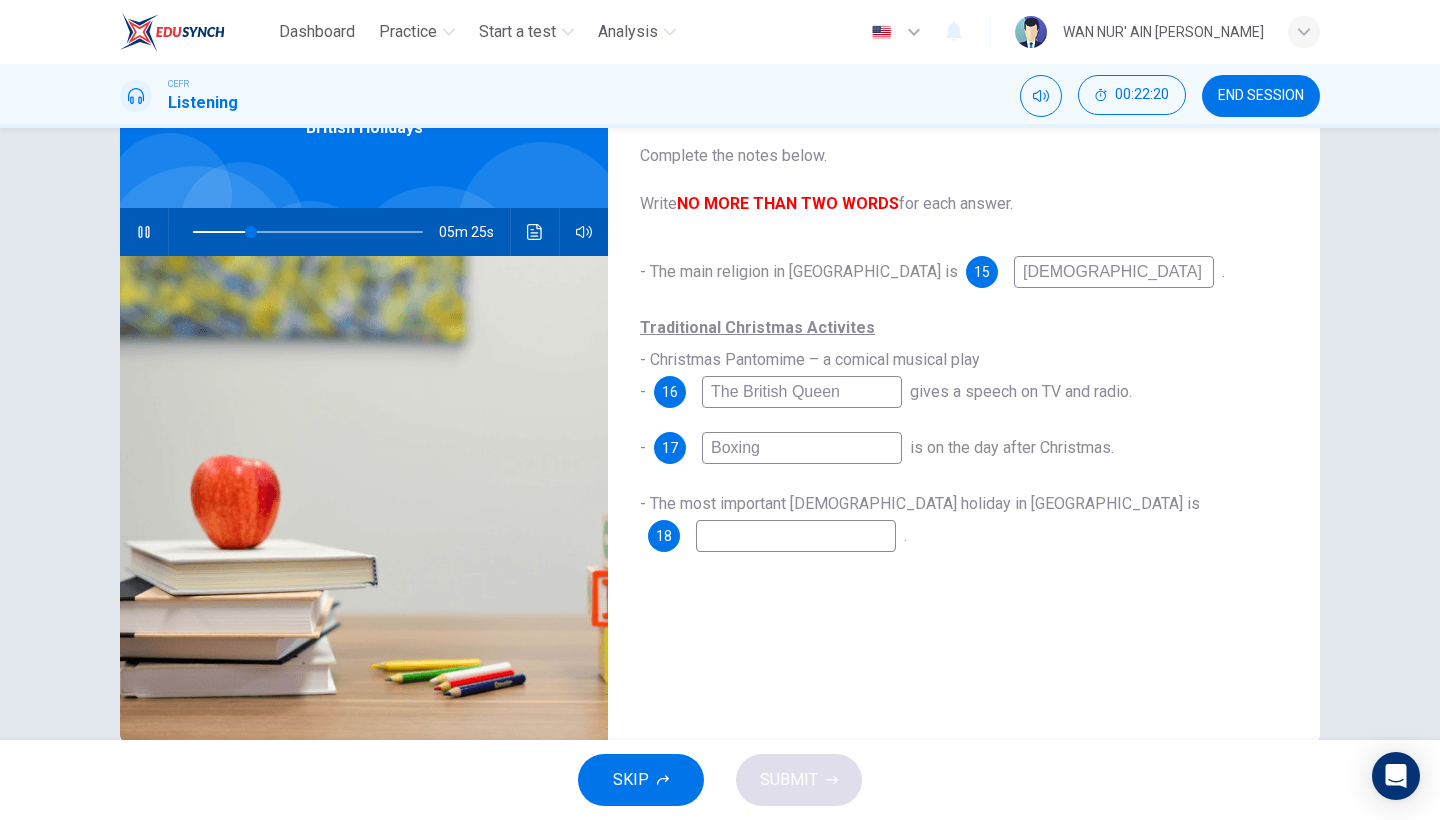 type on "Boxing" 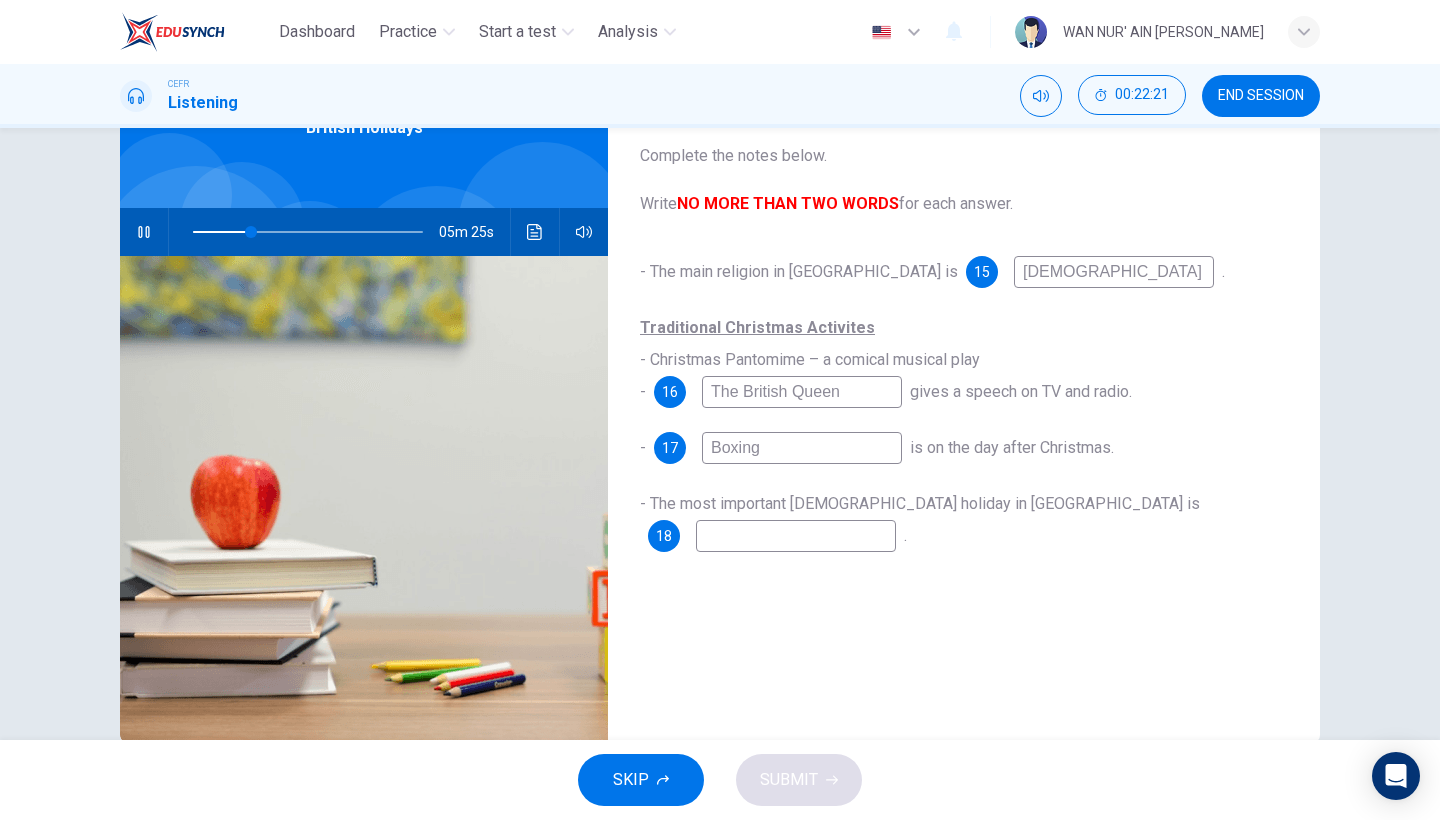 type on "25" 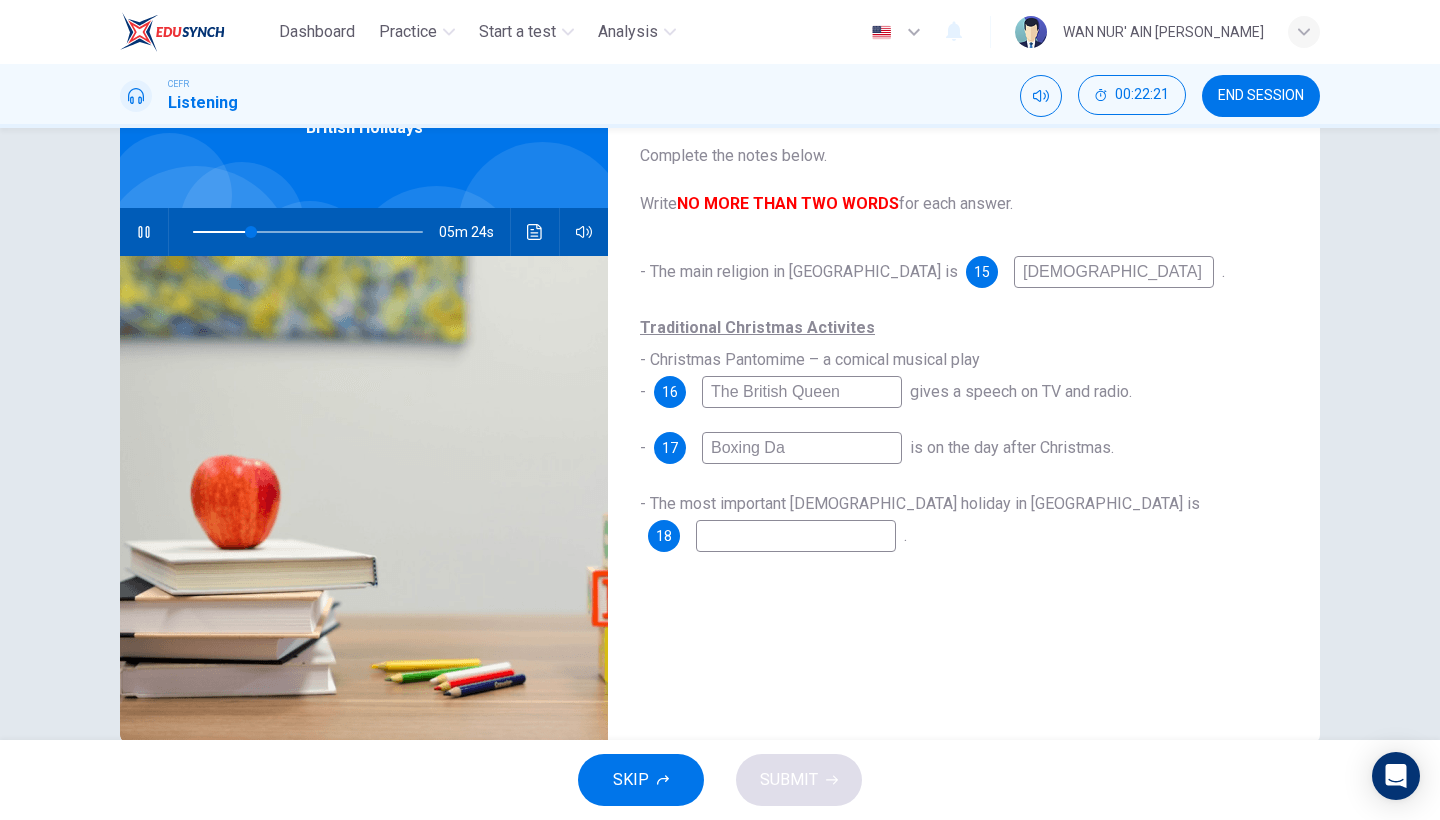 type on "[DATE]" 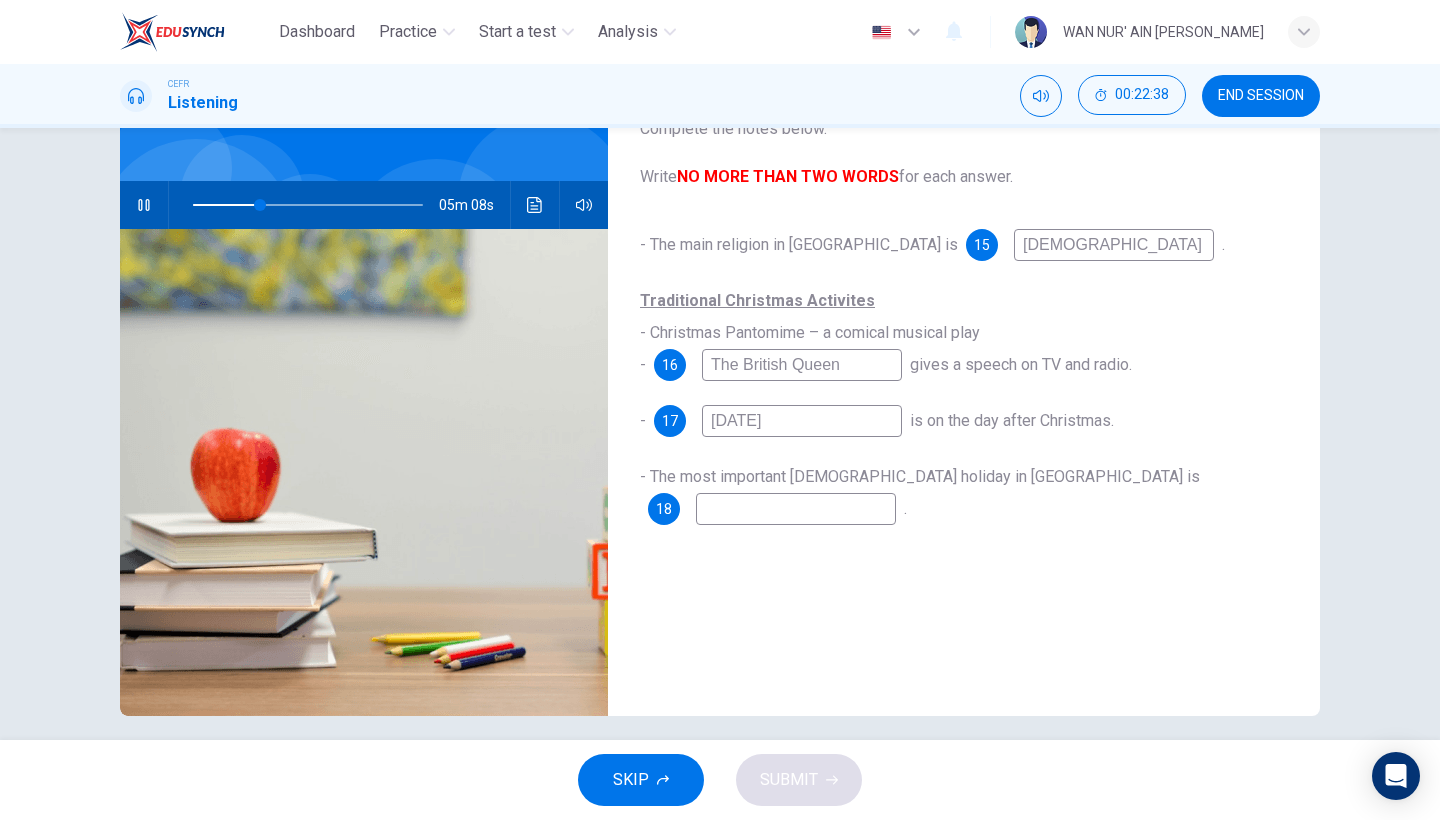 scroll, scrollTop: 154, scrollLeft: 0, axis: vertical 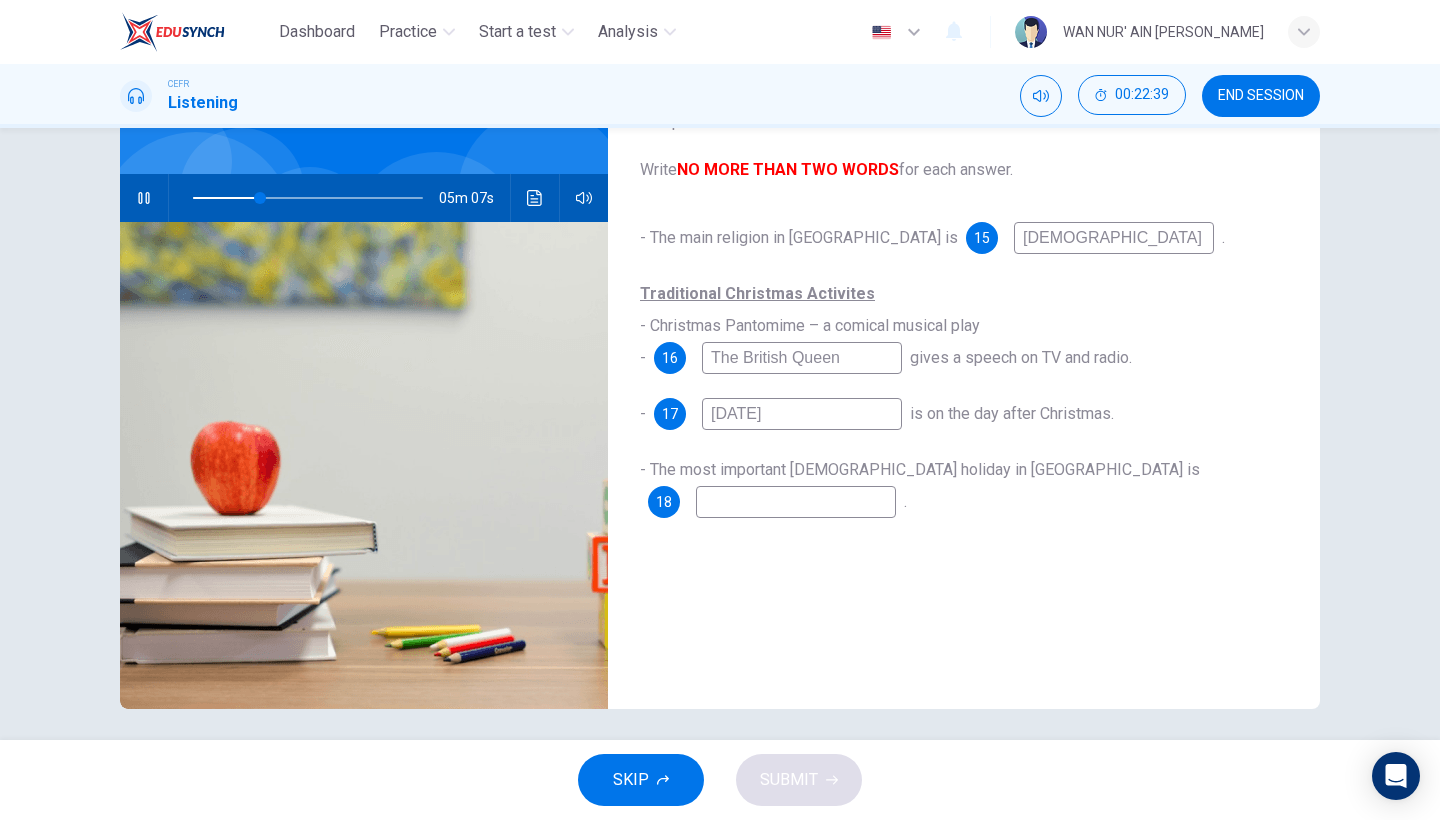 type on "30" 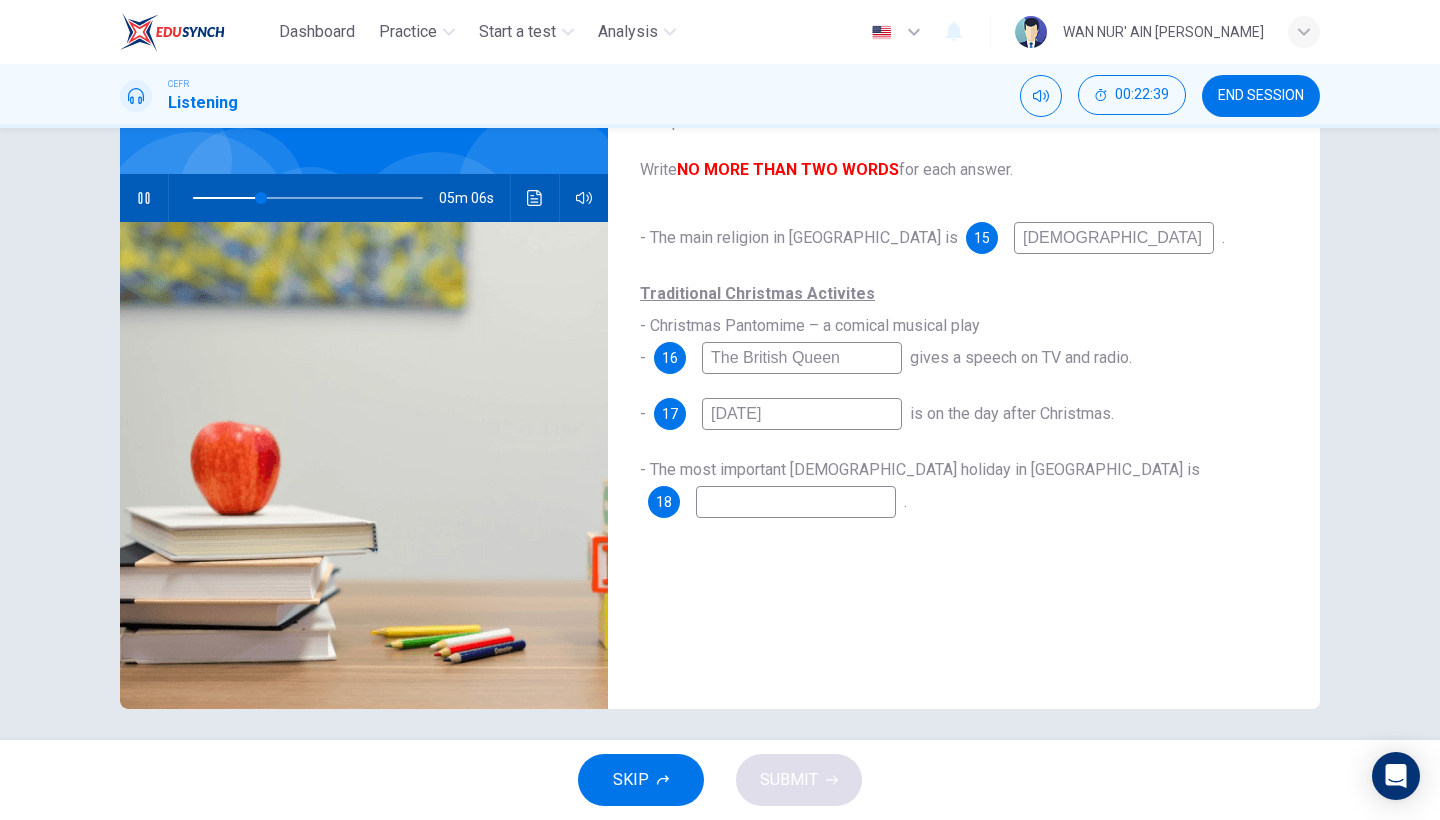 type on "[DATE]" 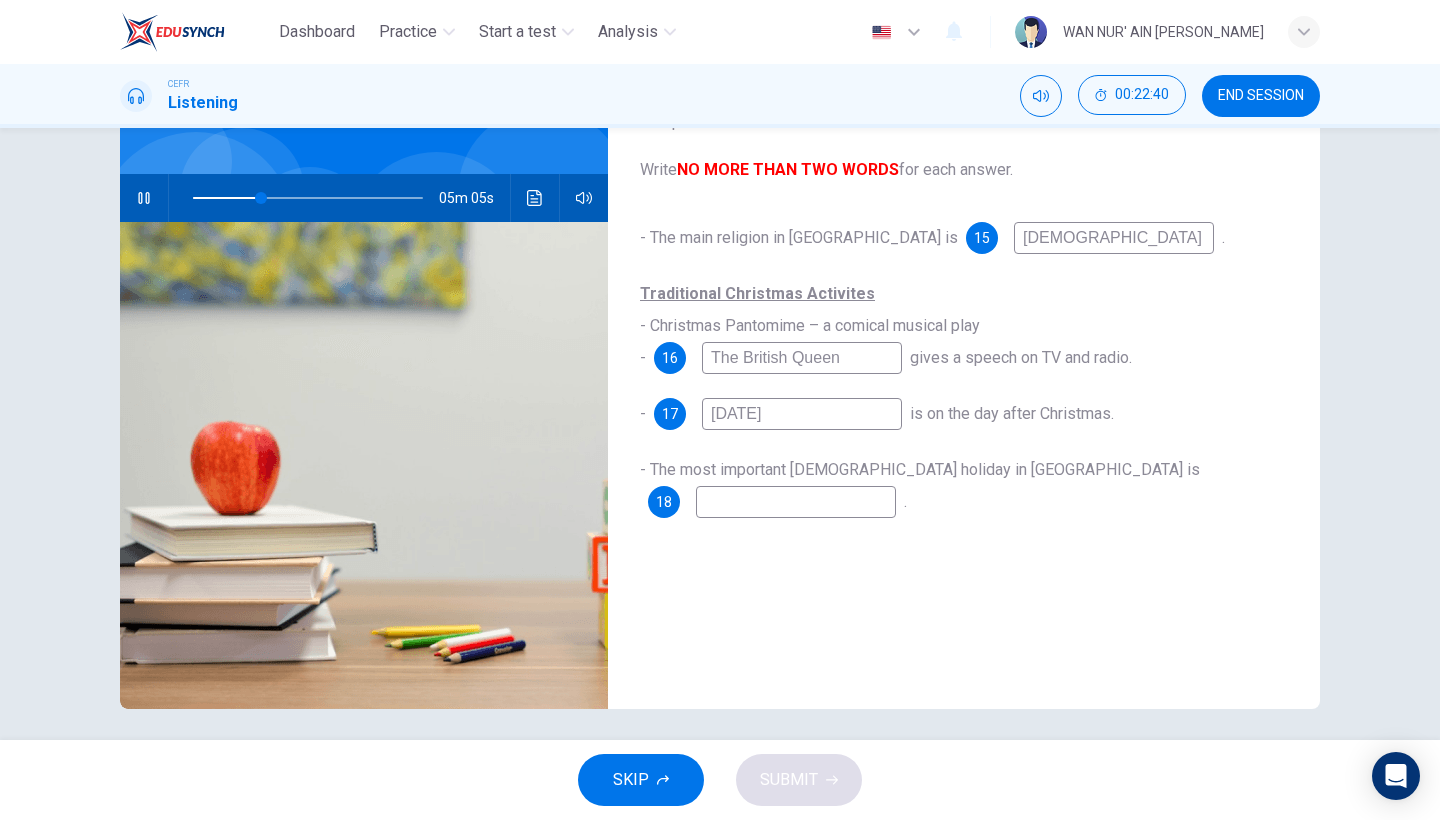 drag, startPoint x: 748, startPoint y: 361, endPoint x: 680, endPoint y: 361, distance: 68 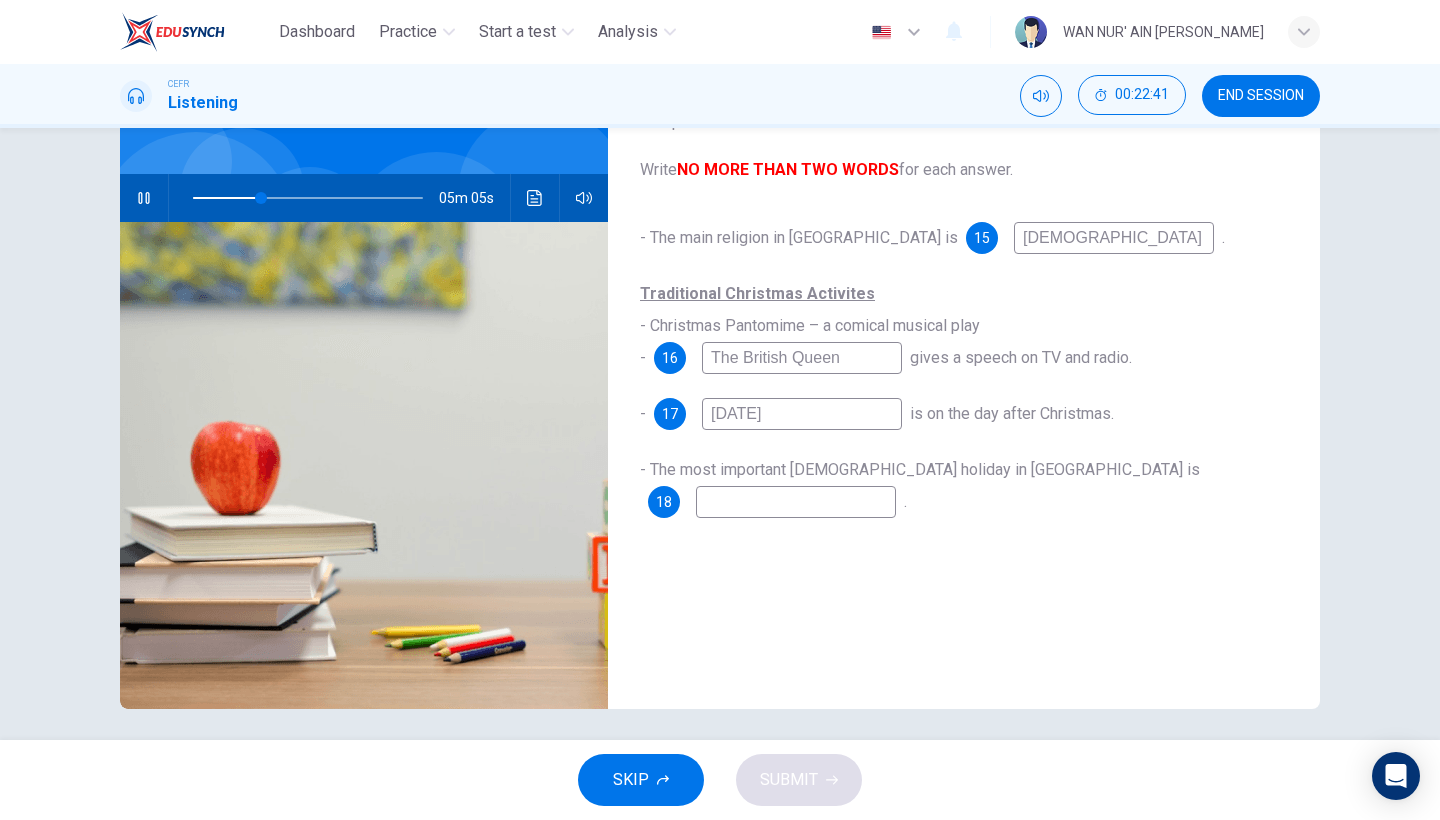 type on "30" 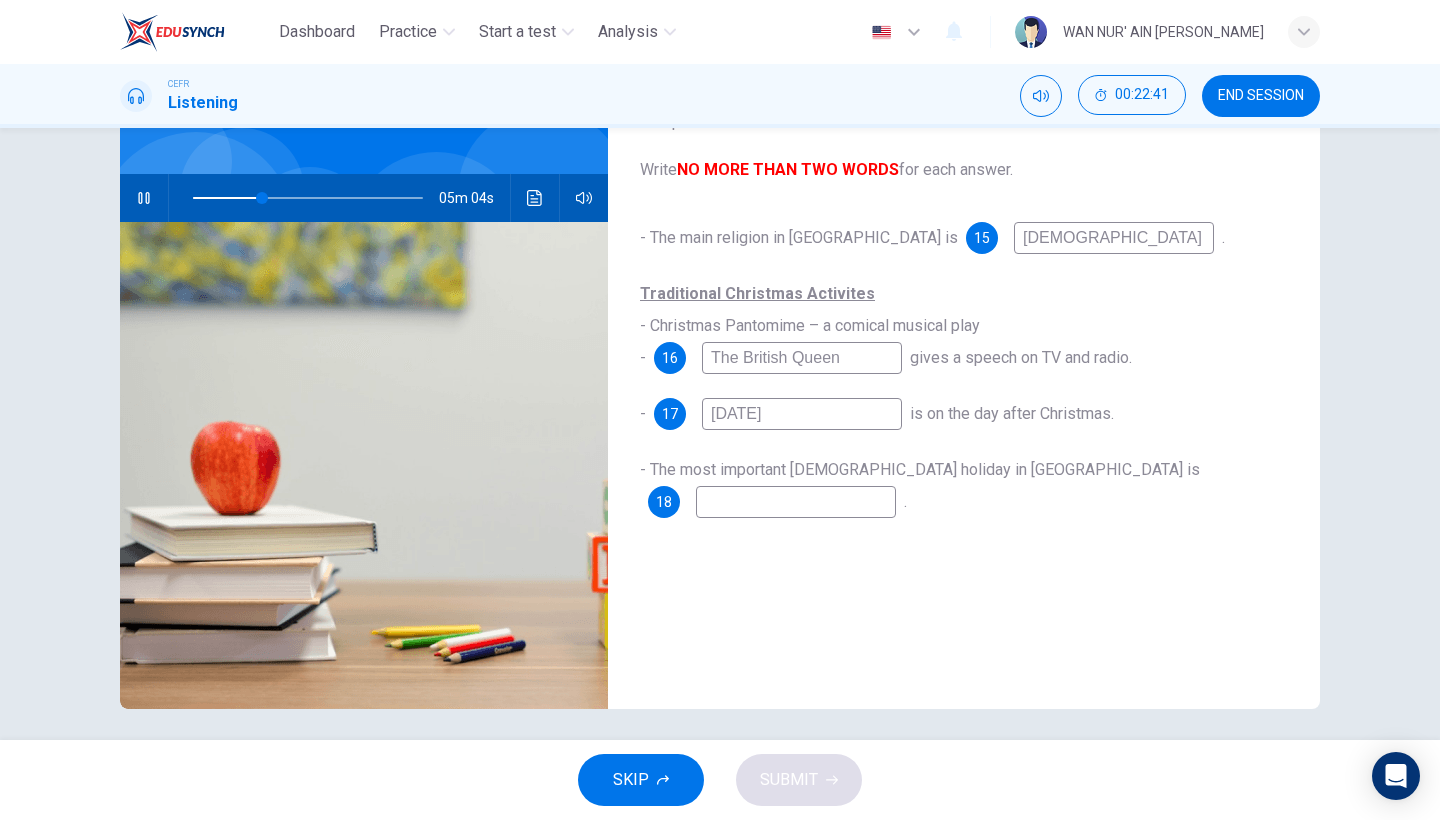 type on "British Queen" 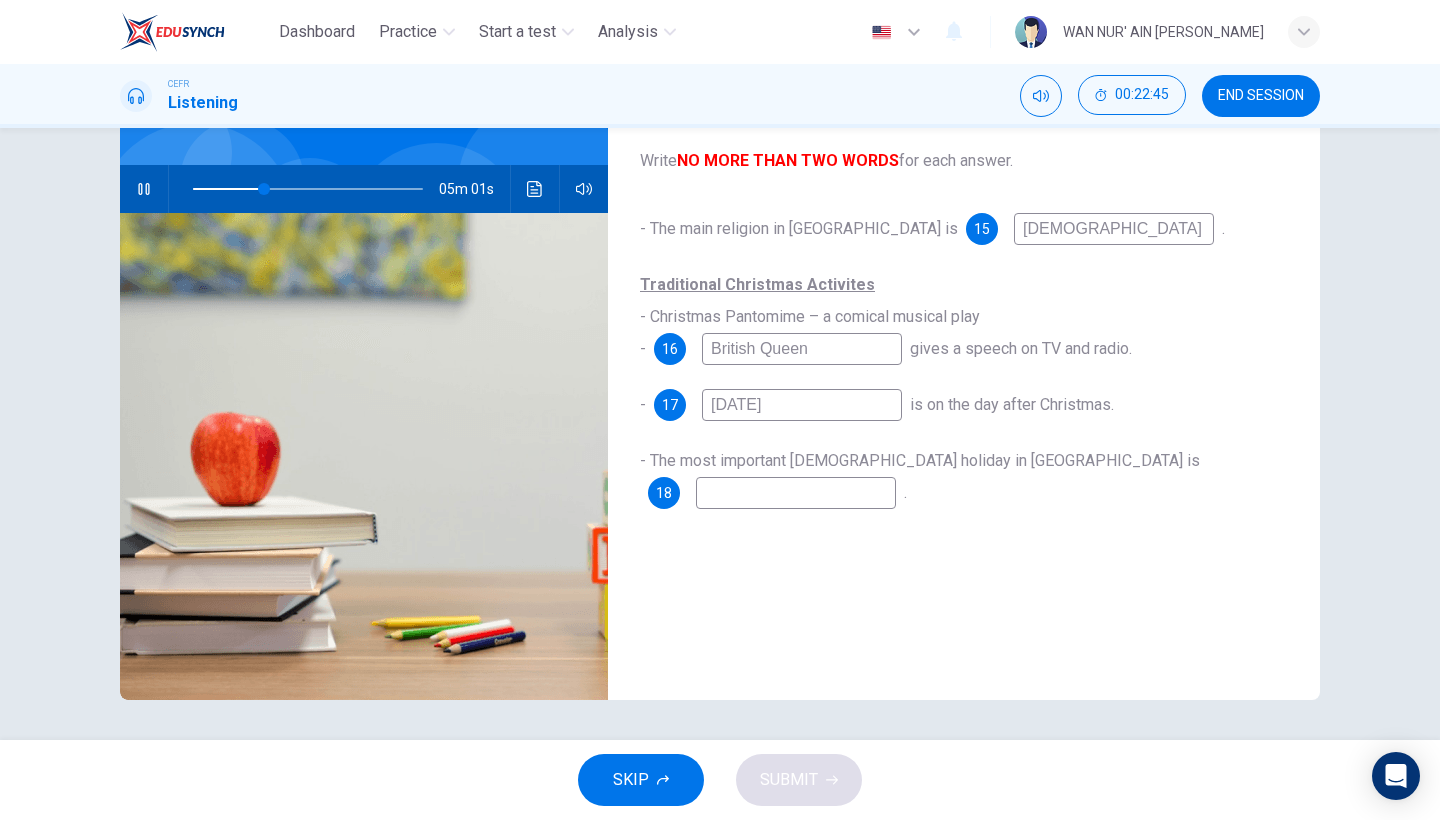 type on "31" 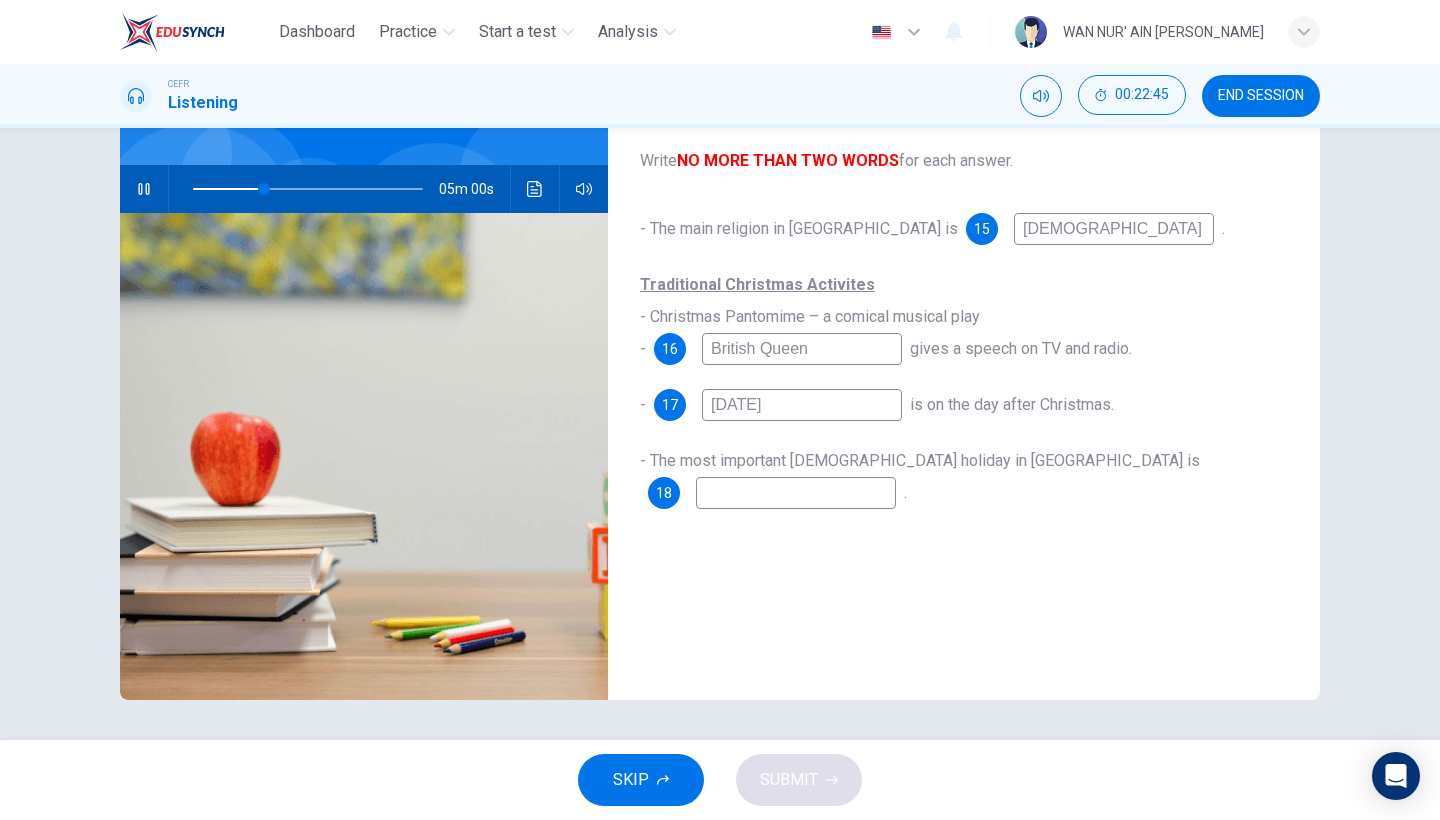 scroll, scrollTop: 163, scrollLeft: 0, axis: vertical 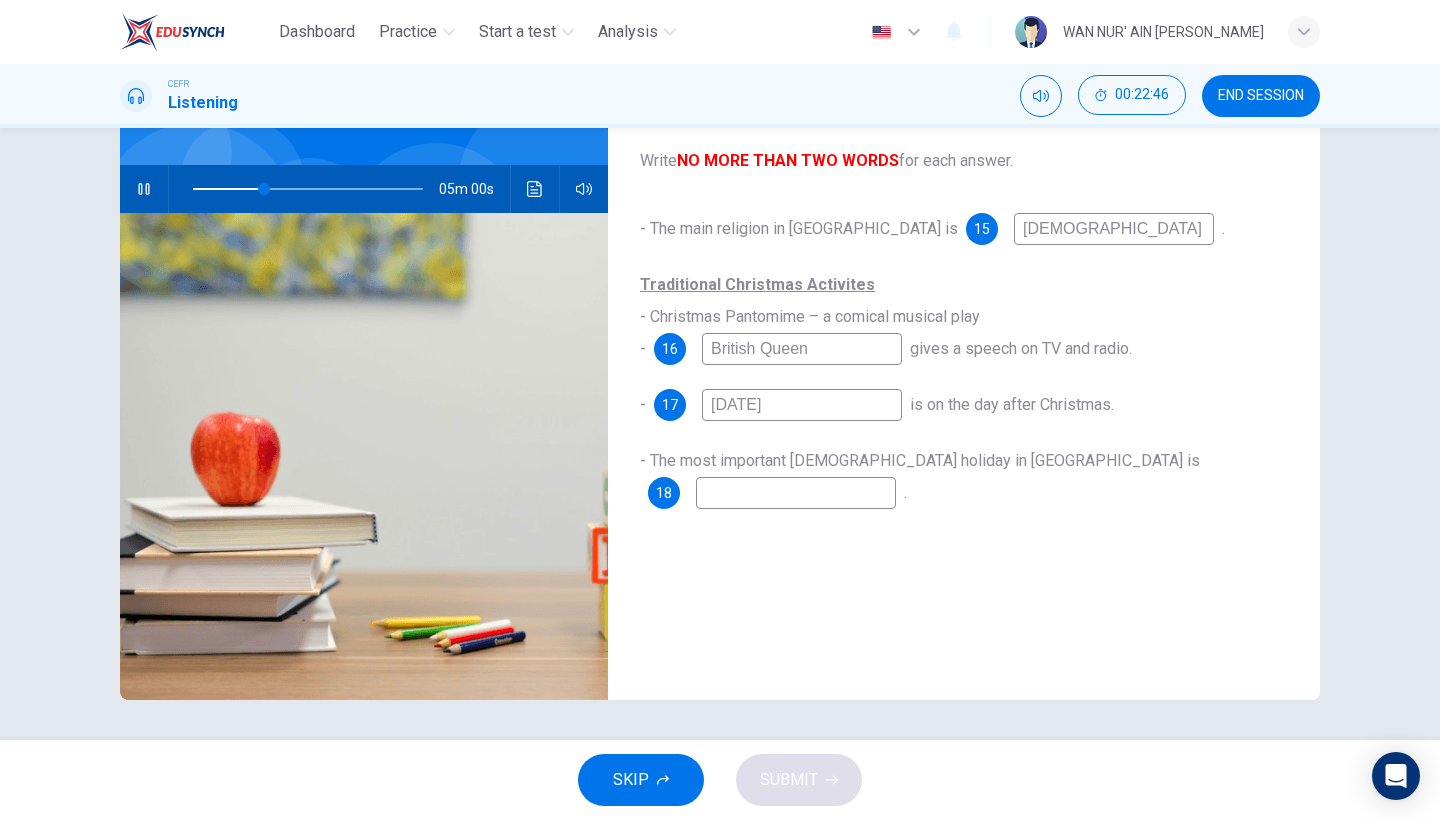 type on "31" 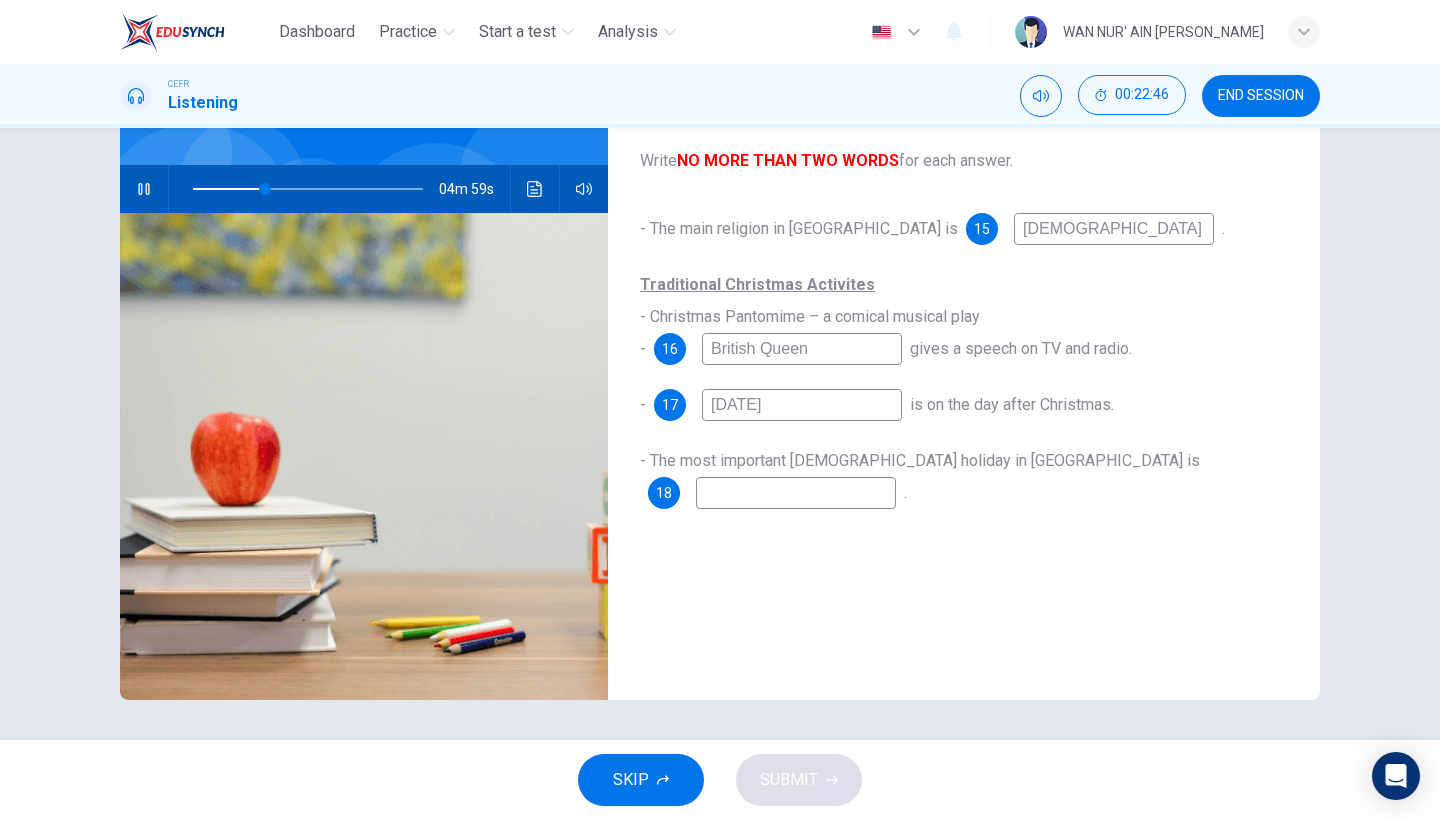 type on "E" 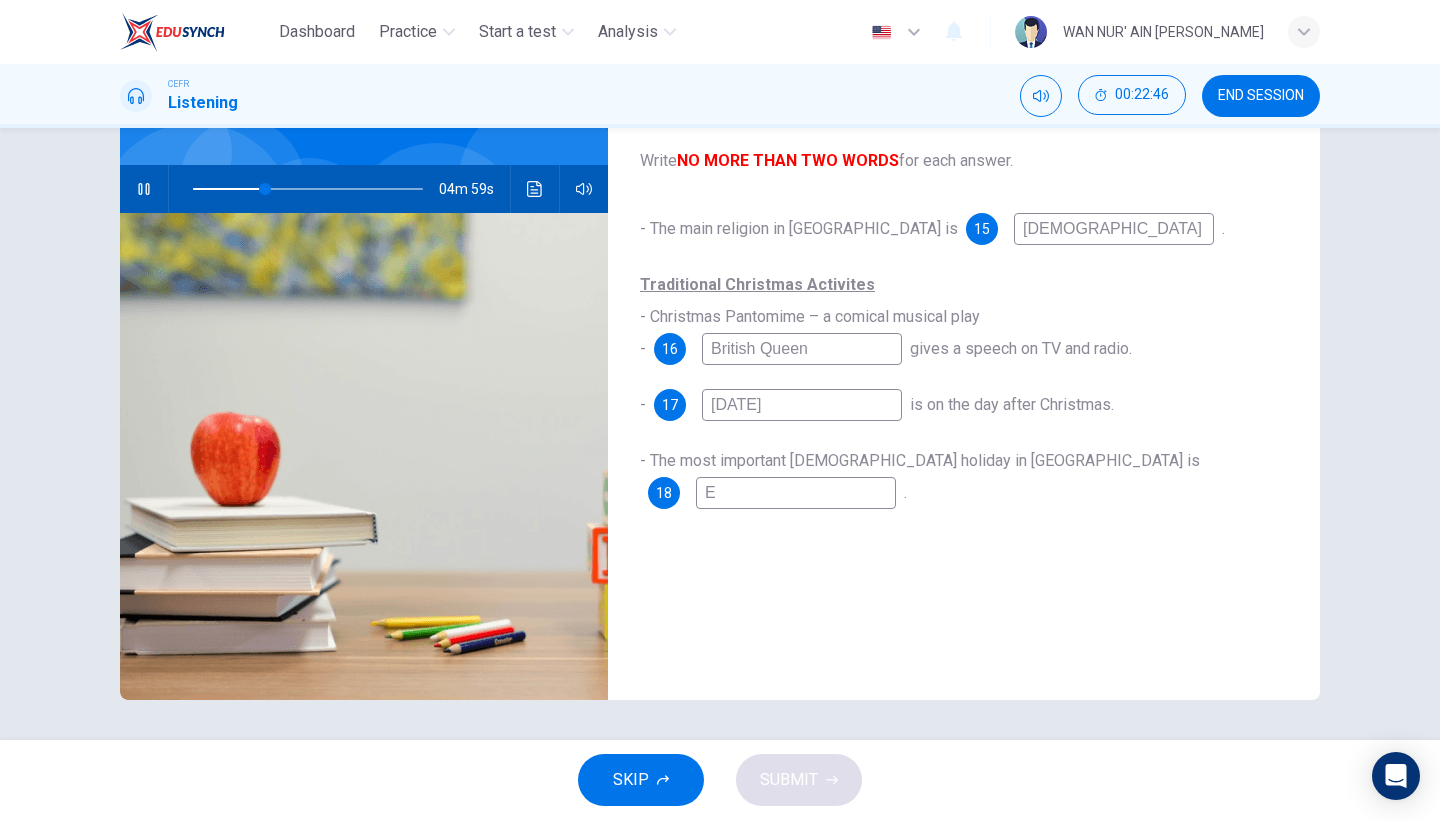 type on "31" 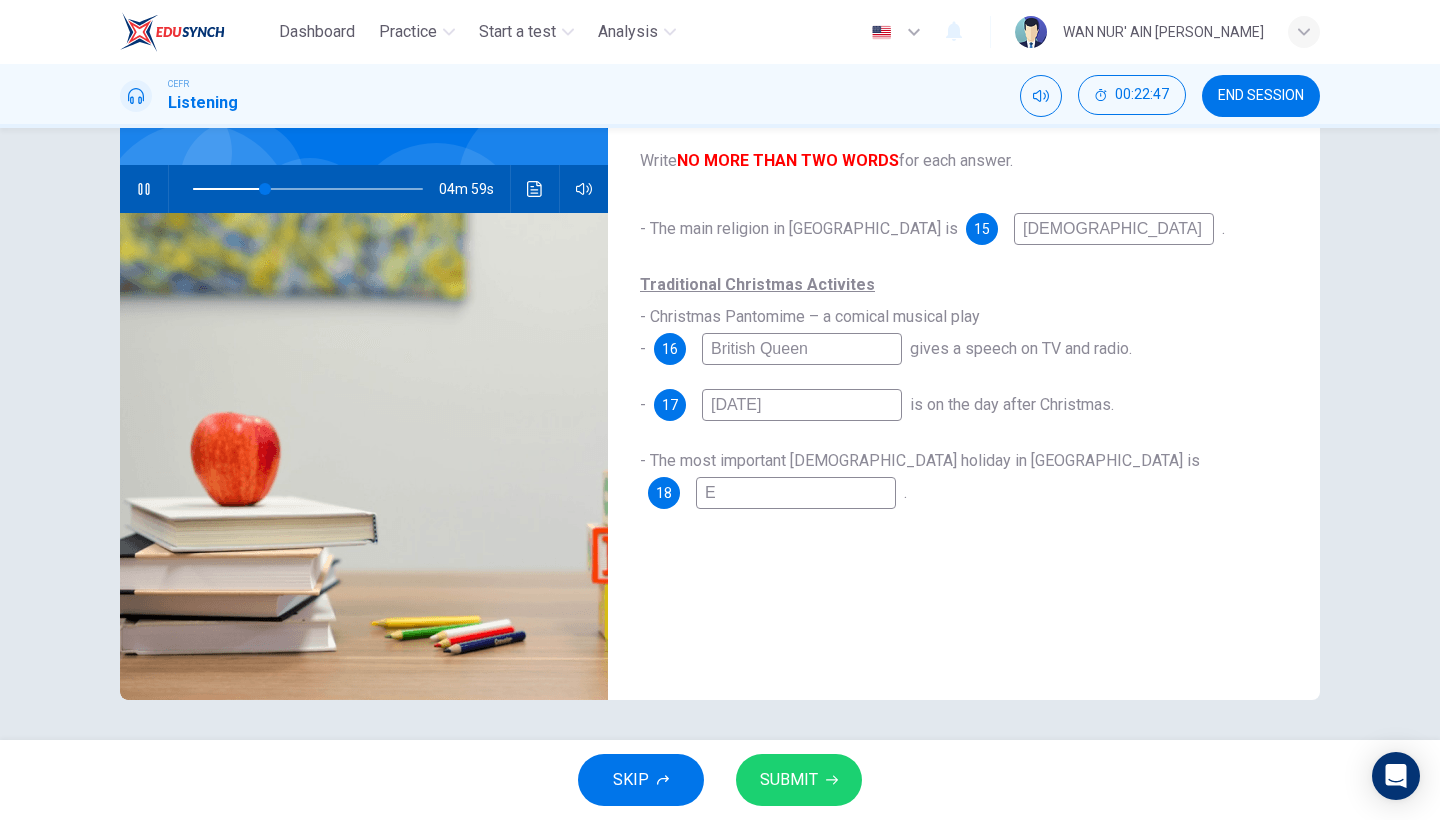 type on "Ea" 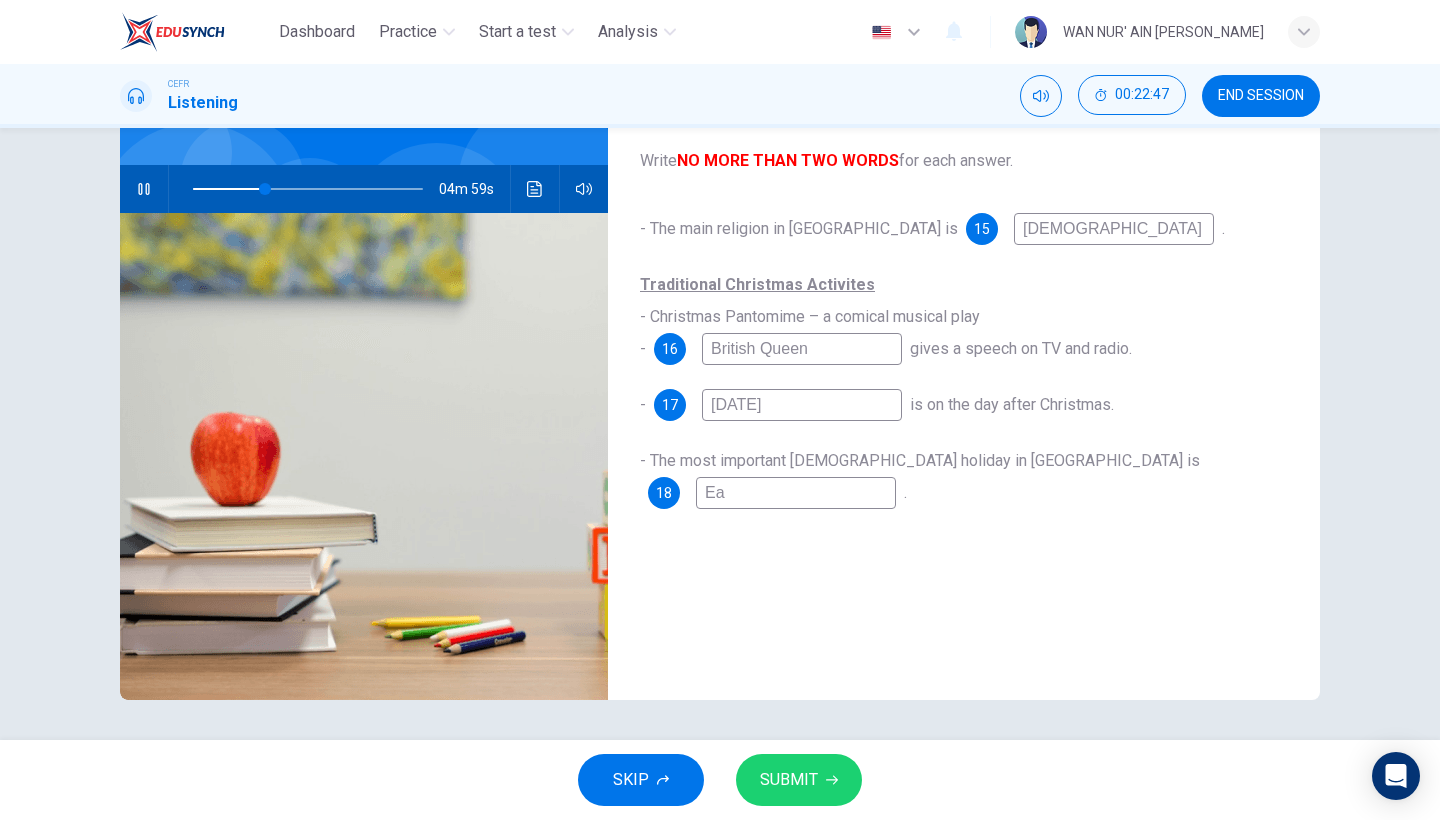 type on "31" 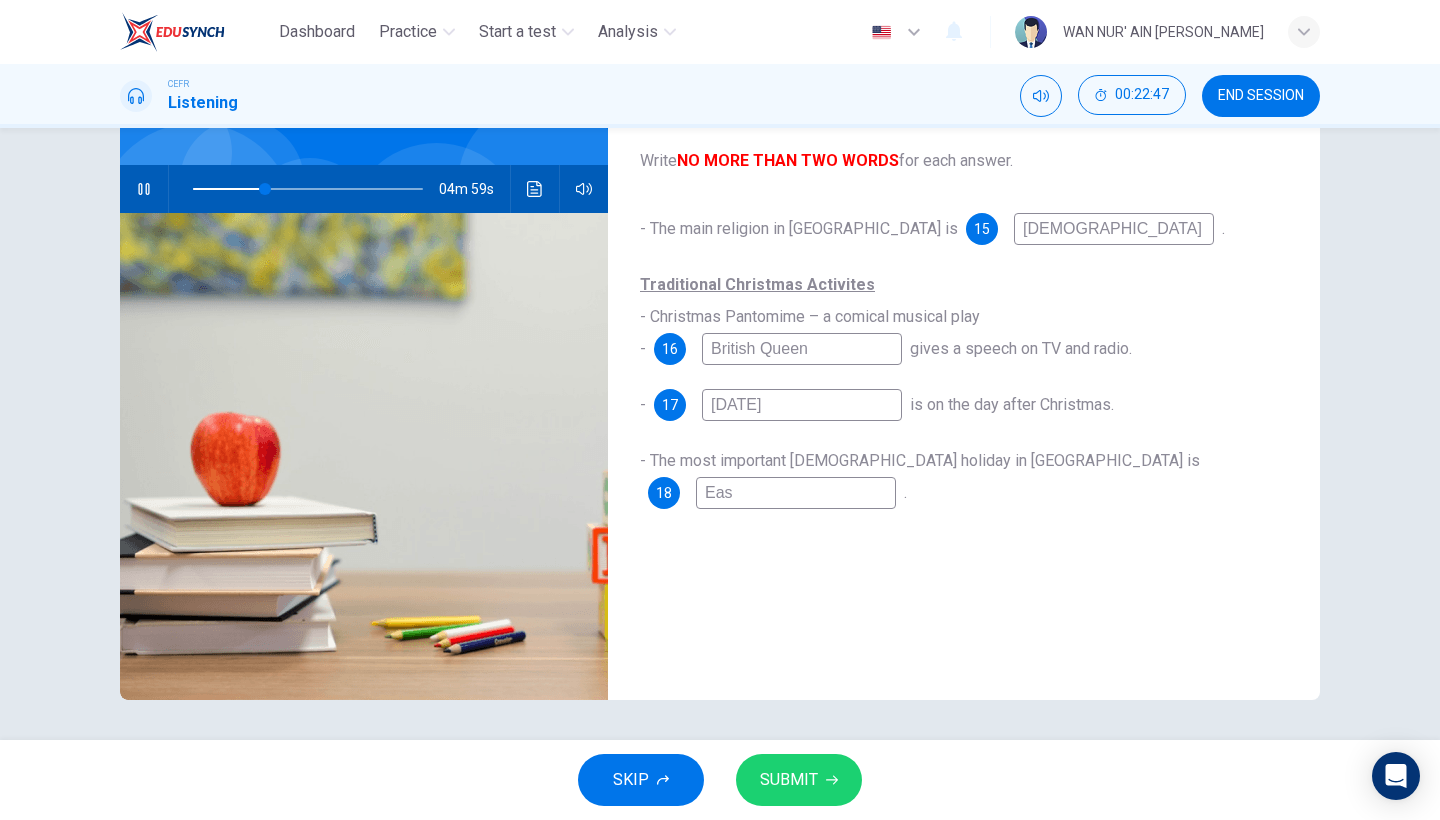 type on "31" 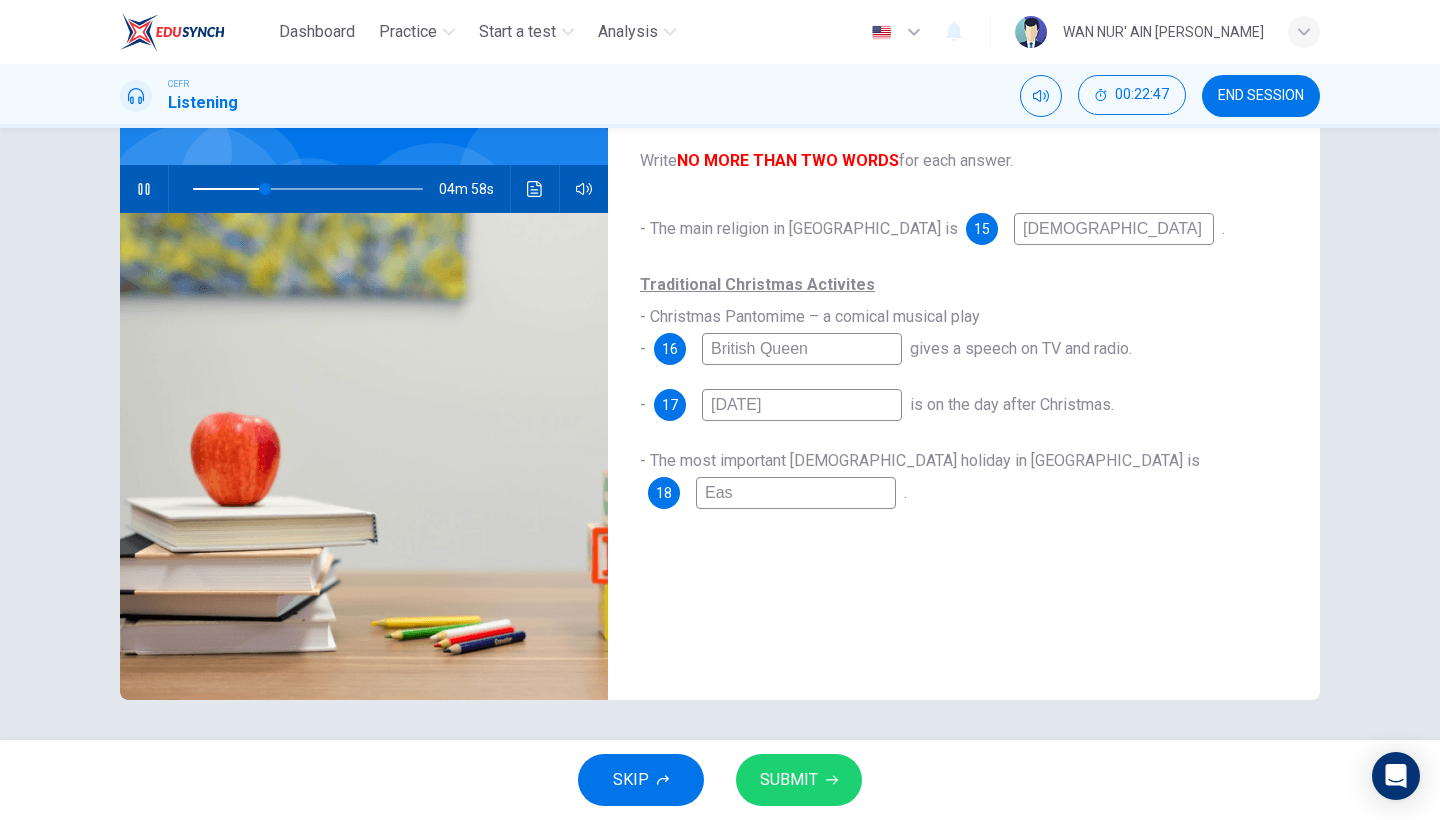 type on "East" 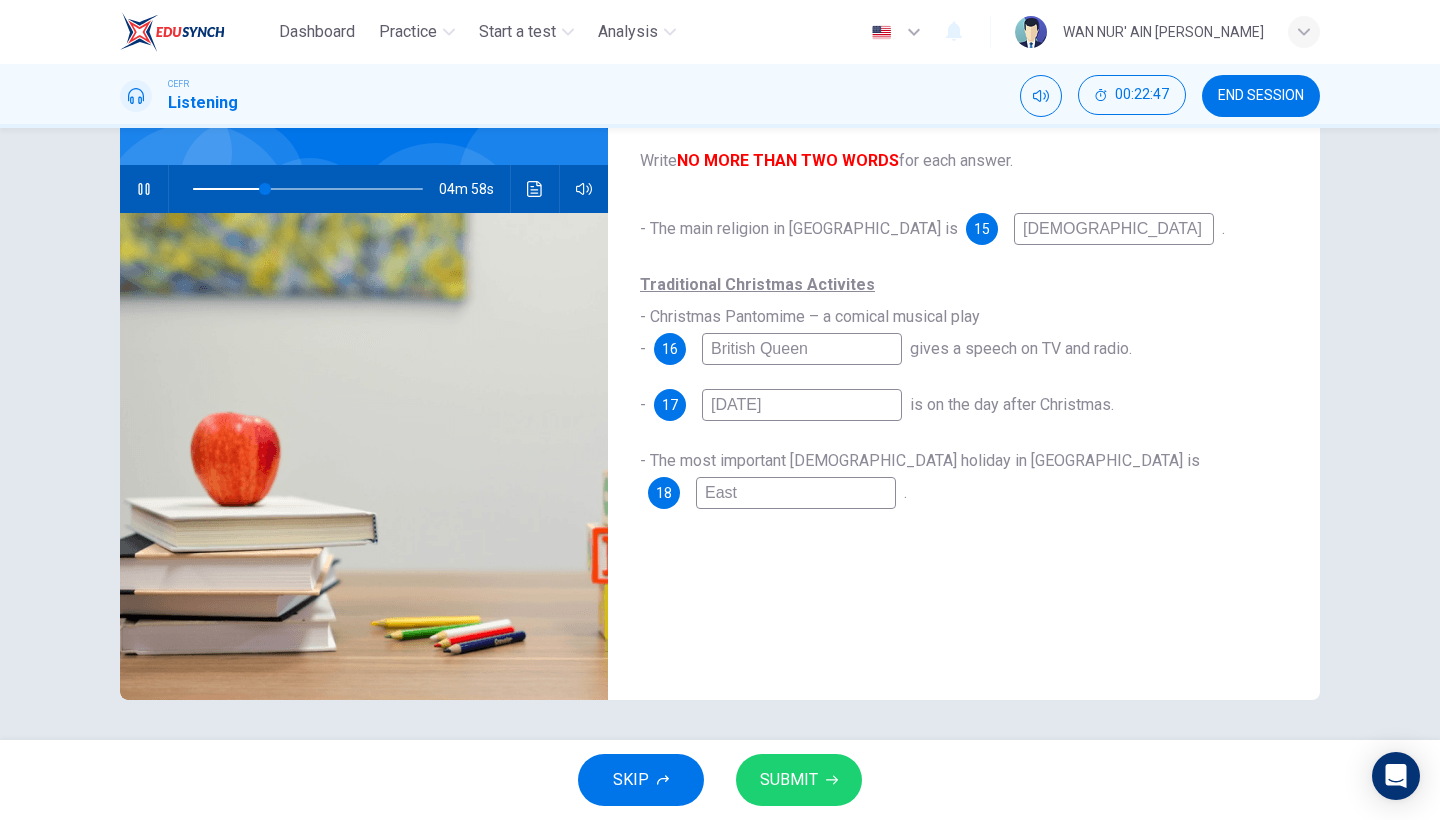 type on "31" 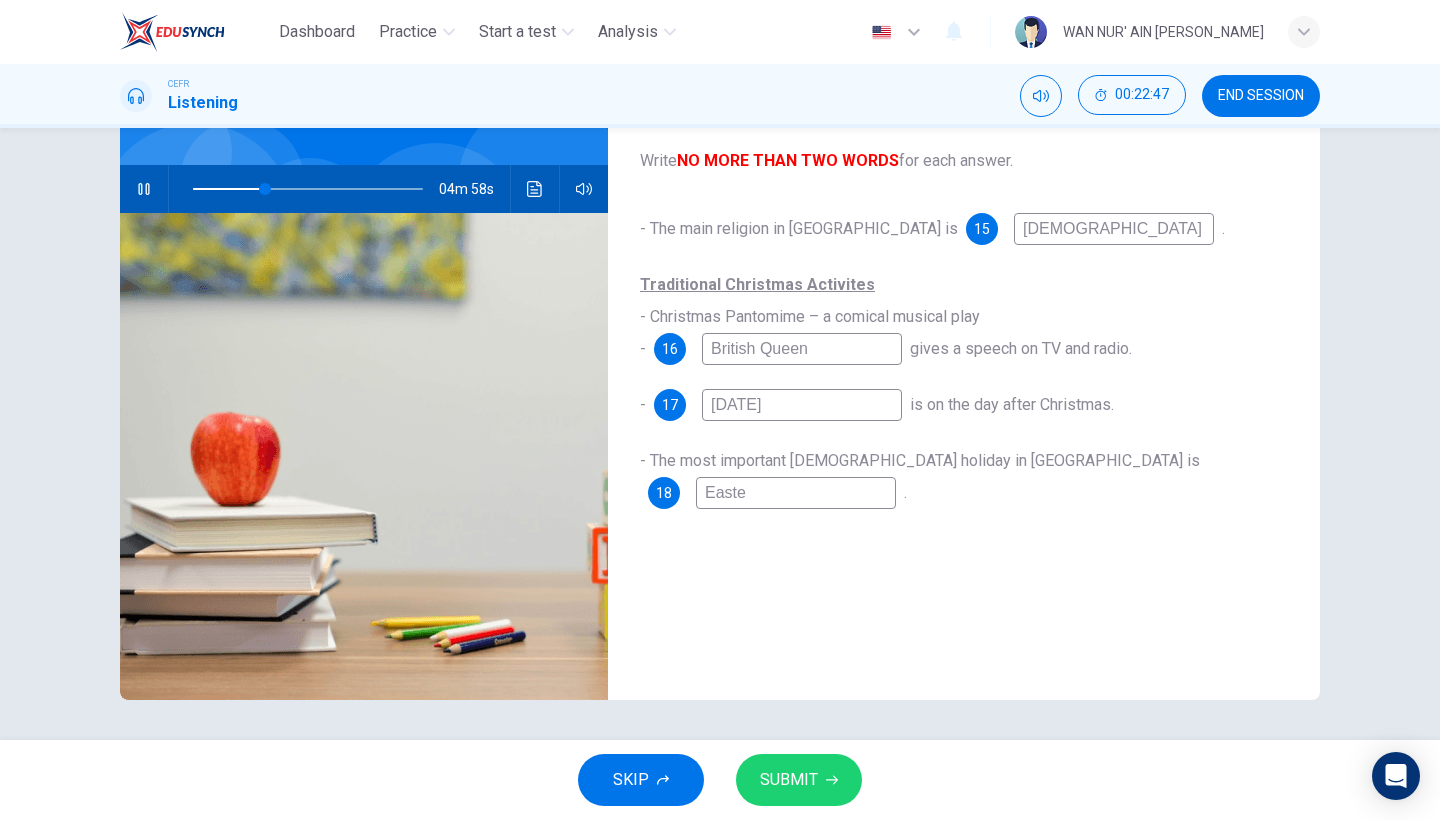 type on "31" 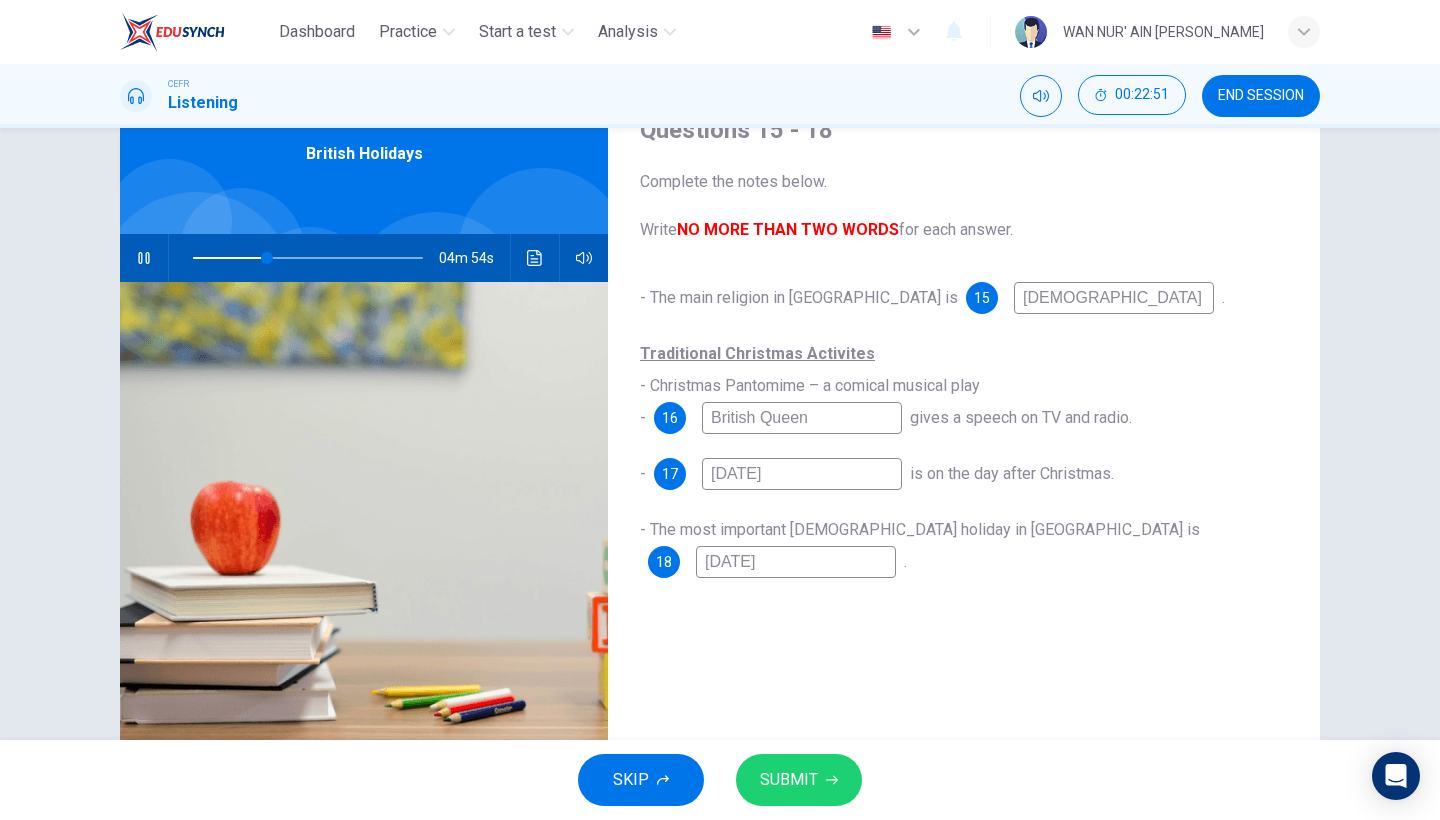 scroll, scrollTop: 93, scrollLeft: 0, axis: vertical 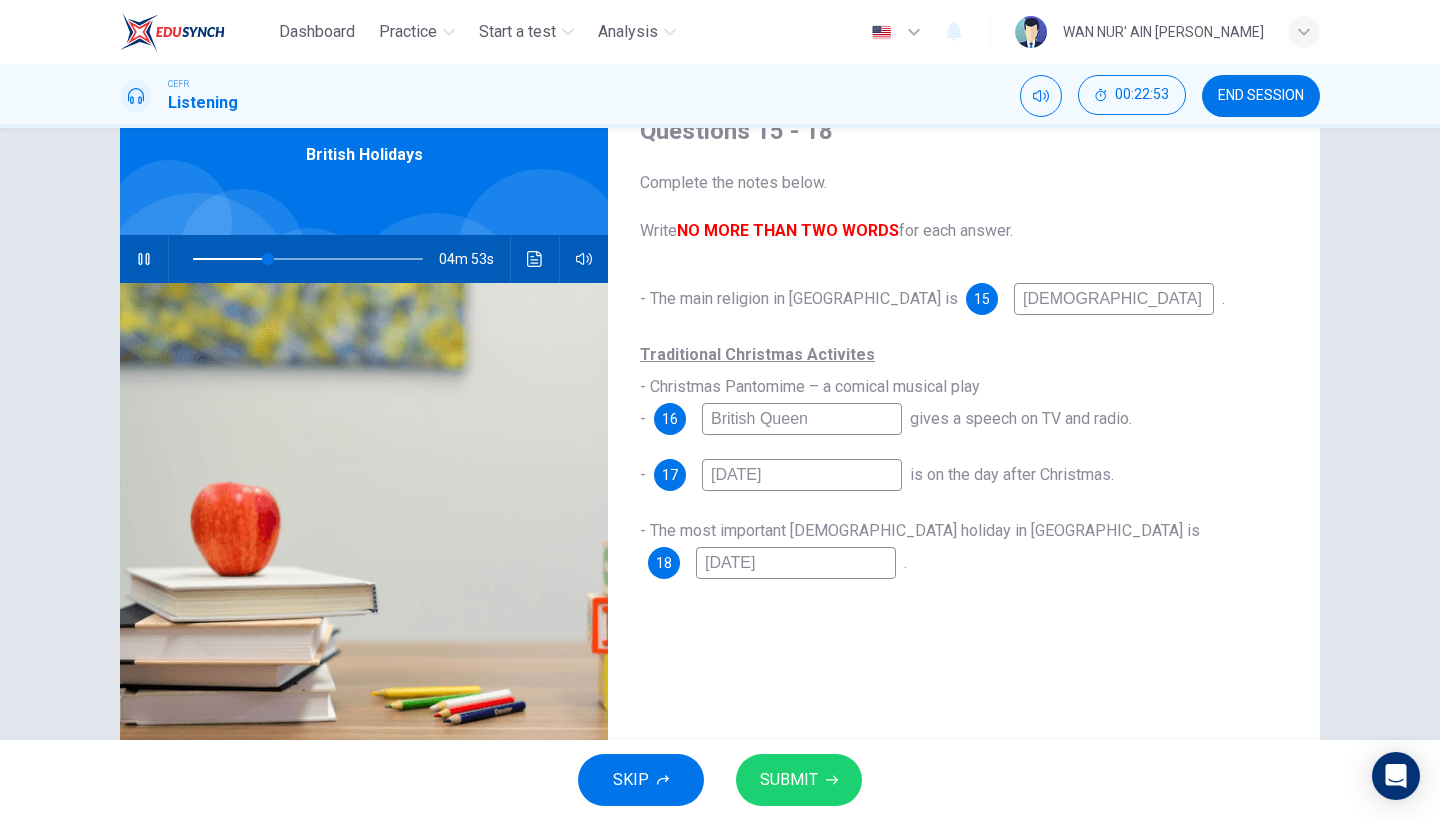type on "33" 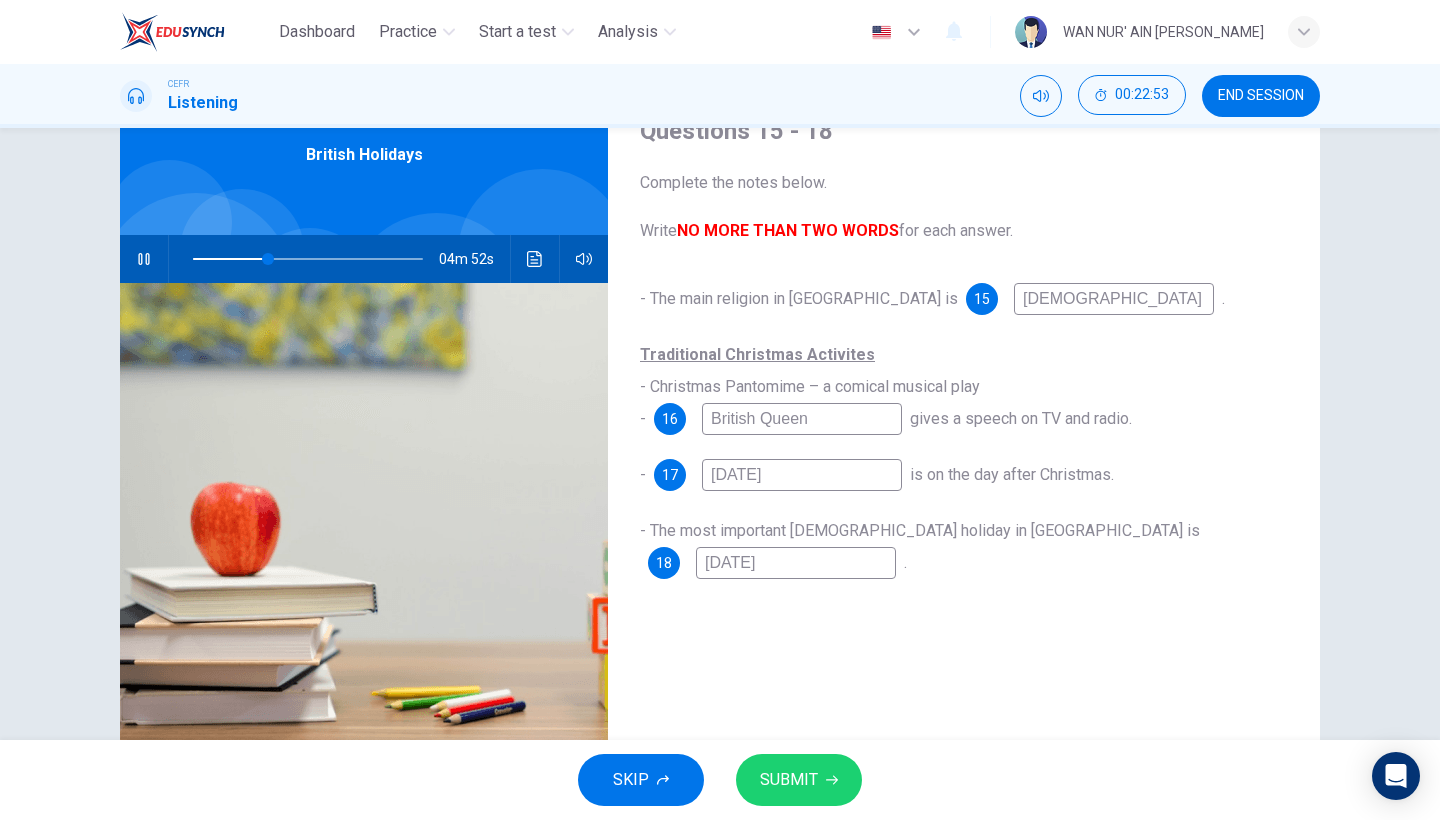 type on "[DATE]" 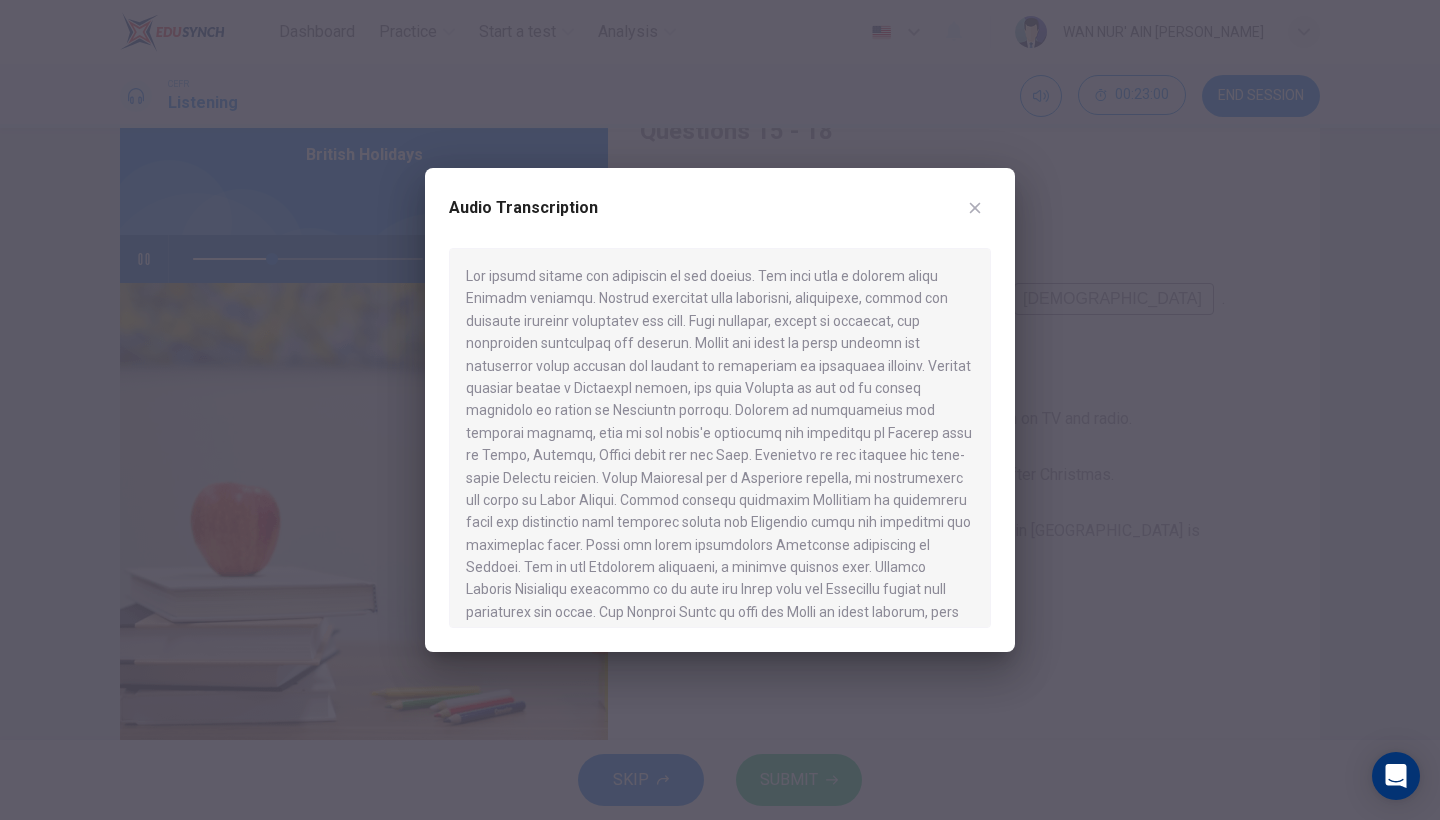 scroll, scrollTop: 0, scrollLeft: 0, axis: both 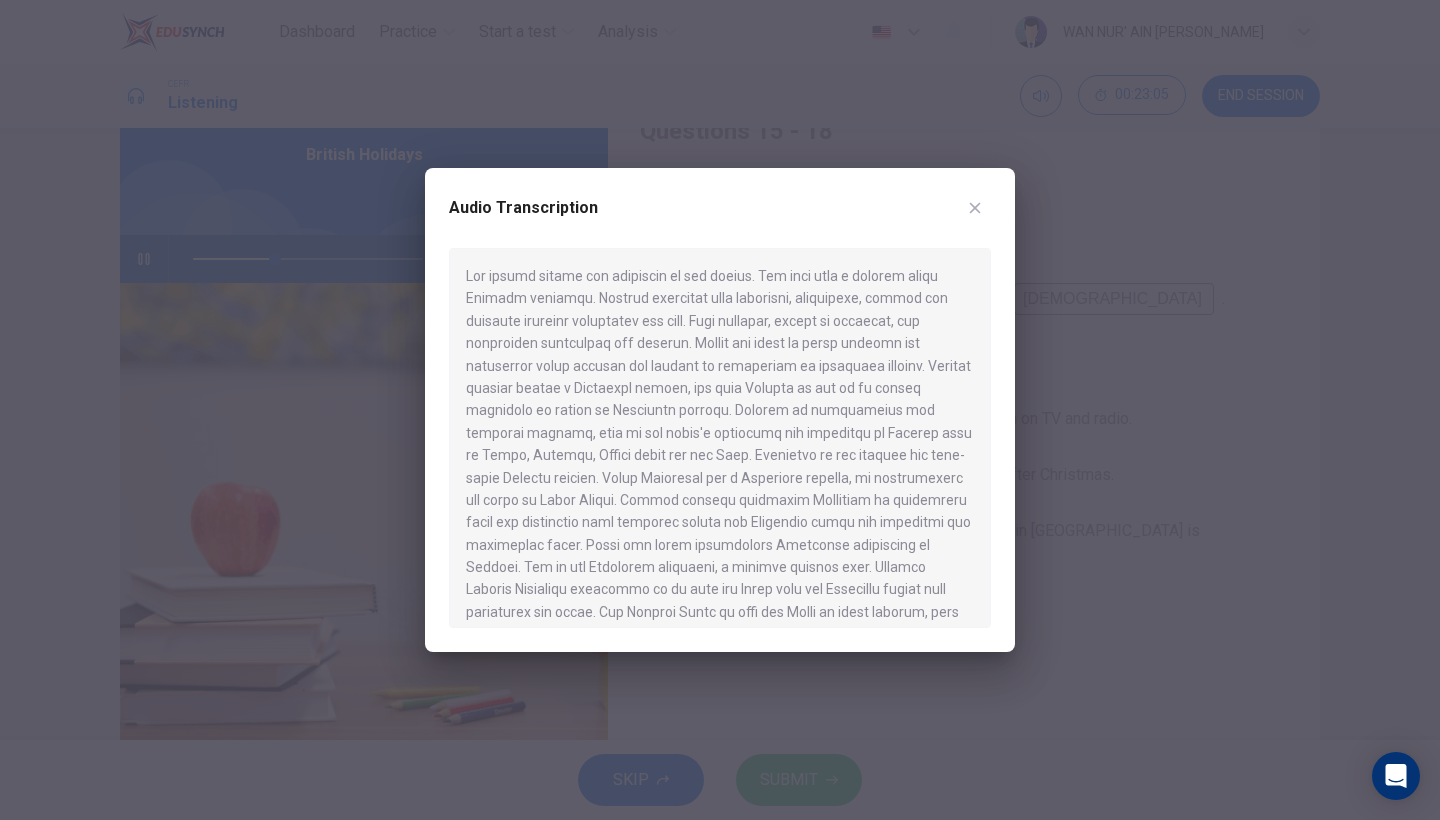 click on "Audio Transcription" at bounding box center (720, 410) 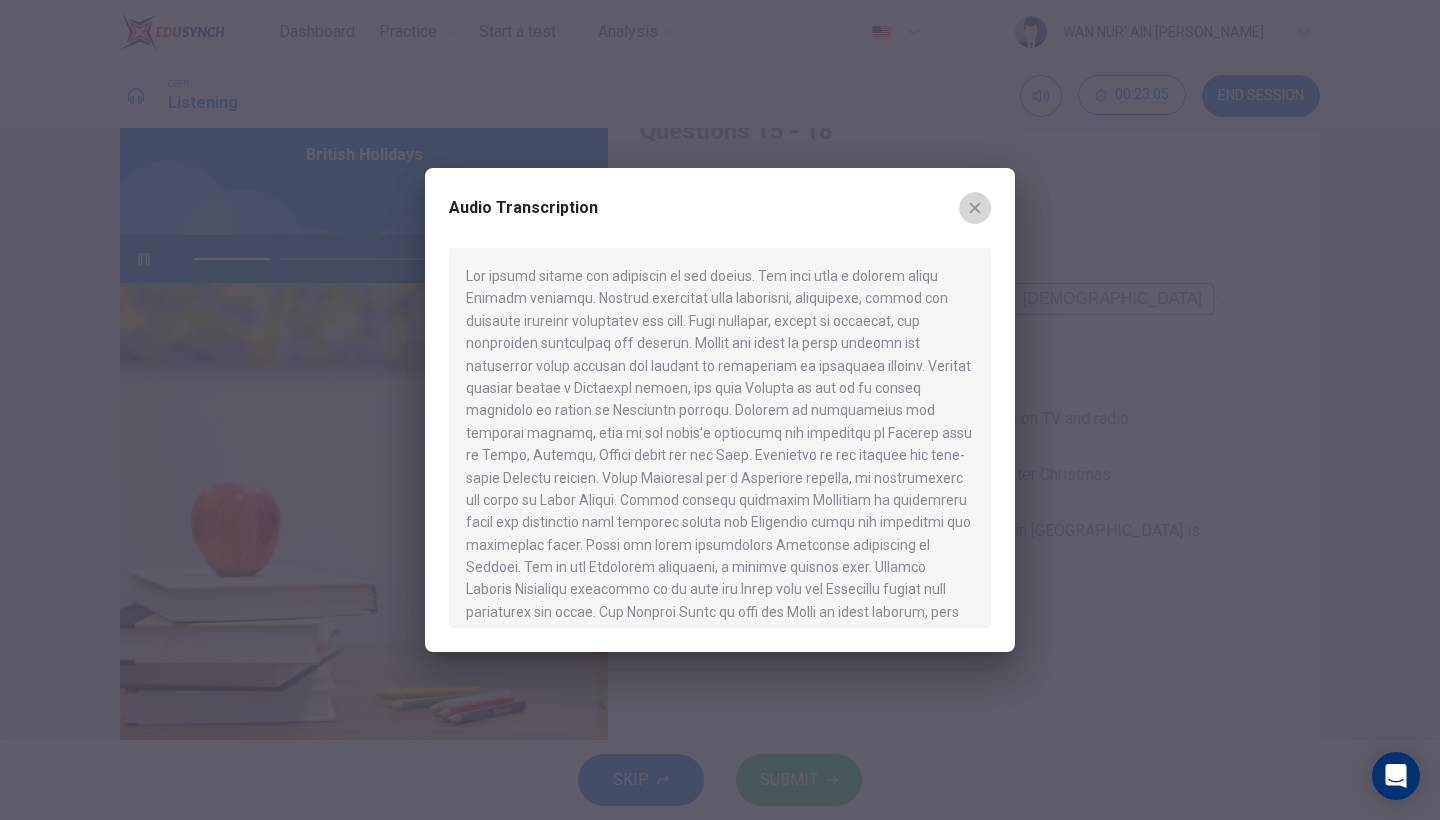click 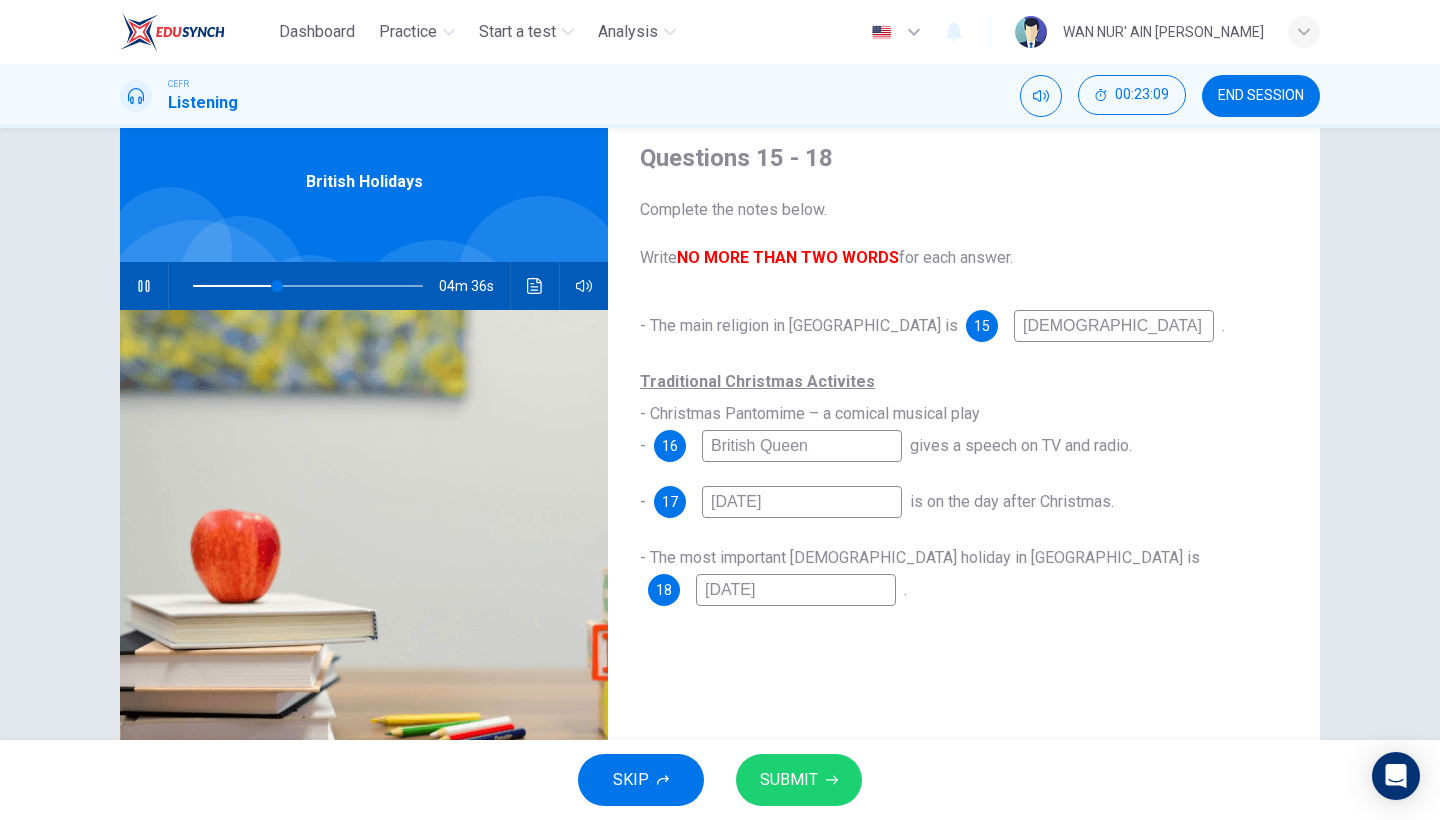 scroll, scrollTop: 49, scrollLeft: 0, axis: vertical 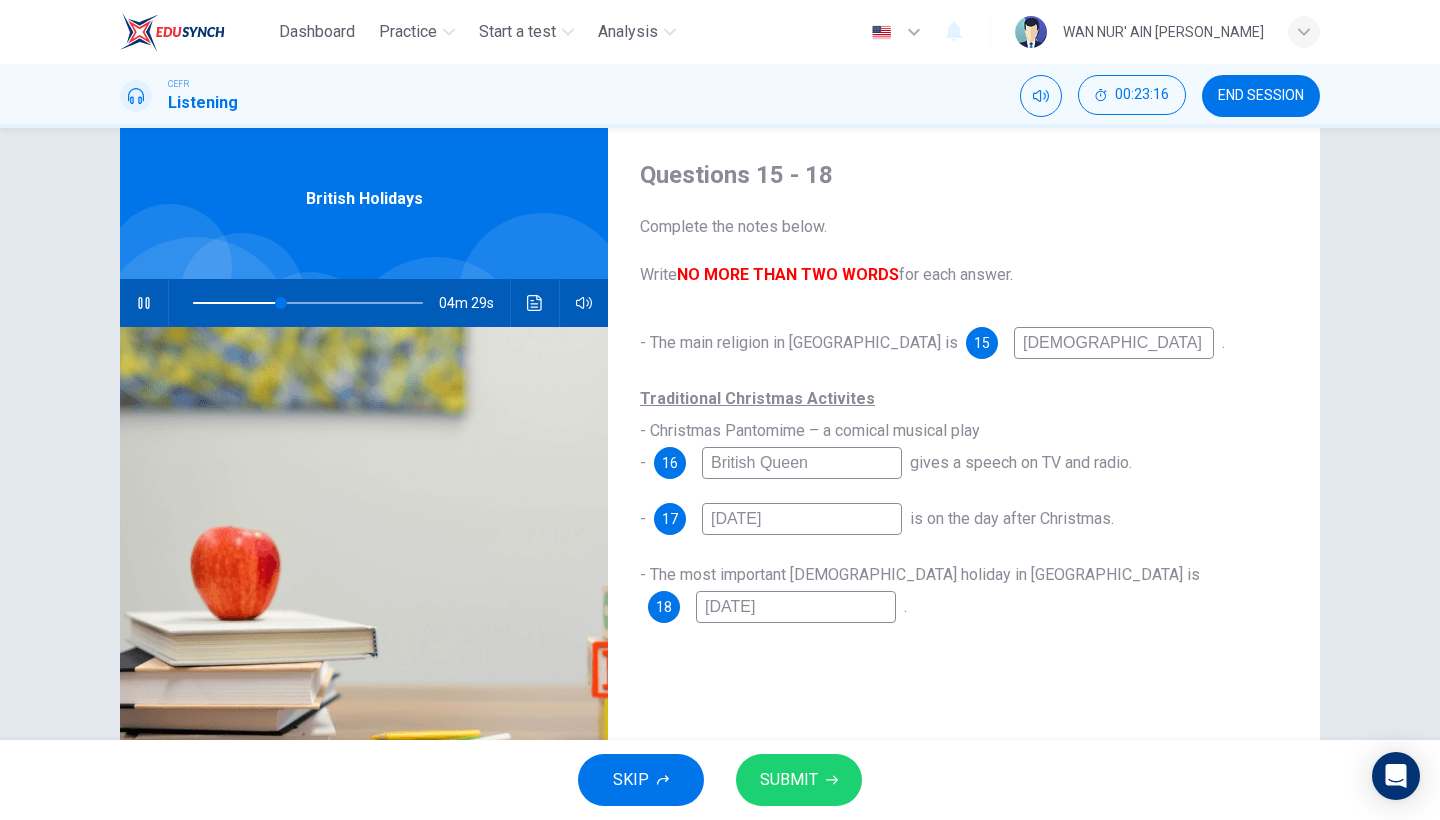 click 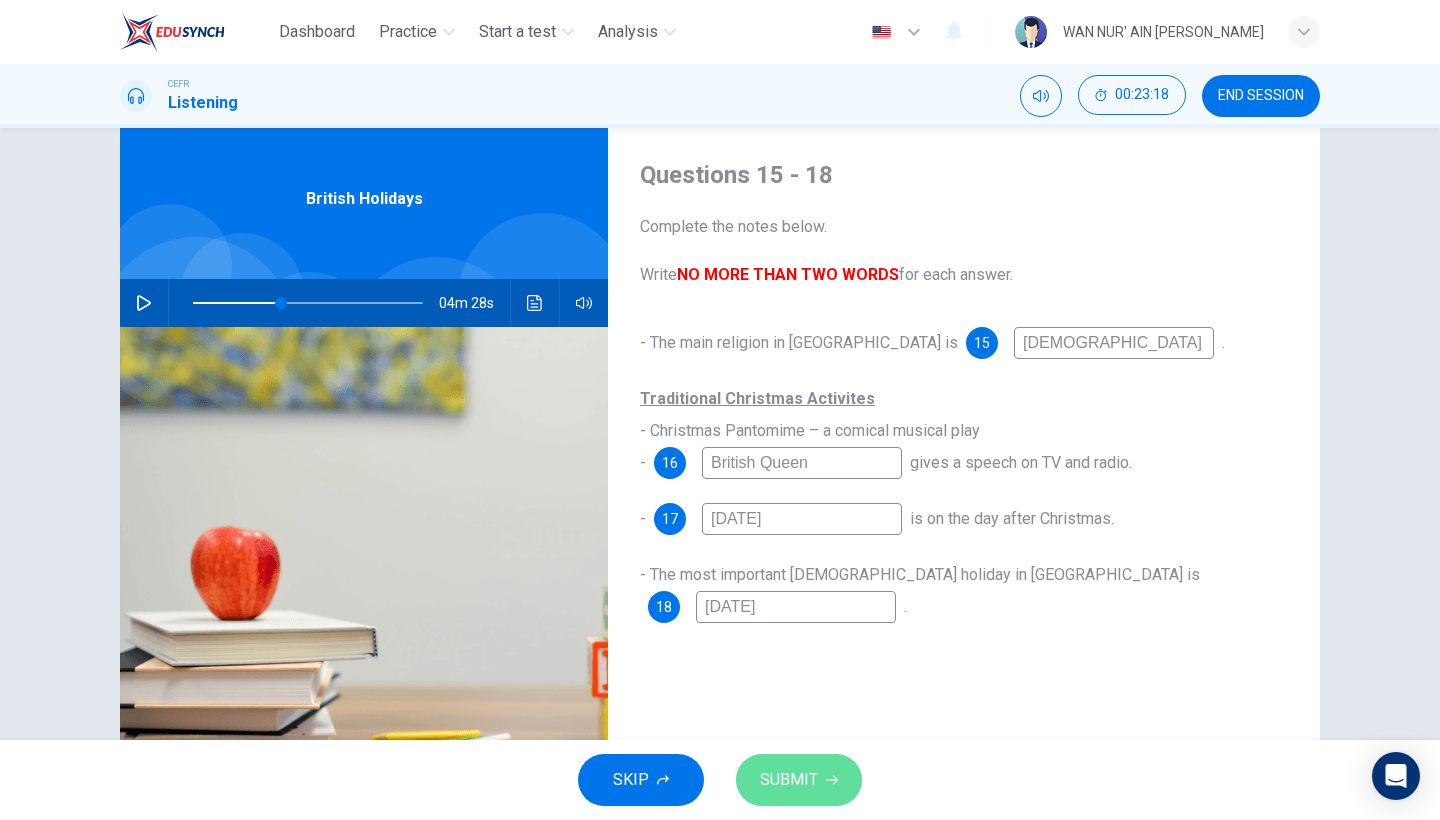click on "SUBMIT" at bounding box center [789, 780] 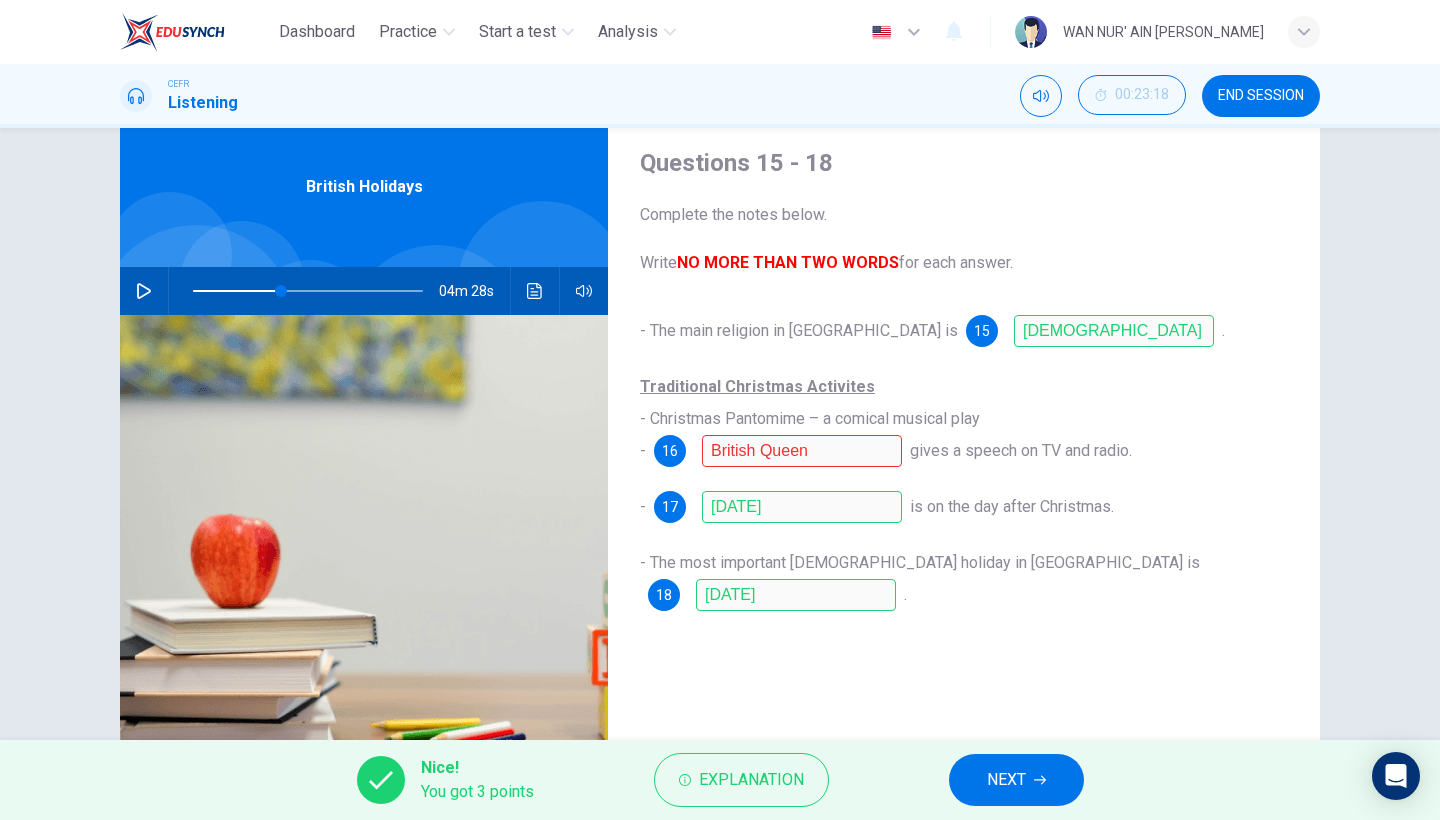 scroll, scrollTop: 63, scrollLeft: 0, axis: vertical 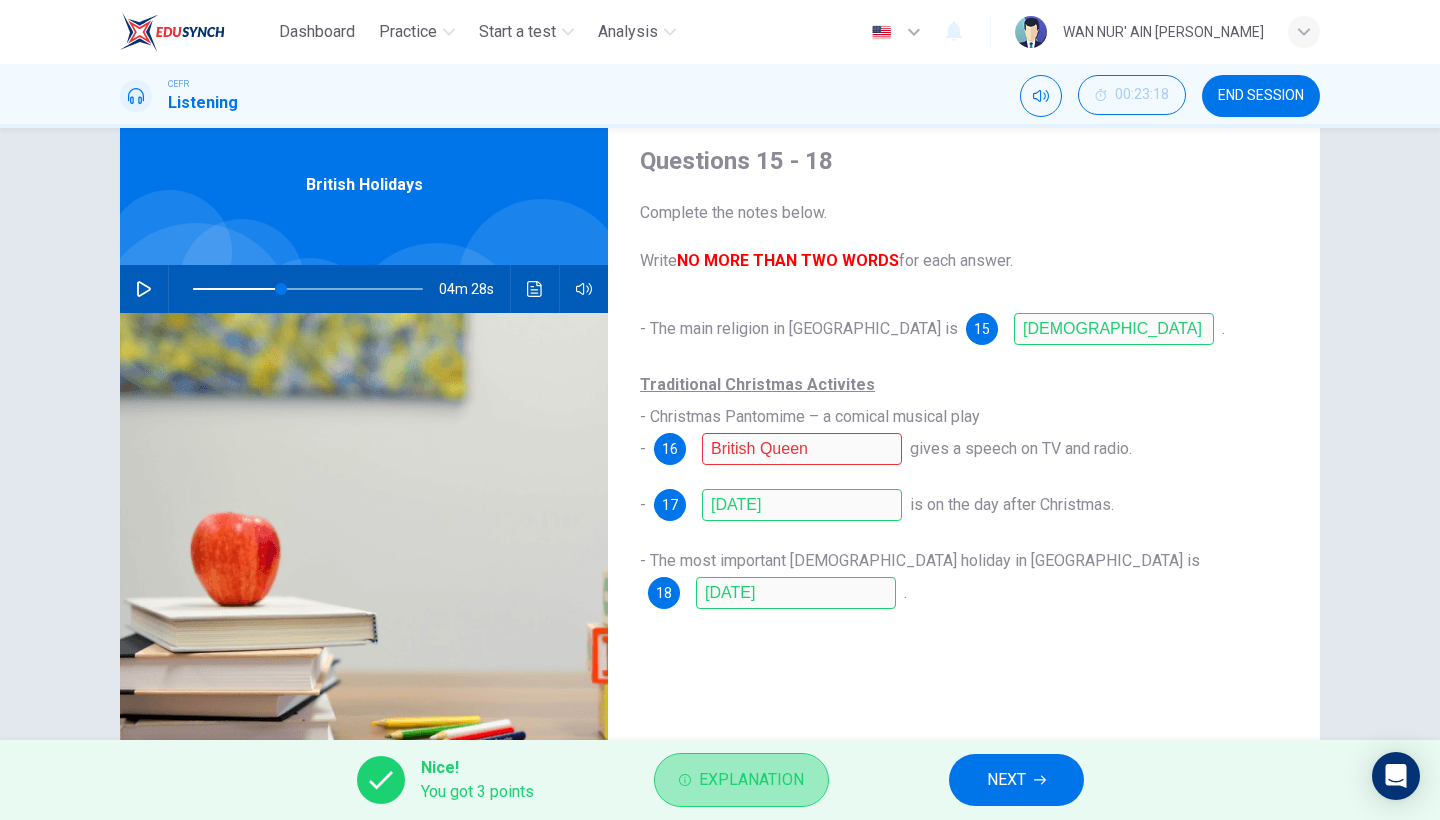 click on "Explanation" at bounding box center (751, 780) 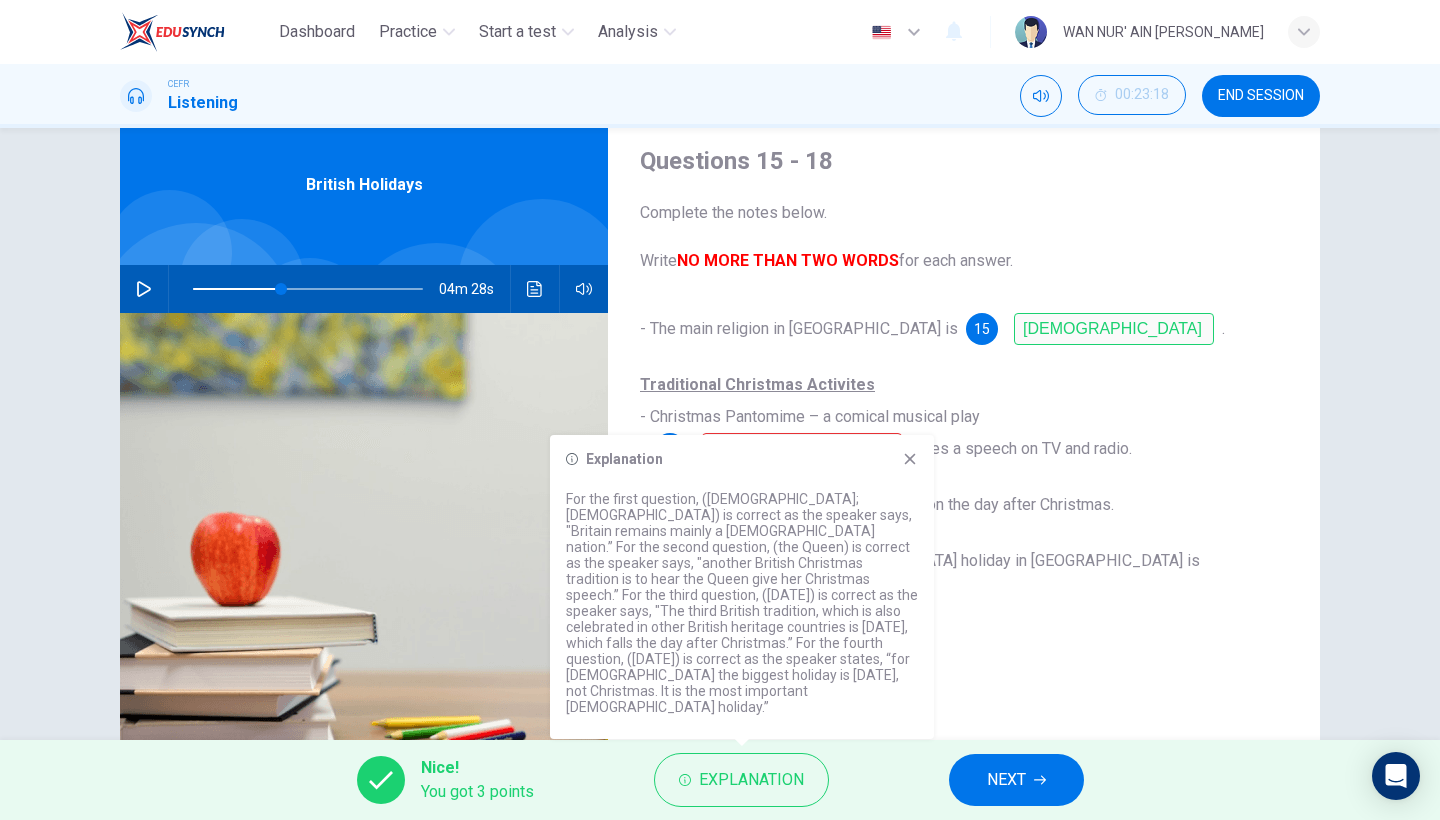 click 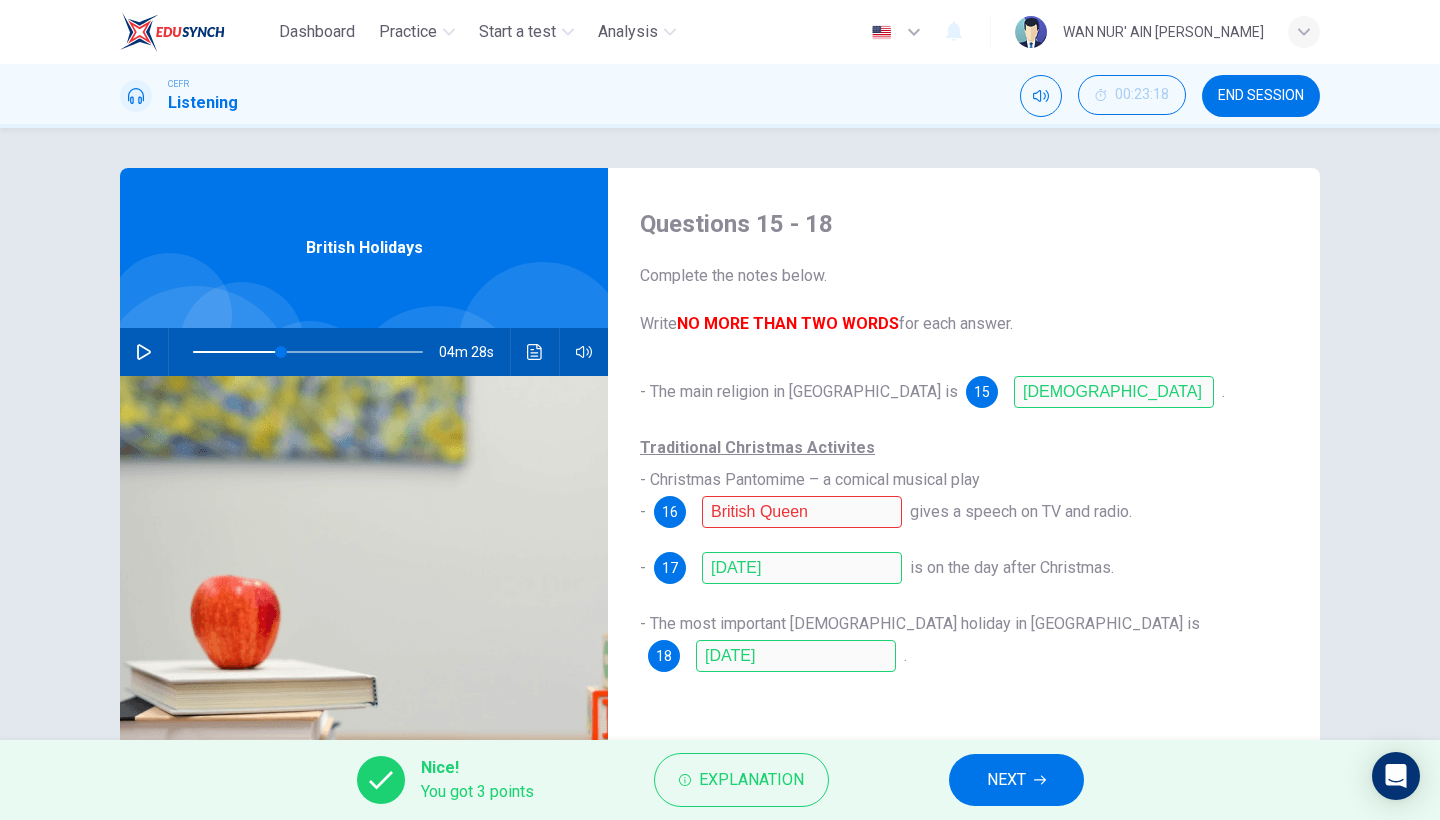 scroll, scrollTop: 0, scrollLeft: 0, axis: both 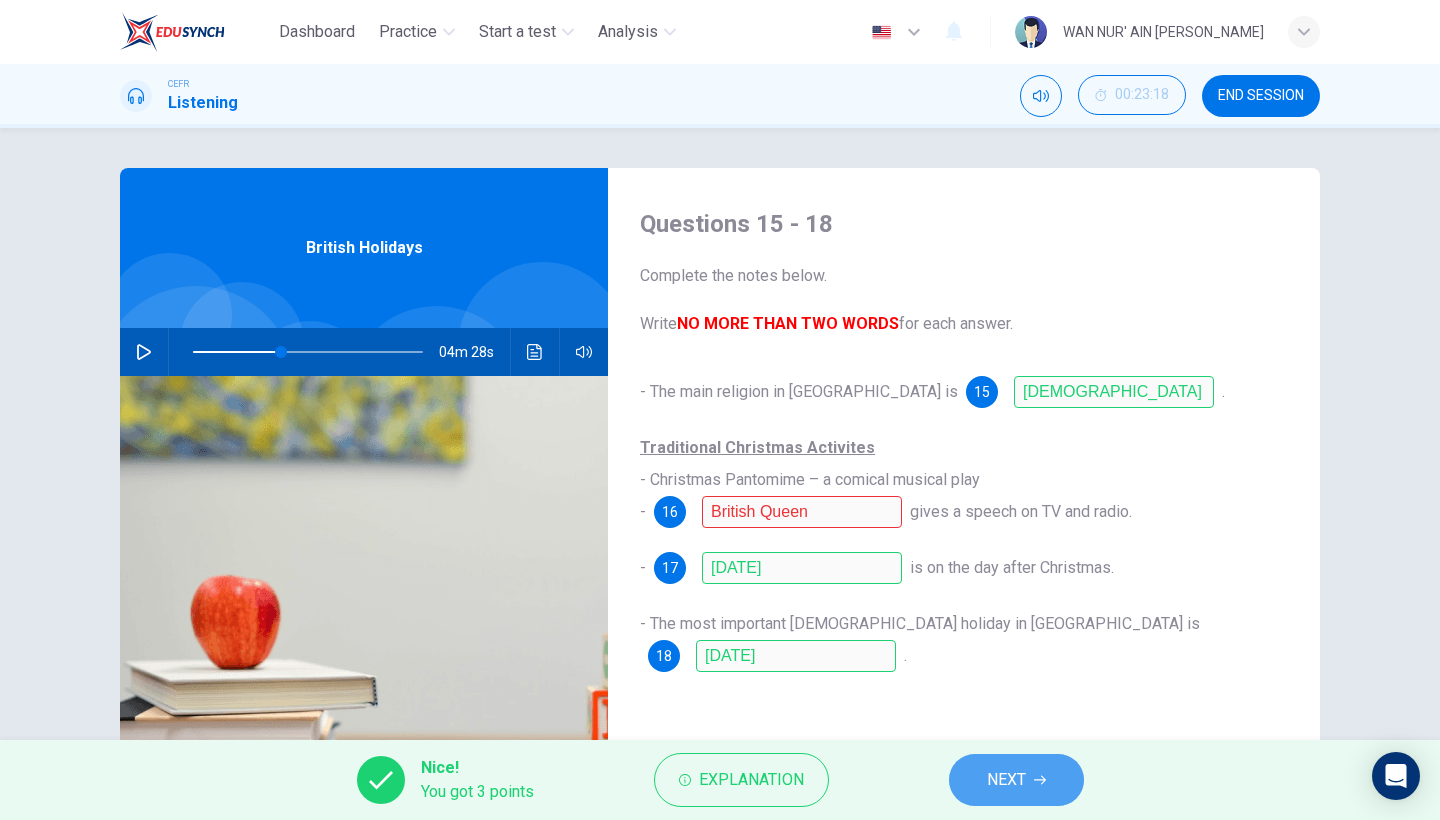 click on "NEXT" at bounding box center (1006, 780) 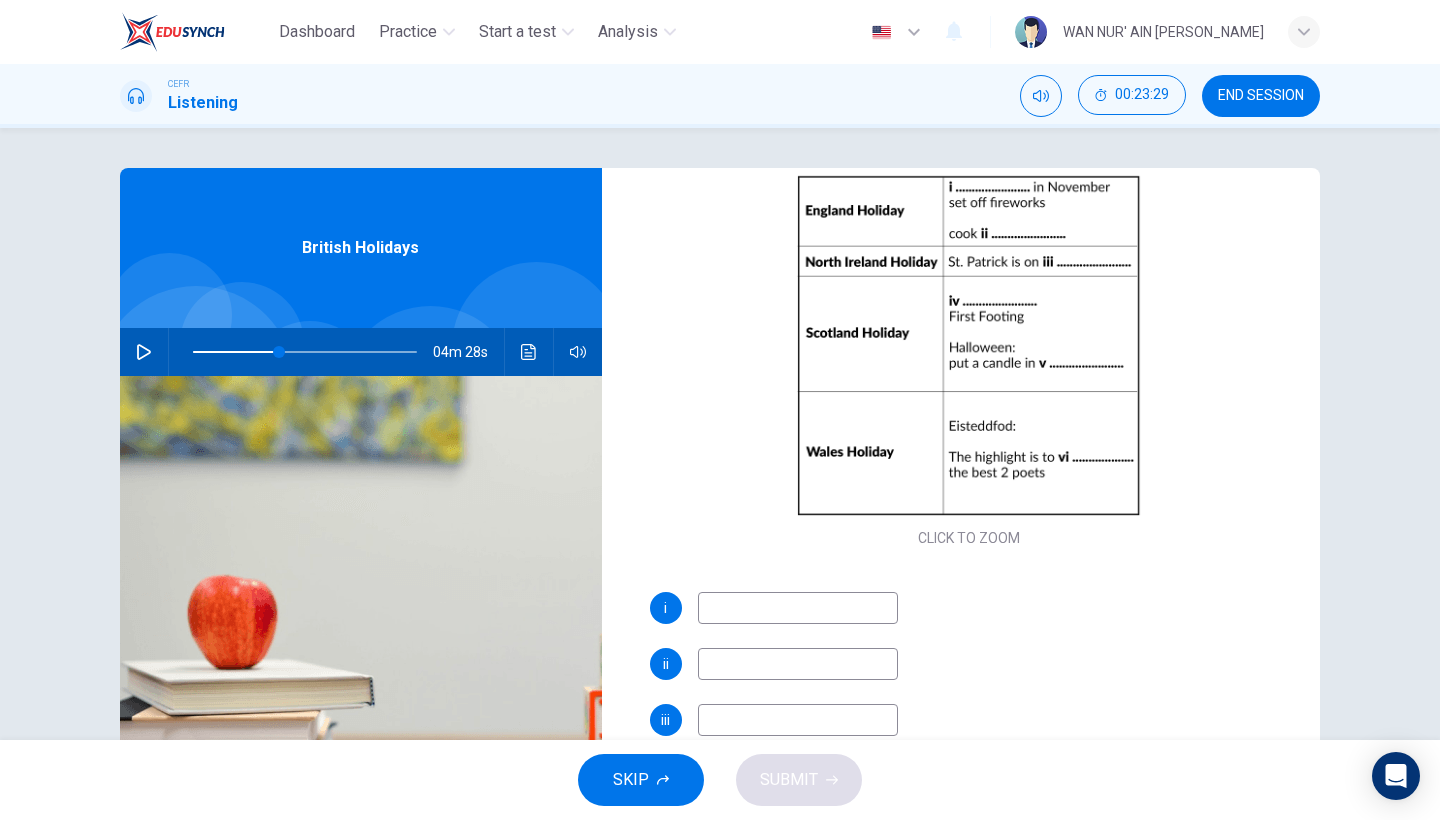 scroll, scrollTop: 201, scrollLeft: 0, axis: vertical 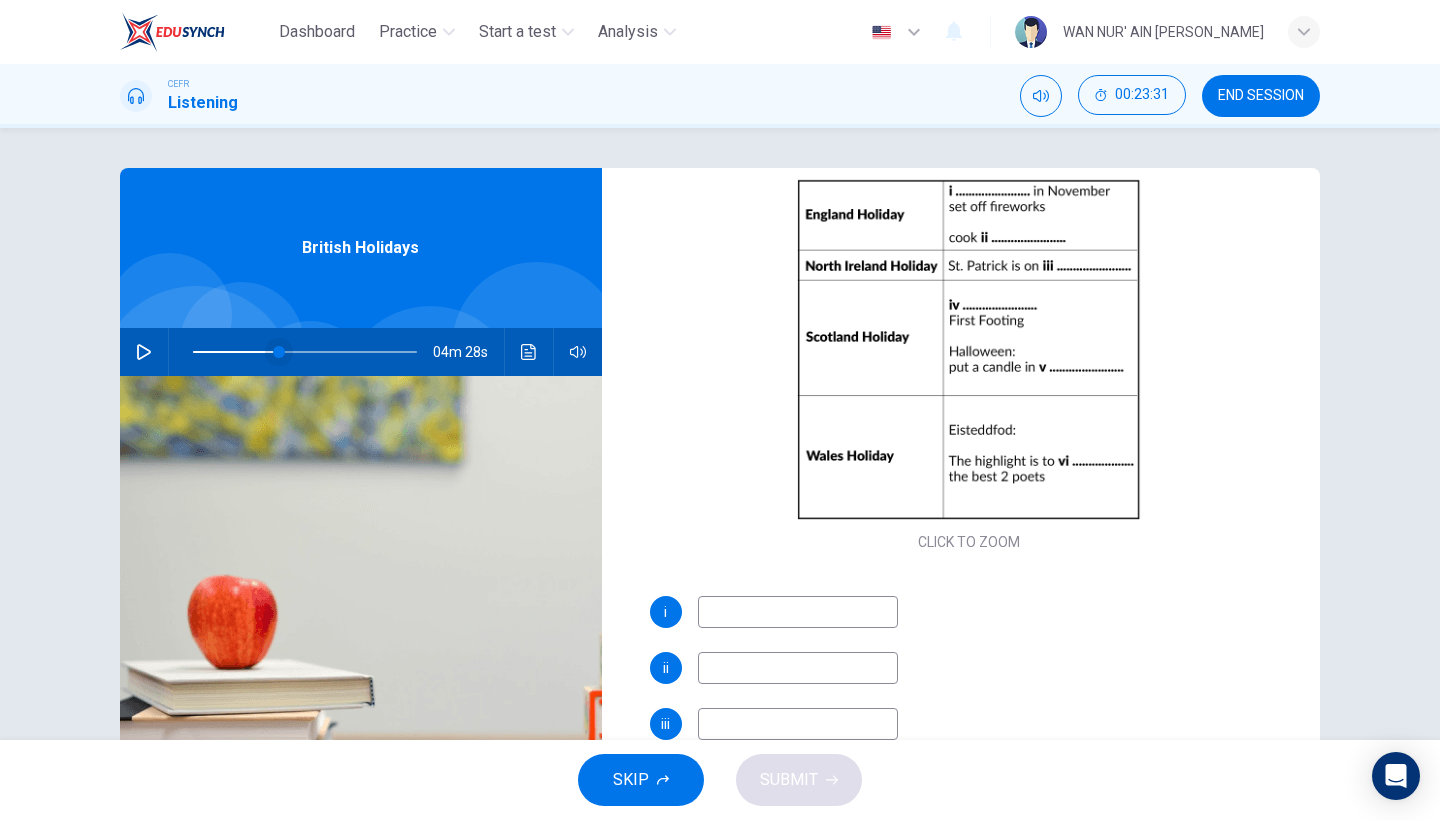 click at bounding box center (279, 352) 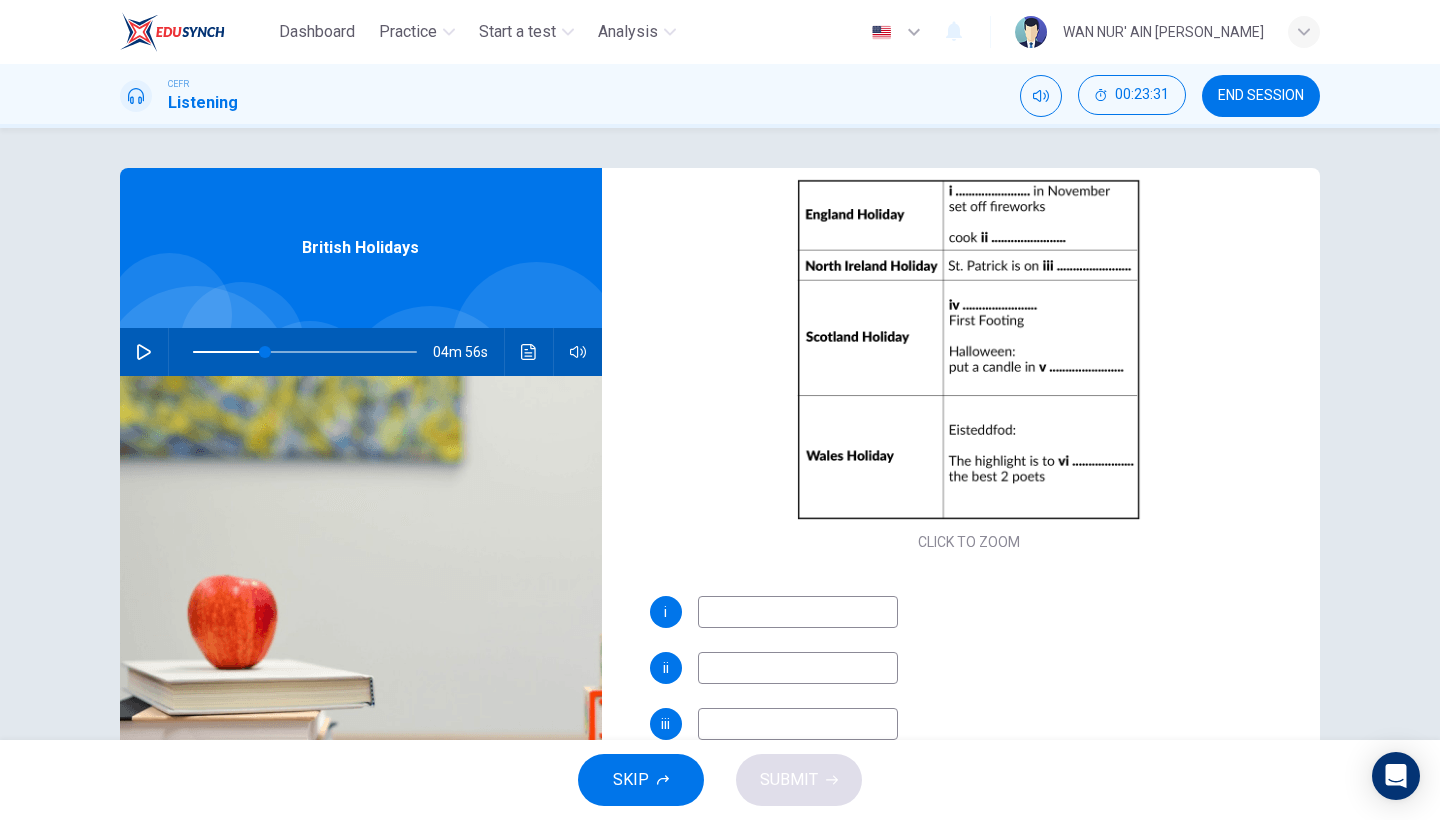 click 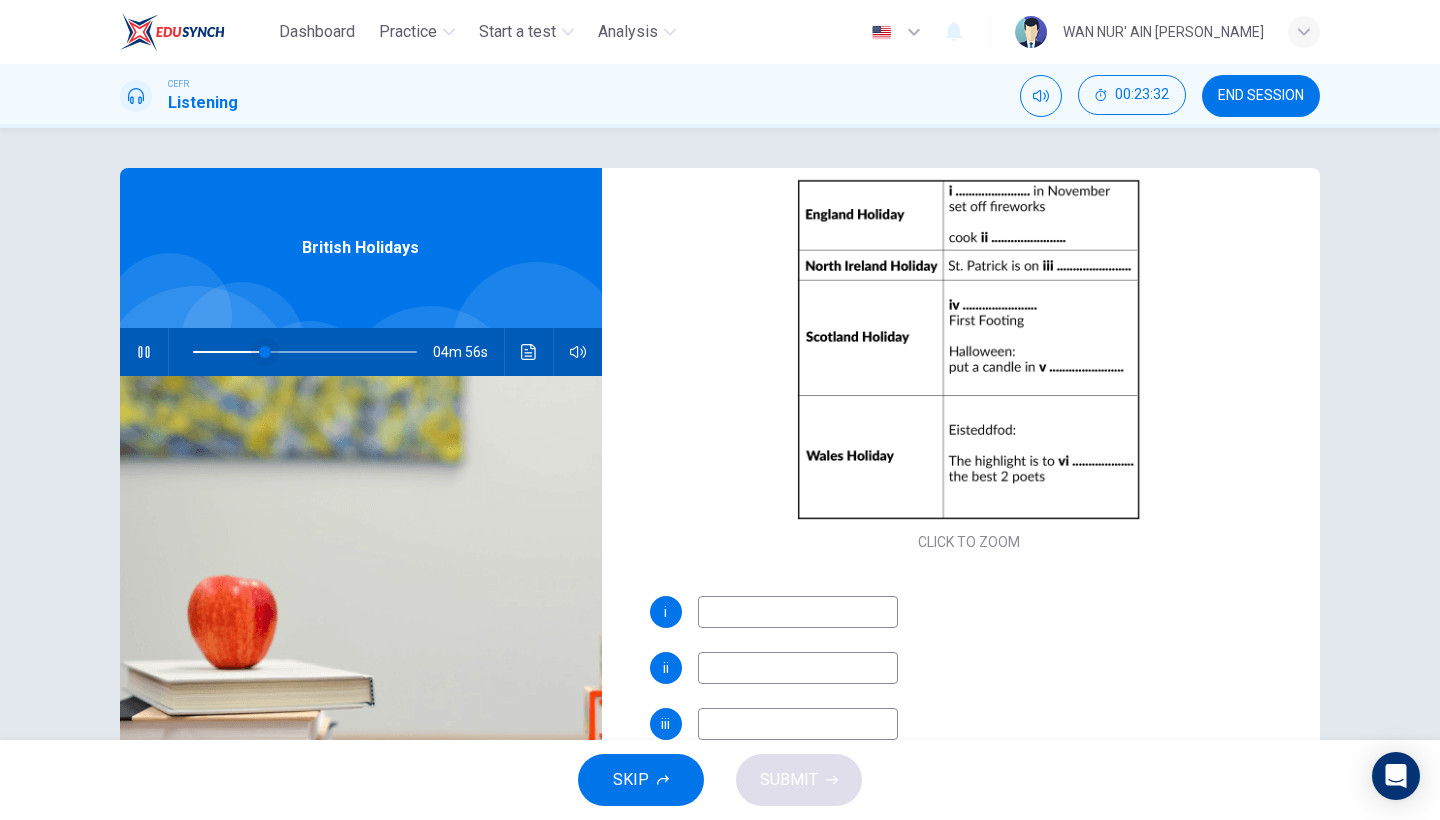click at bounding box center [265, 352] 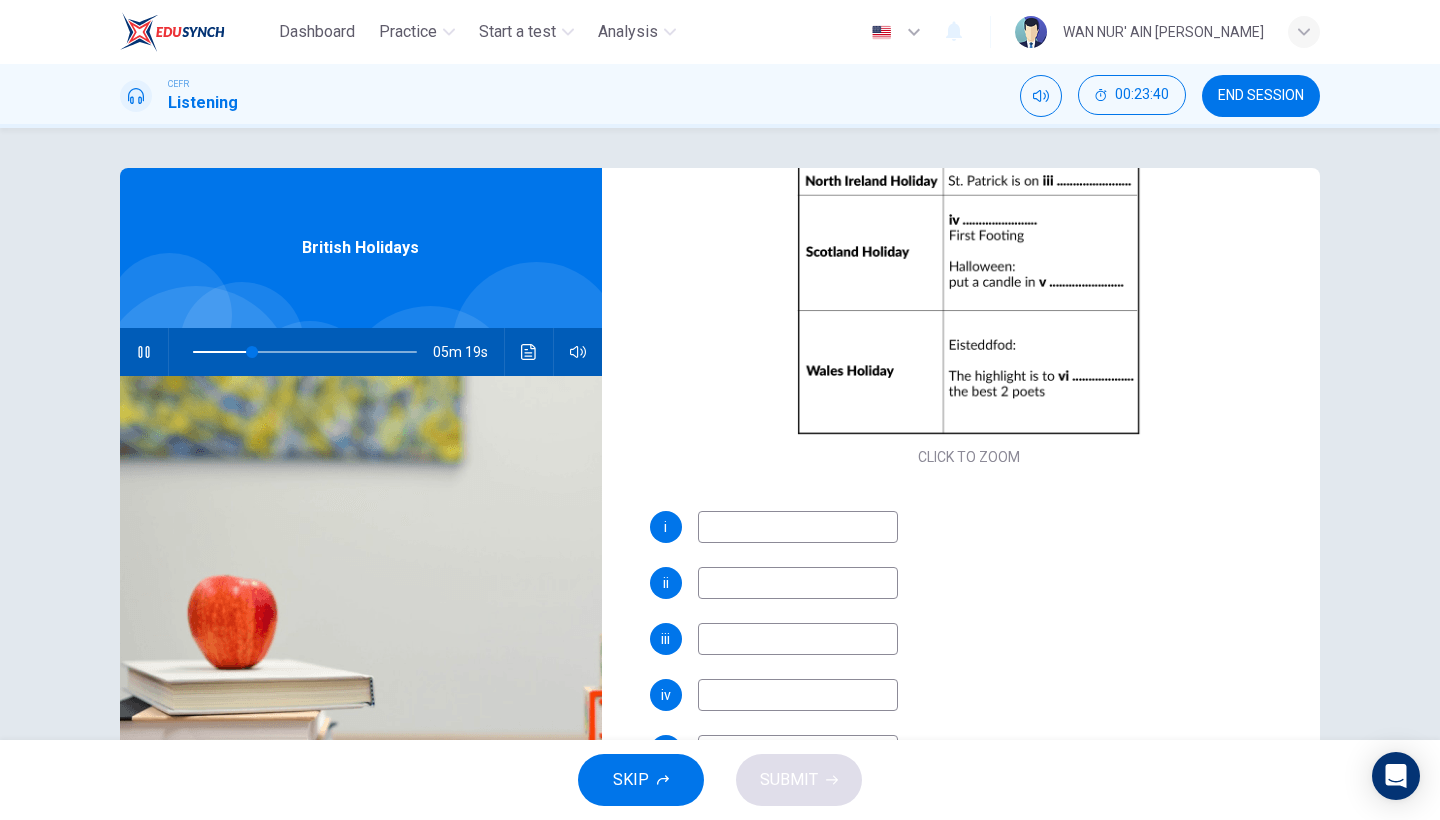 scroll, scrollTop: 286, scrollLeft: 0, axis: vertical 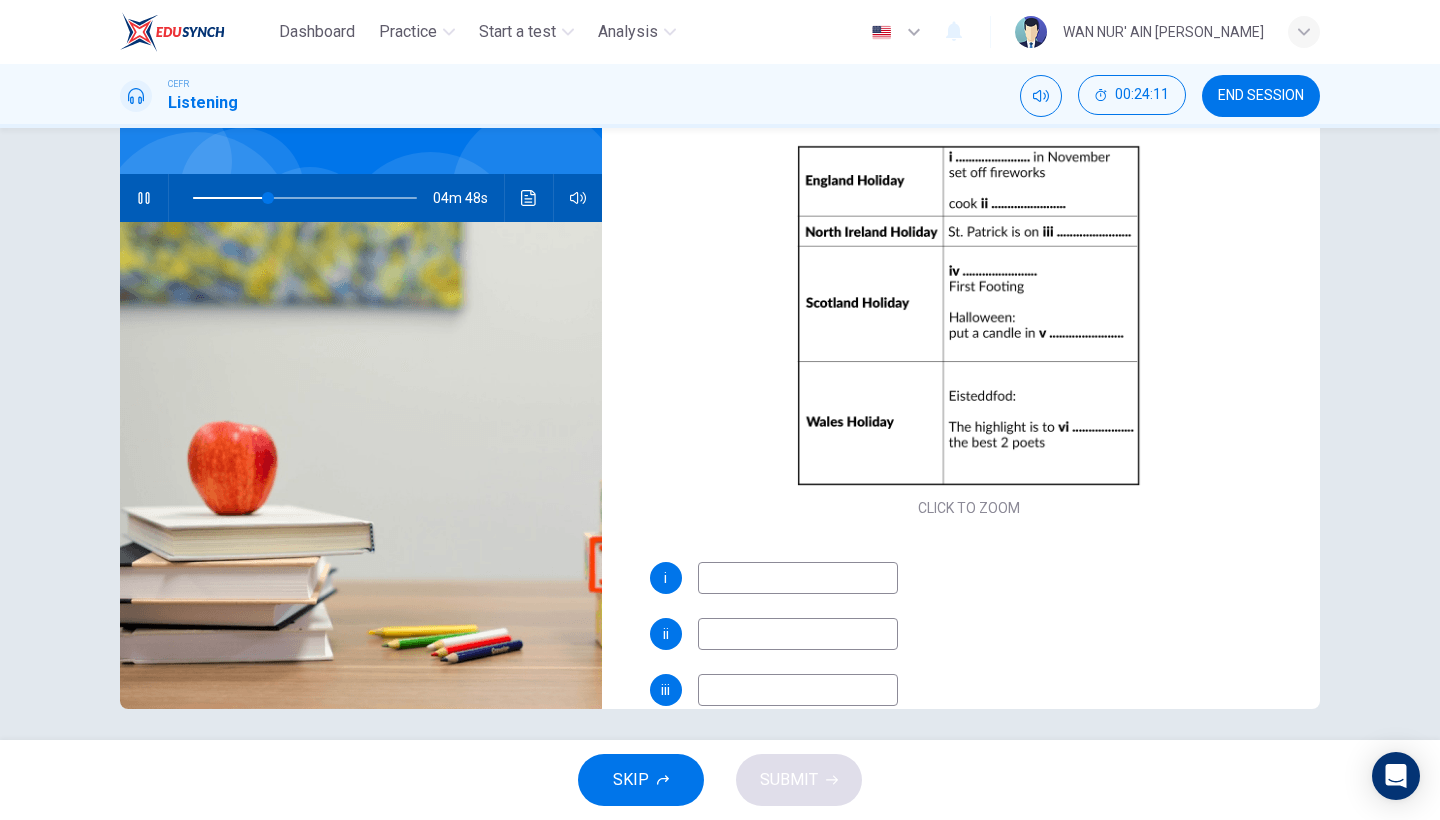 click at bounding box center [798, 578] 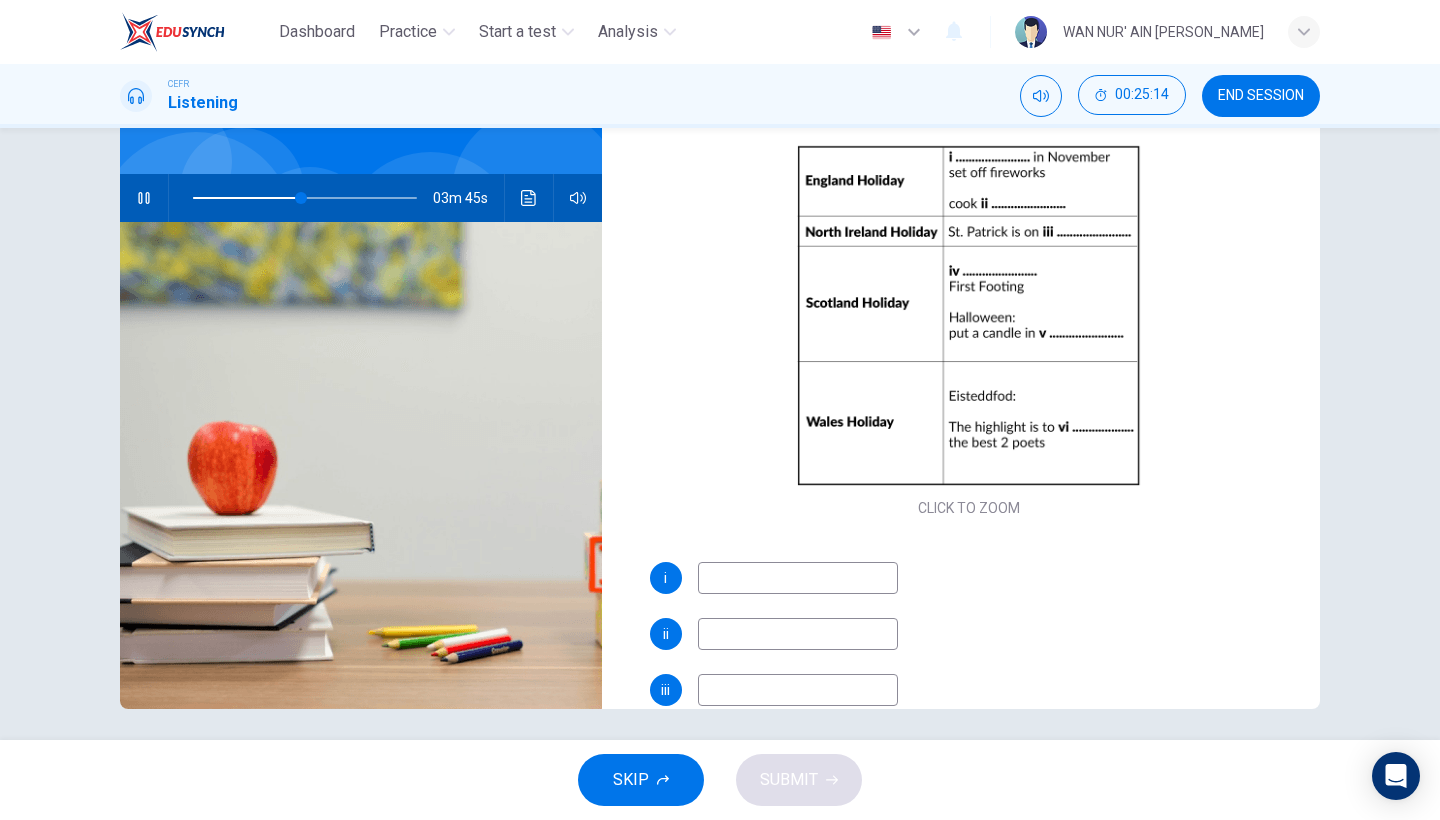 type on "48" 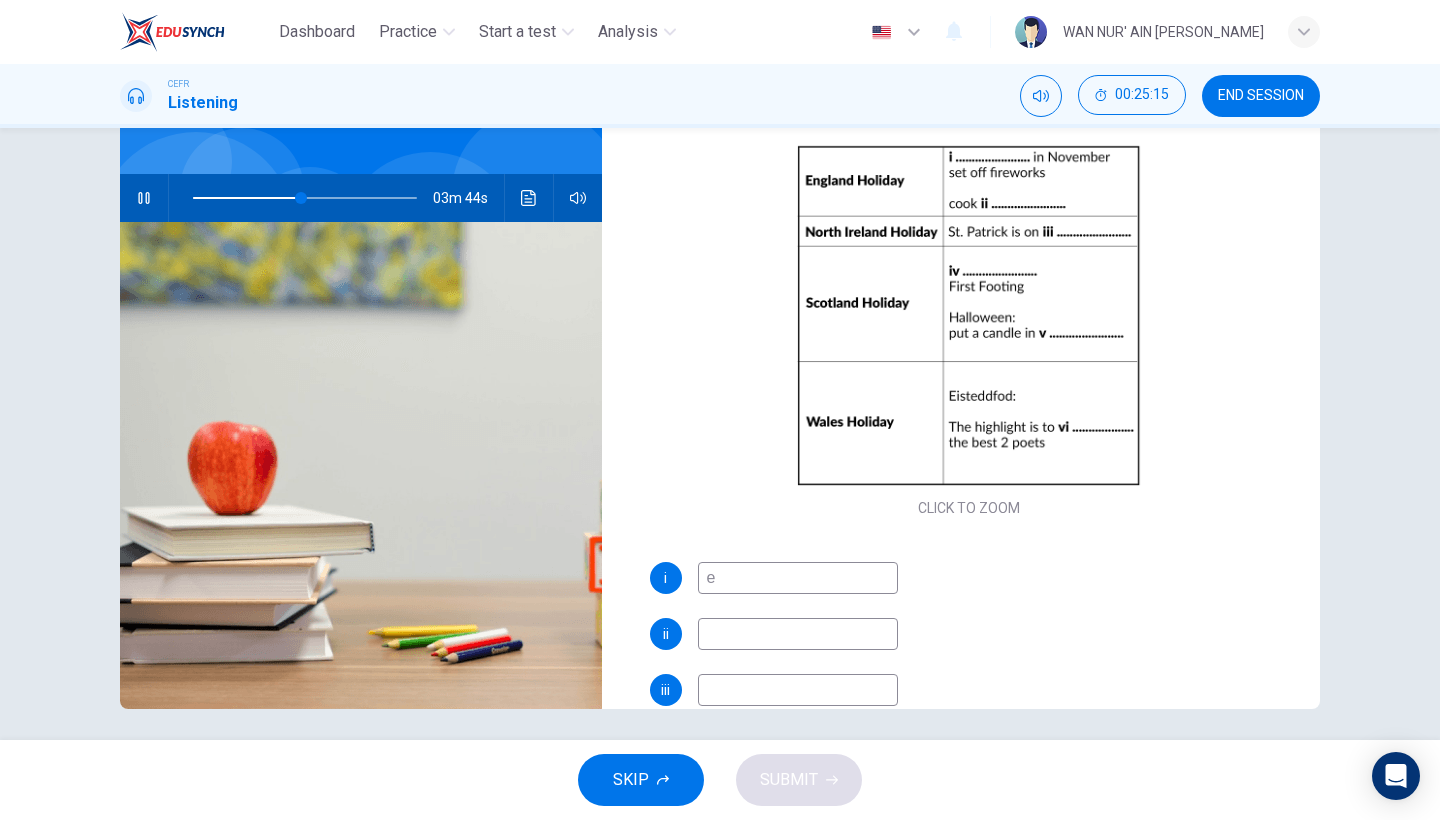 type on "ea" 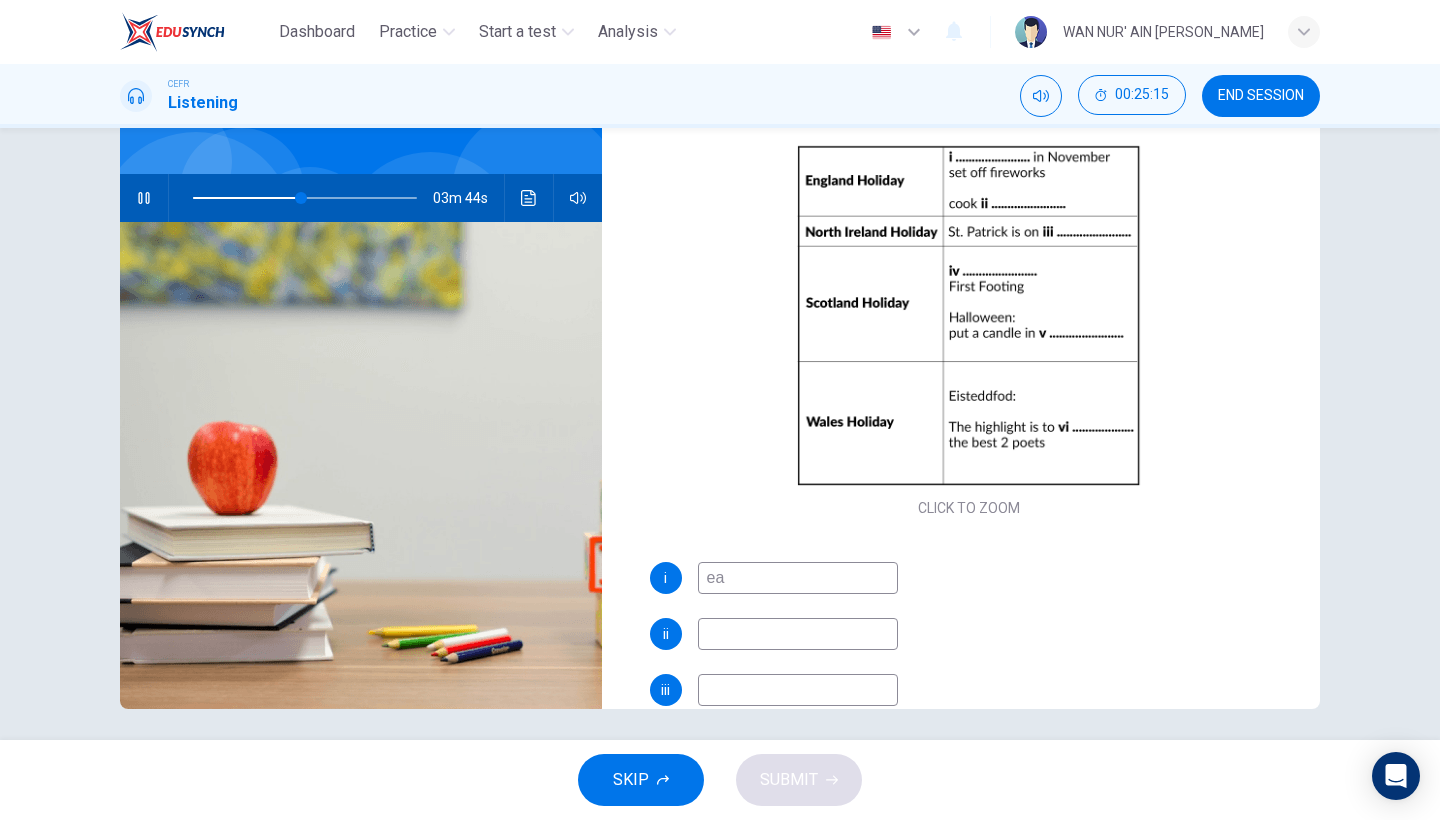 type on "49" 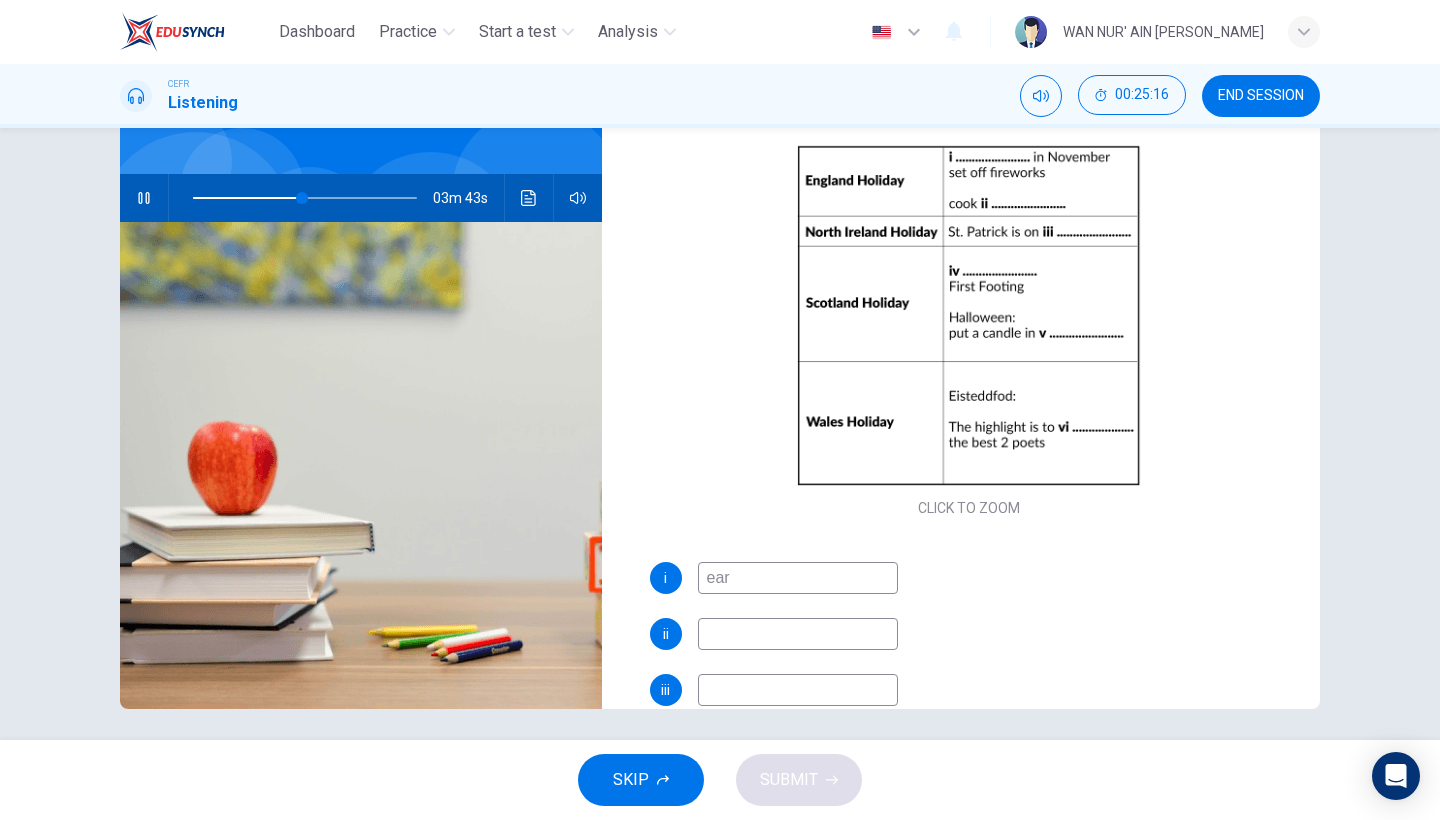 type on "[PERSON_NAME]" 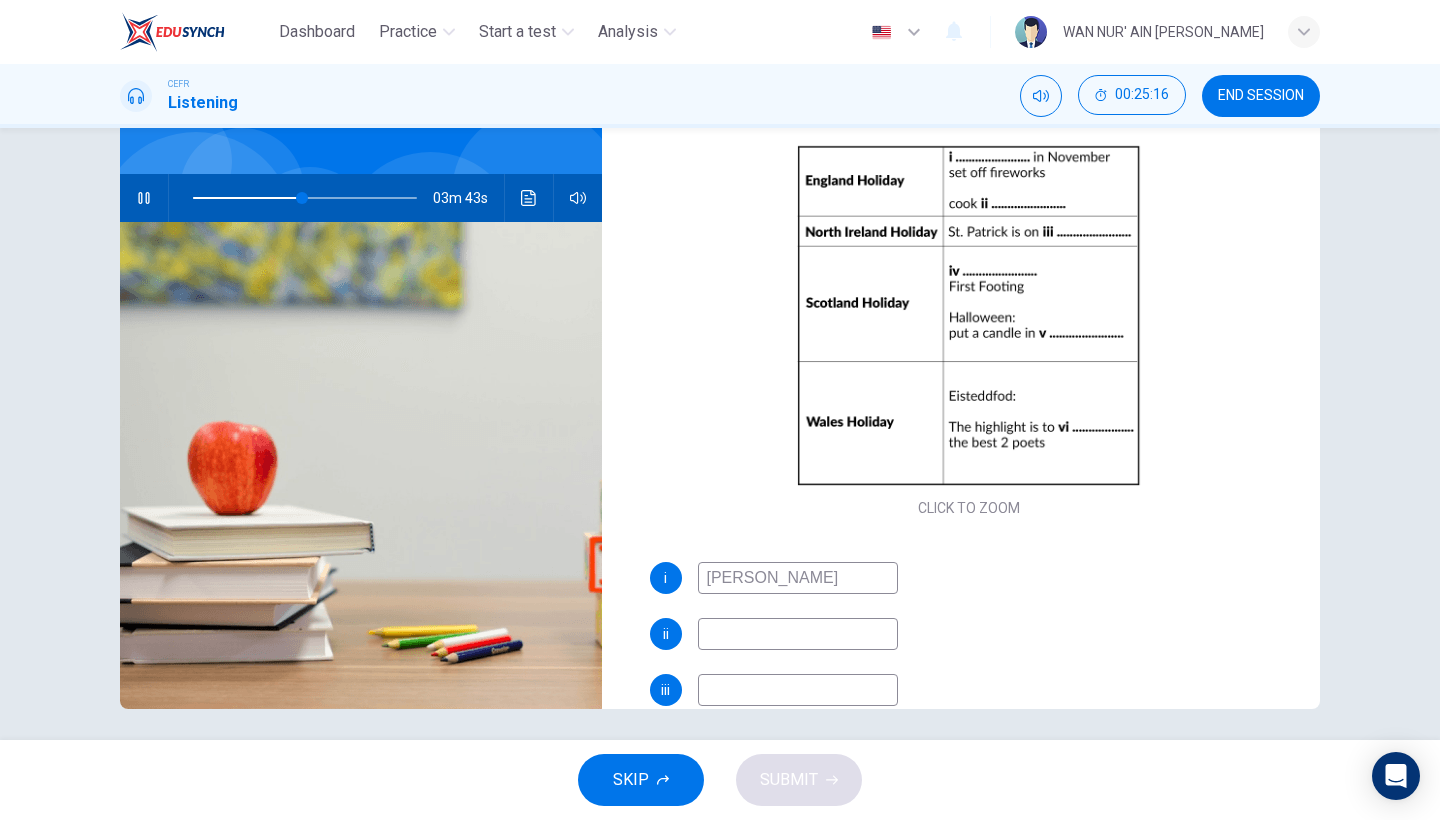 type on "49" 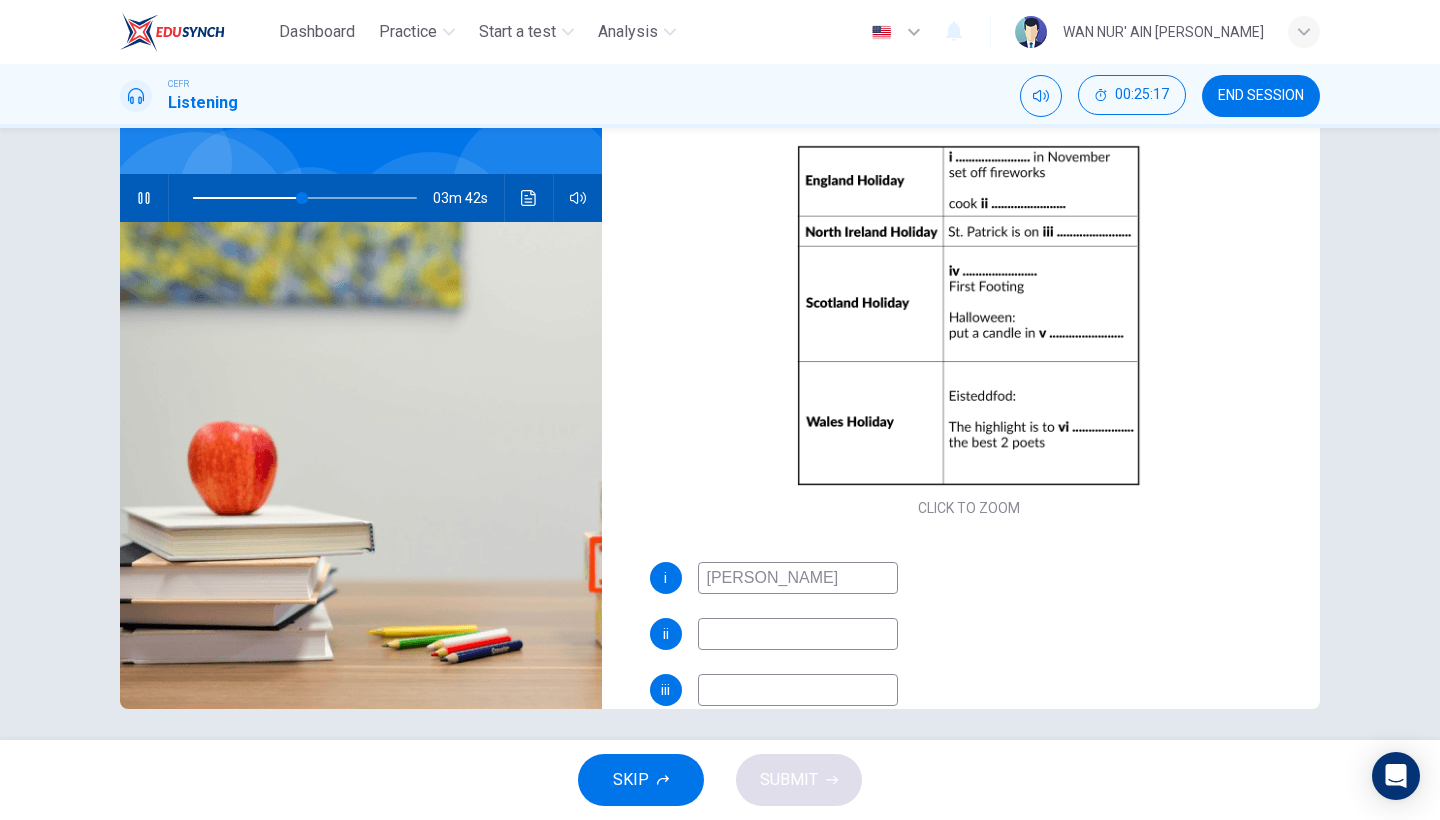 type on "early" 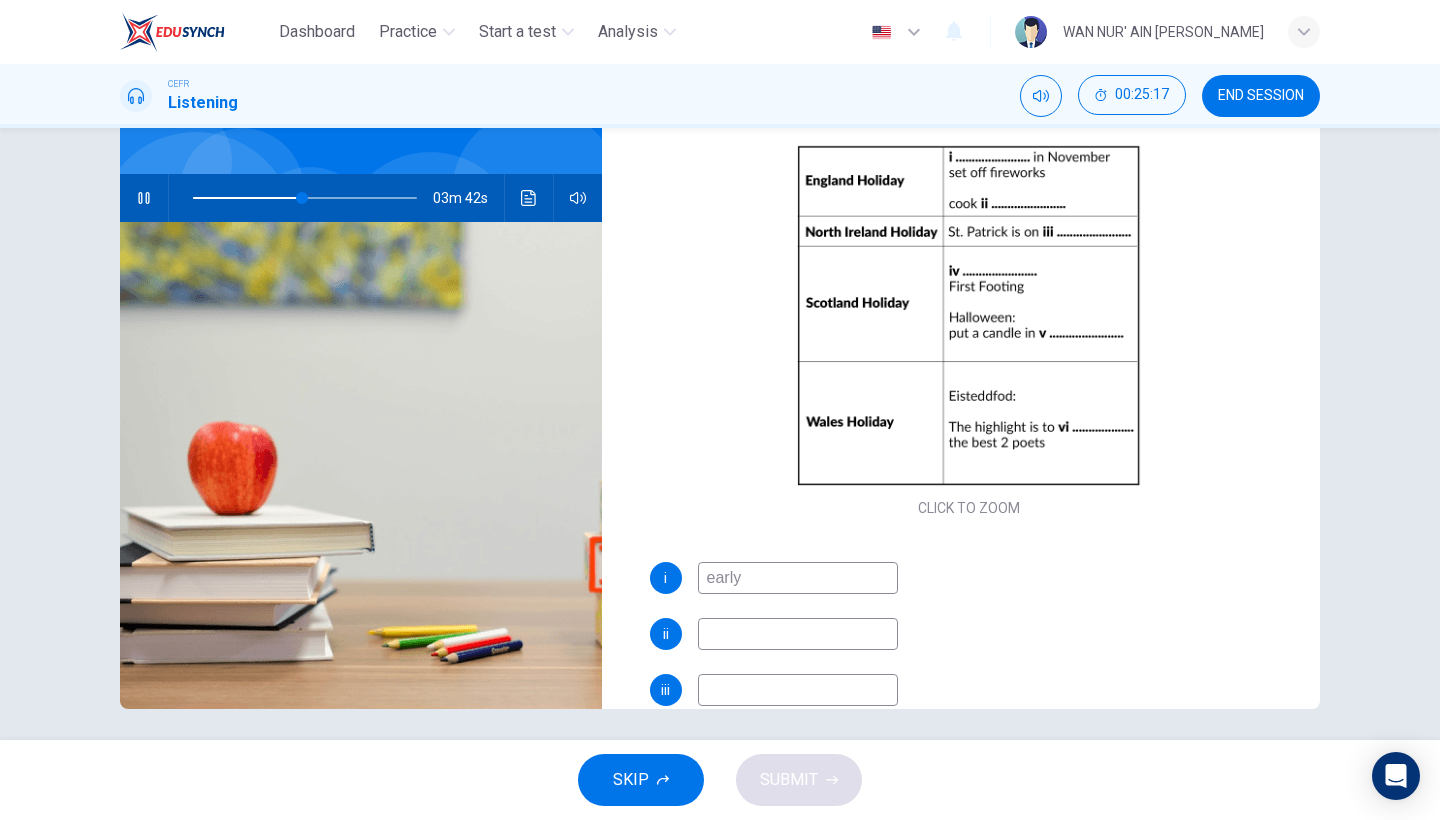 type on "49" 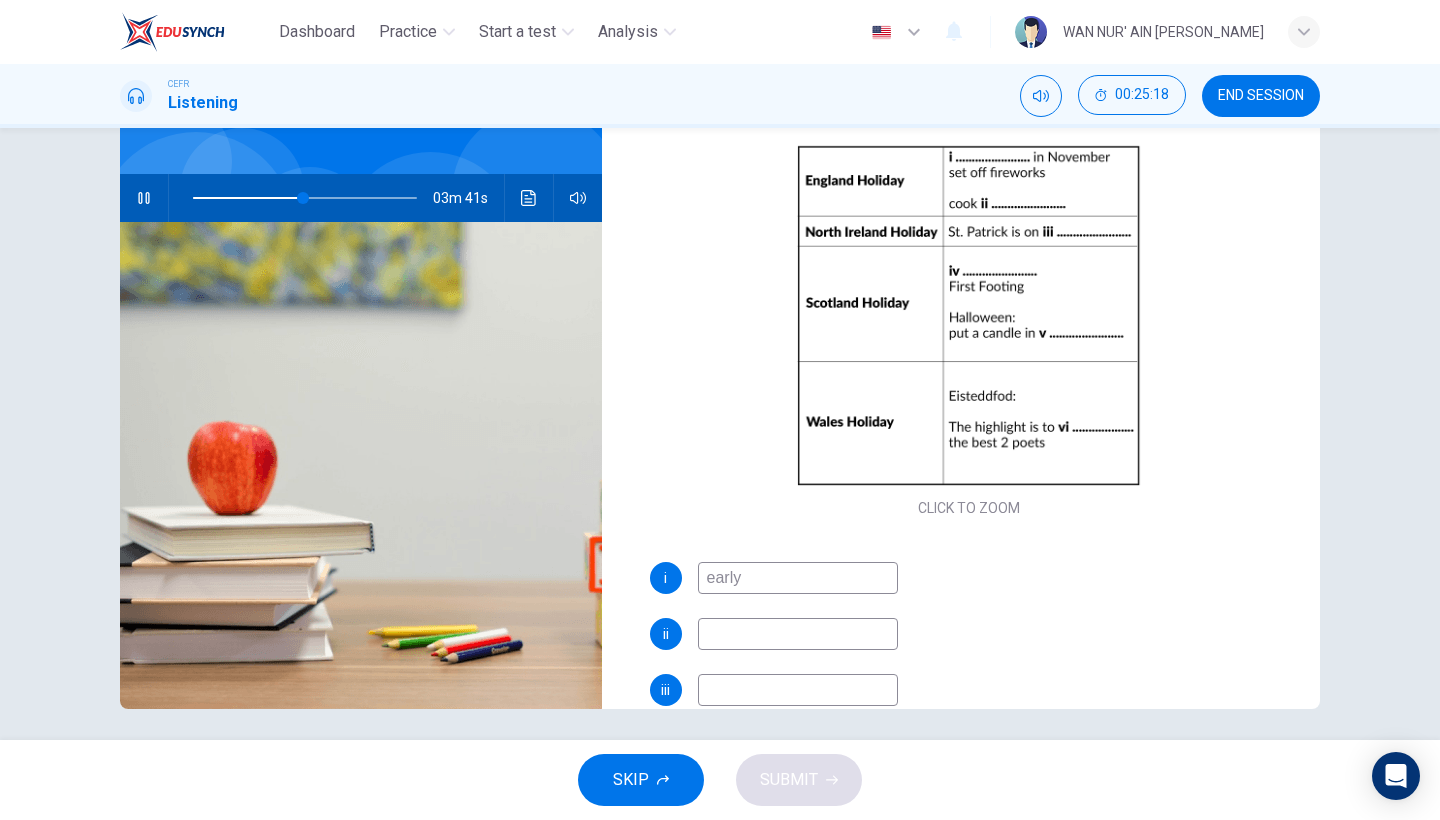 click at bounding box center (798, 634) 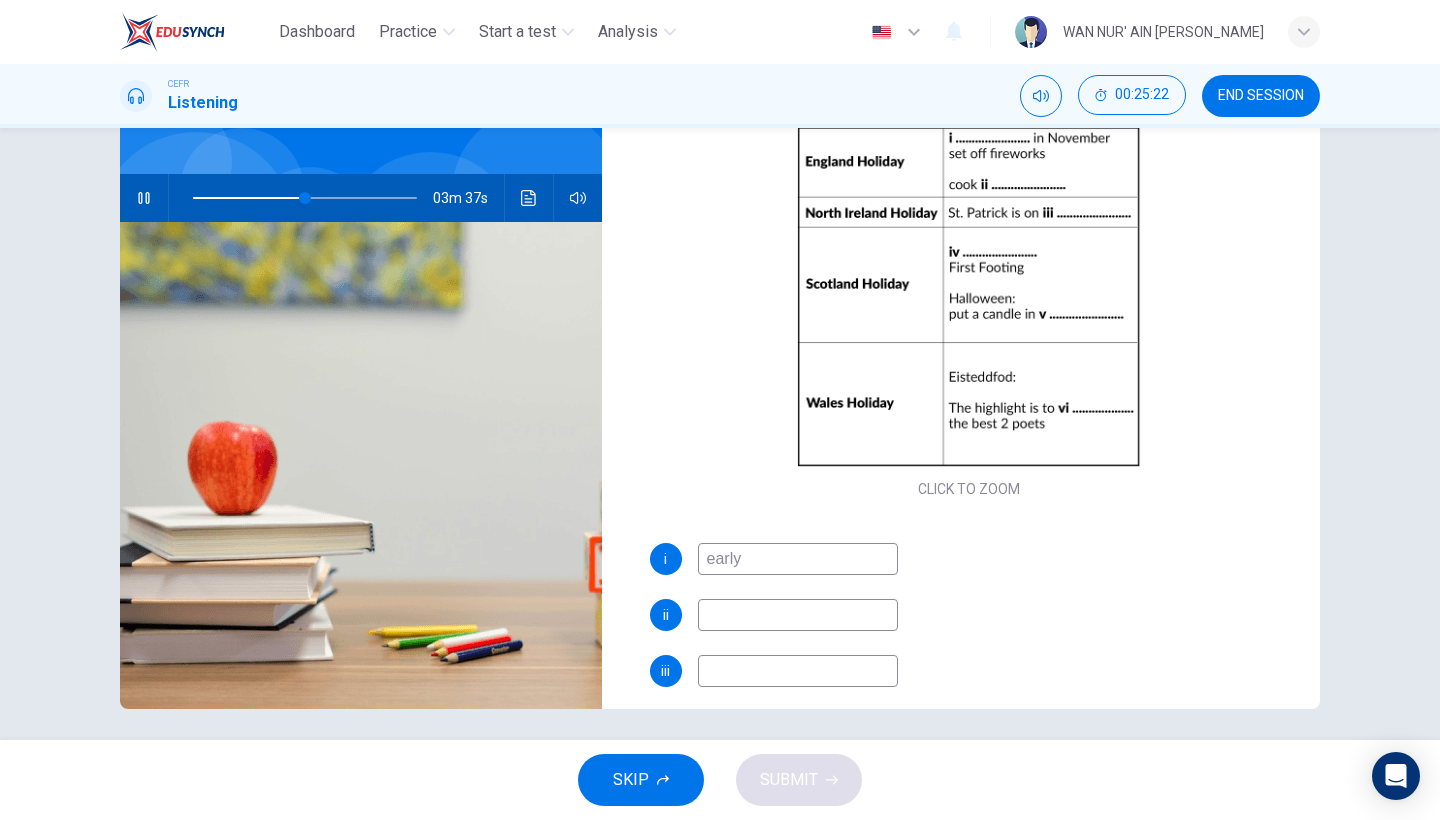scroll, scrollTop: 97, scrollLeft: 0, axis: vertical 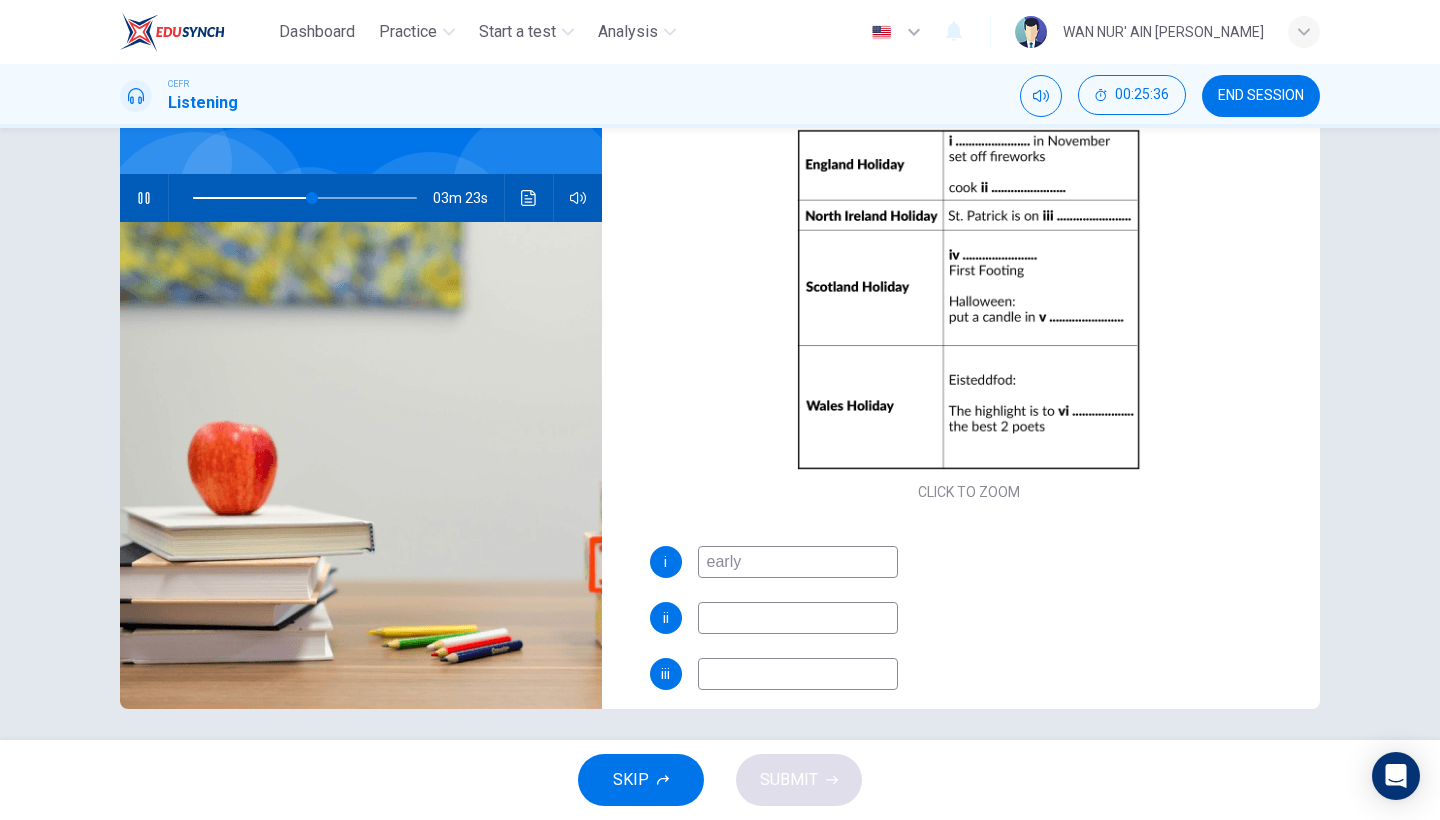 type on "54" 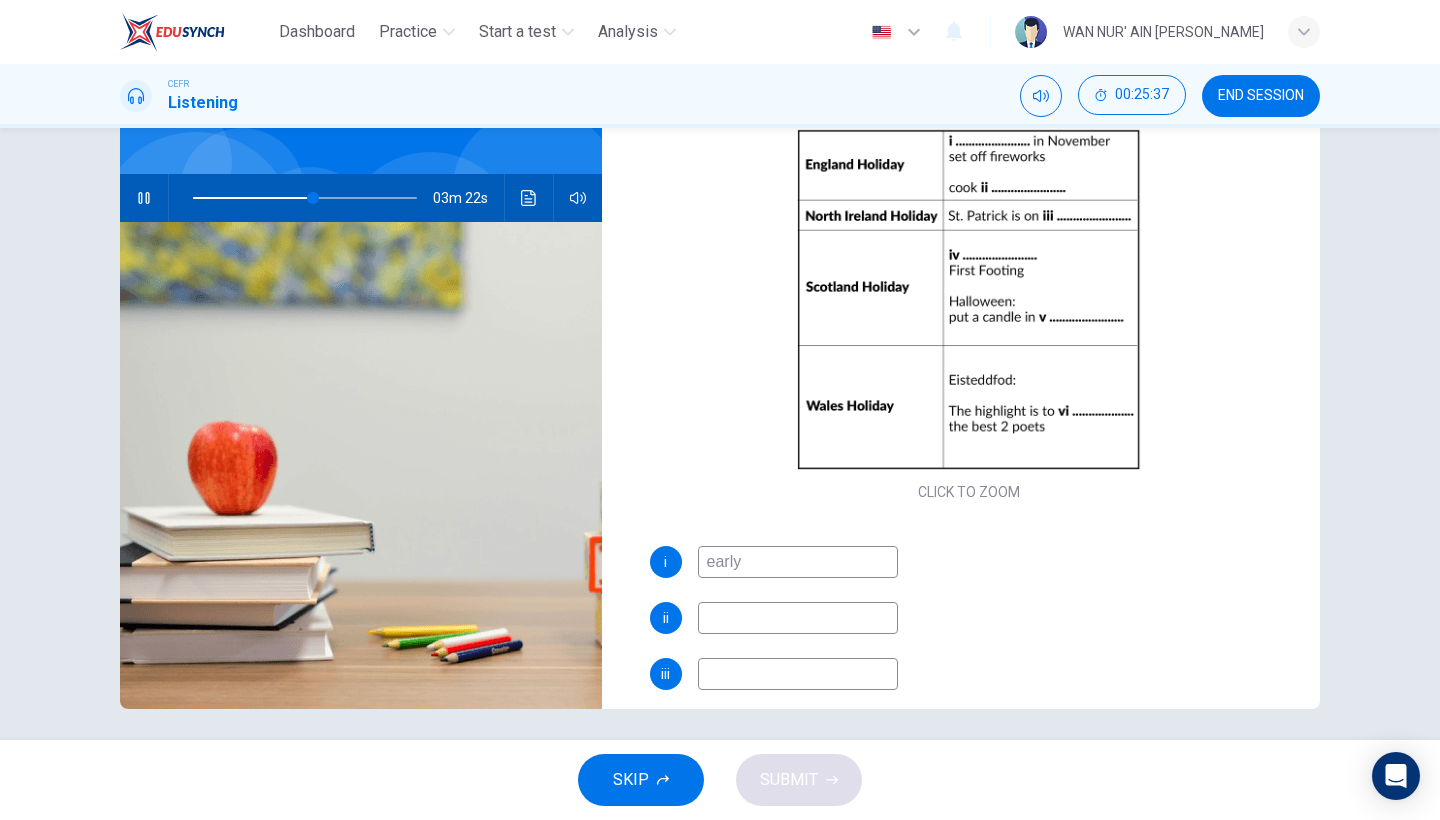 type on "p" 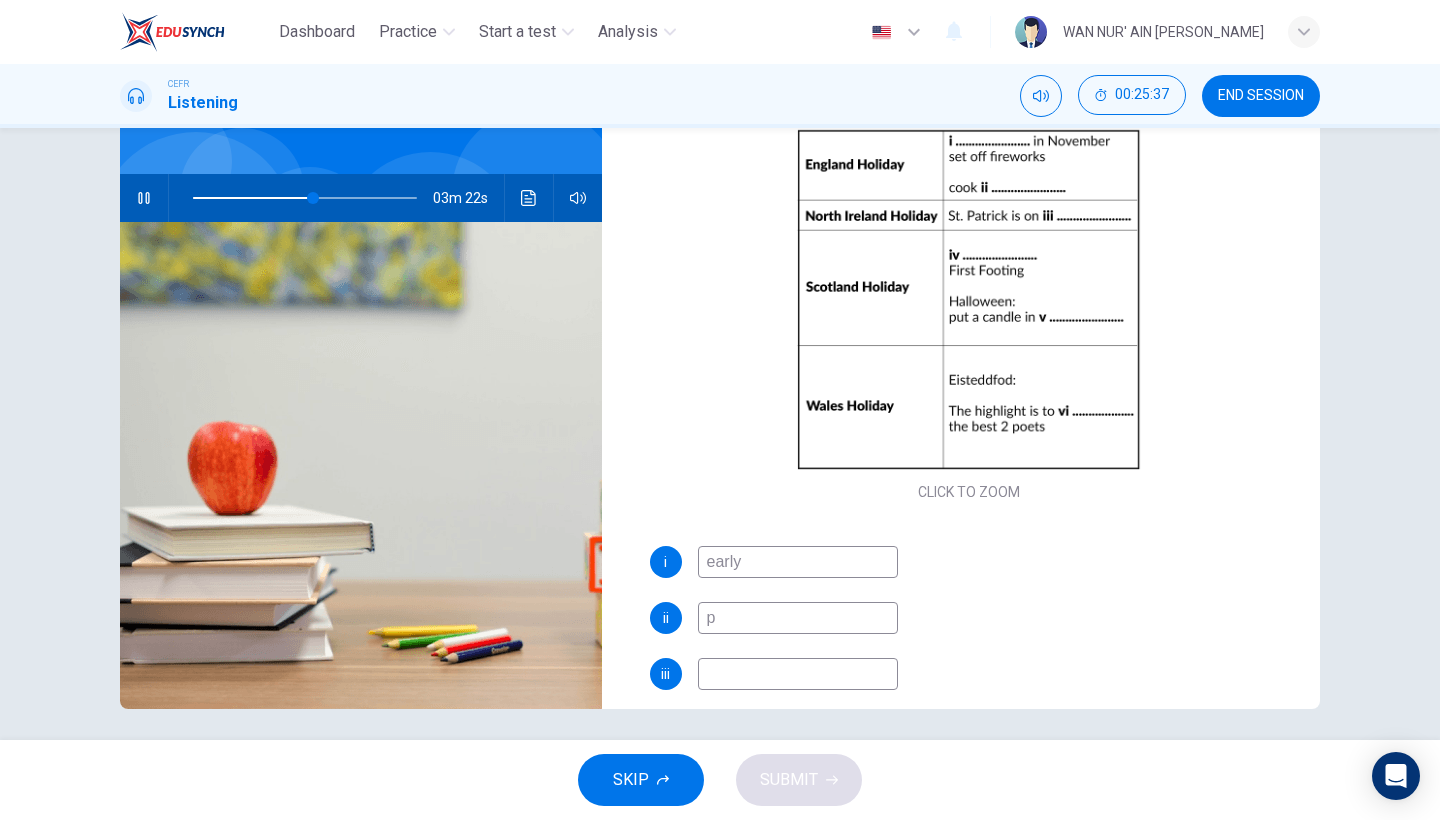 type on "54" 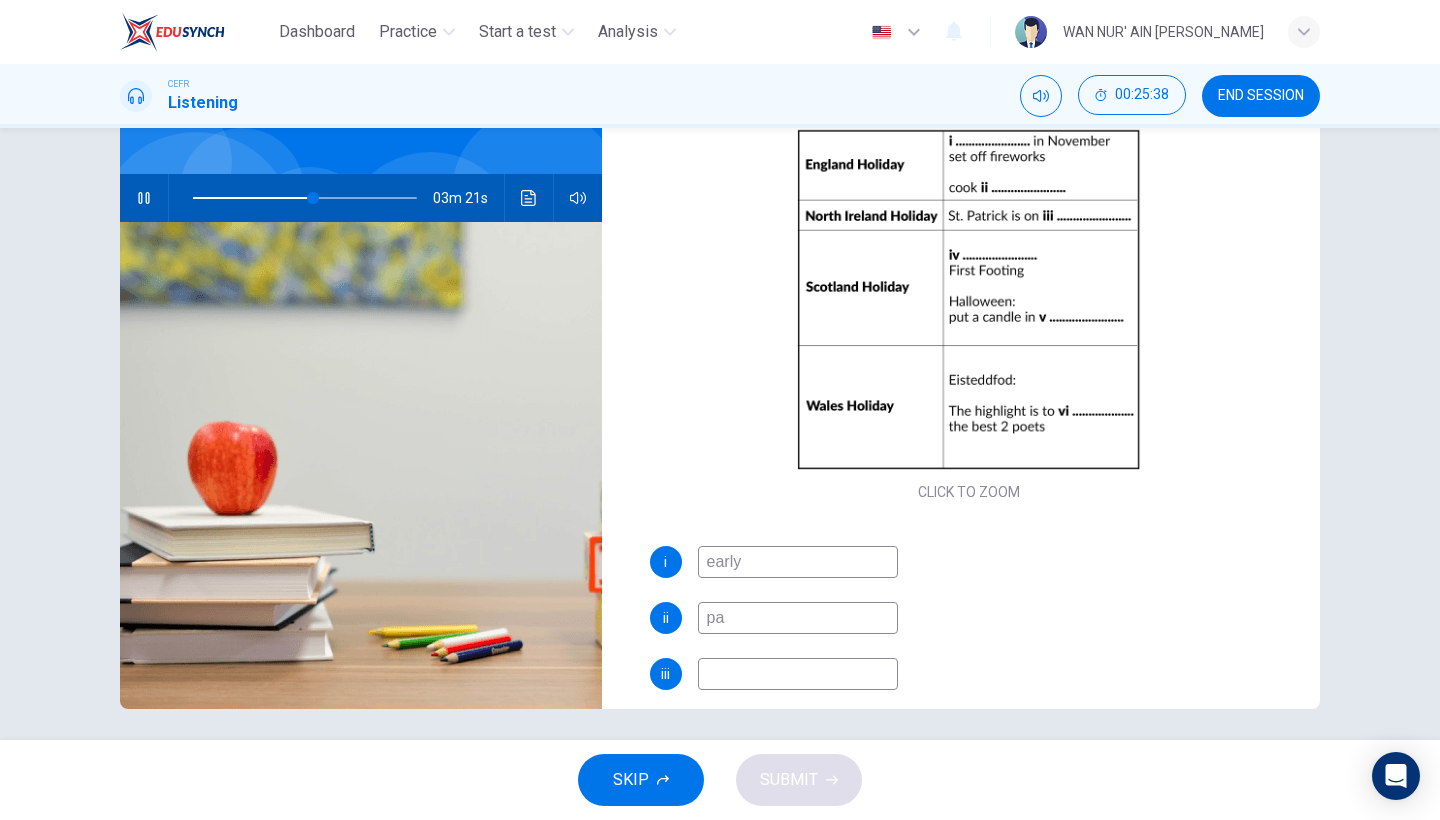 type on "p" 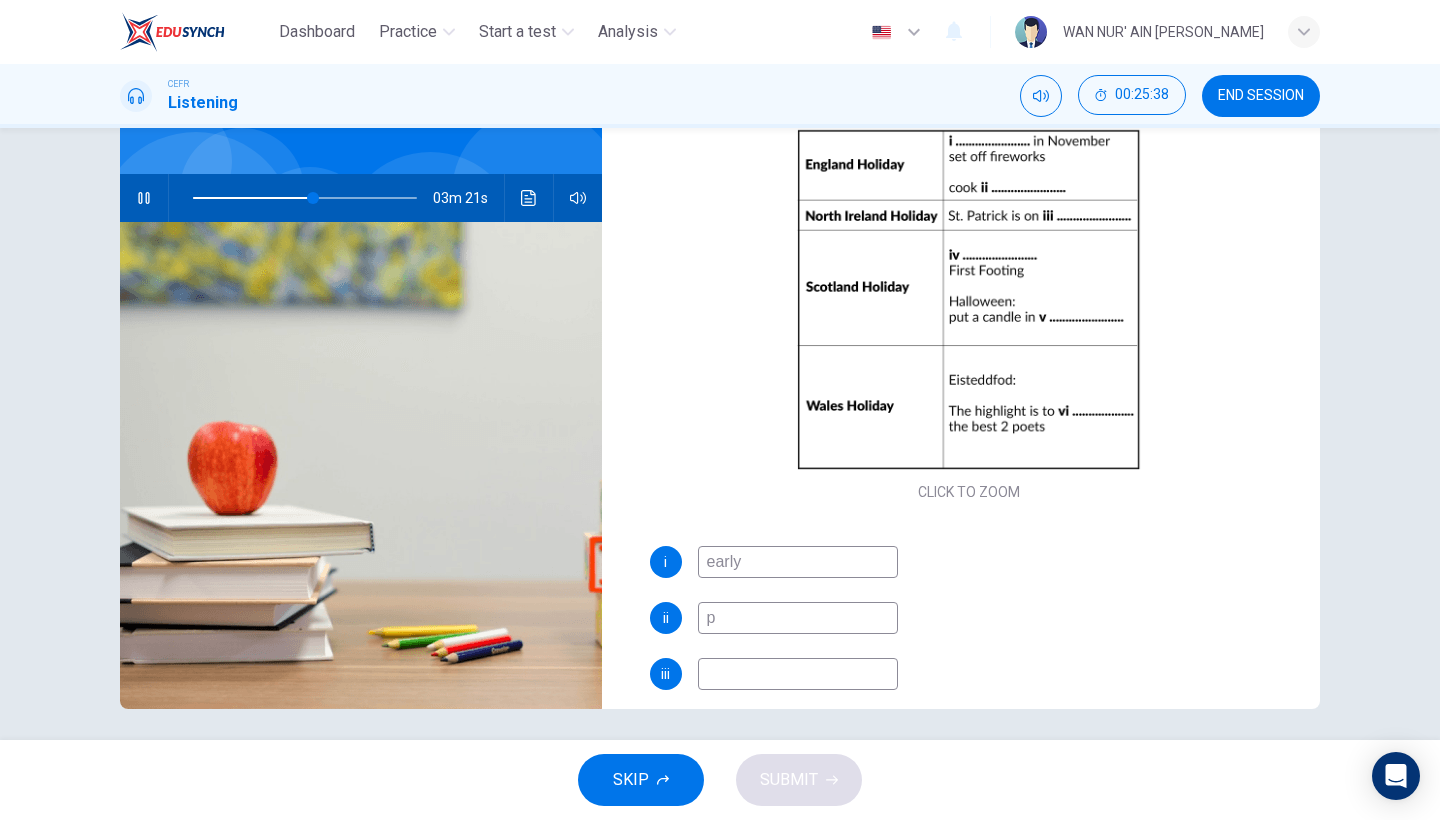 type on "54" 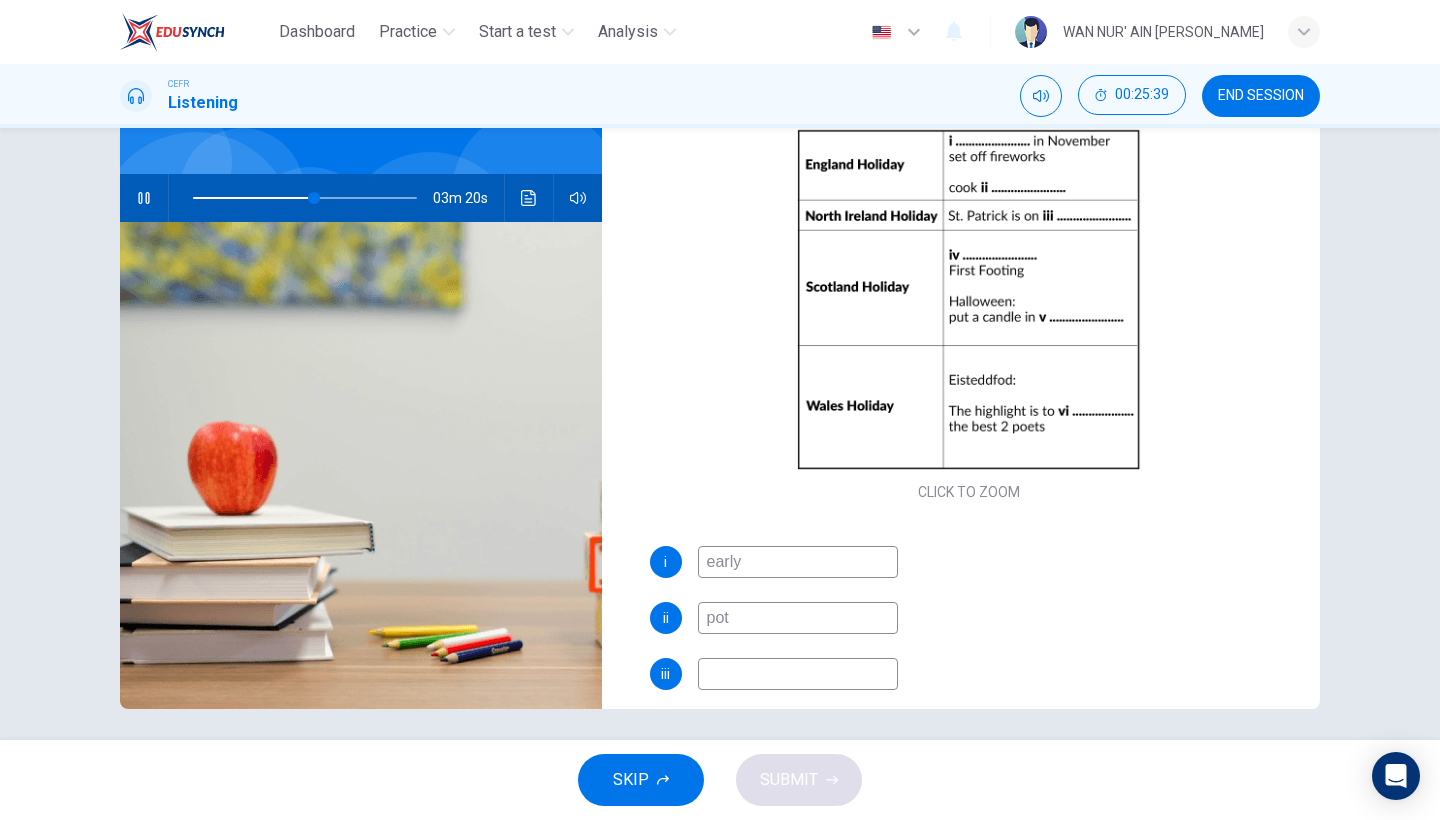 type on "pota" 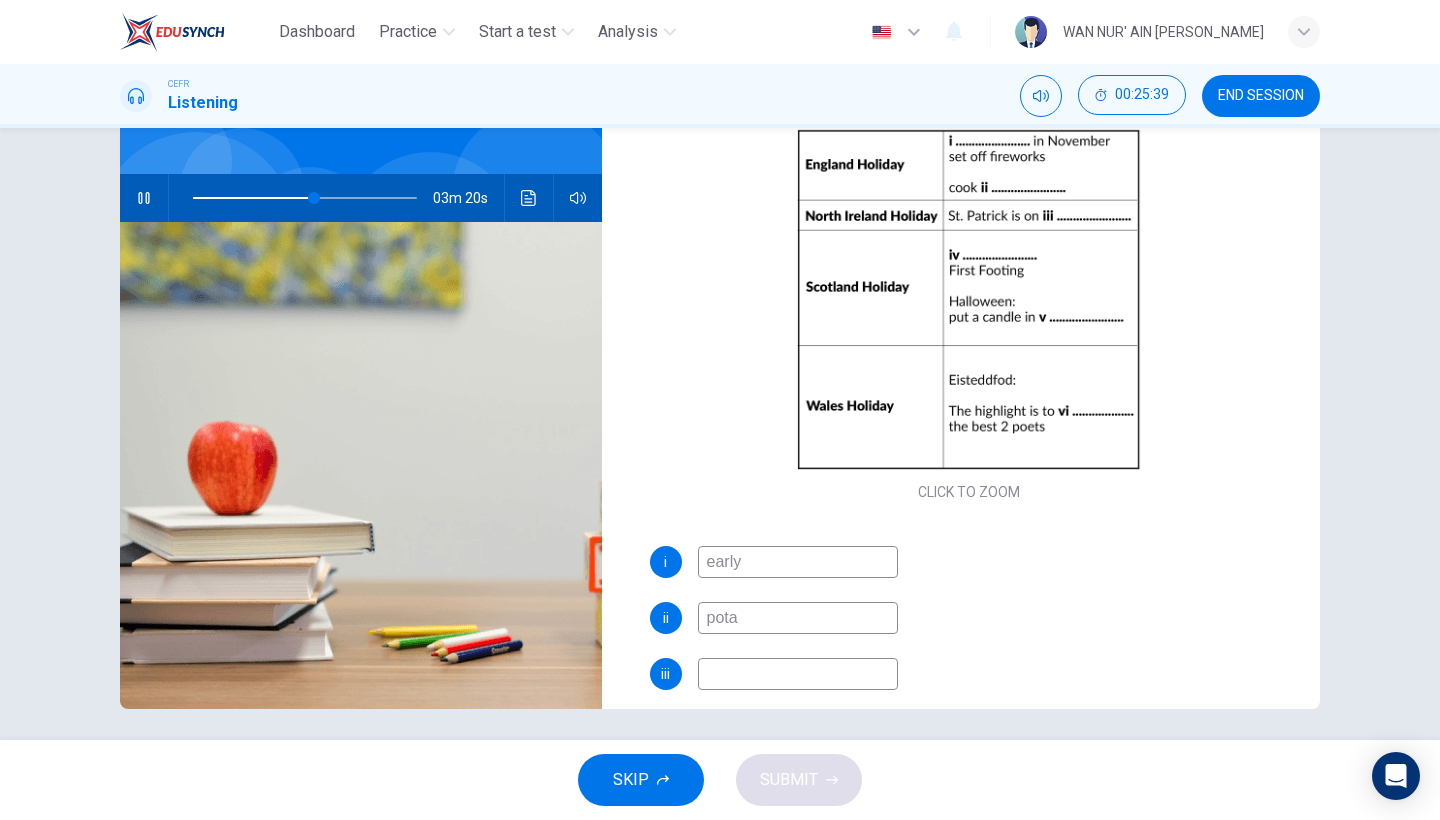 type on "54" 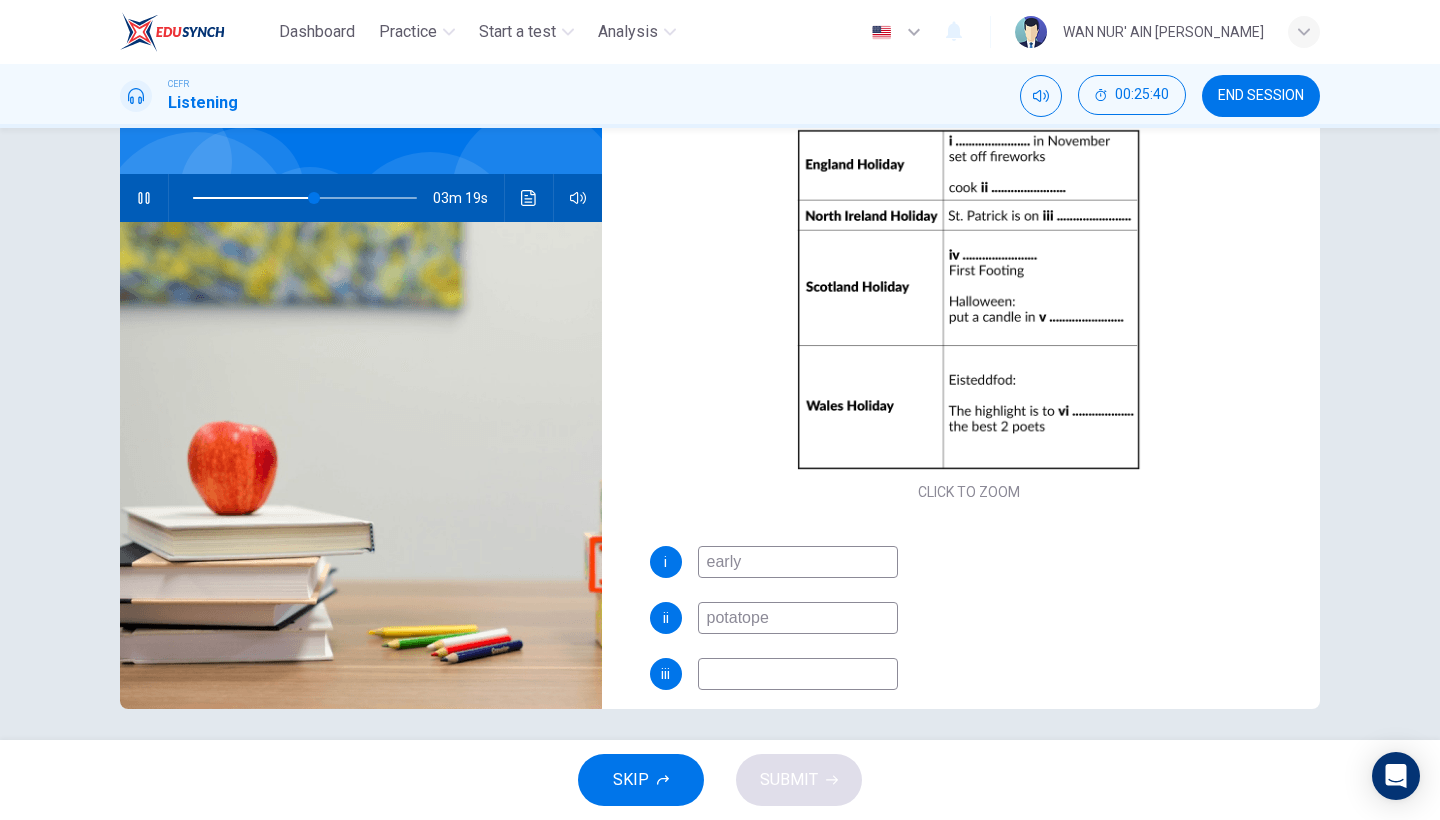 type on "potatop" 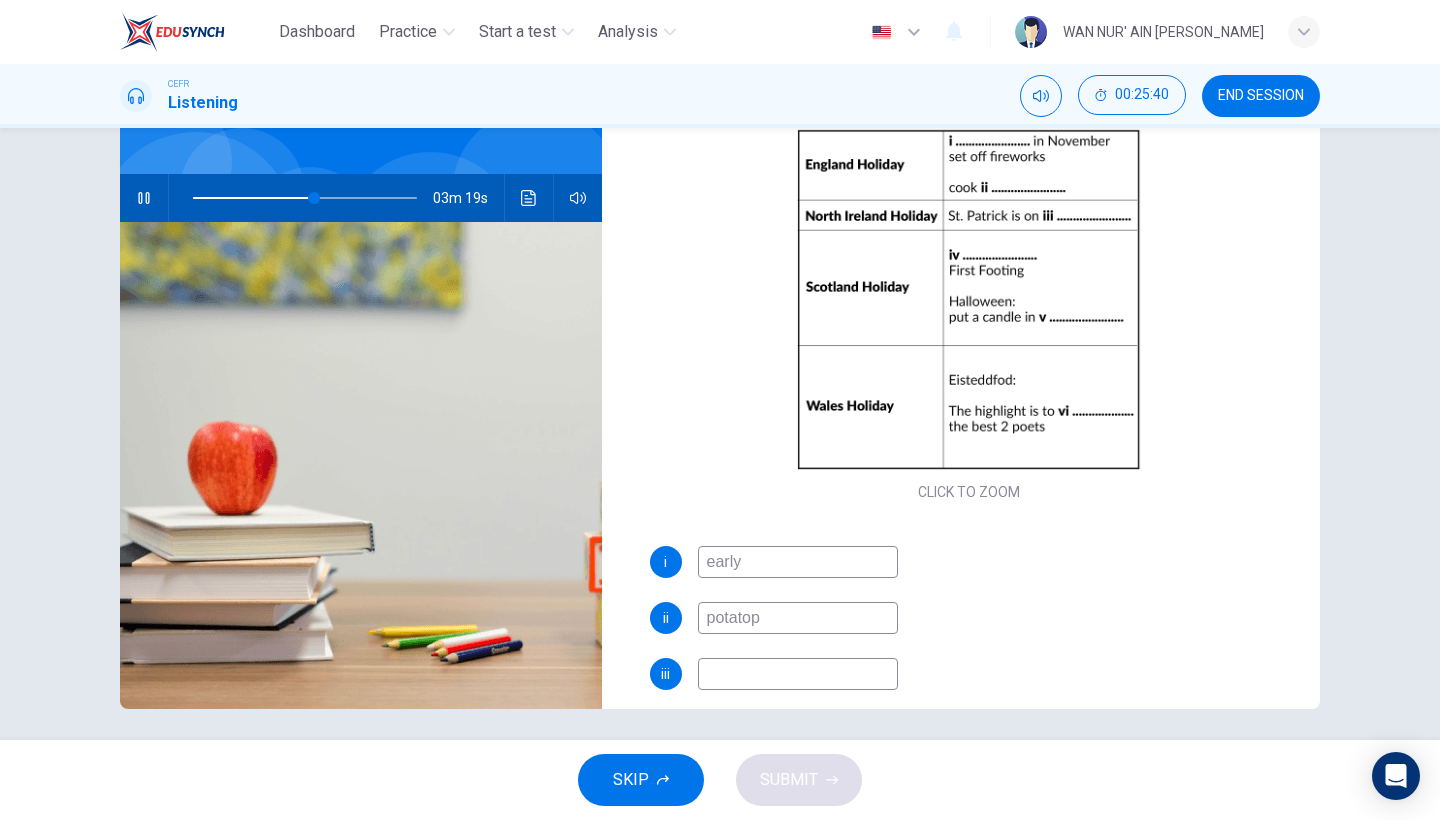 type on "54" 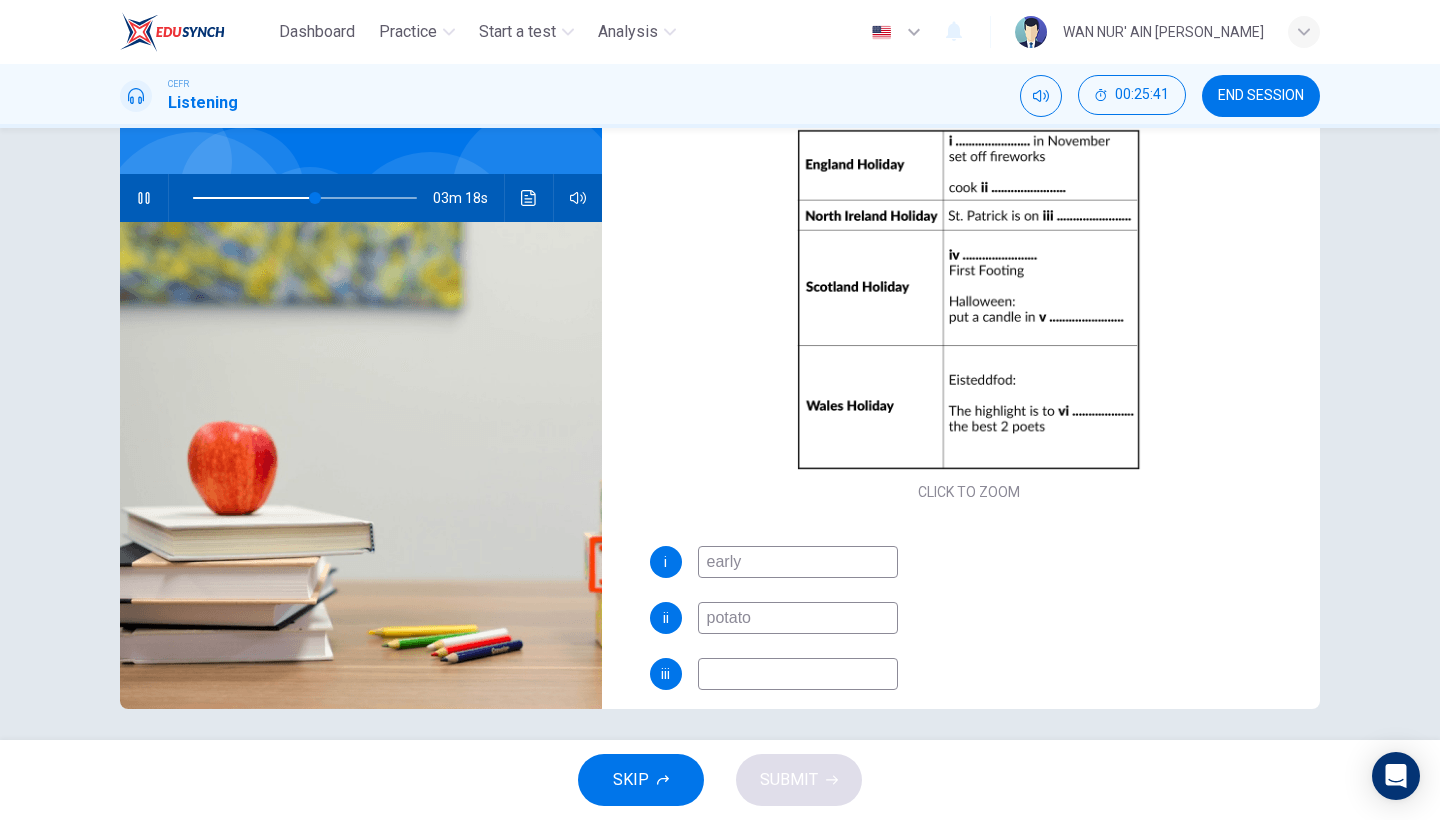 type on "55" 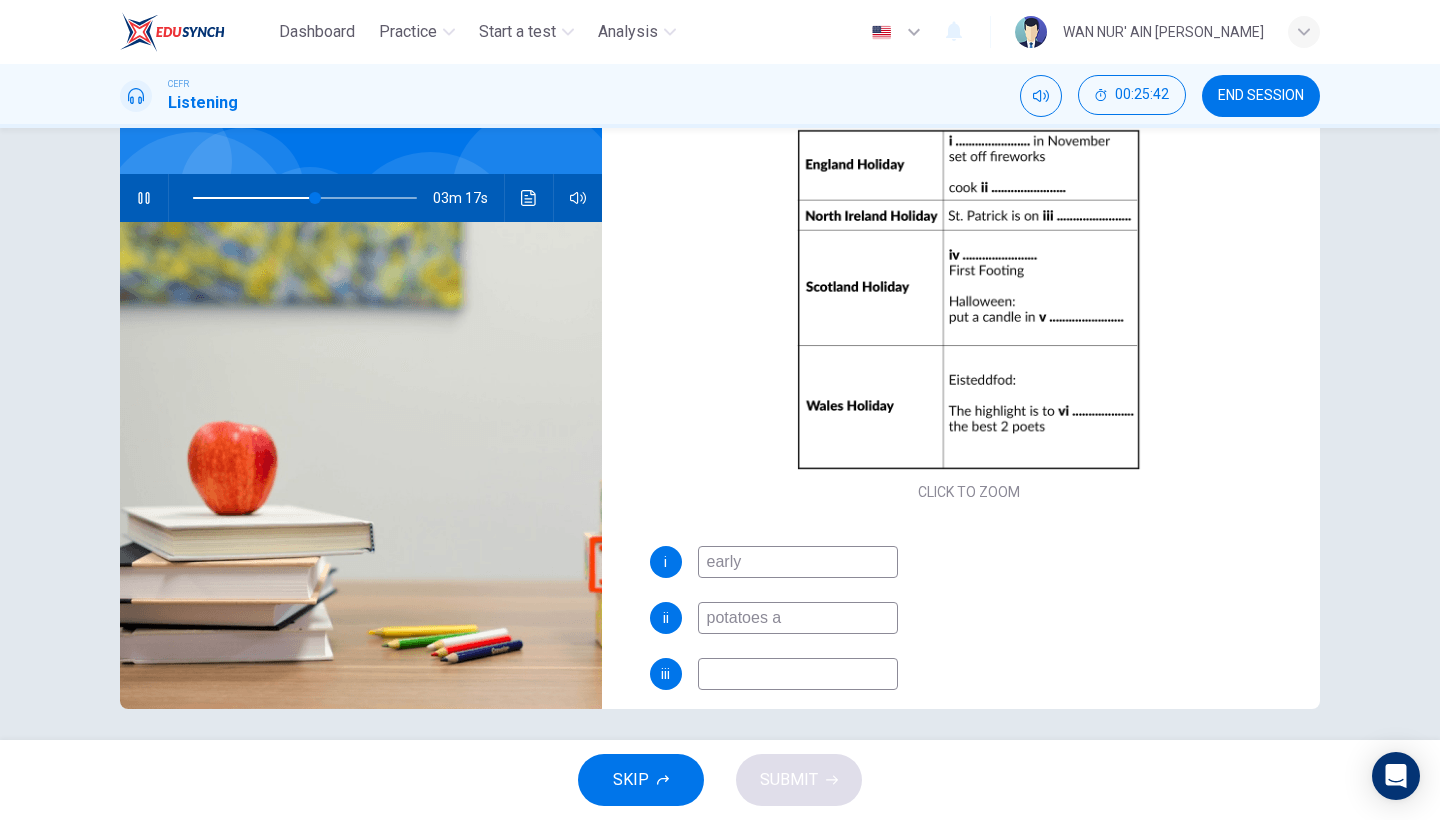 type on "potatoes an" 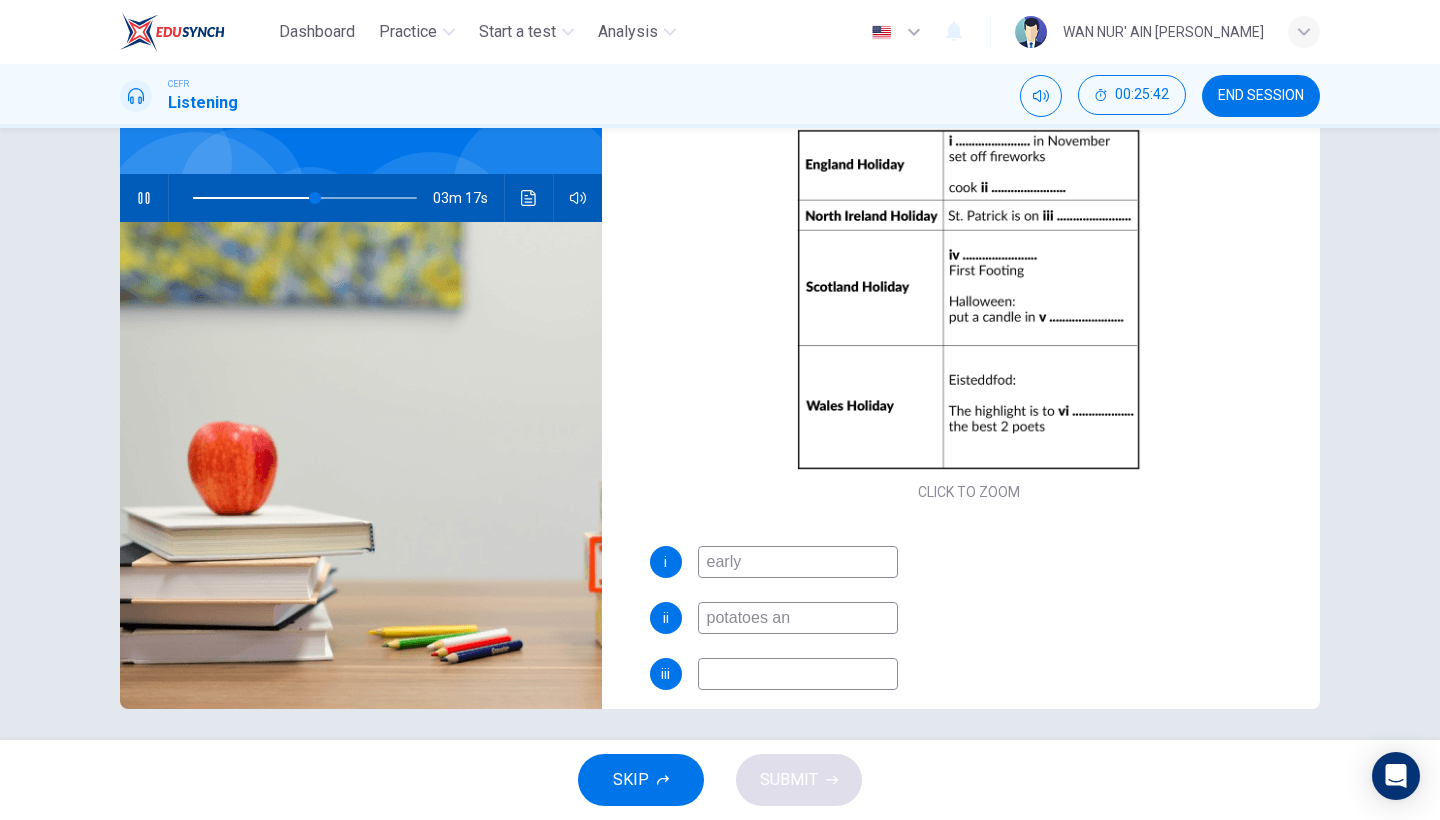 type on "55" 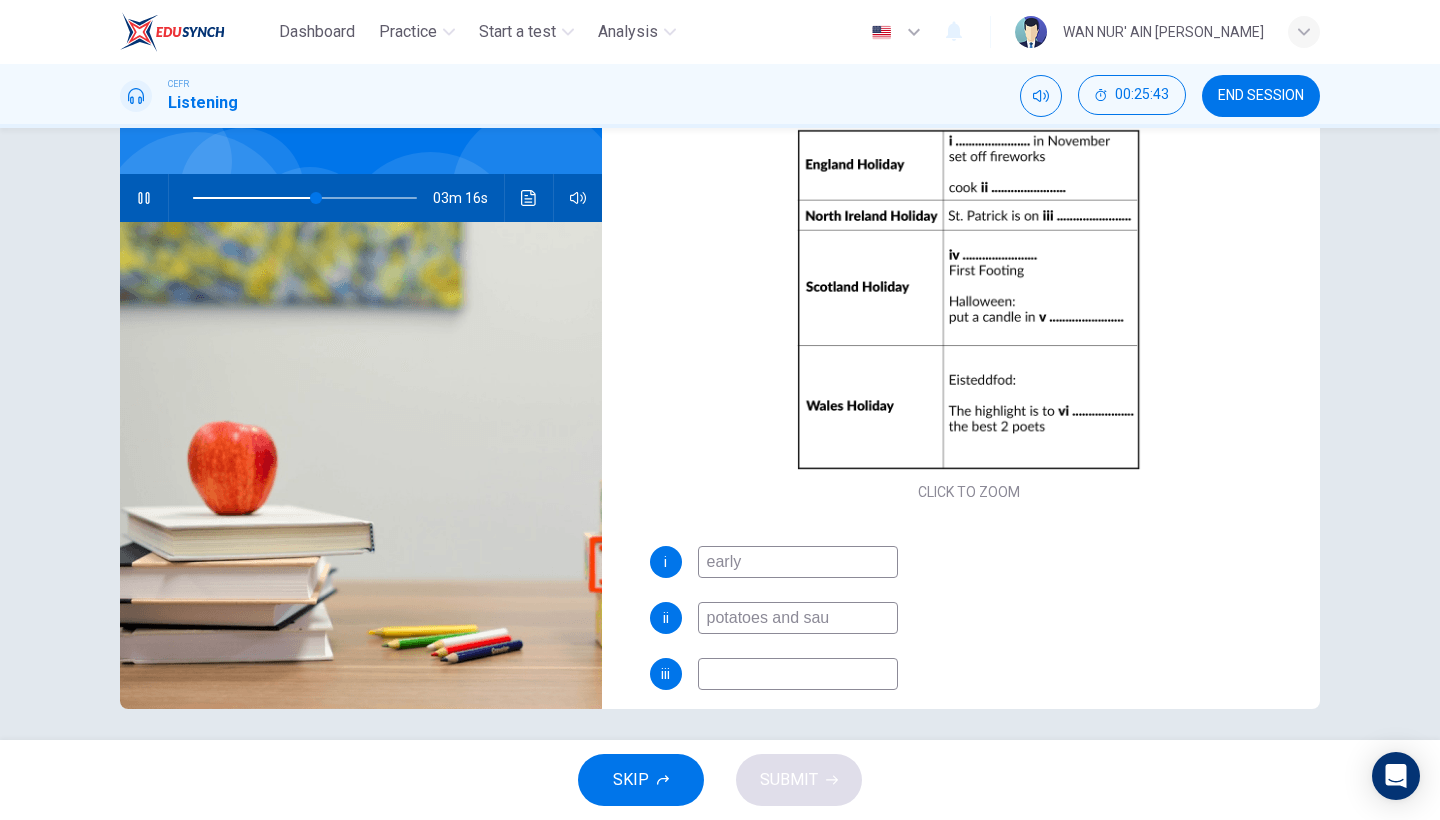 type on "potatoes and saus" 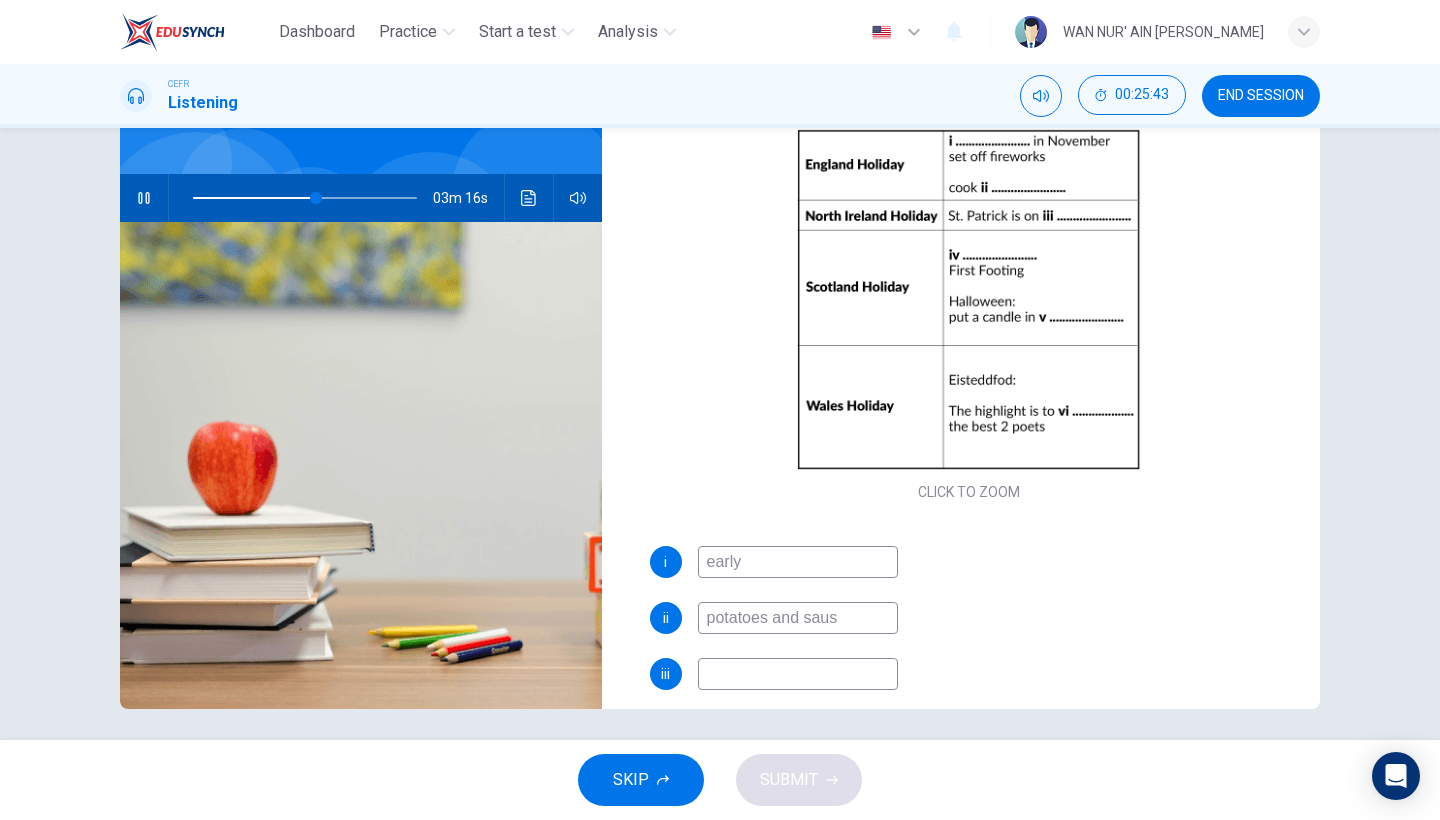 type on "55" 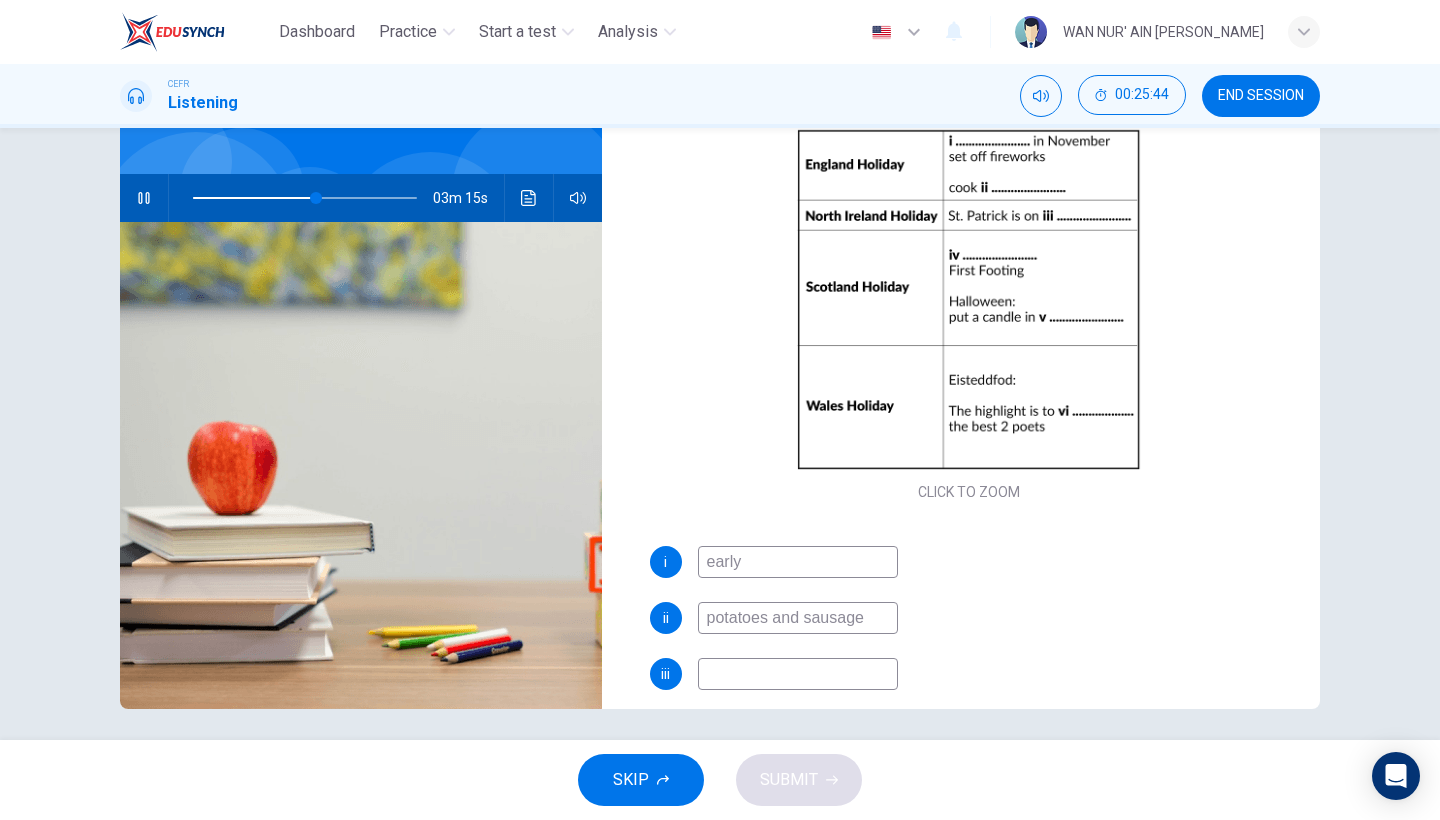 type on "potatoes and sausages" 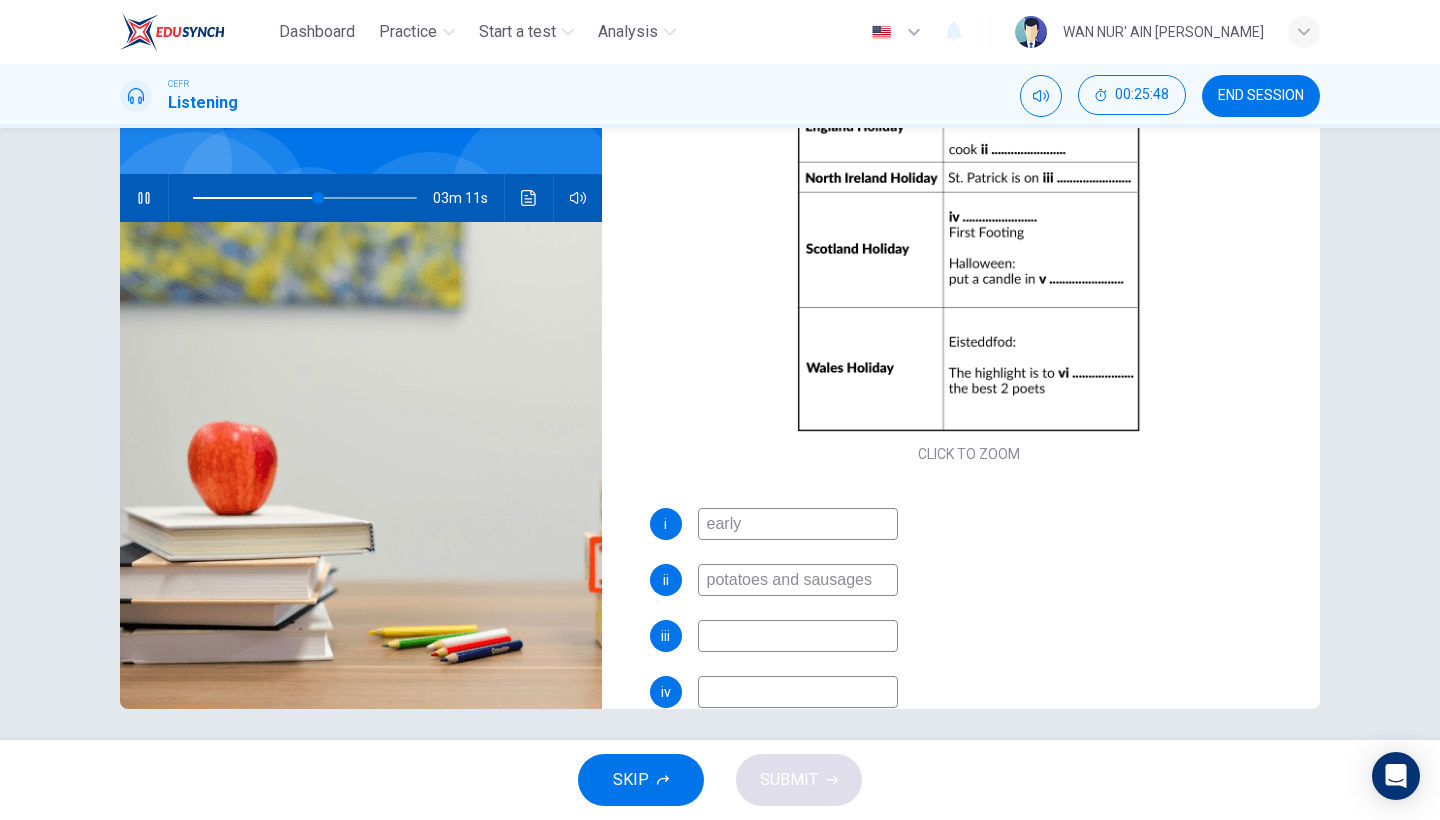 scroll, scrollTop: 136, scrollLeft: 0, axis: vertical 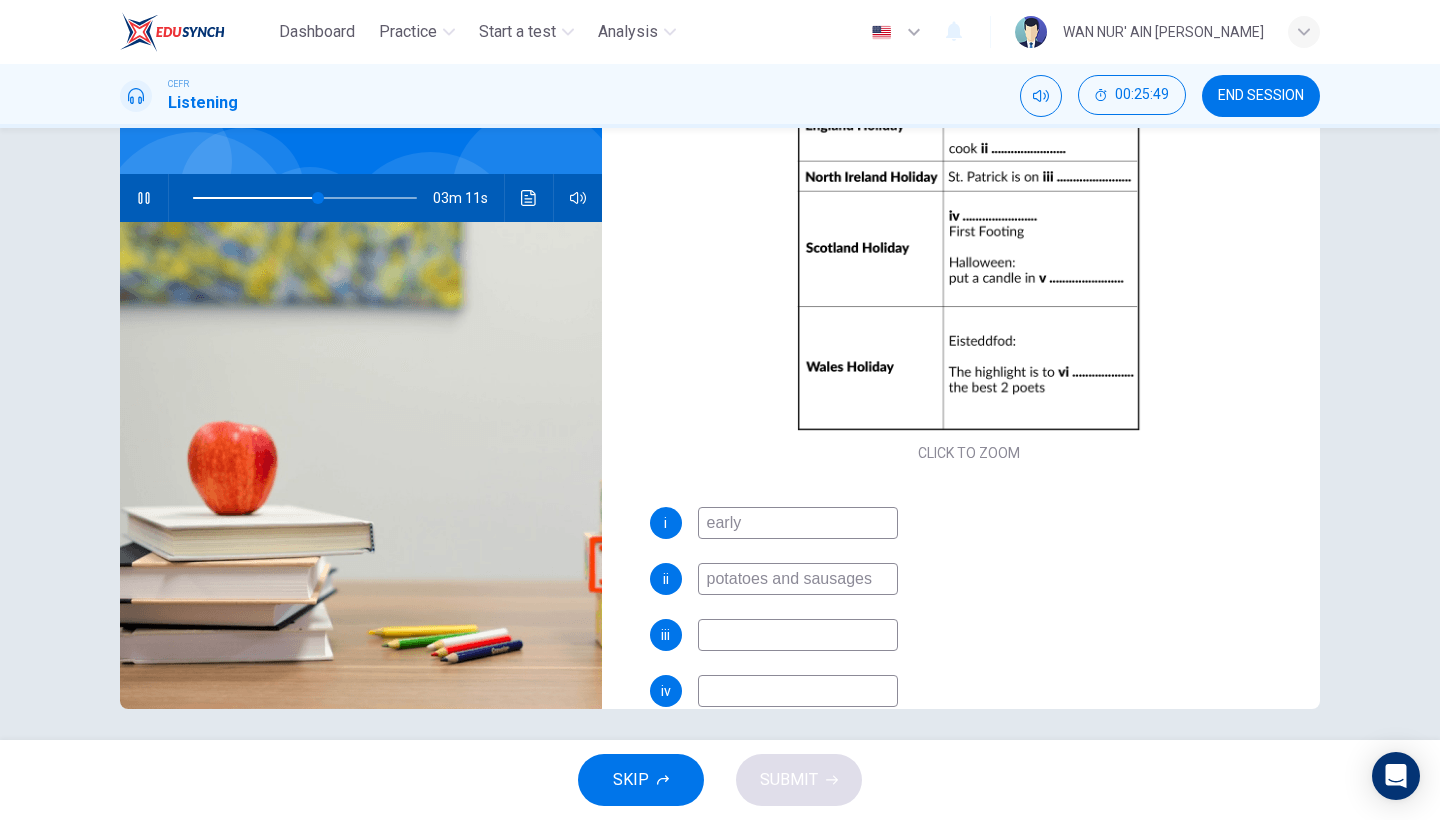 type on "56" 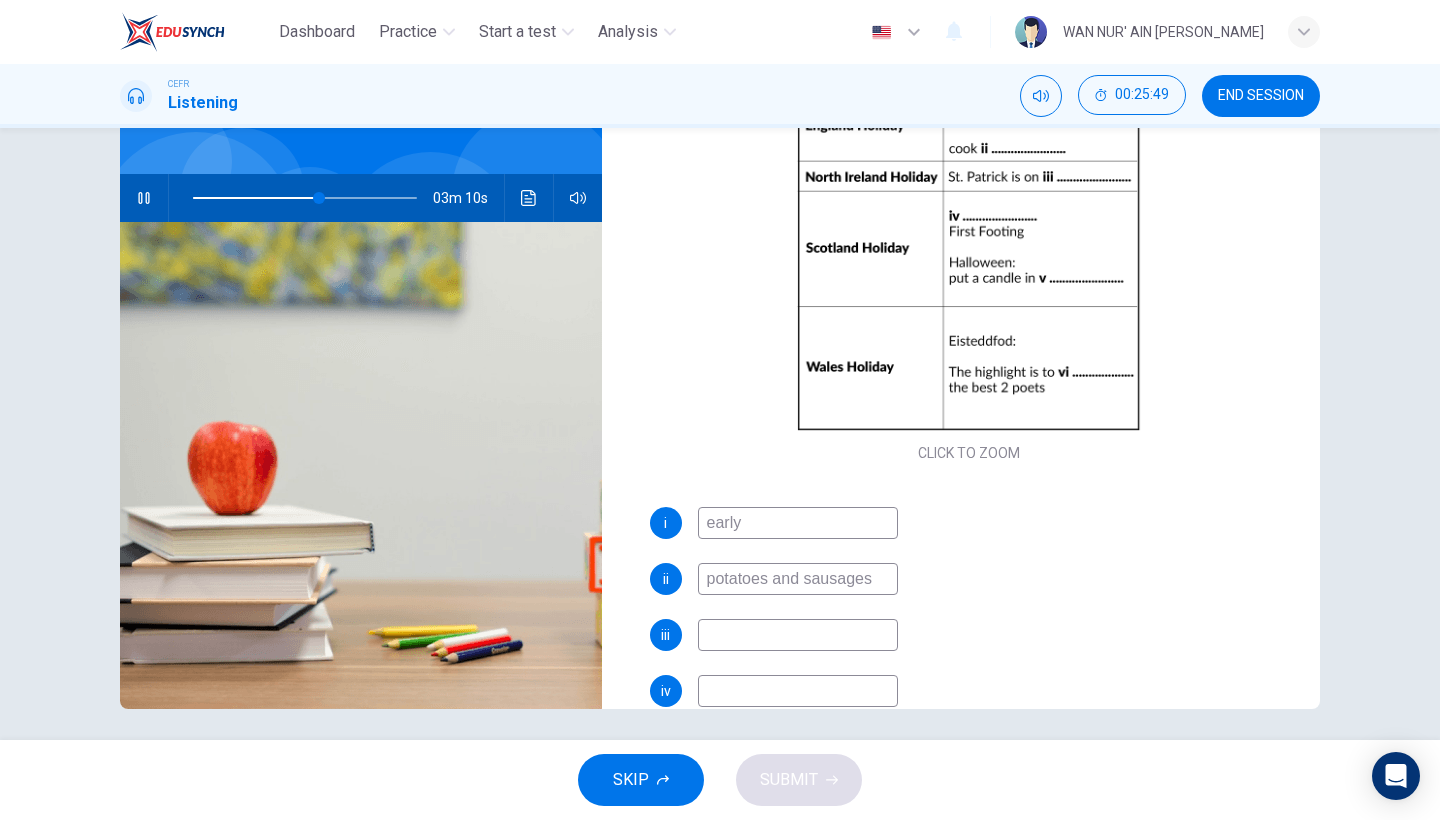 type on "potatoes and sausages" 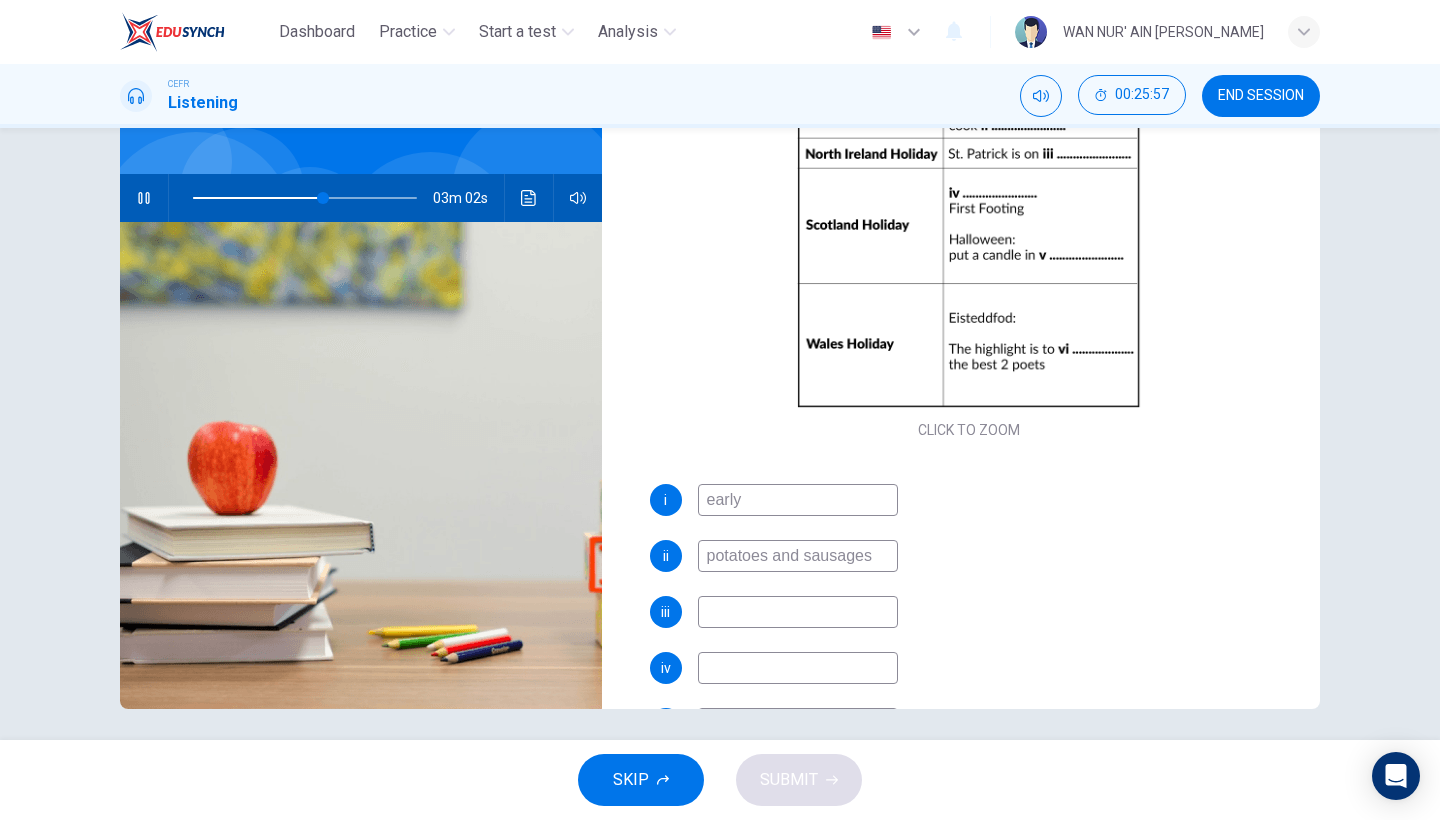 scroll, scrollTop: 154, scrollLeft: 0, axis: vertical 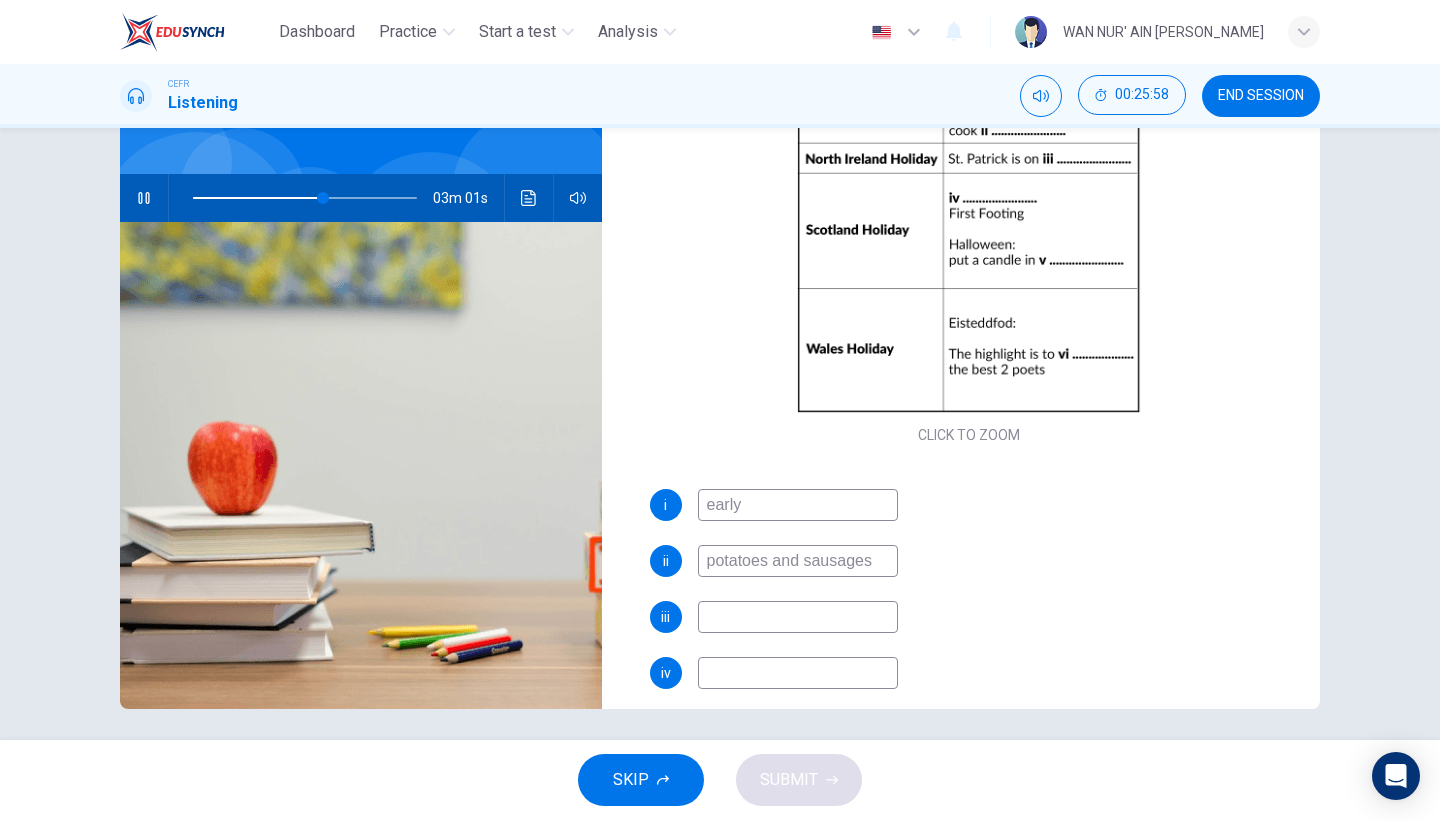 type on "59" 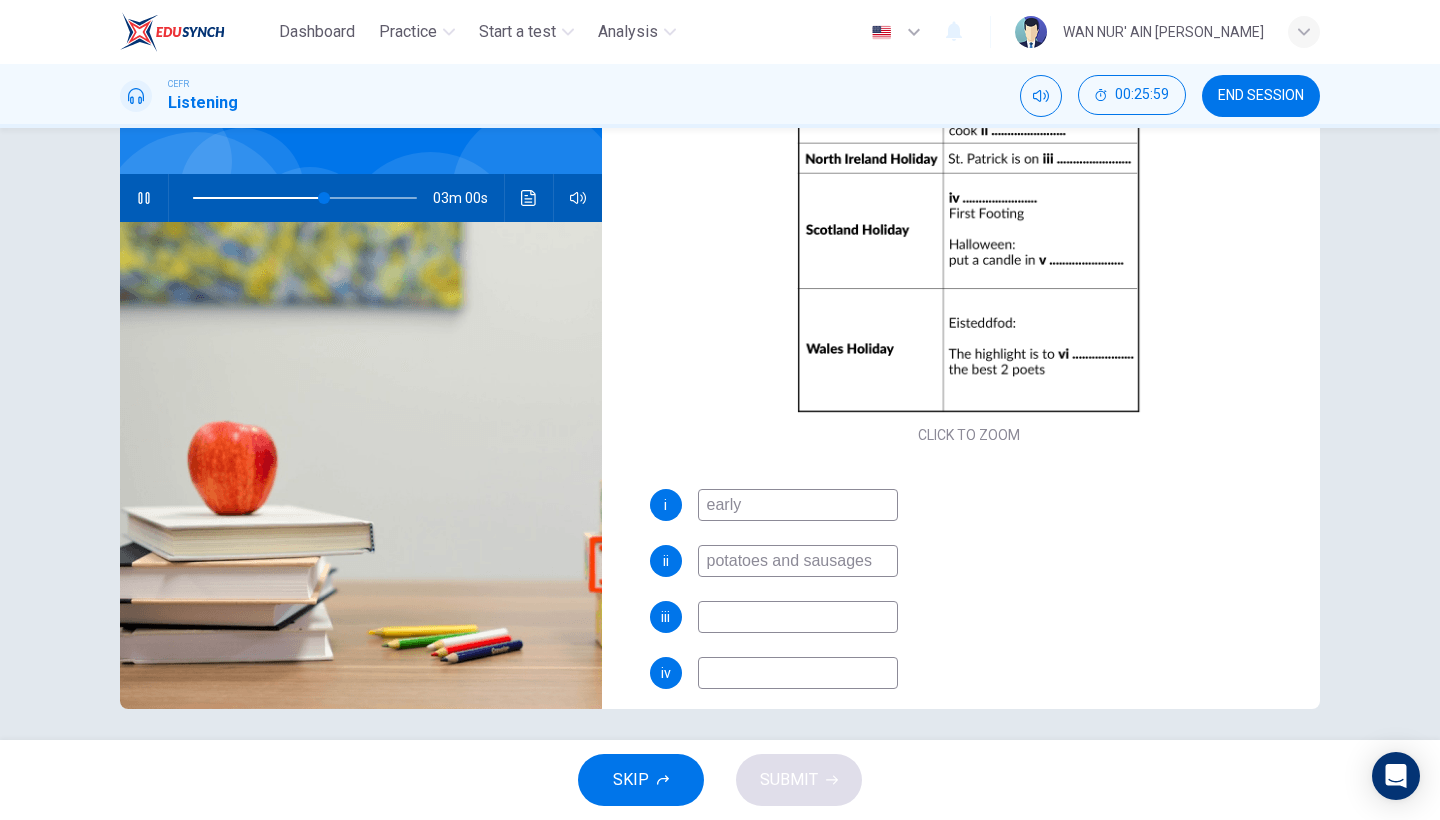 type on "1" 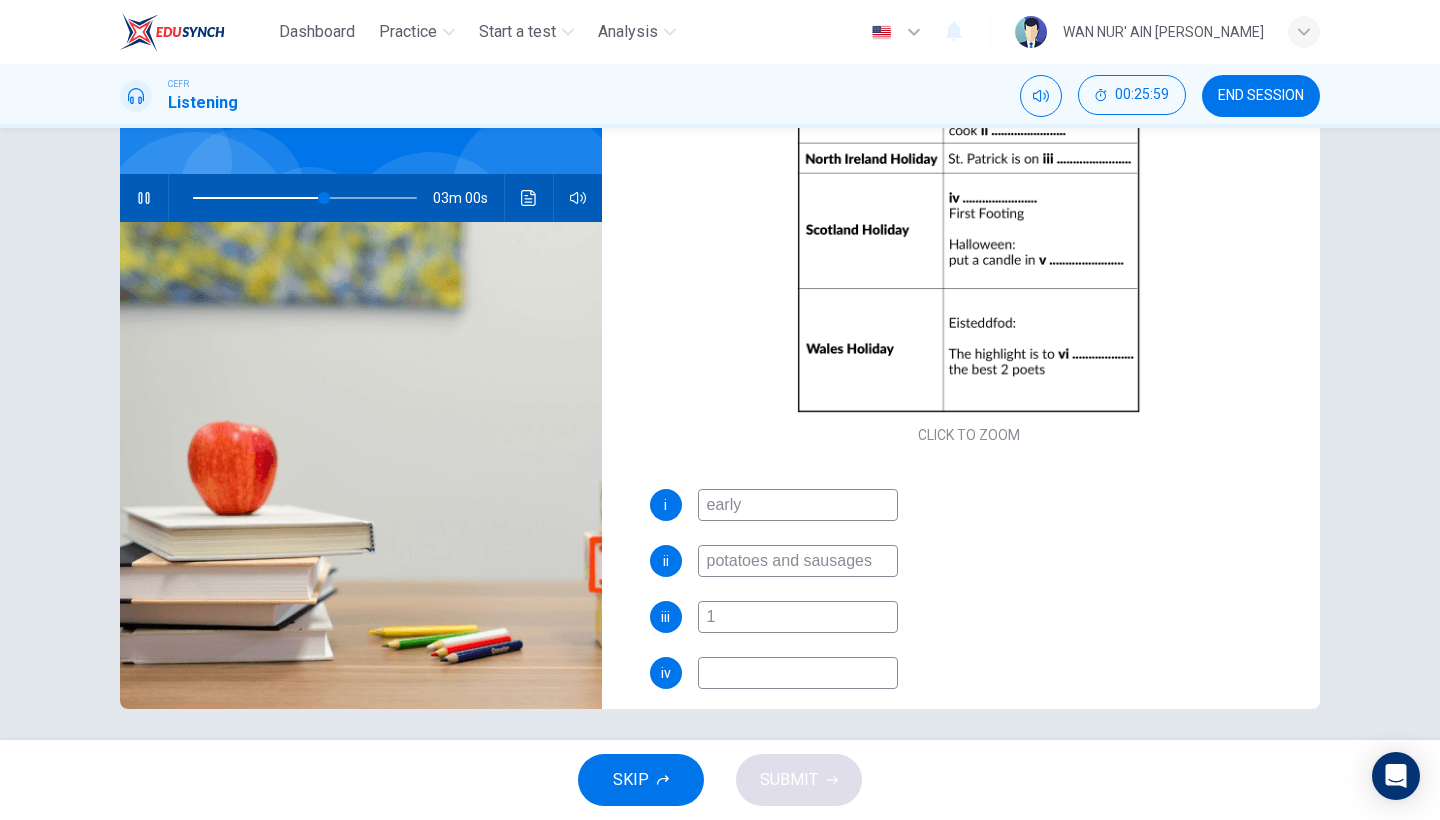 type on "59" 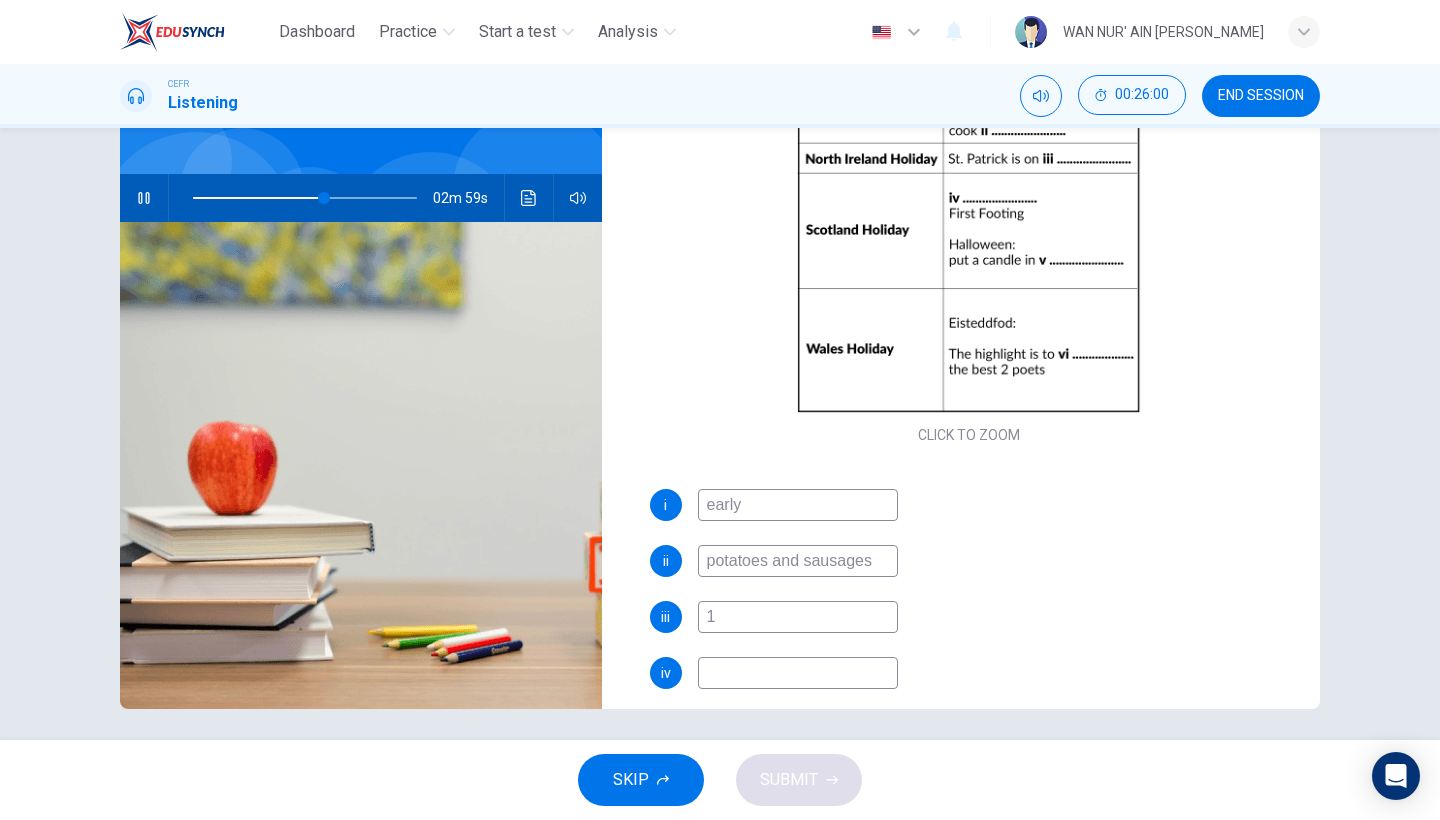 type on "17" 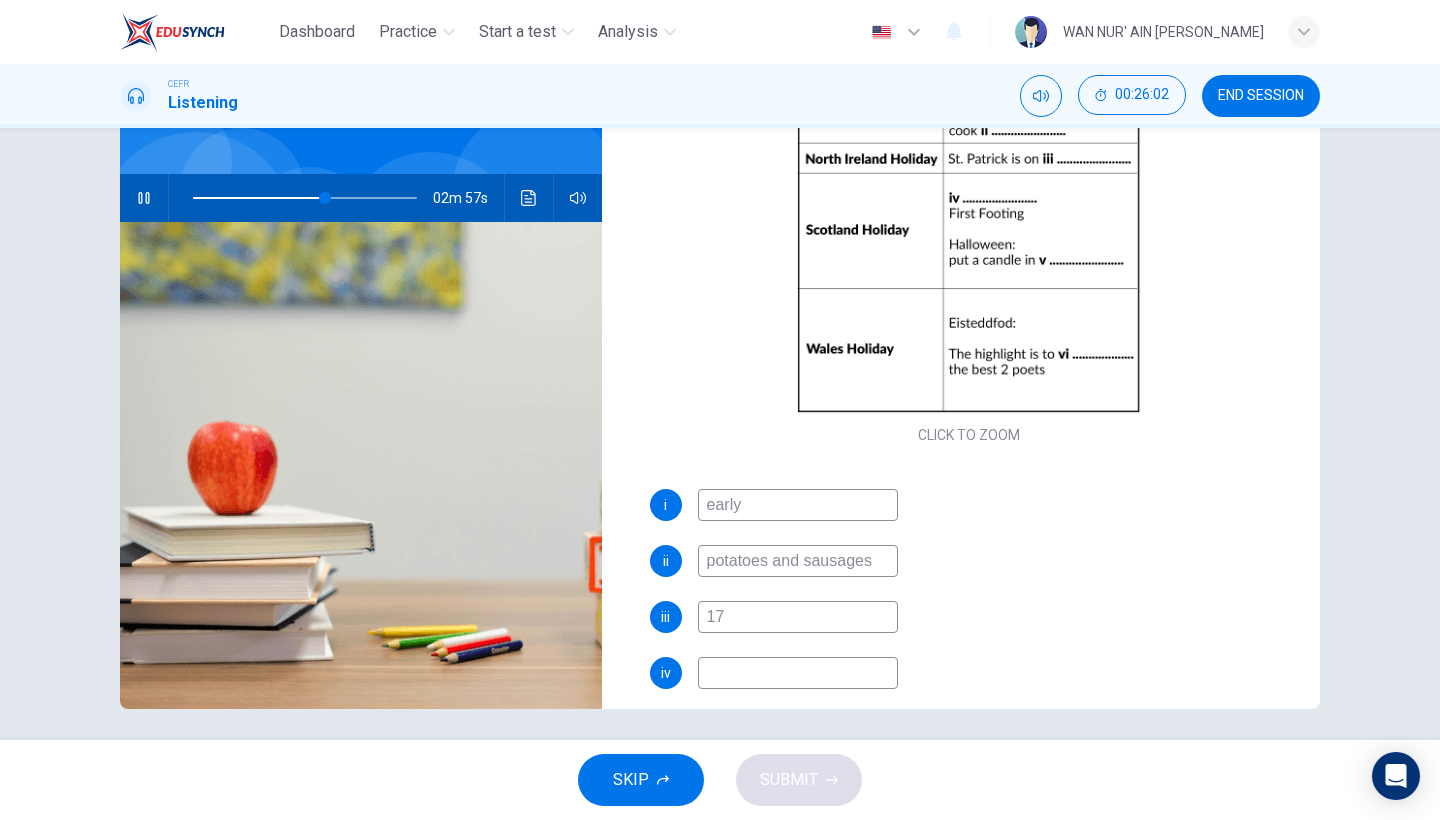 type on "59" 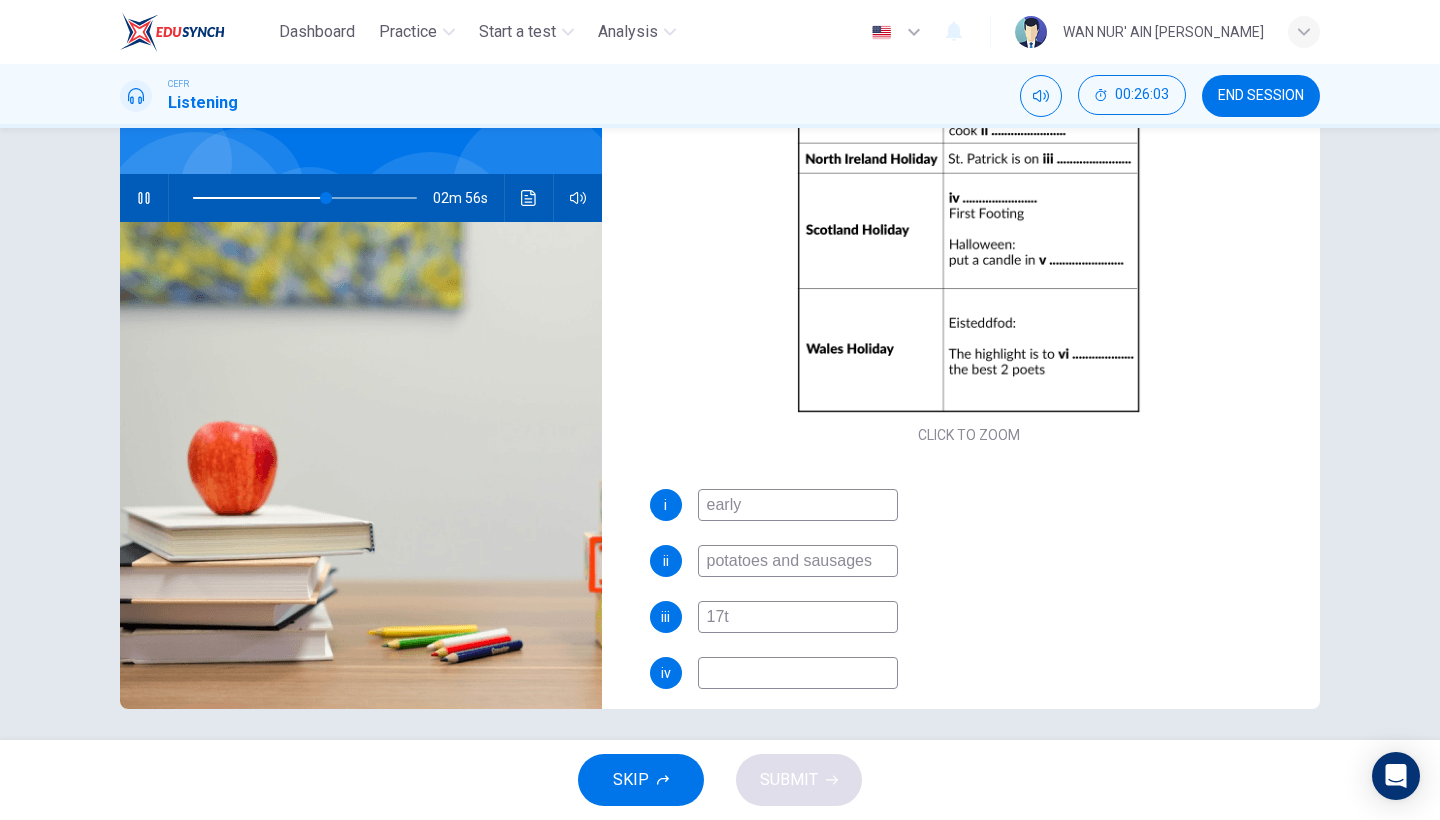 type on "17th" 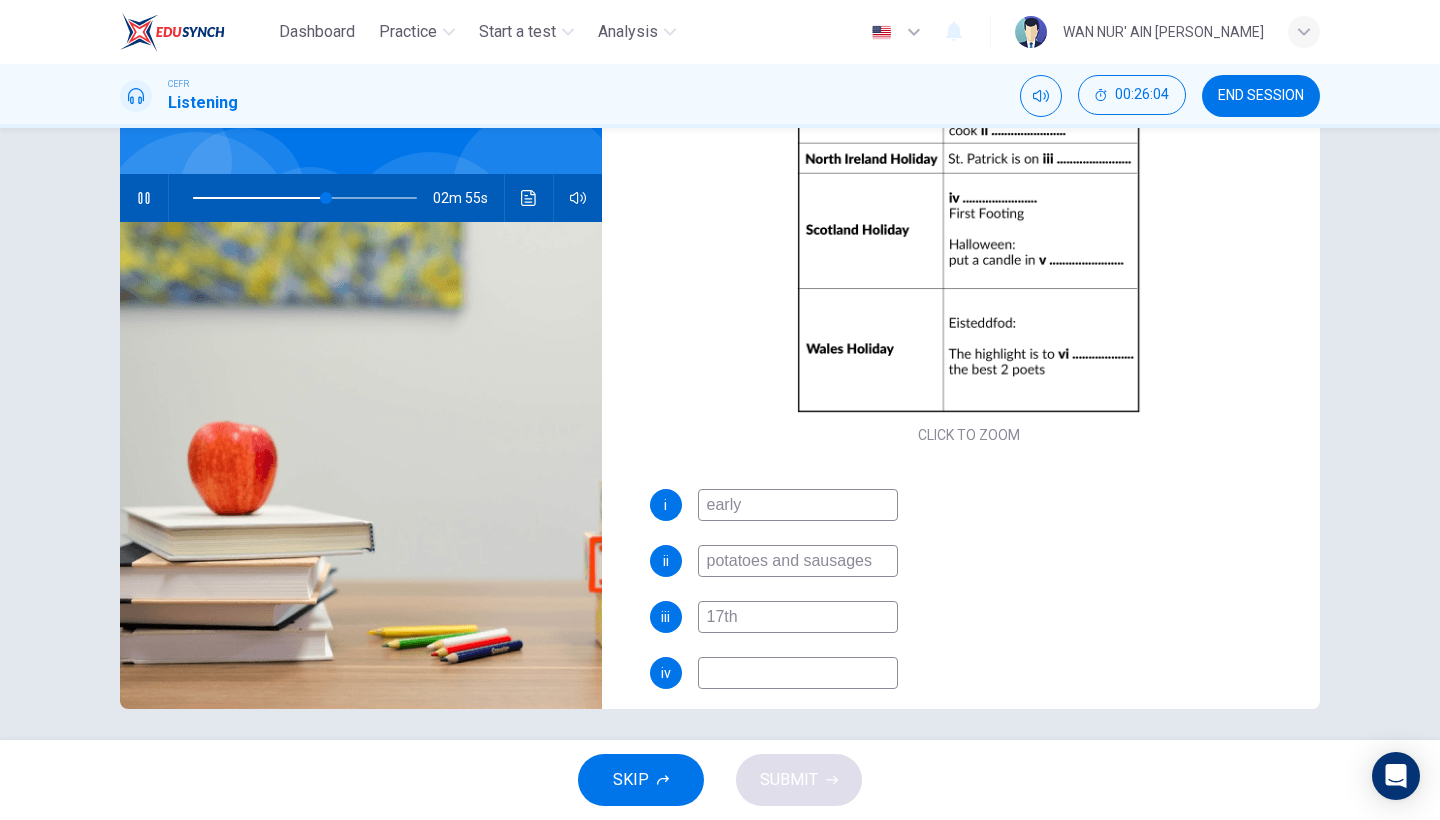 type on "60" 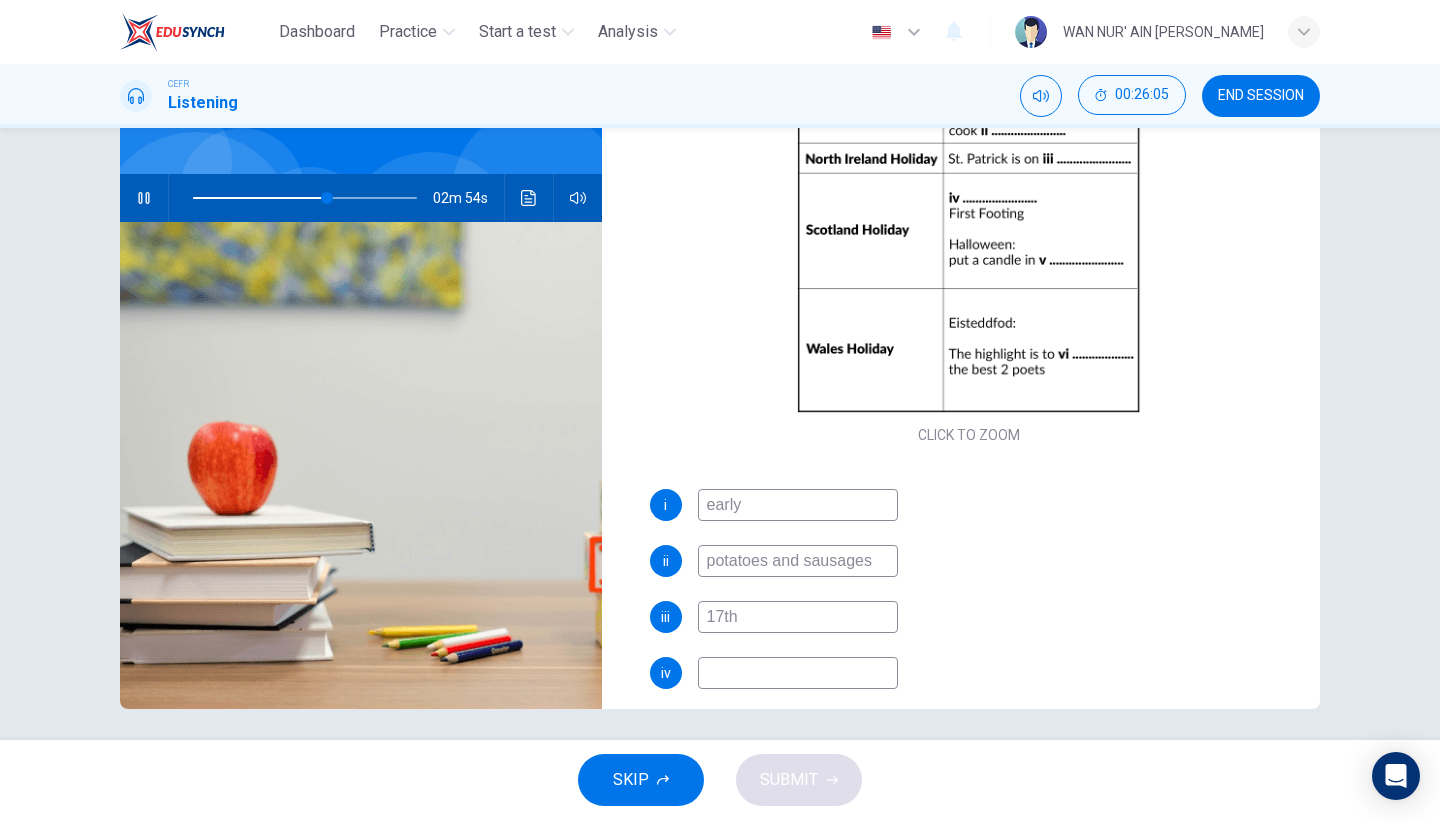 type on "17th" 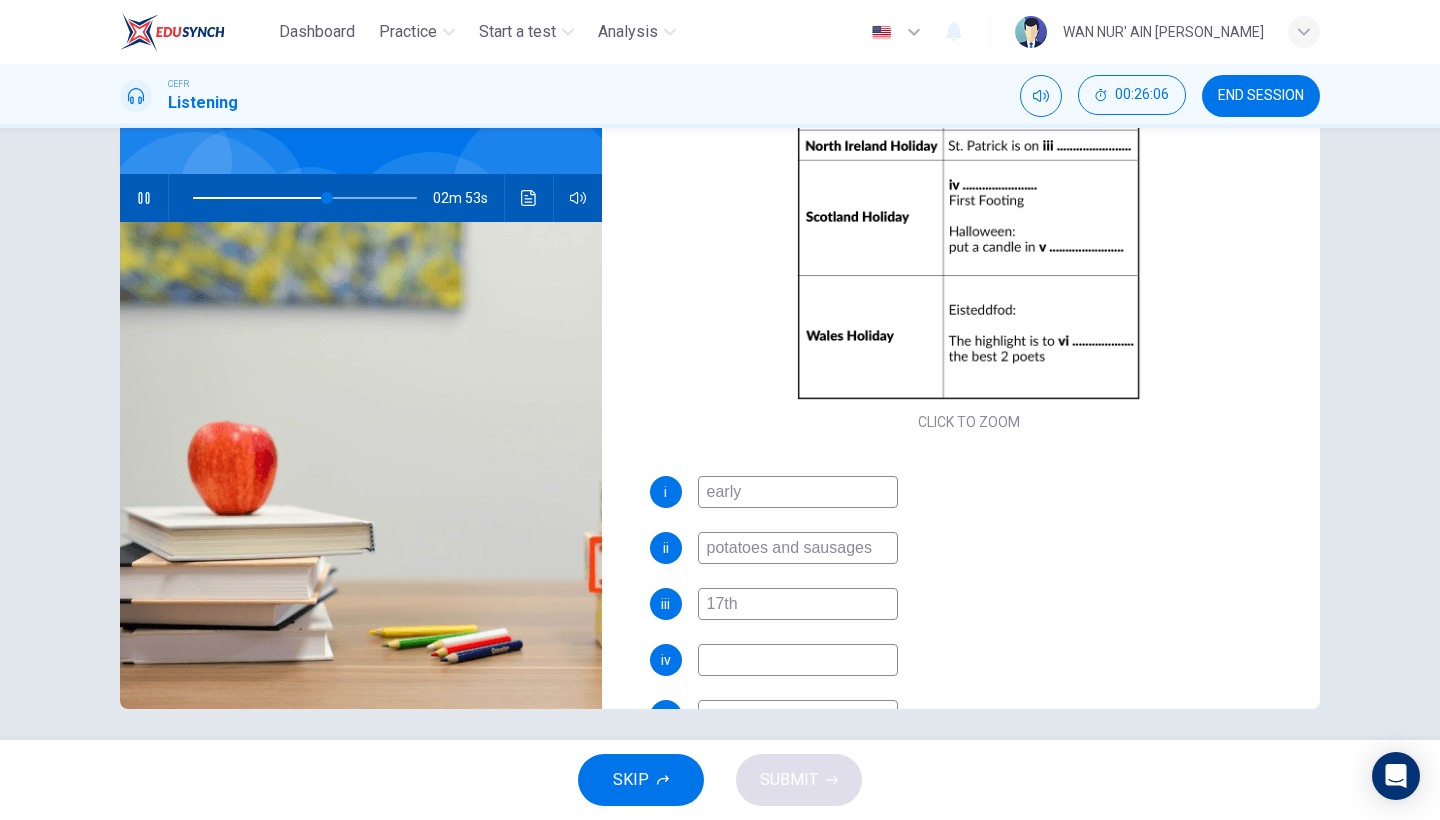 scroll, scrollTop: 171, scrollLeft: 0, axis: vertical 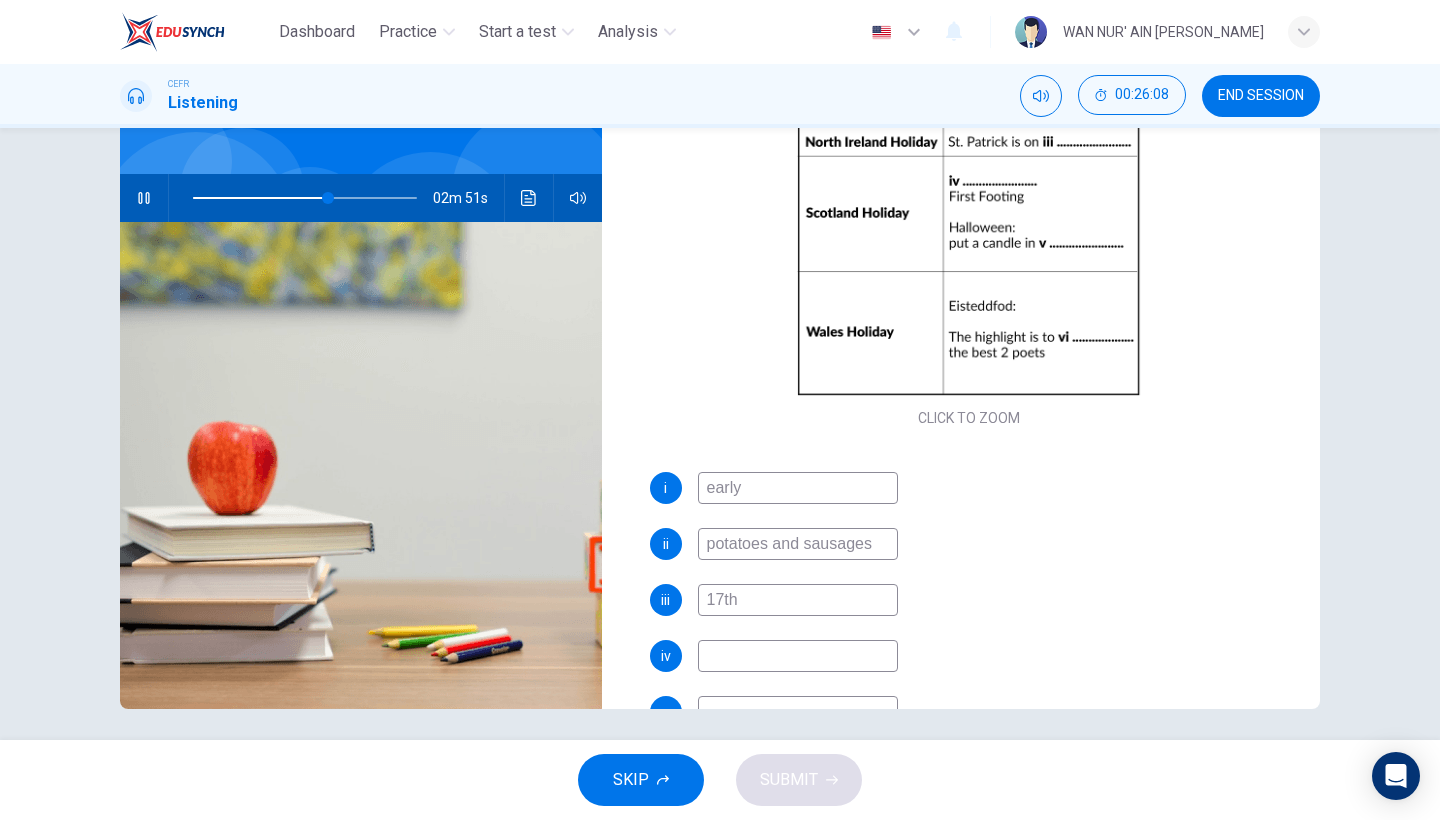 type on "61" 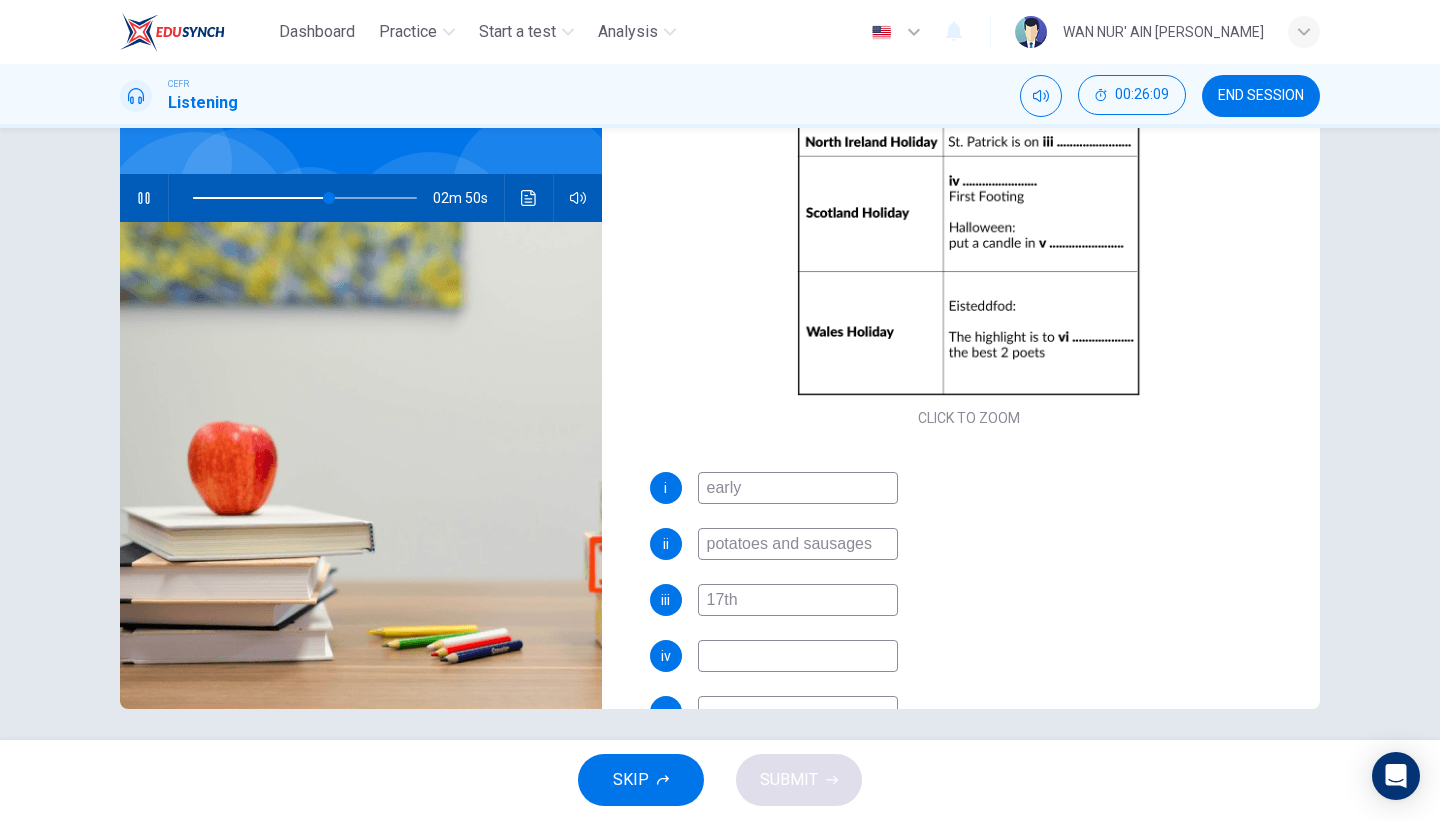 click on "17th" at bounding box center (798, 600) 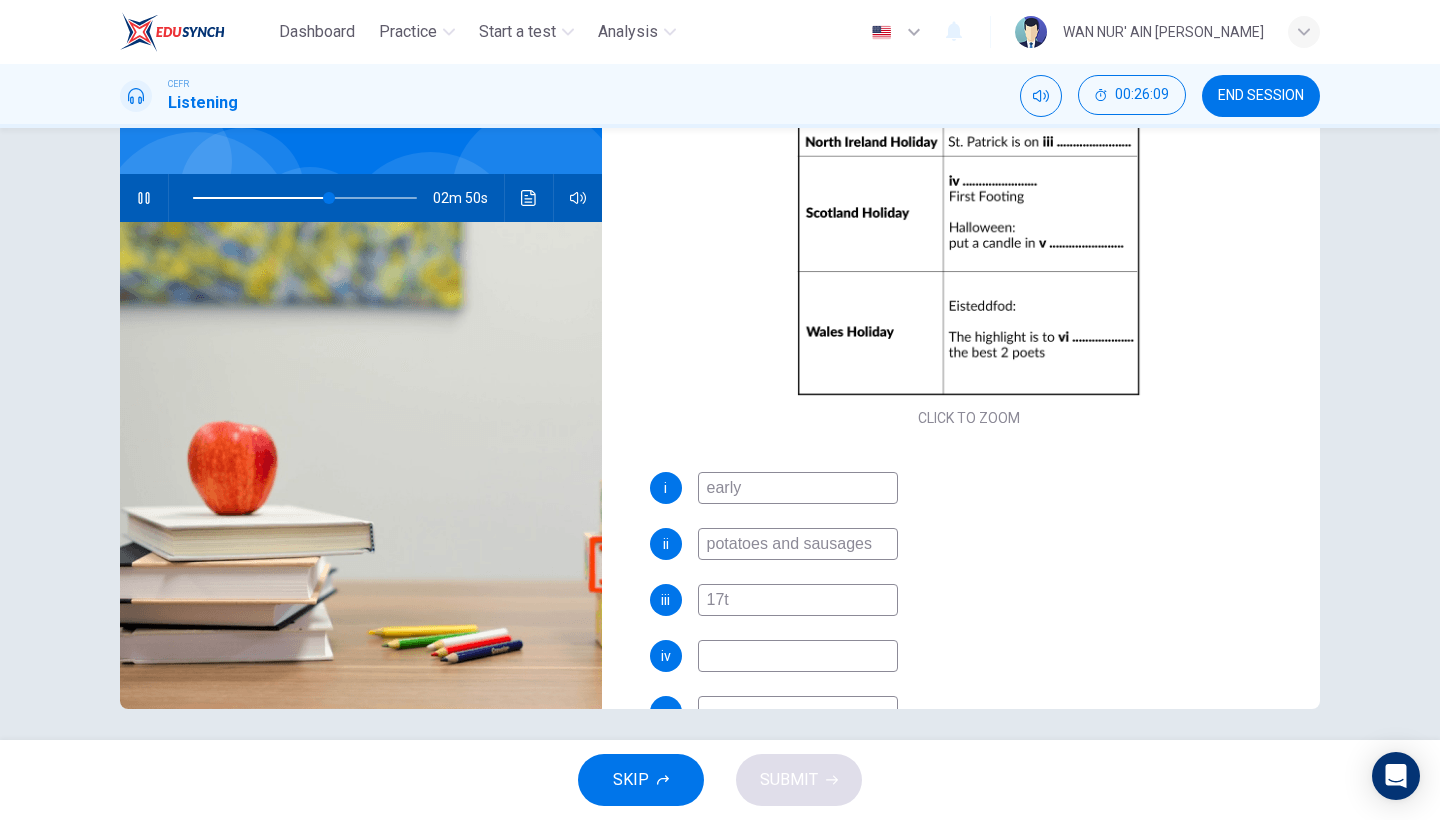 type on "61" 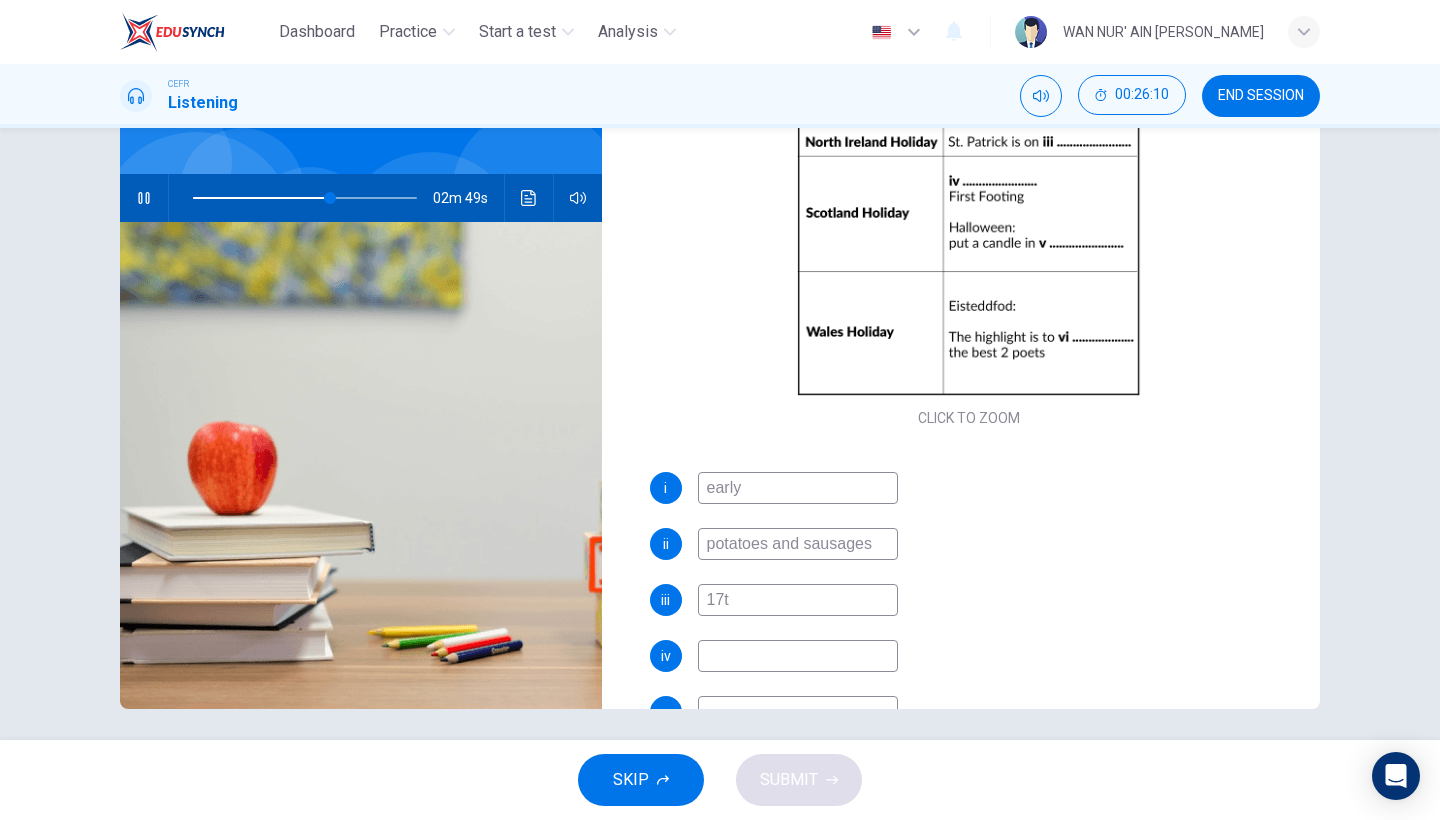 type on "17" 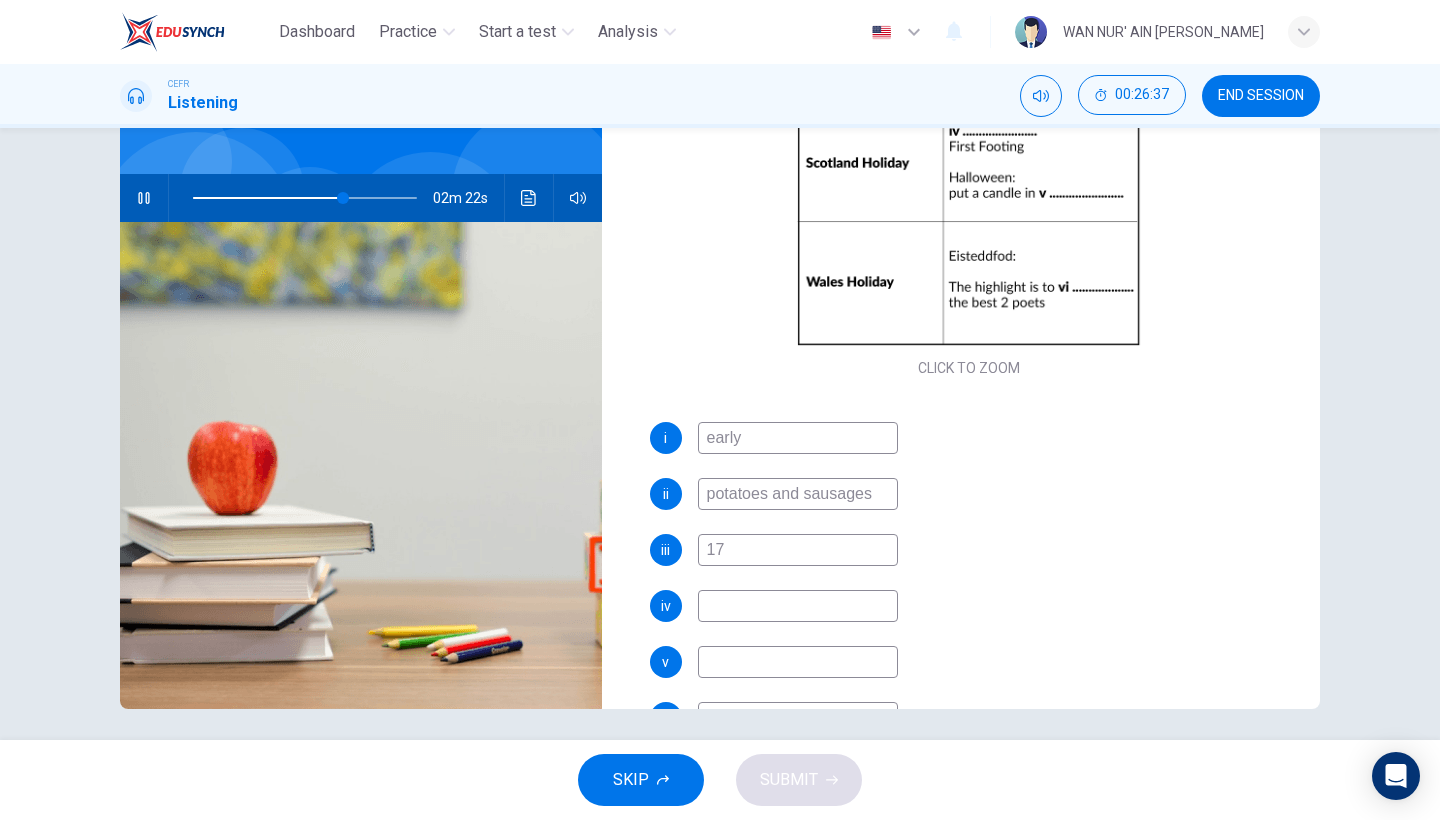 scroll, scrollTop: 223, scrollLeft: 0, axis: vertical 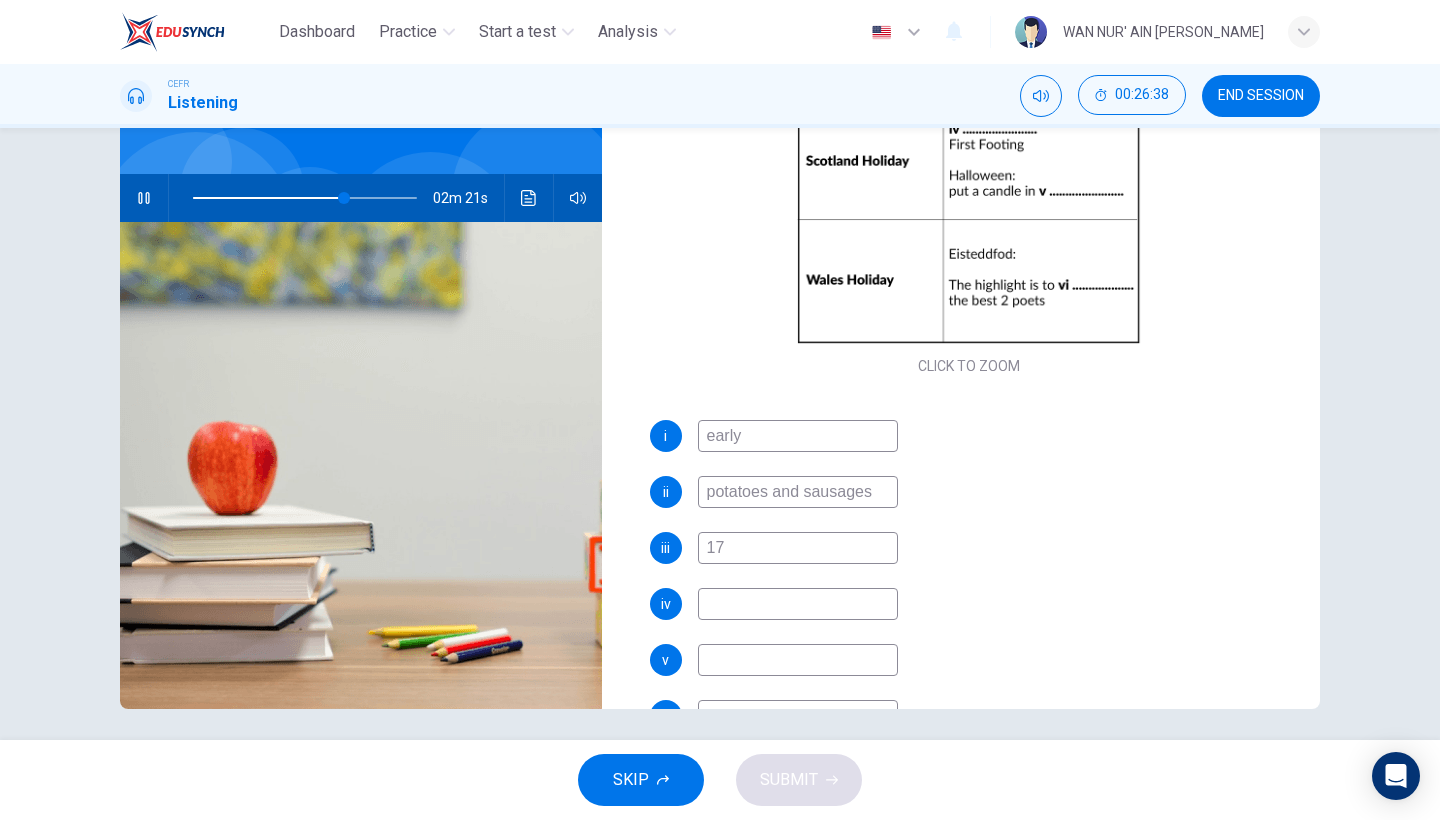 type on "68" 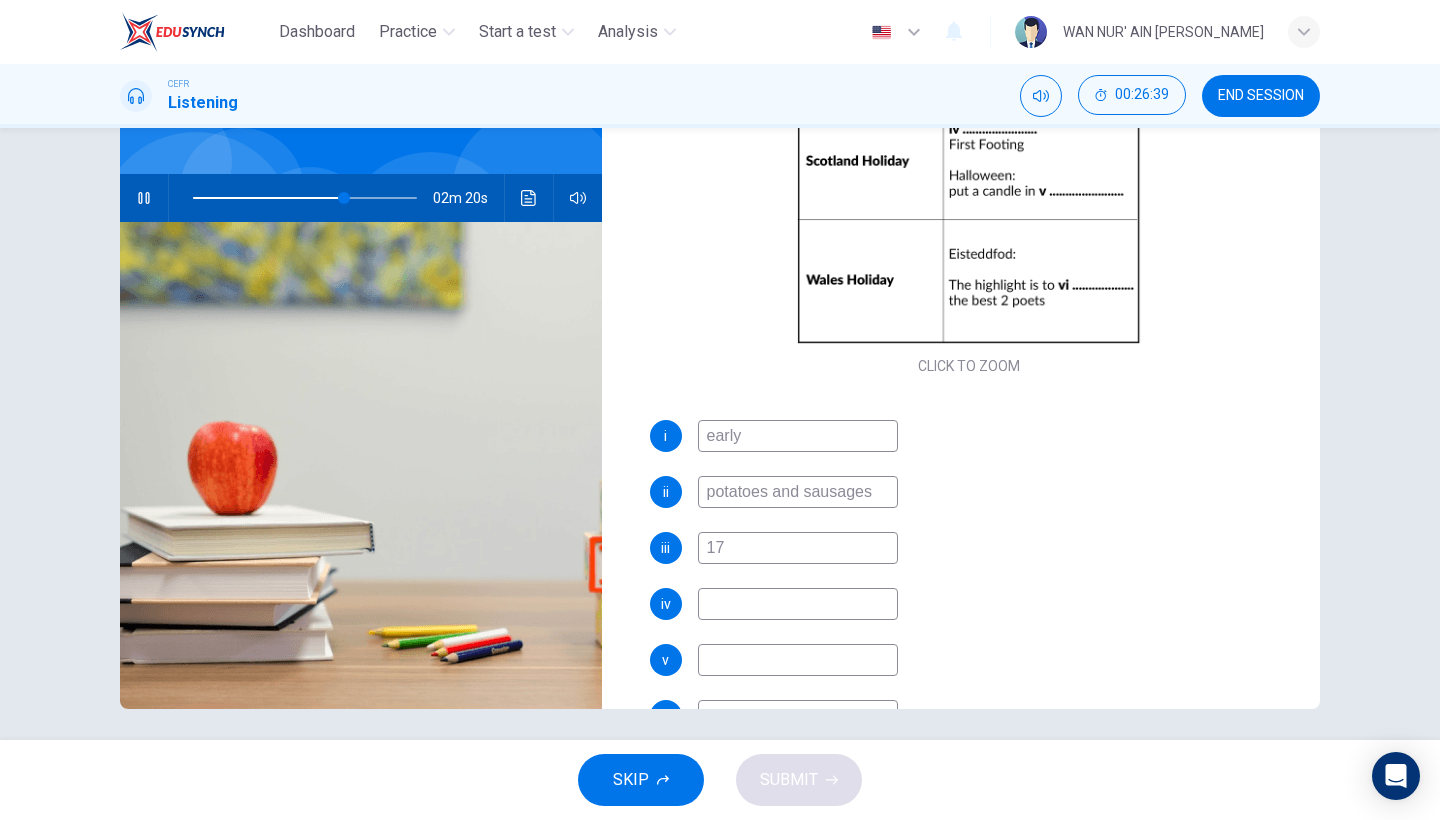 type on "17" 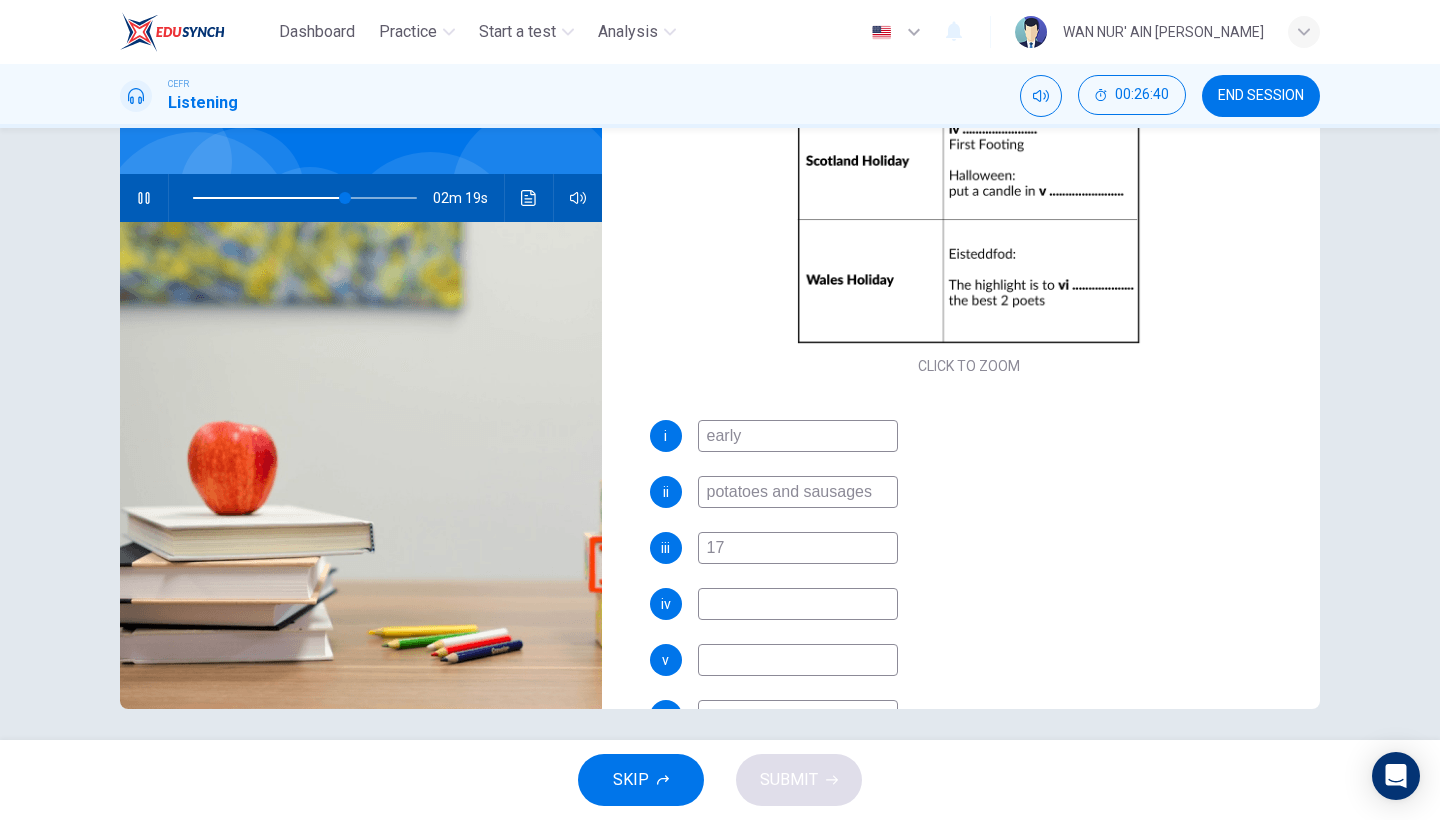 click at bounding box center [798, 604] 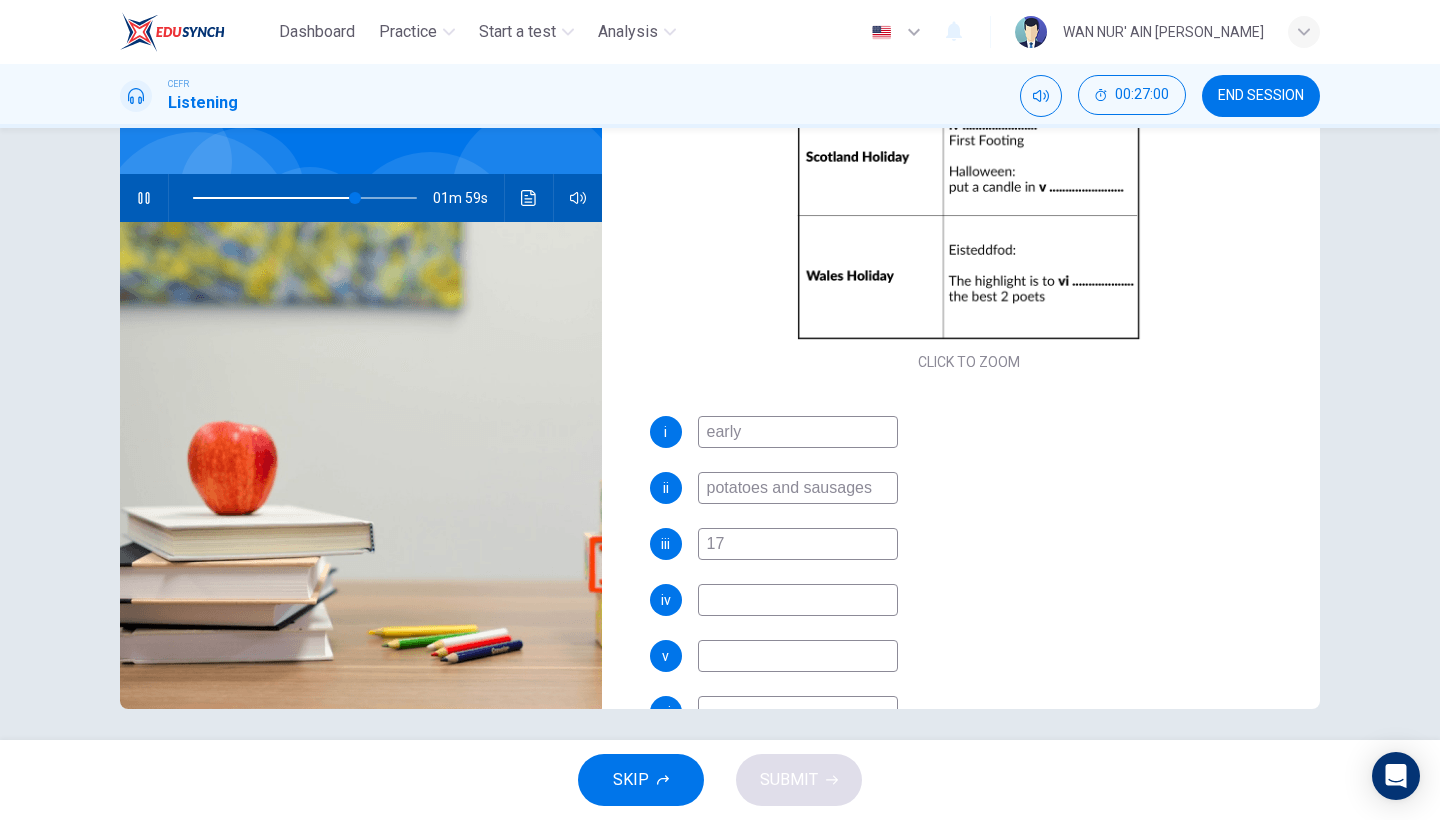 scroll, scrollTop: 232, scrollLeft: 0, axis: vertical 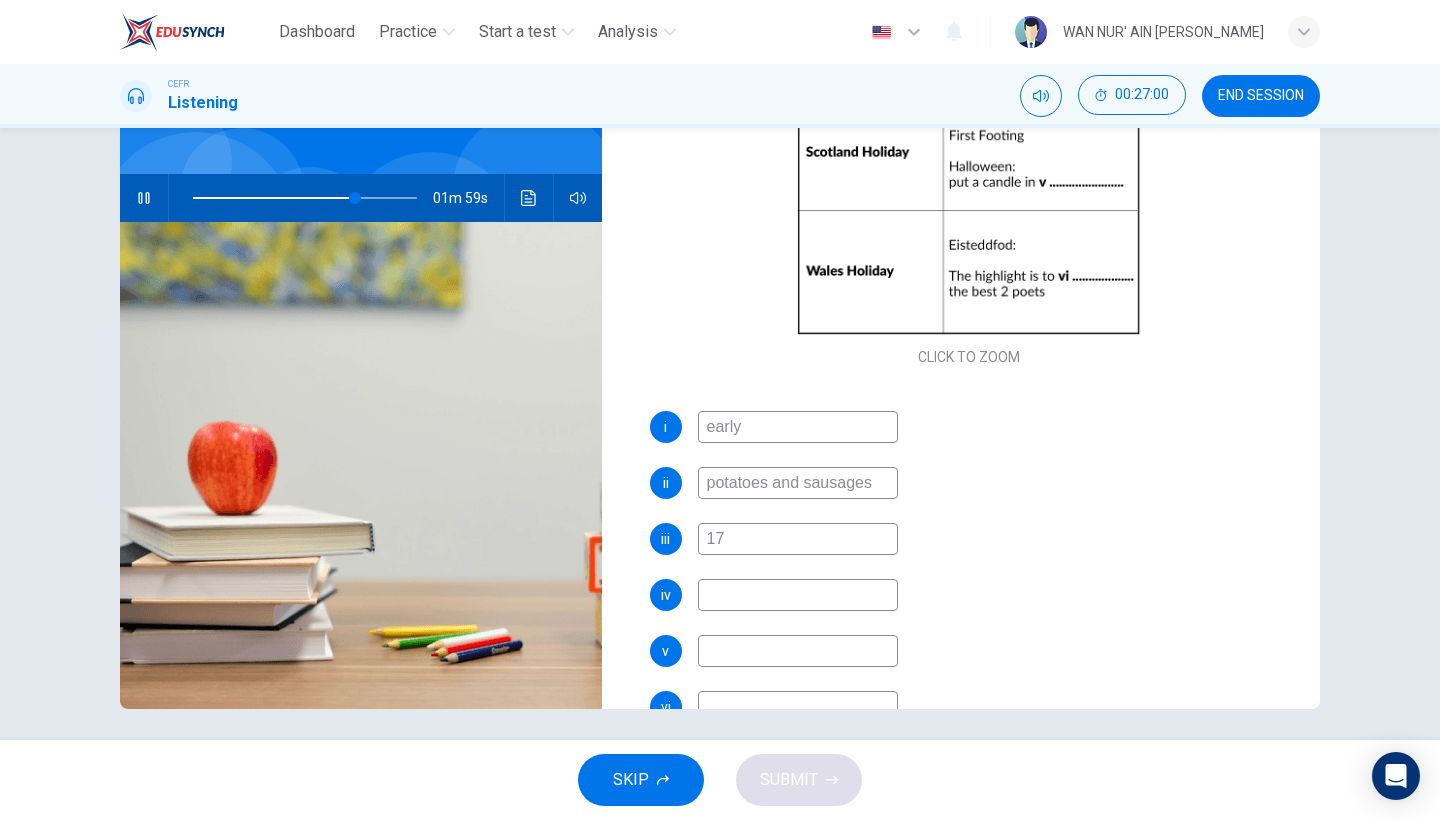 click at bounding box center (798, 651) 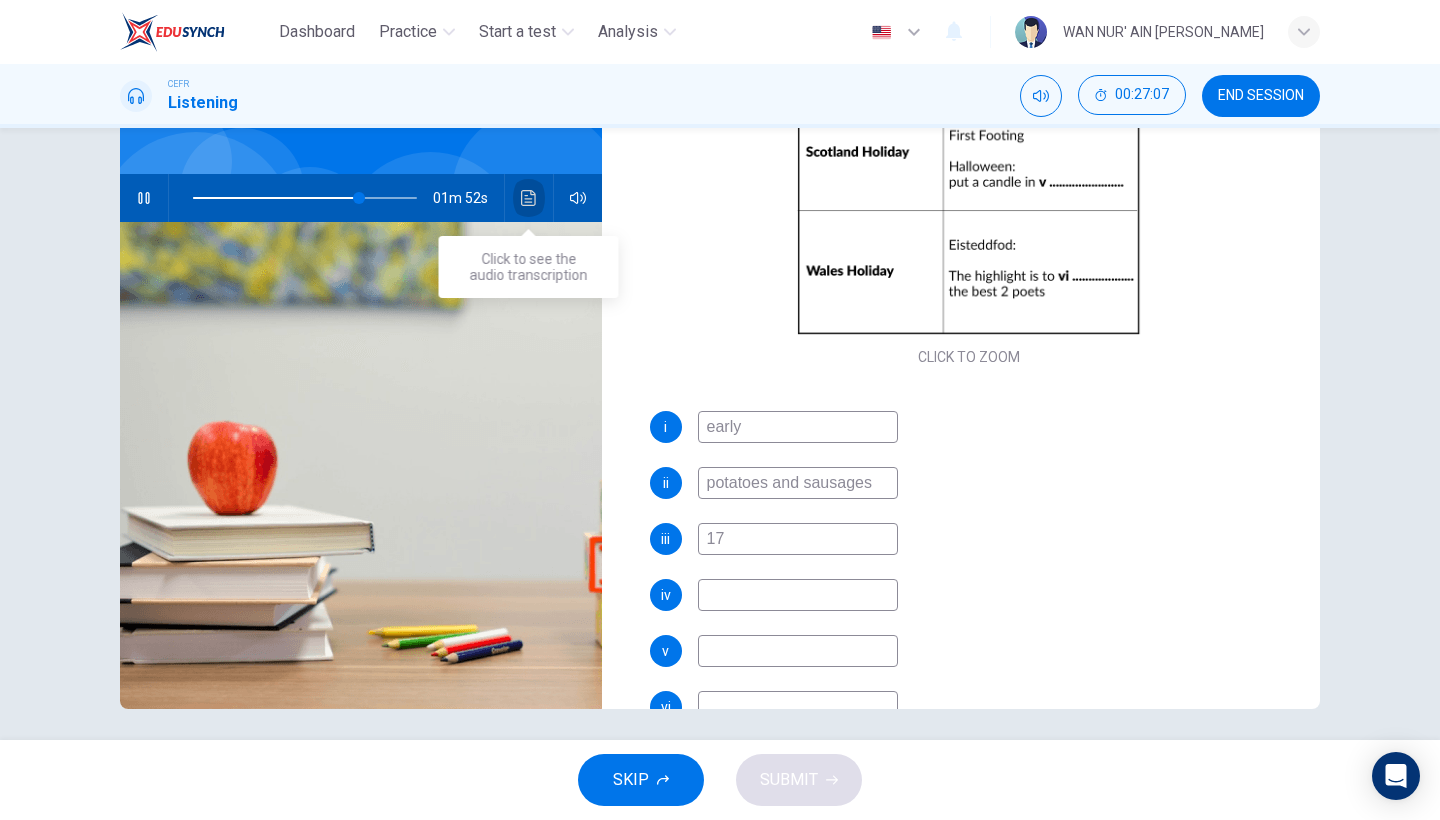 click 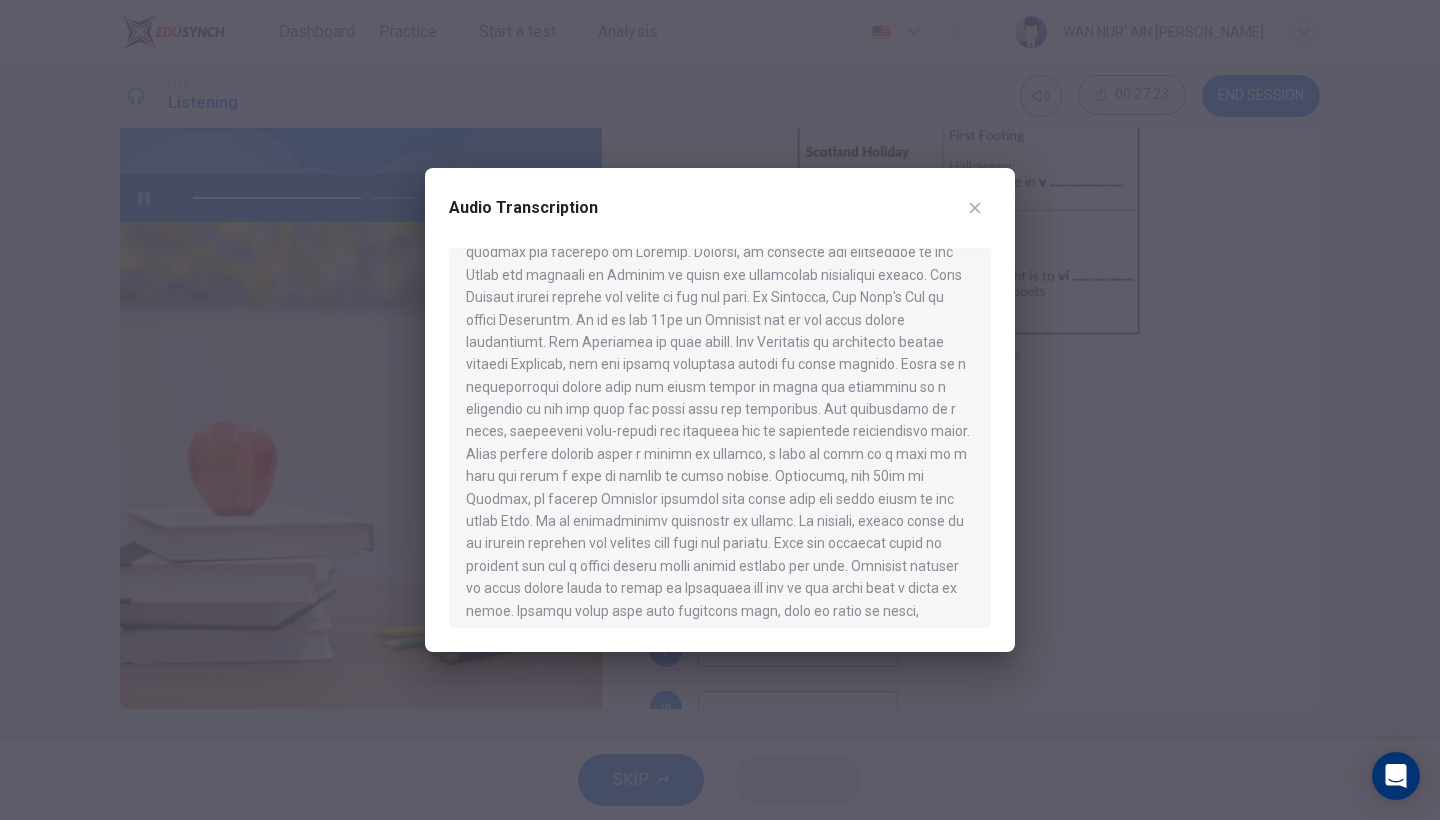 scroll, scrollTop: 1082, scrollLeft: 0, axis: vertical 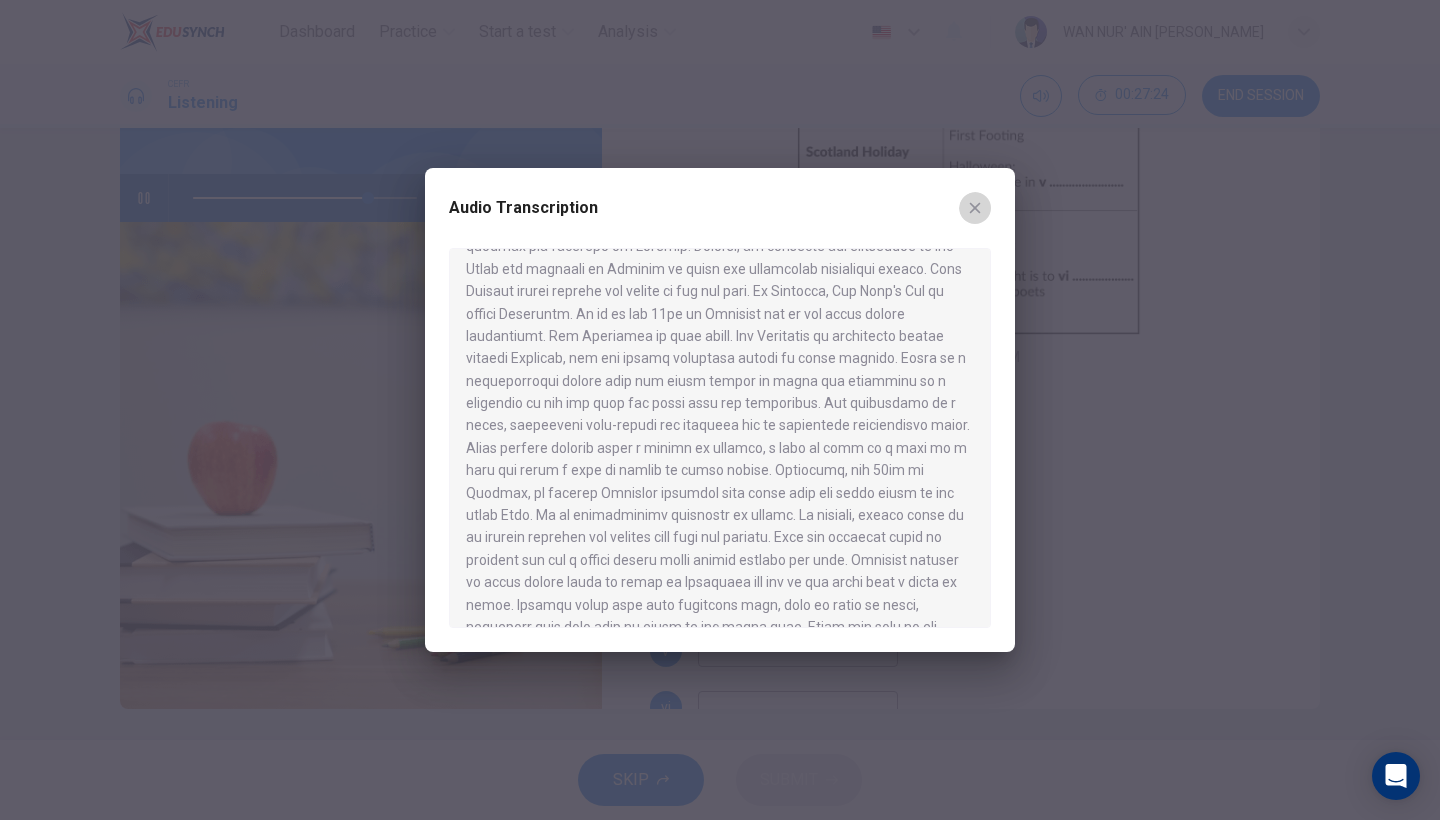 click at bounding box center [975, 208] 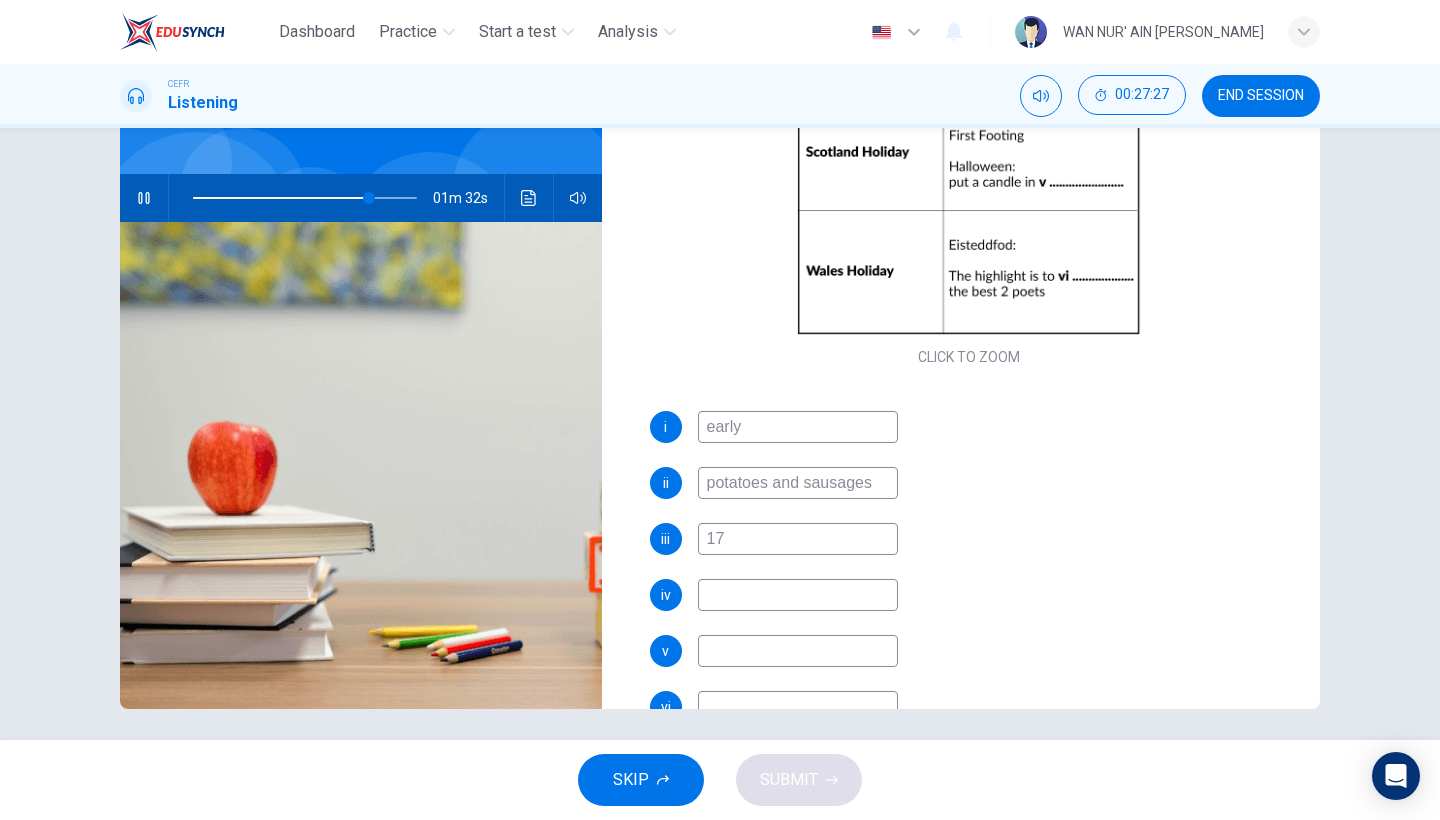 click on "i early ii potatoes and sausages iii 17 iv v vi" at bounding box center (969, 587) 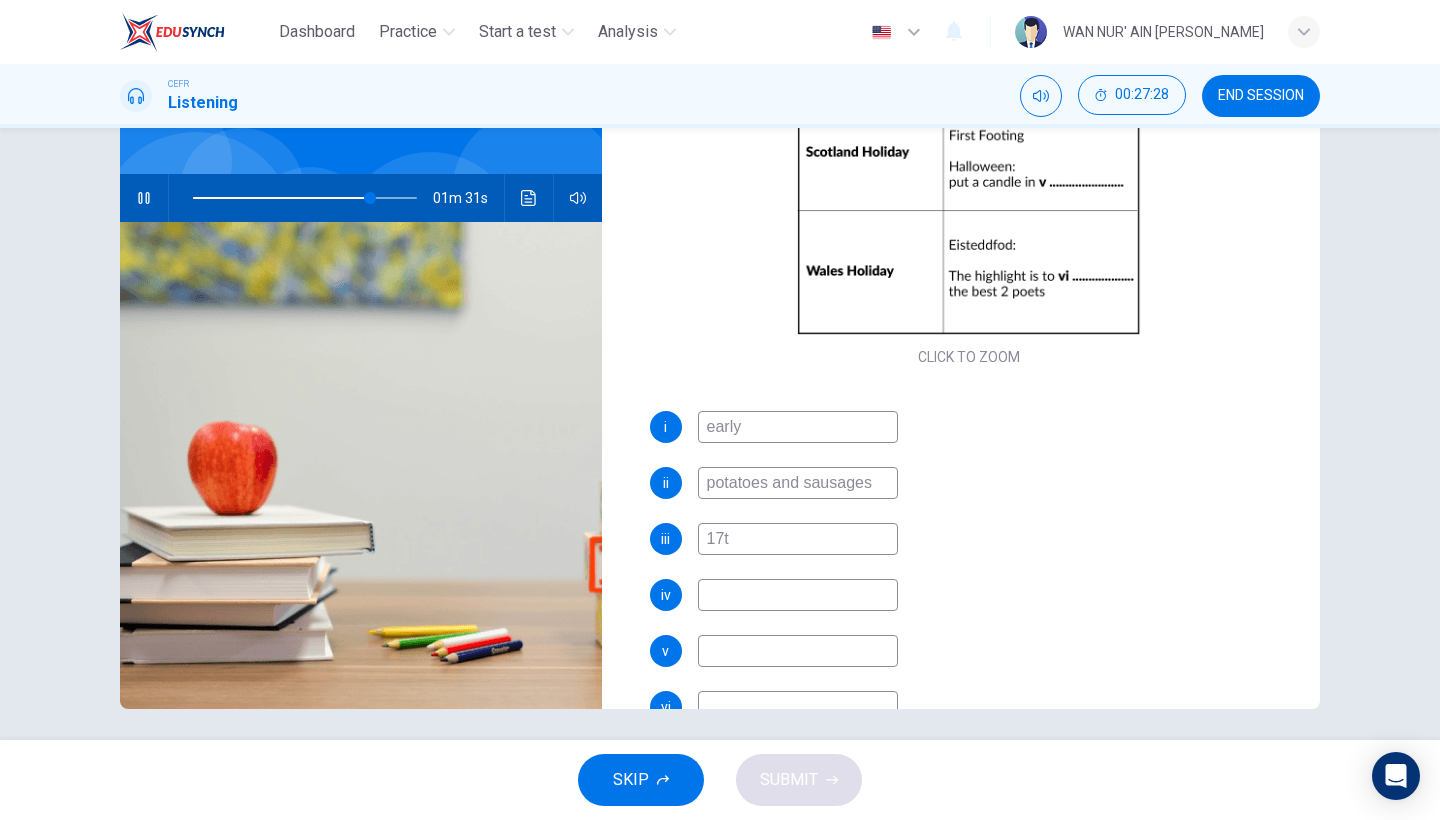 type on "17th" 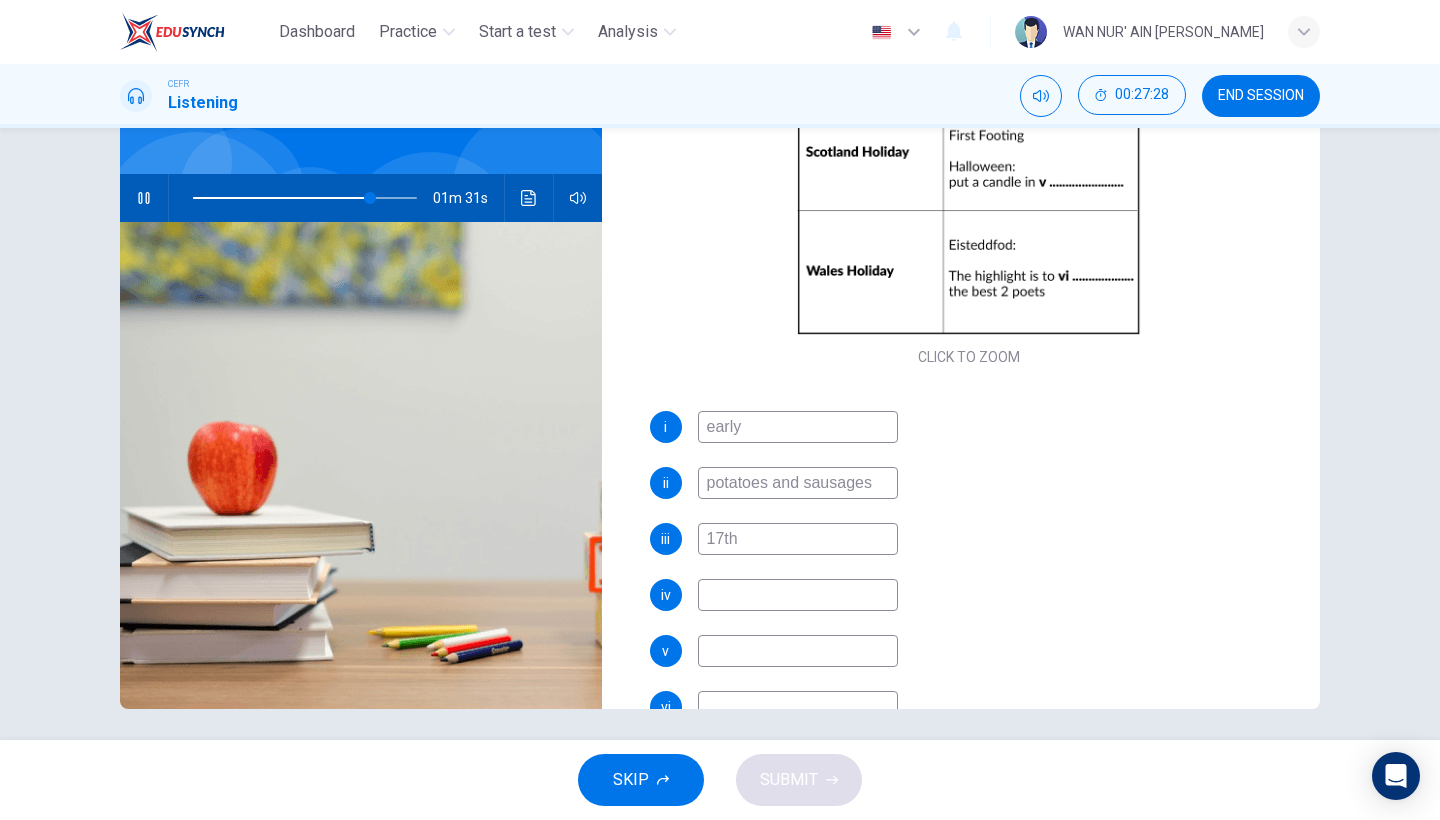 type on "79" 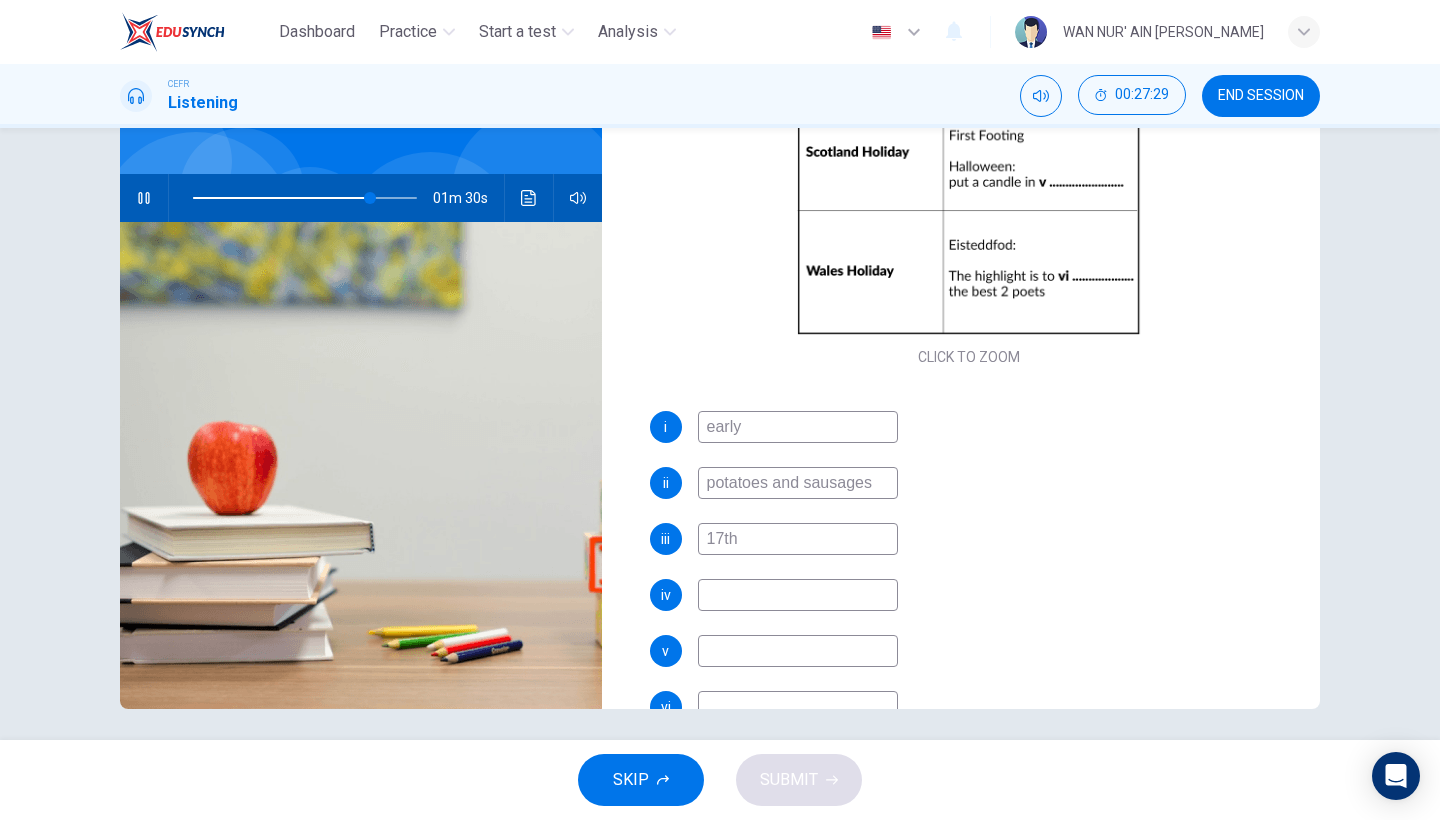type on "17th" 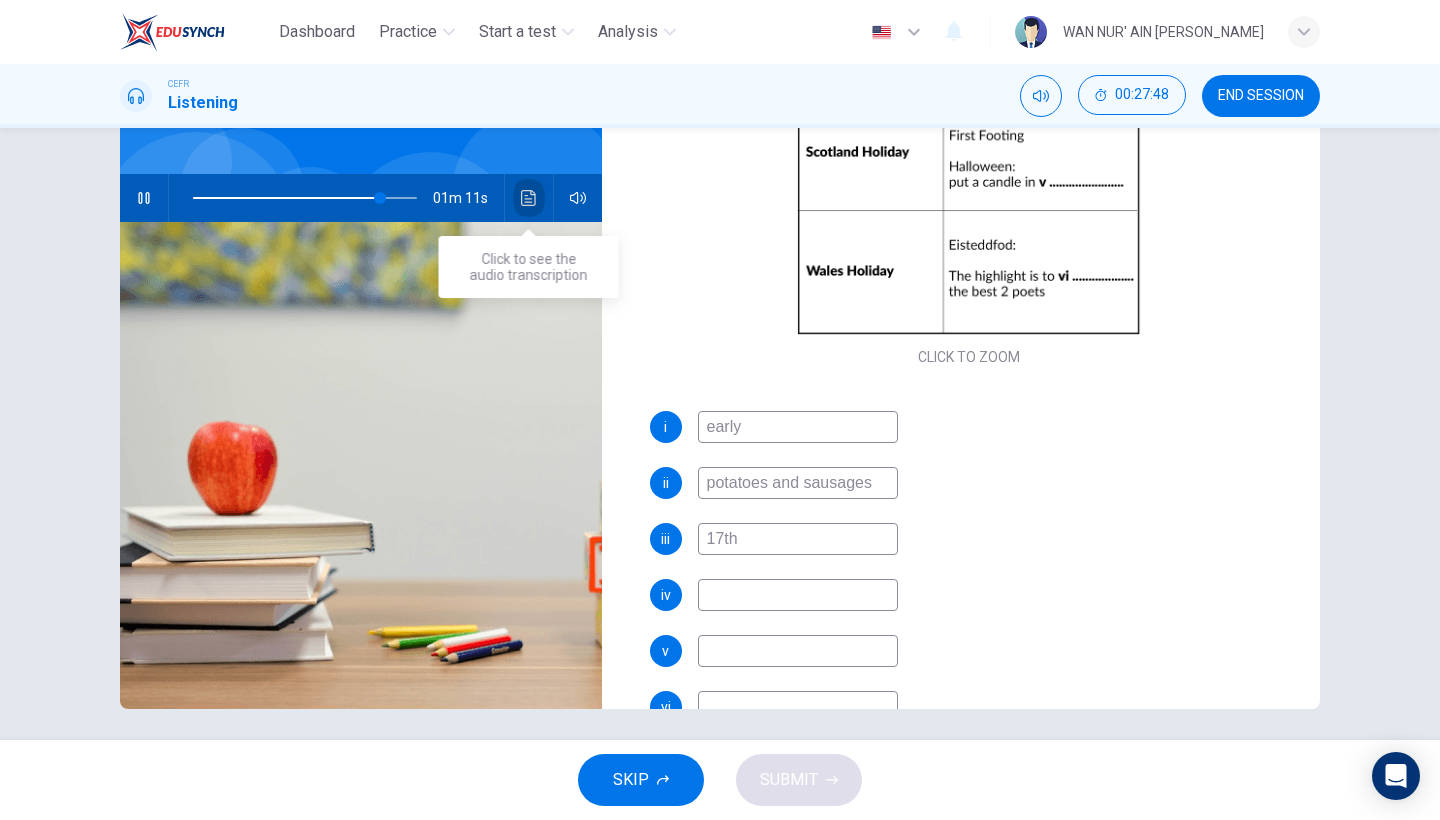 click 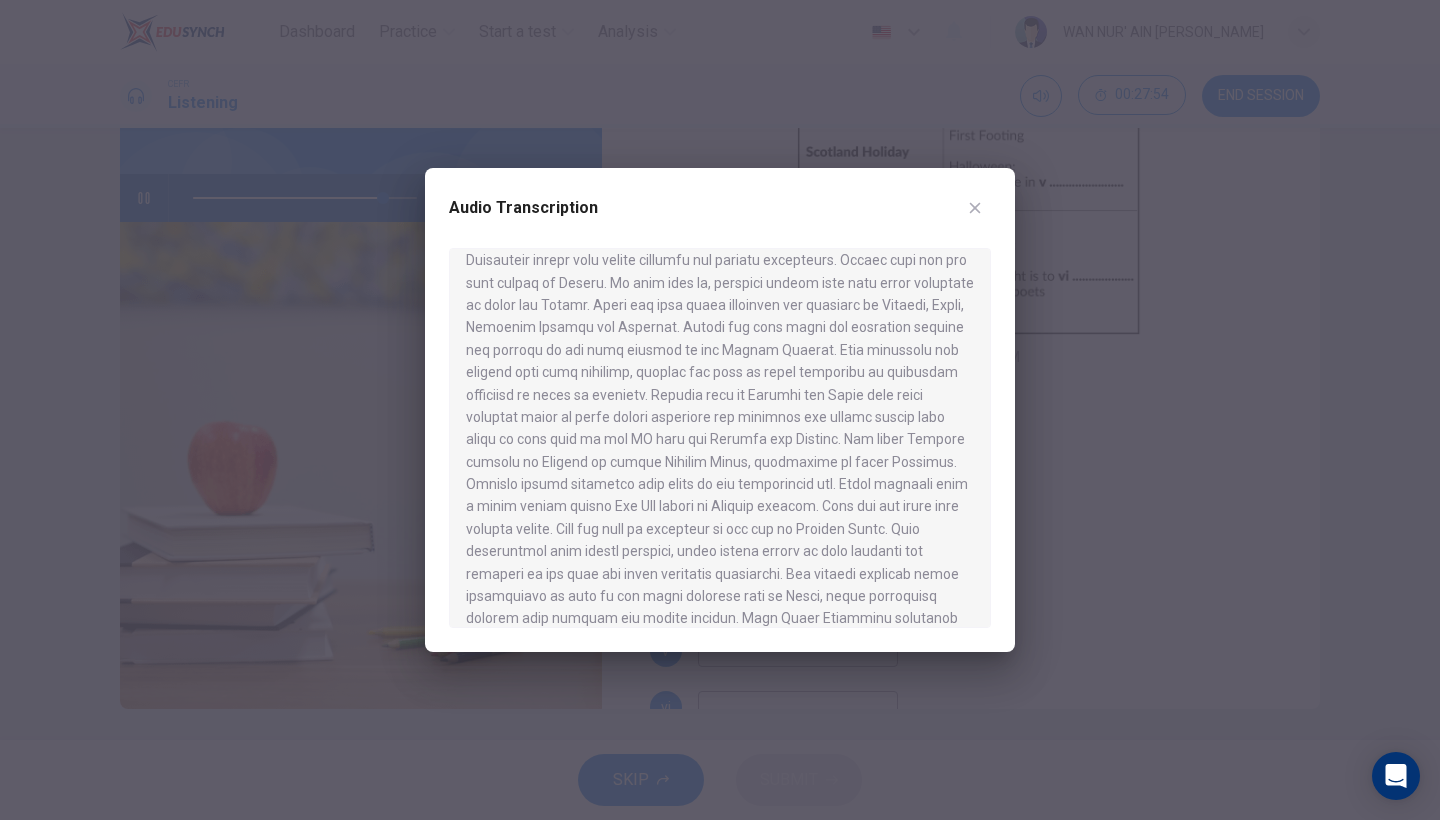 scroll, scrollTop: 627, scrollLeft: 0, axis: vertical 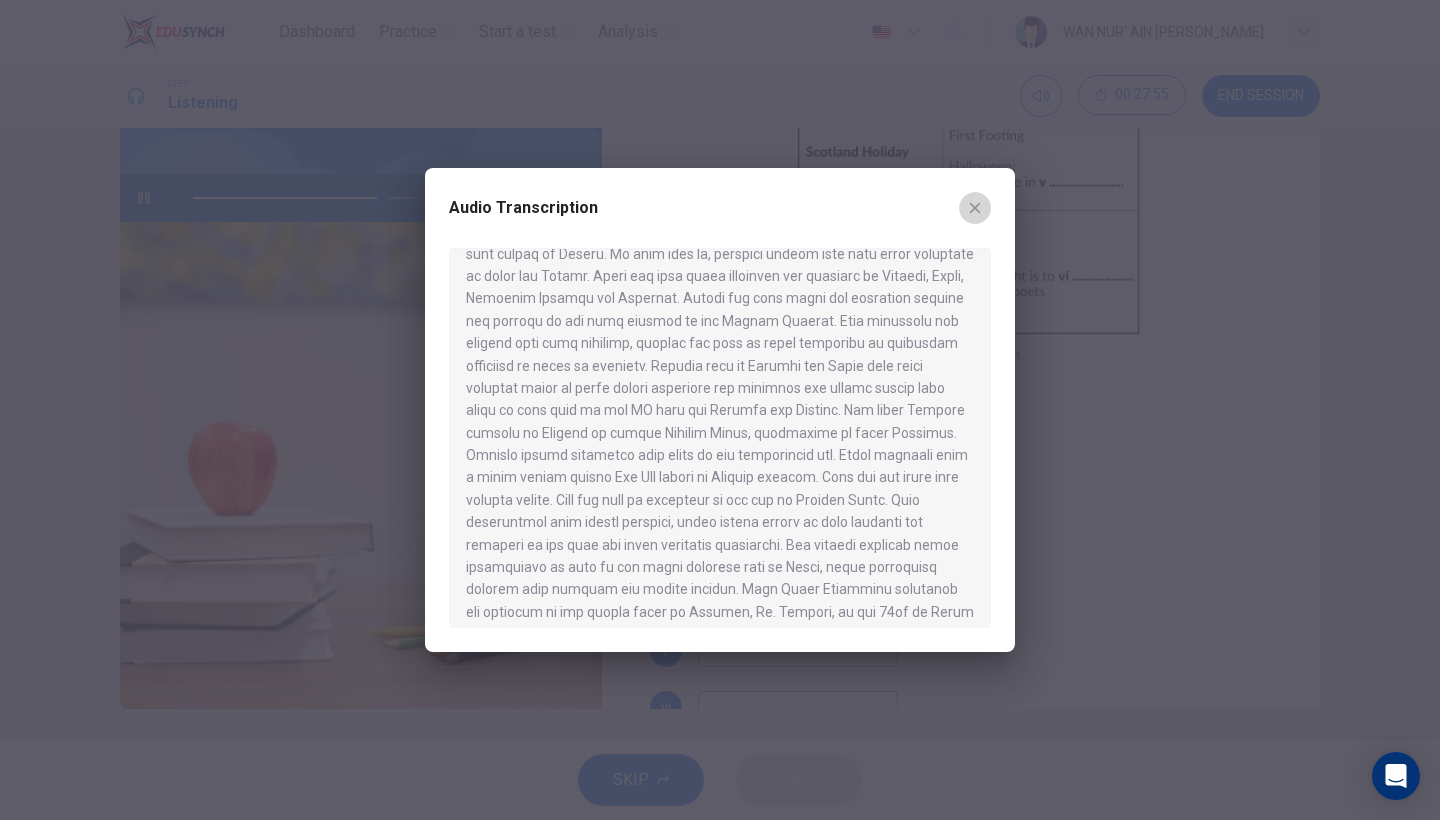 click 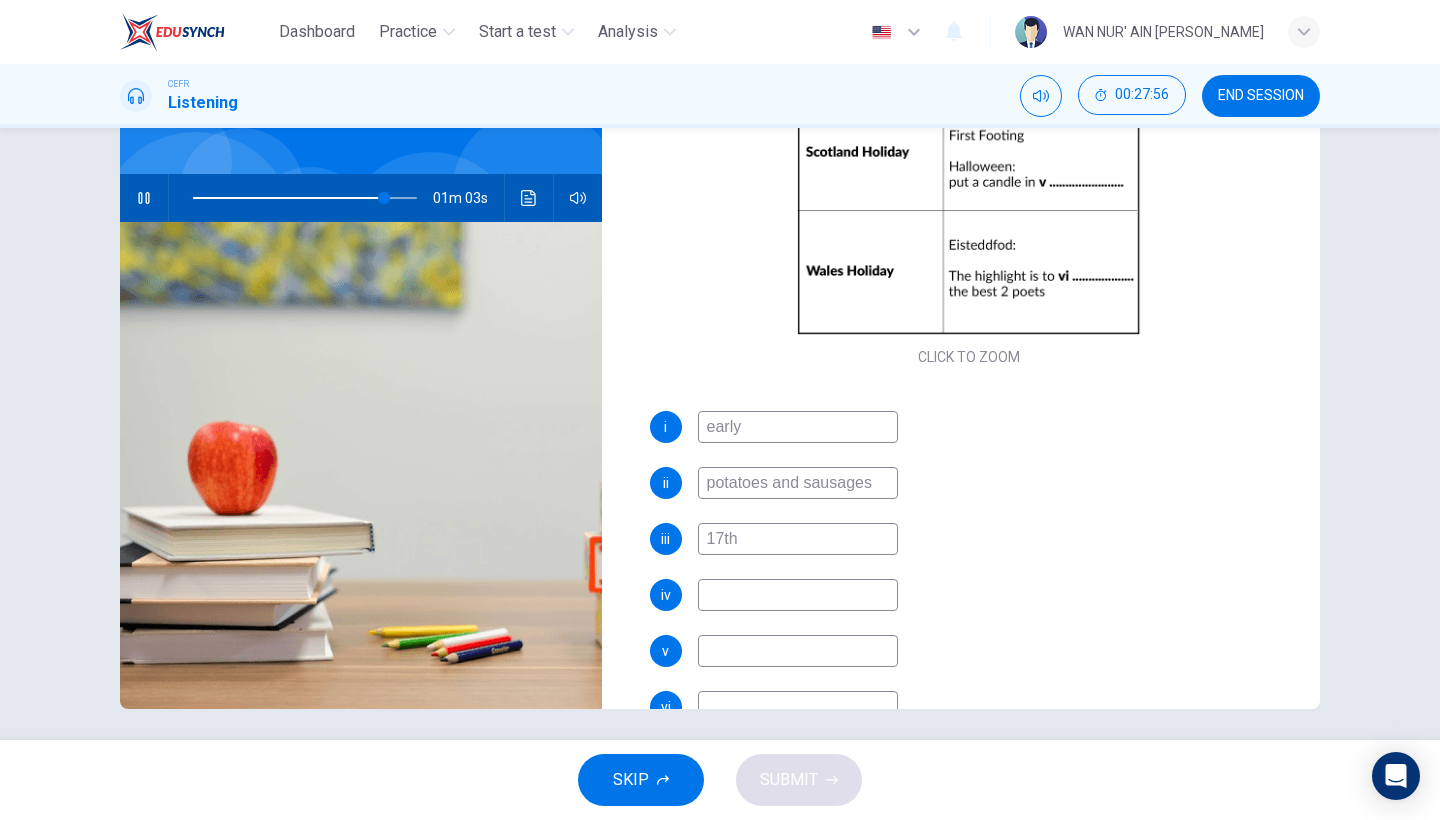 scroll, scrollTop: 274, scrollLeft: 0, axis: vertical 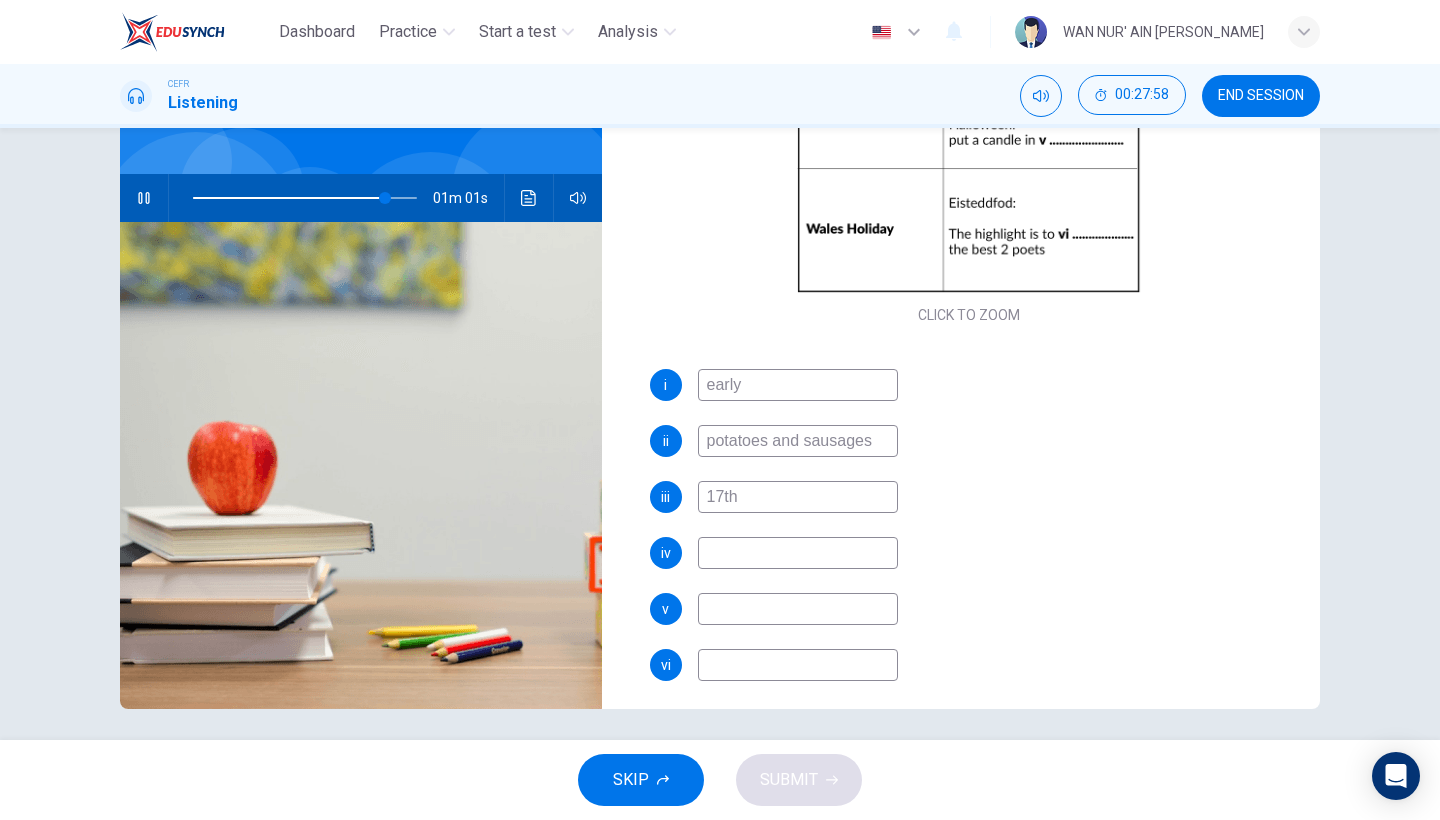 click at bounding box center [529, 198] 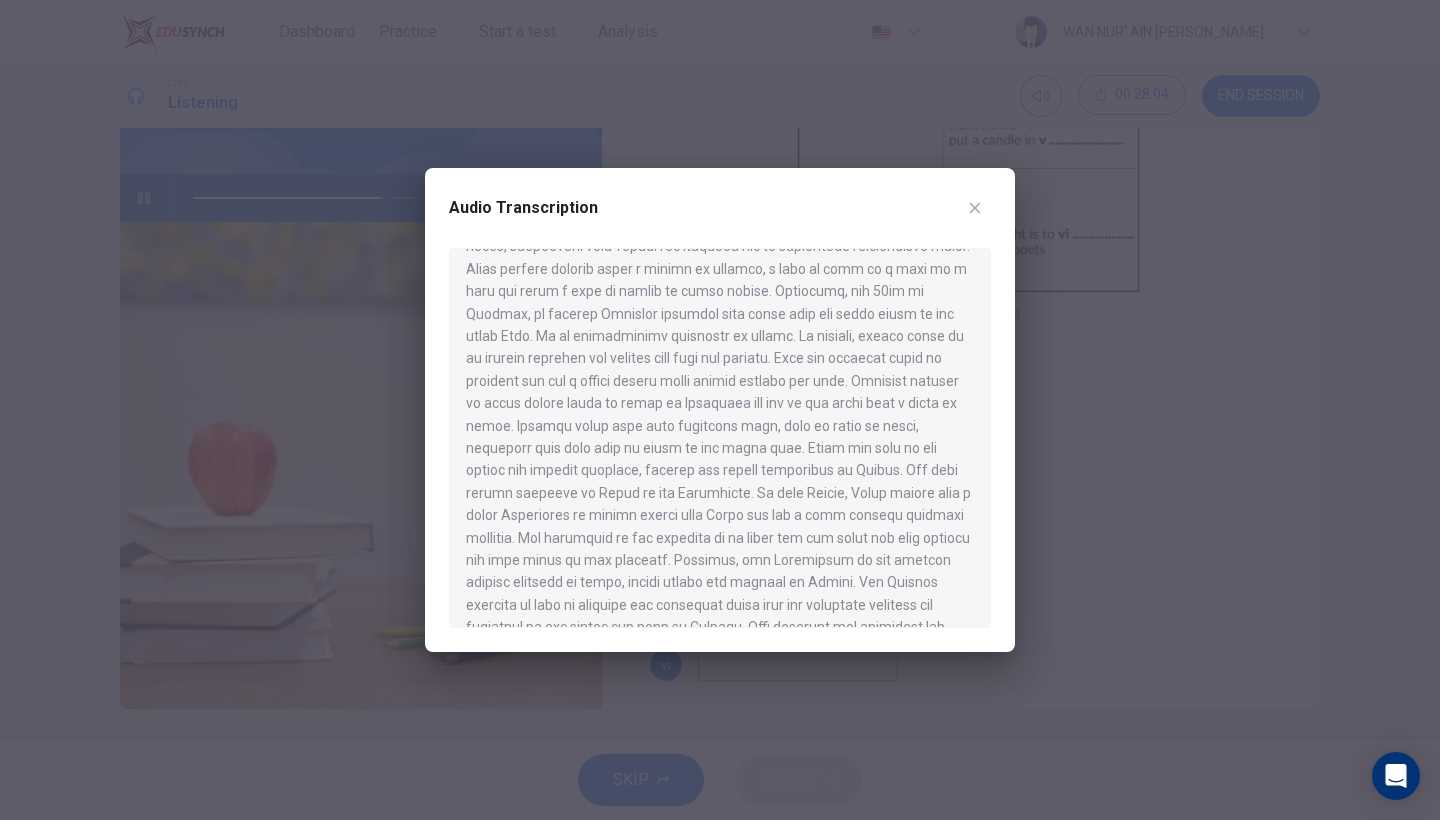 scroll, scrollTop: 1260, scrollLeft: 0, axis: vertical 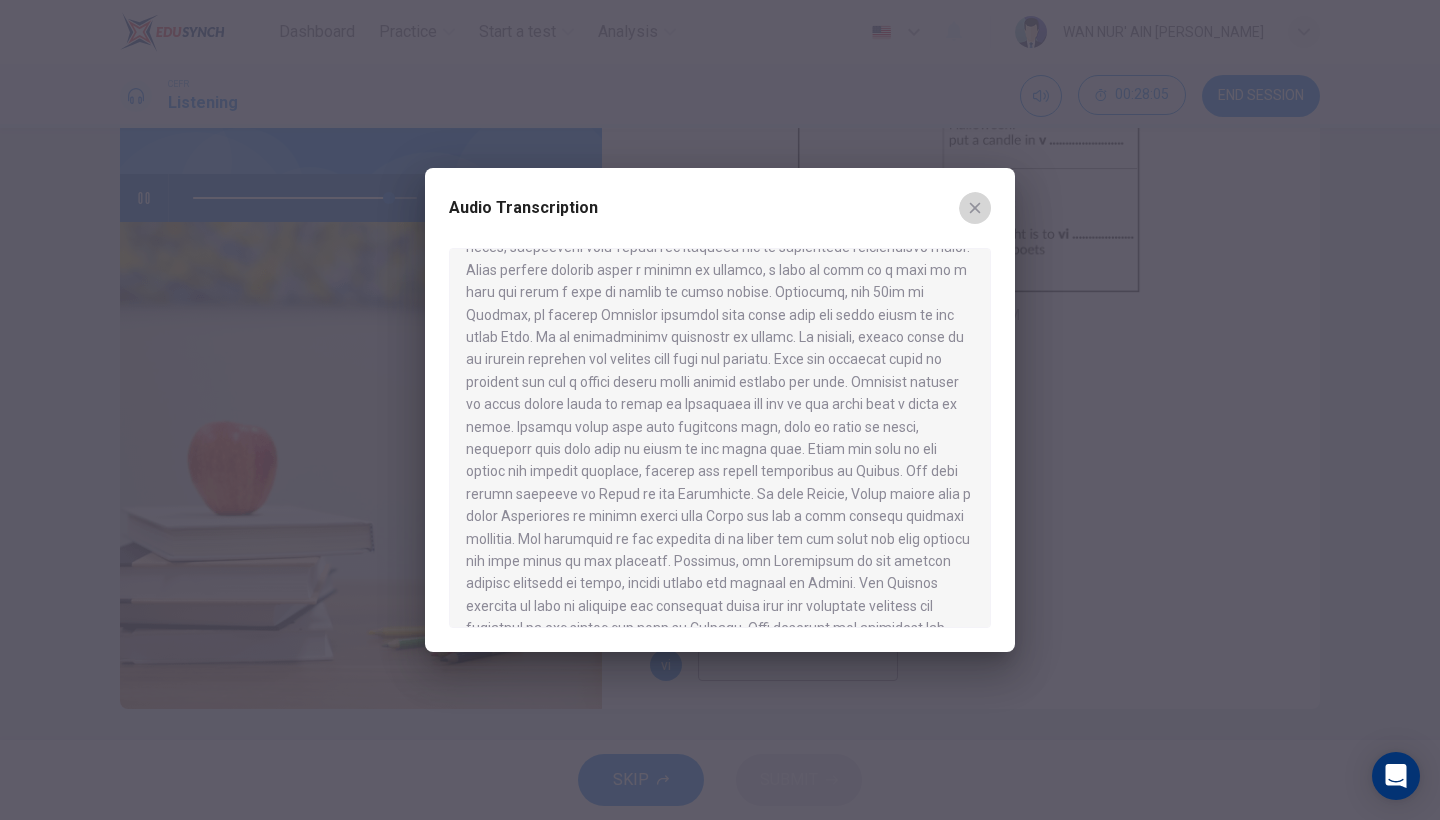 click at bounding box center [975, 208] 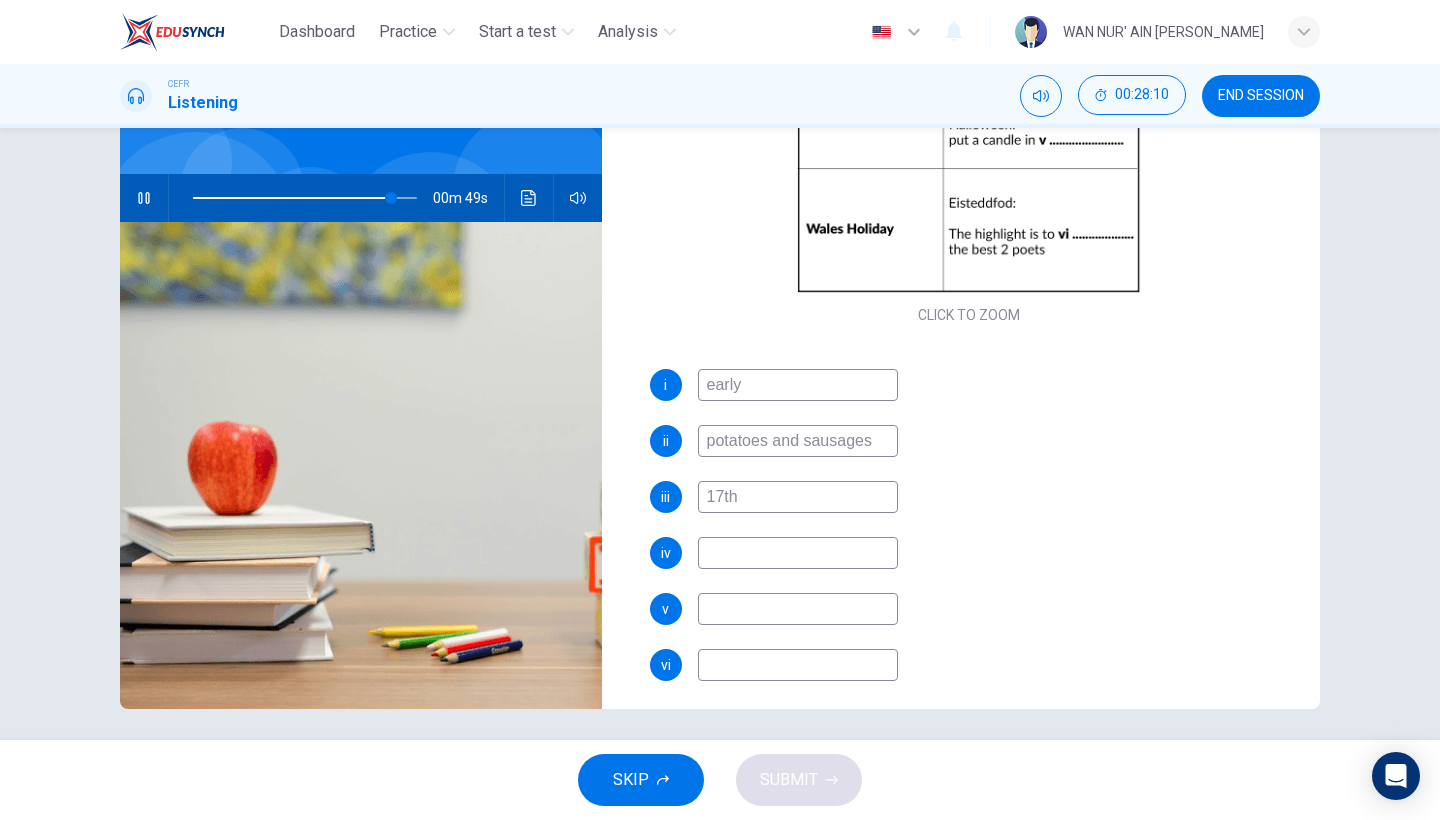 click at bounding box center (798, 665) 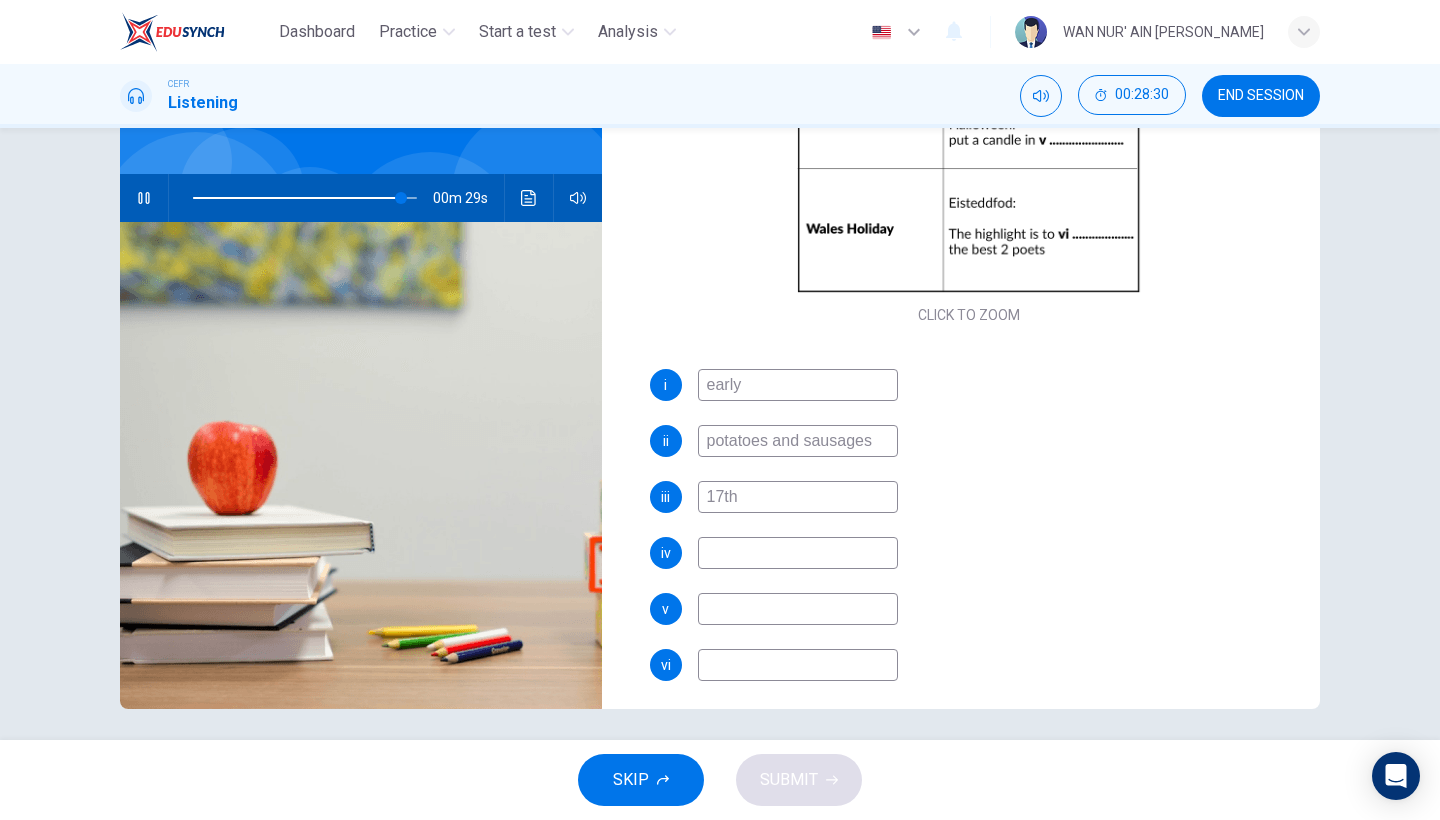 type on "93" 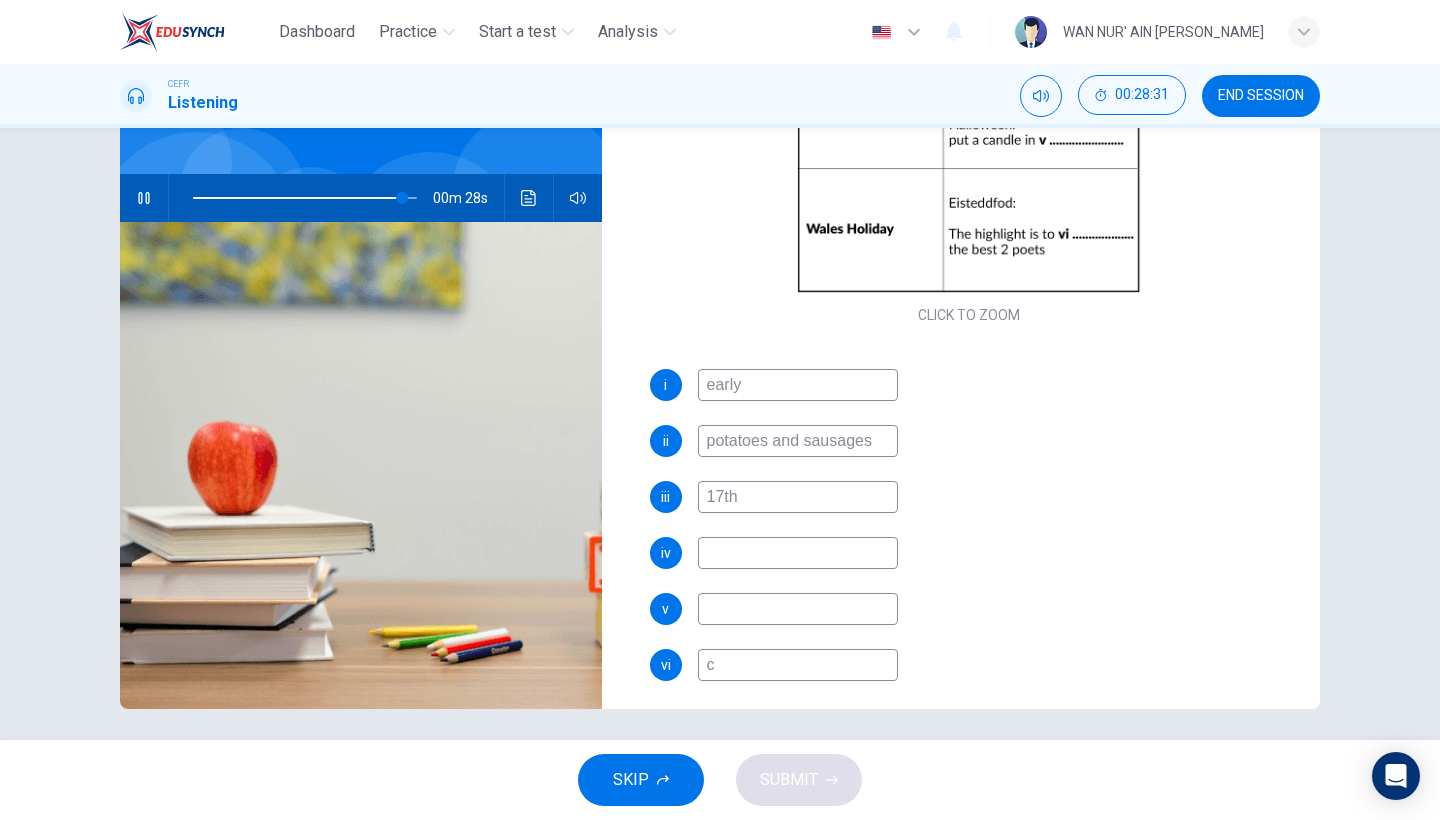 type on "cr" 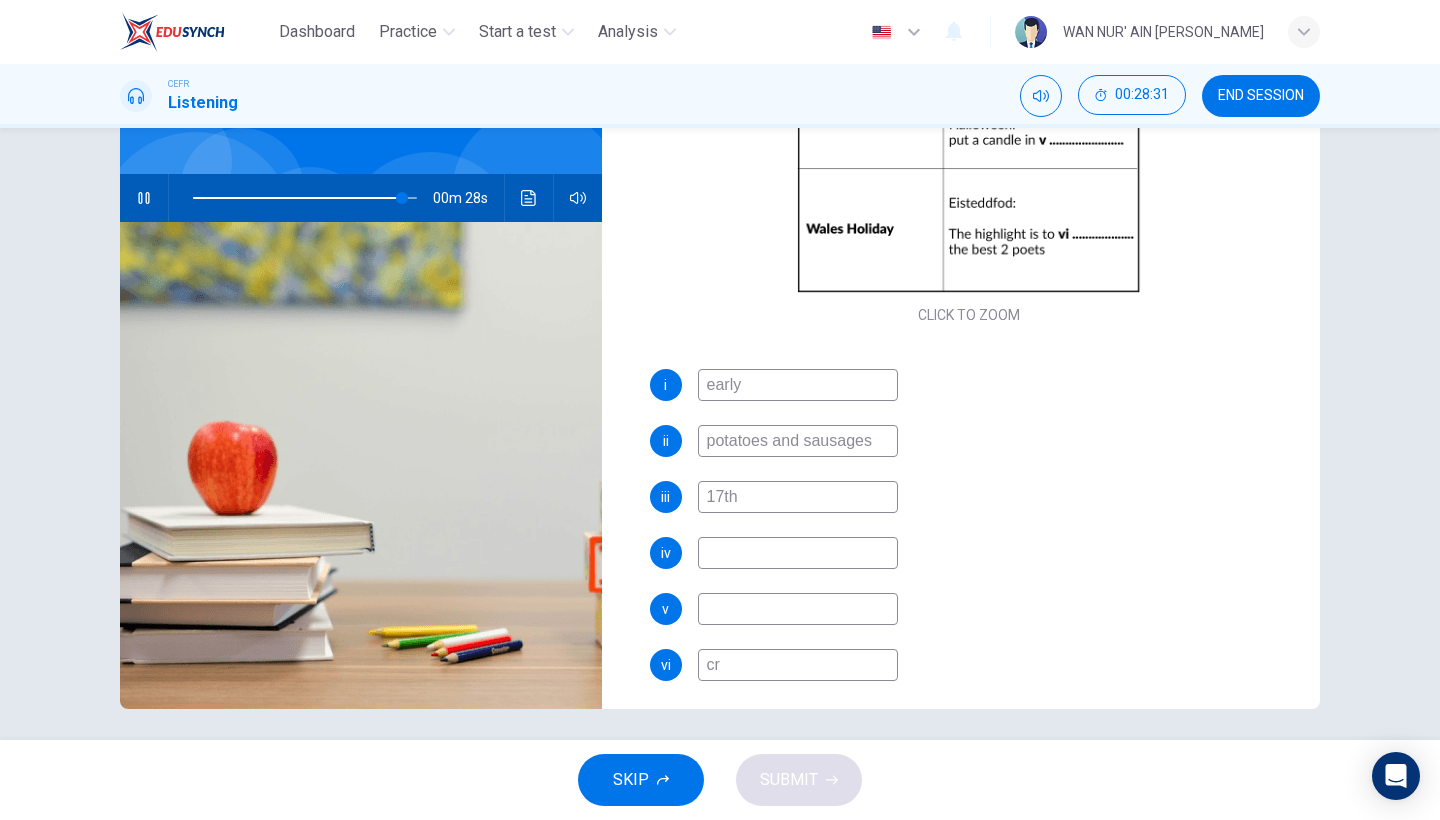 type on "94" 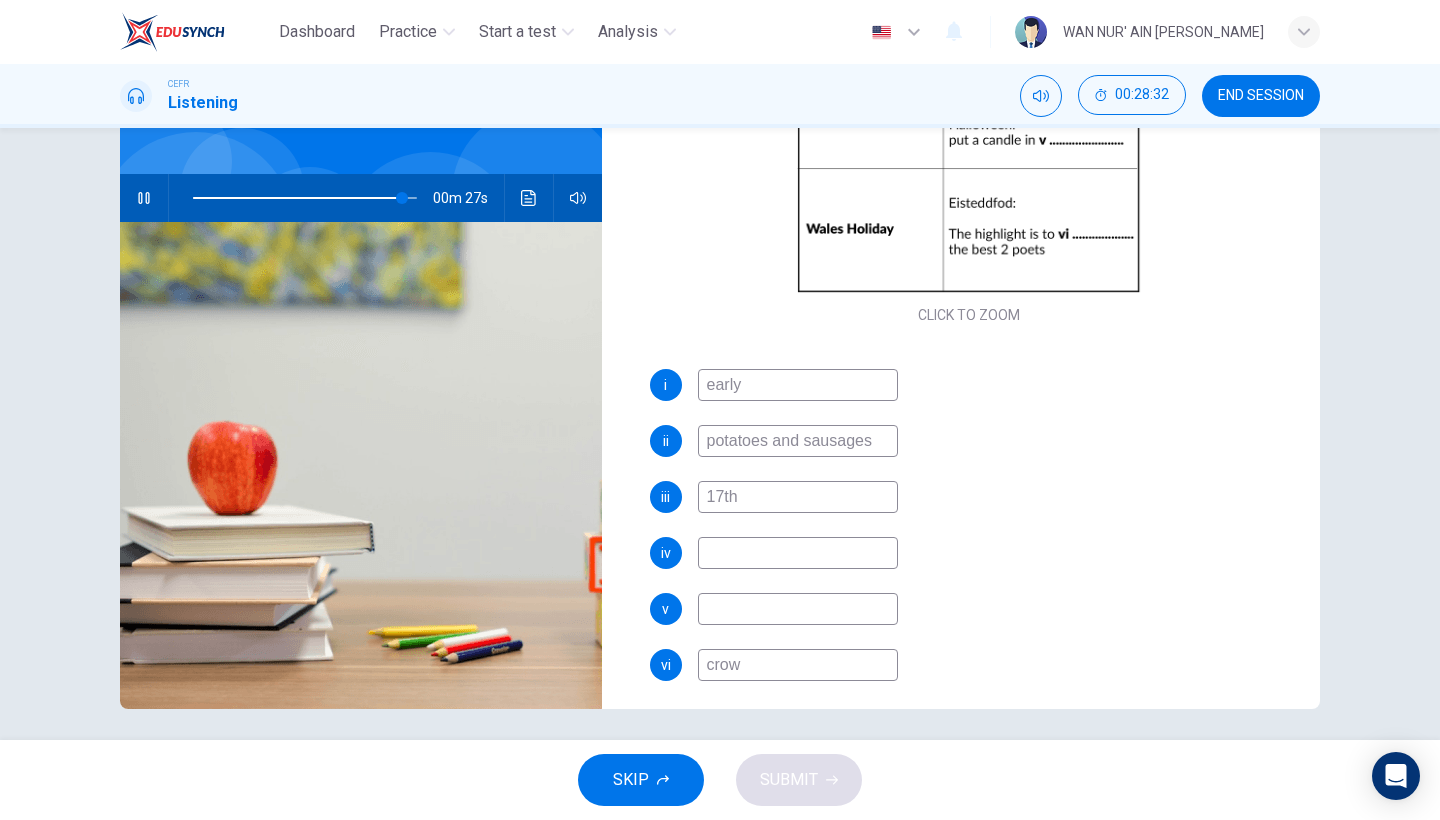 type on "crown" 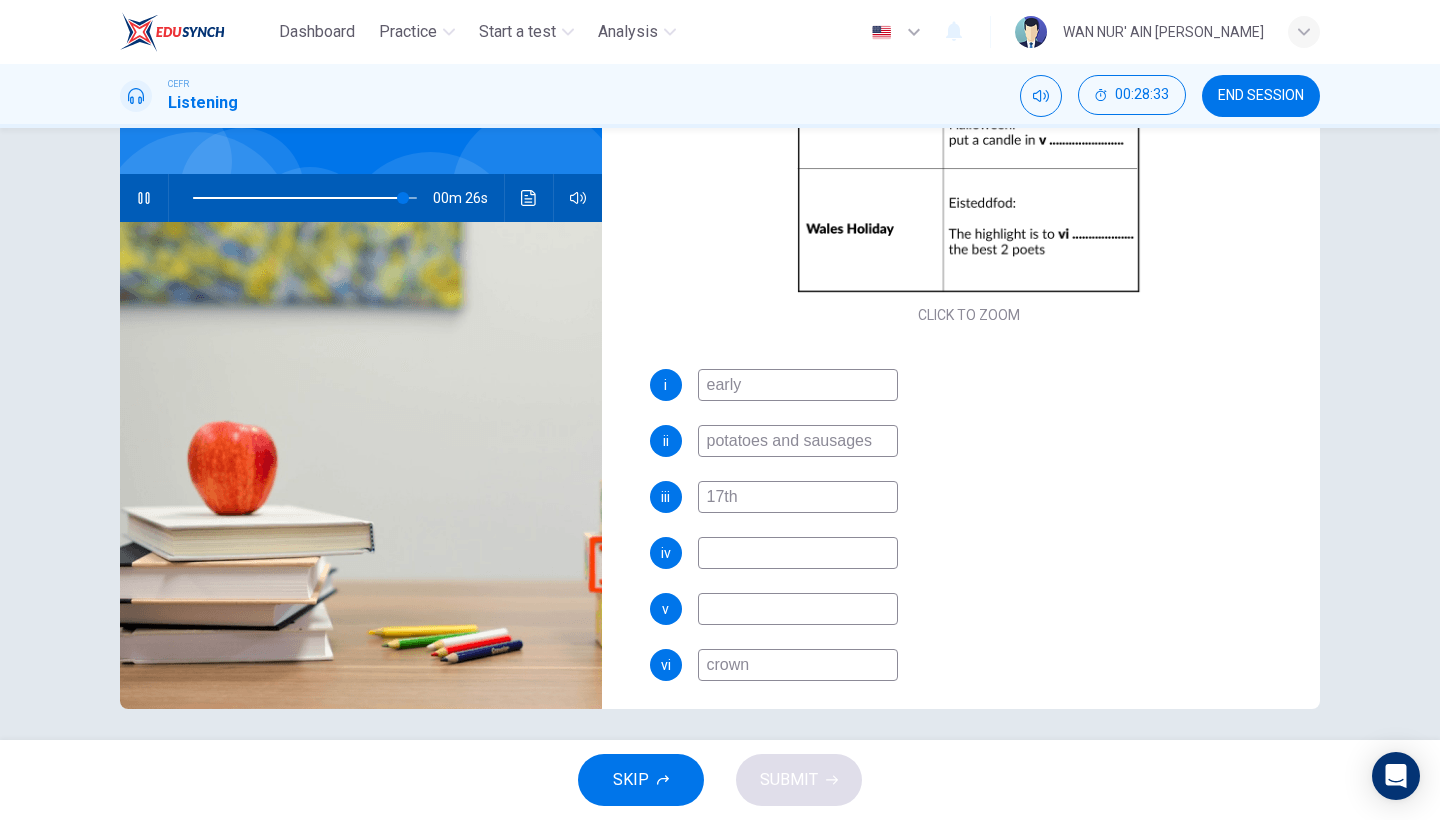 type on "94" 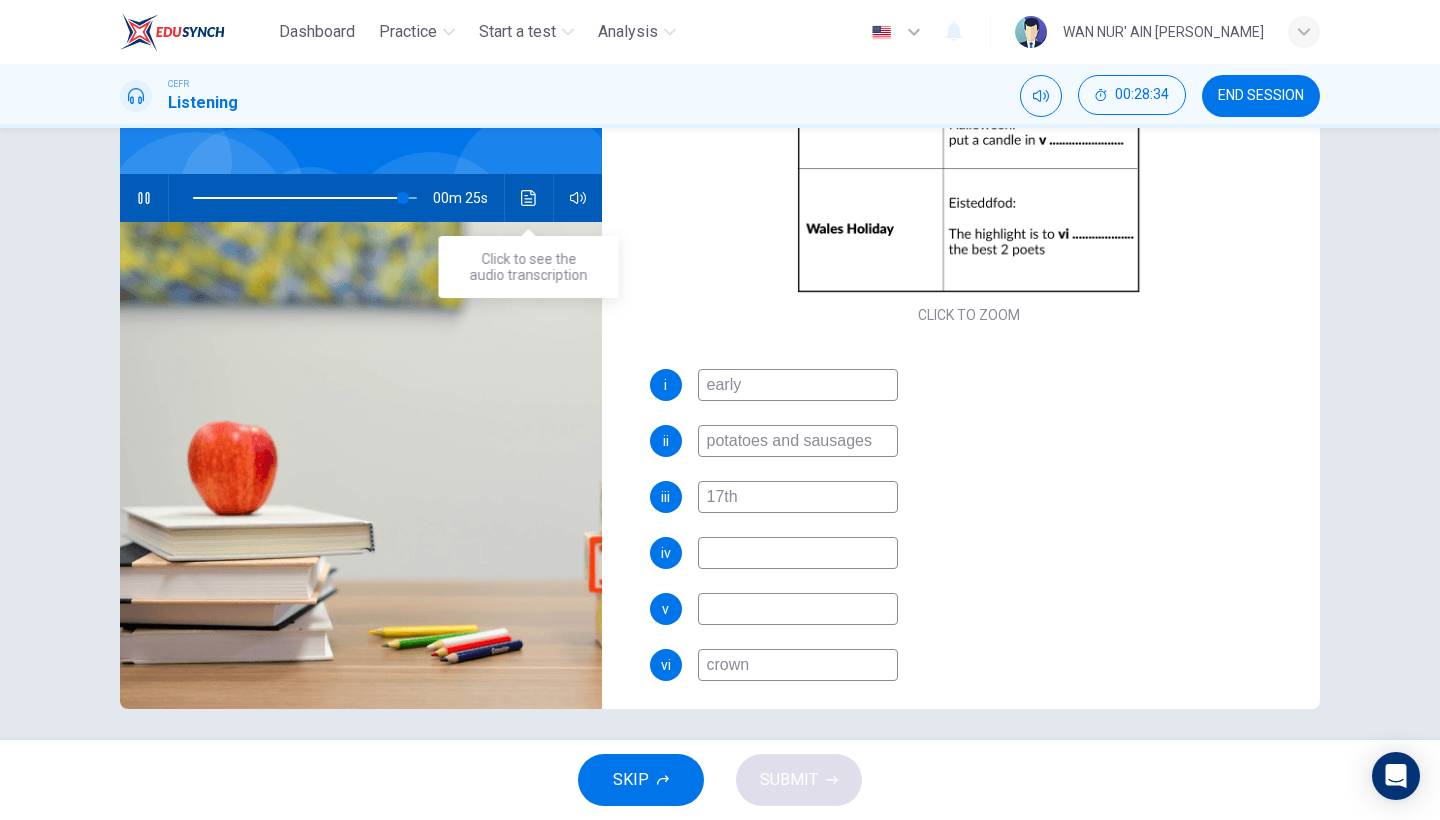 type on "crown" 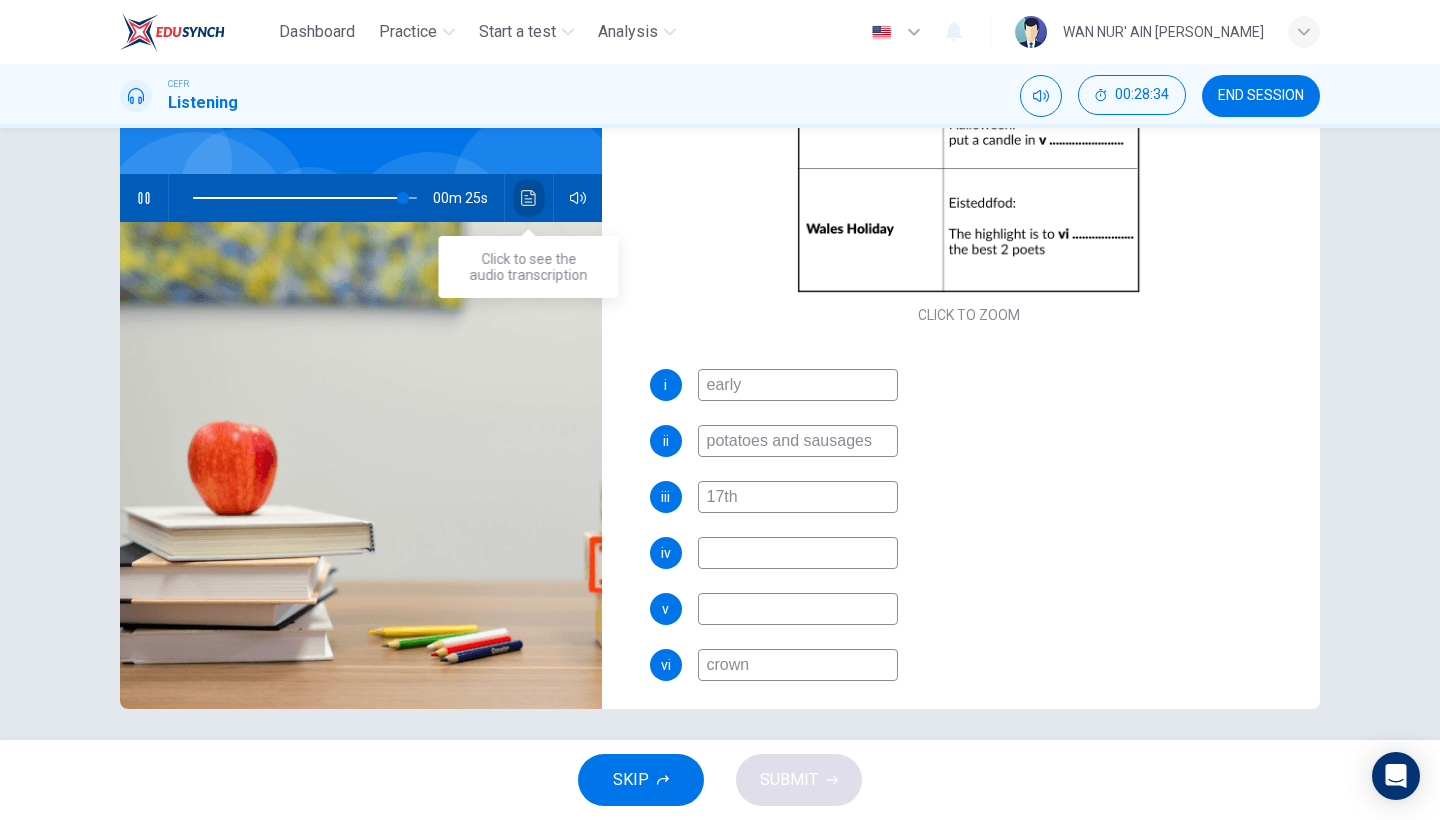 click at bounding box center [529, 198] 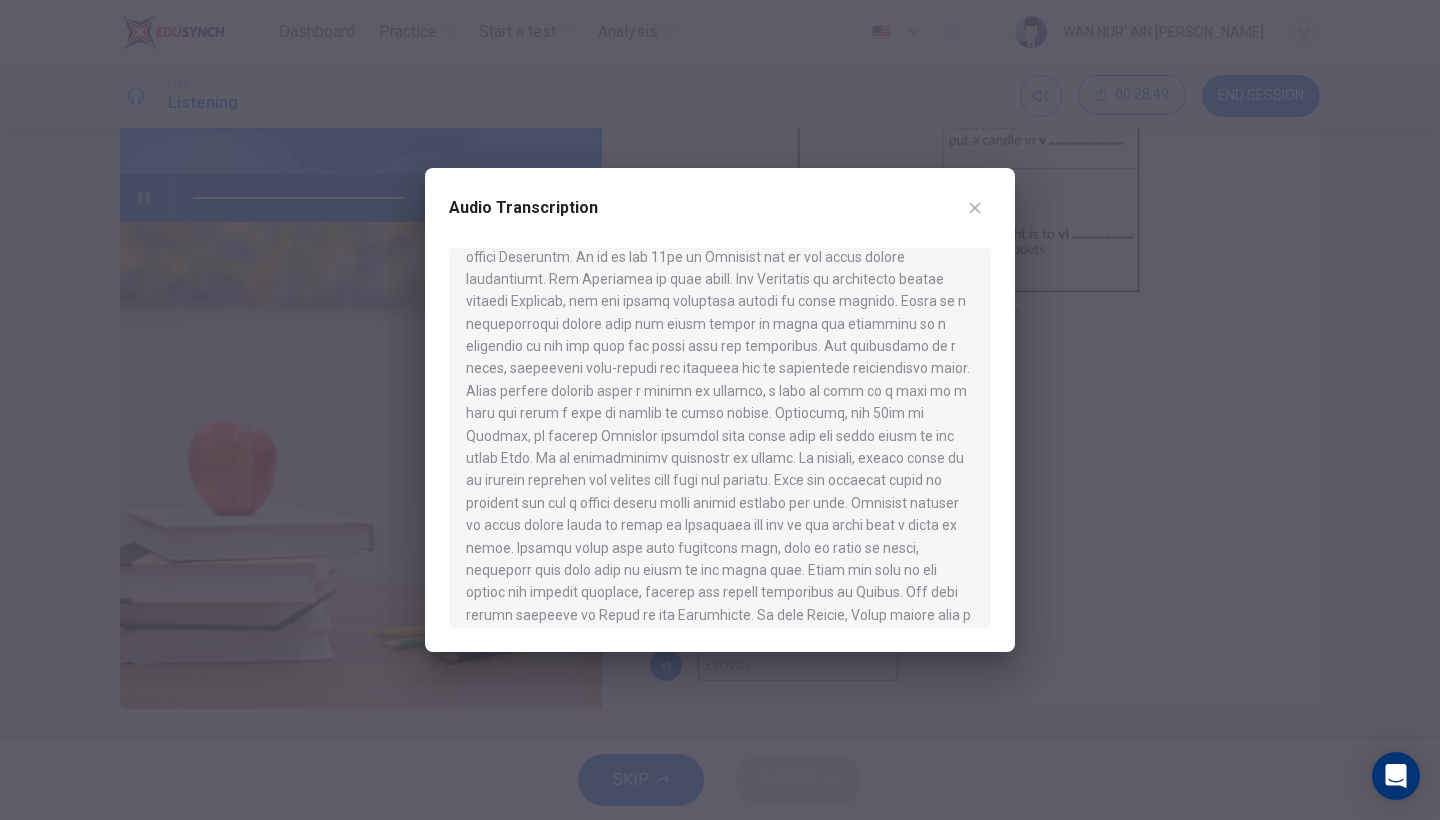 scroll, scrollTop: 1138, scrollLeft: 0, axis: vertical 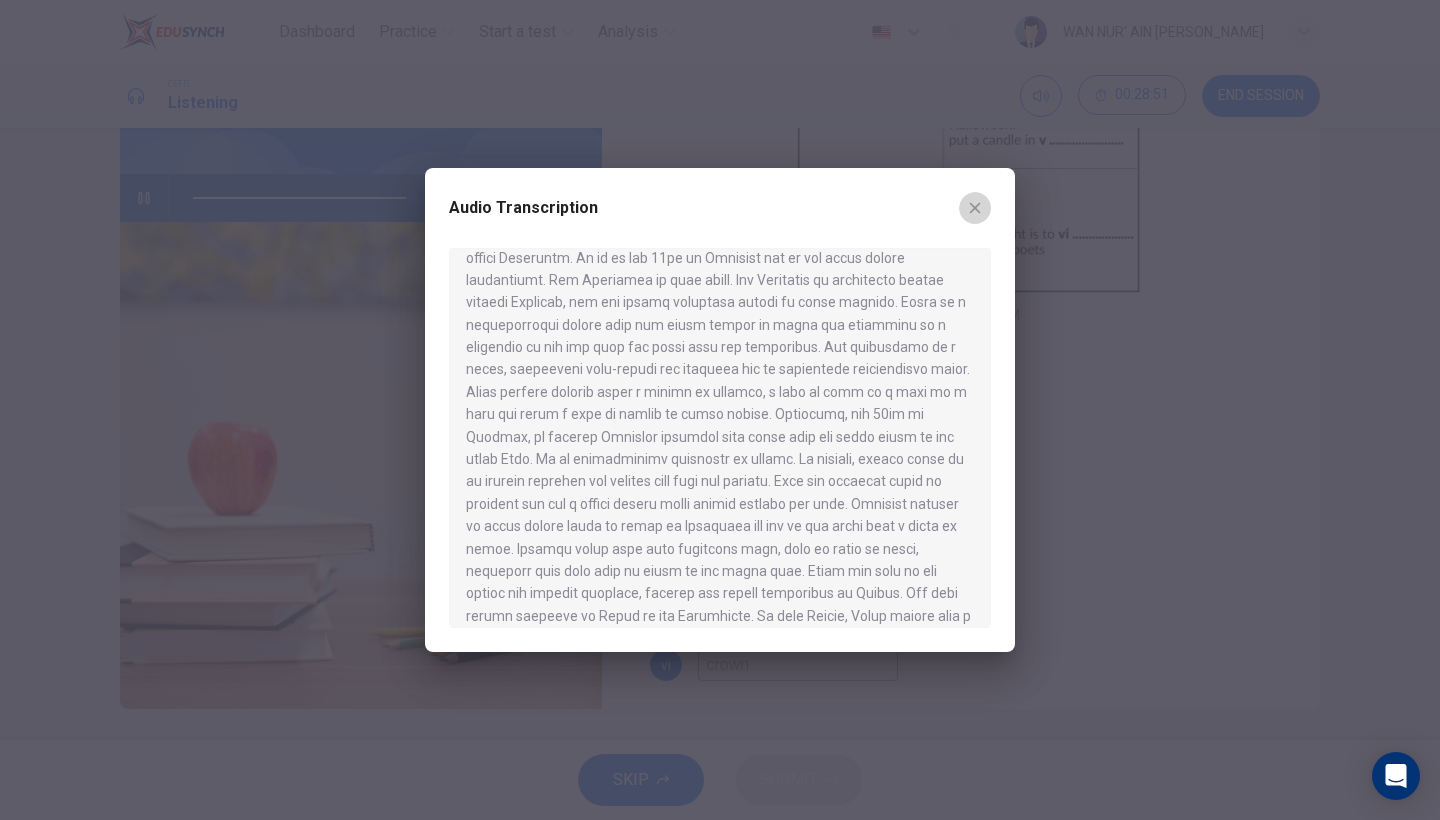 click 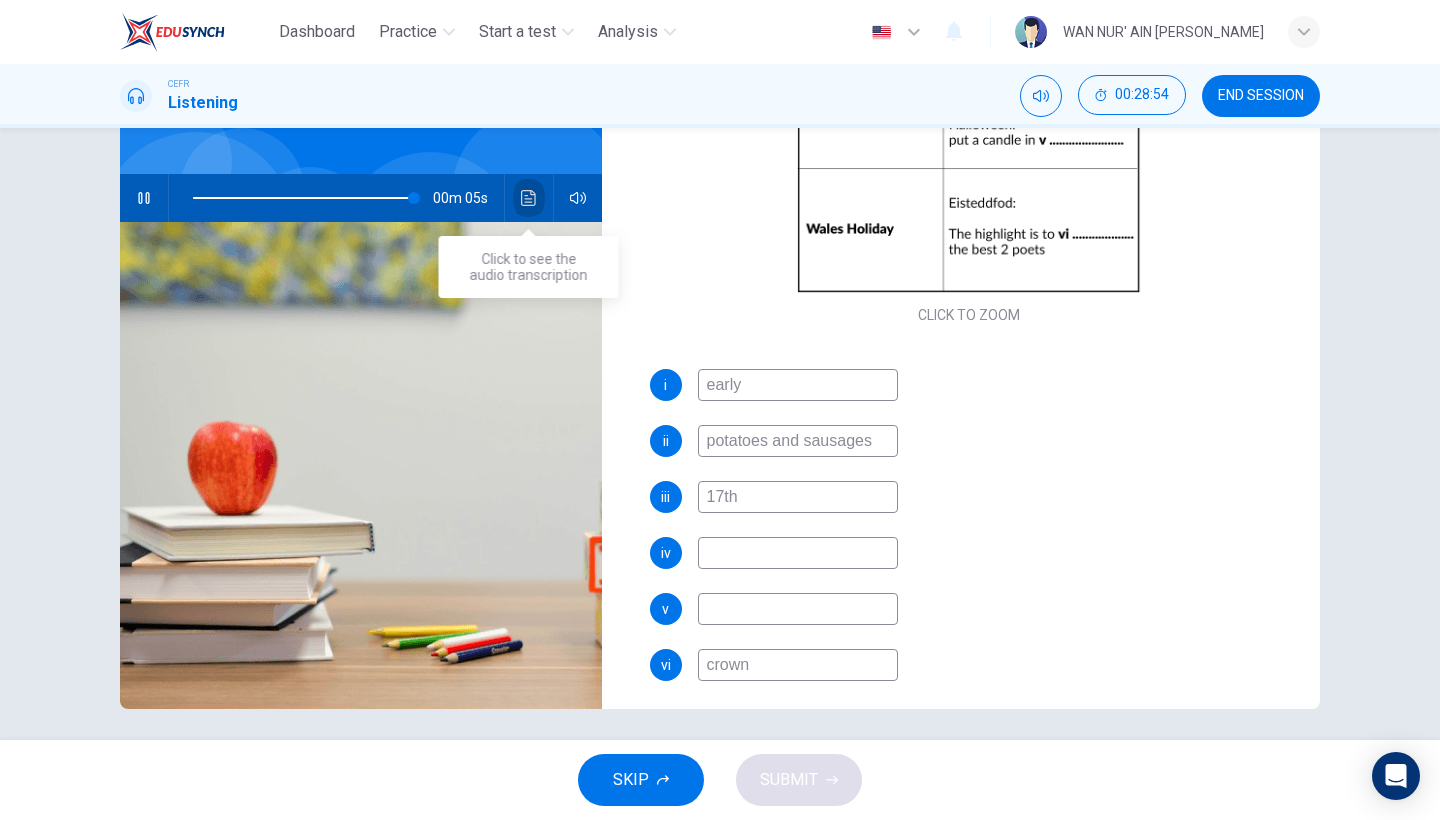 click 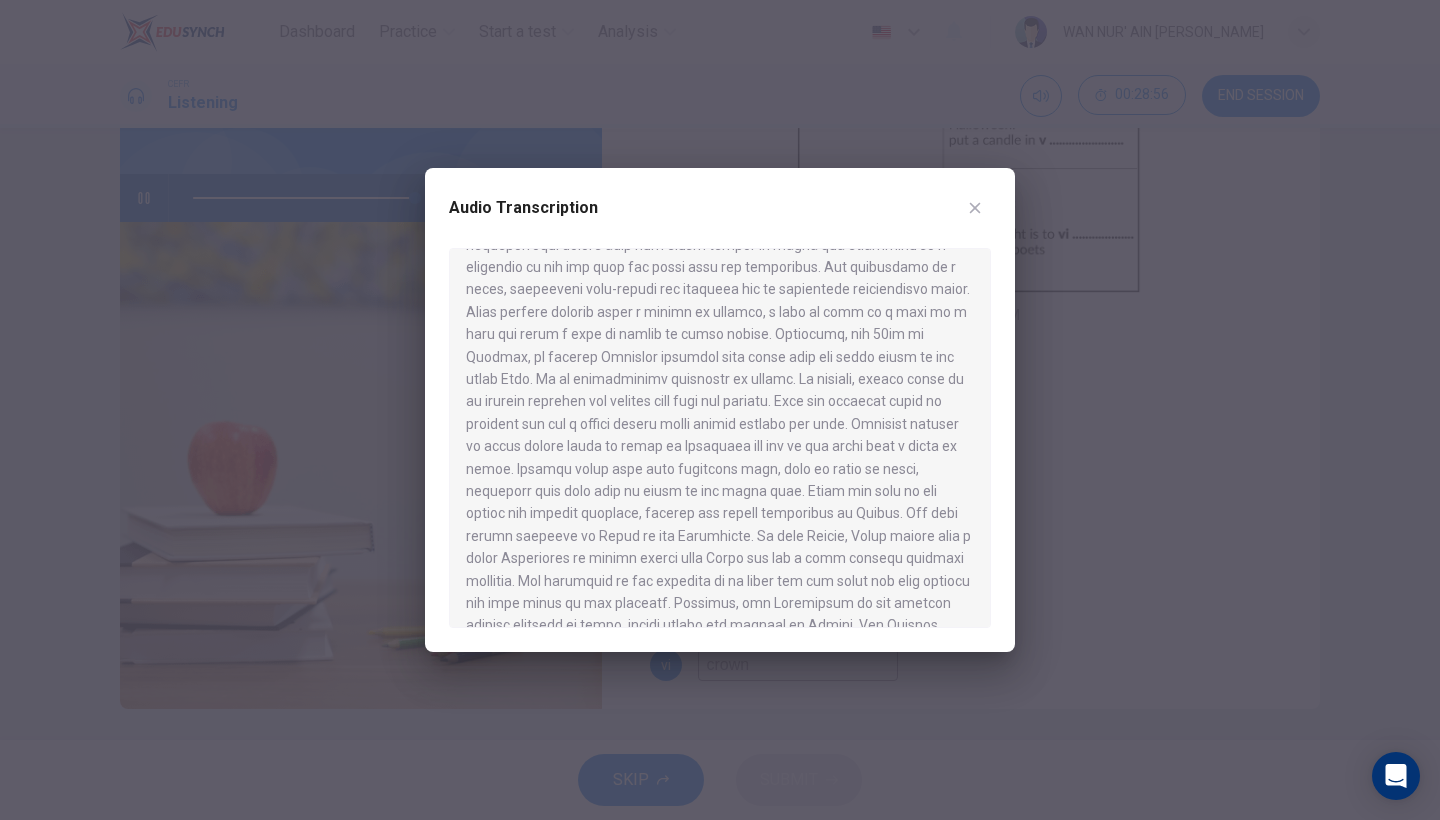 scroll, scrollTop: 1213, scrollLeft: 0, axis: vertical 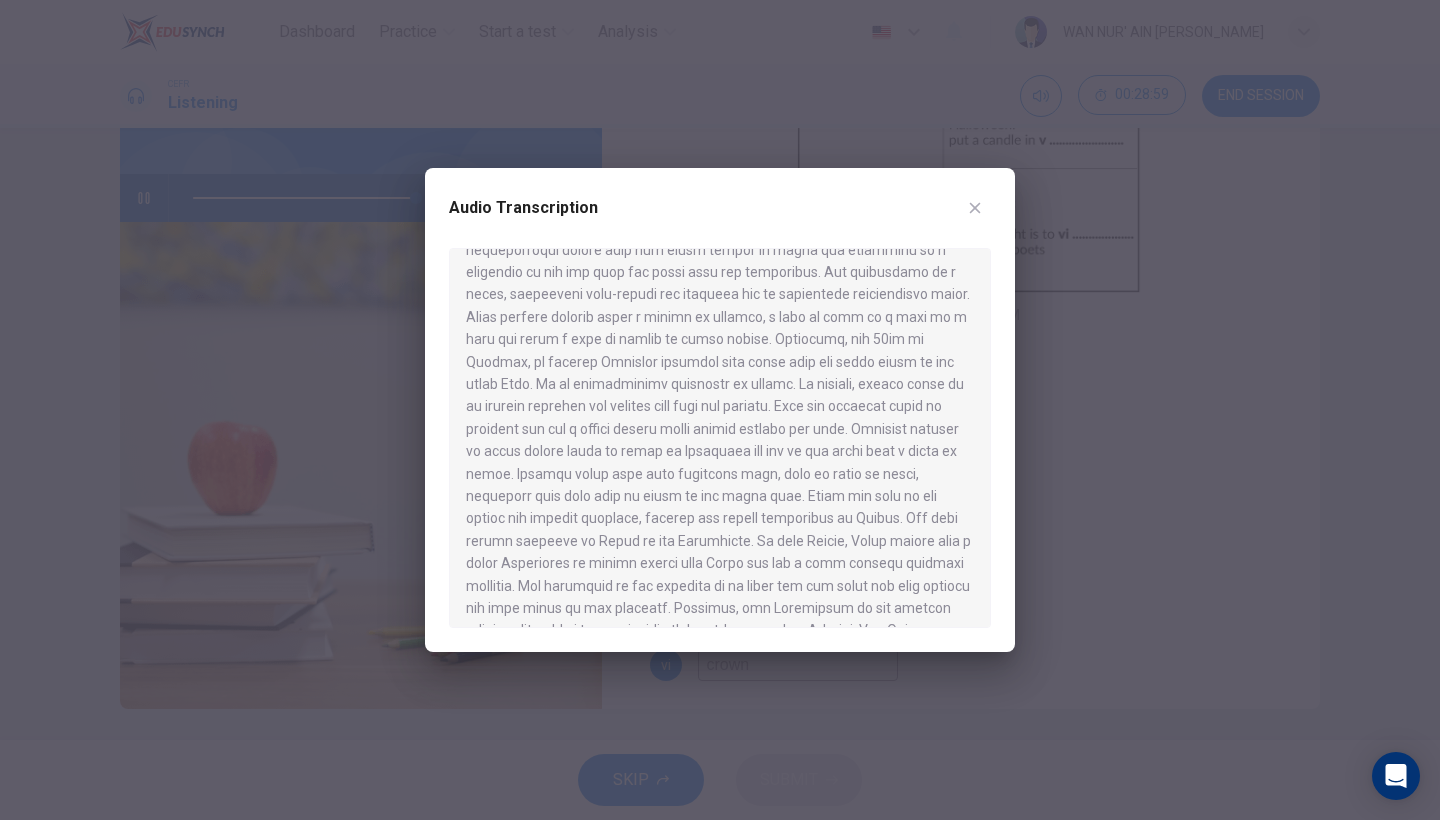 type on "0" 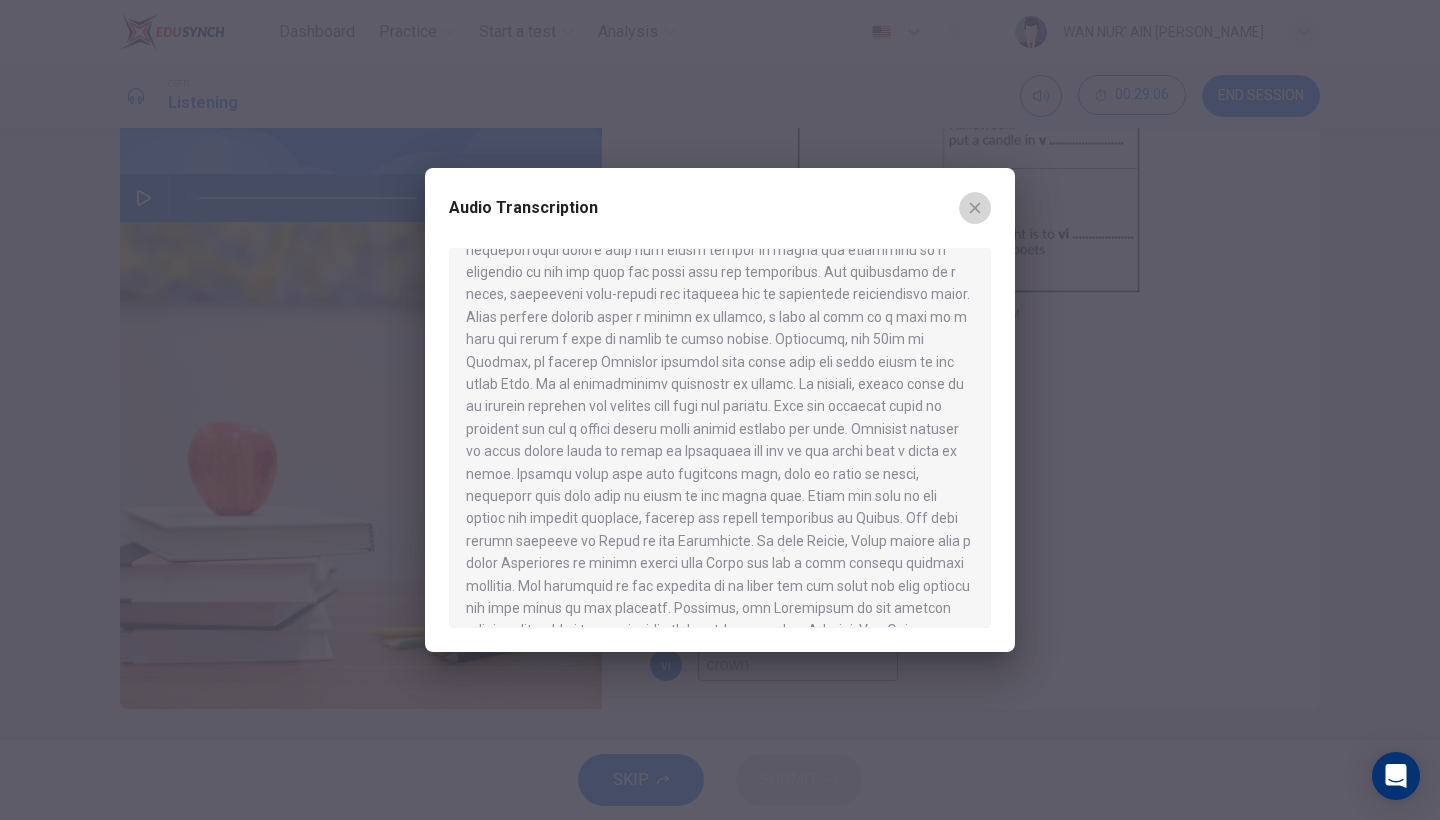 click at bounding box center (975, 208) 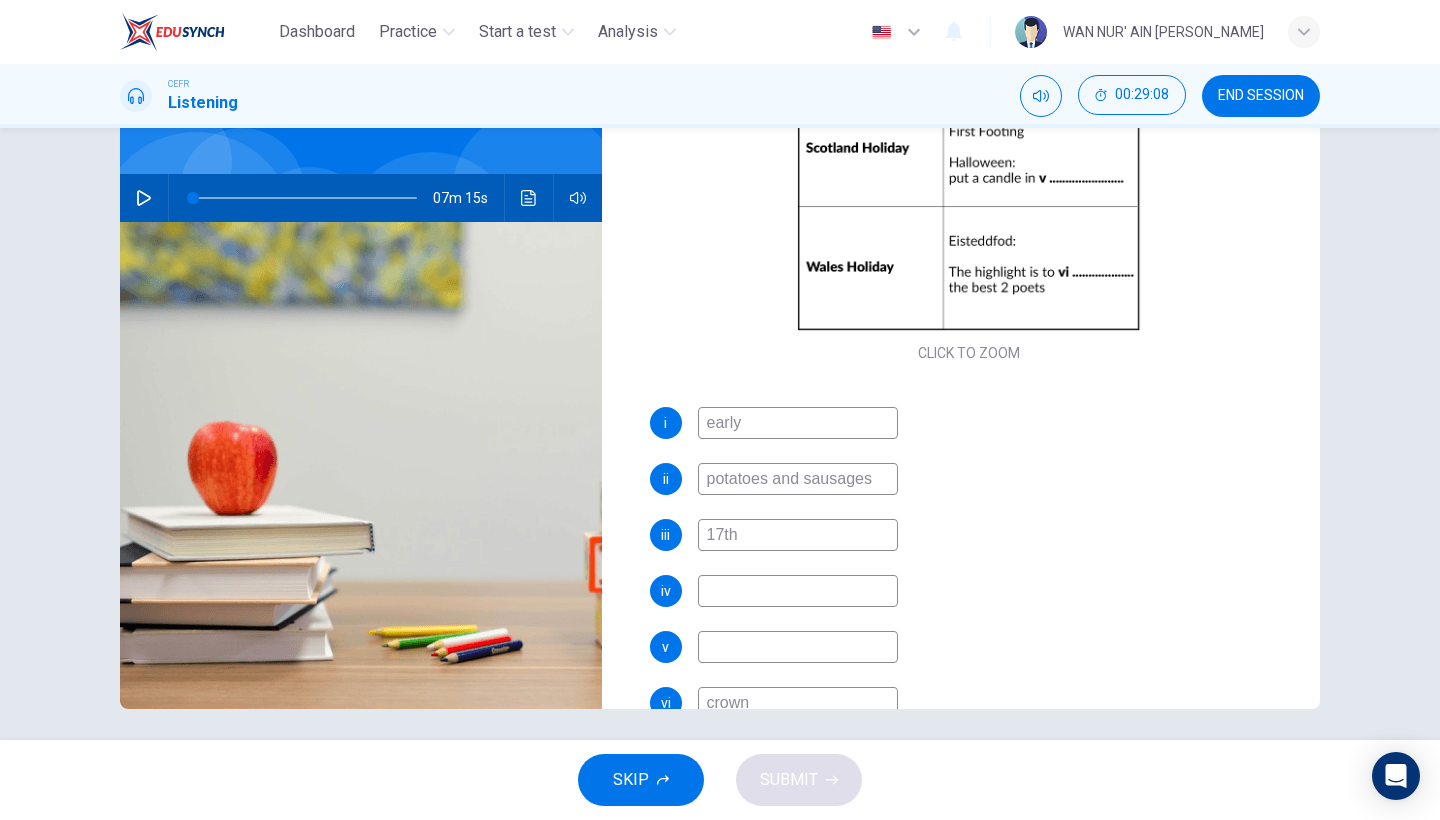 scroll, scrollTop: 228, scrollLeft: 0, axis: vertical 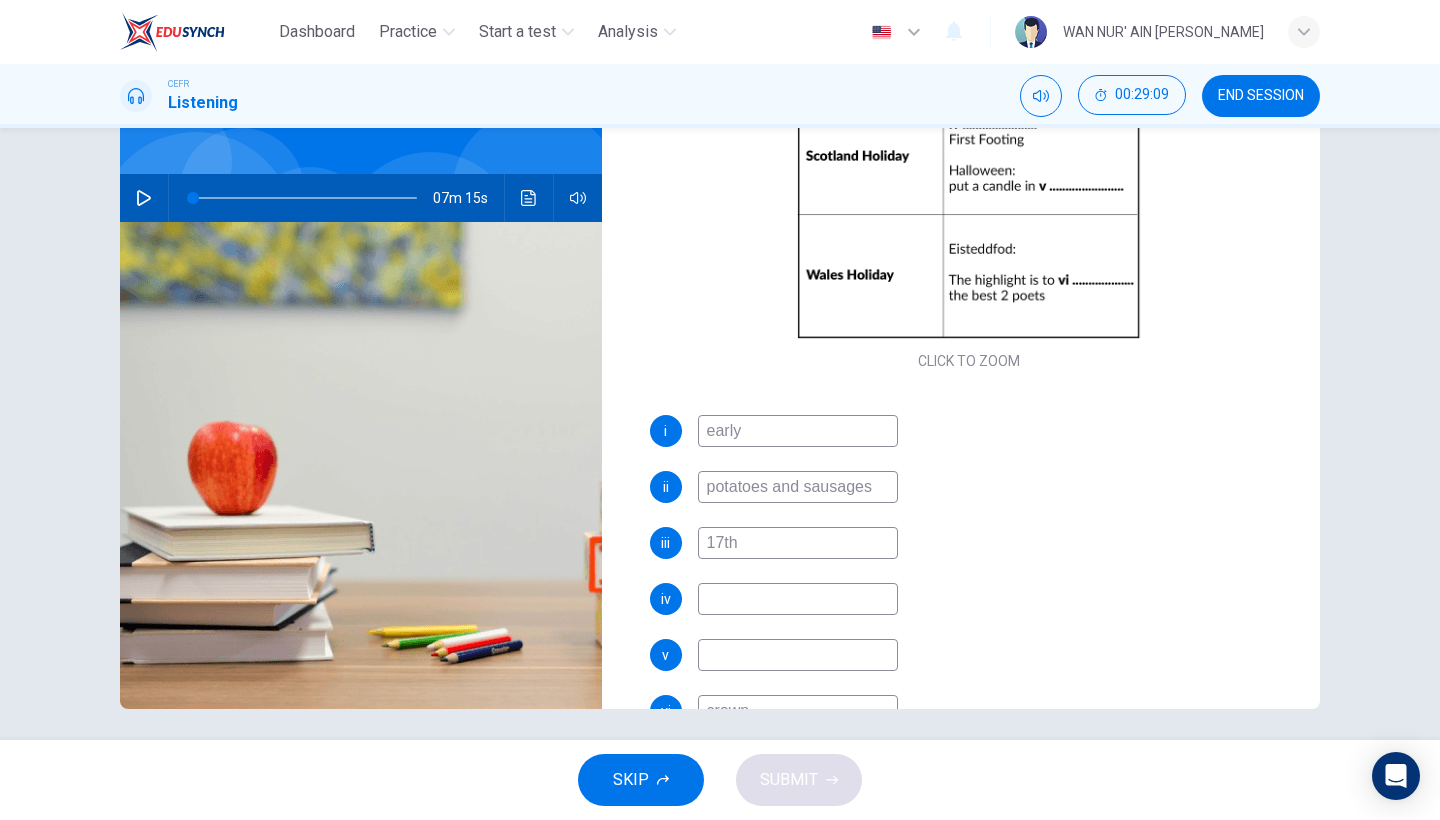 click at bounding box center [798, 655] 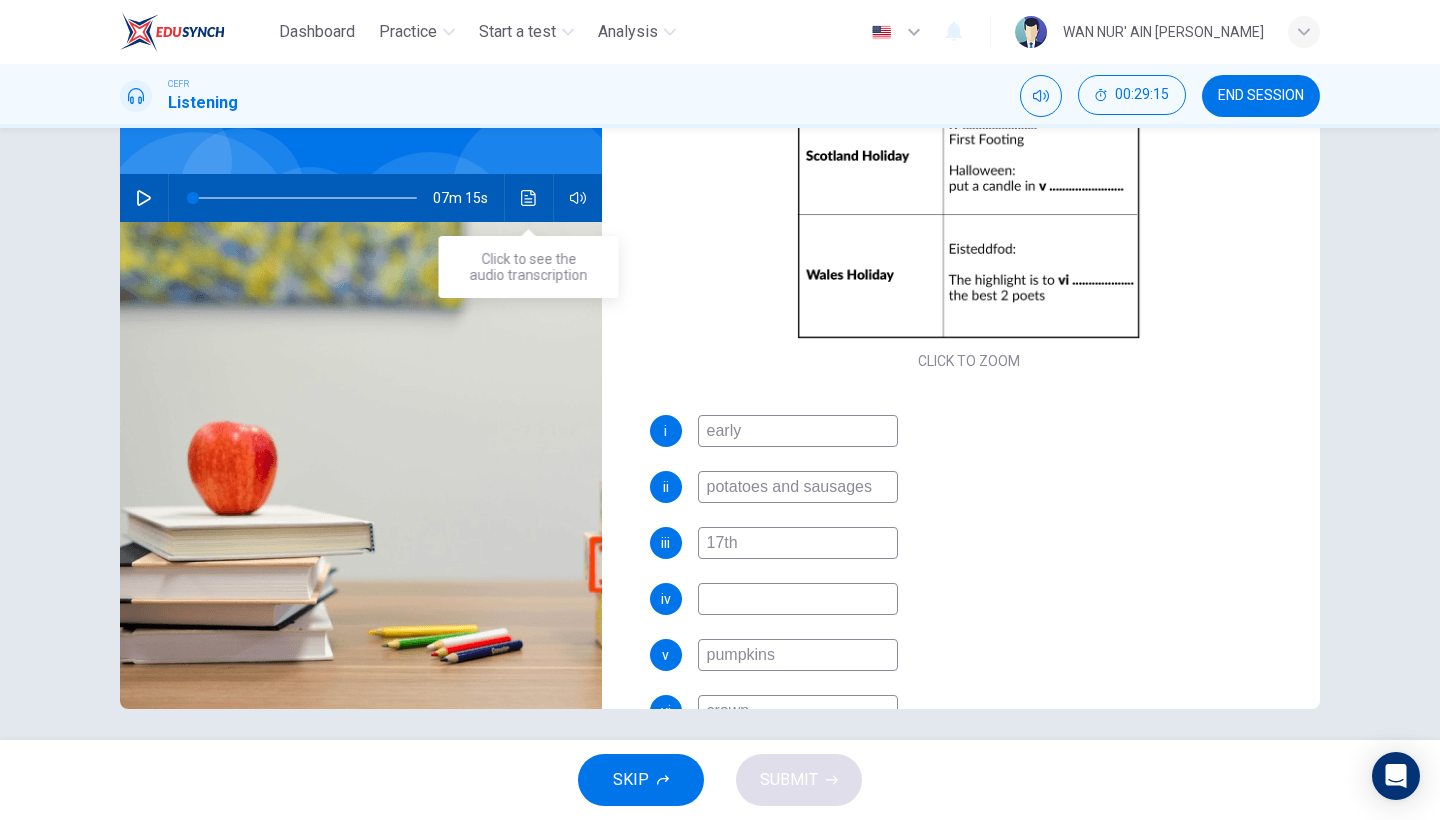 type 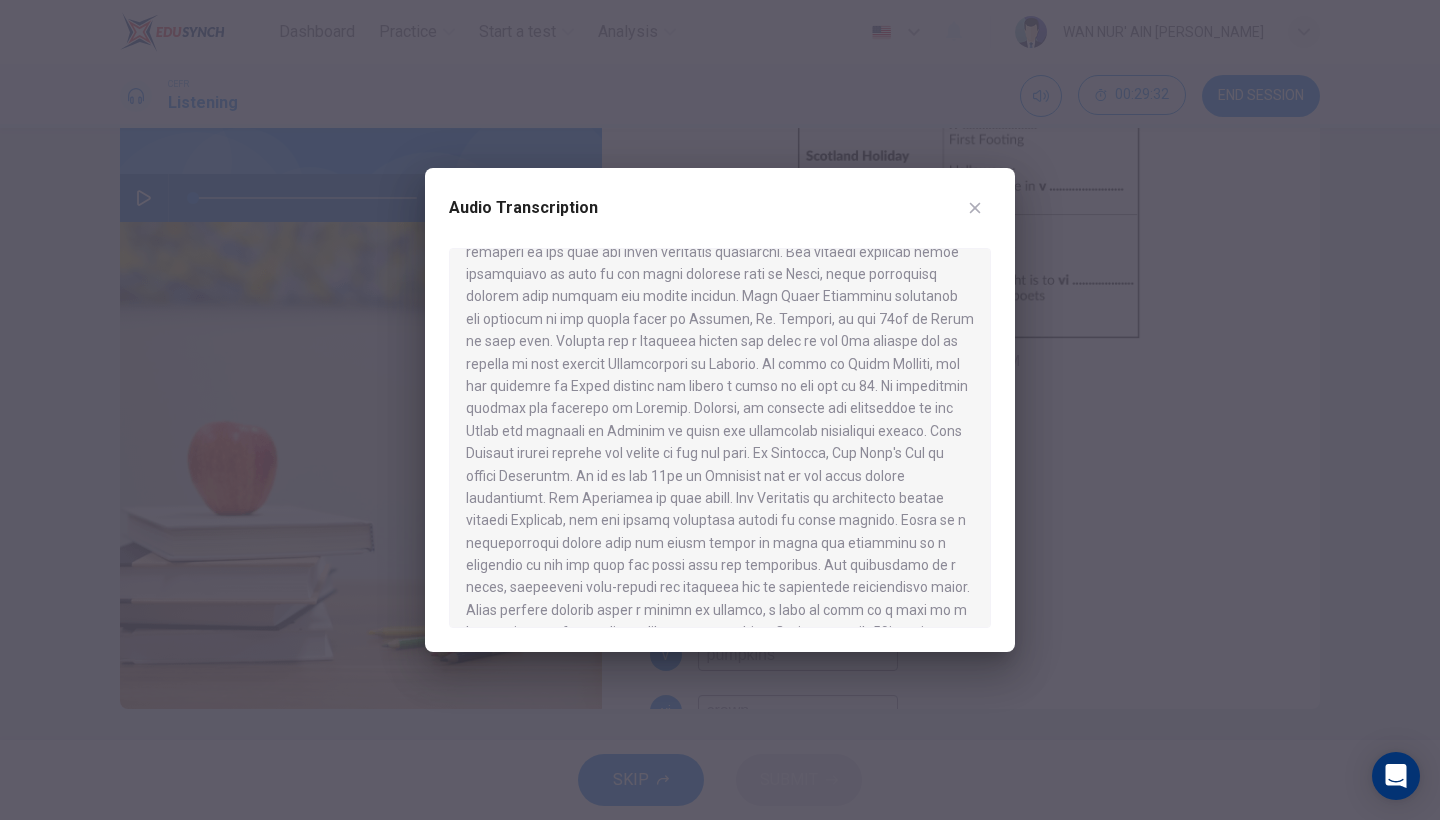 scroll, scrollTop: 905, scrollLeft: 0, axis: vertical 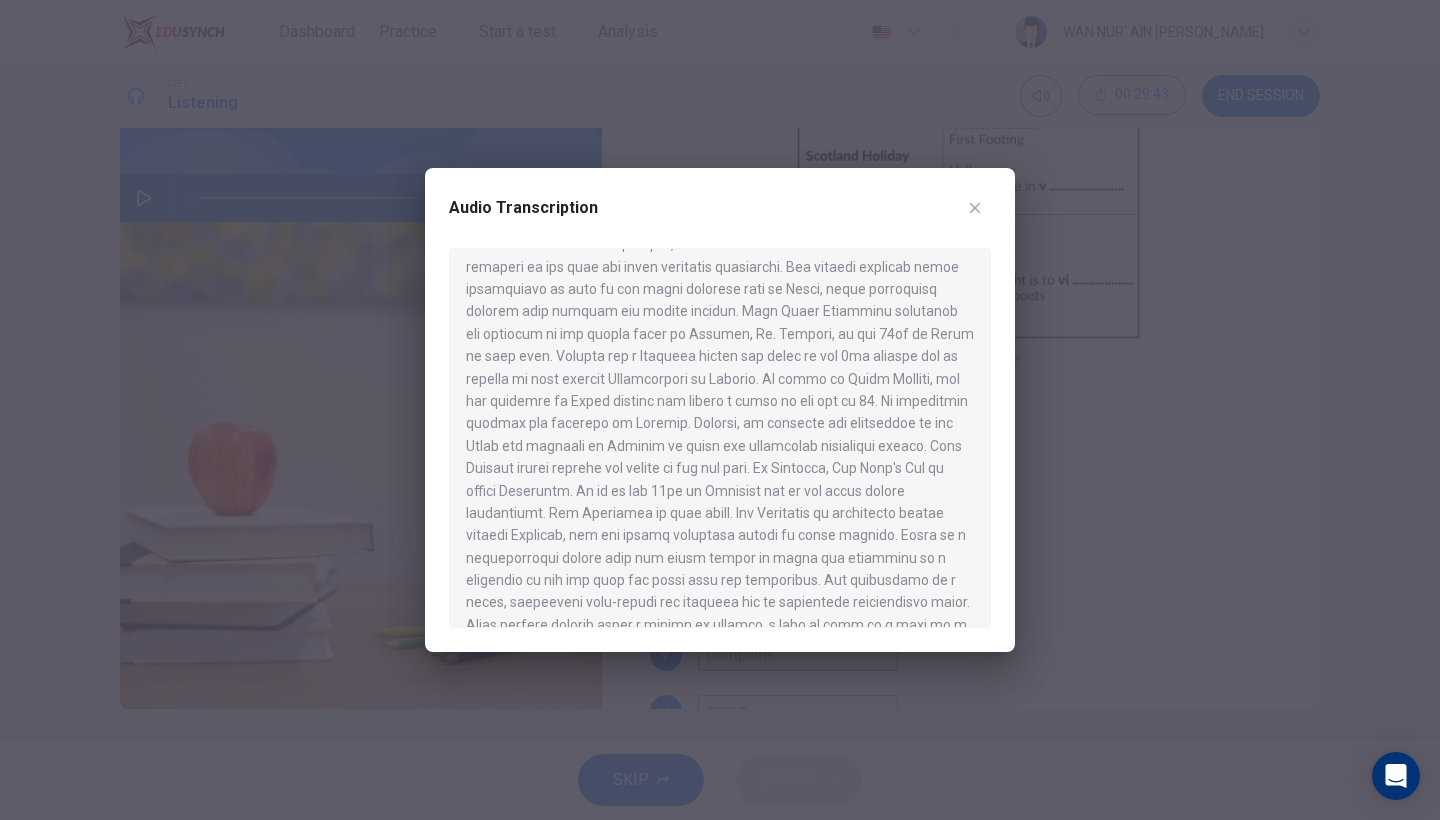 click on "Audio Transcription" at bounding box center [720, 220] 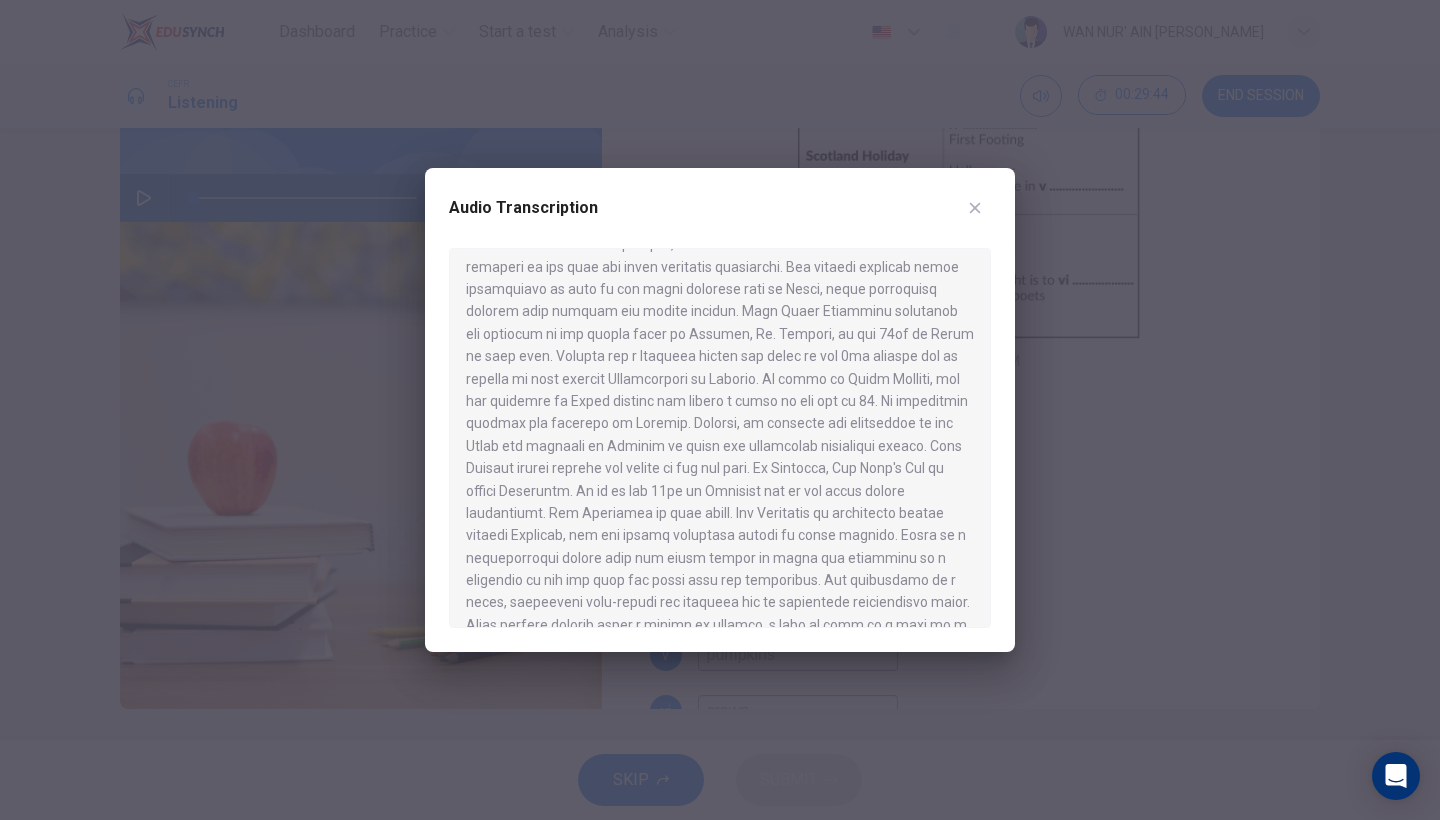 click 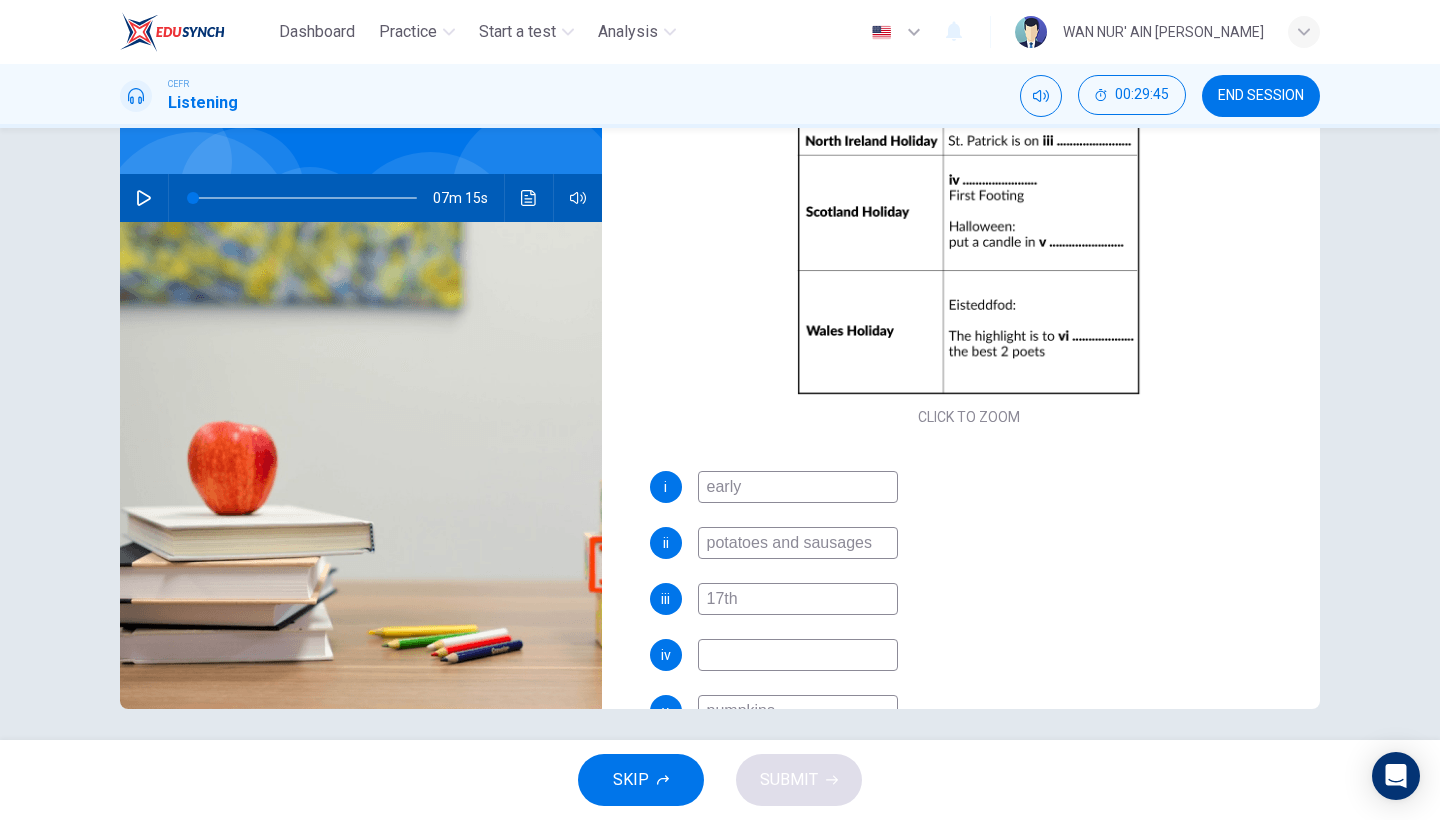 scroll, scrollTop: 120, scrollLeft: 0, axis: vertical 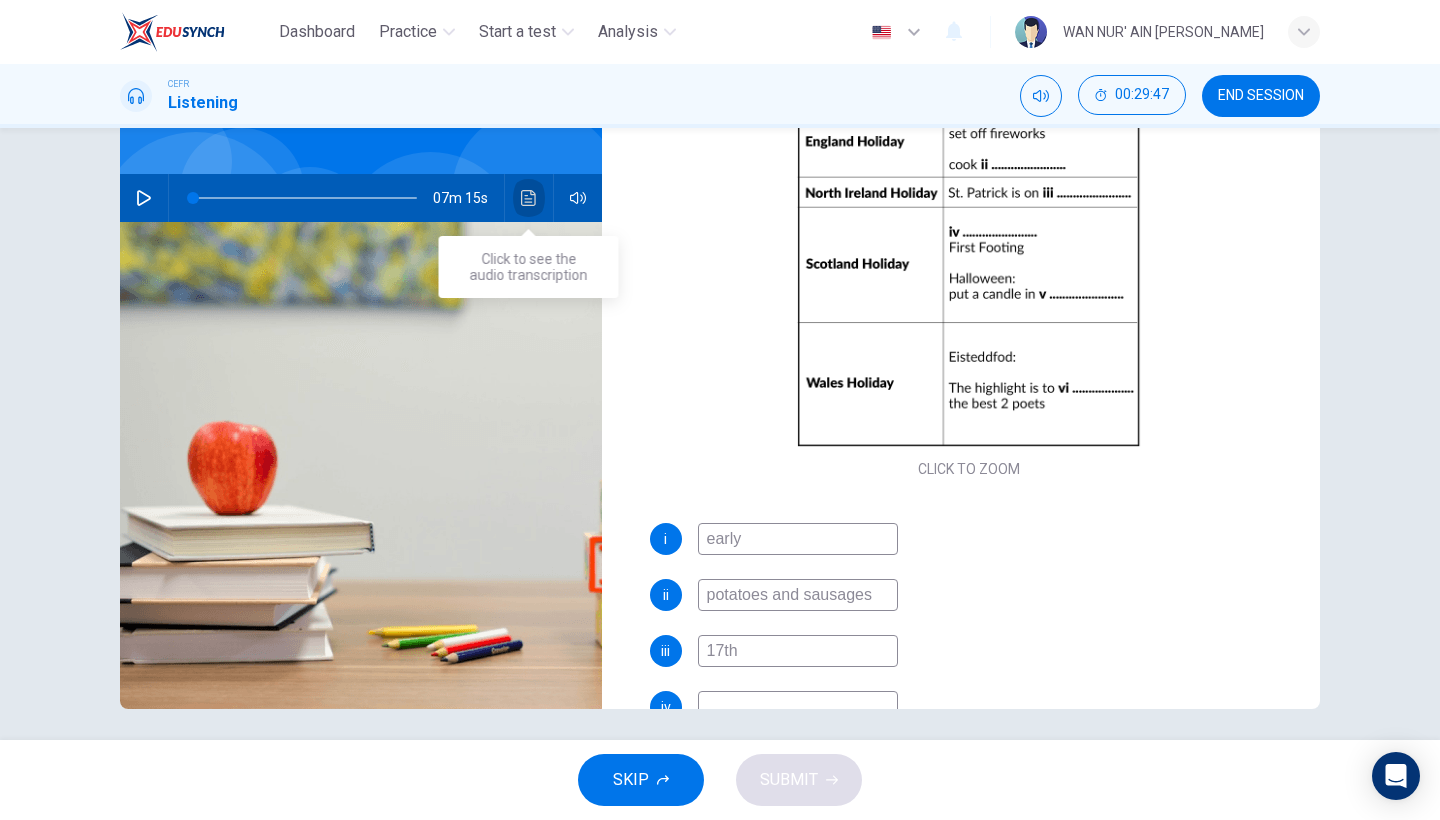 click 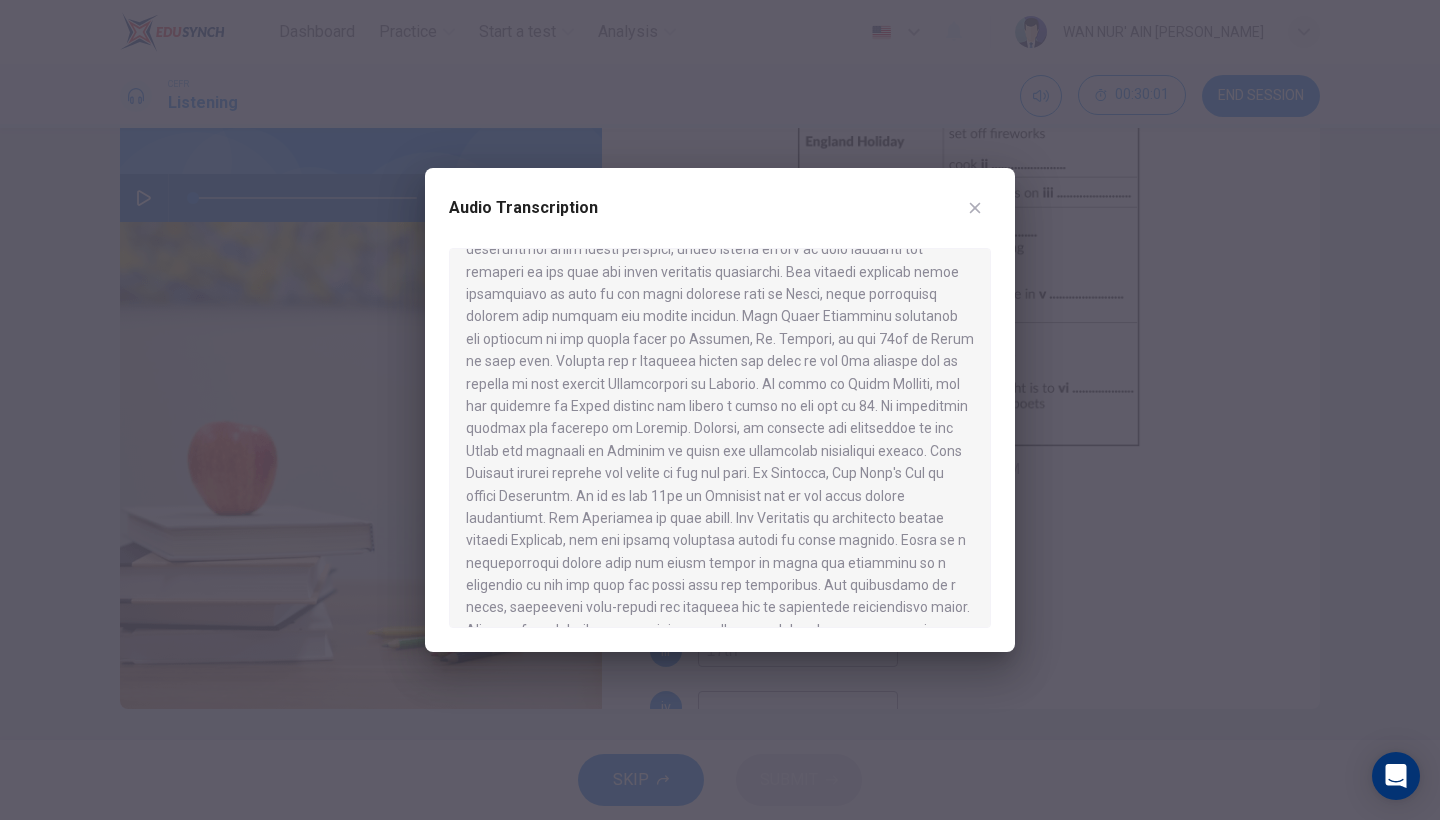 scroll, scrollTop: 904, scrollLeft: 0, axis: vertical 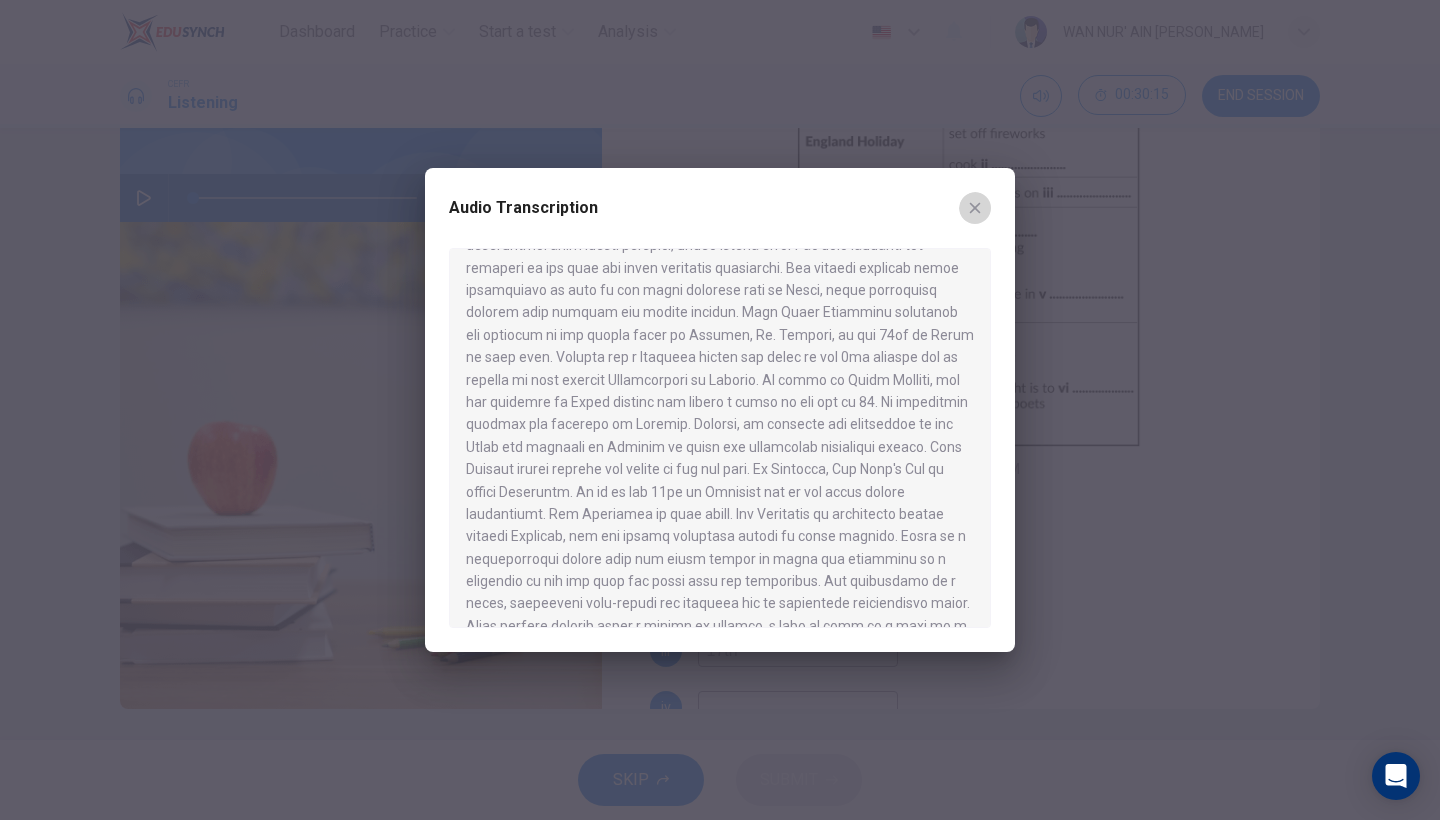 click at bounding box center [975, 208] 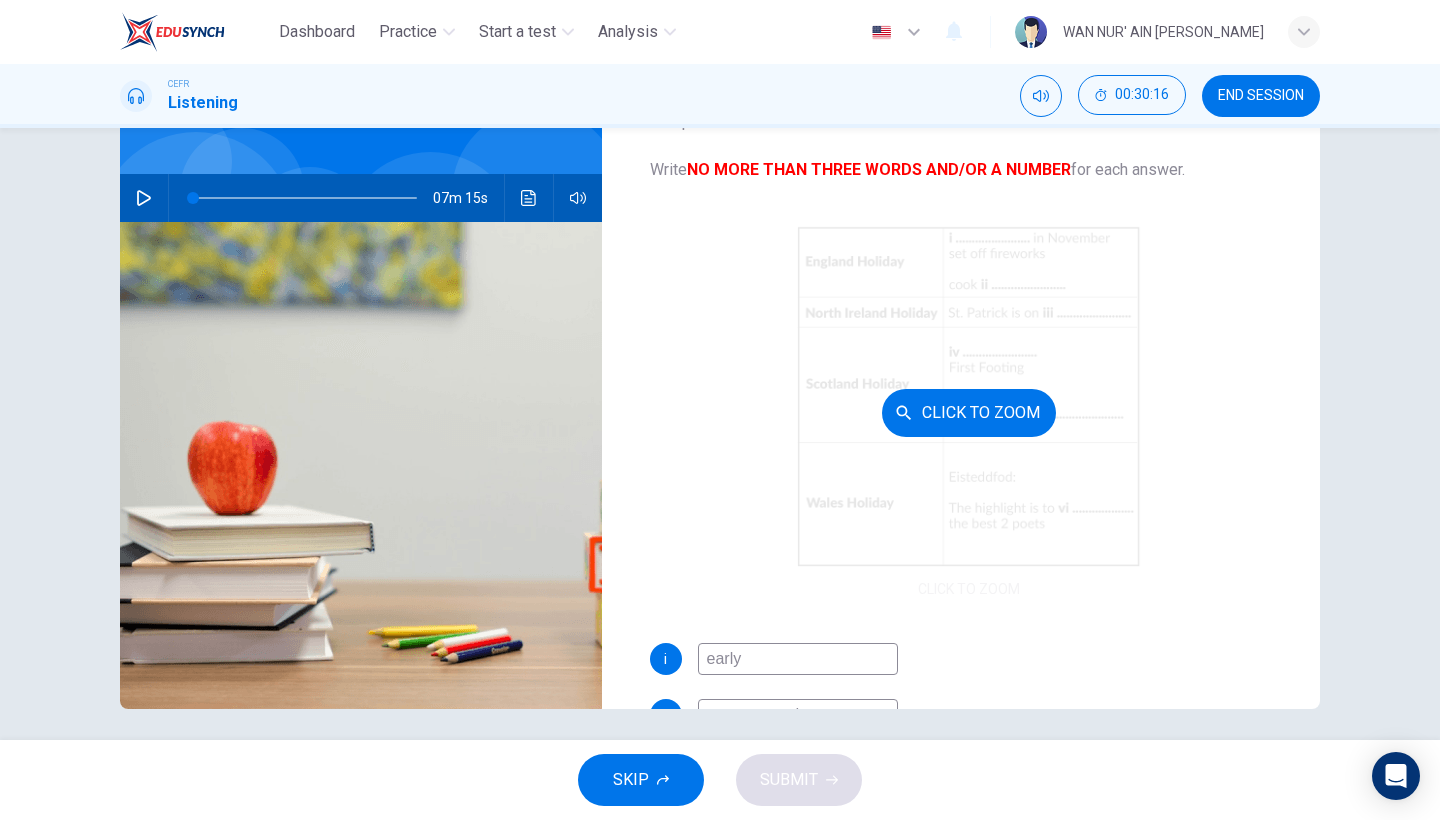 scroll, scrollTop: 0, scrollLeft: 0, axis: both 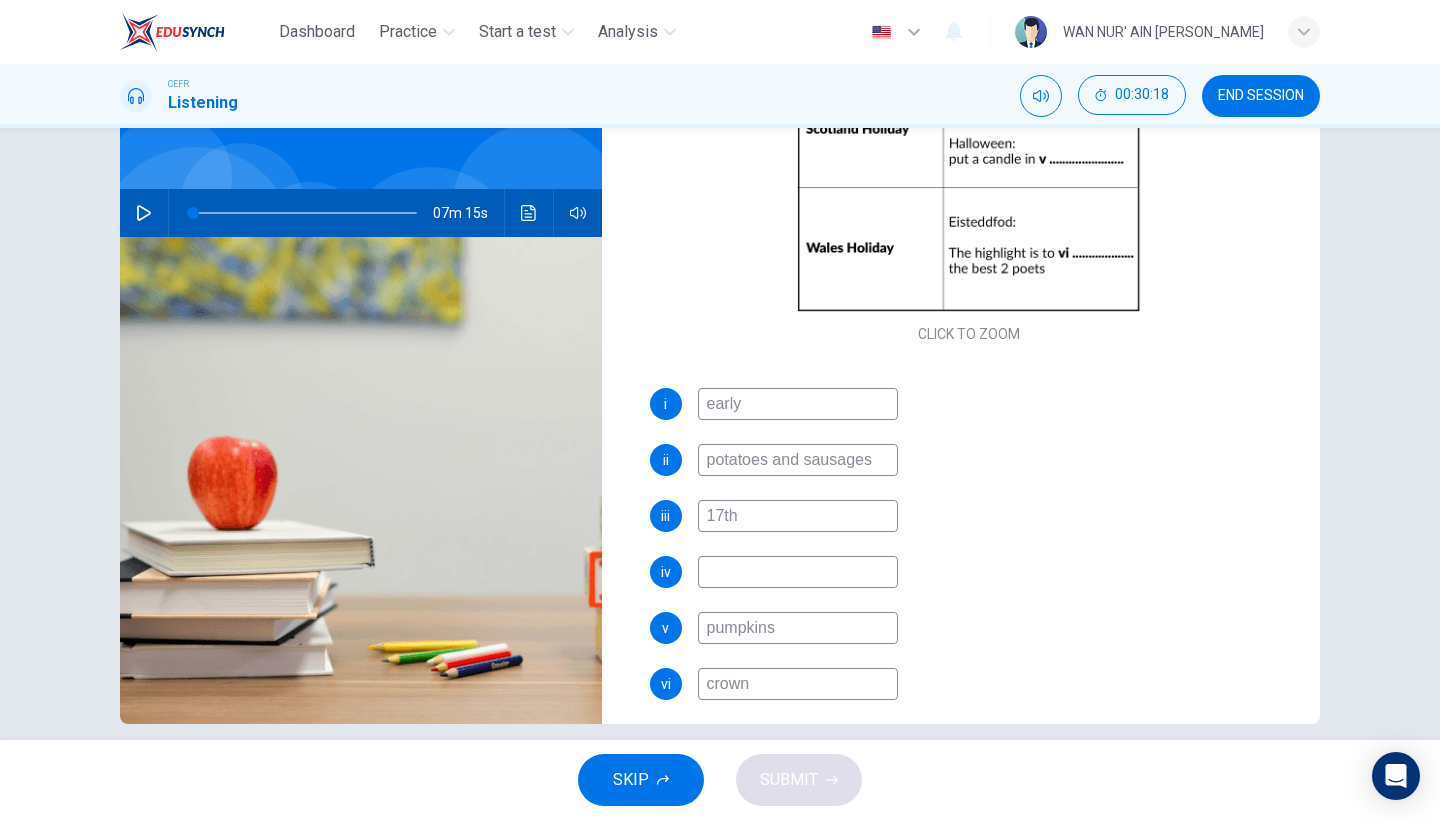 click at bounding box center [798, 572] 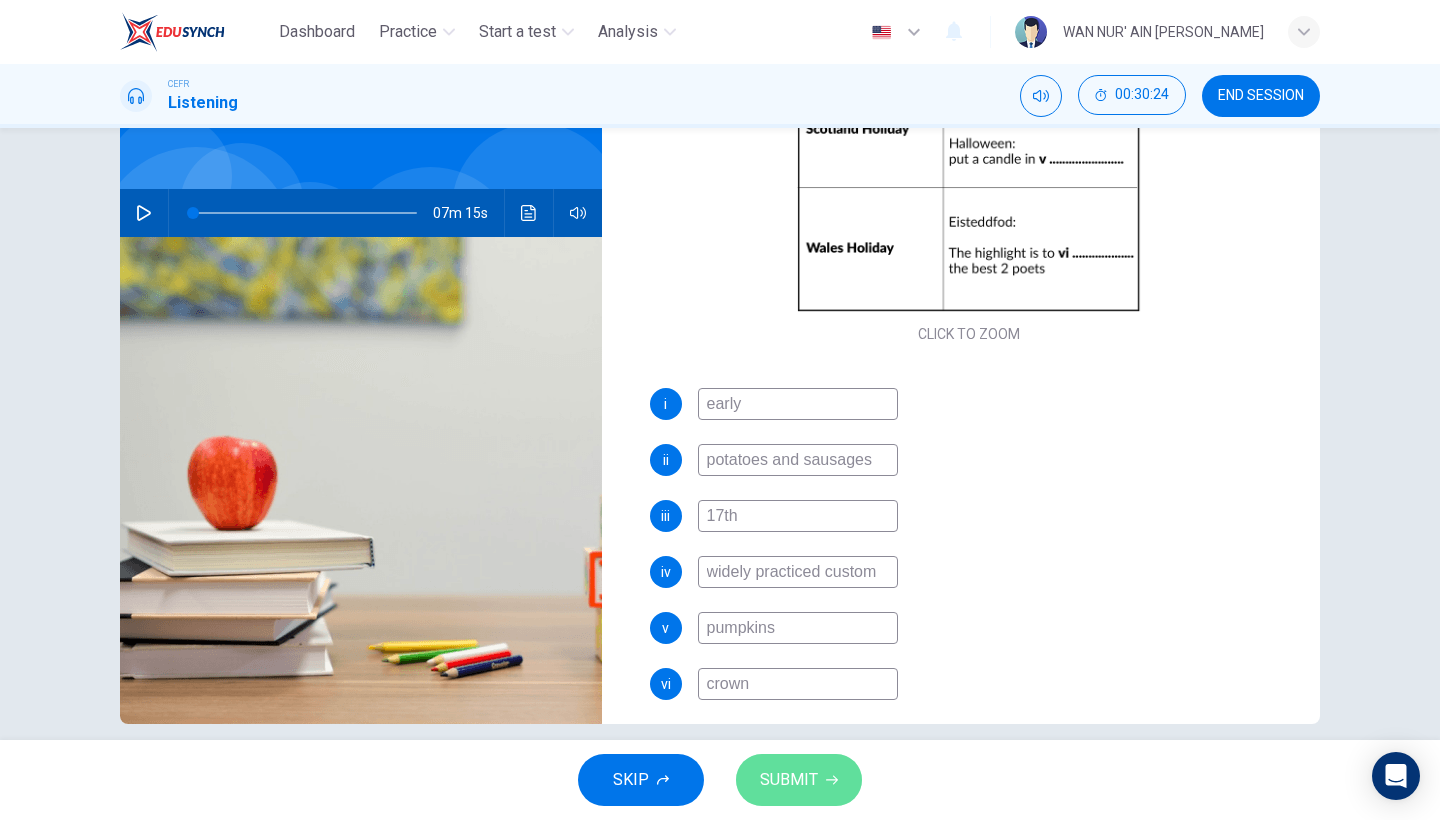 click on "SUBMIT" at bounding box center (789, 780) 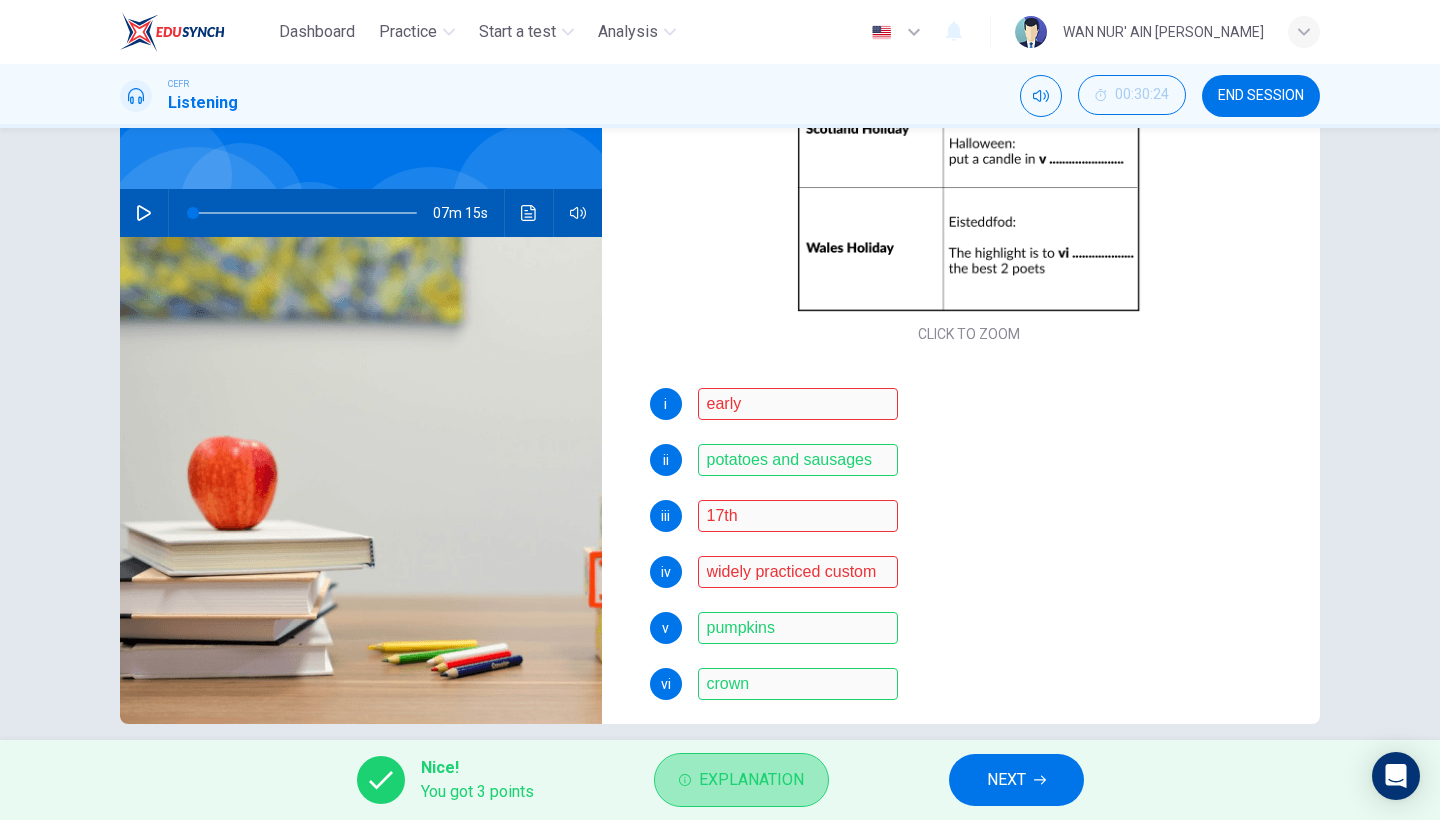 click on "Explanation" at bounding box center [751, 780] 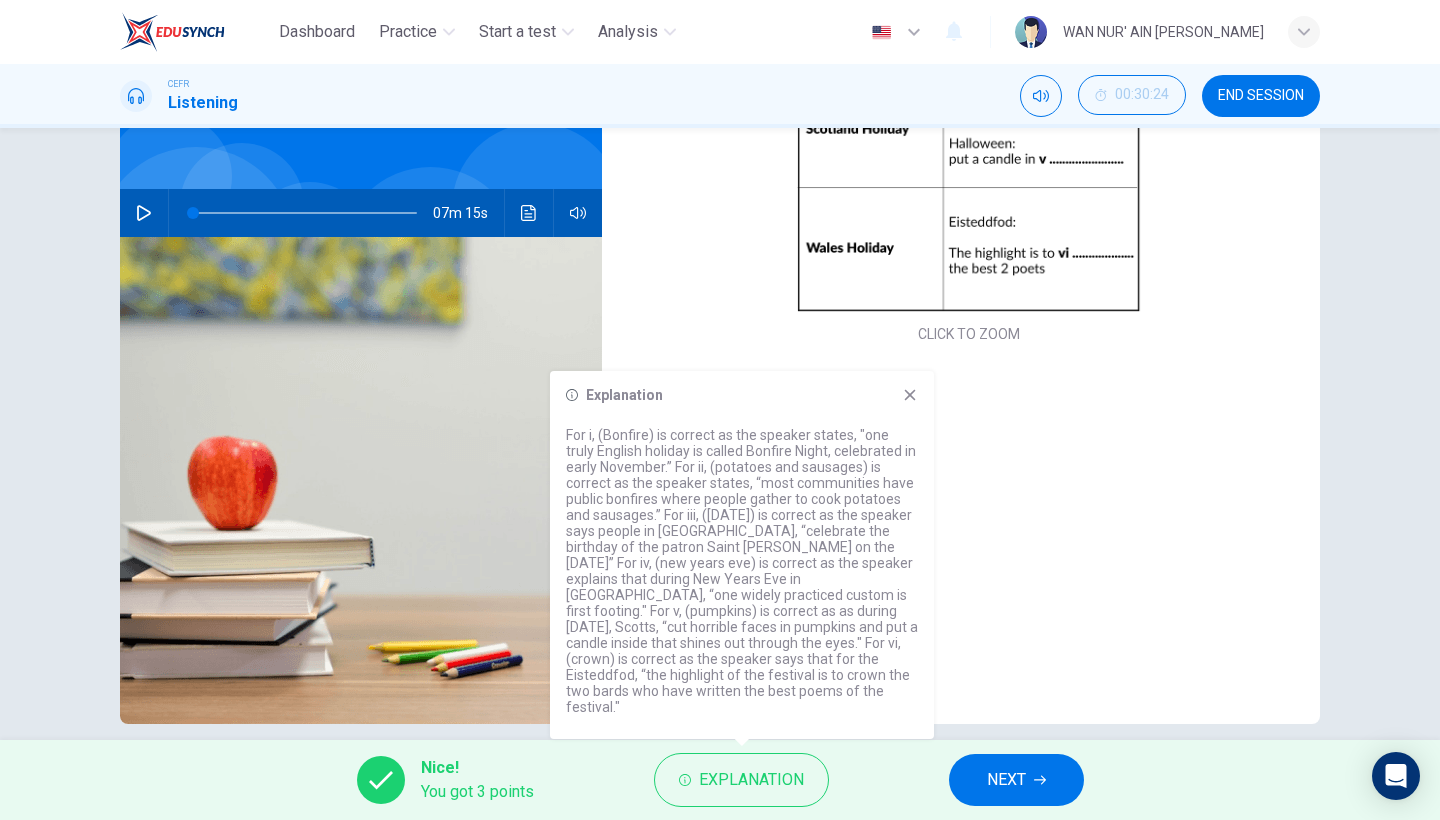 click 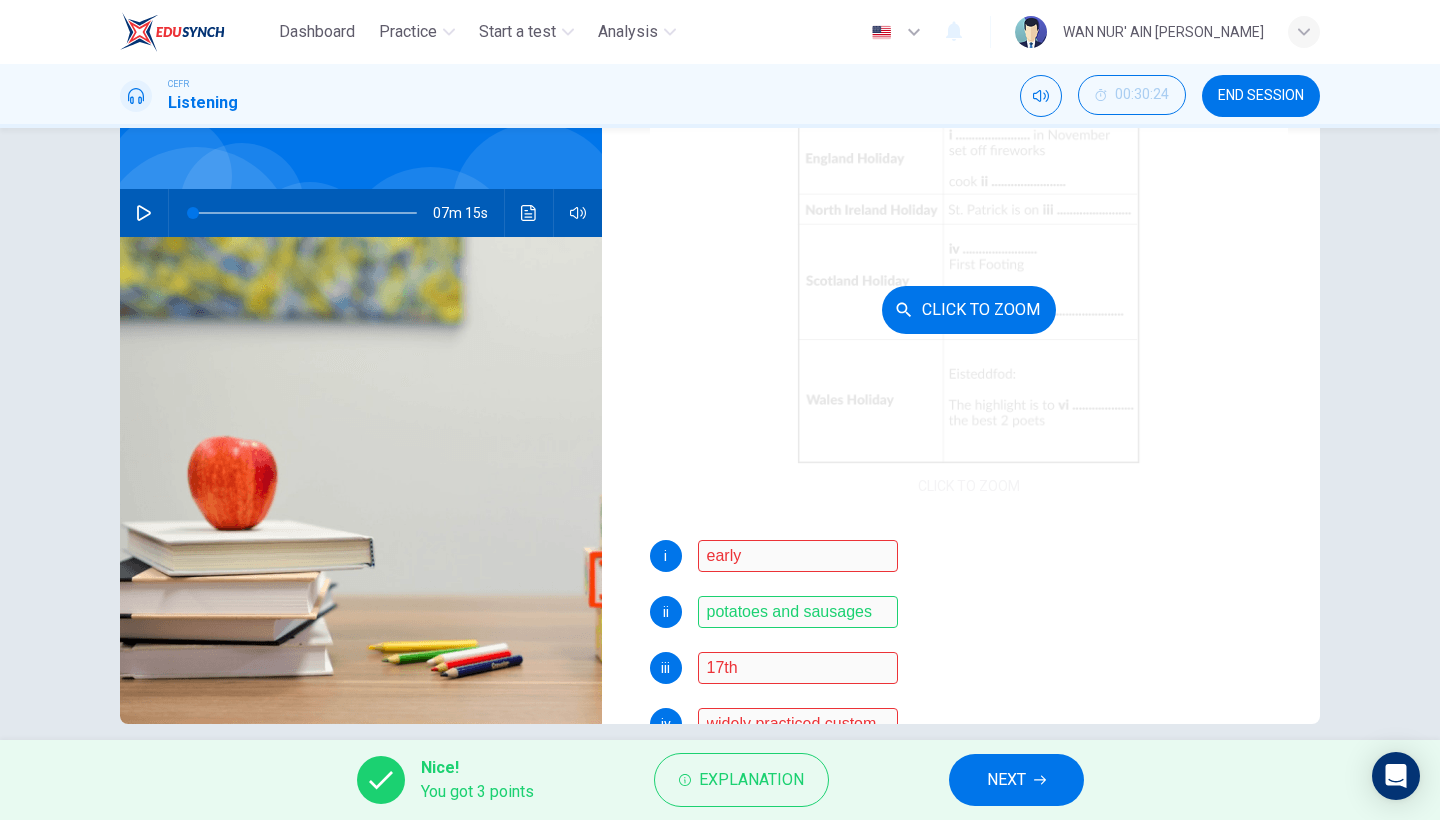 scroll, scrollTop: 67, scrollLeft: 0, axis: vertical 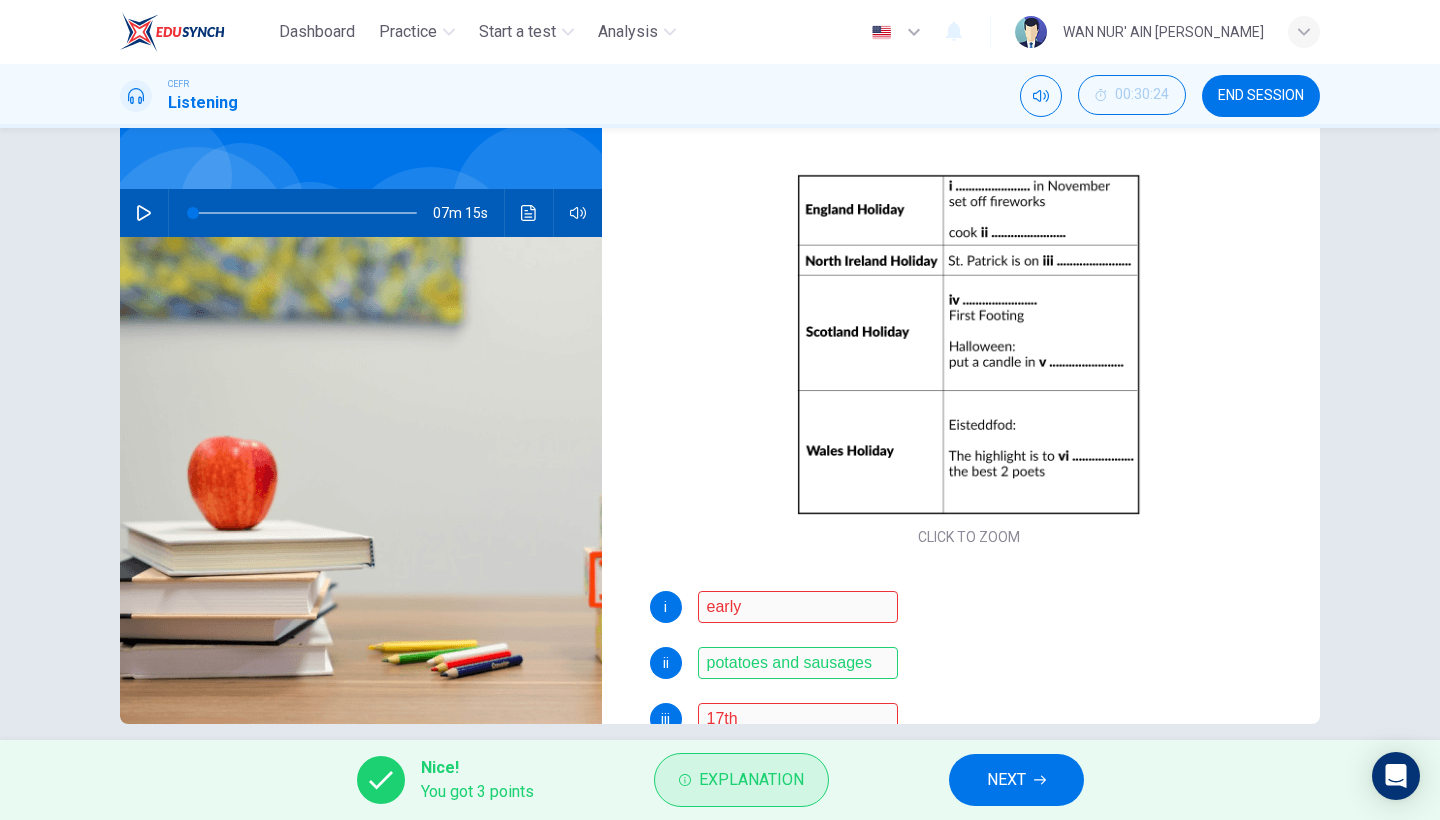 click on "Explanation" at bounding box center [741, 780] 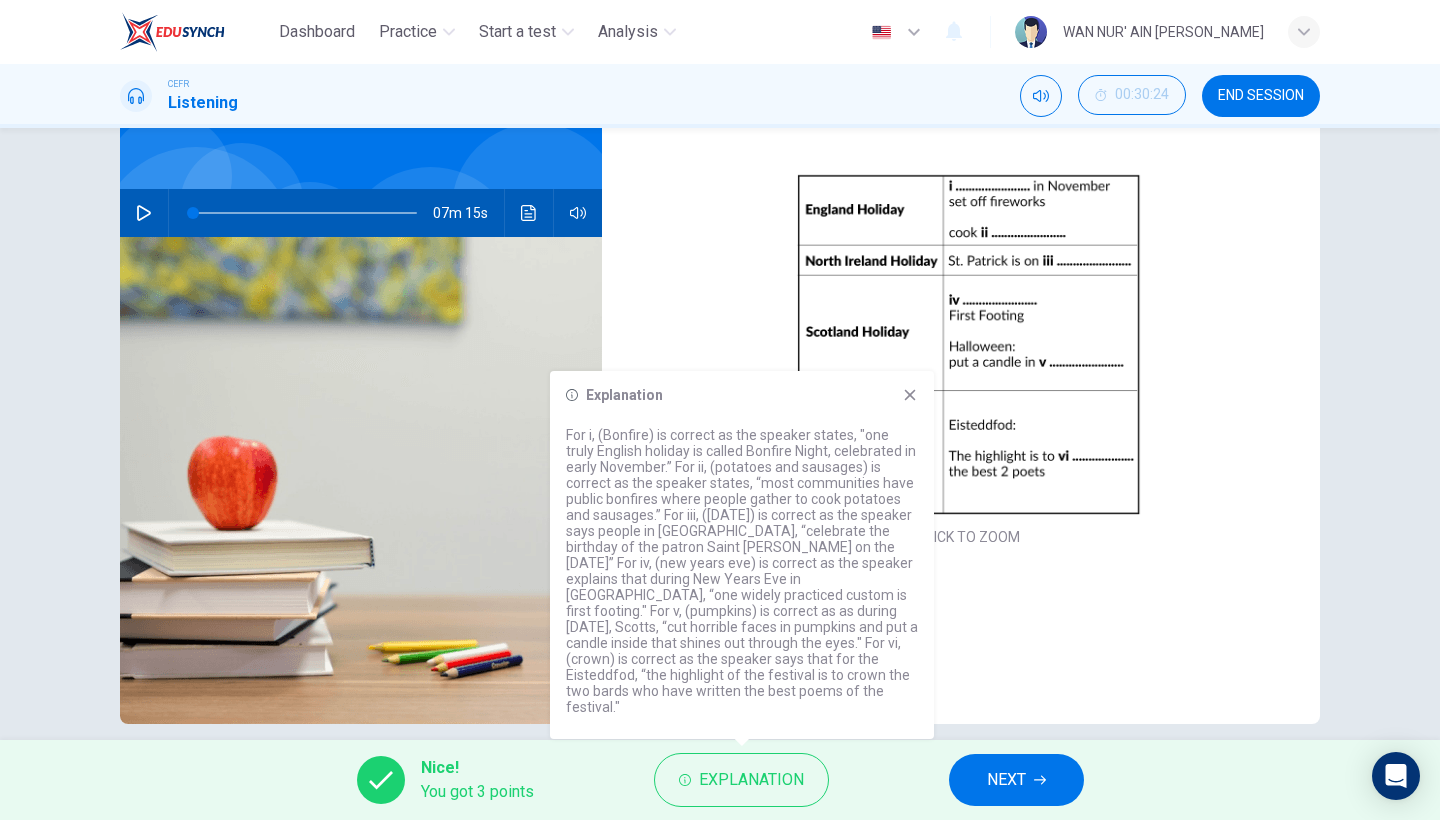 scroll, scrollTop: 0, scrollLeft: 0, axis: both 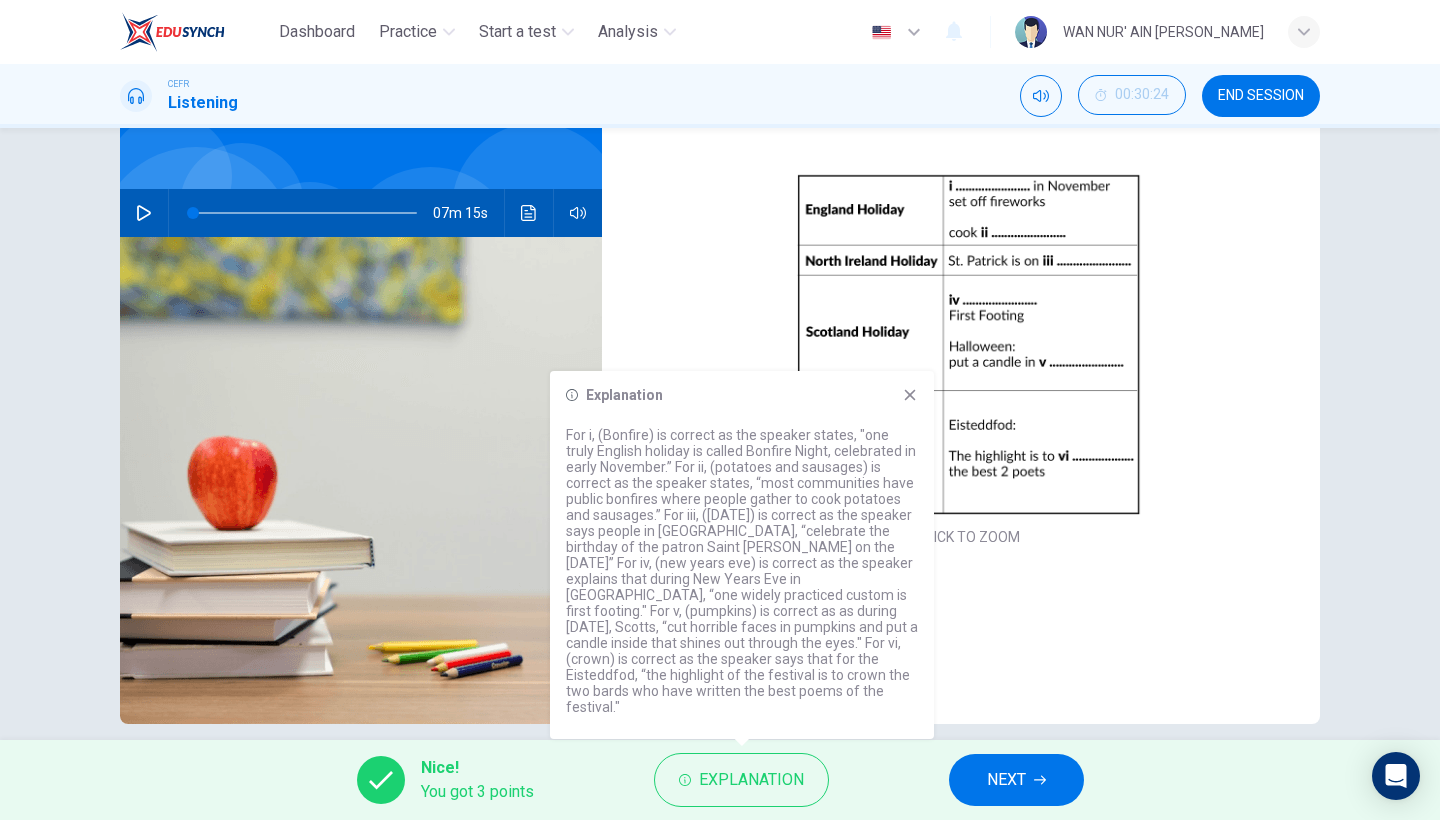 click 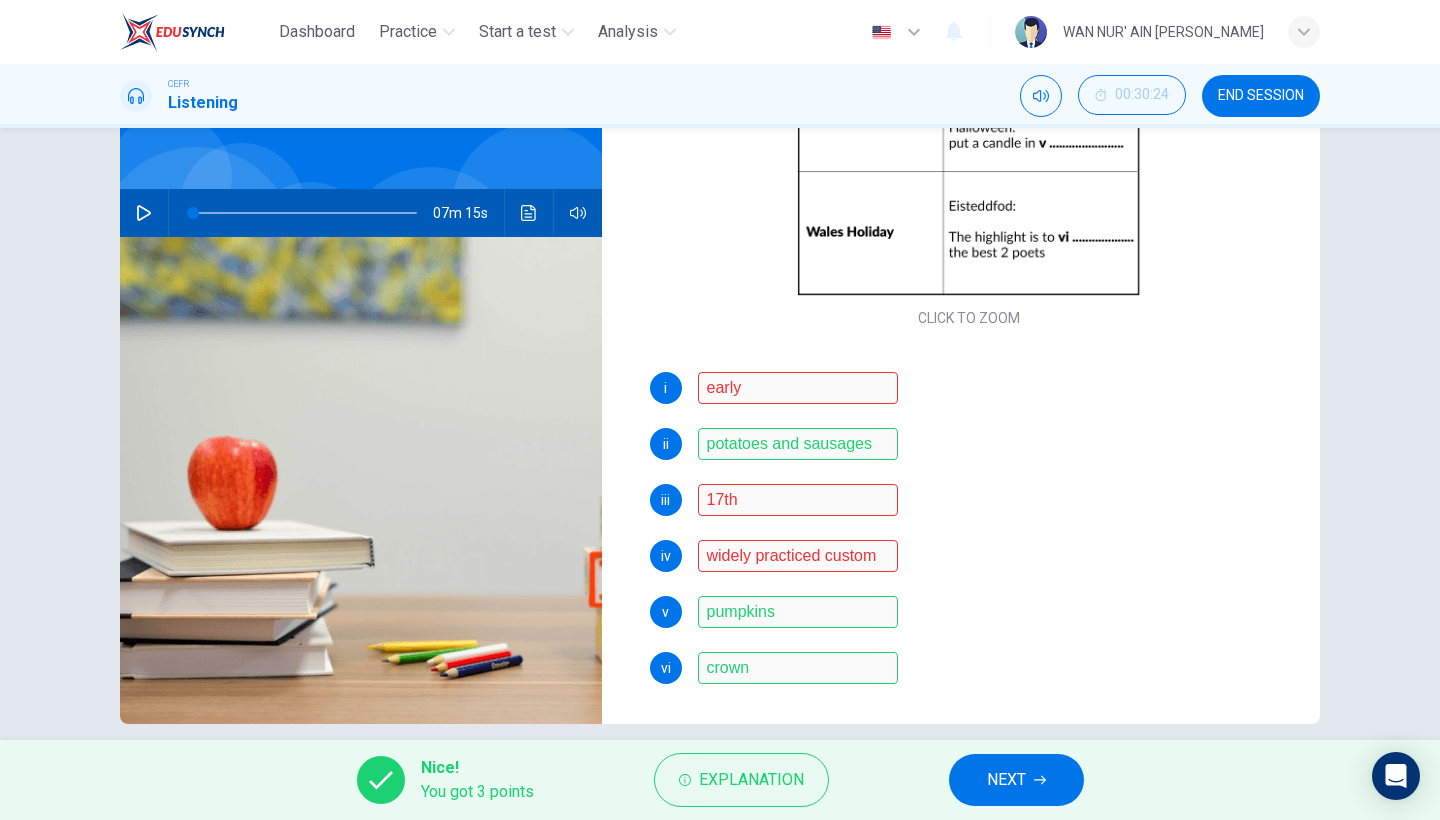 scroll, scrollTop: 286, scrollLeft: 0, axis: vertical 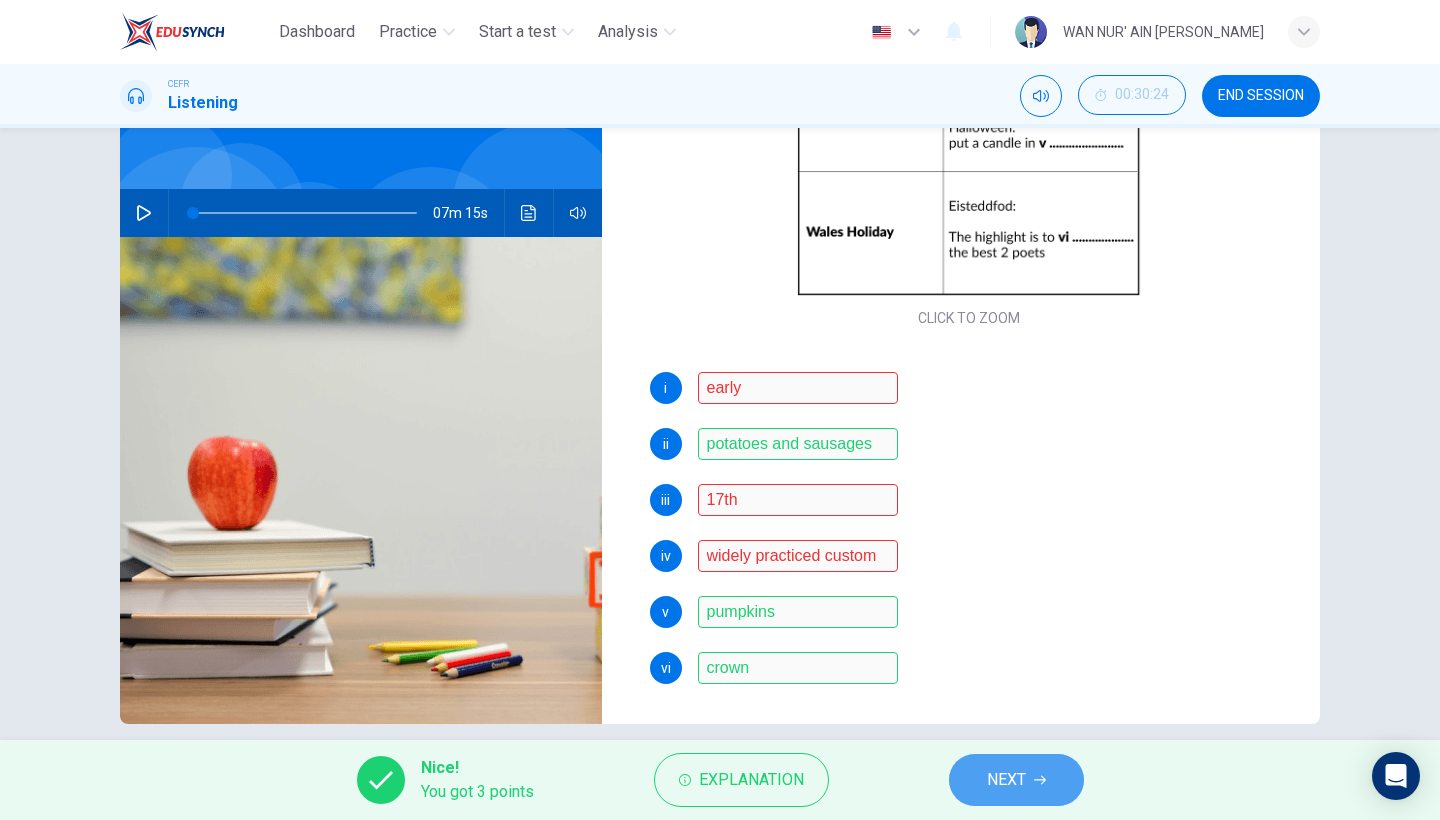 click on "NEXT" at bounding box center (1006, 780) 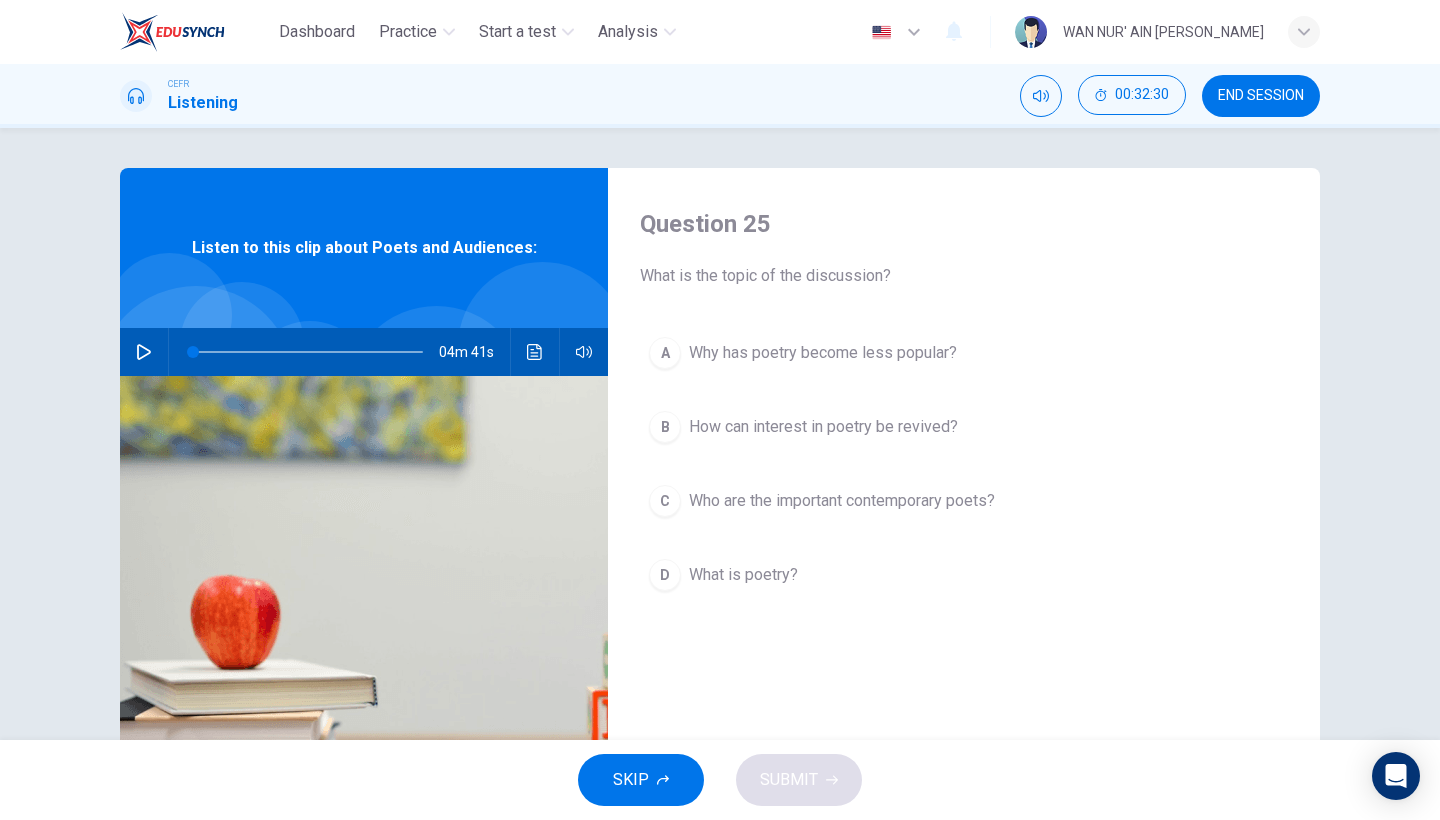 click 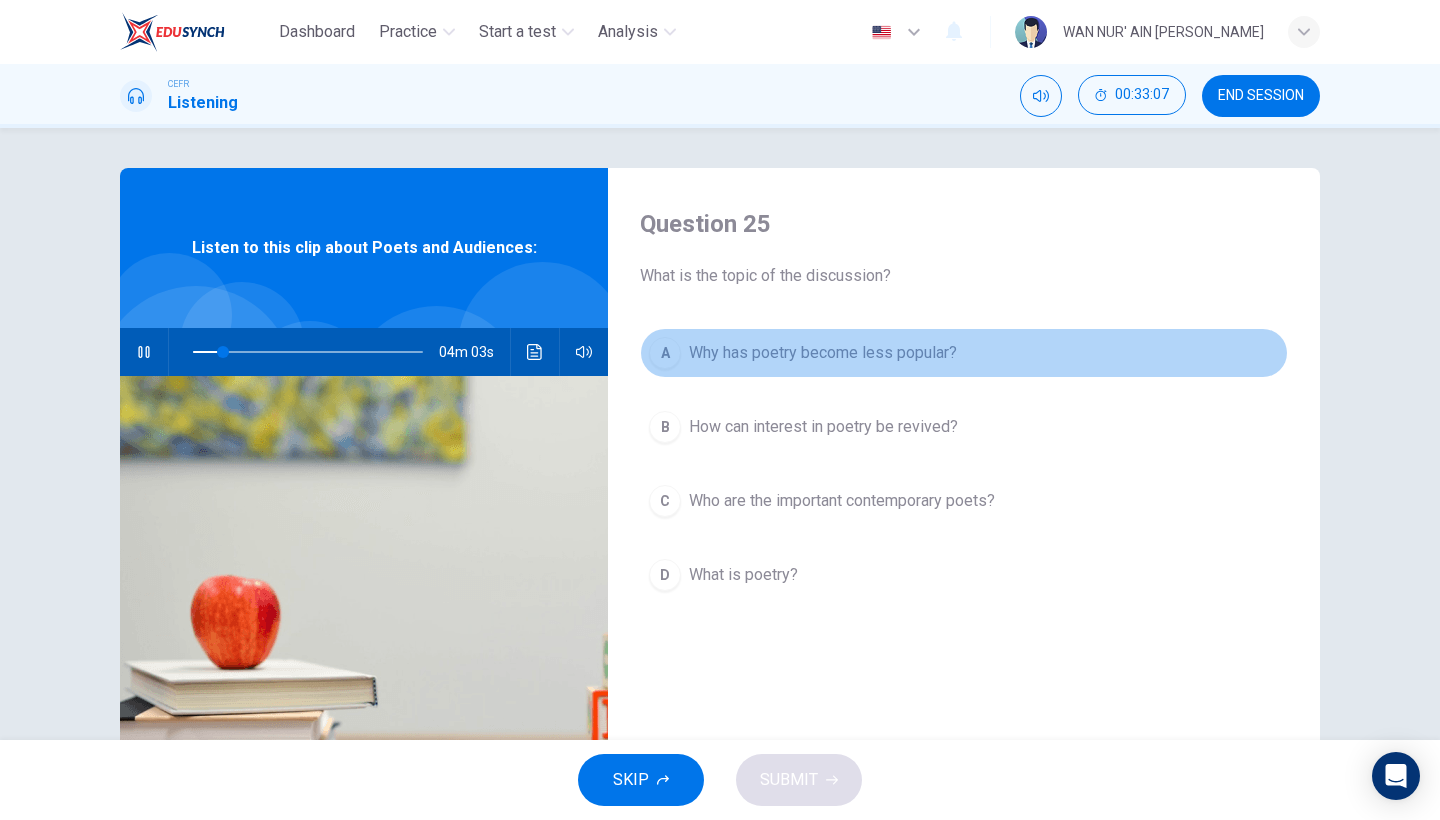 click on "Why has poetry become less popular?" at bounding box center (823, 353) 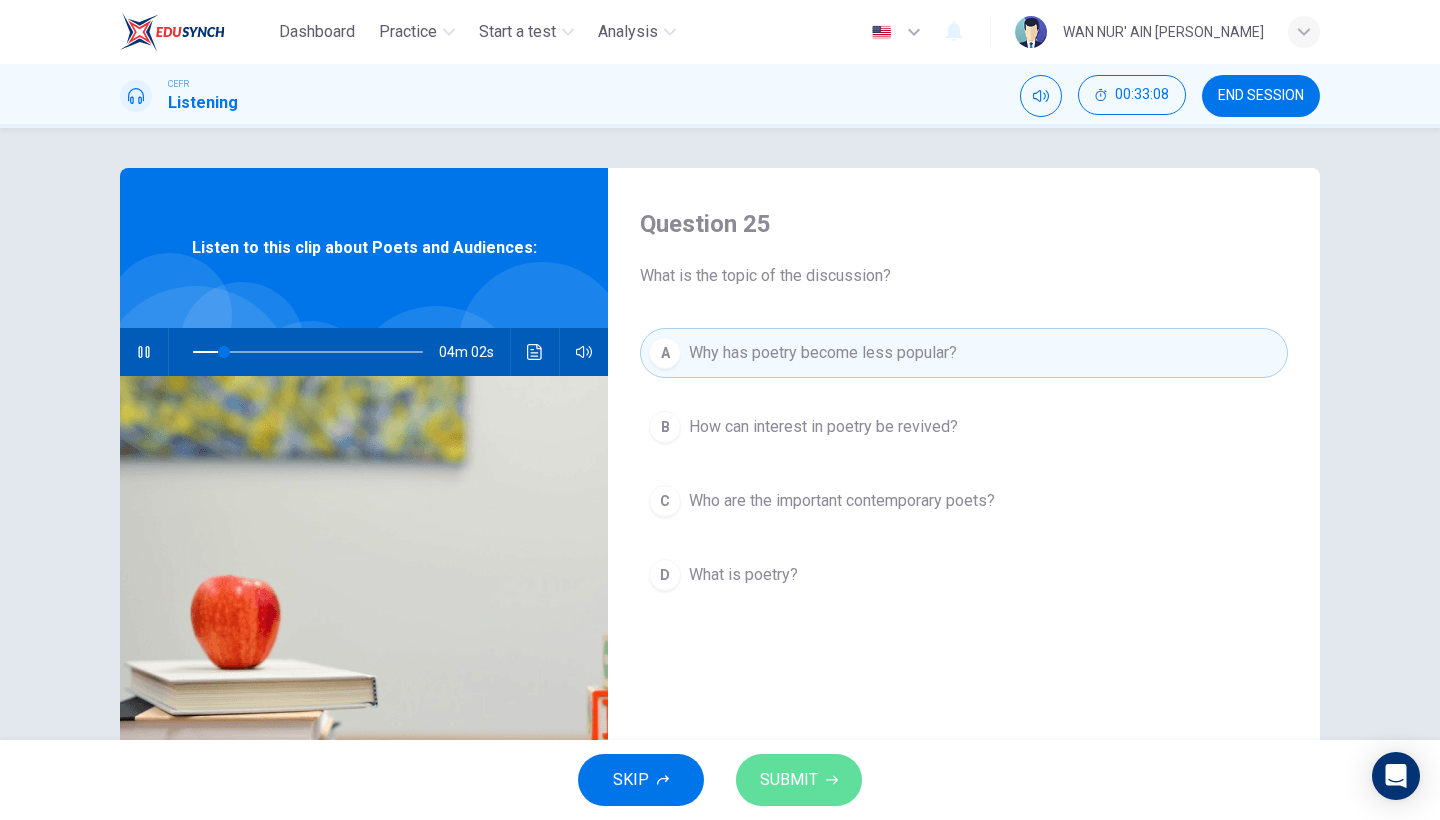click on "SUBMIT" at bounding box center (789, 780) 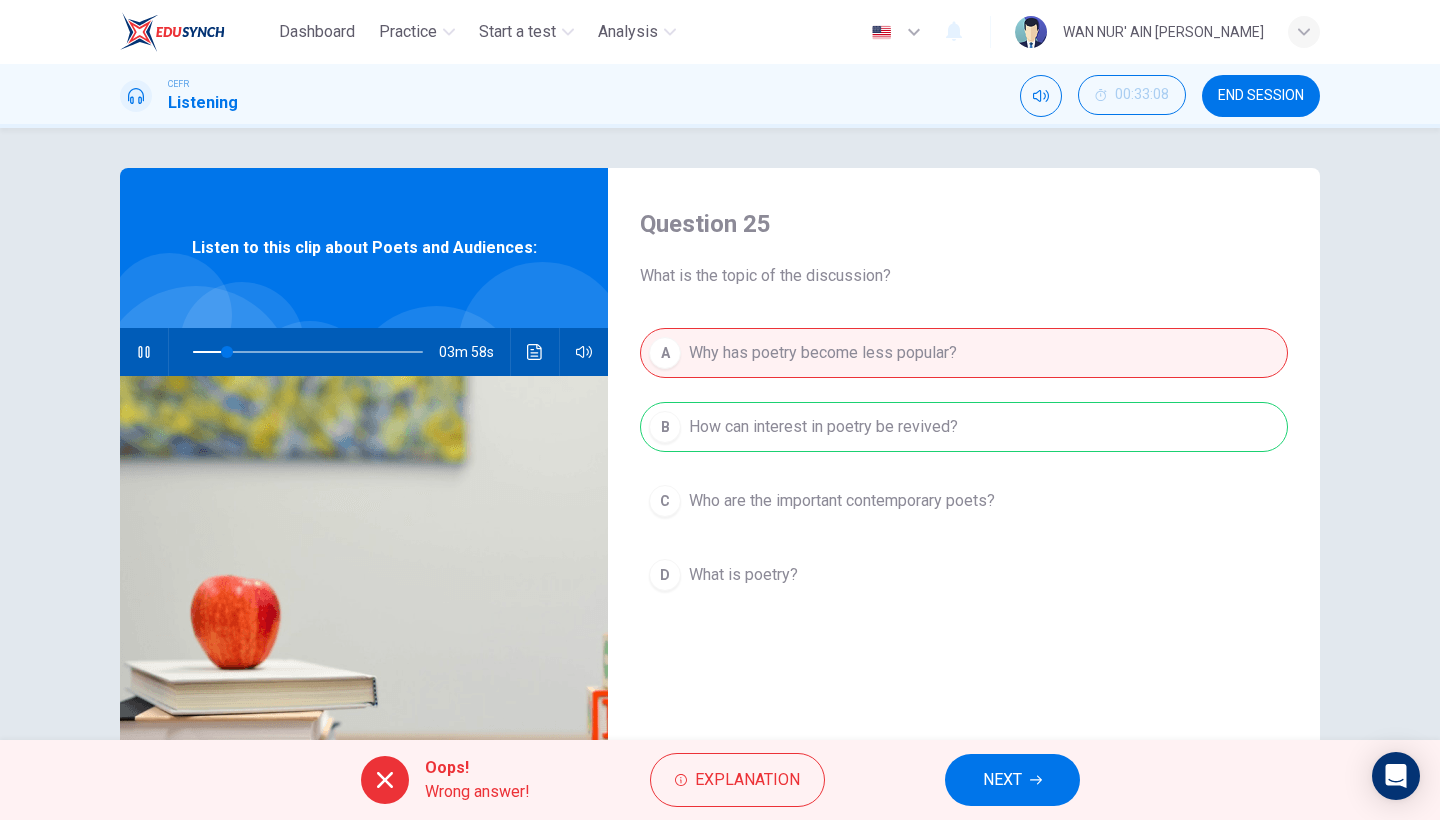 click on "NEXT" at bounding box center (1012, 780) 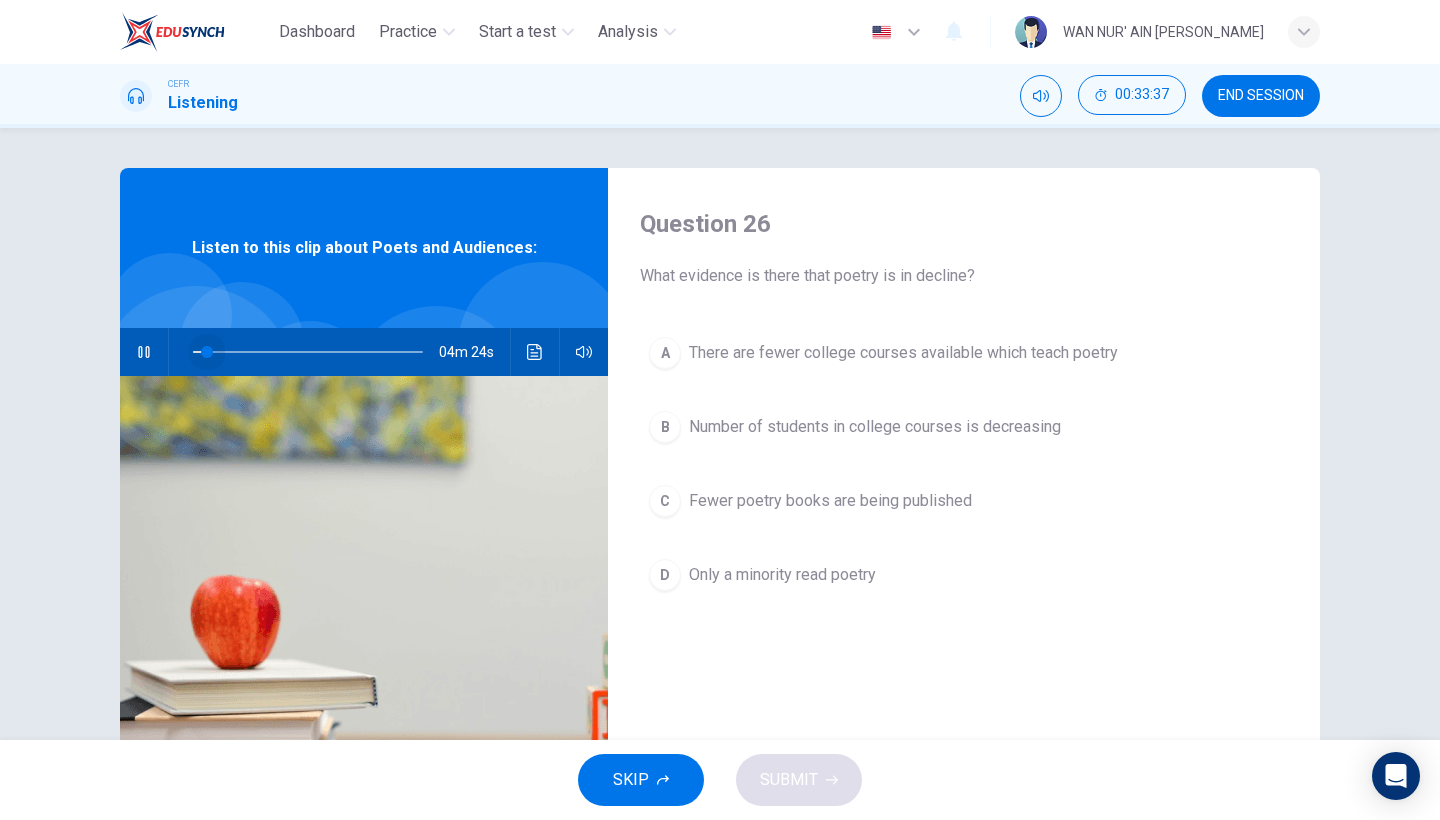 click at bounding box center [308, 352] 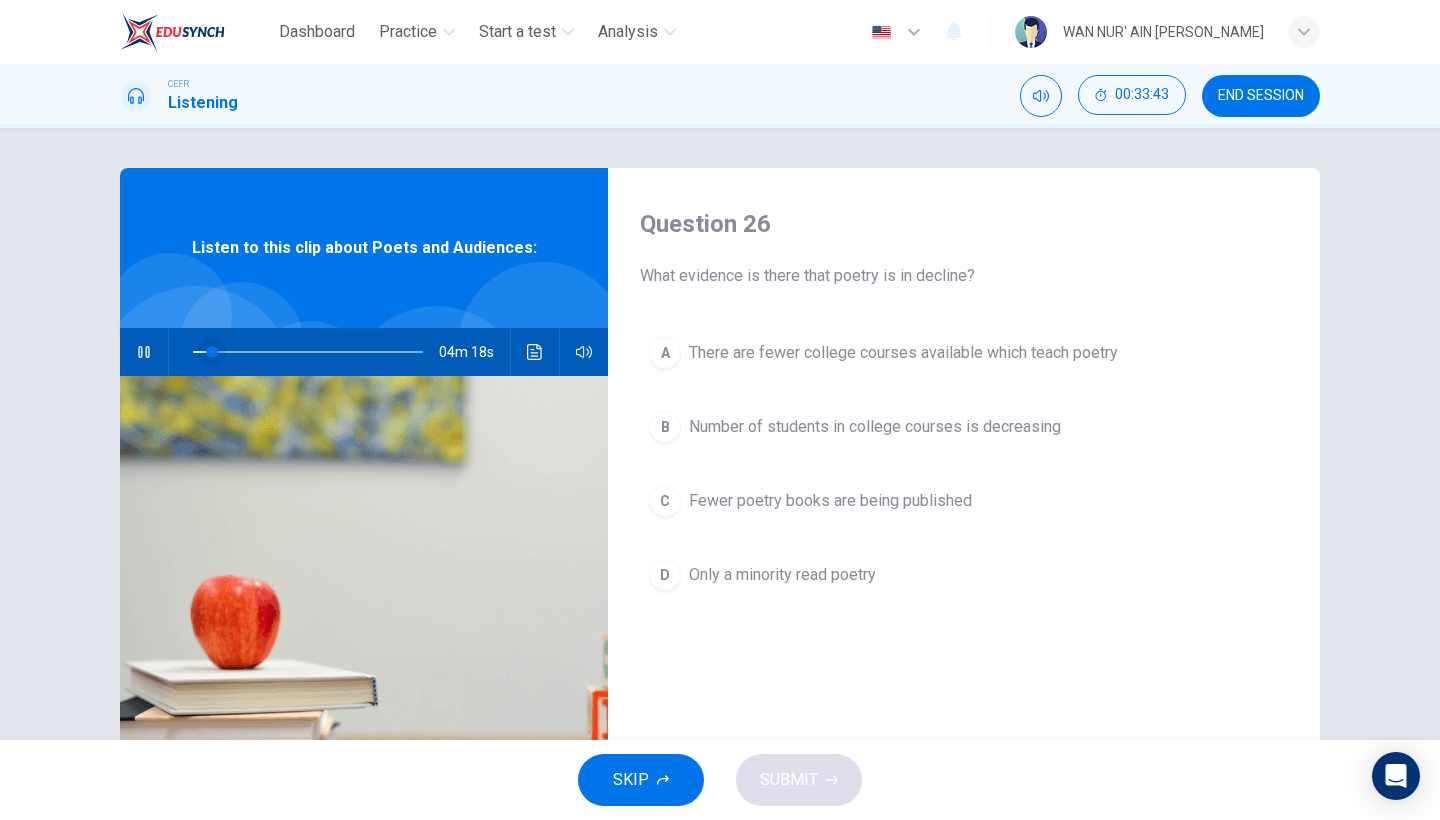 click at bounding box center (212, 352) 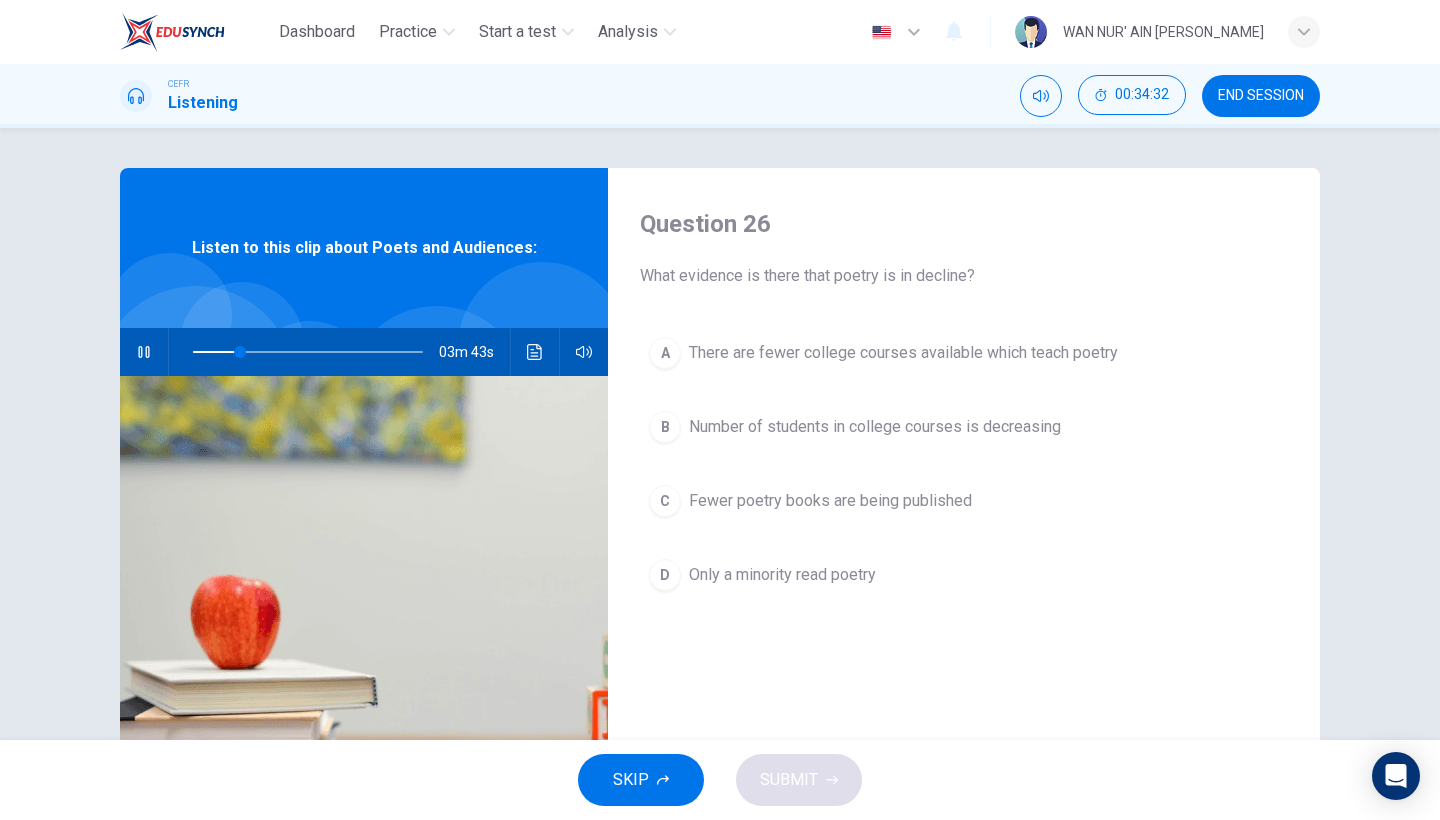 click on "There are fewer college courses available which teach poetry" at bounding box center [903, 353] 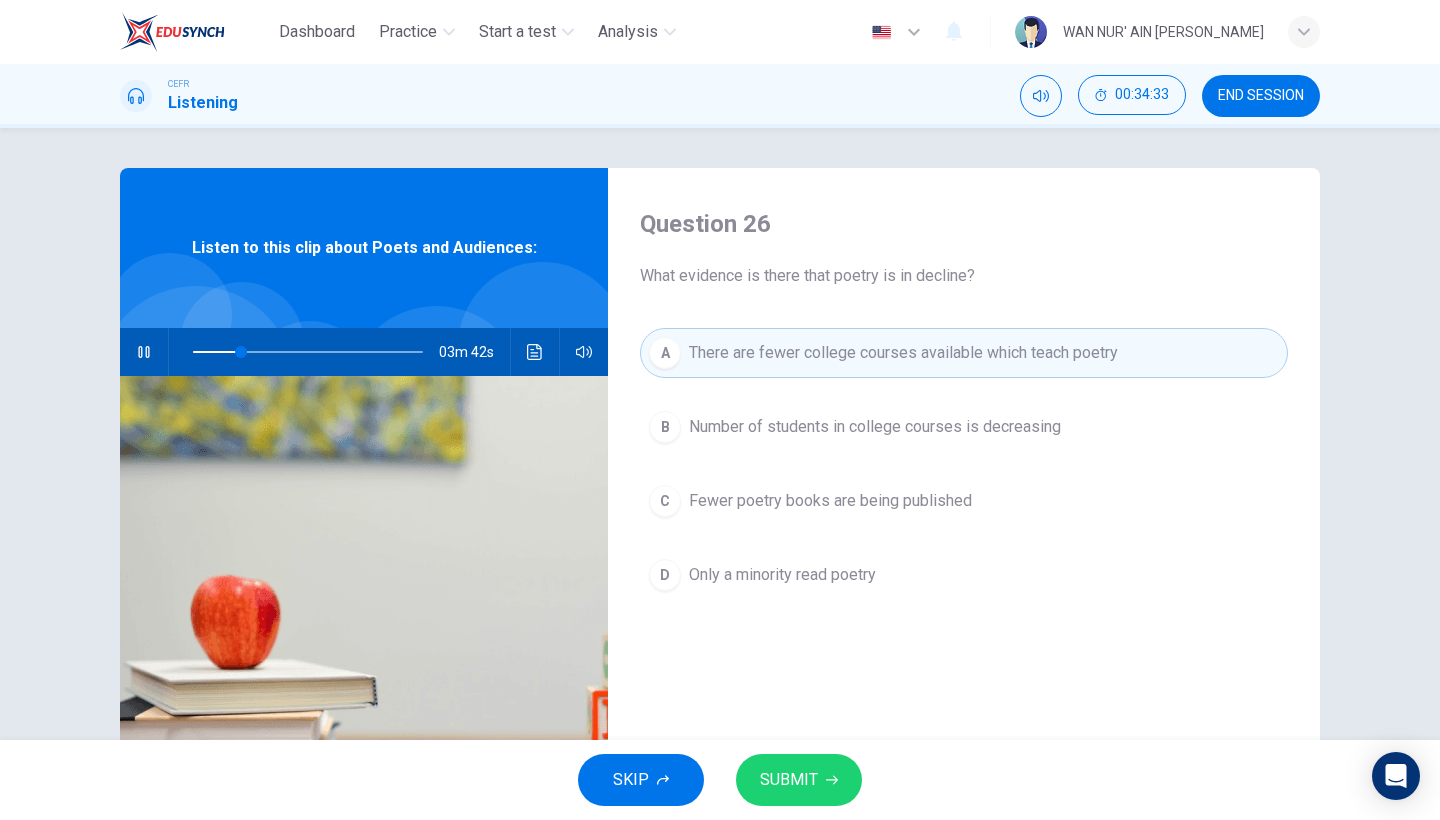 click on "SUBMIT" at bounding box center [789, 780] 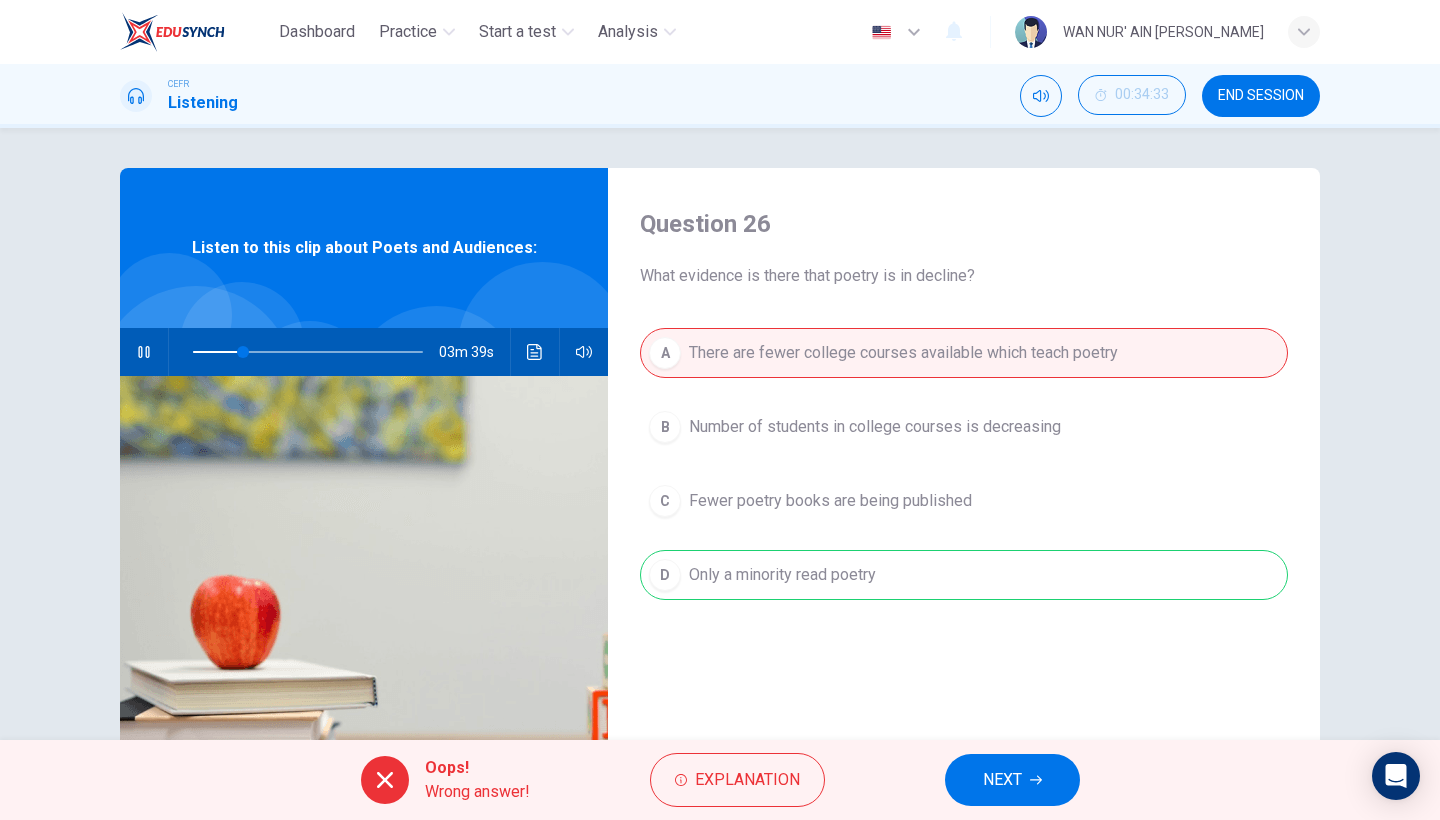 click on "A There are fewer college courses available which teach poetry B Number of students in college courses is decreasing C Fewer poetry books are being published D Only a minority read poetry" at bounding box center (964, 484) 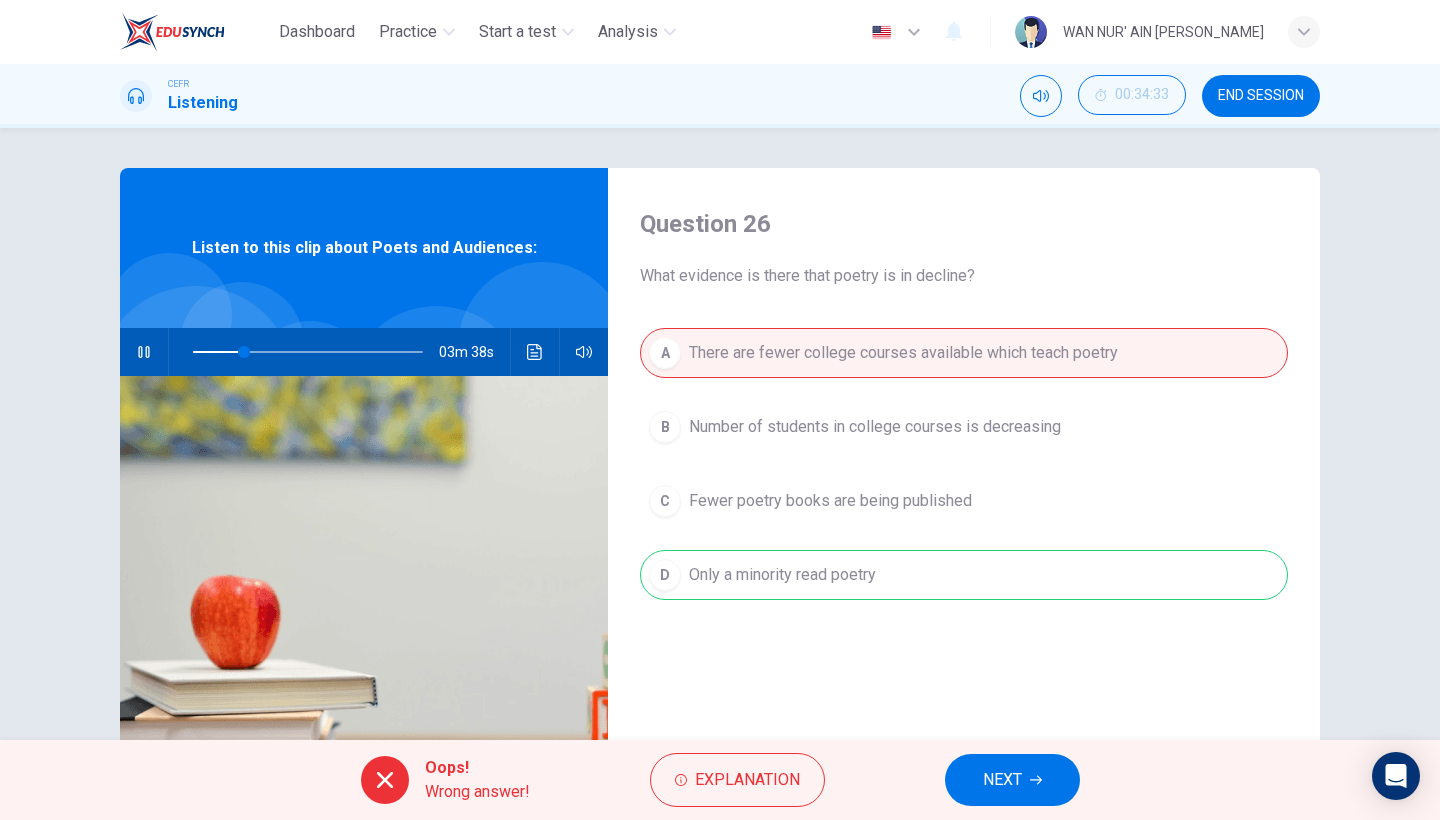 click on "NEXT" at bounding box center (1012, 780) 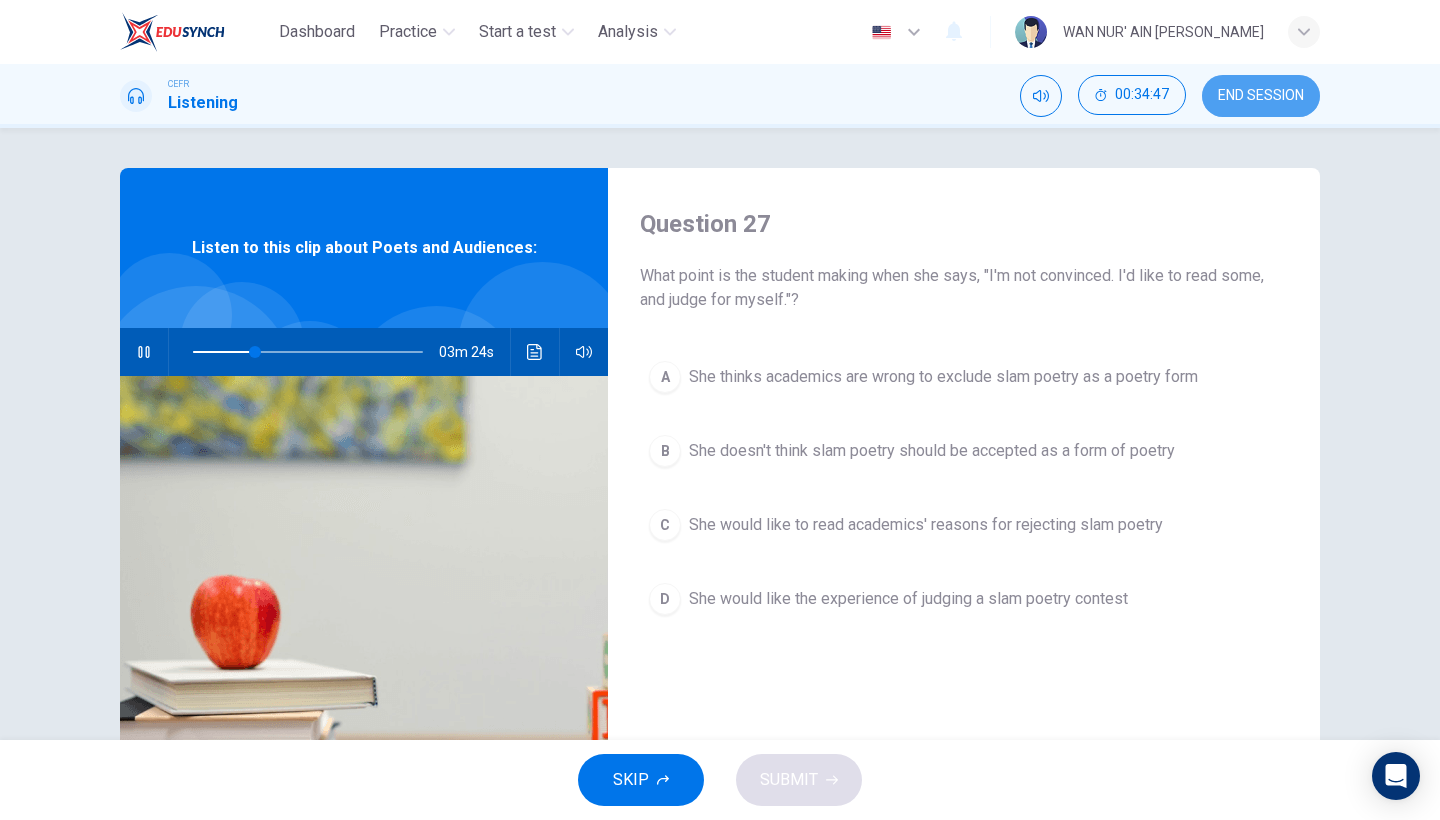 click on "END SESSION" at bounding box center [1261, 96] 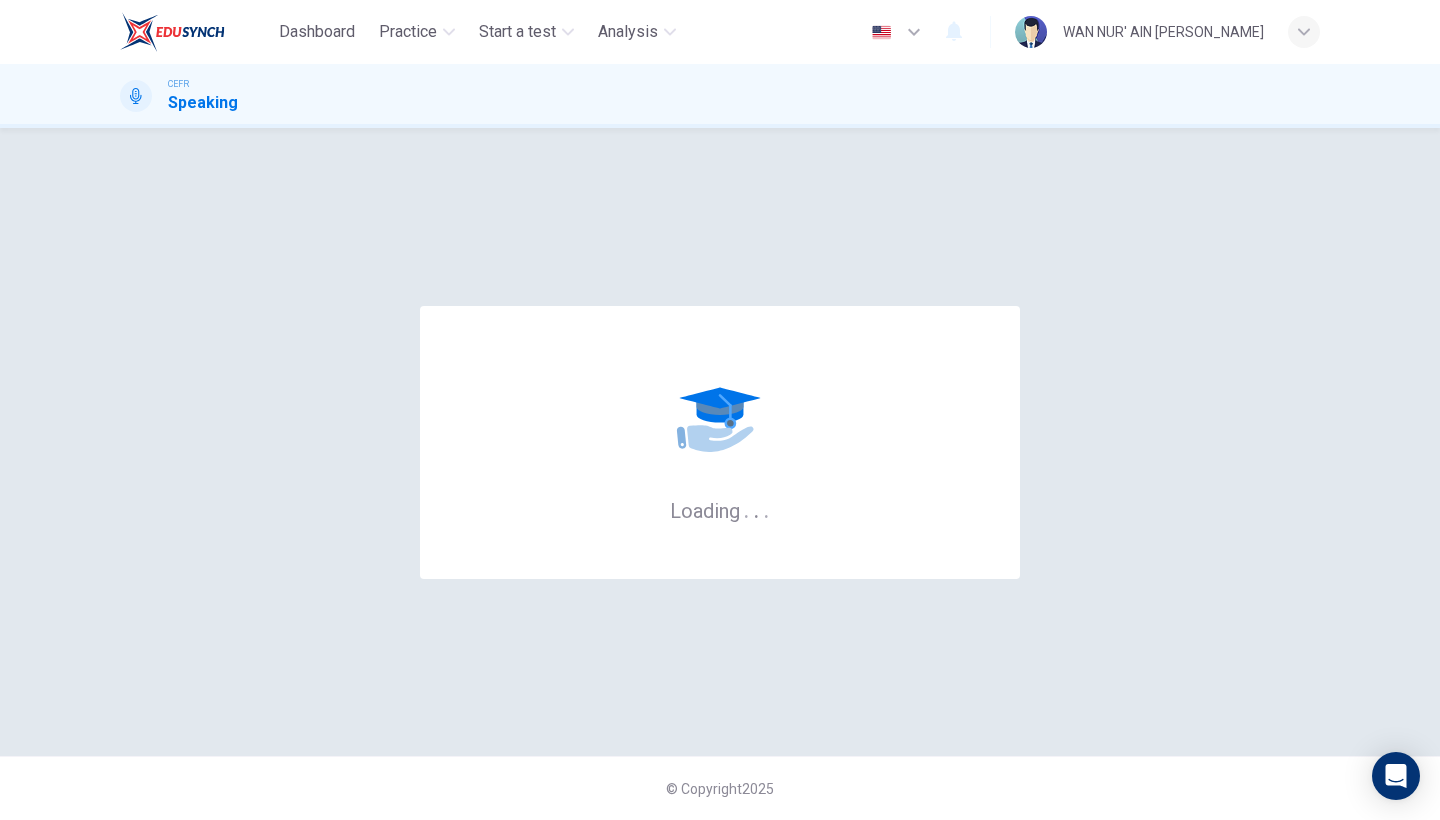 scroll, scrollTop: 0, scrollLeft: 0, axis: both 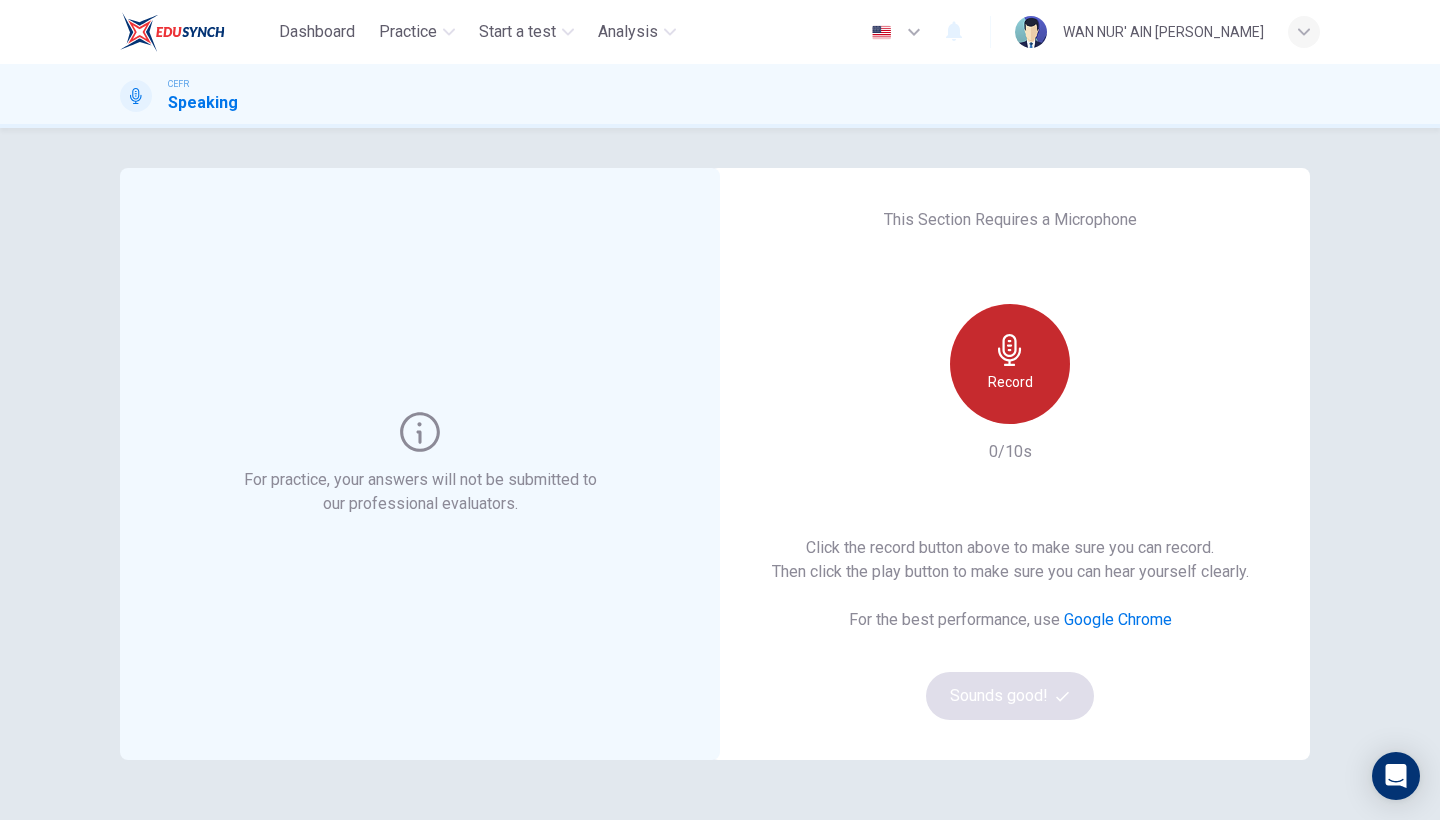 click on "Record" at bounding box center [1010, 364] 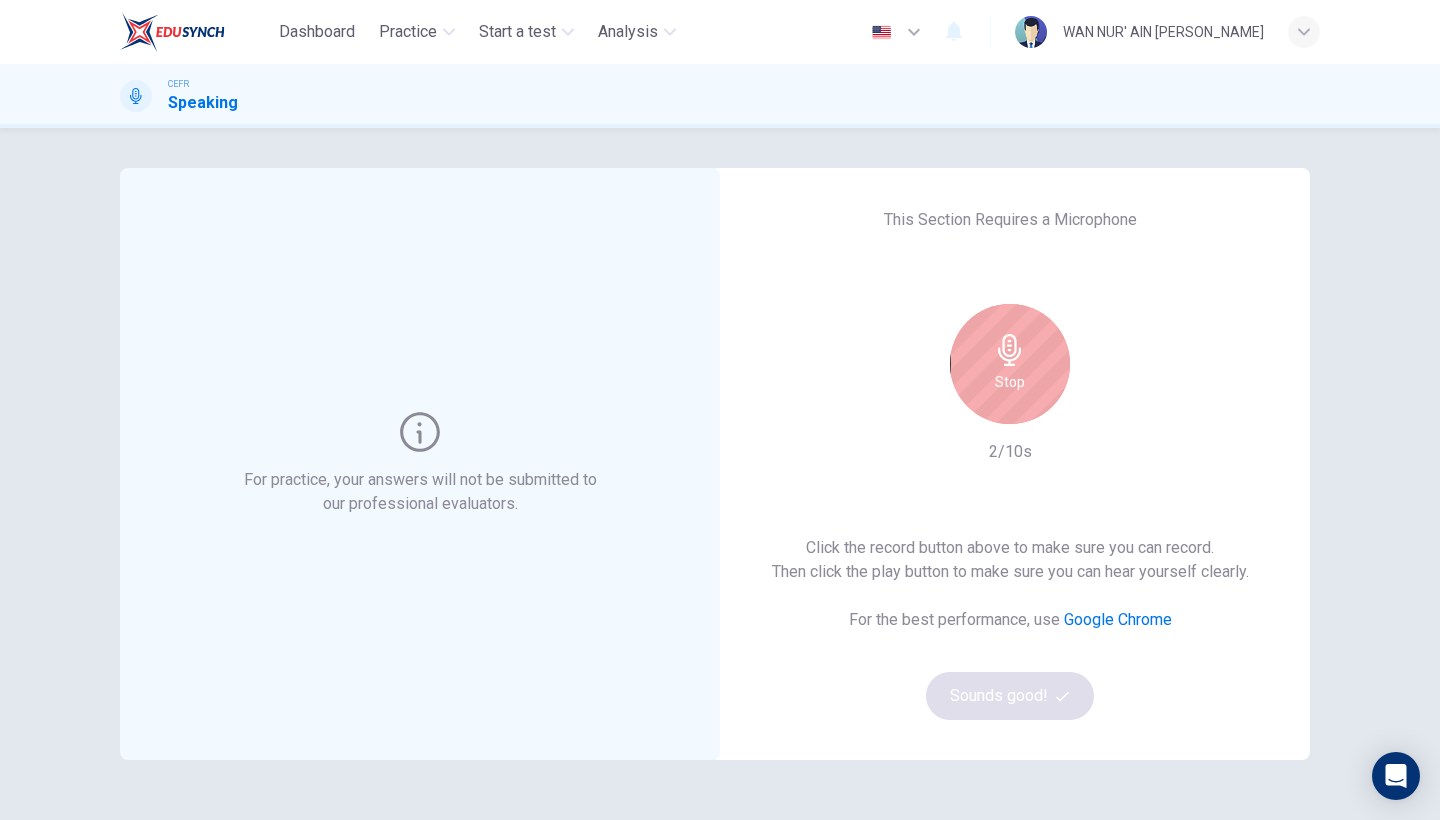 click on "Stop" at bounding box center (1010, 364) 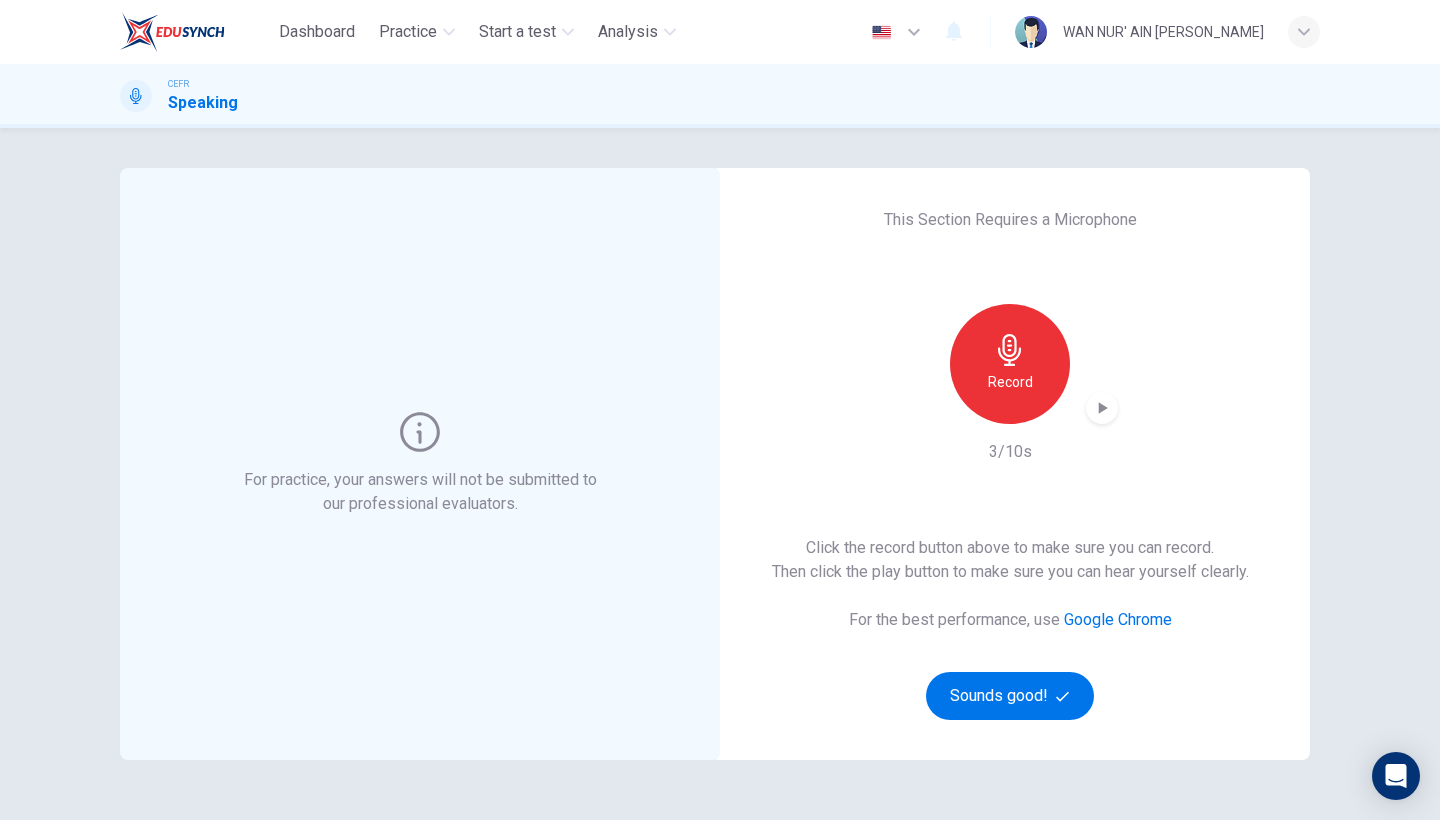 click 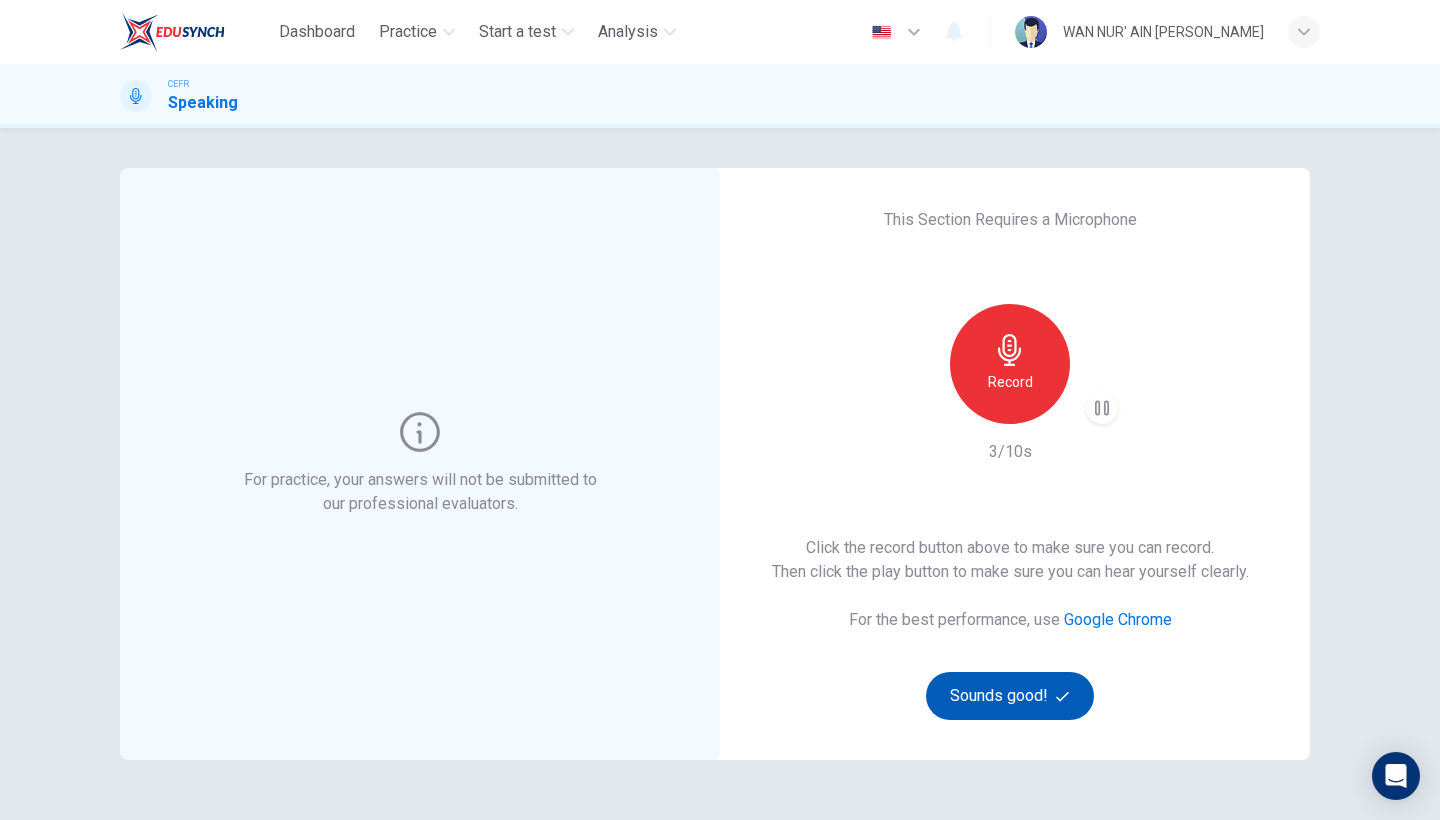 click on "Sounds good!" at bounding box center [1010, 696] 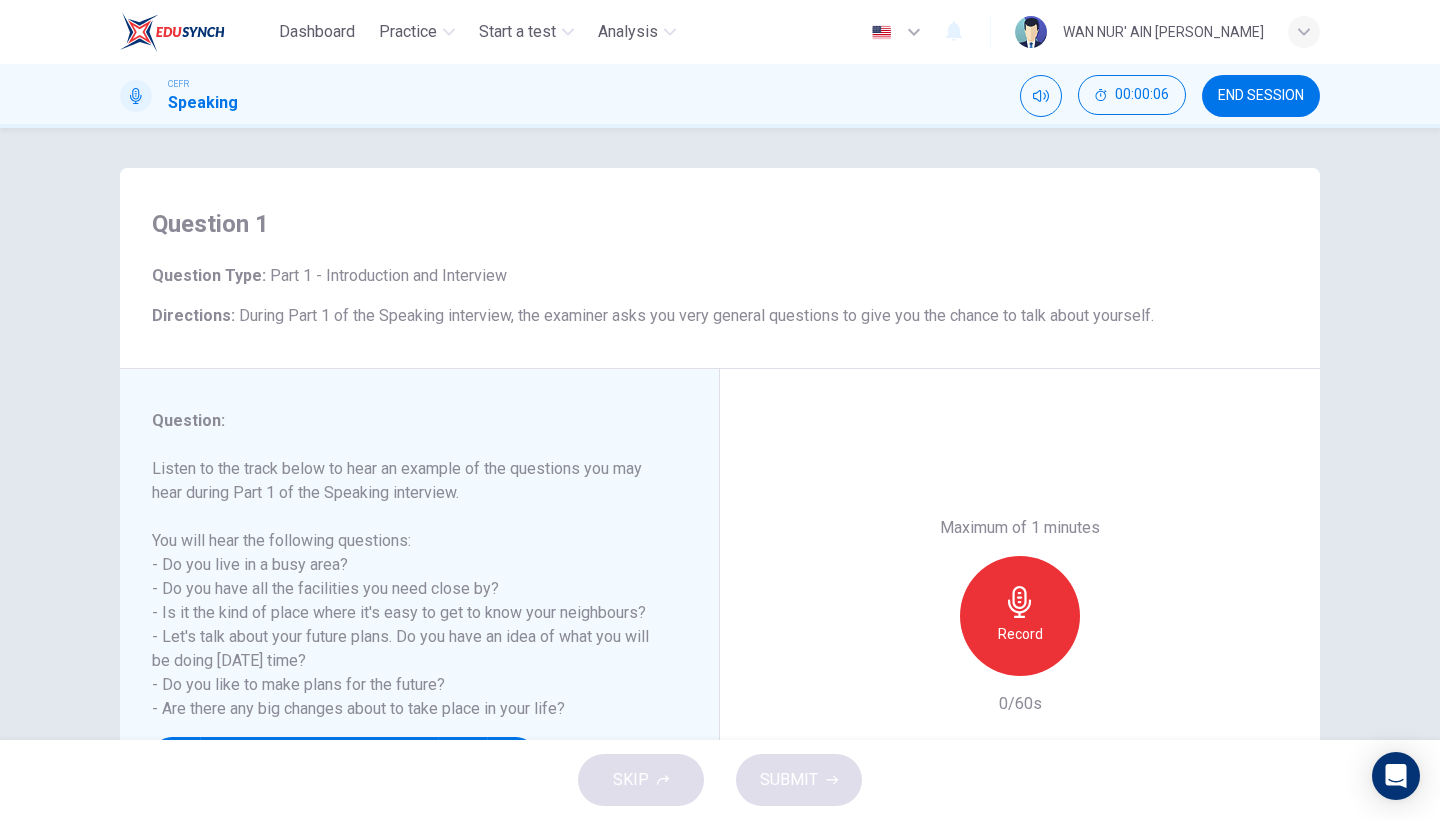 scroll, scrollTop: 1, scrollLeft: 0, axis: vertical 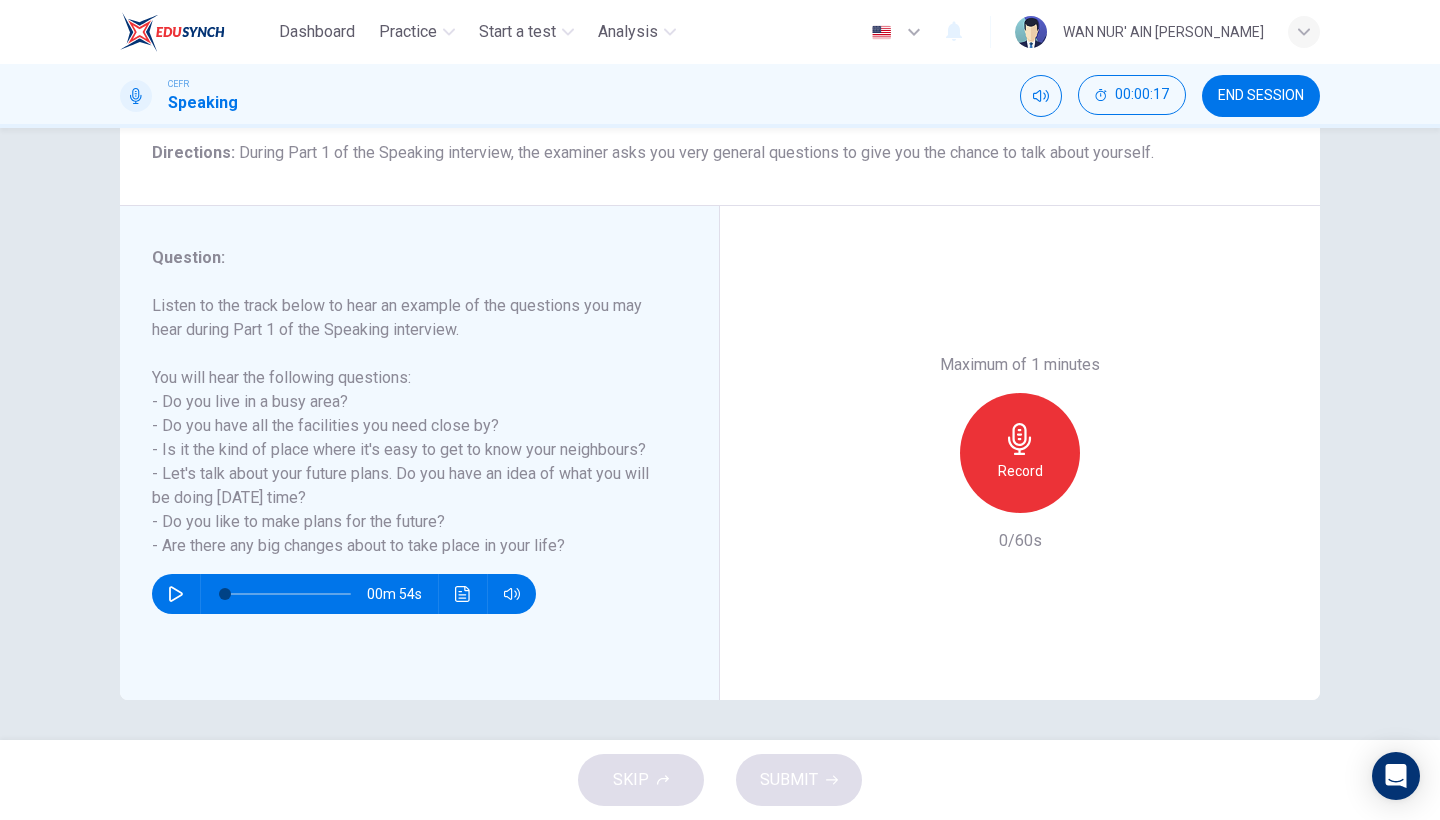 click 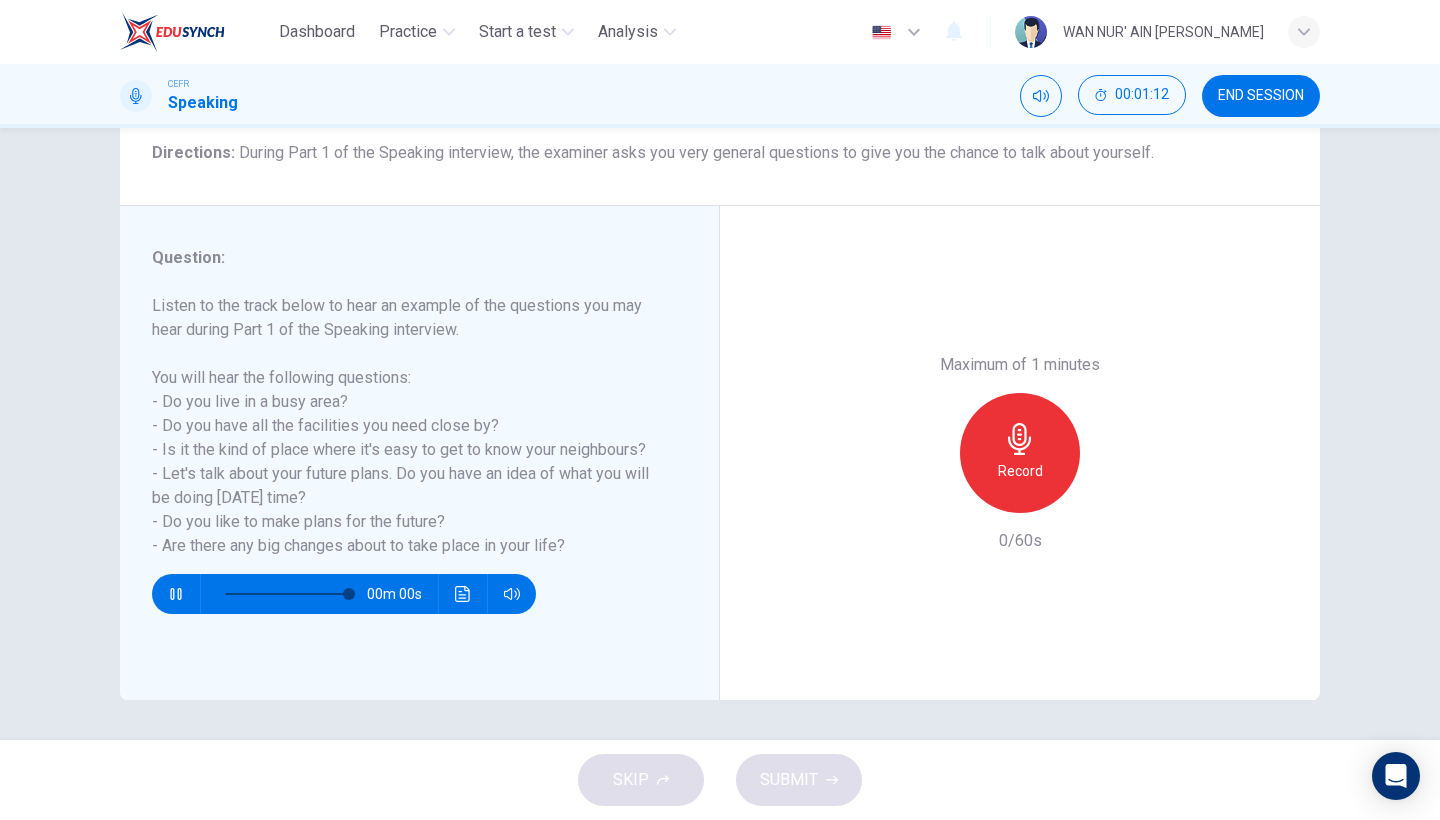 type on "0" 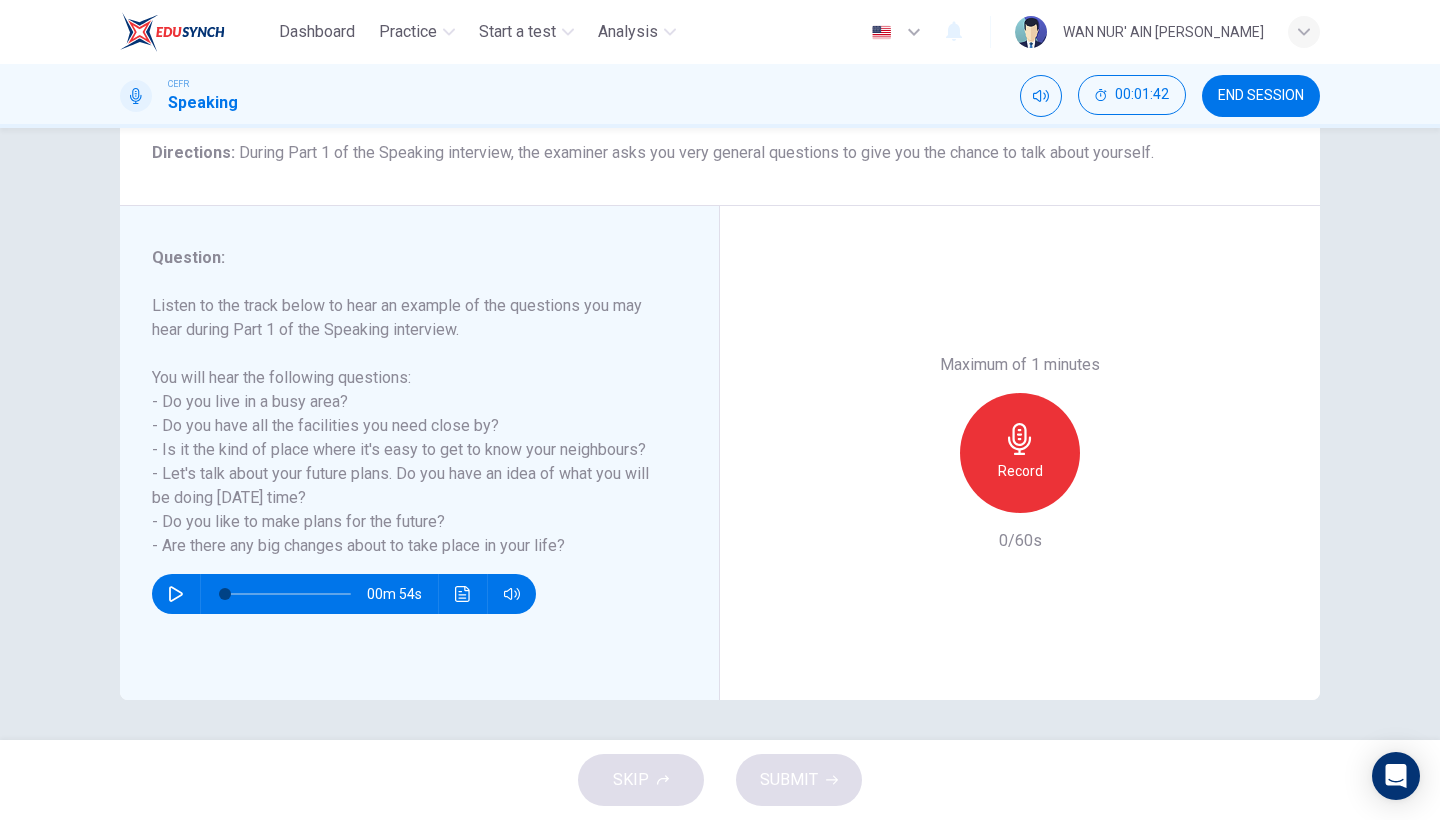 click 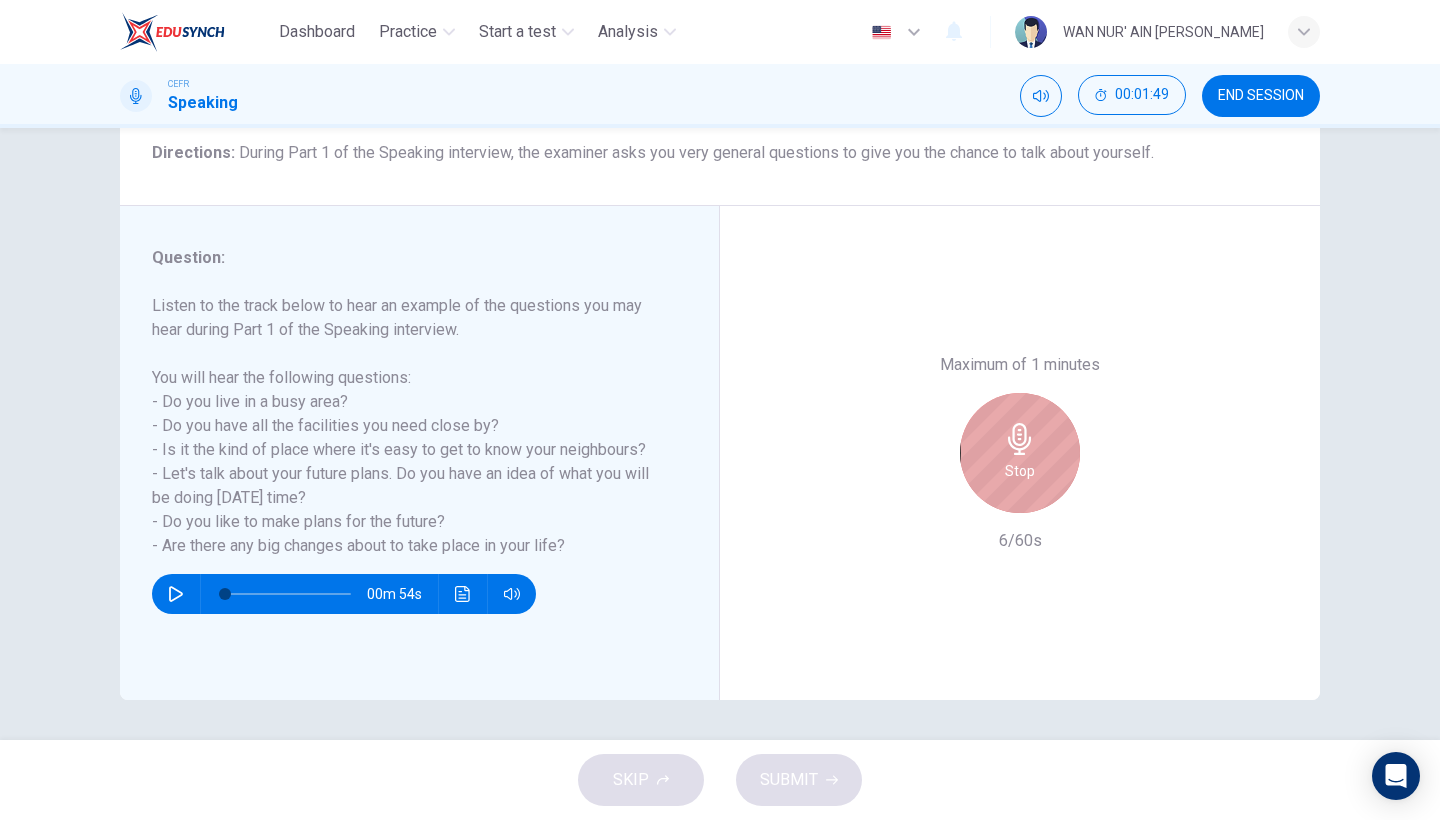 click 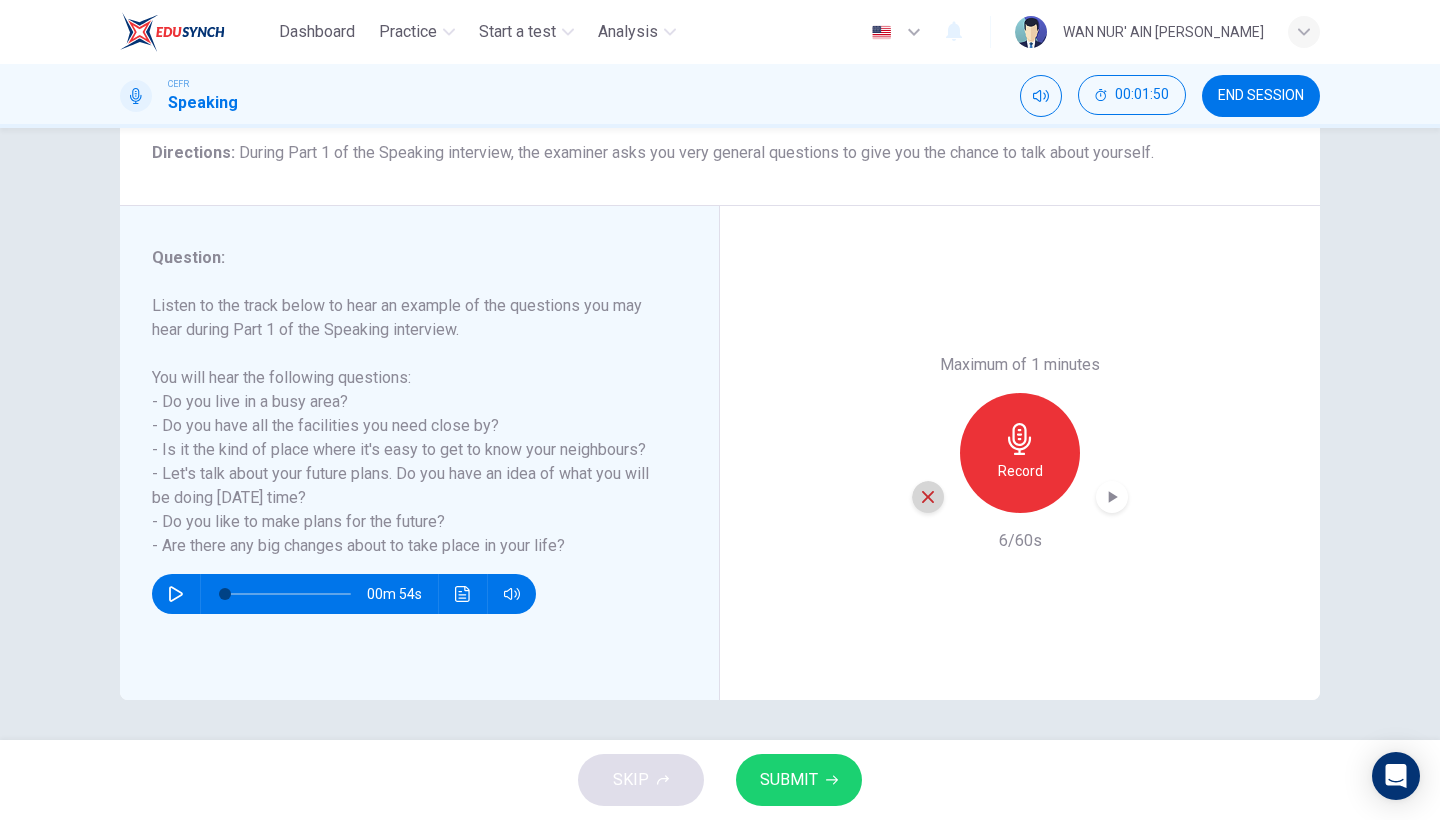 click 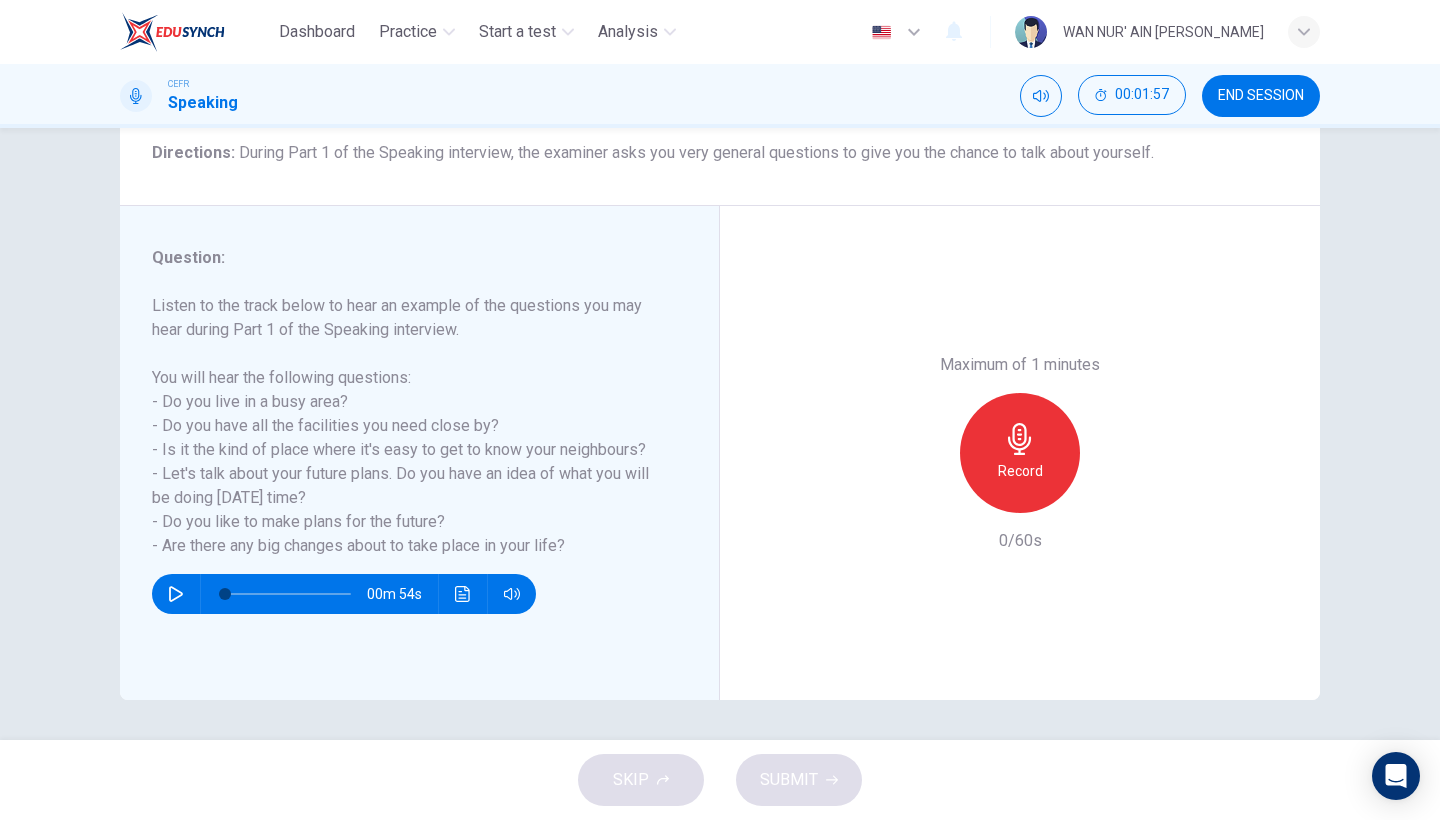 click on "Record" at bounding box center (1020, 471) 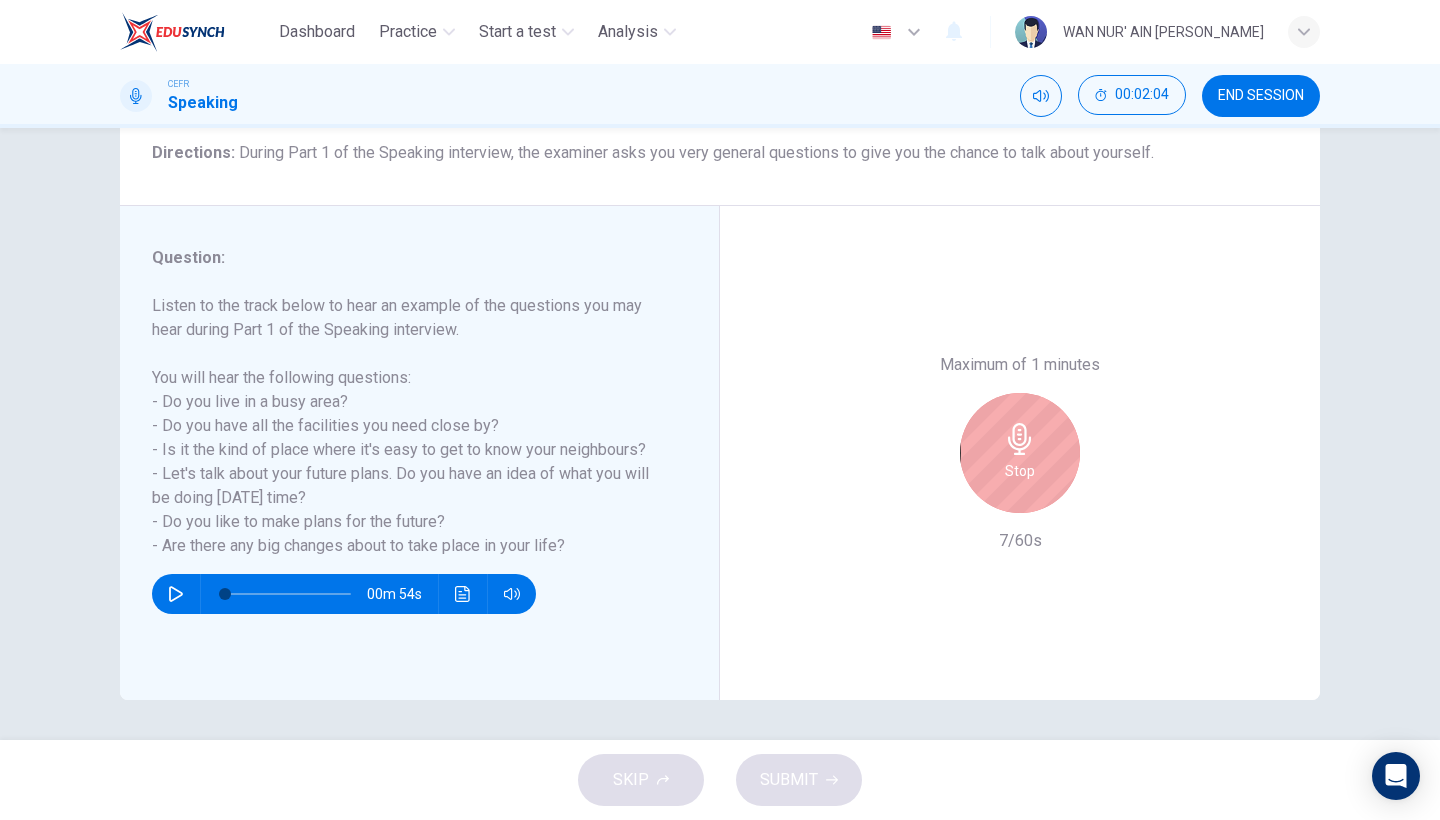 click on "Stop" at bounding box center (1020, 453) 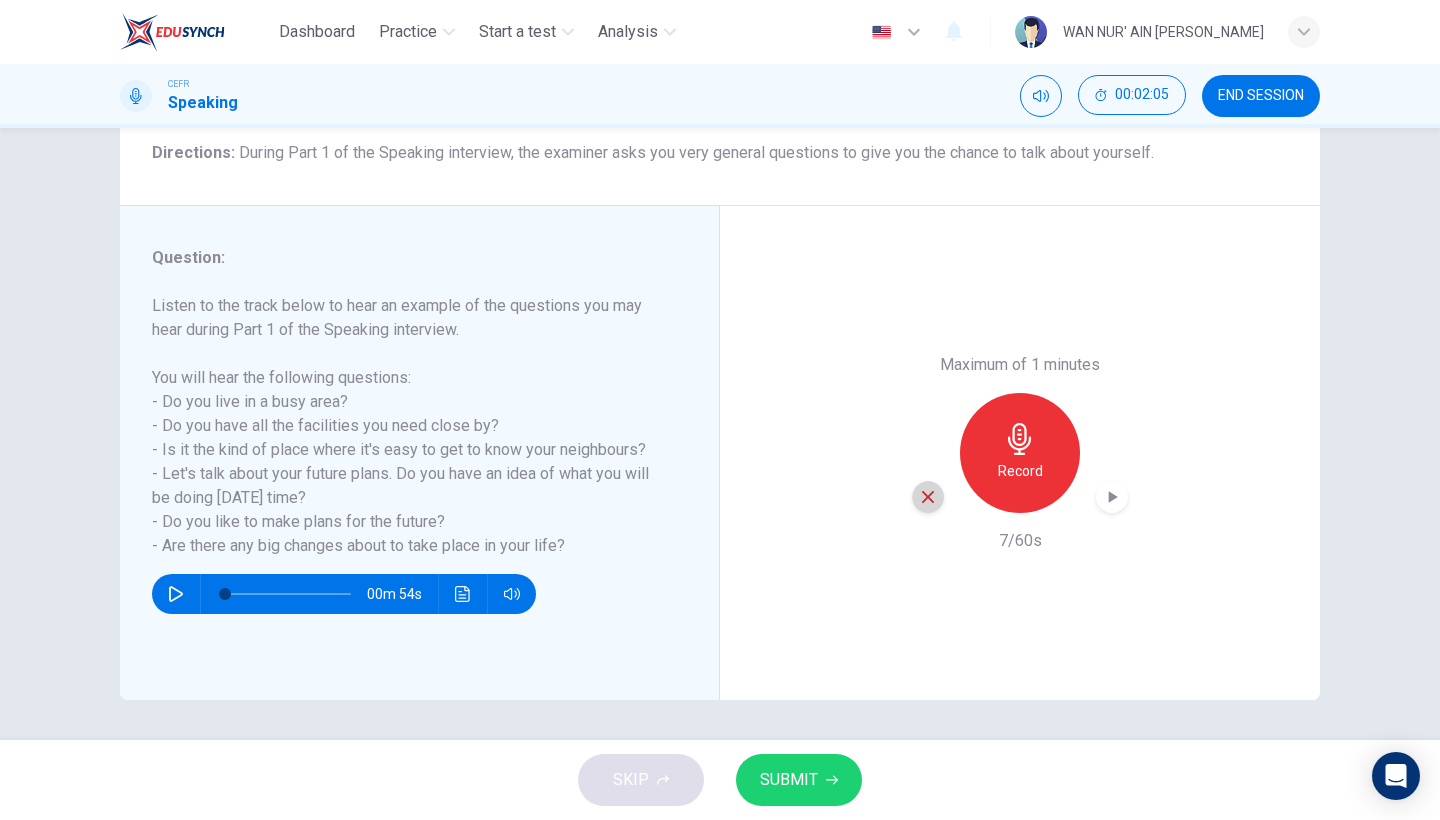 click at bounding box center (928, 497) 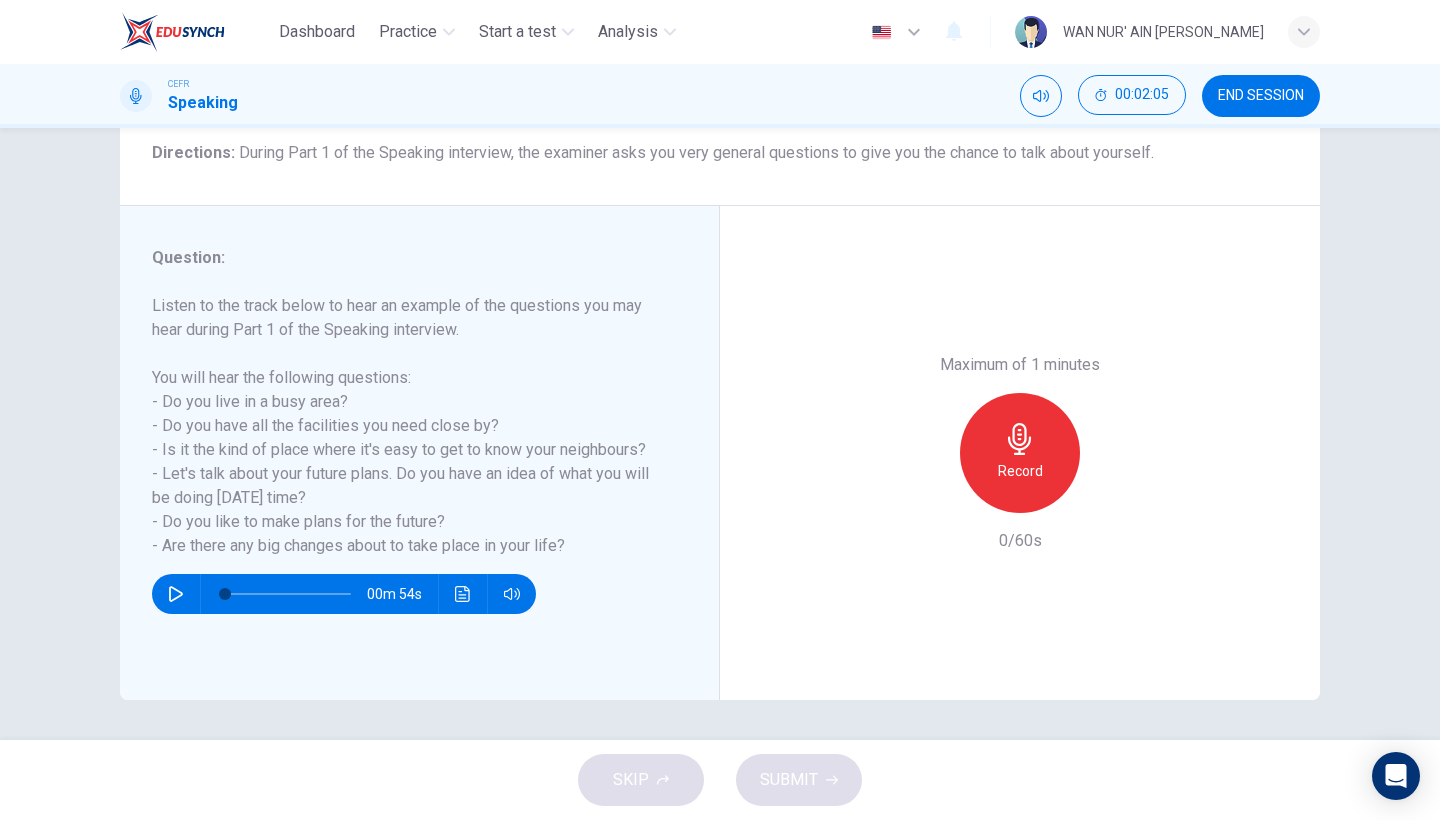 click on "Record" at bounding box center [1020, 471] 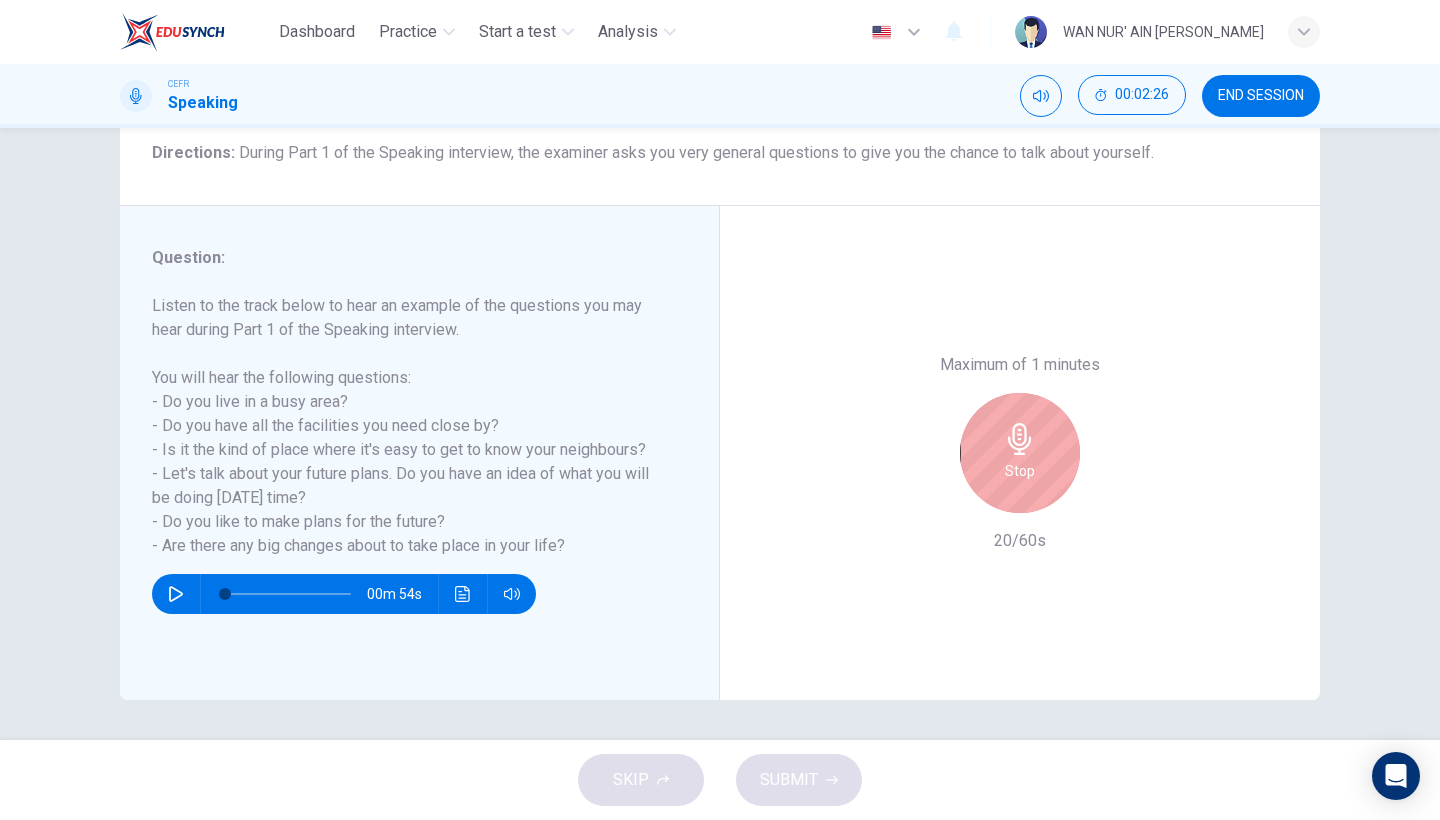 click on "Stop" at bounding box center [1020, 471] 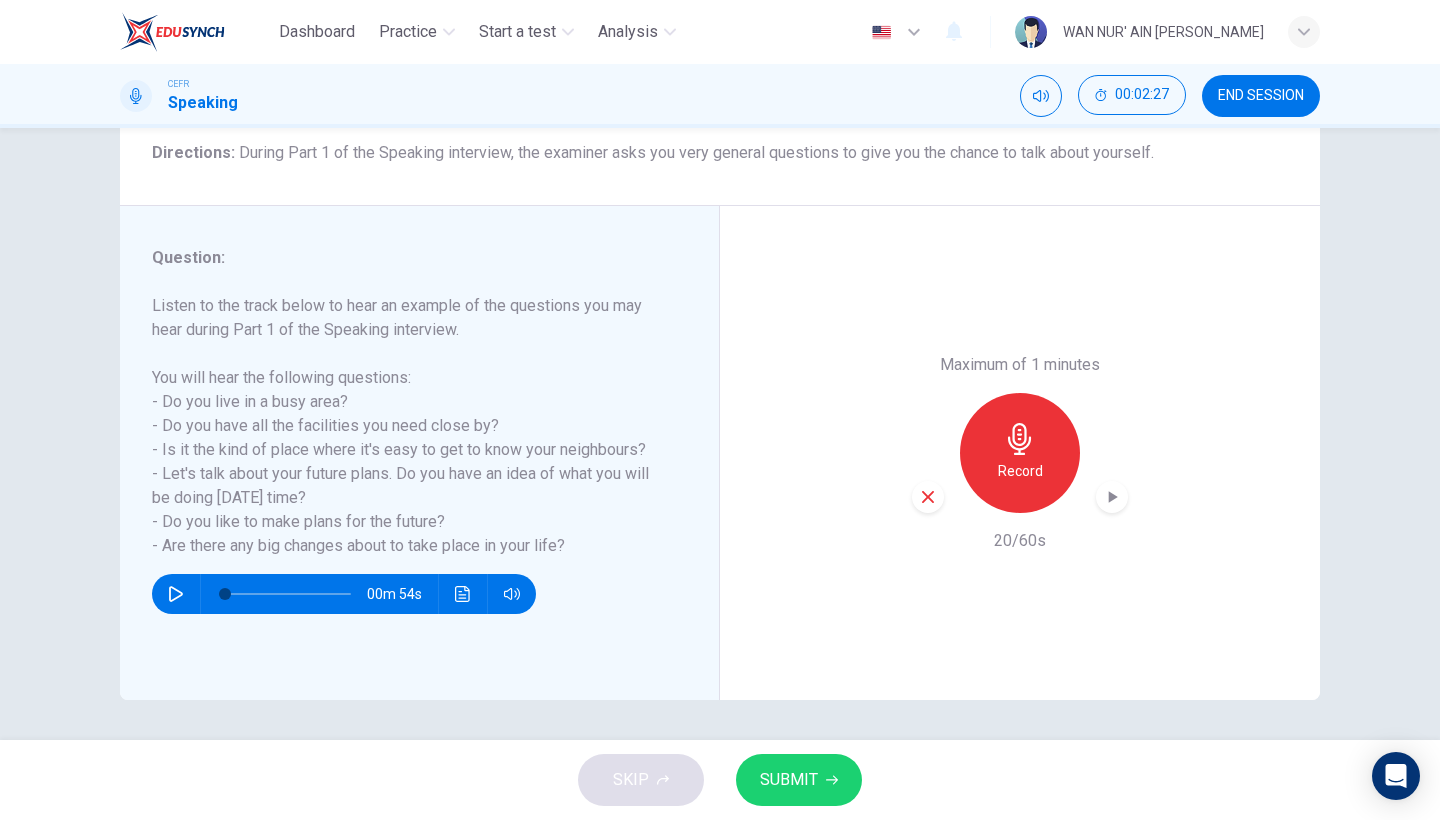 click at bounding box center (928, 497) 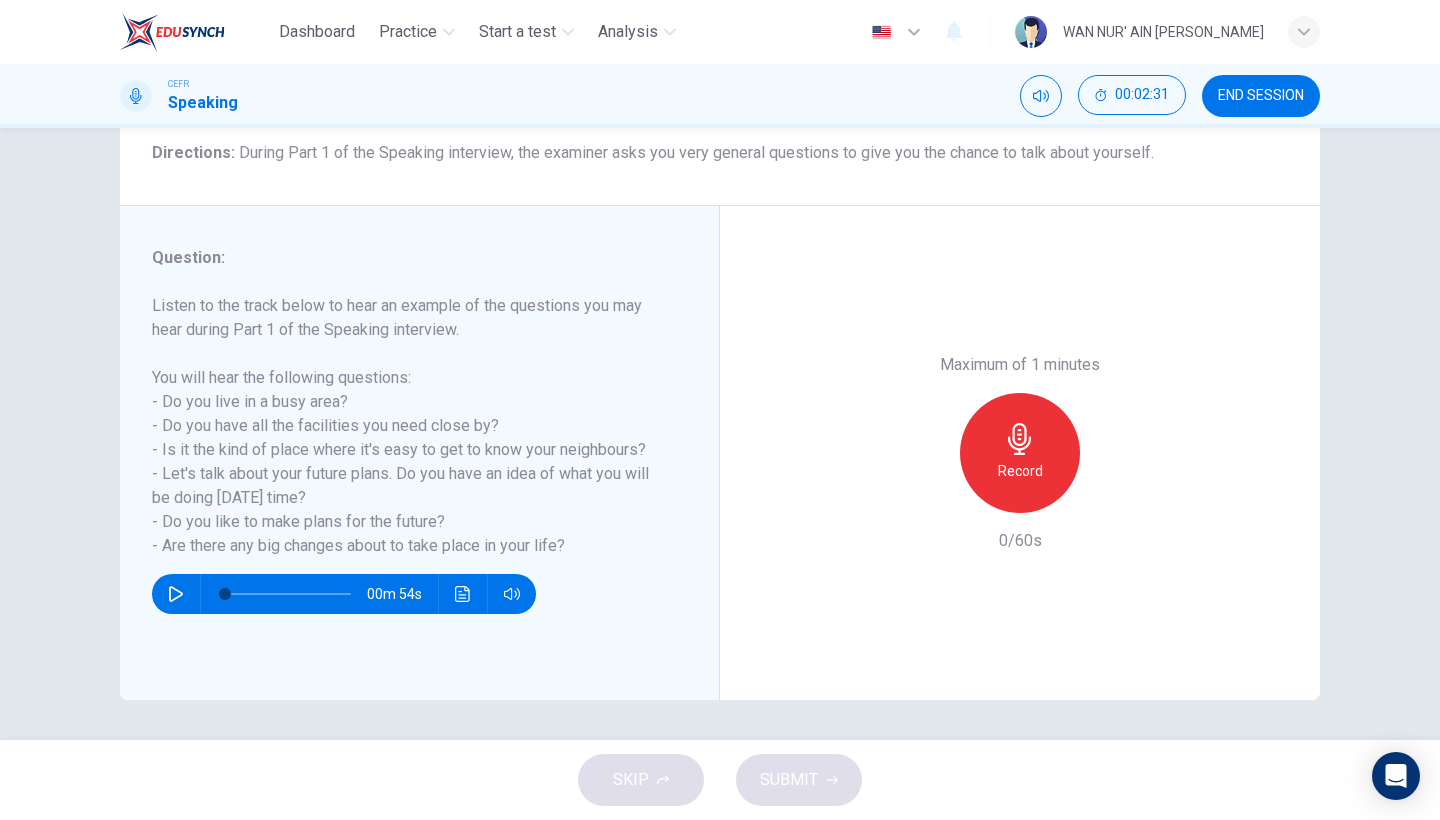 click on "Record" at bounding box center (1020, 453) 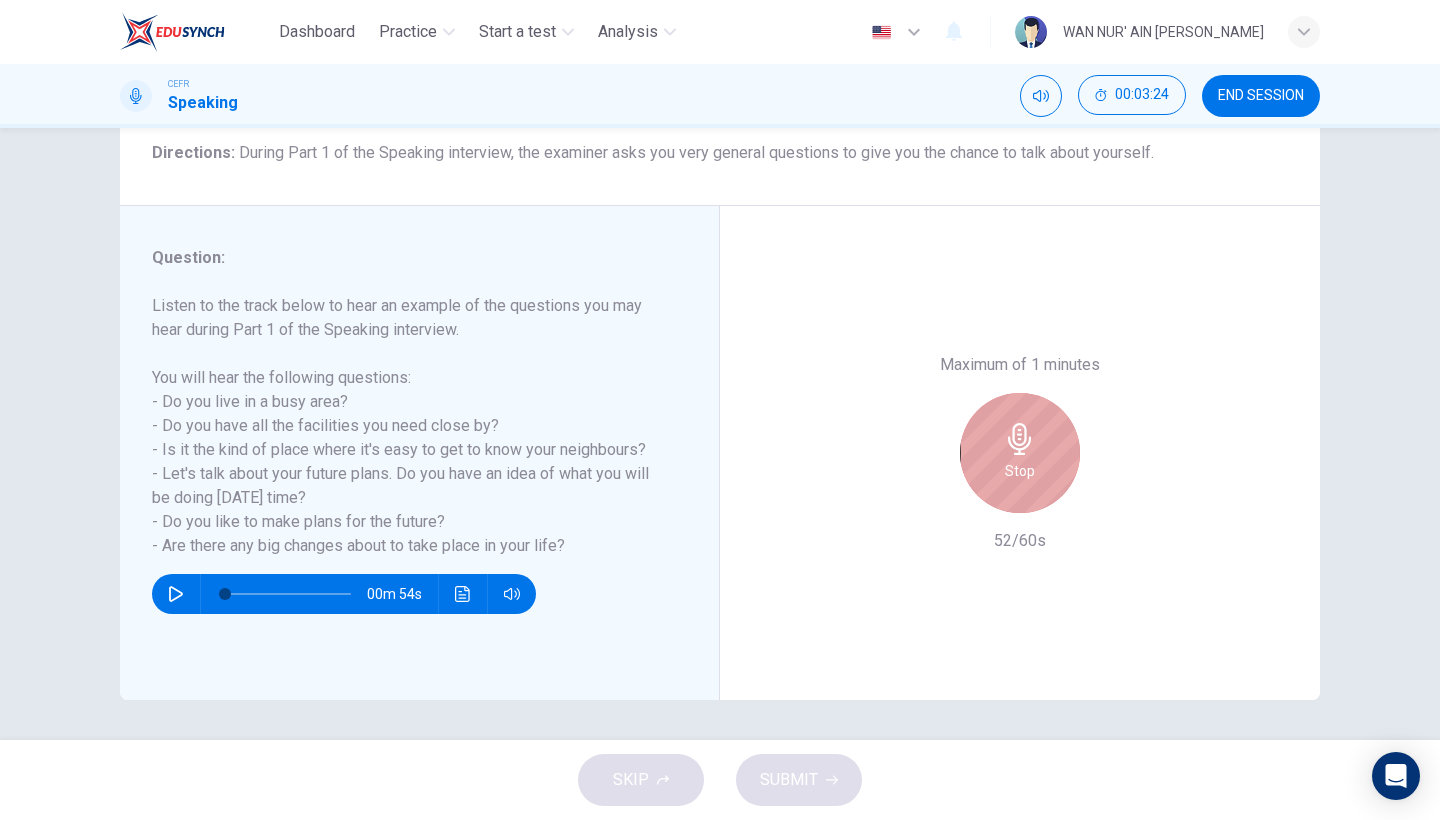 click on "Stop" at bounding box center (1020, 453) 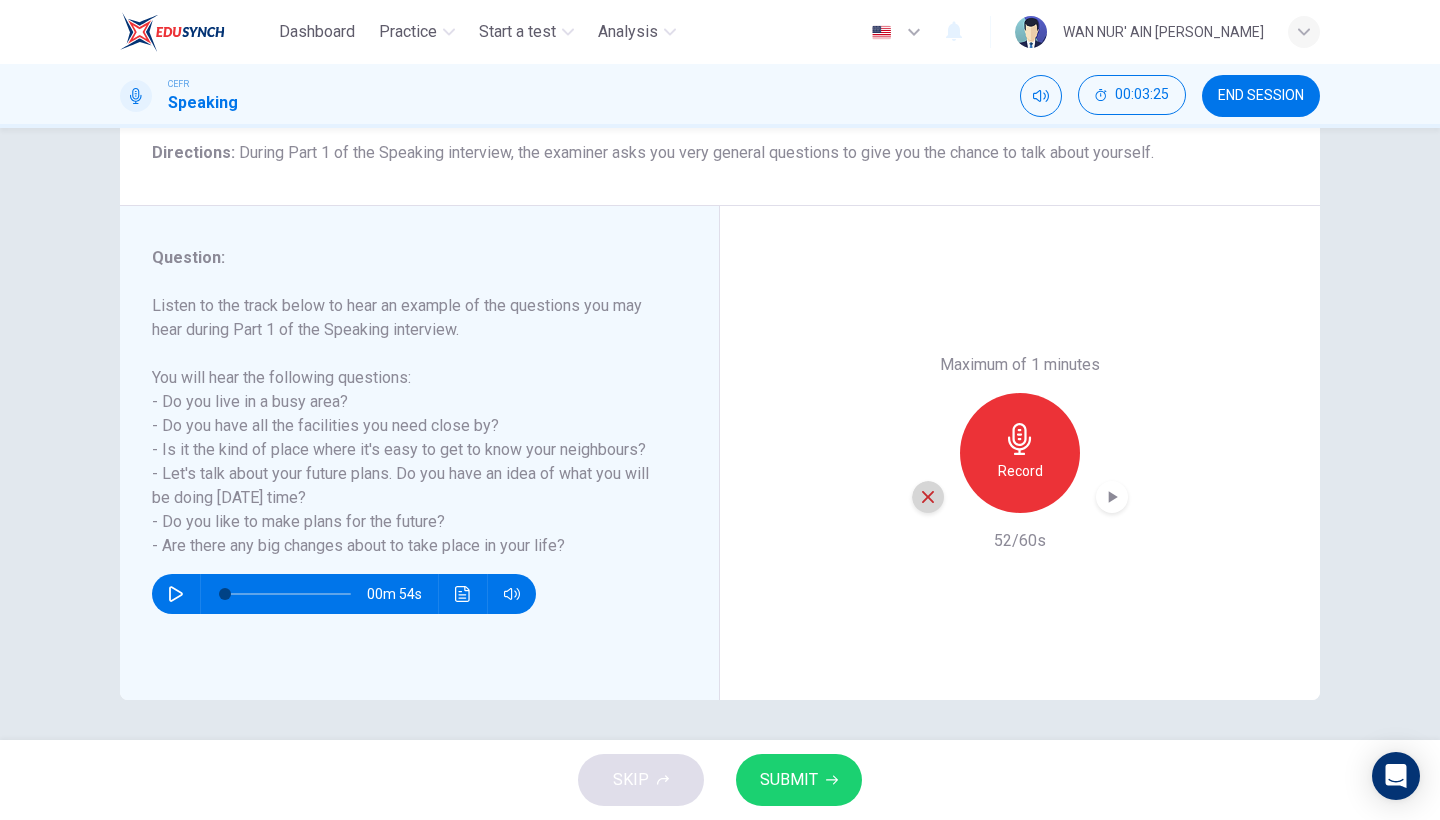 click 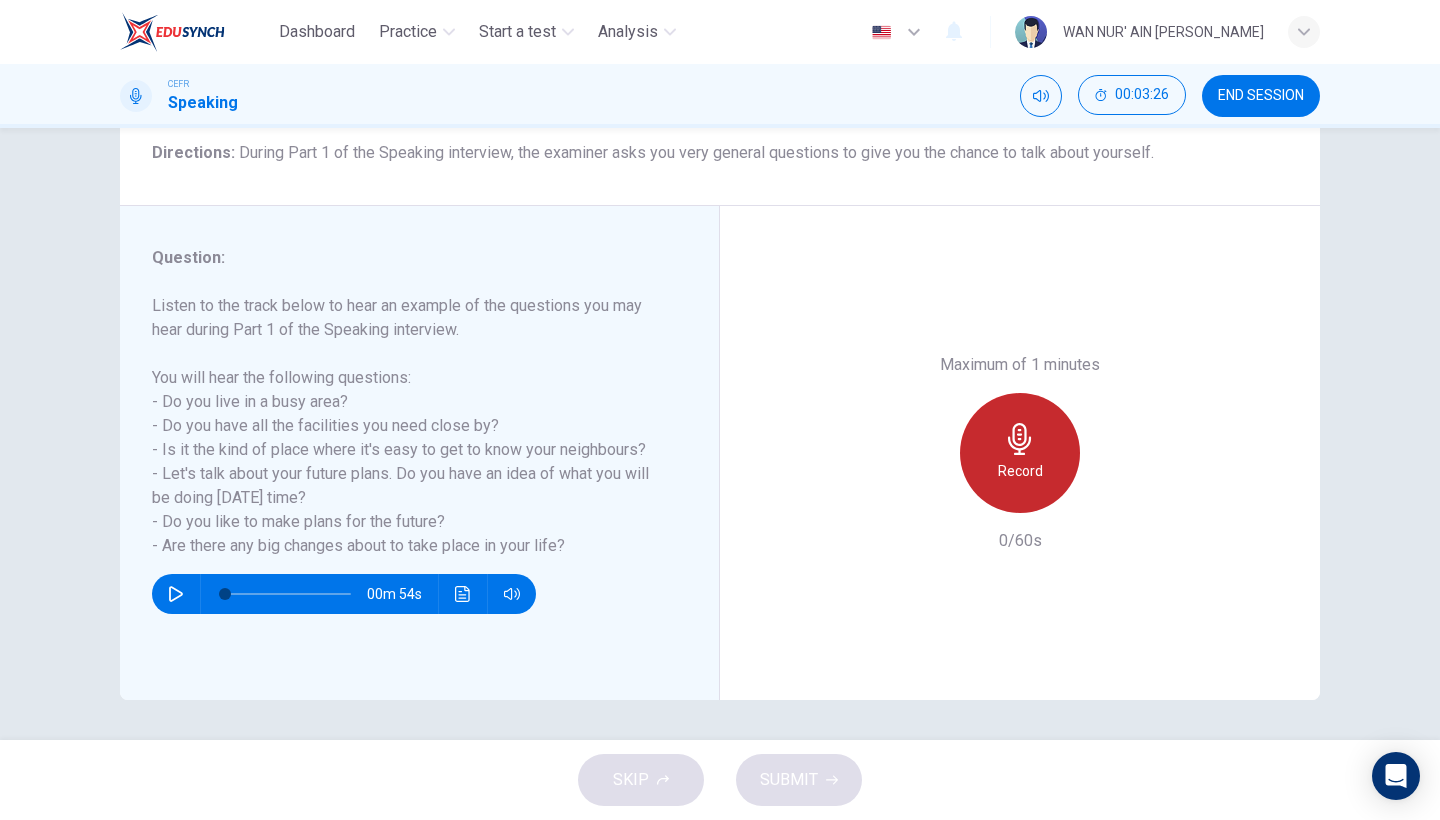 click on "Record" at bounding box center [1020, 453] 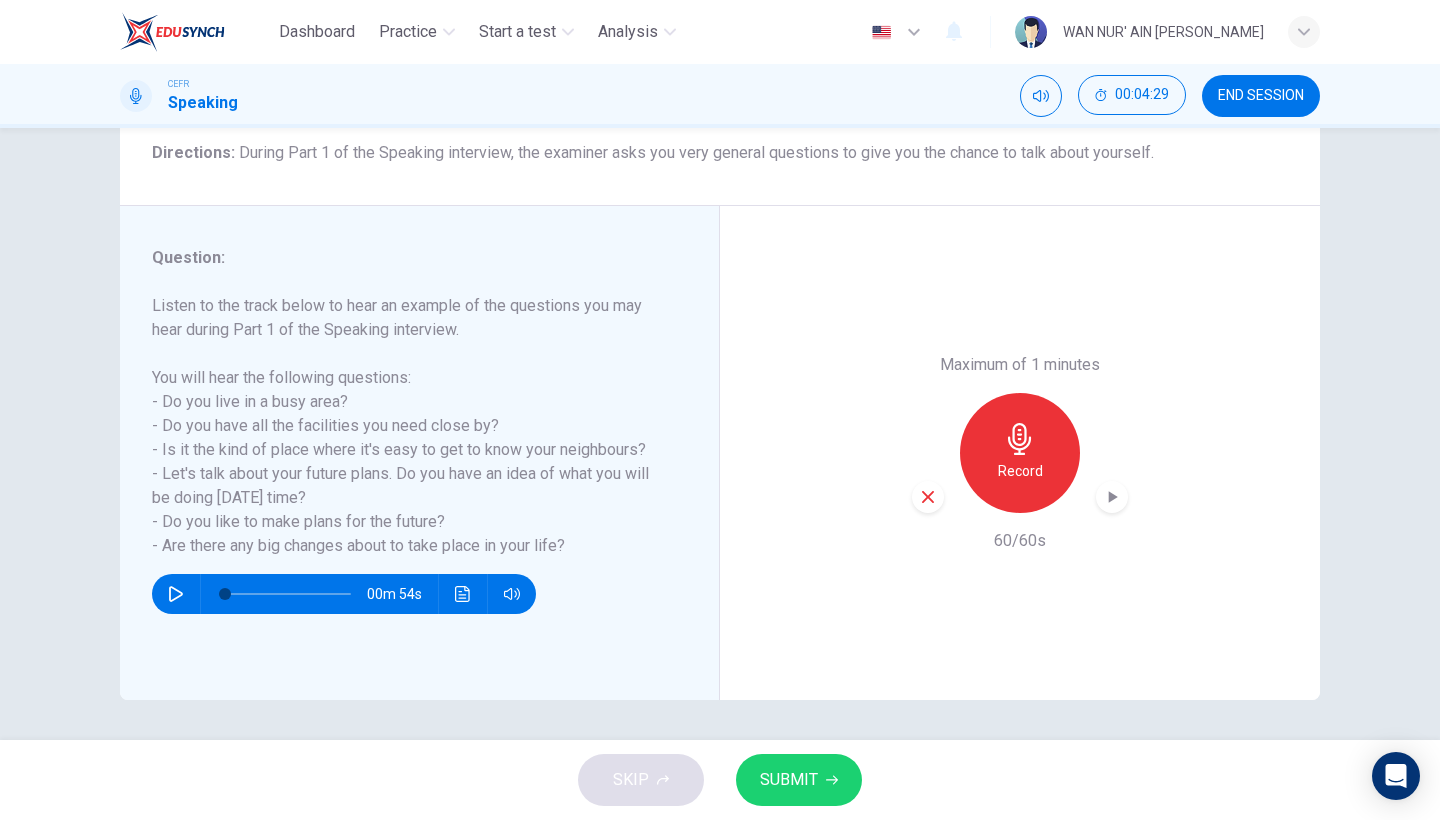 click 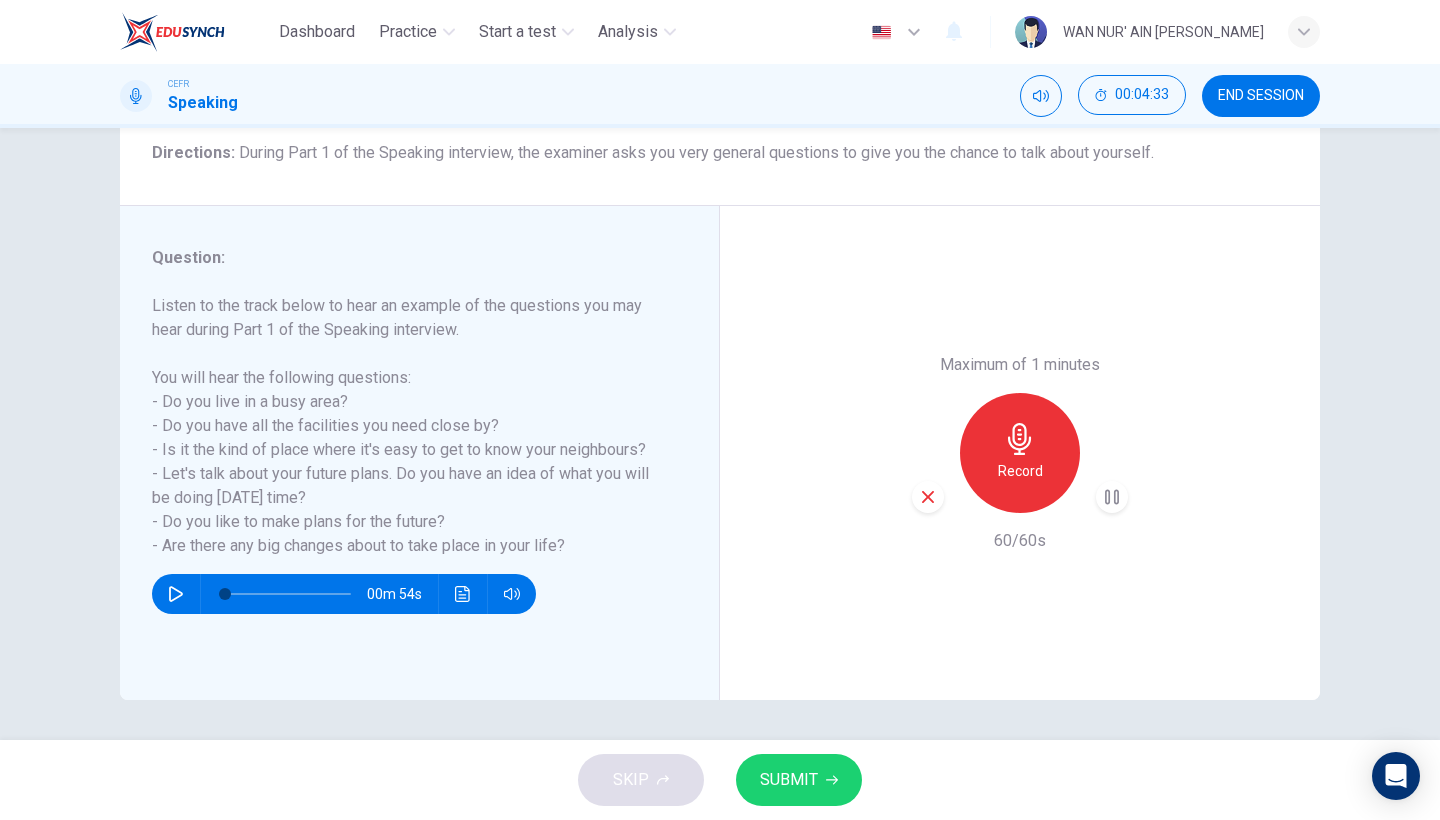 scroll, scrollTop: 0, scrollLeft: 0, axis: both 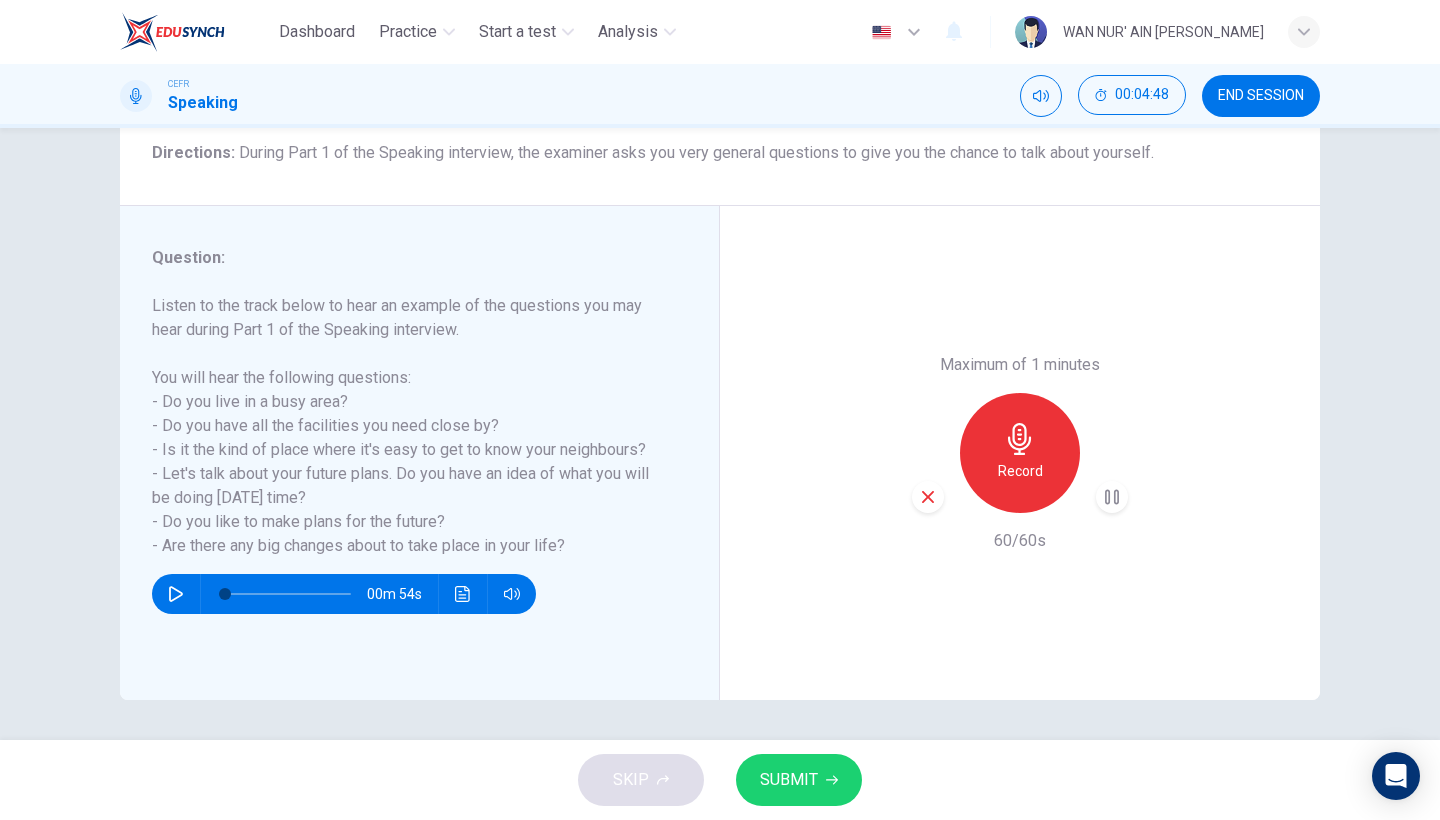 click on "SUBMIT" at bounding box center (789, 780) 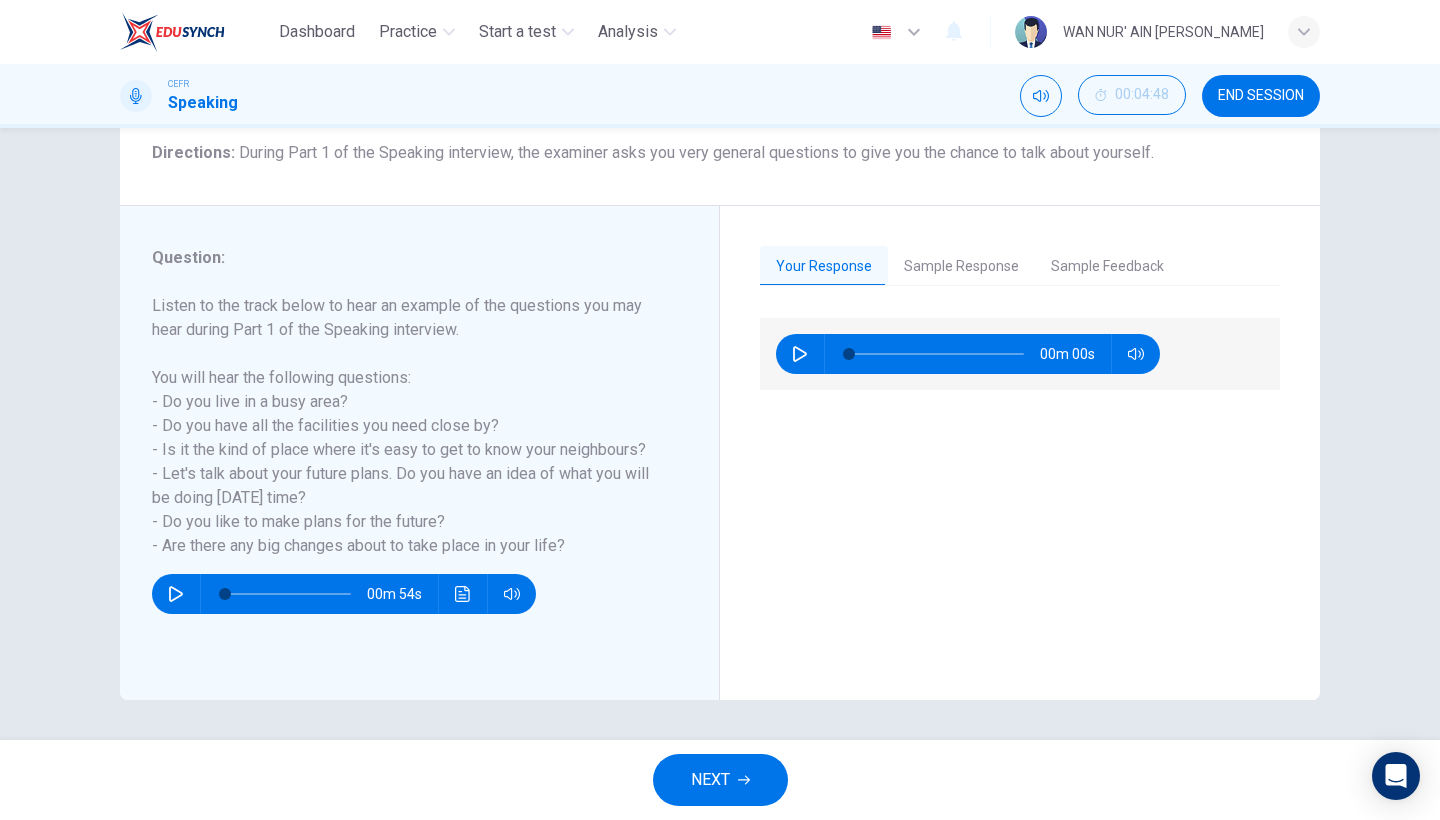 click on "Sample Response" at bounding box center (961, 267) 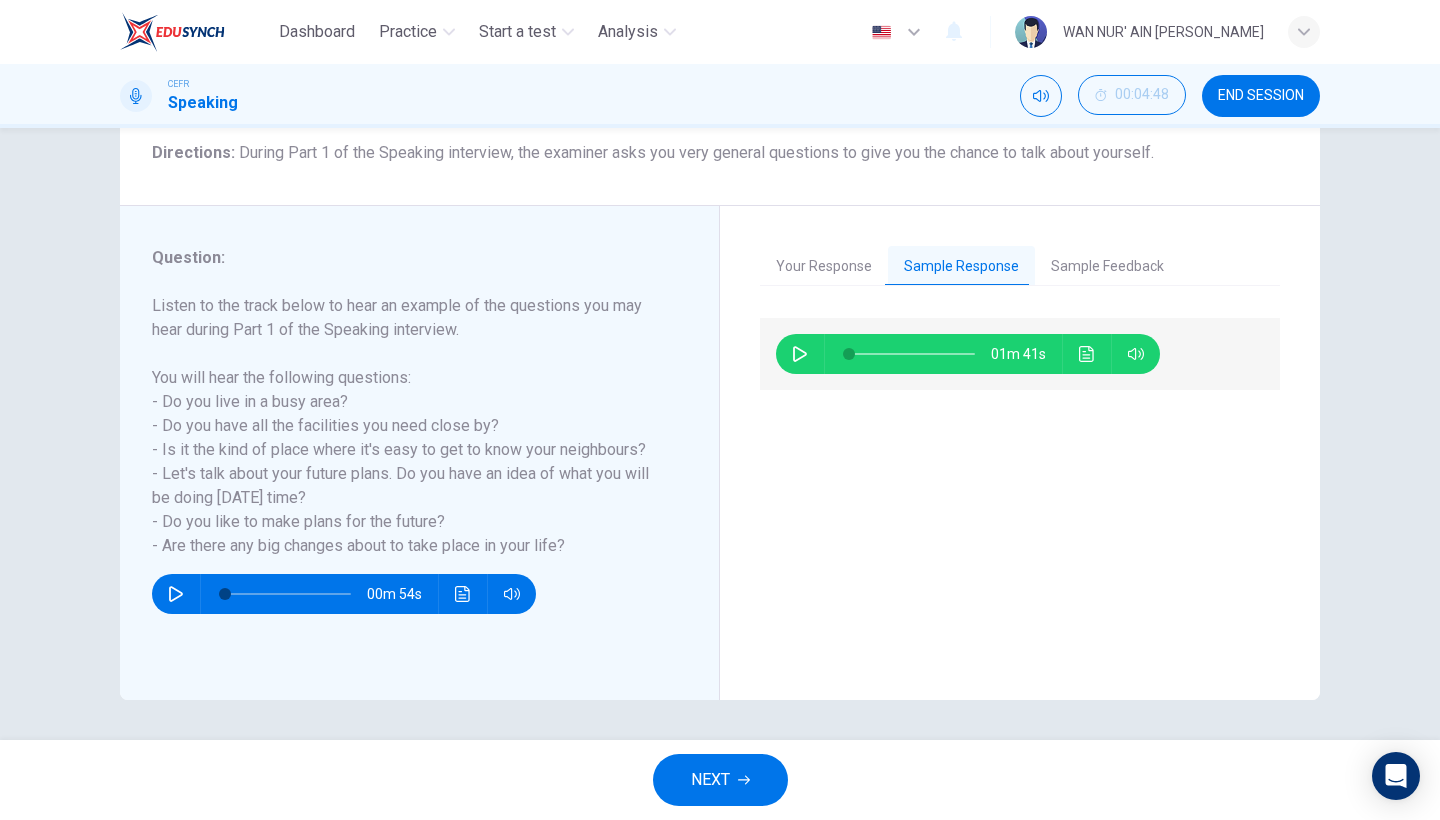 click 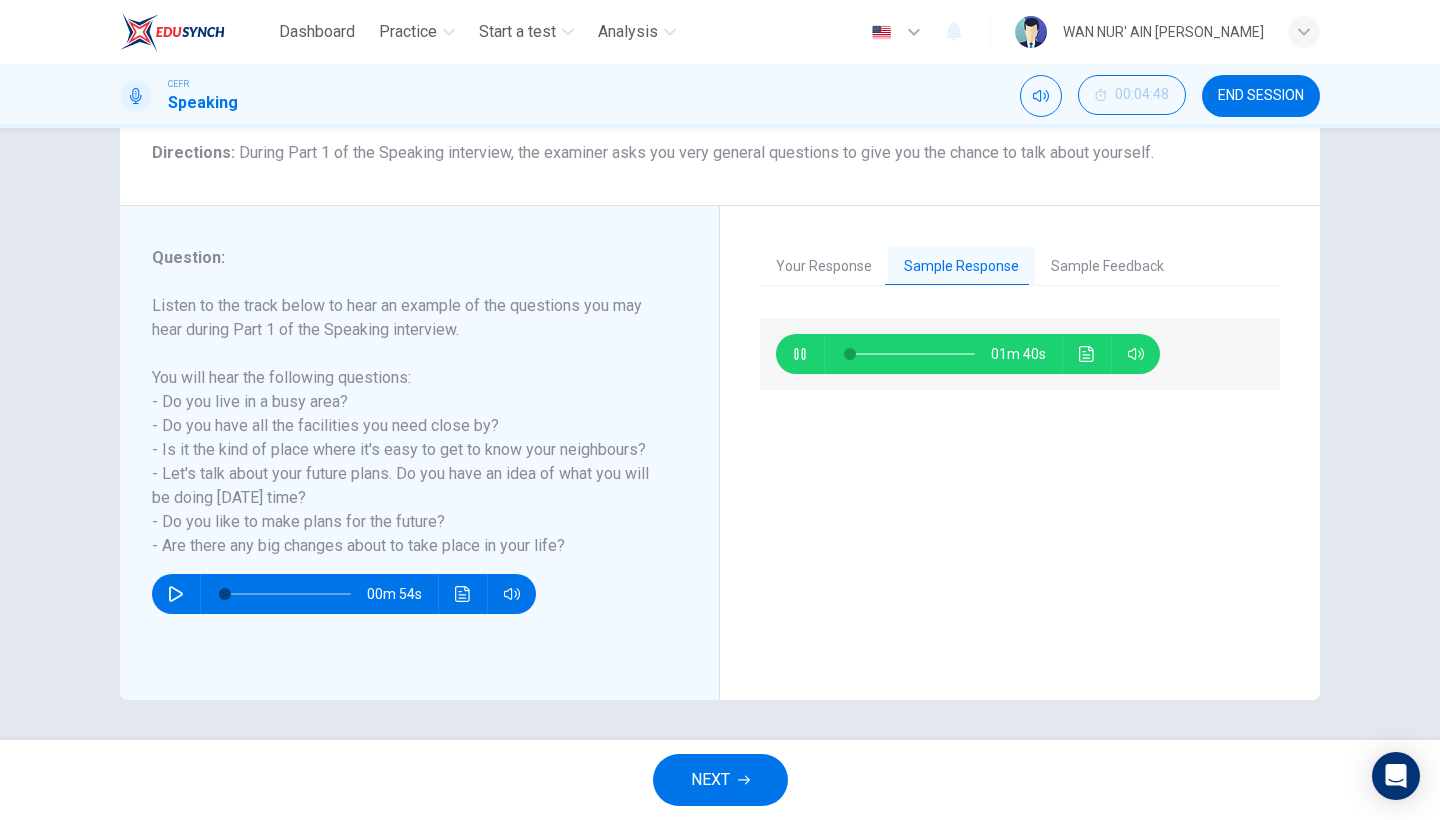 click on "Sample Feedback" at bounding box center [1107, 267] 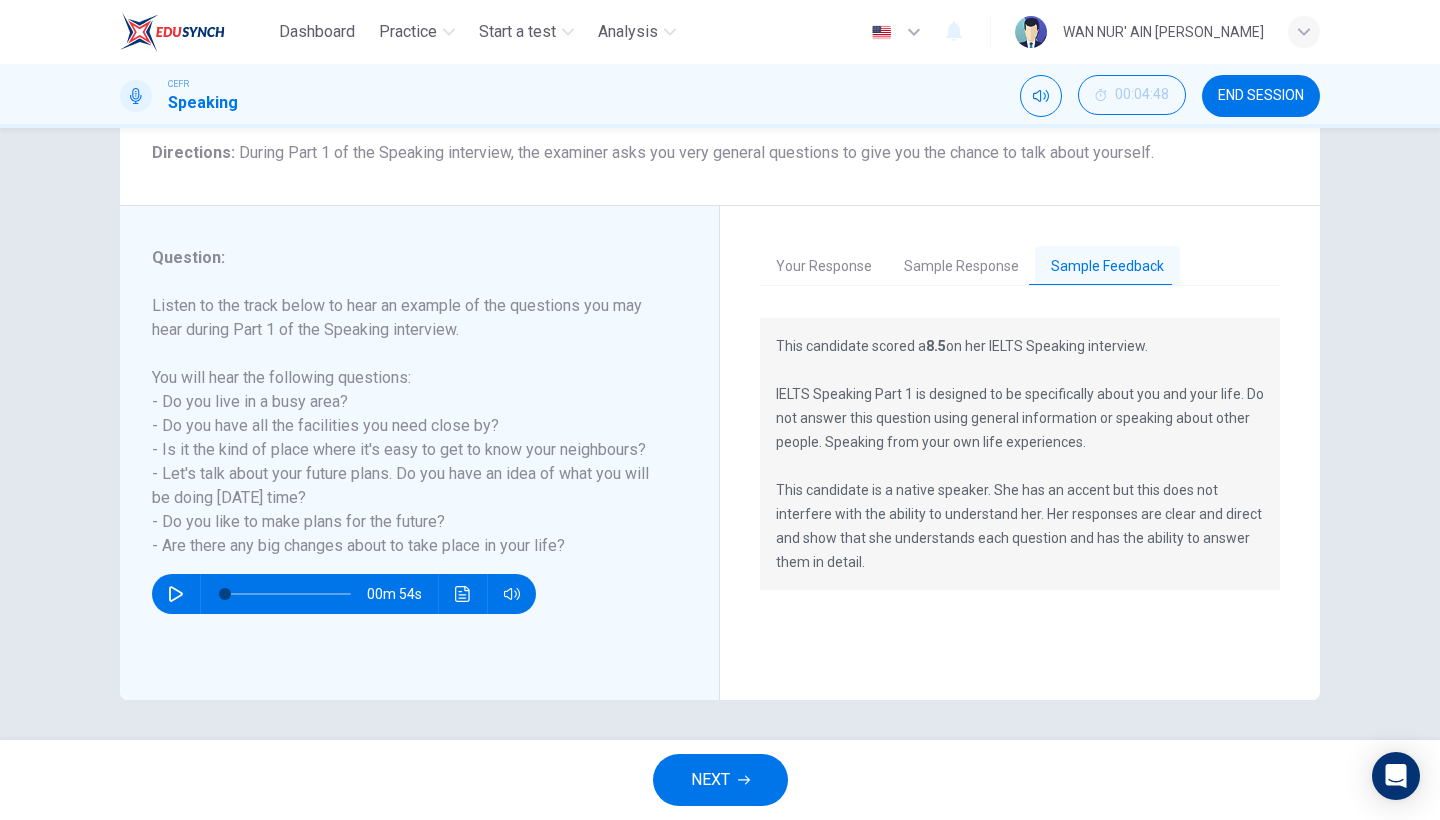 scroll, scrollTop: 0, scrollLeft: 0, axis: both 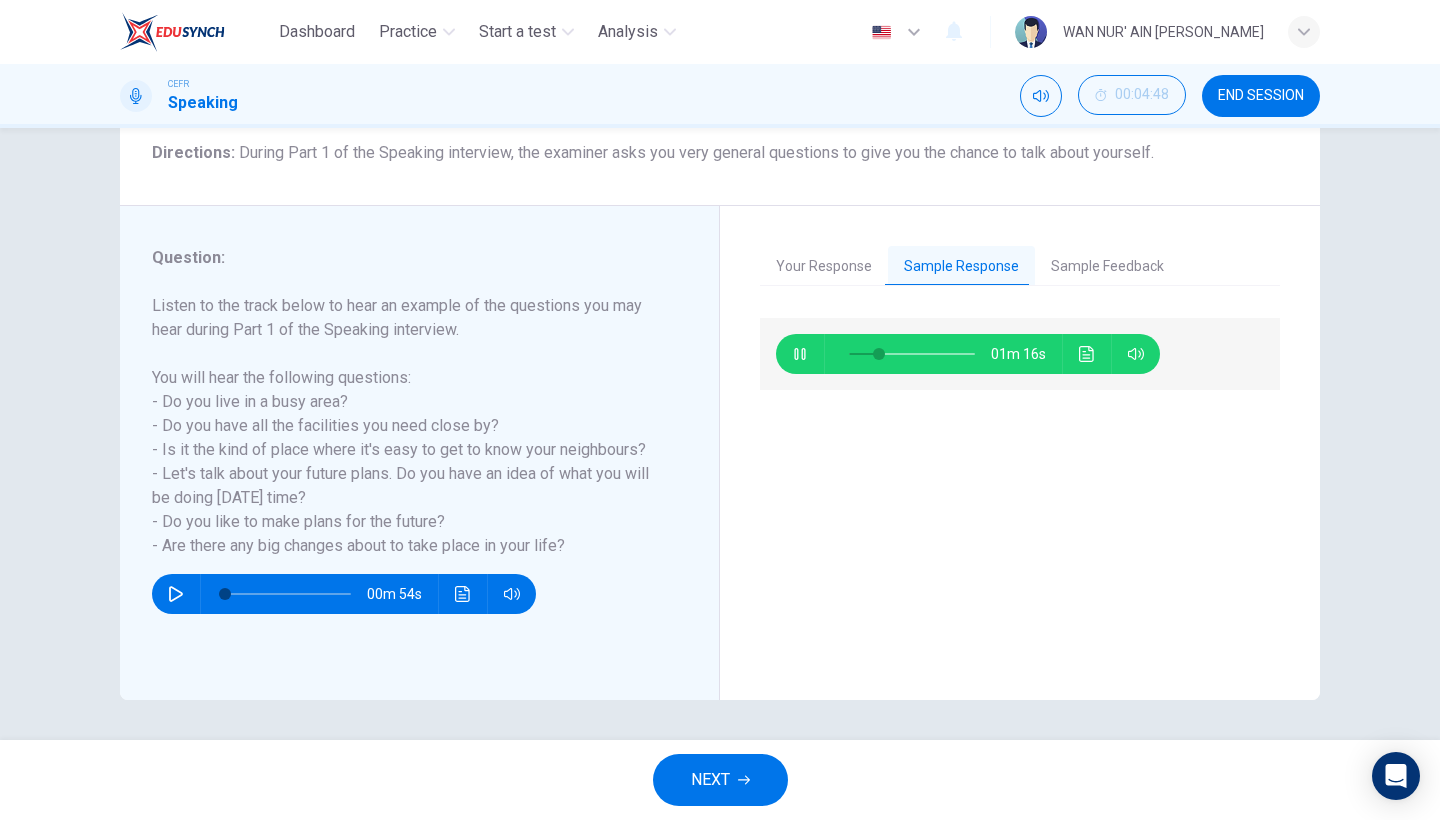 type on "25" 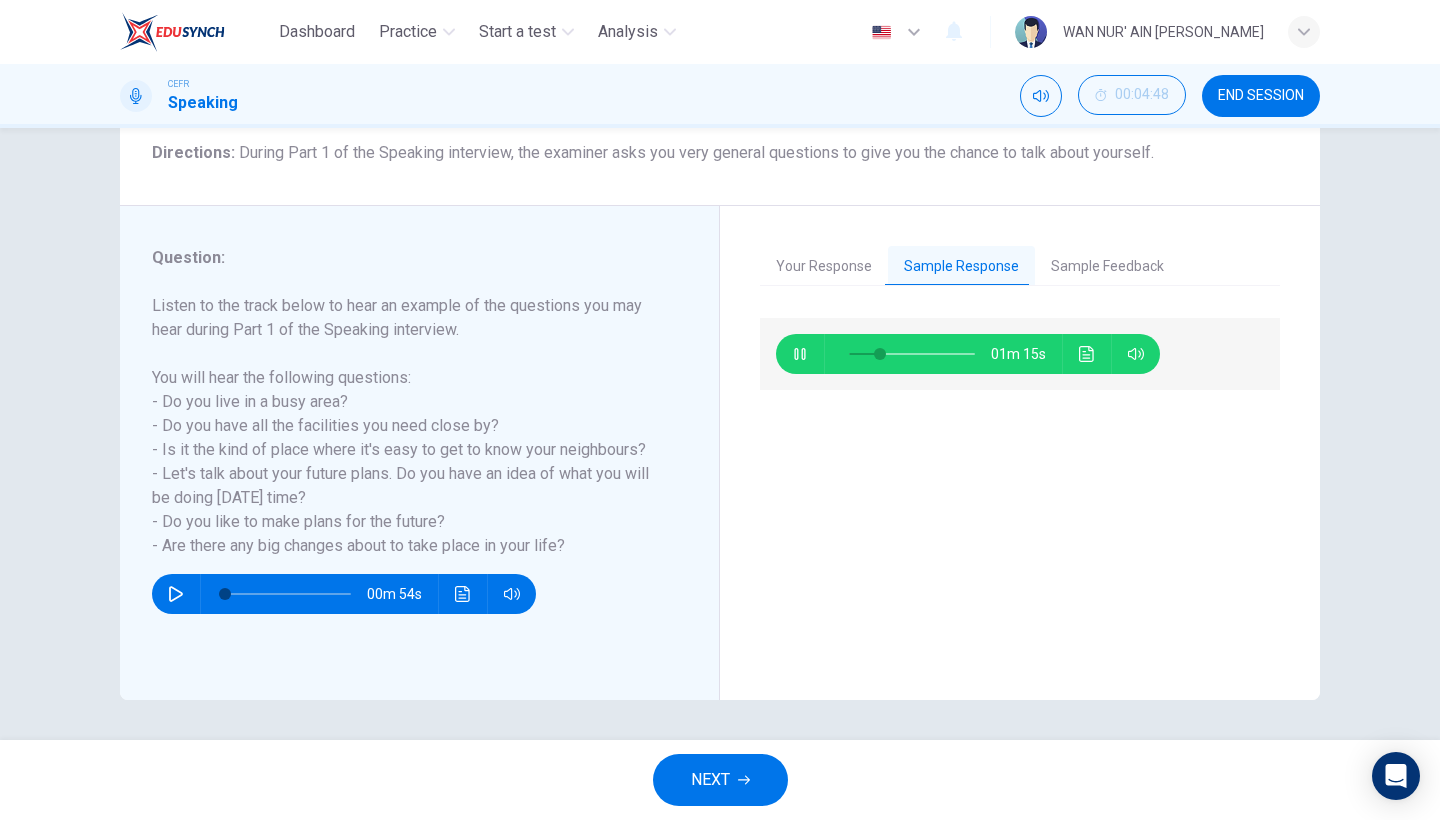 click on "NEXT" at bounding box center (710, 780) 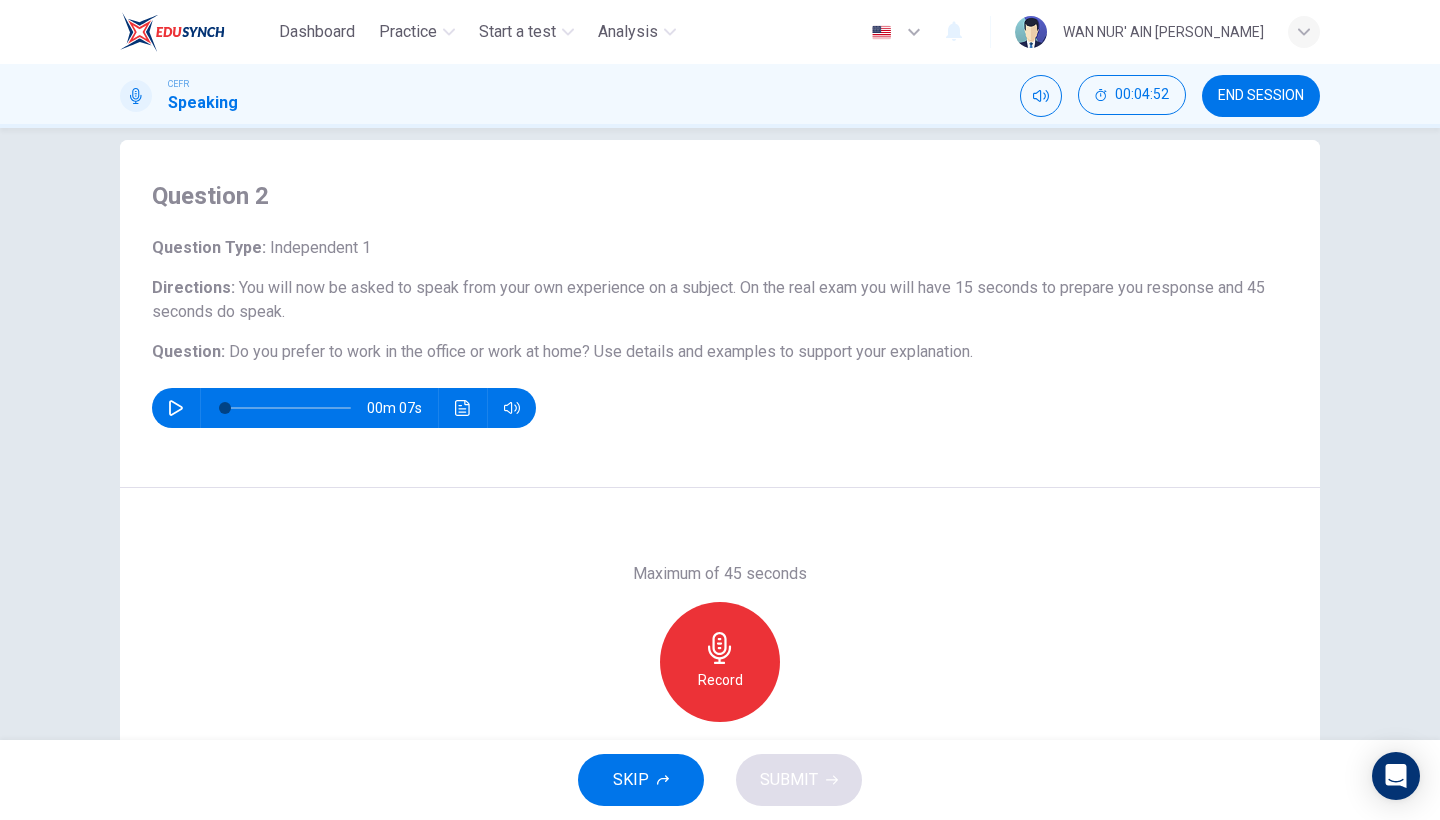 scroll, scrollTop: 29, scrollLeft: 0, axis: vertical 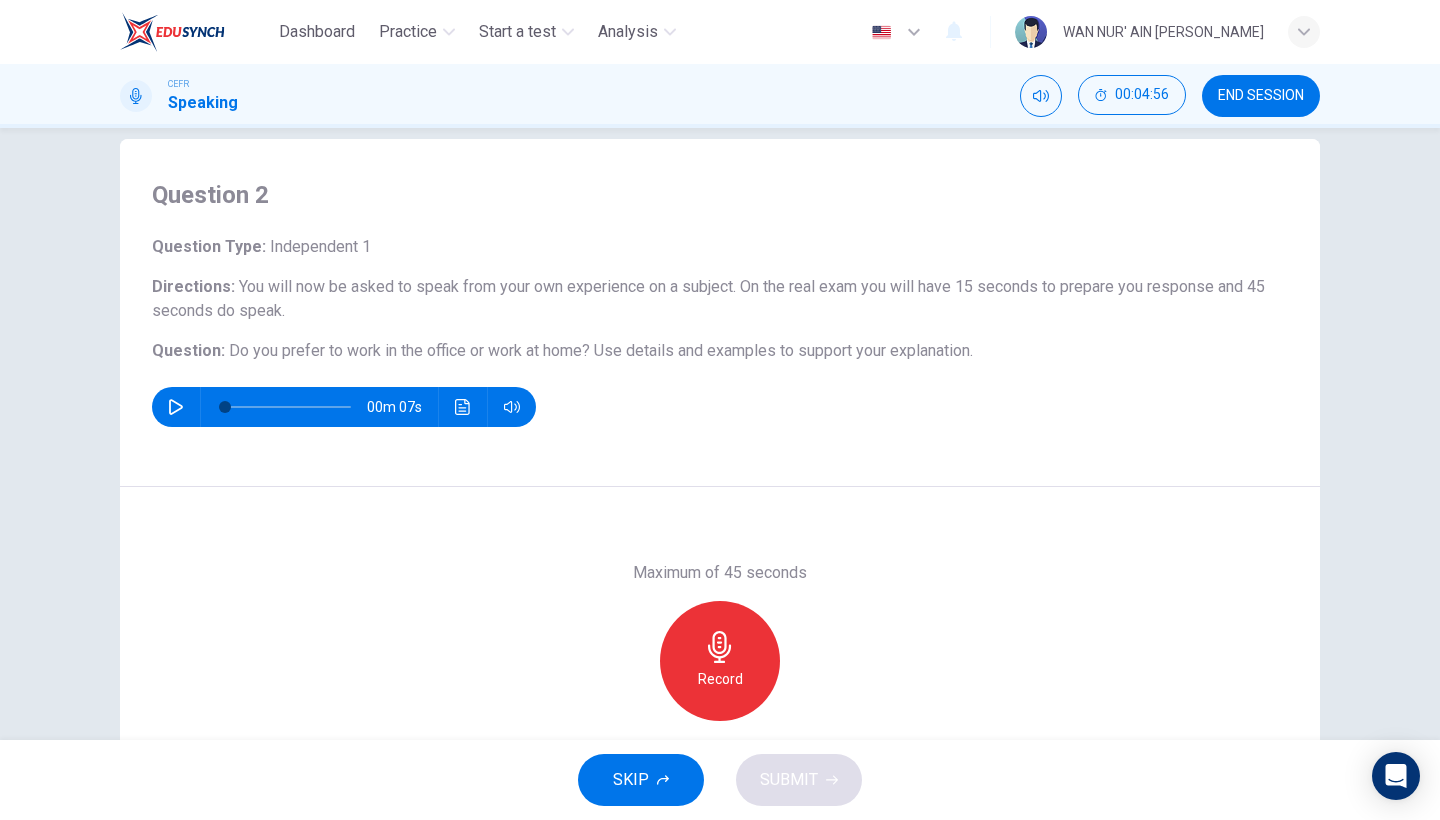 click at bounding box center [176, 407] 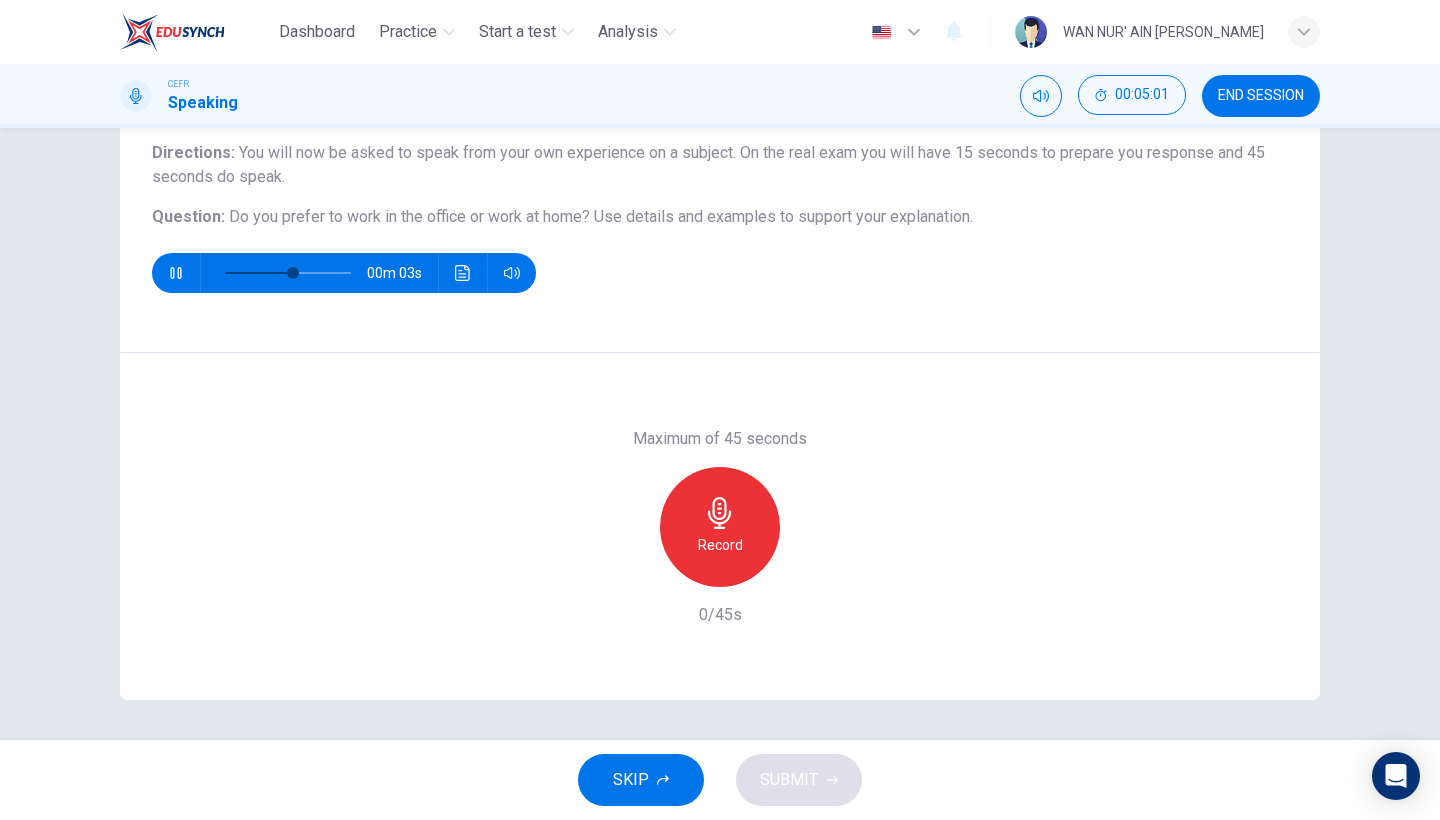 scroll, scrollTop: 163, scrollLeft: 0, axis: vertical 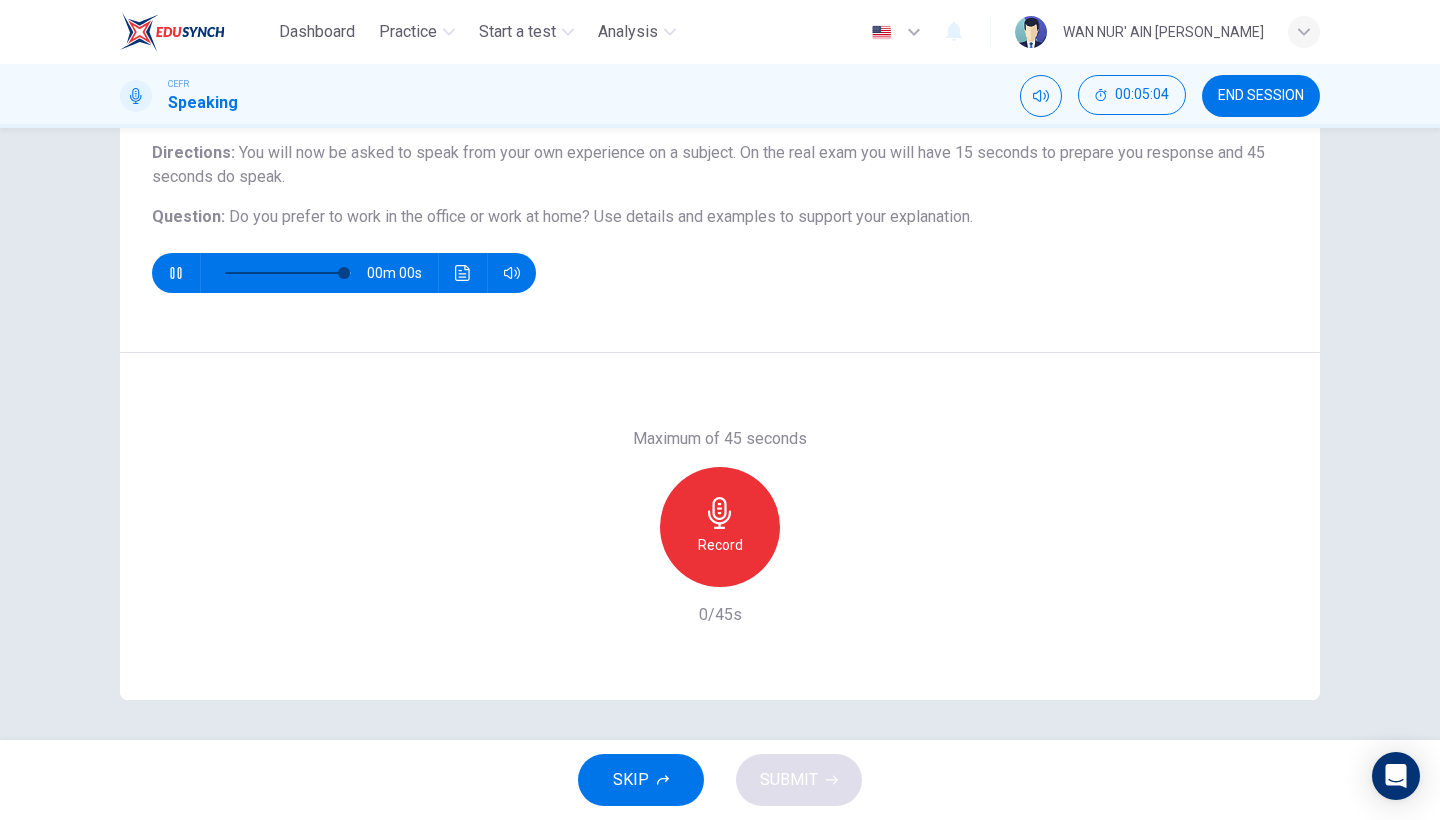 type on "0" 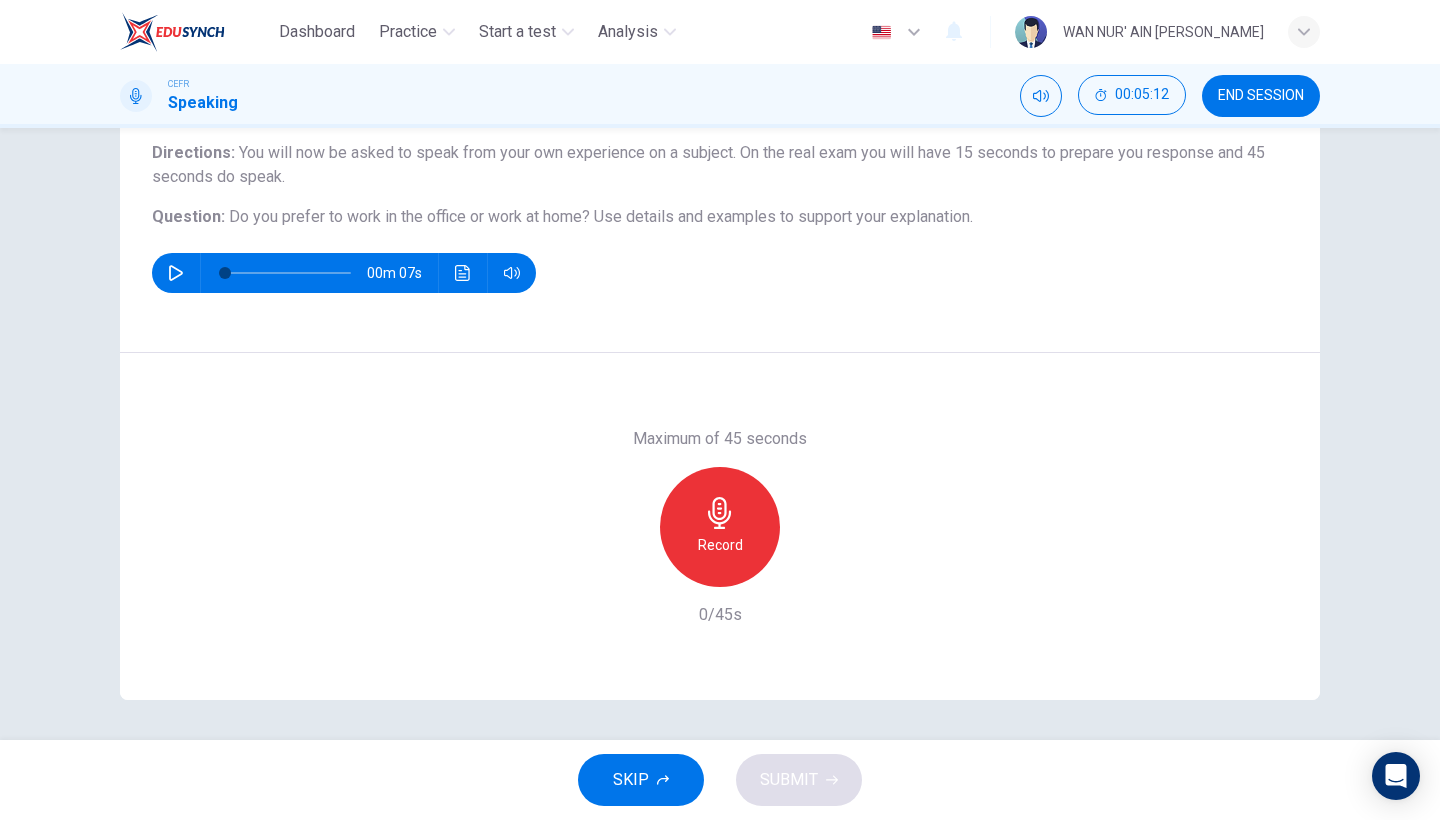 click on "Record" at bounding box center [720, 527] 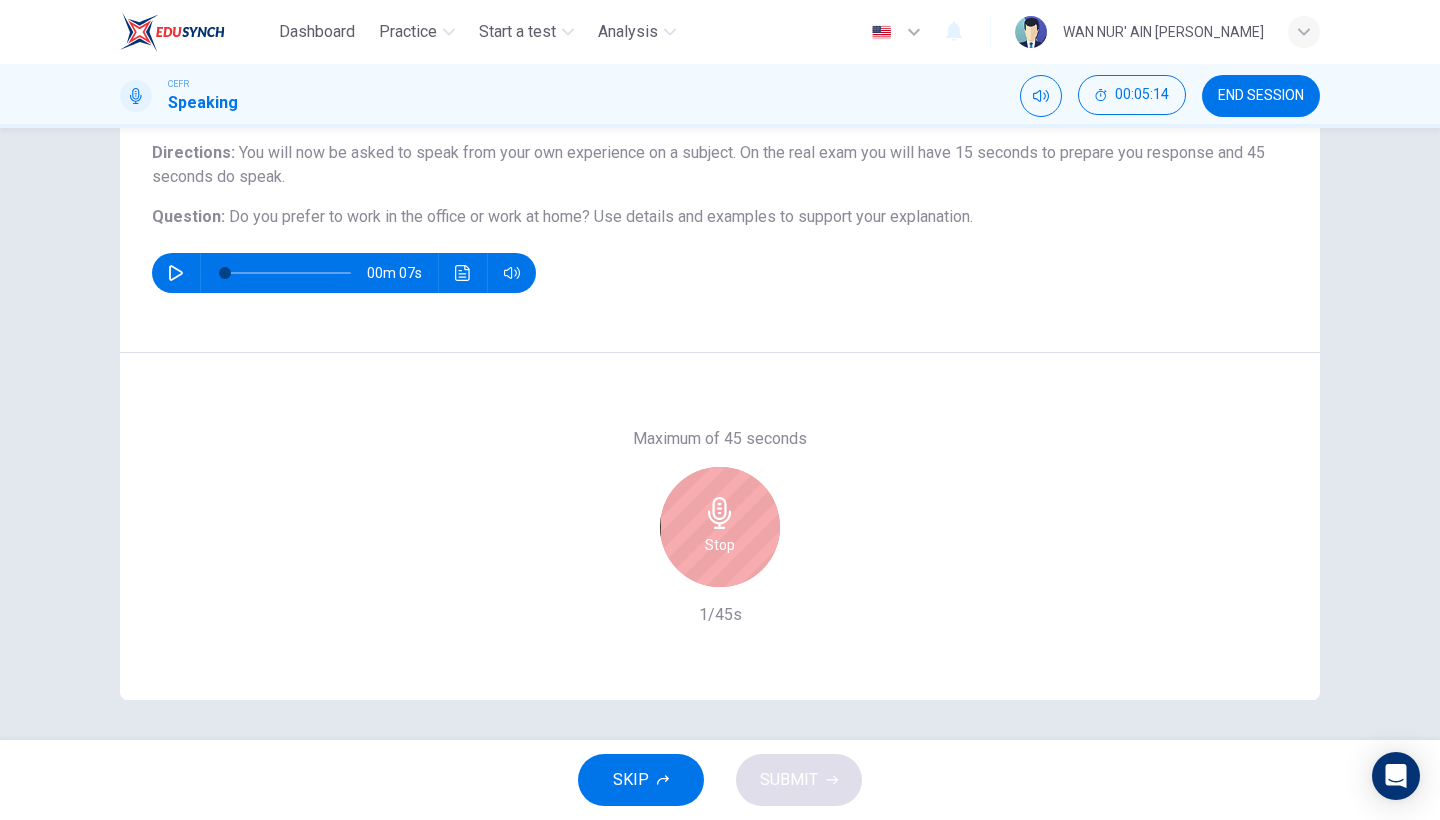 click on "Stop" at bounding box center (720, 527) 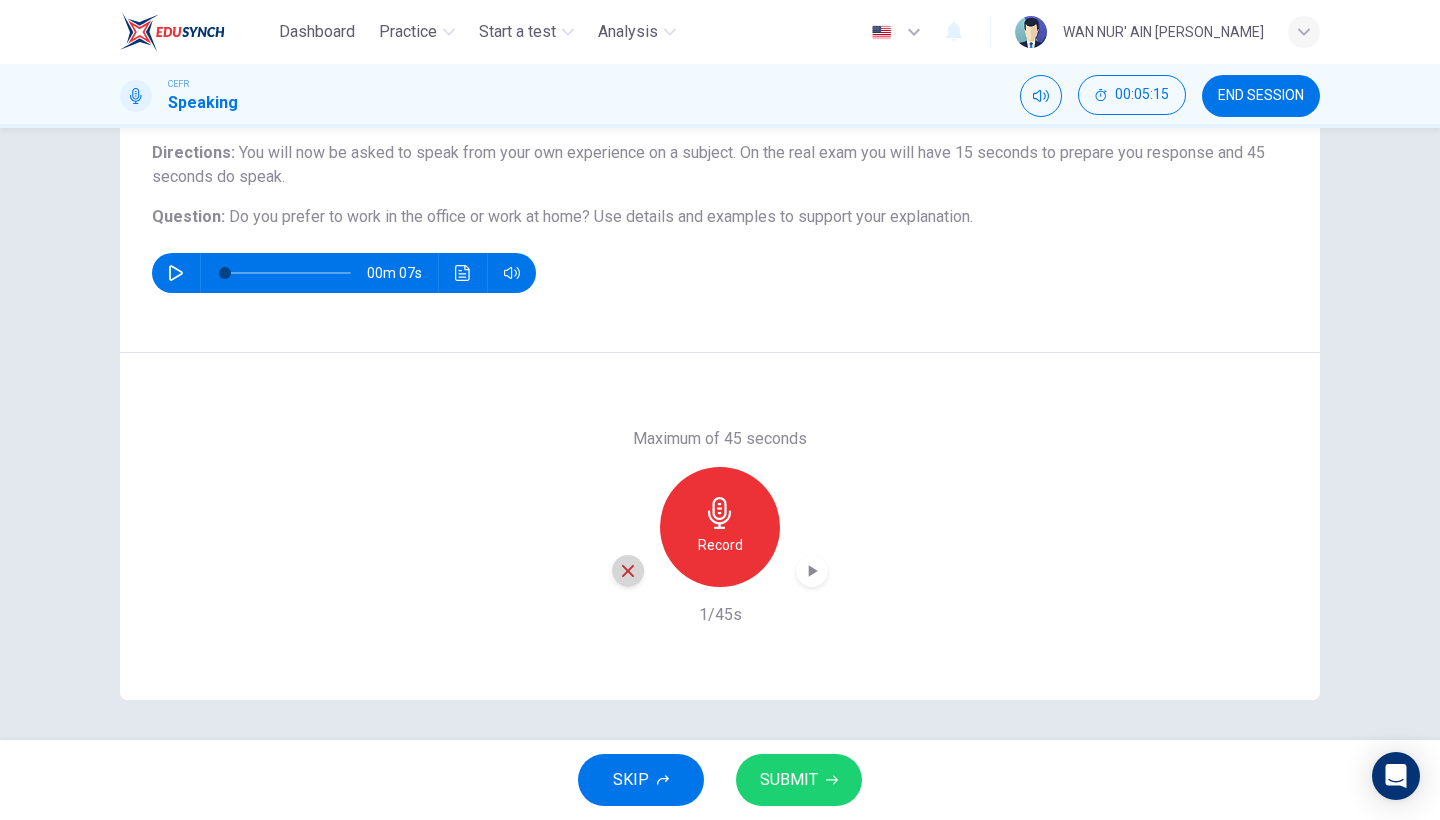 click at bounding box center [628, 571] 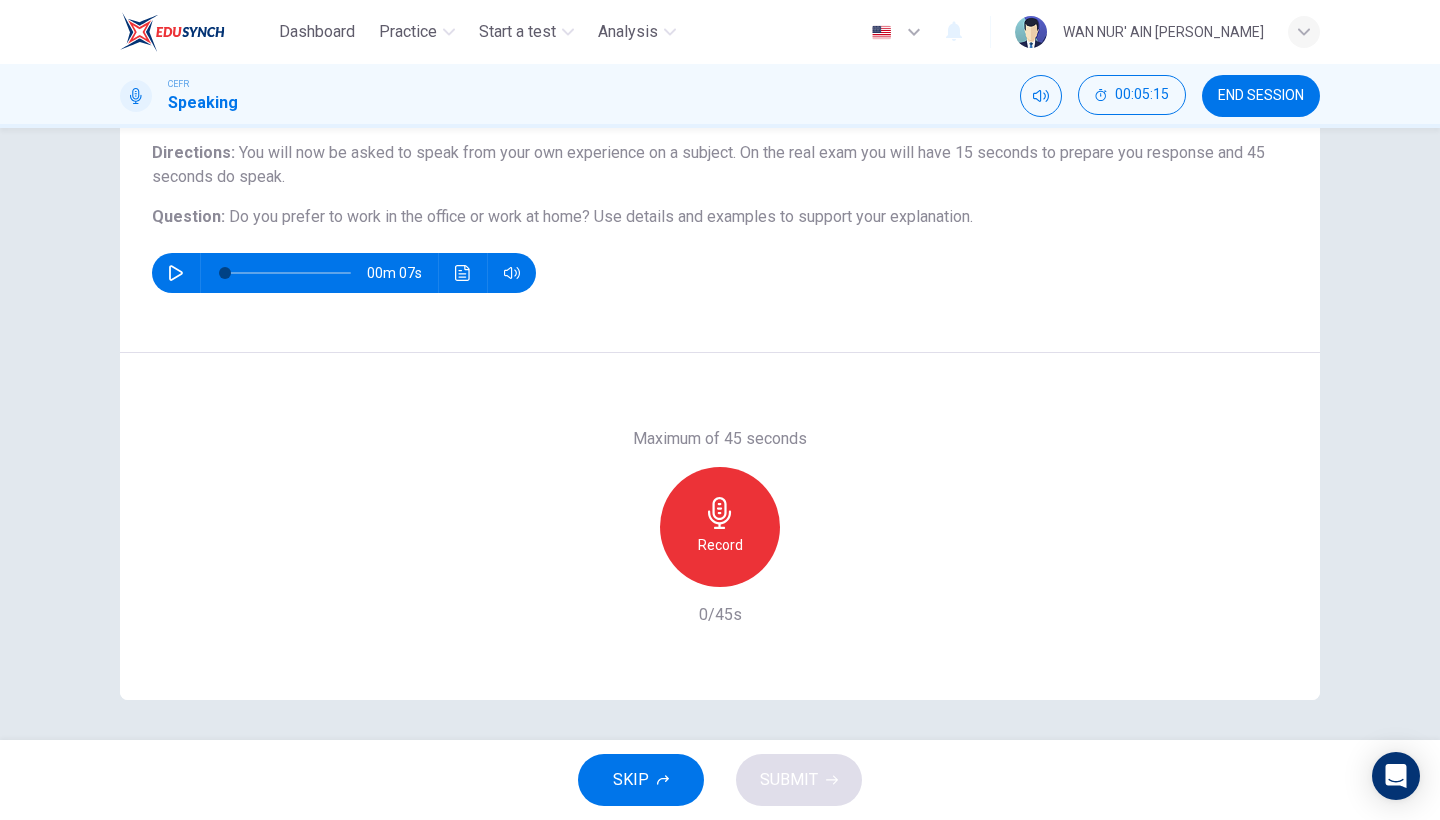 click on "Record" at bounding box center (720, 545) 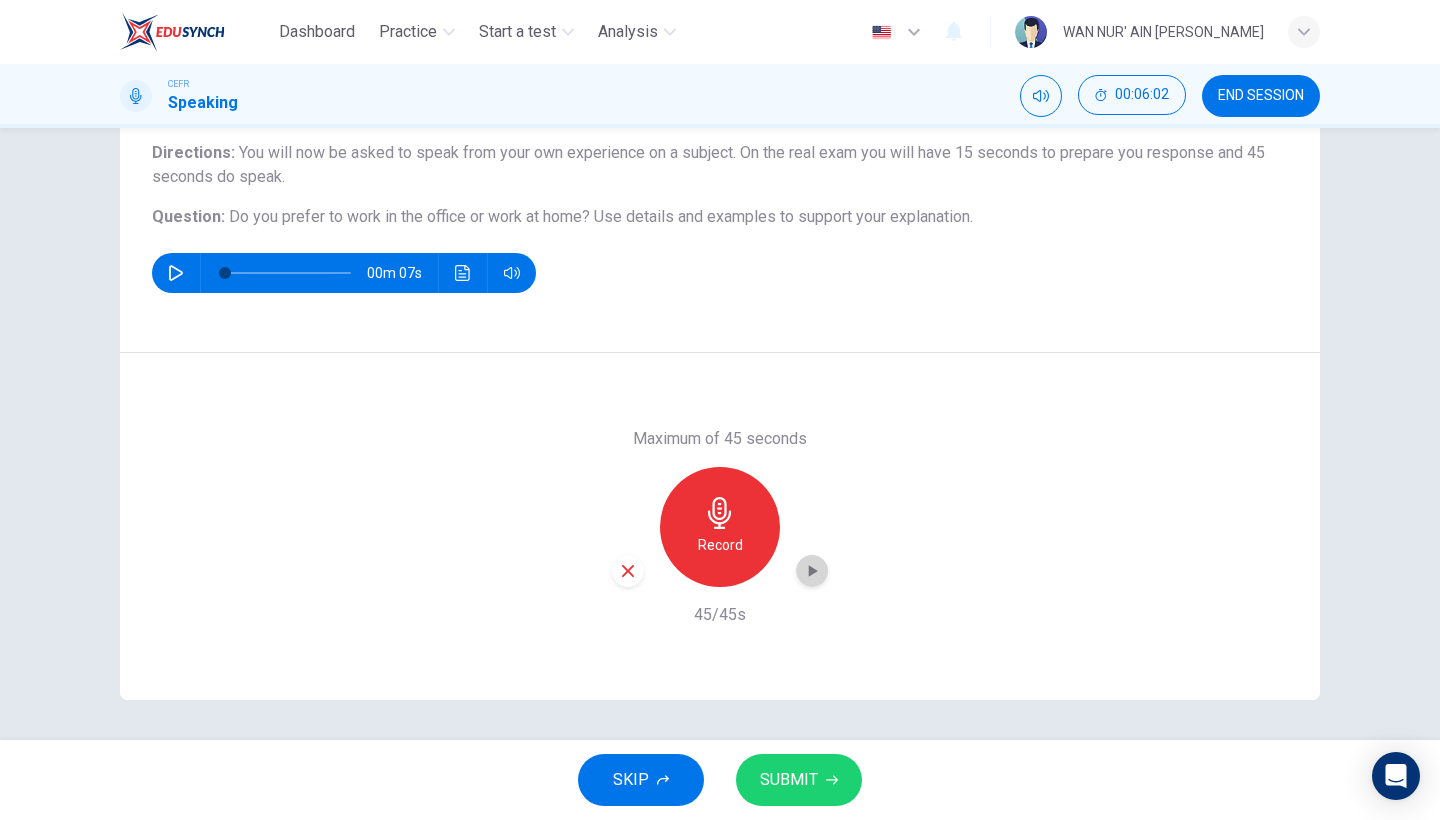 click 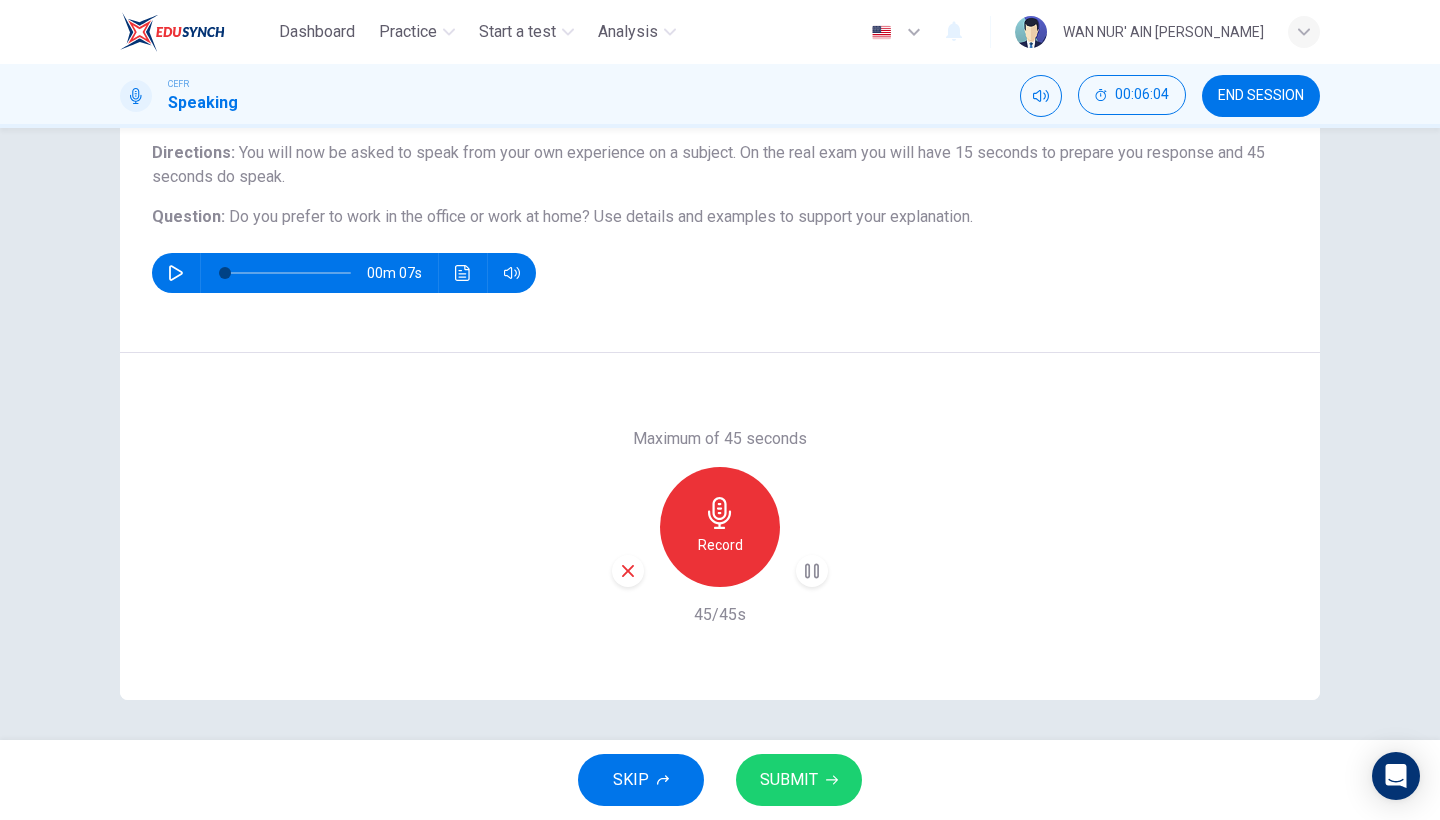 scroll, scrollTop: 2, scrollLeft: 0, axis: vertical 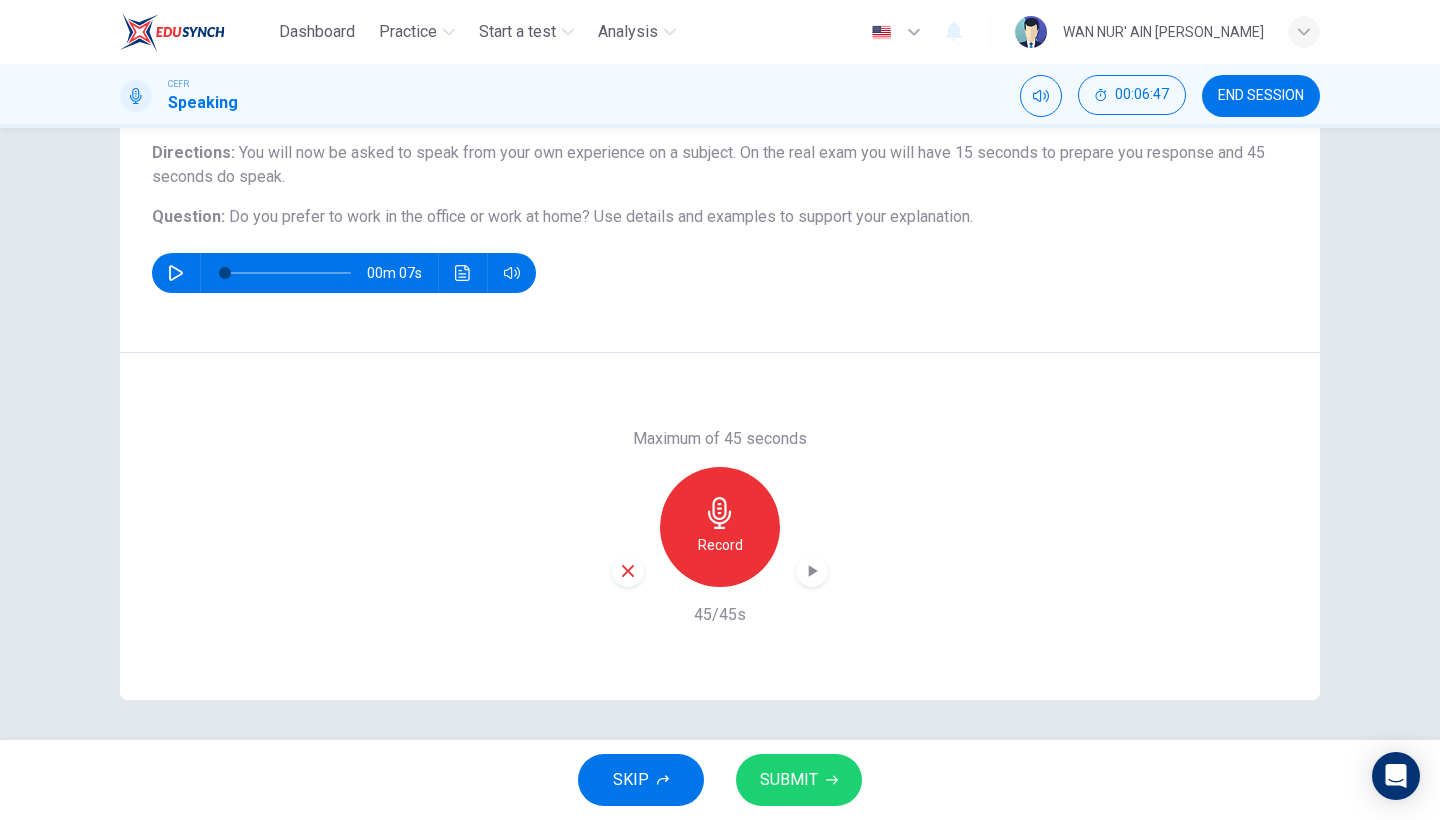 click on "SUBMIT" at bounding box center (789, 780) 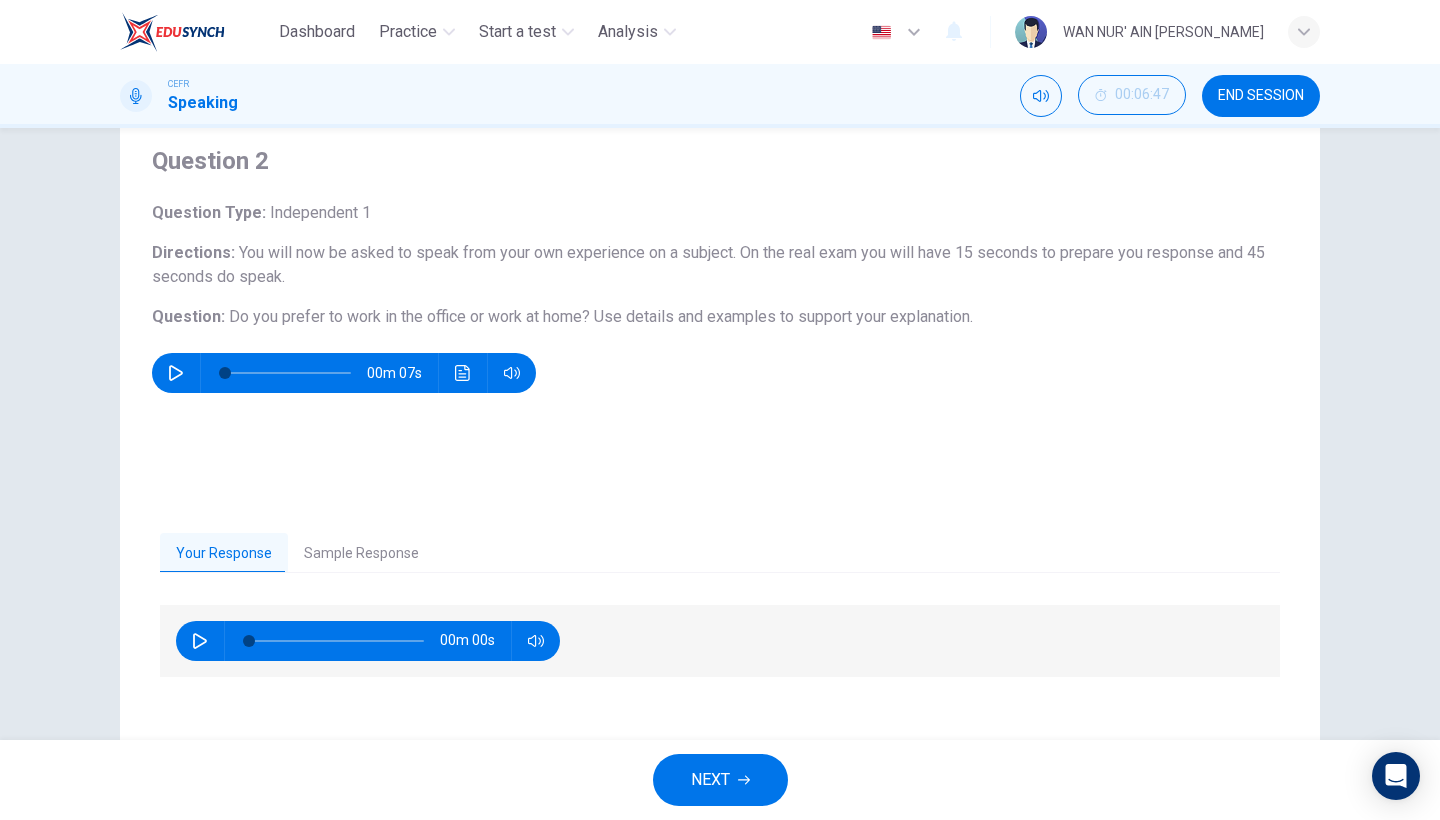 scroll, scrollTop: 62, scrollLeft: 0, axis: vertical 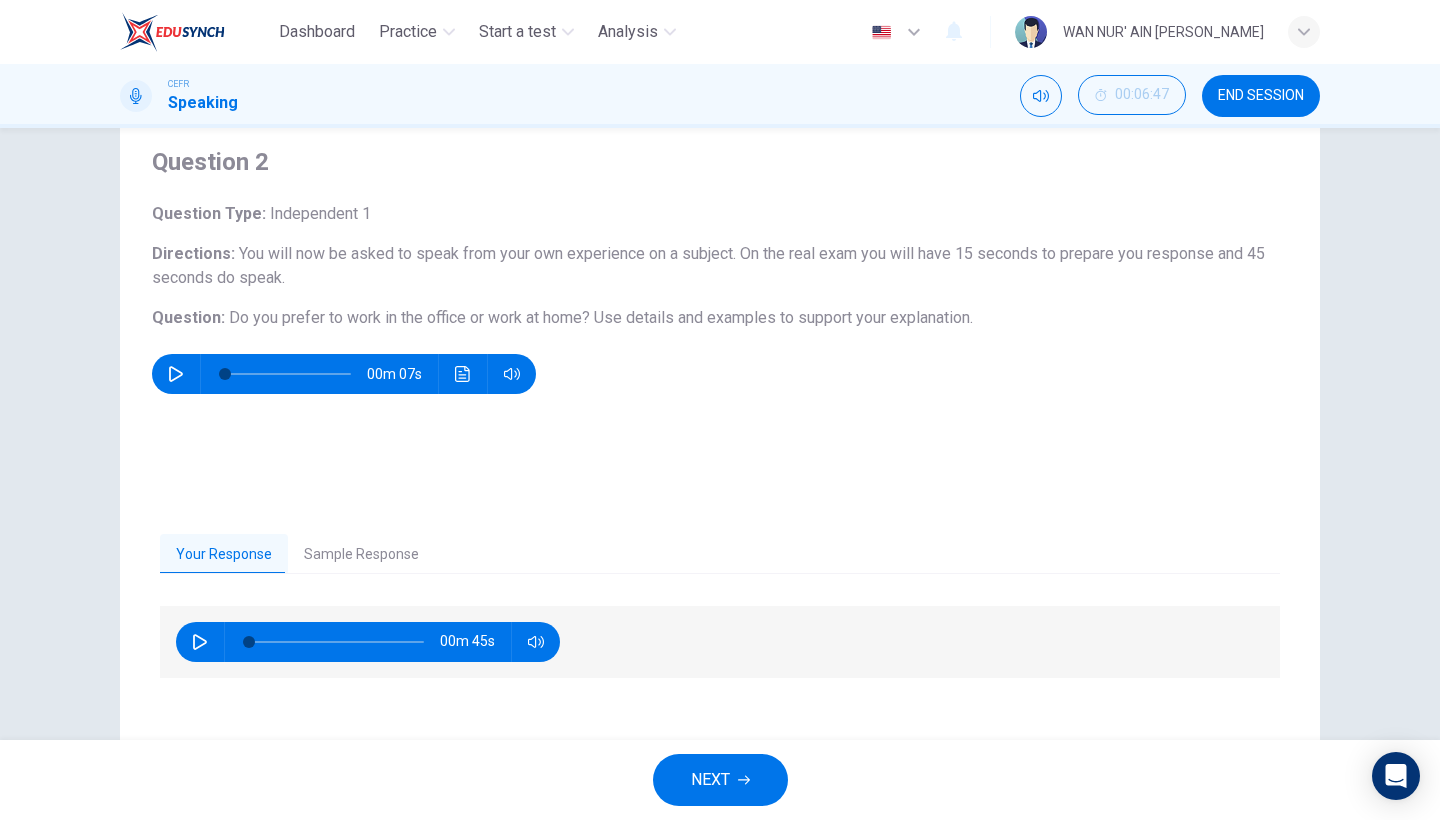 click on "Sample Response" at bounding box center [361, 555] 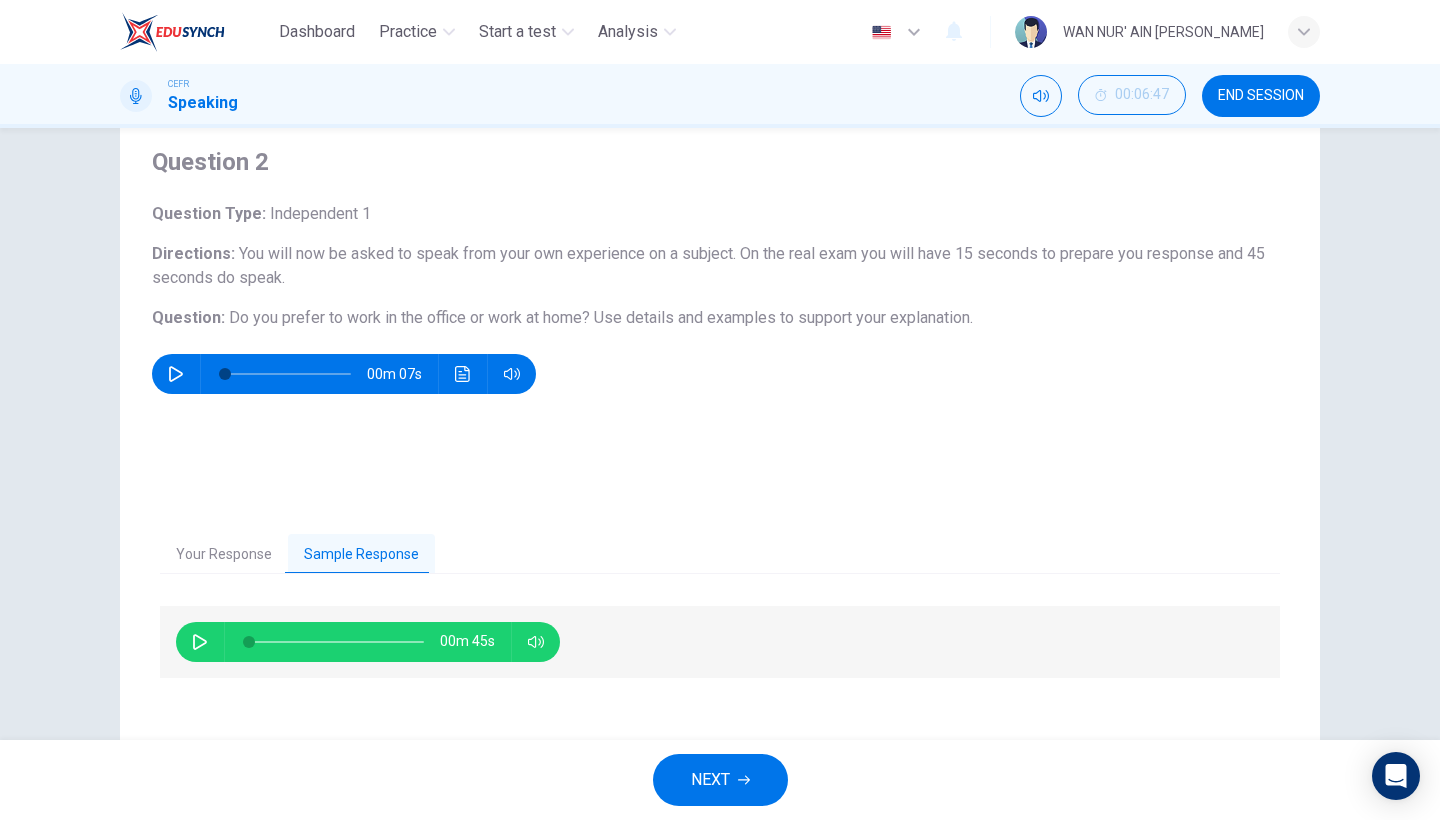 click 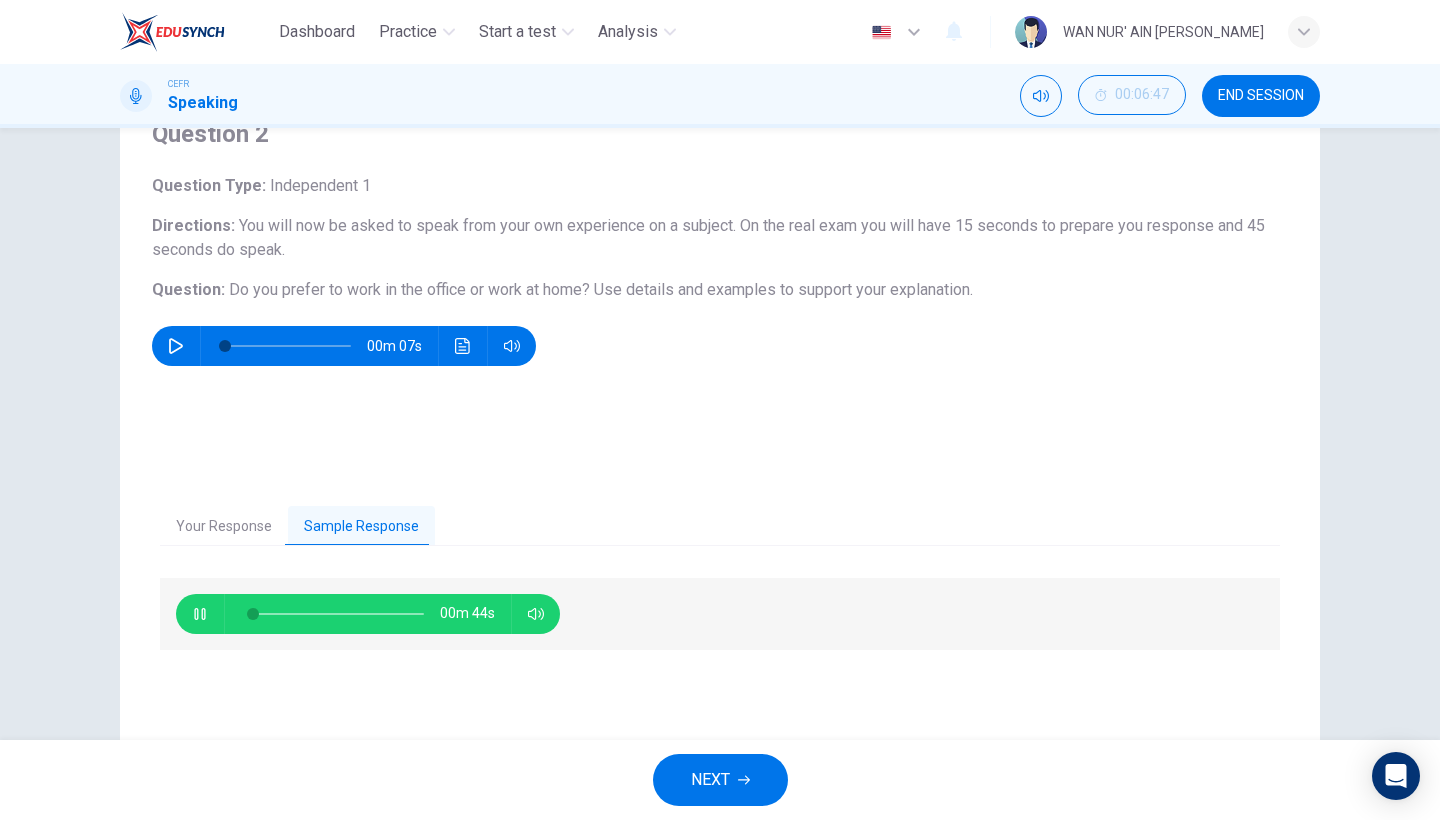 scroll, scrollTop: 92, scrollLeft: 0, axis: vertical 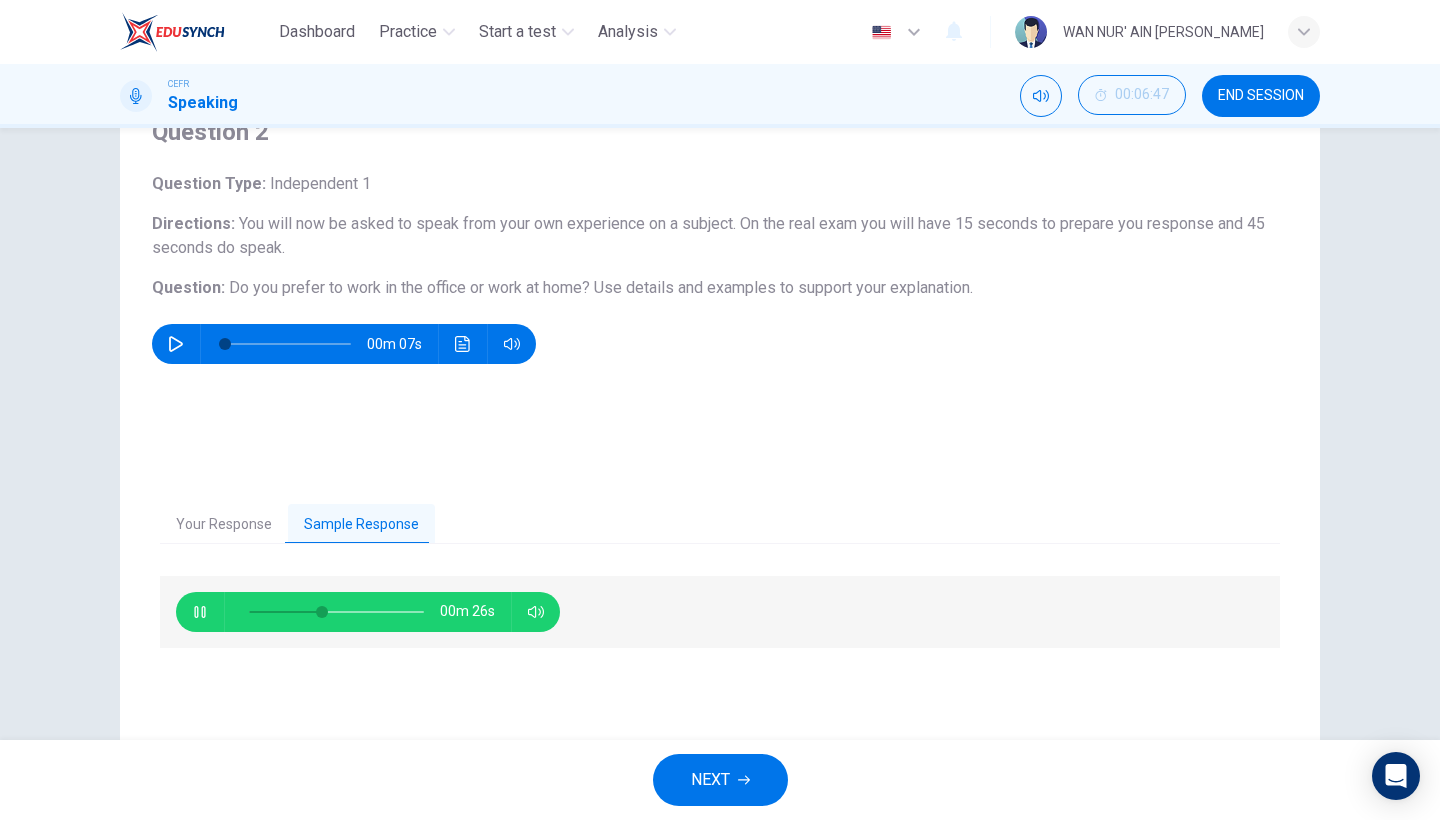 type on "44" 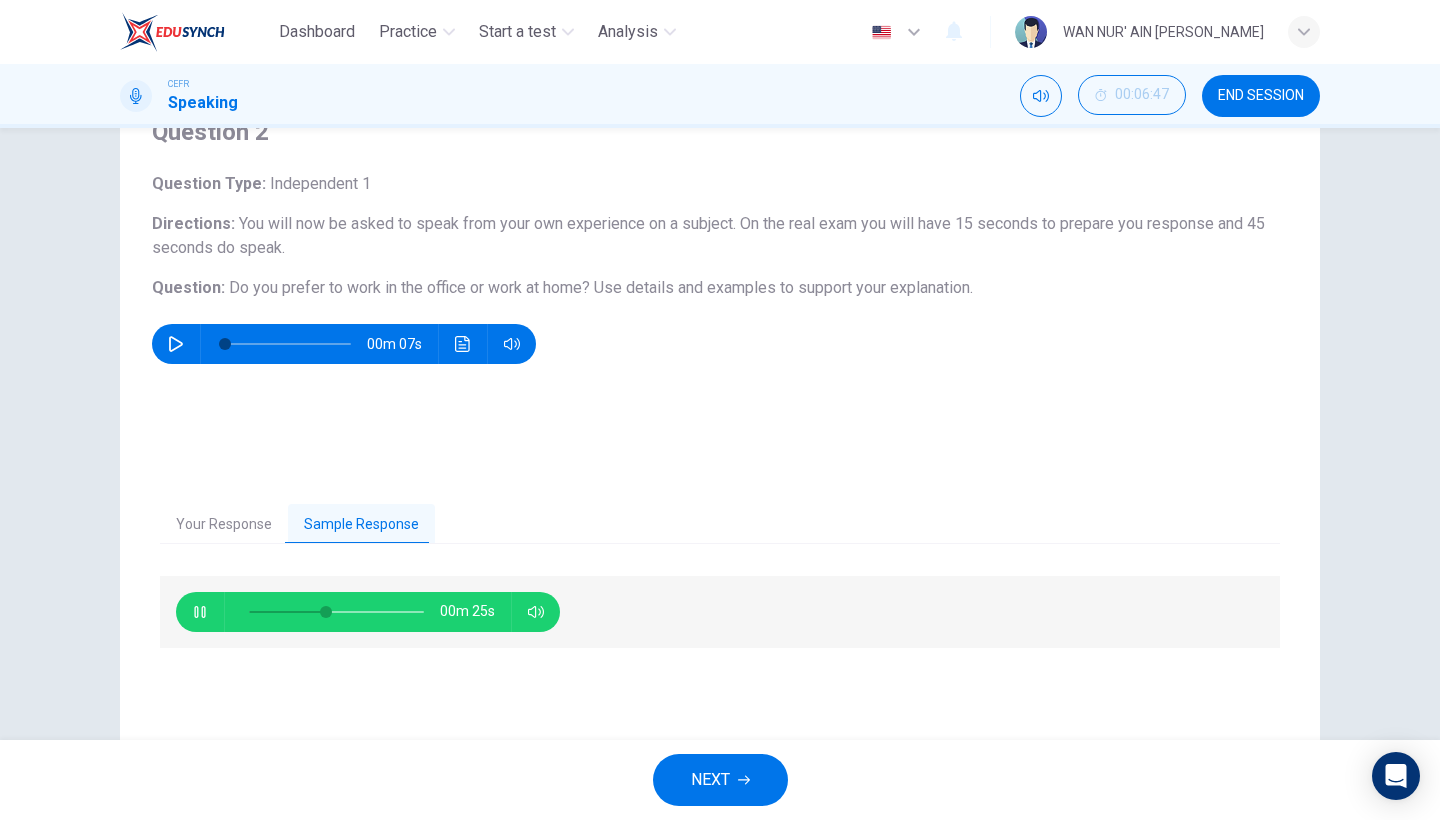 click on "NEXT" at bounding box center [710, 780] 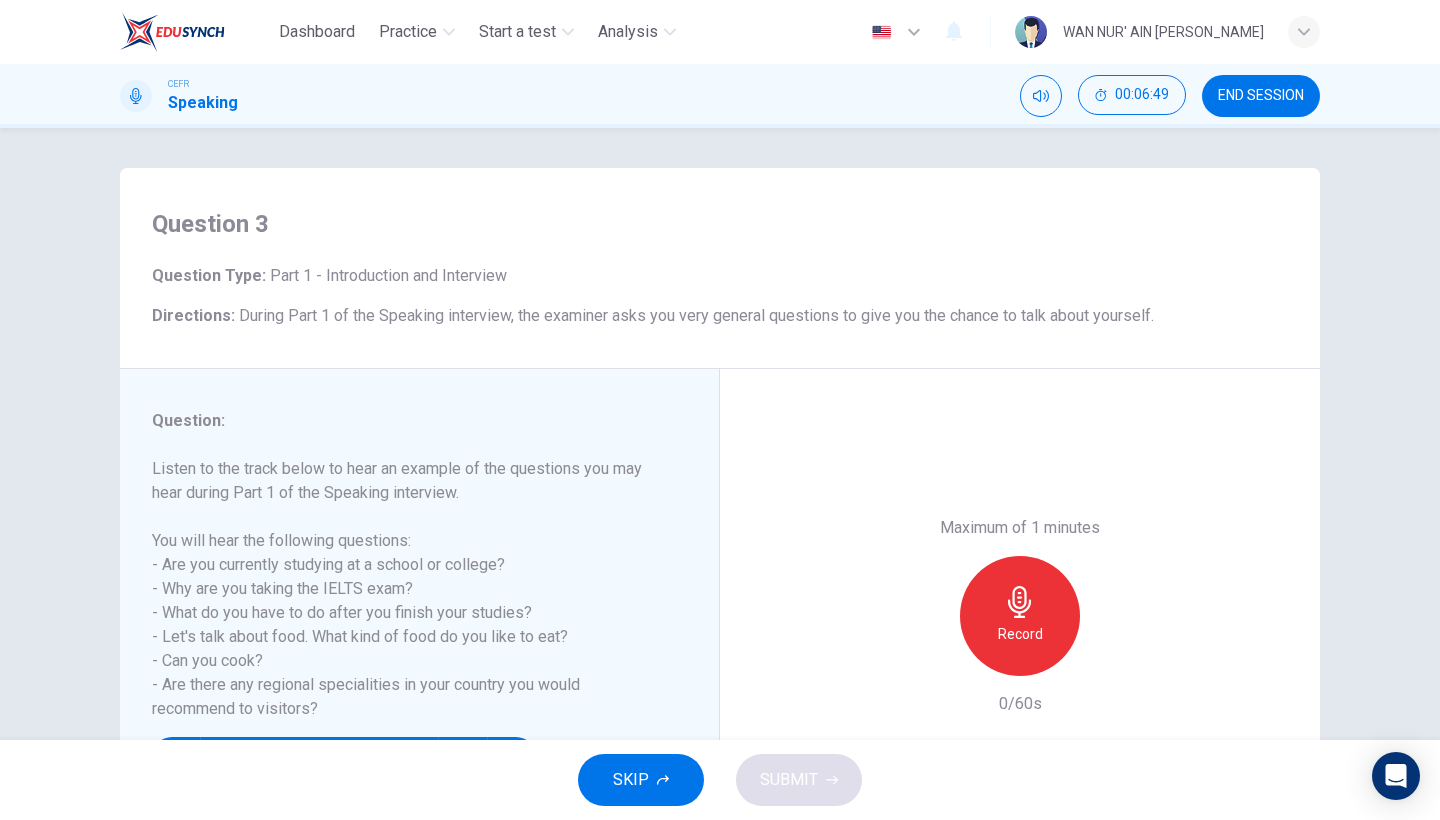 scroll, scrollTop: 1, scrollLeft: 0, axis: vertical 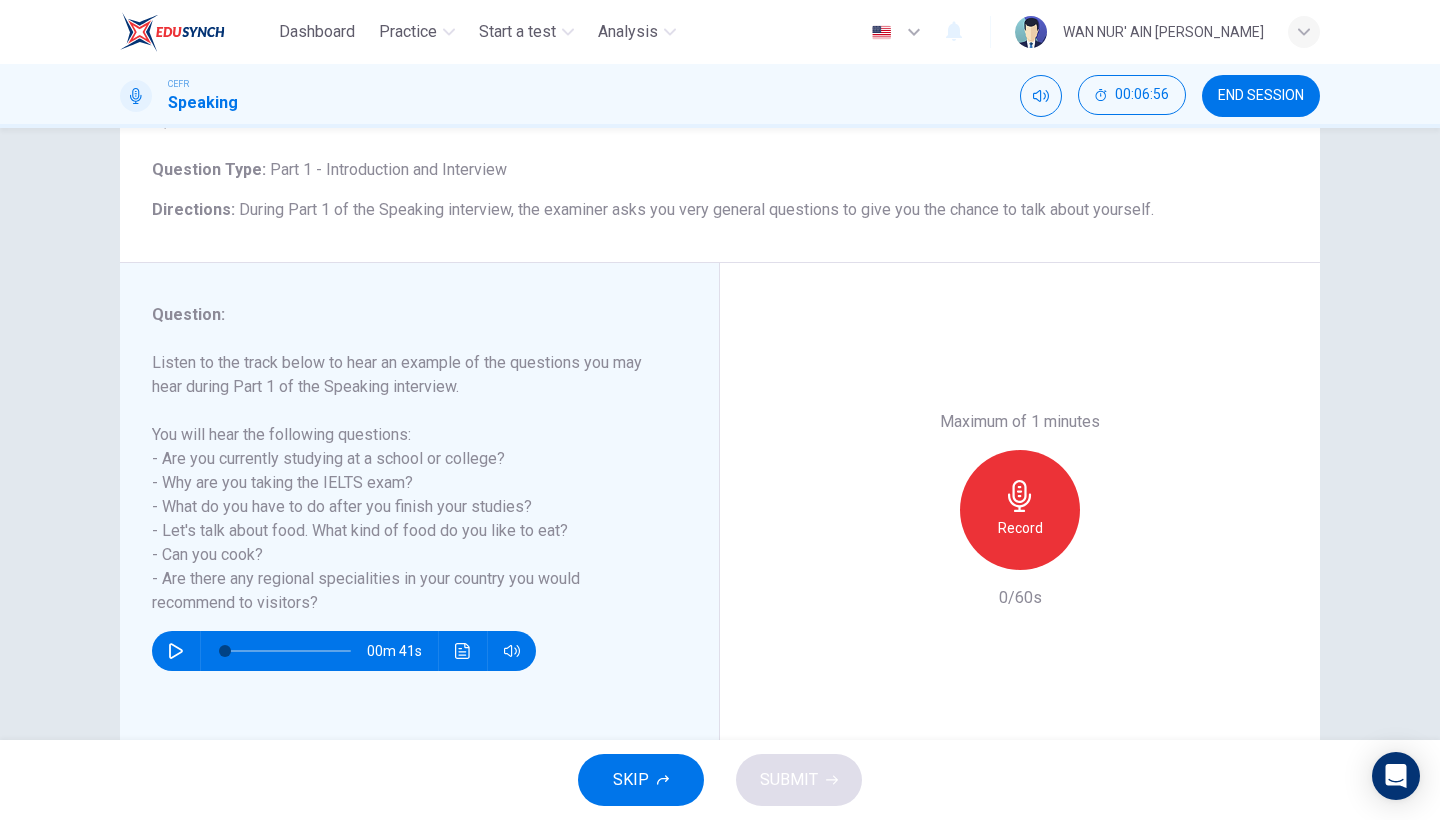 click 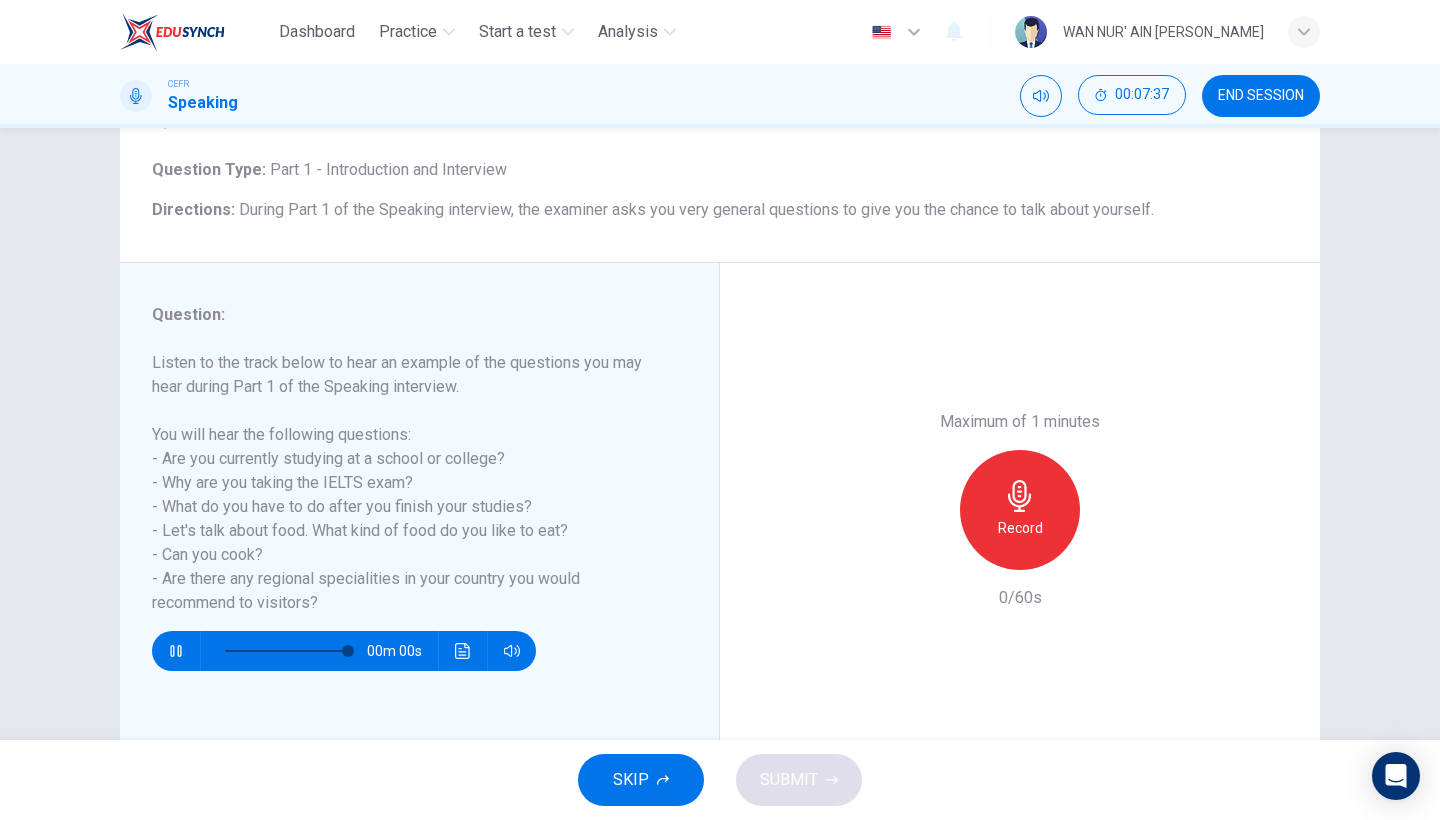 type on "0" 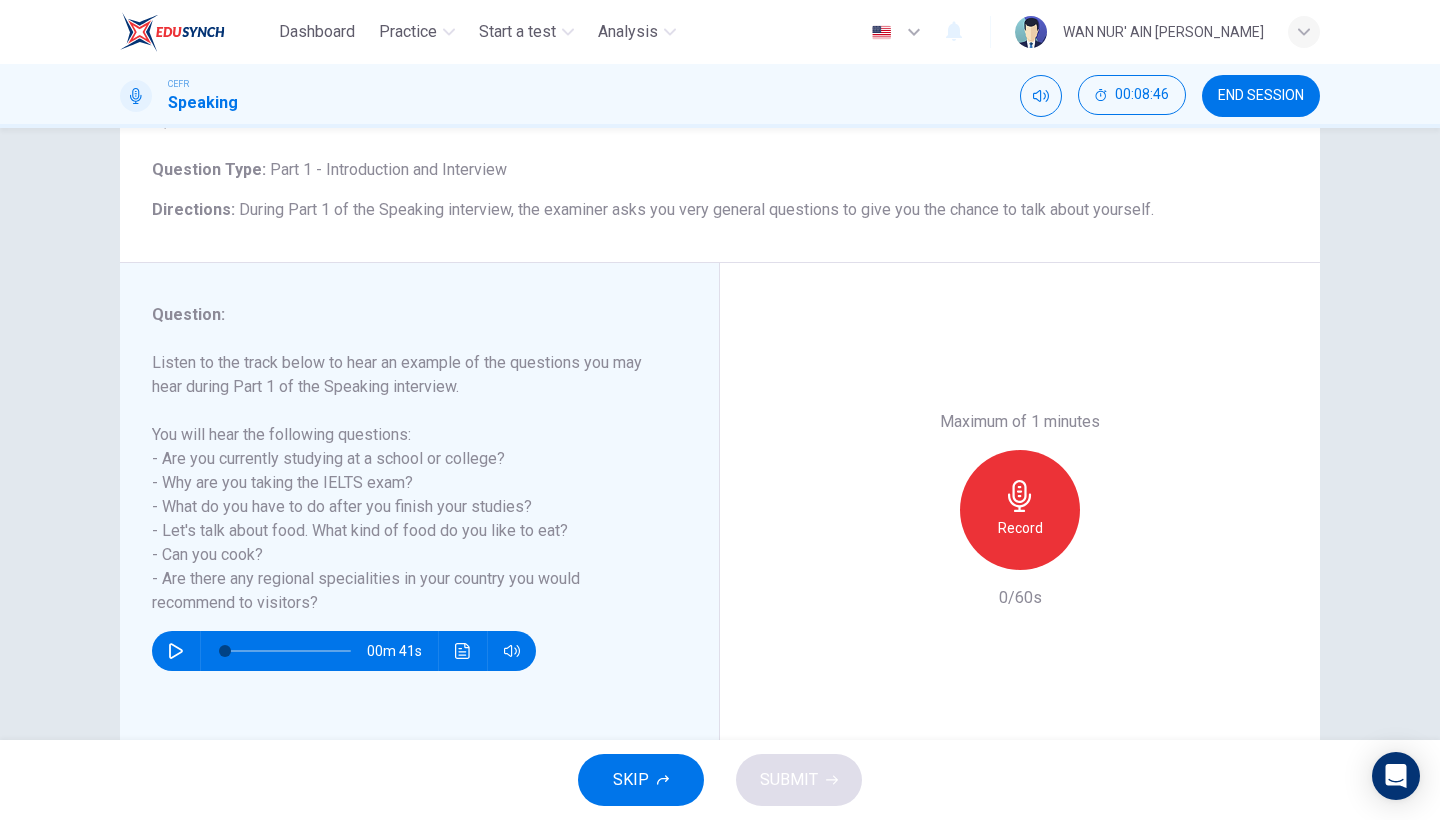 click on "Record" at bounding box center (1020, 510) 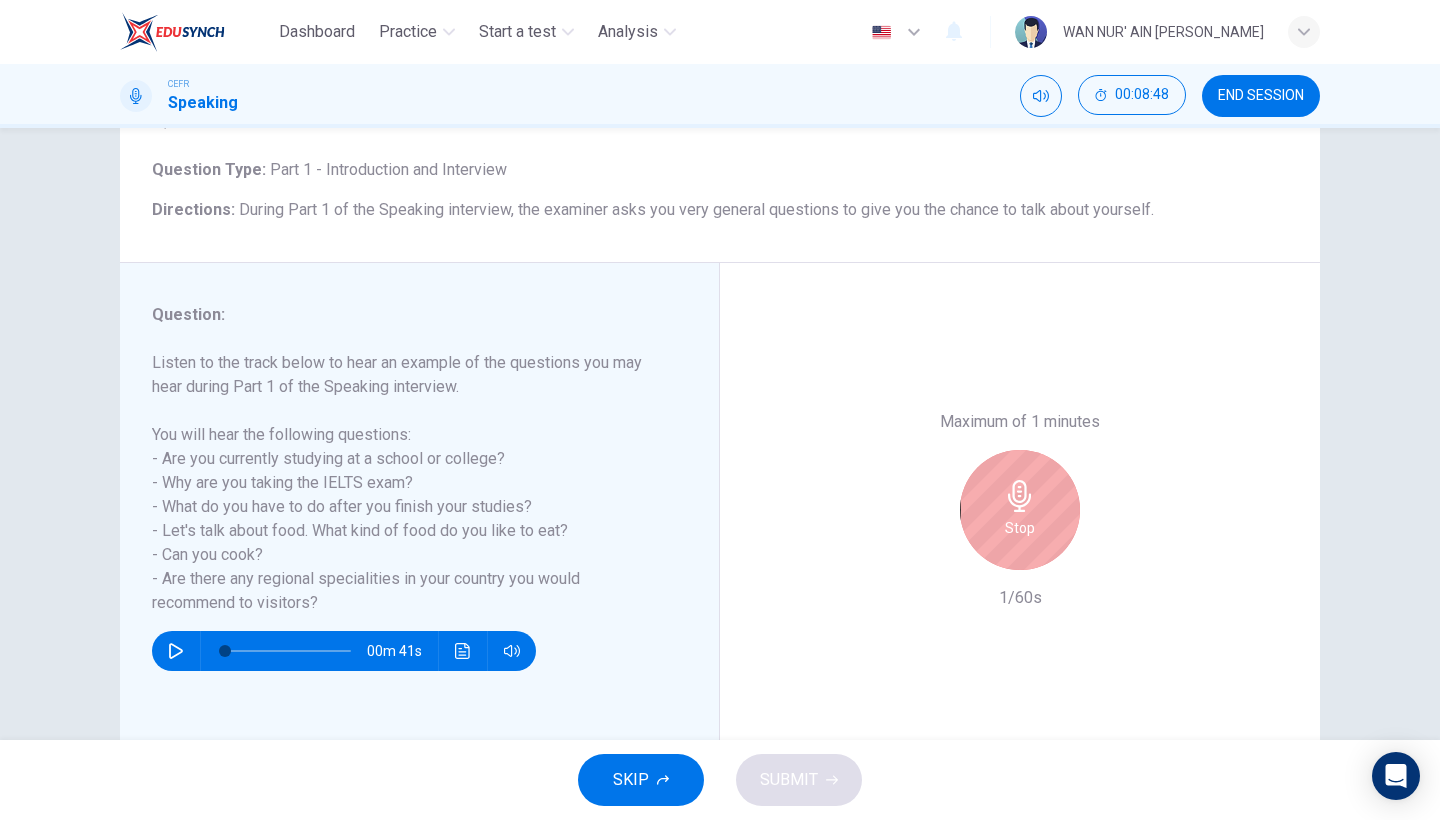 click on "Stop" at bounding box center [1020, 510] 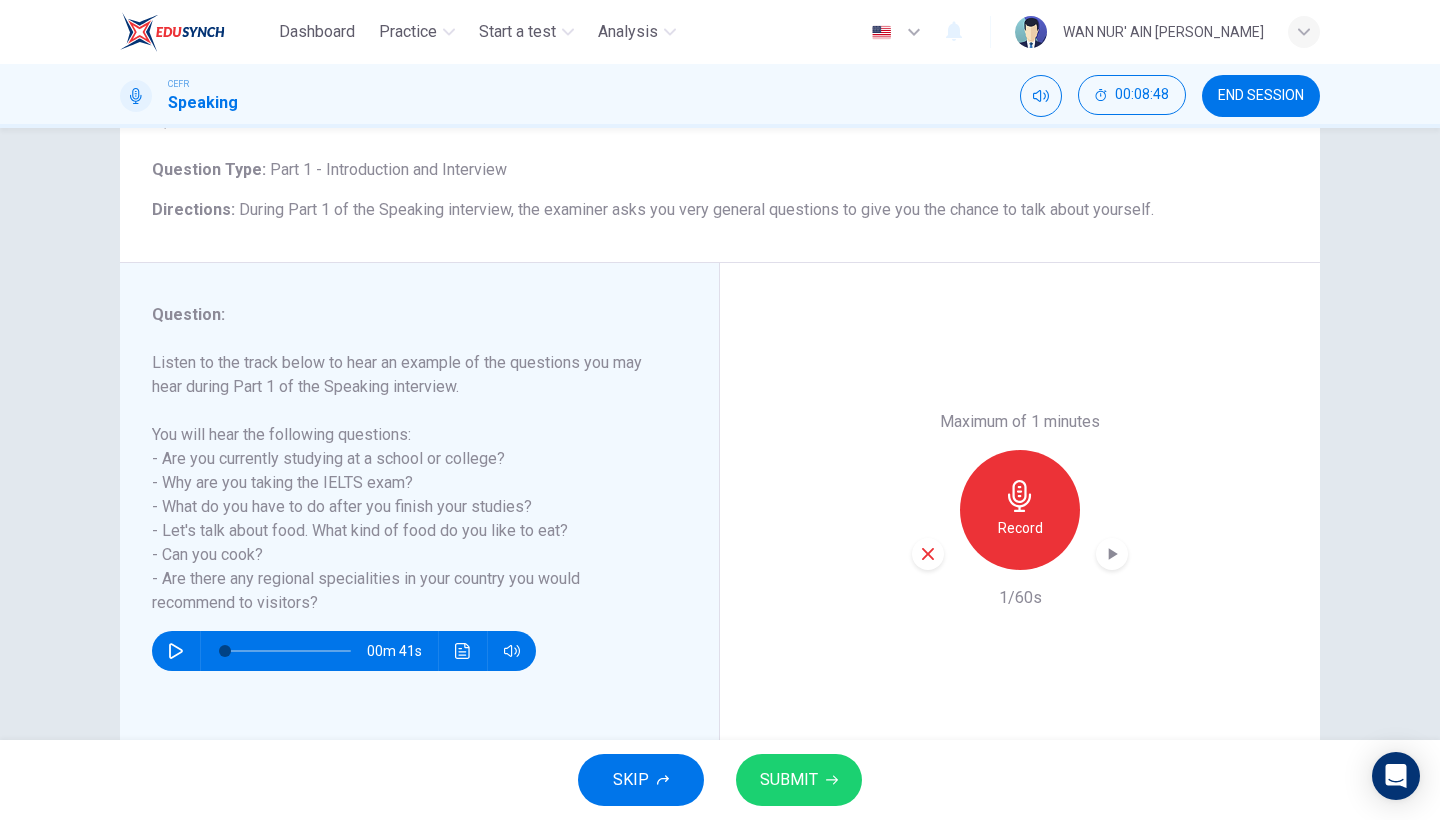 click 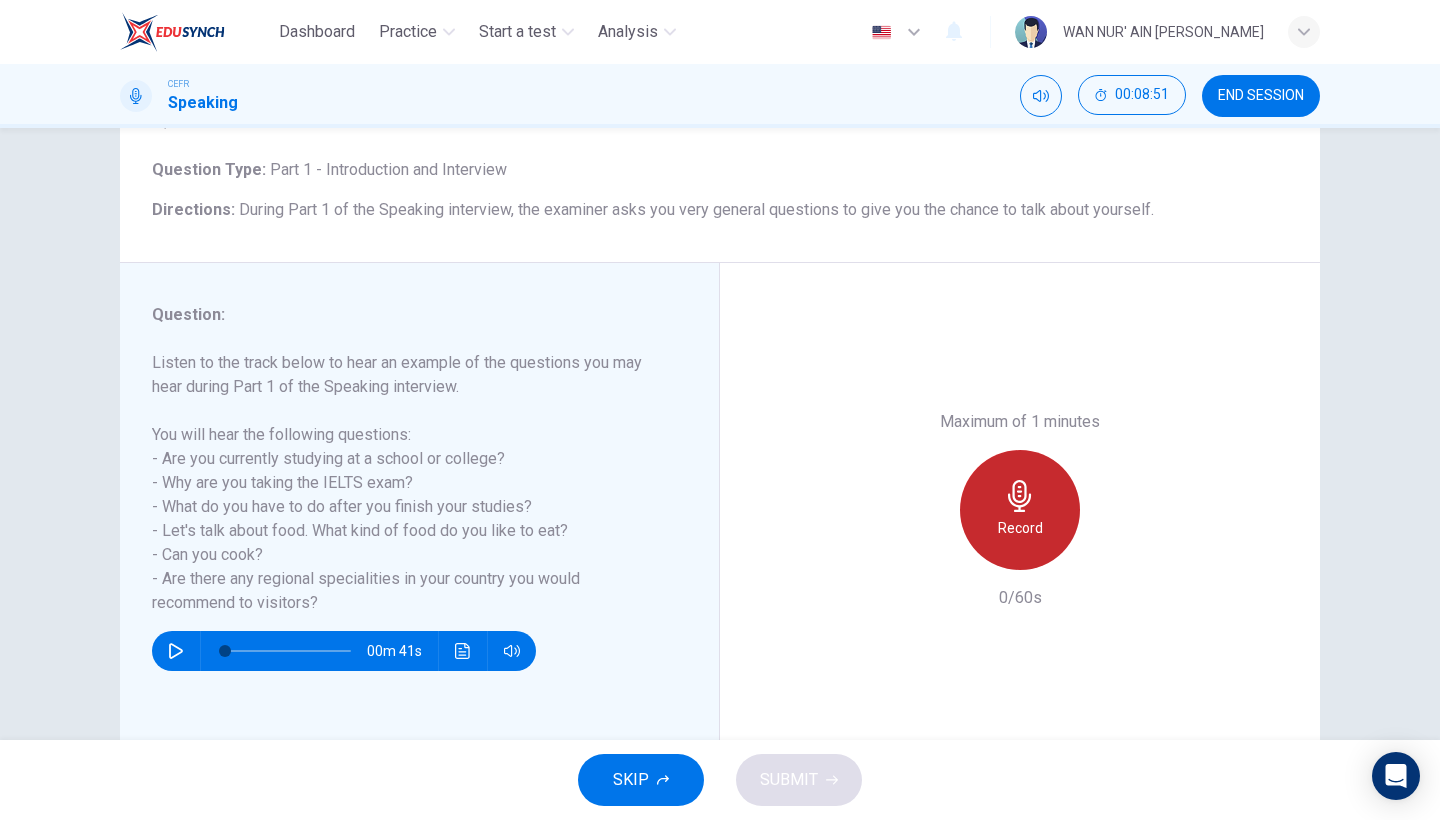 click on "Record" at bounding box center [1020, 510] 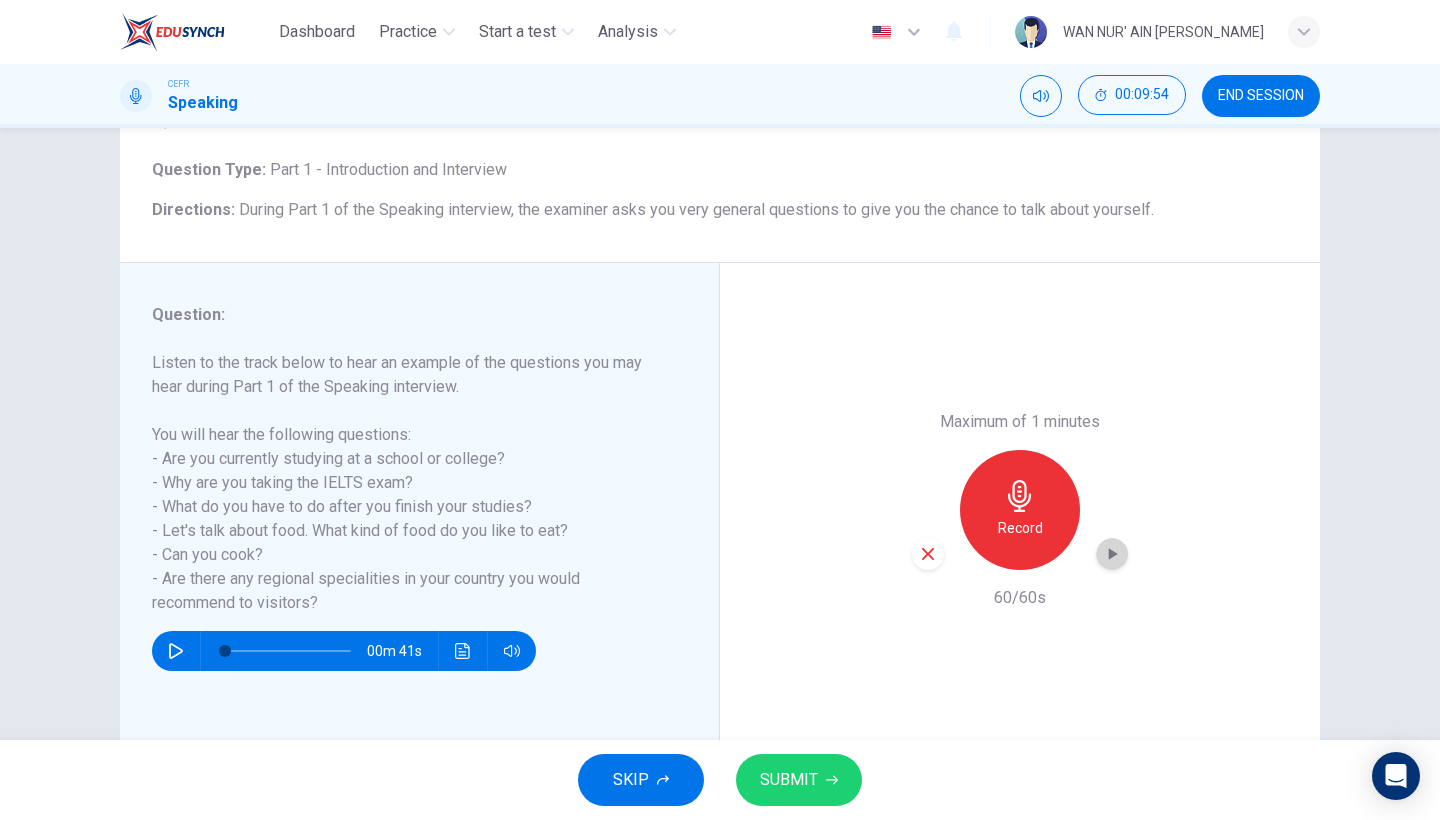click 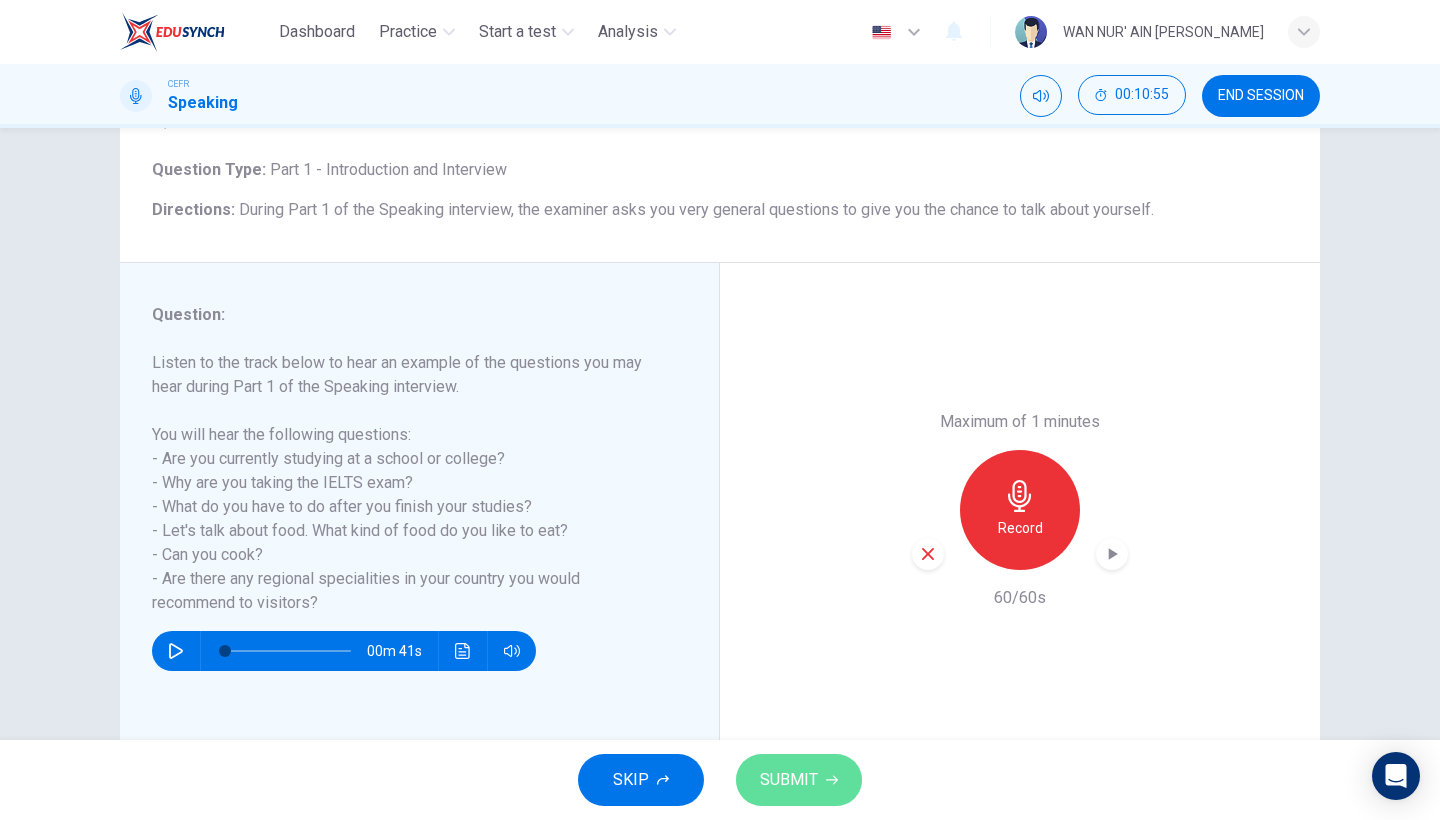 click on "SUBMIT" at bounding box center (789, 780) 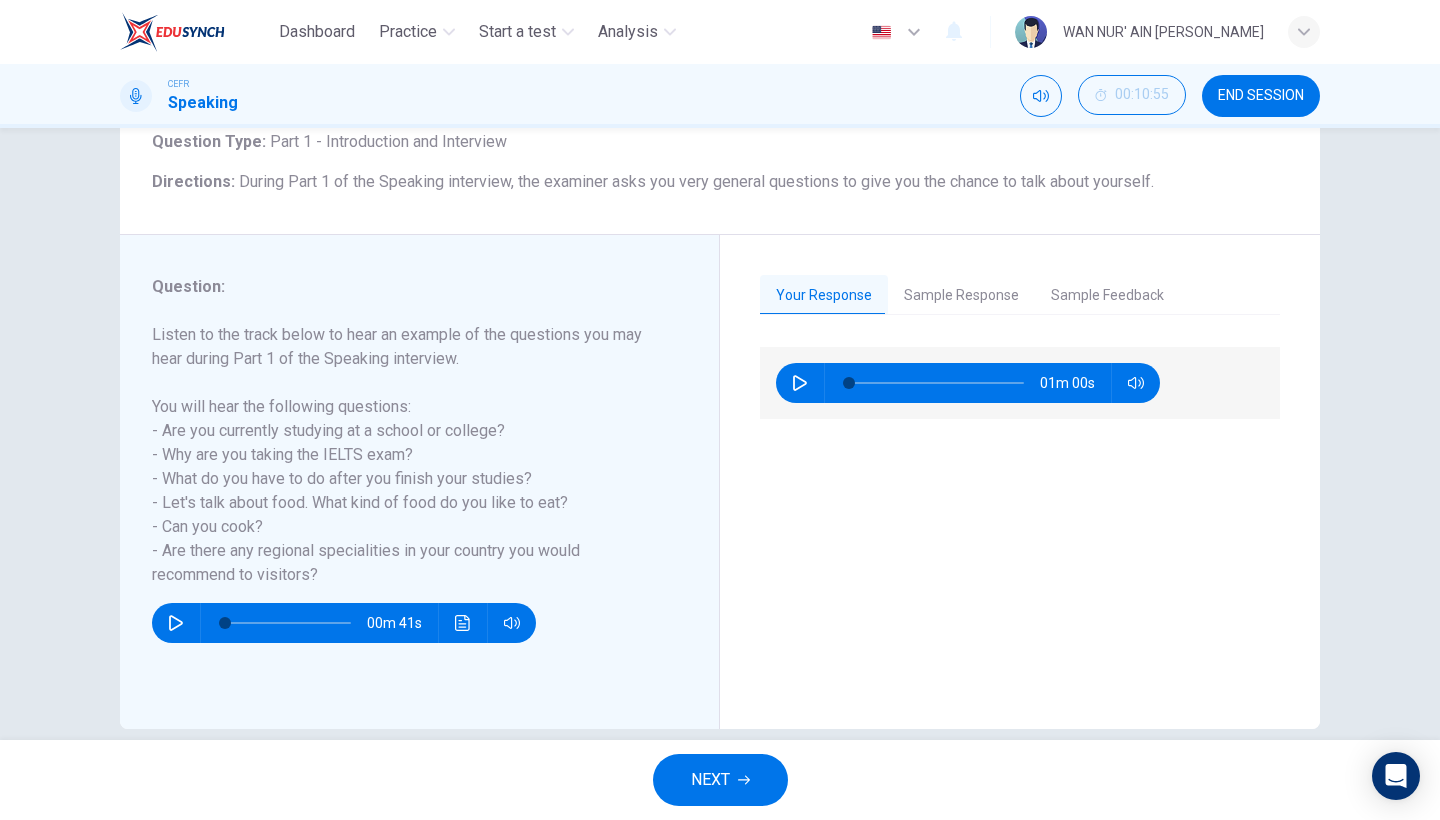 scroll, scrollTop: 137, scrollLeft: 0, axis: vertical 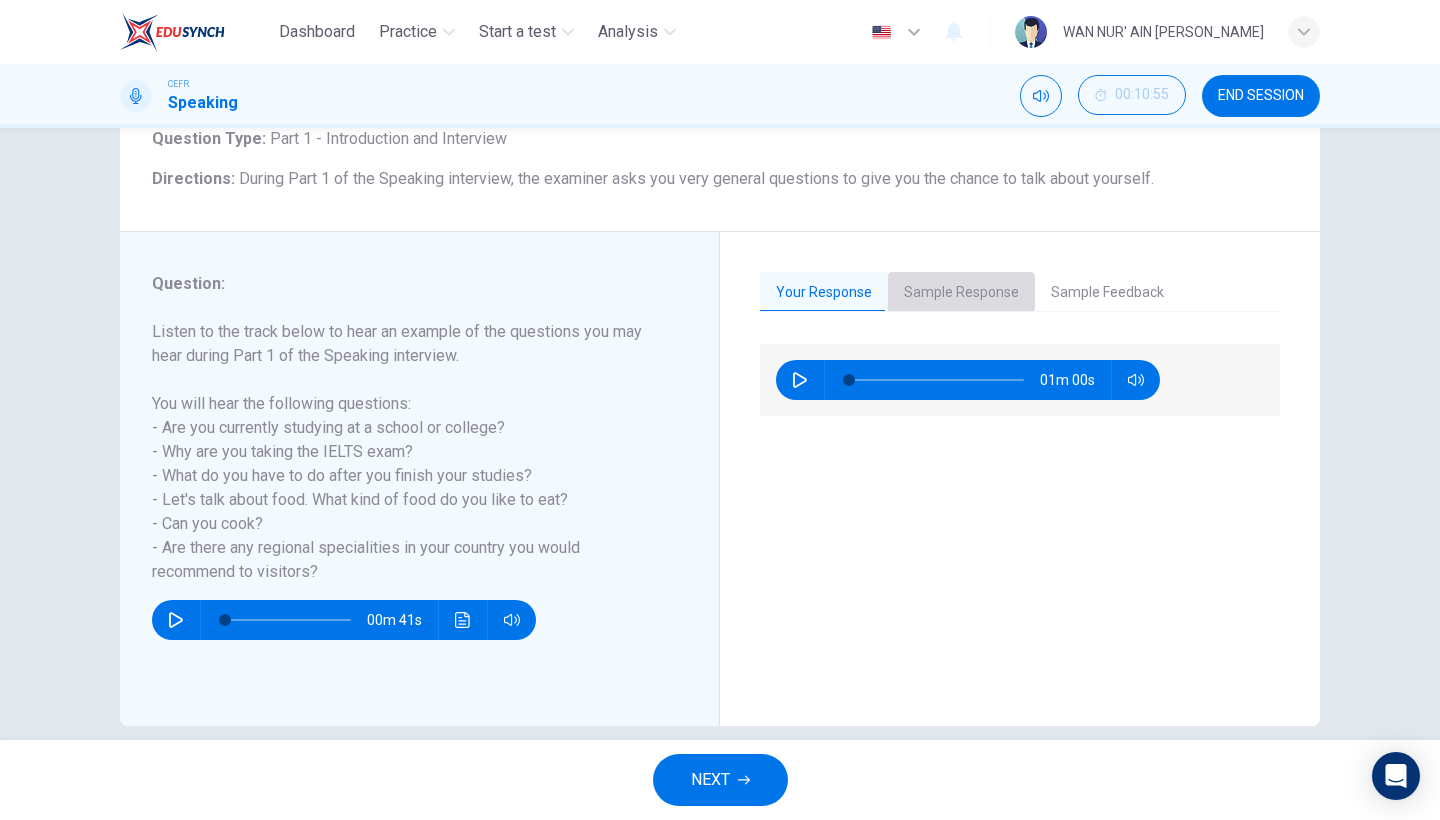 click on "Sample Response" at bounding box center [961, 293] 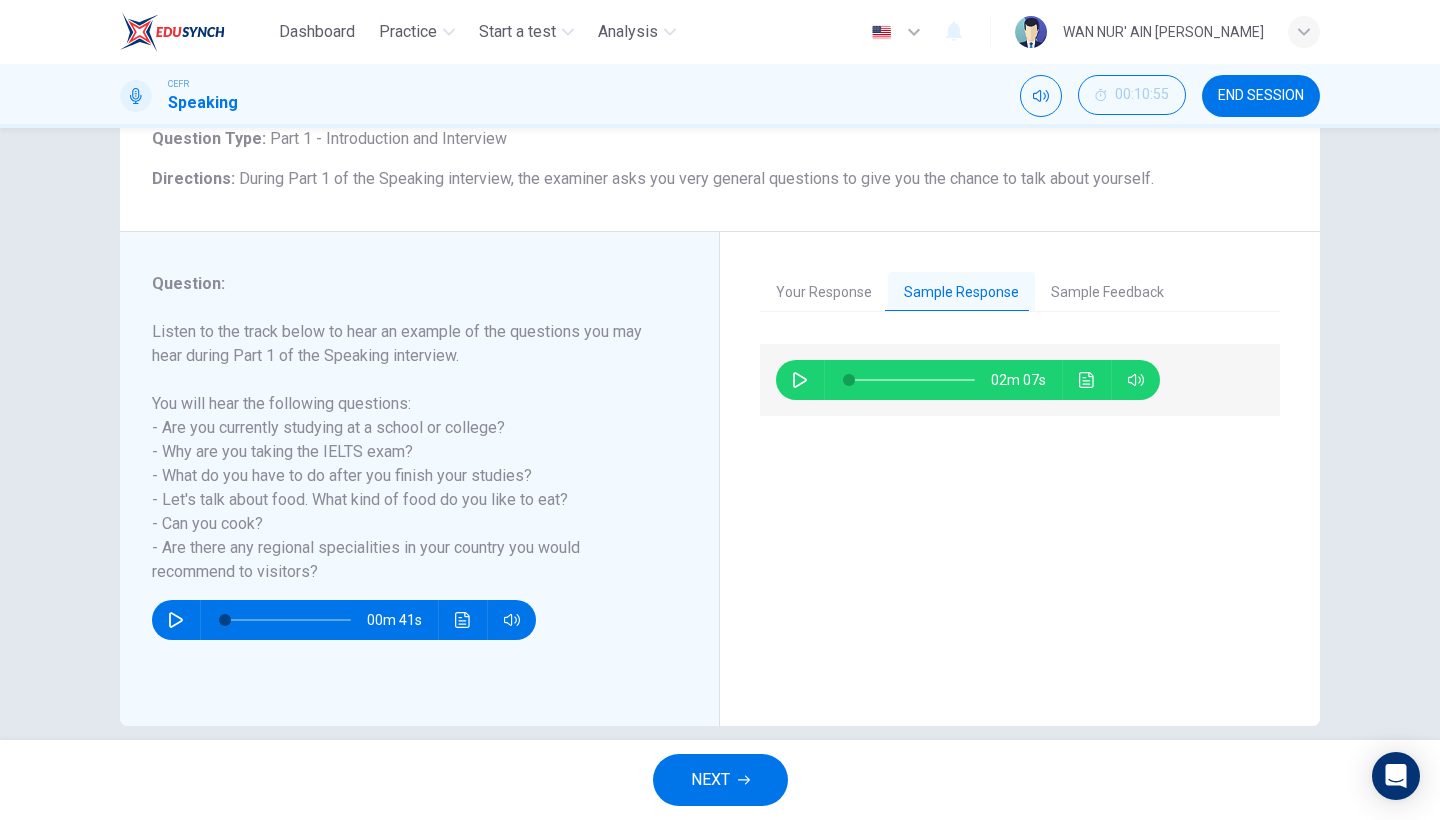 click 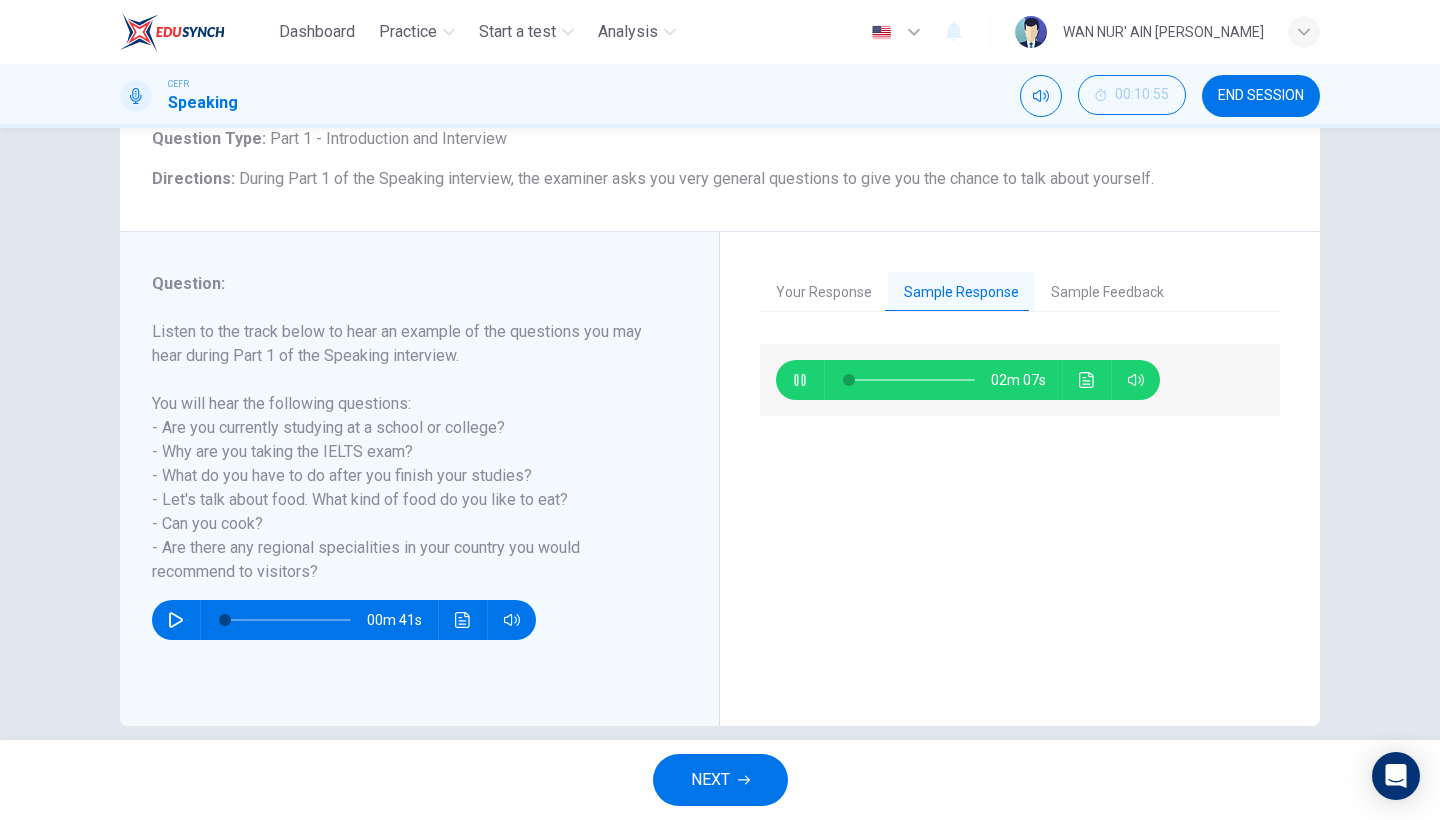 type on "1" 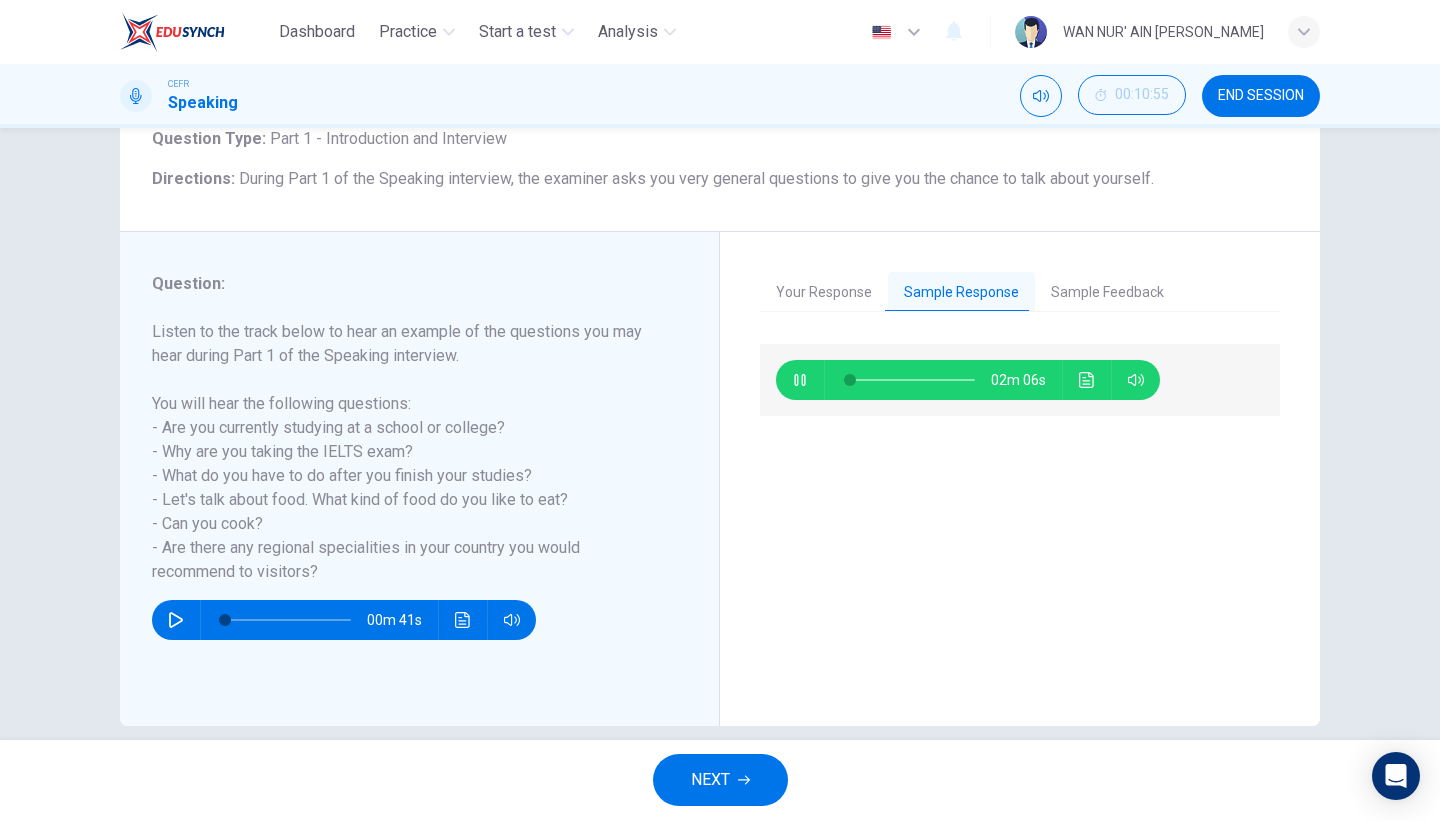 click on "Sample Feedback" at bounding box center [1107, 293] 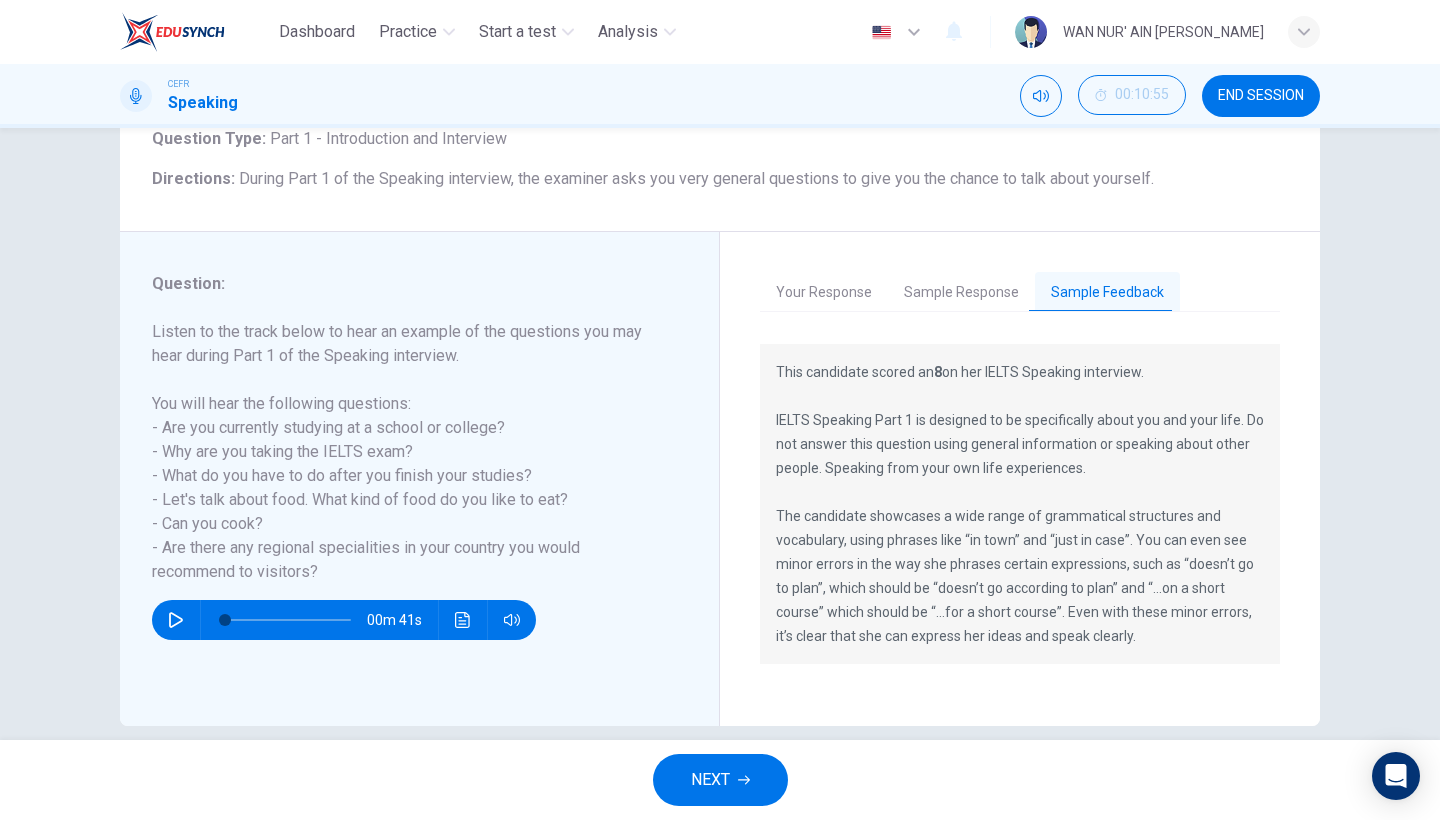 scroll, scrollTop: 150, scrollLeft: 0, axis: vertical 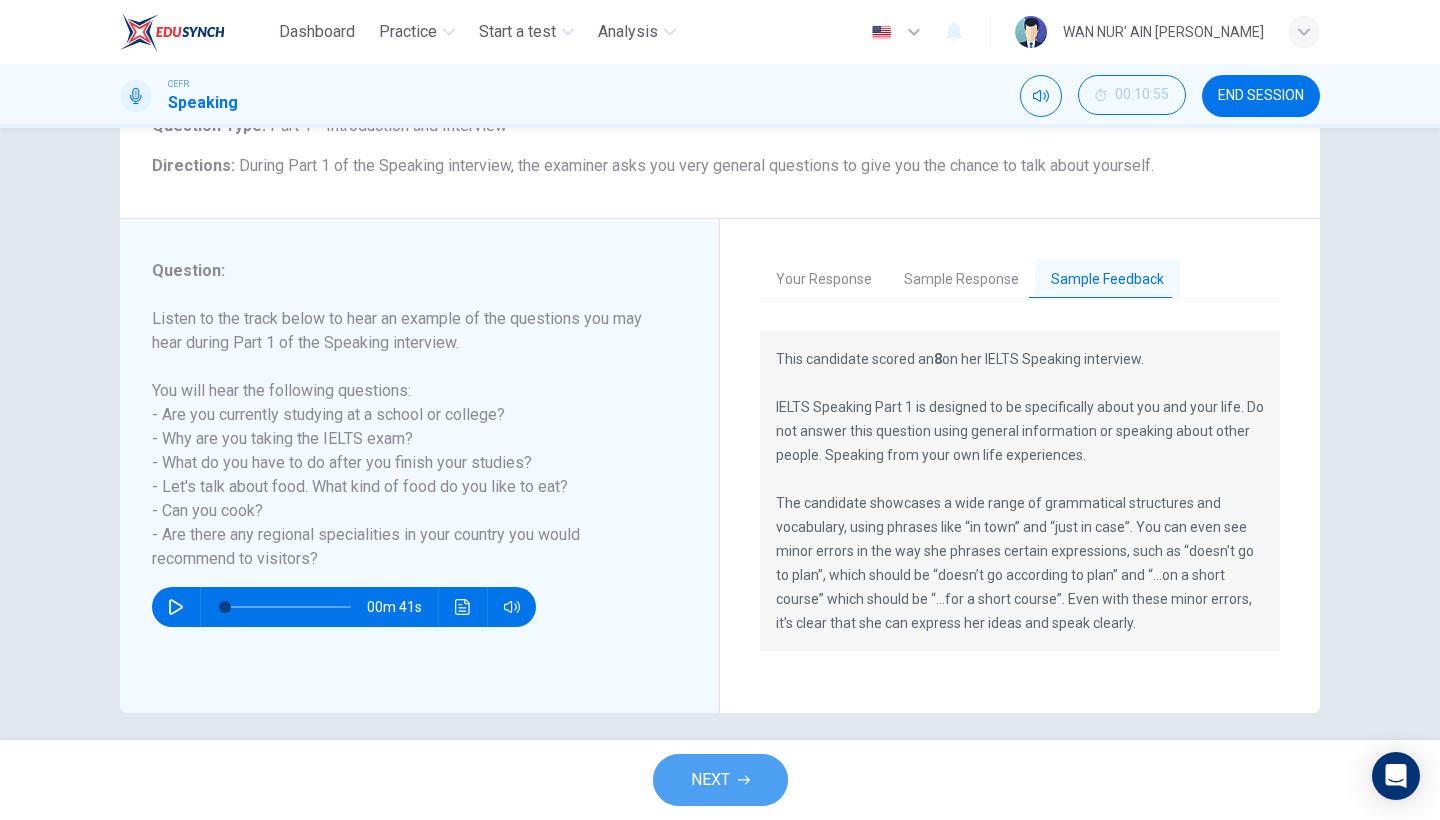 click on "NEXT" at bounding box center [720, 780] 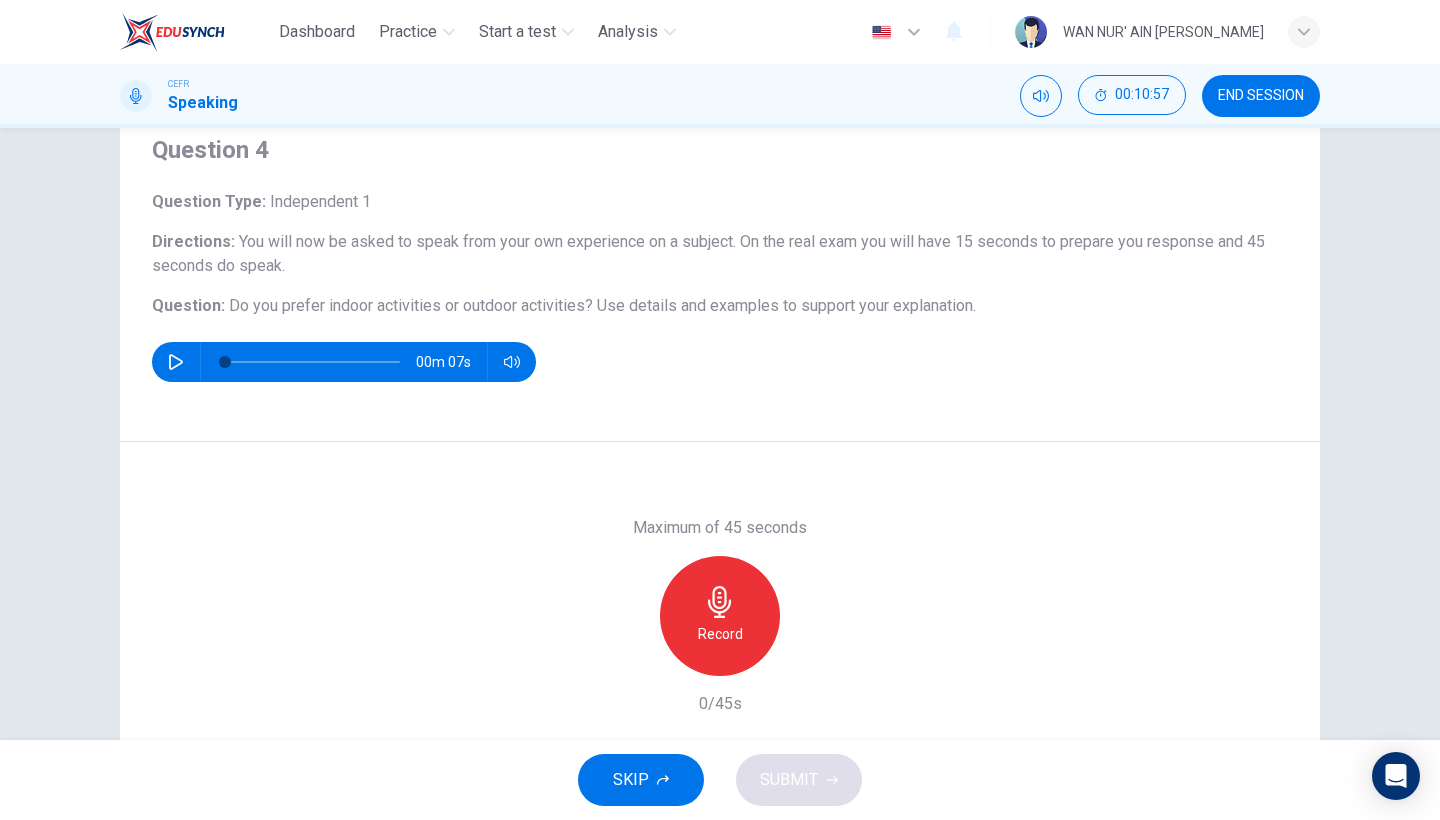 scroll, scrollTop: 75, scrollLeft: 0, axis: vertical 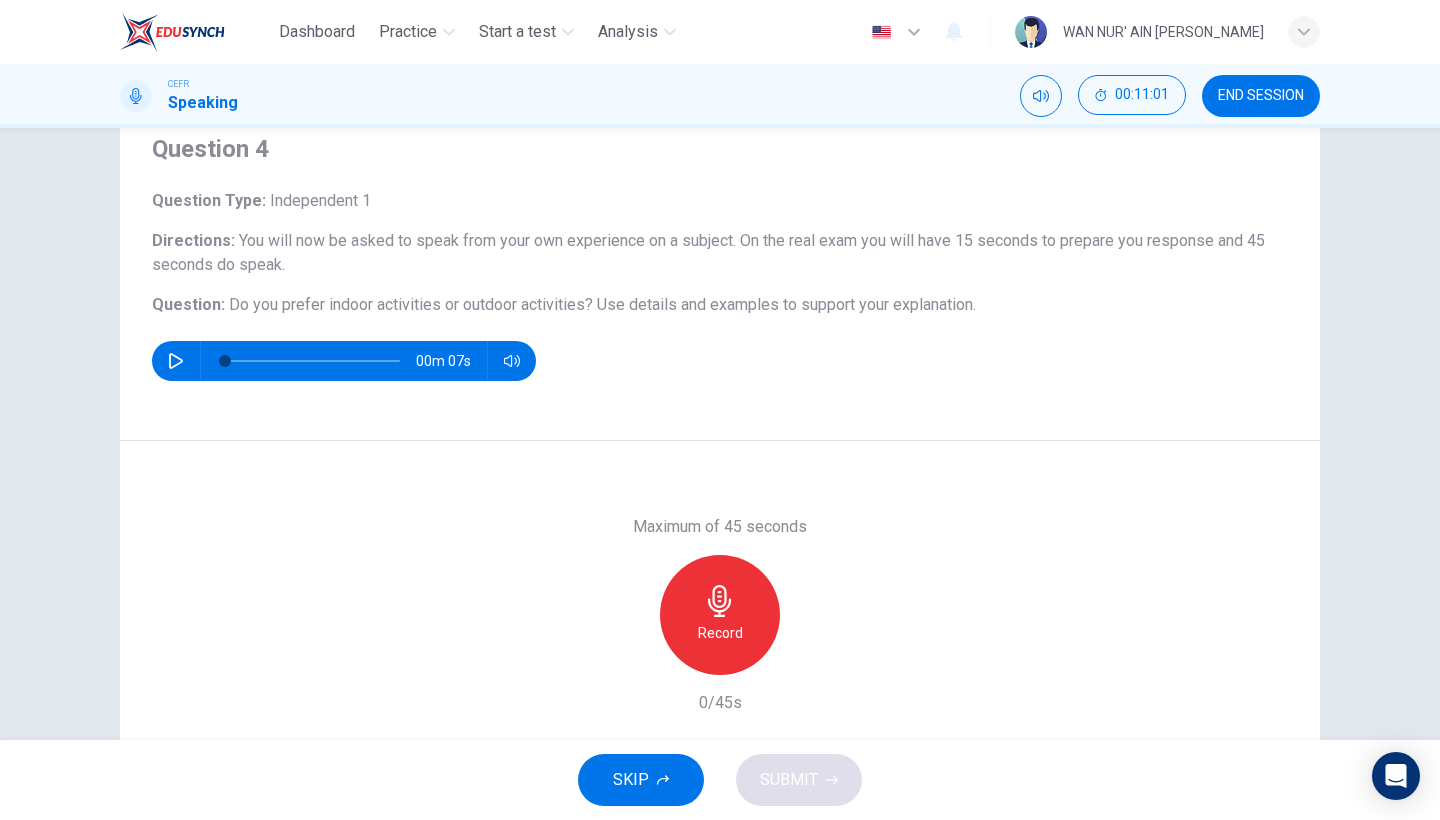 click at bounding box center (176, 361) 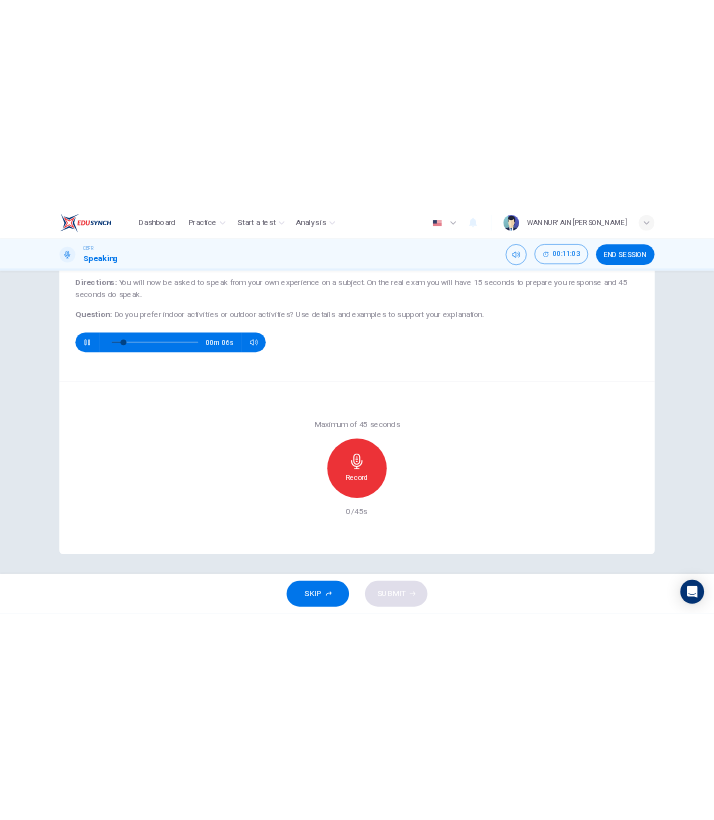 scroll, scrollTop: 163, scrollLeft: 0, axis: vertical 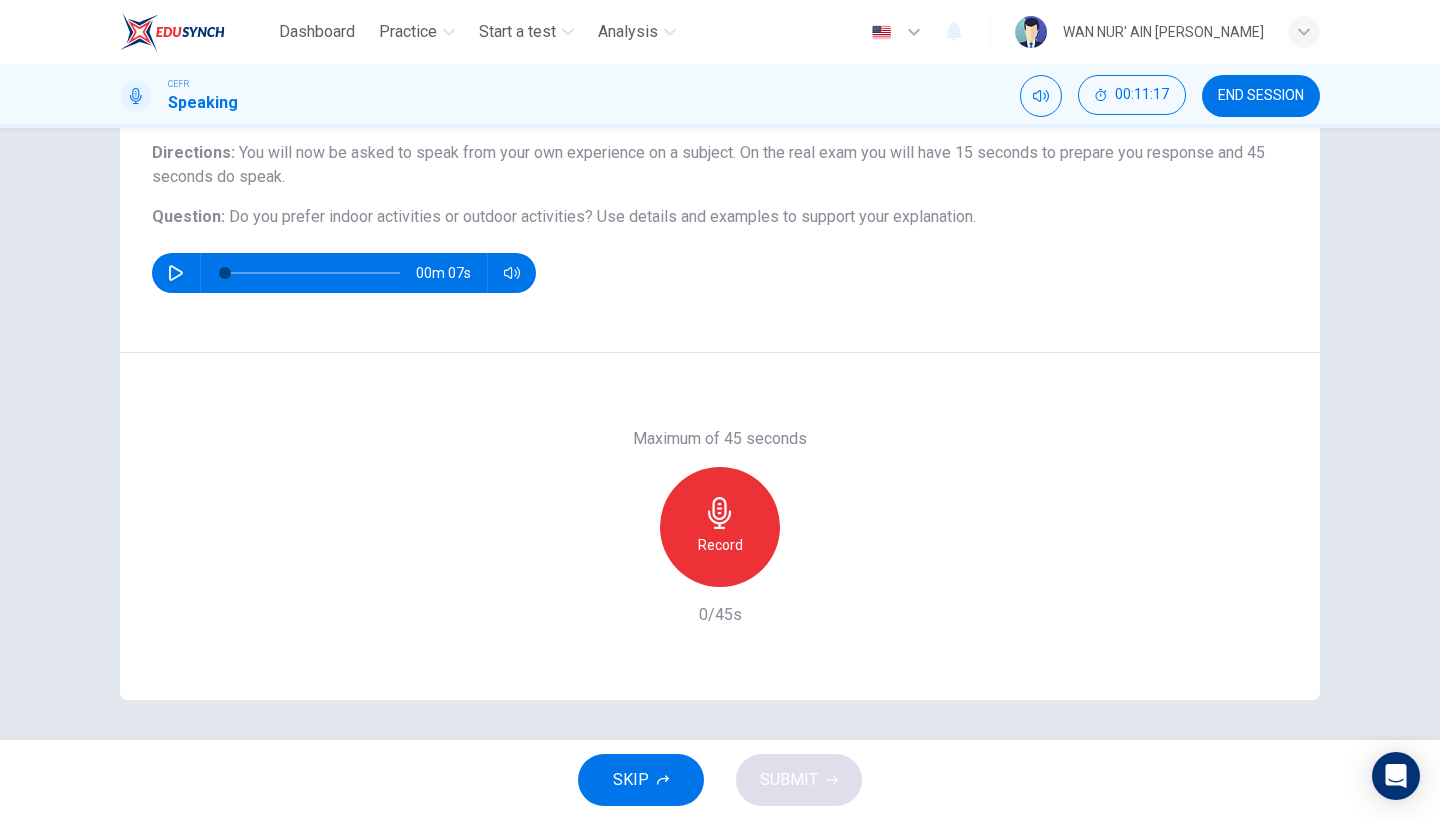 click 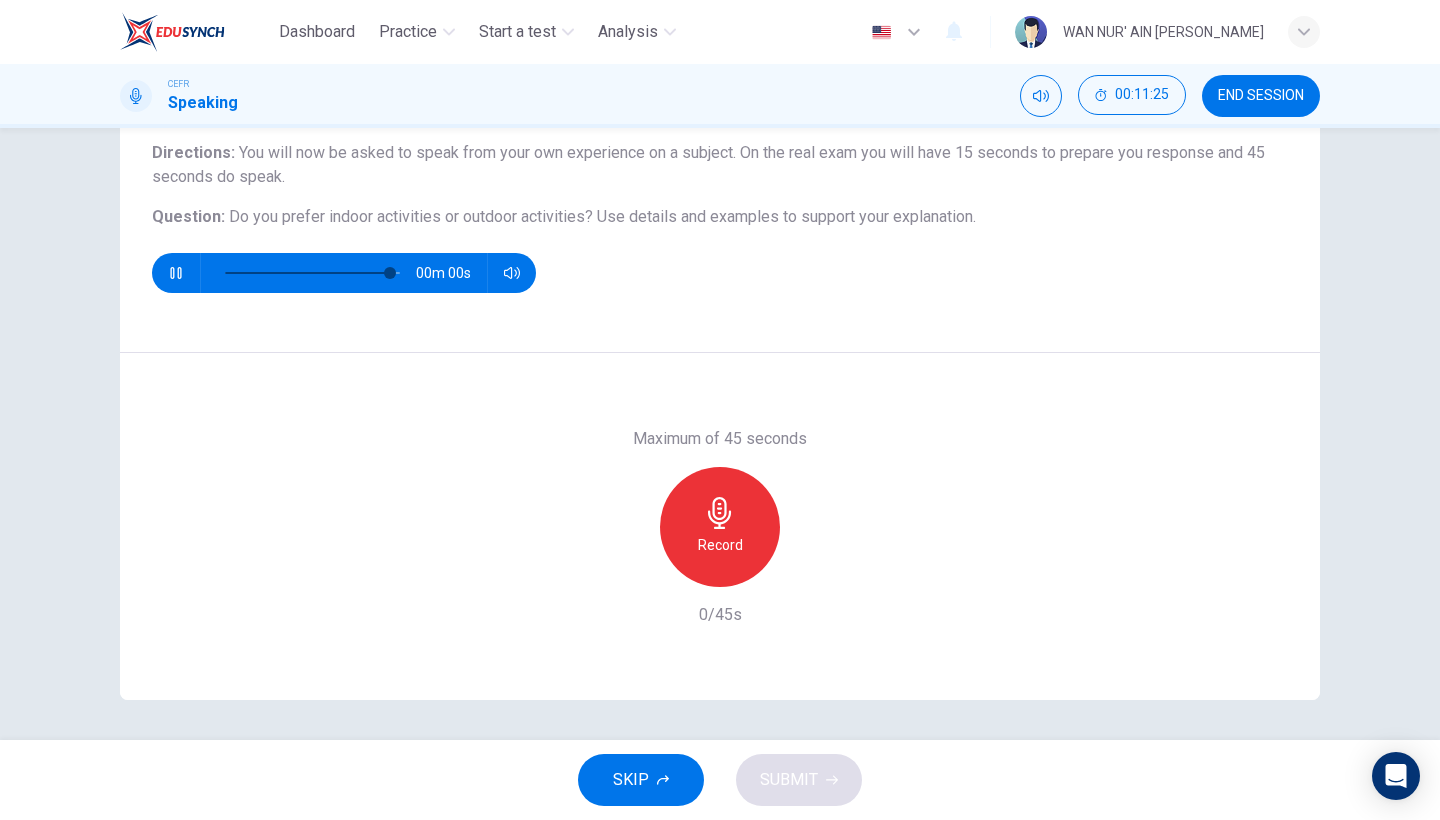 type on "0" 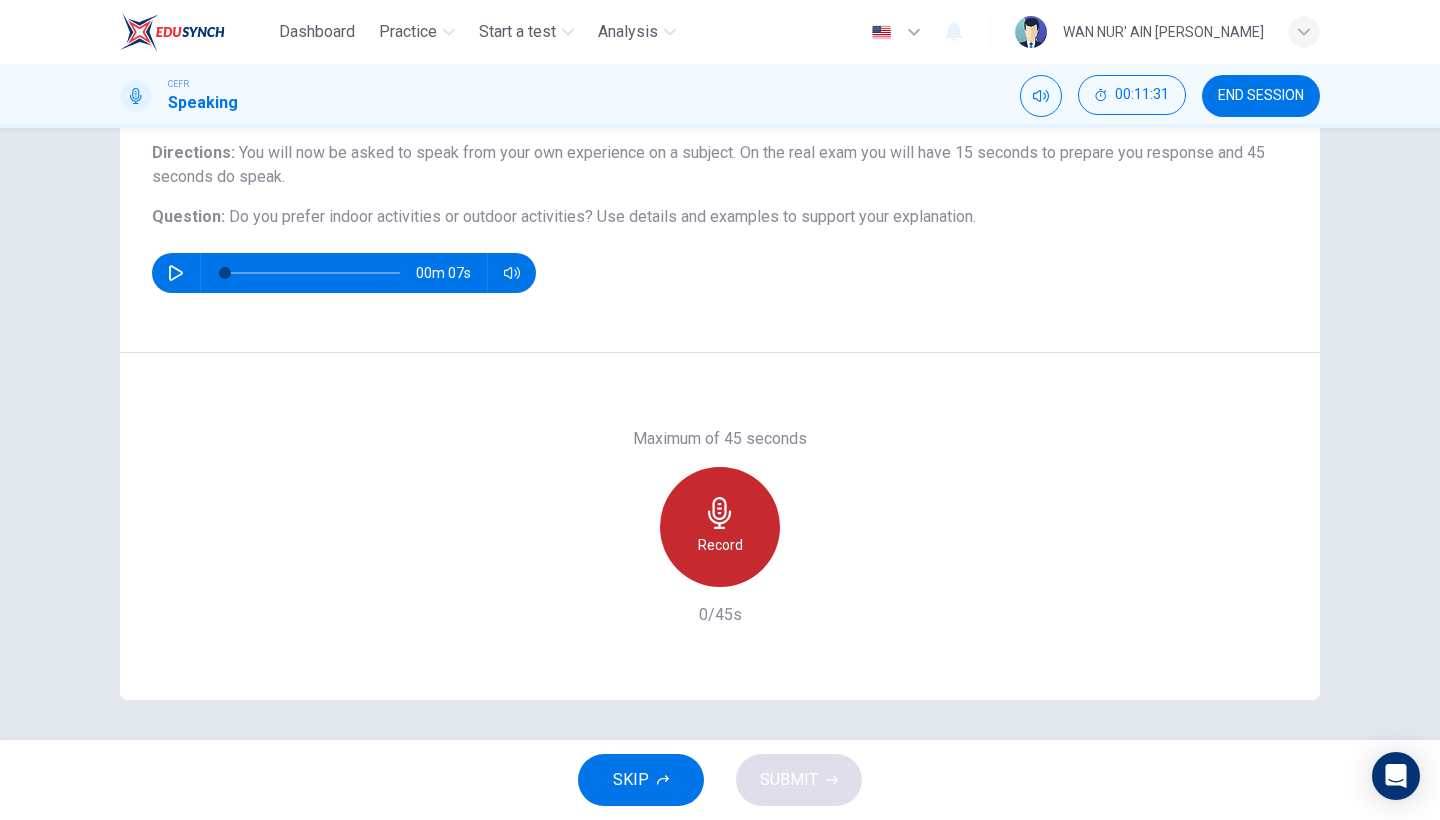 click on "Record" at bounding box center (720, 545) 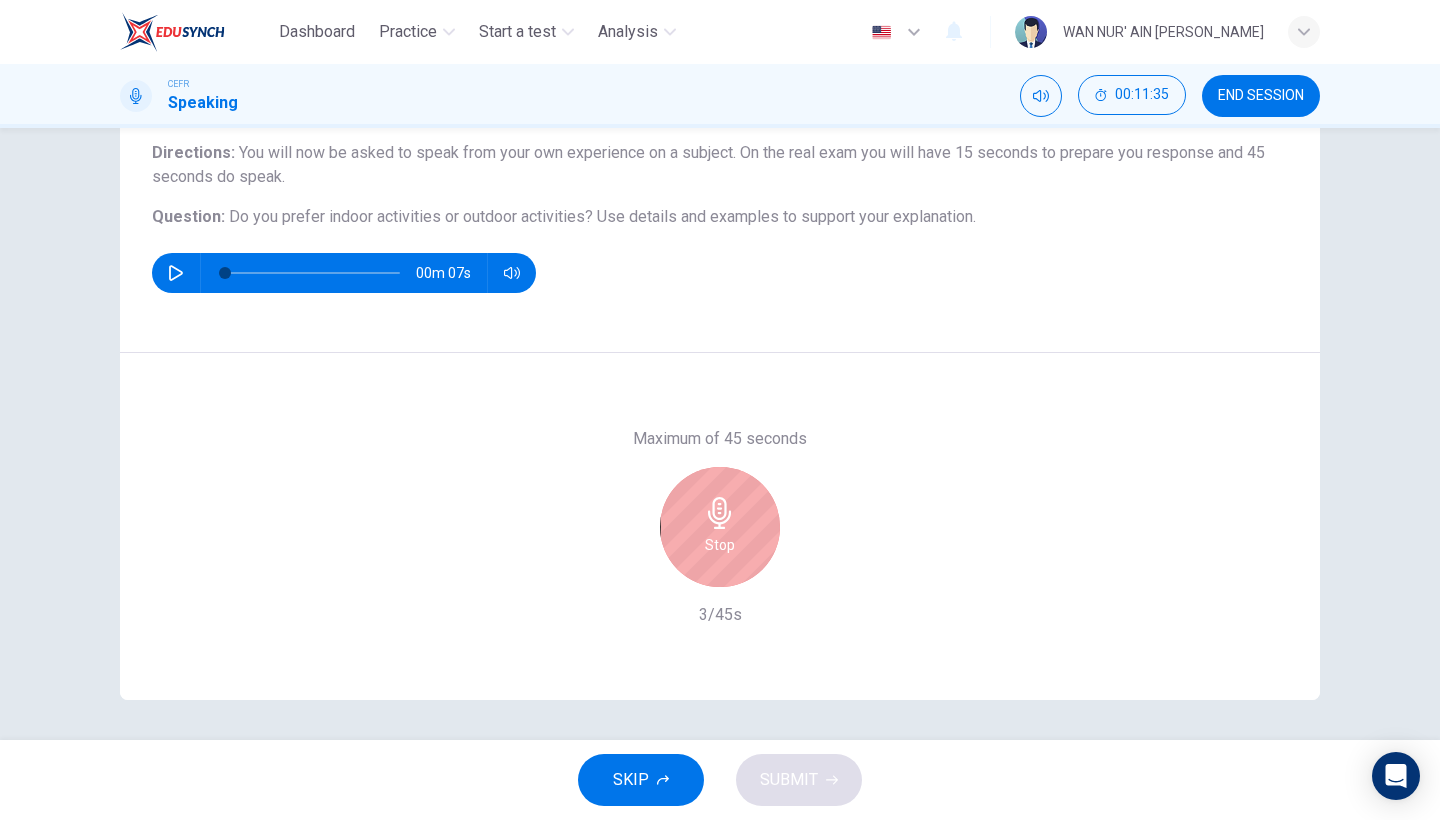 click on "Stop" at bounding box center (720, 545) 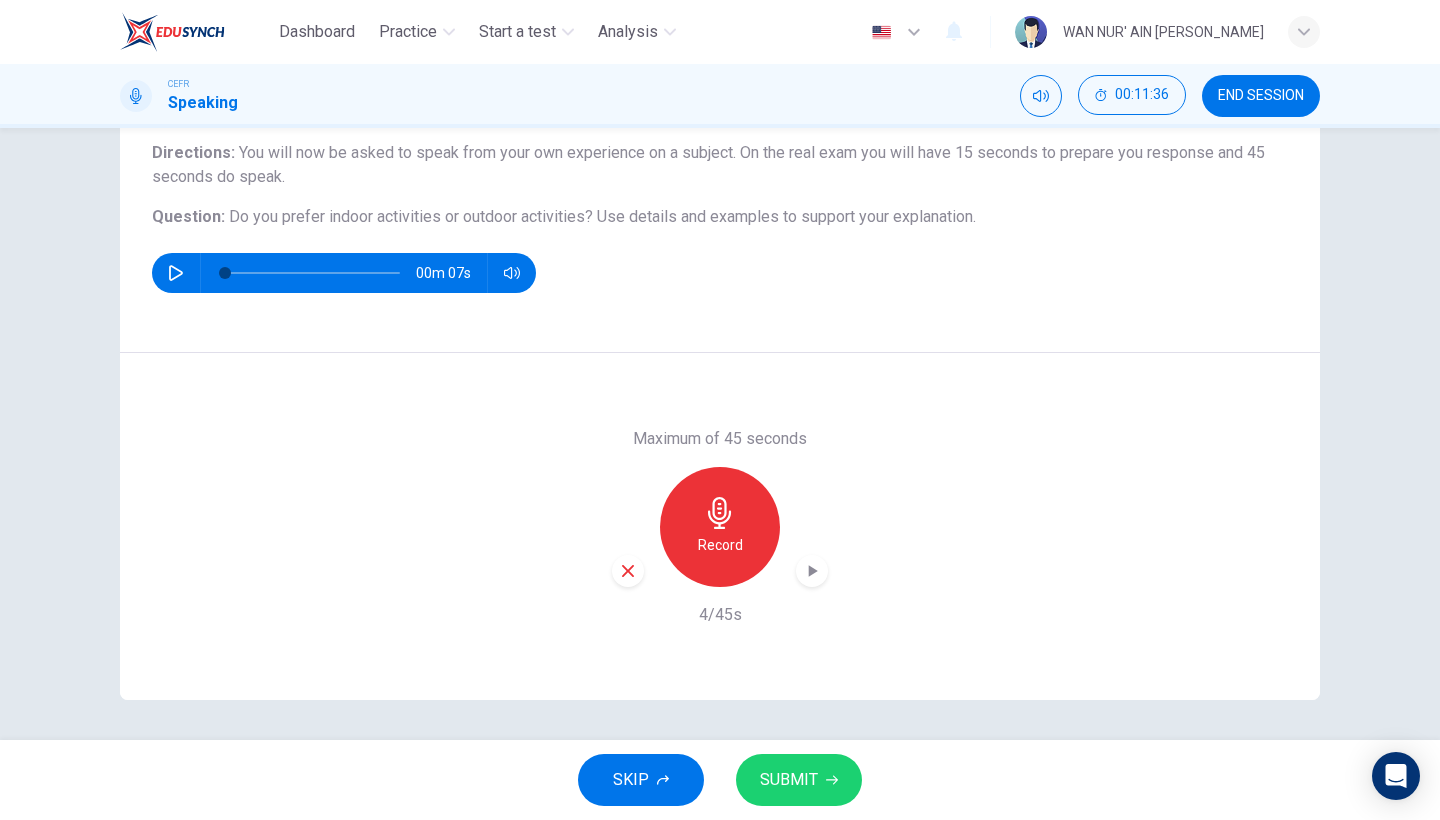 click 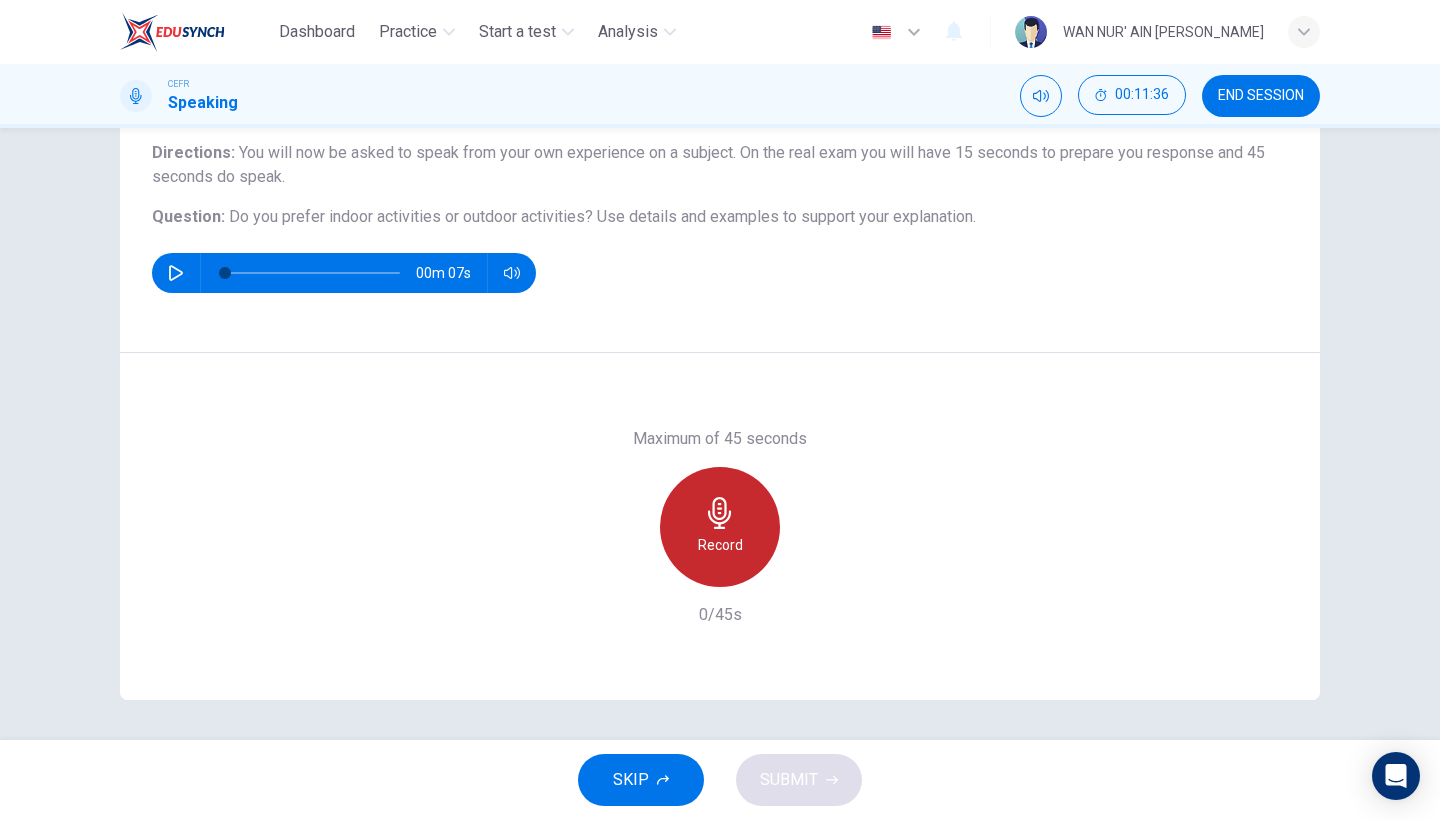 click on "Record" at bounding box center [720, 527] 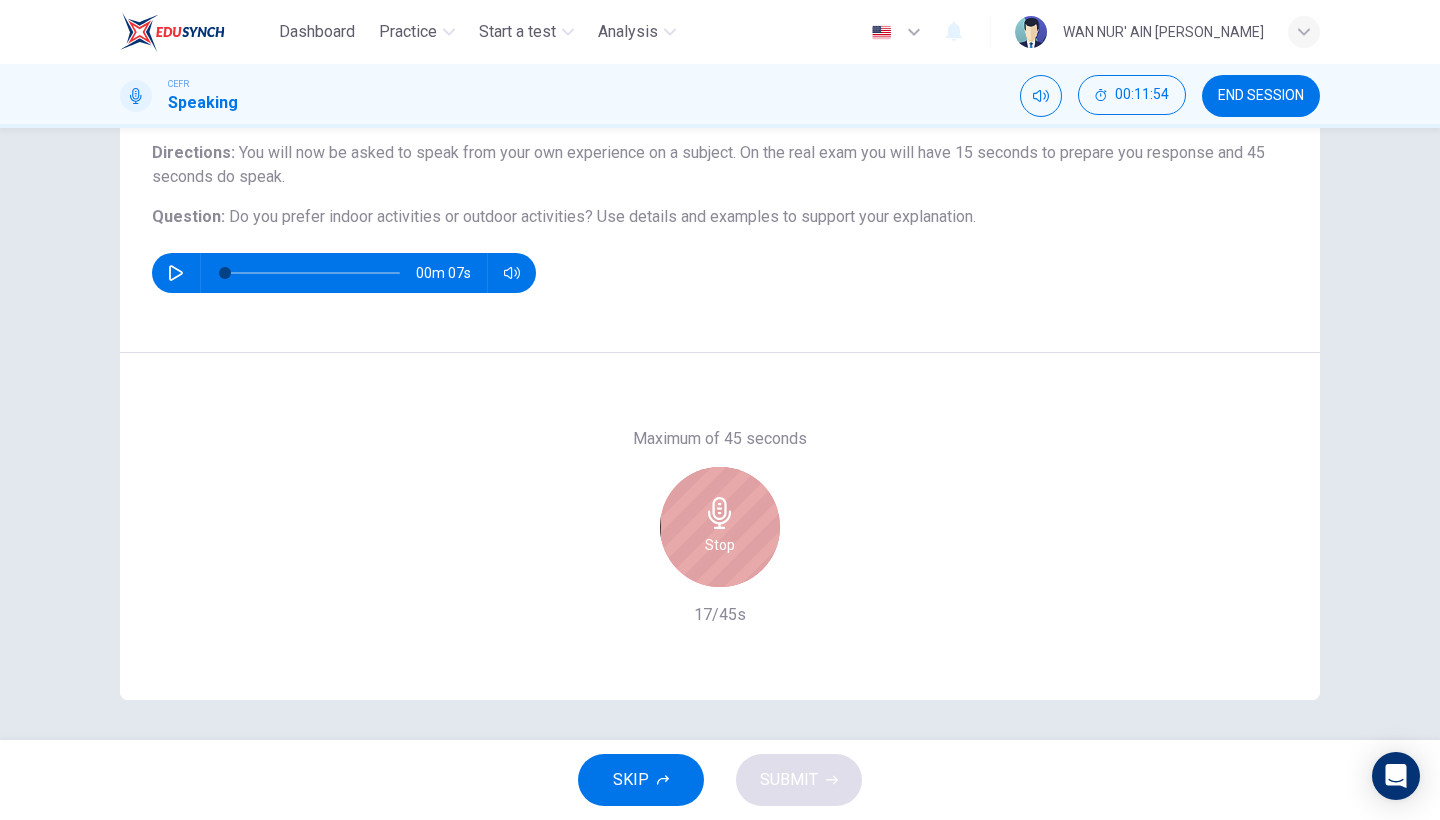 click on "Stop" at bounding box center [720, 527] 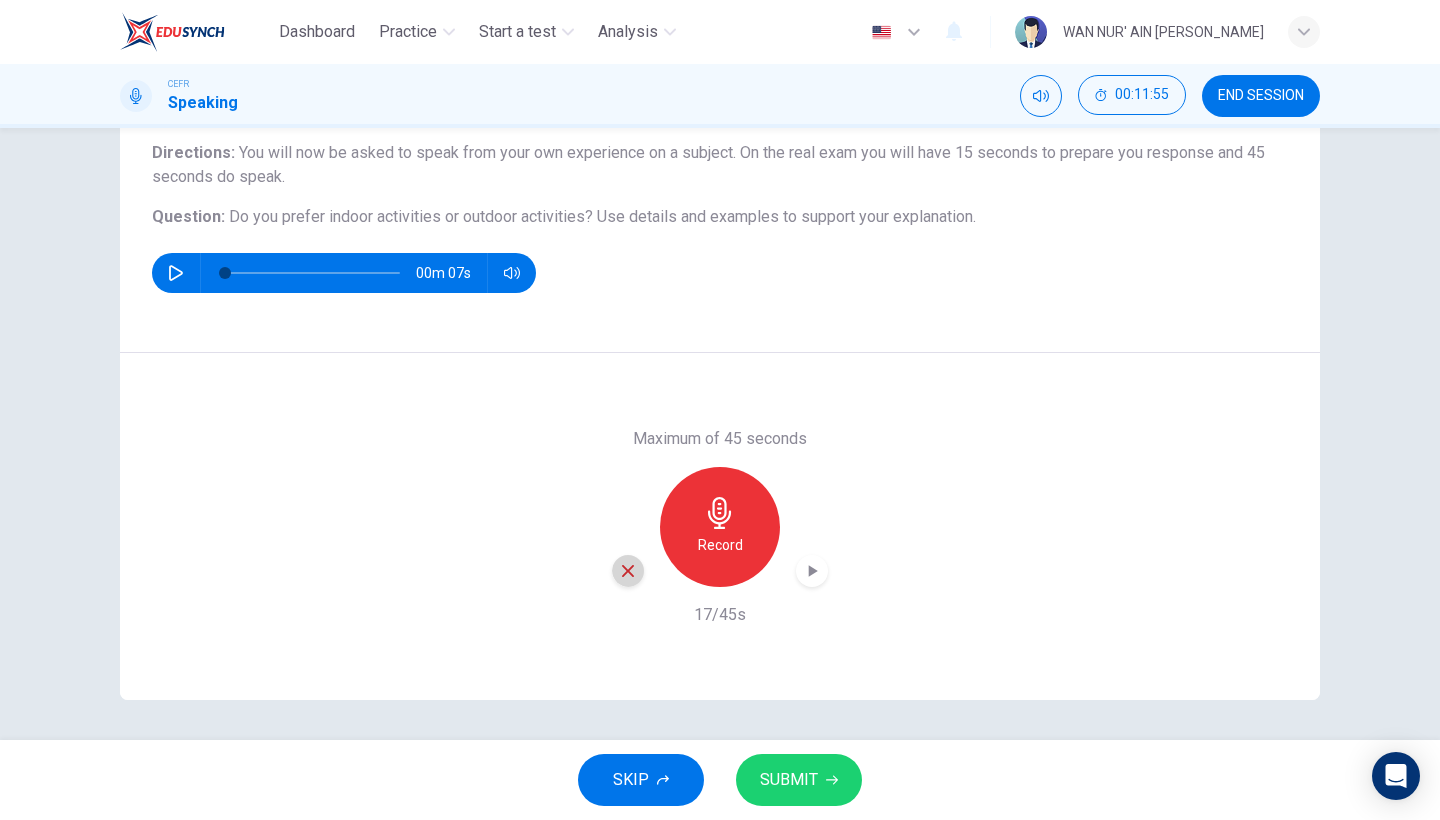 click at bounding box center (628, 571) 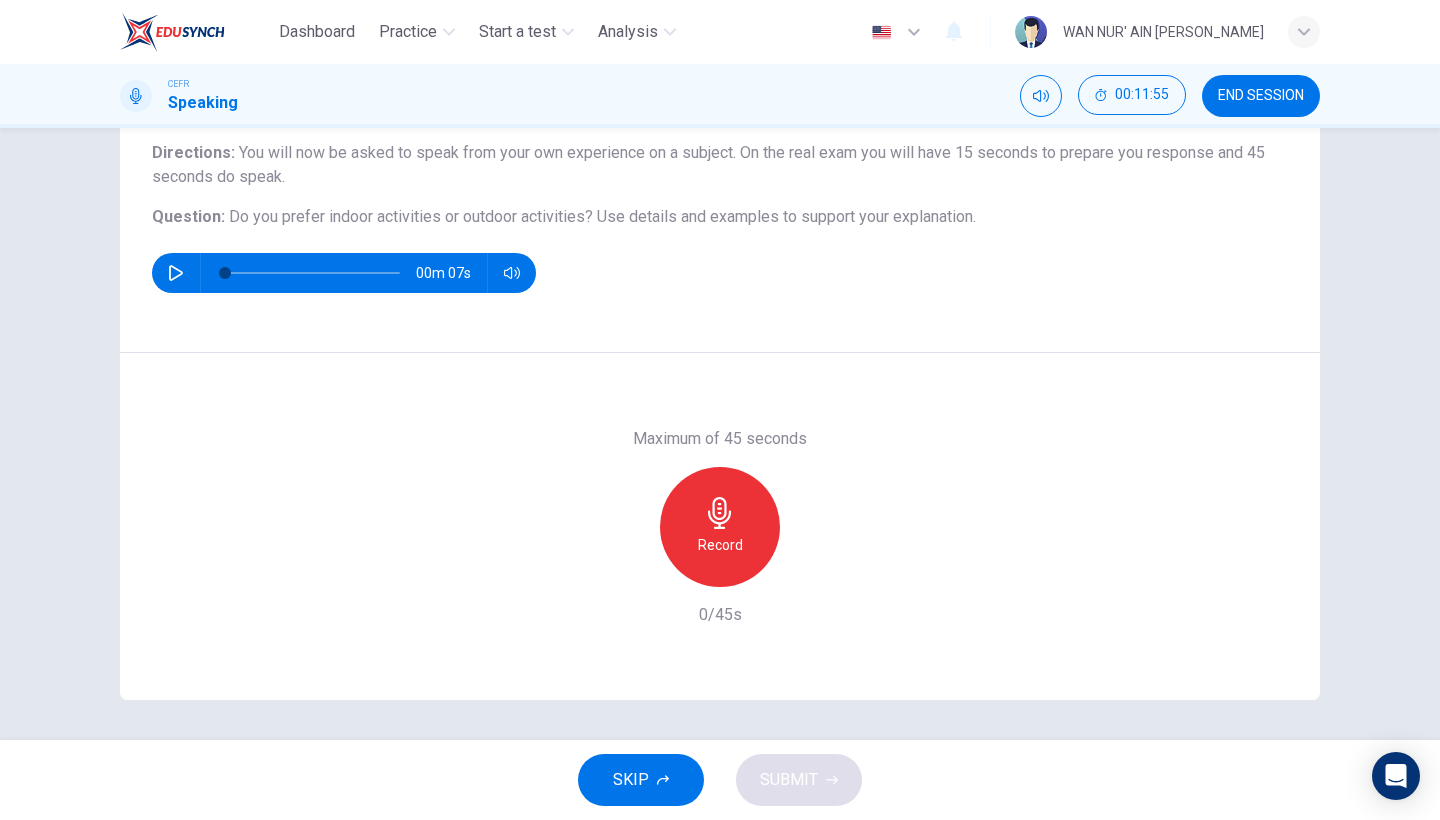 click on "Record" at bounding box center (720, 527) 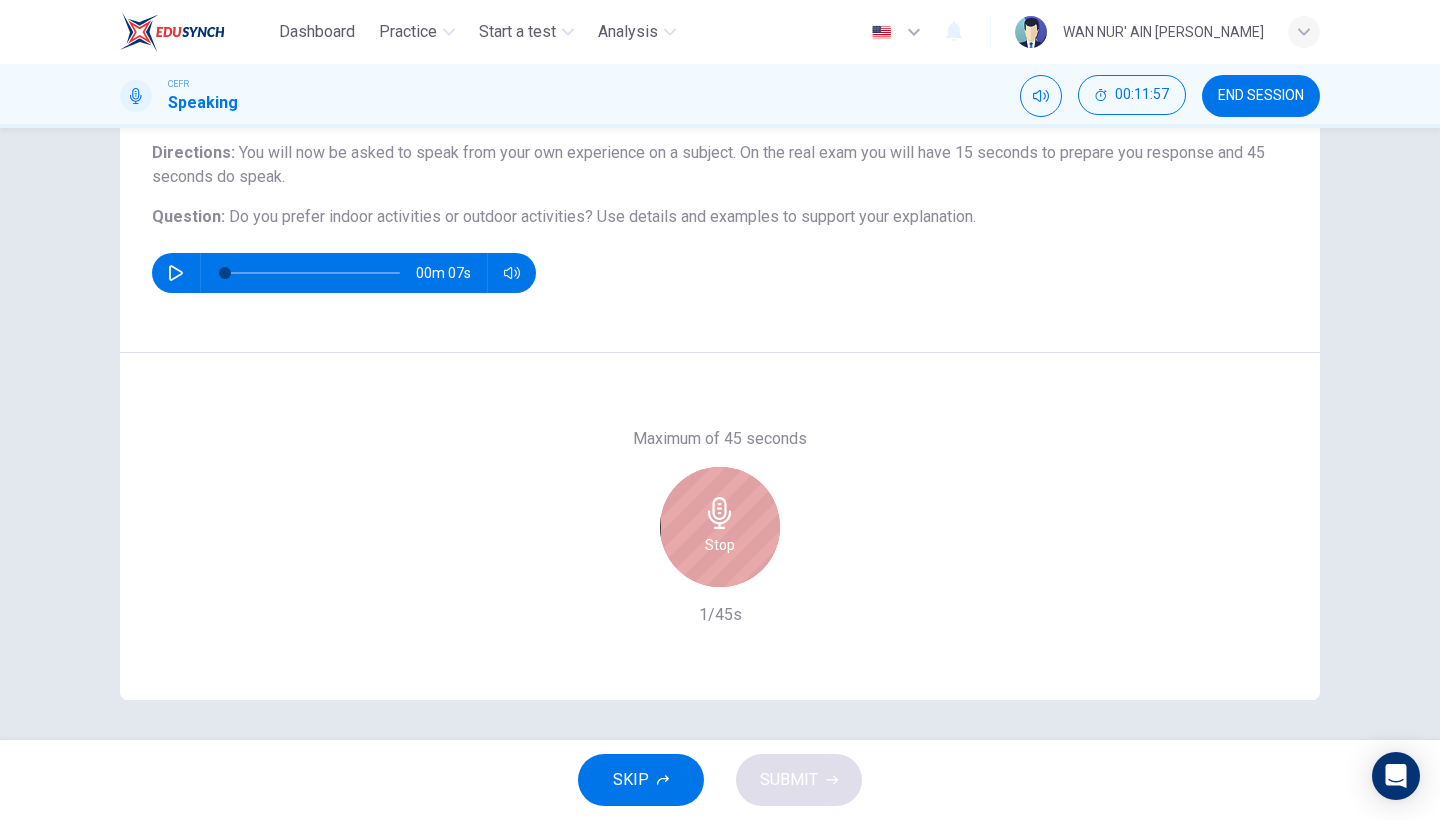 click on "Stop" at bounding box center (720, 527) 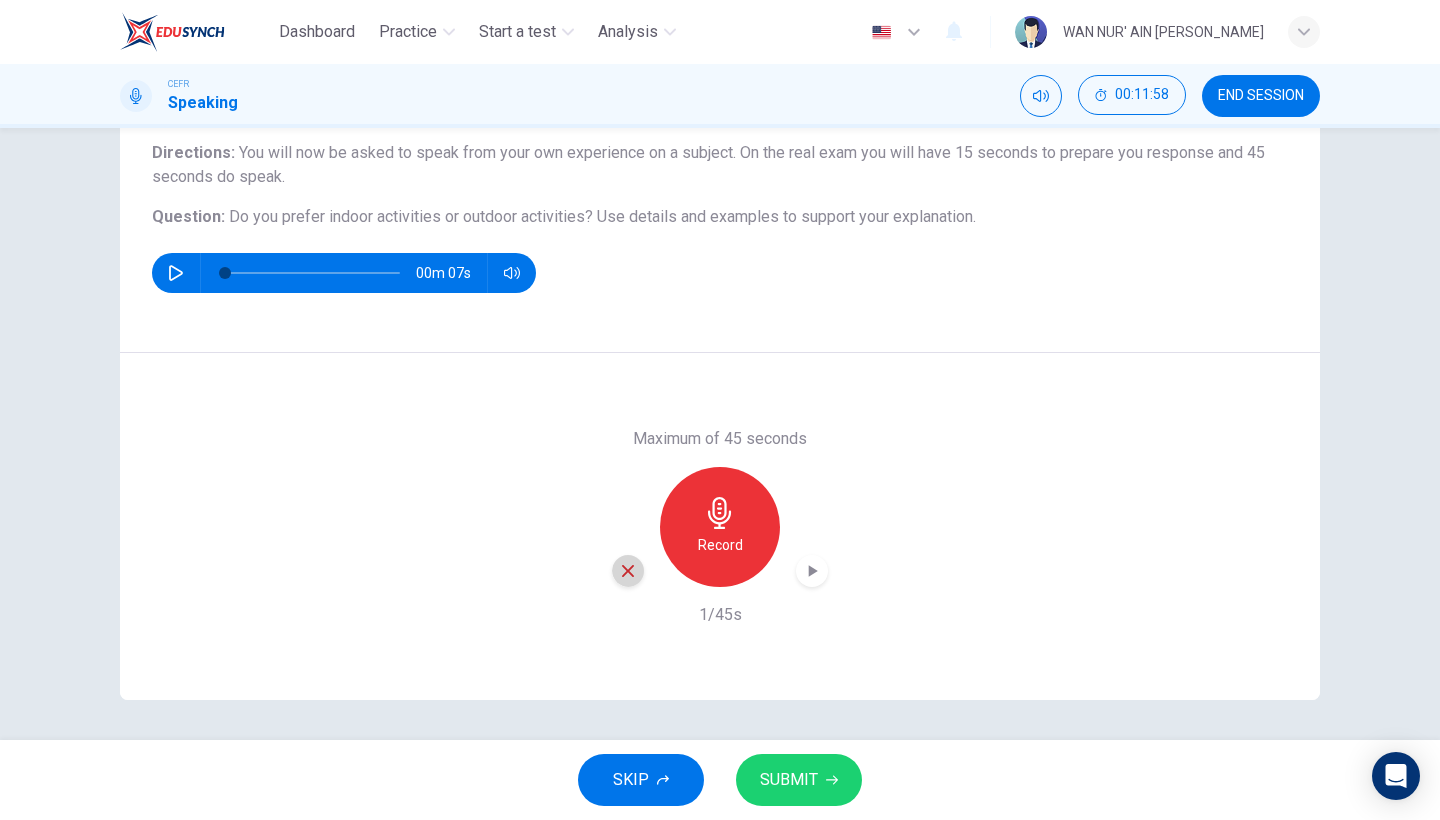 click 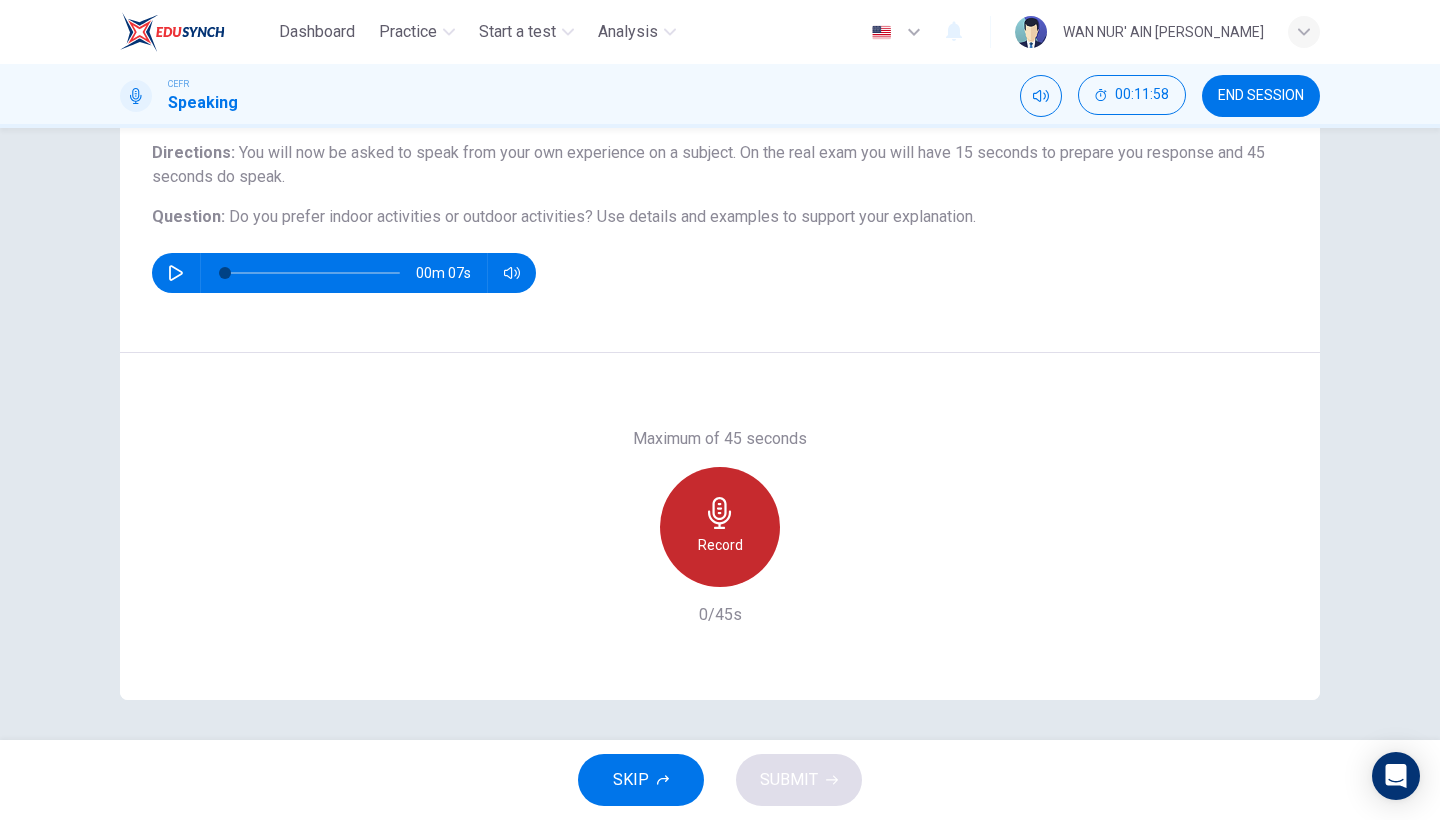 click on "Record" at bounding box center (720, 527) 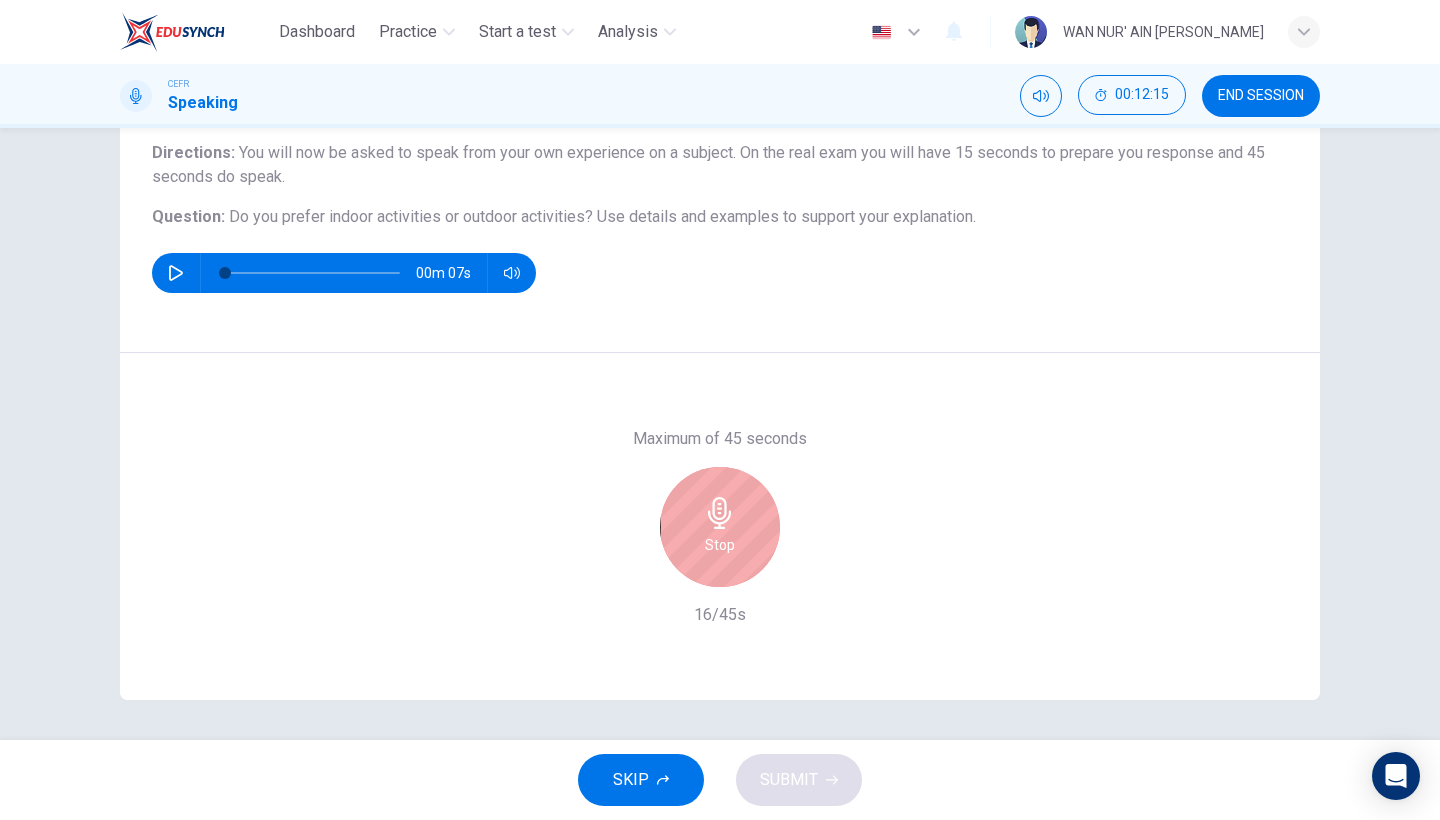 click on "Stop" at bounding box center [720, 527] 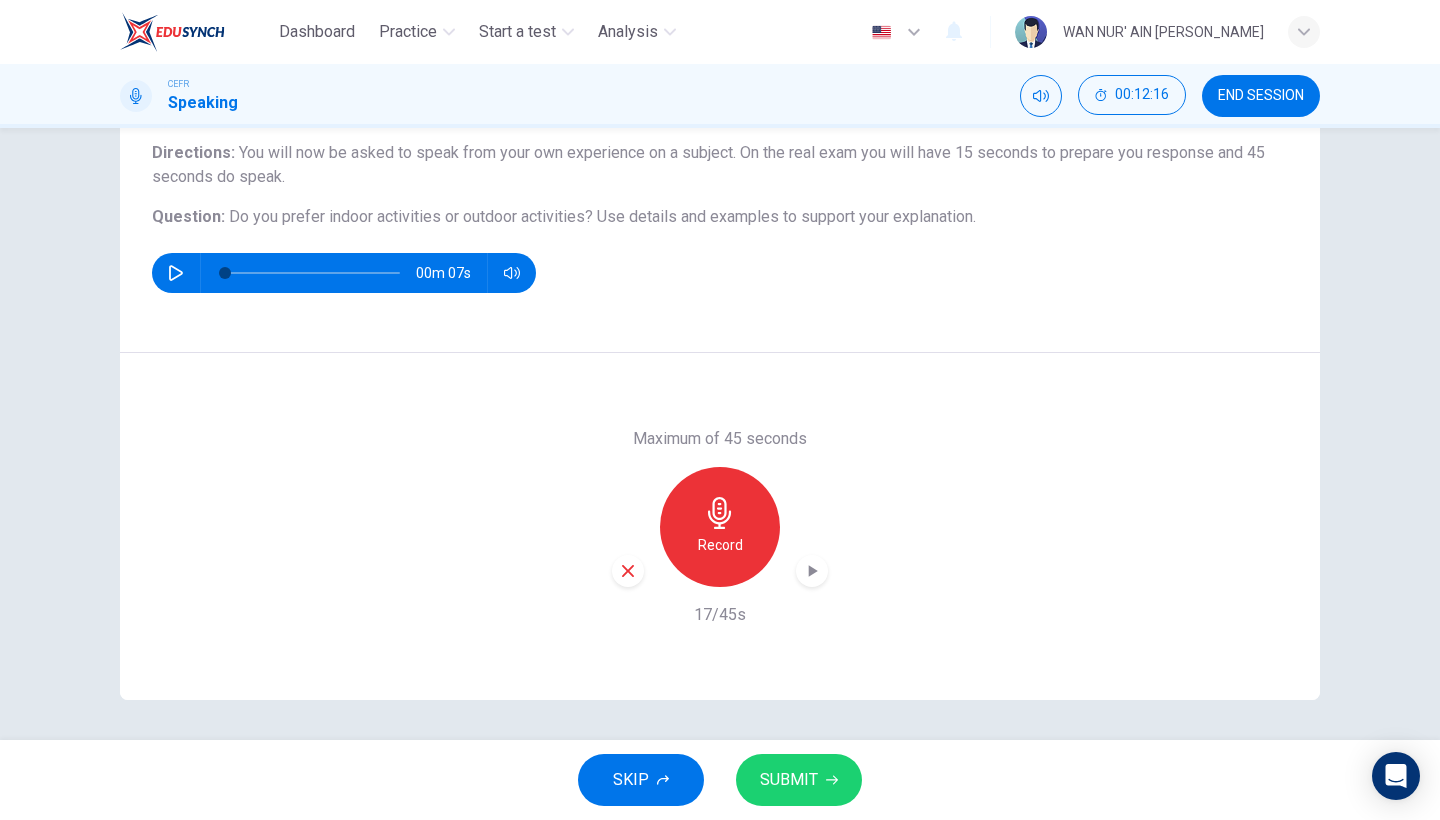 click 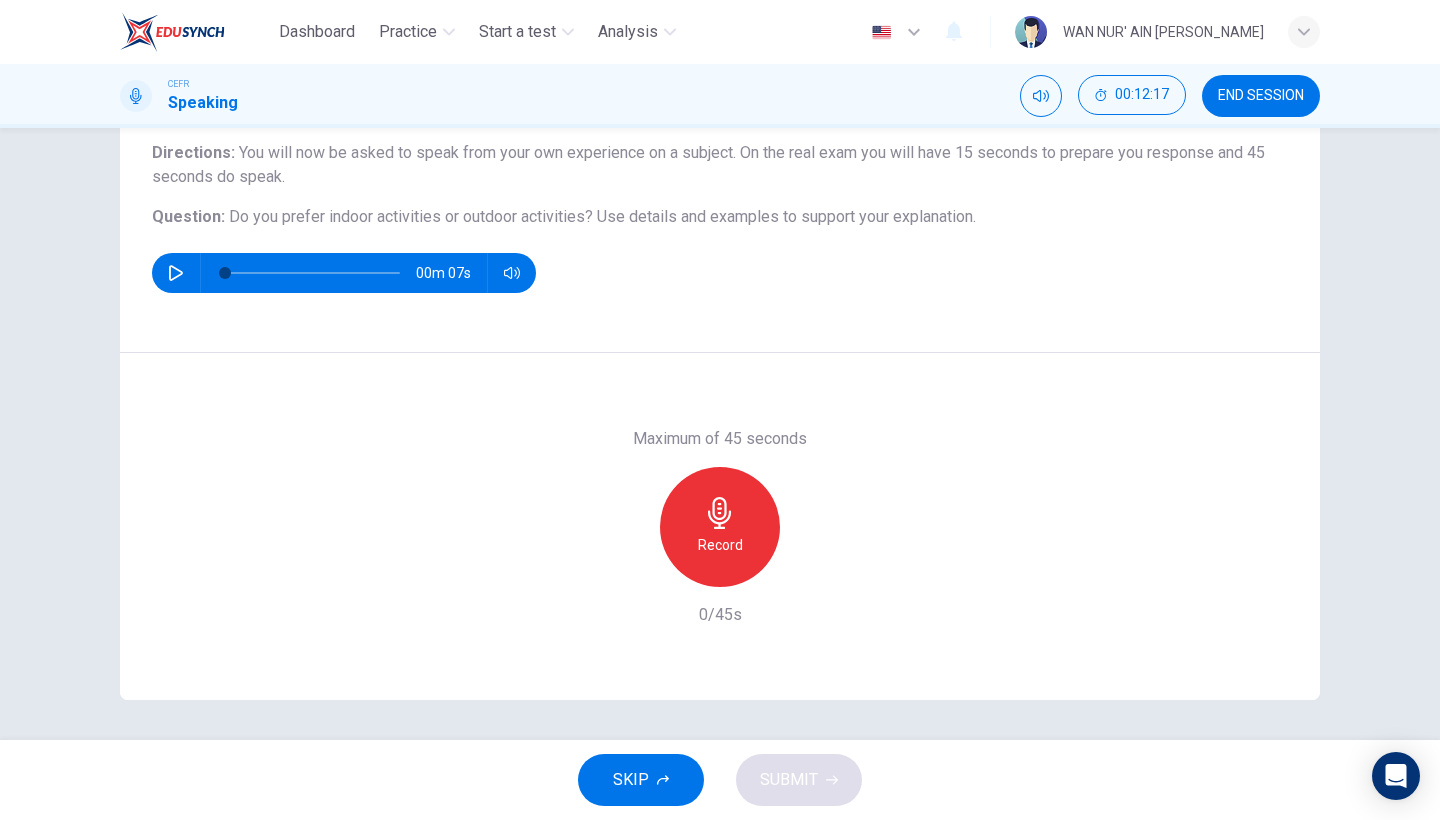 click 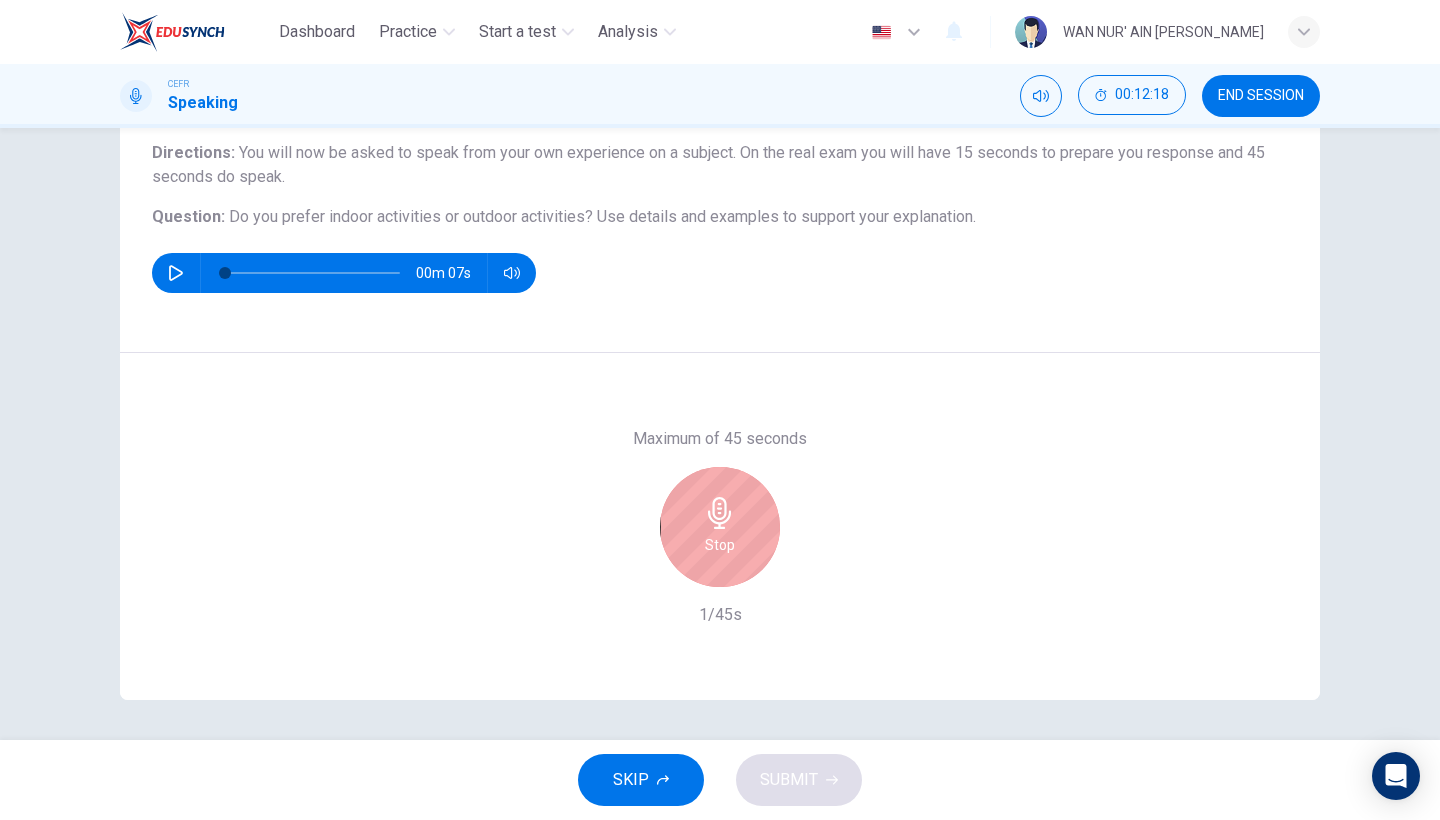 click 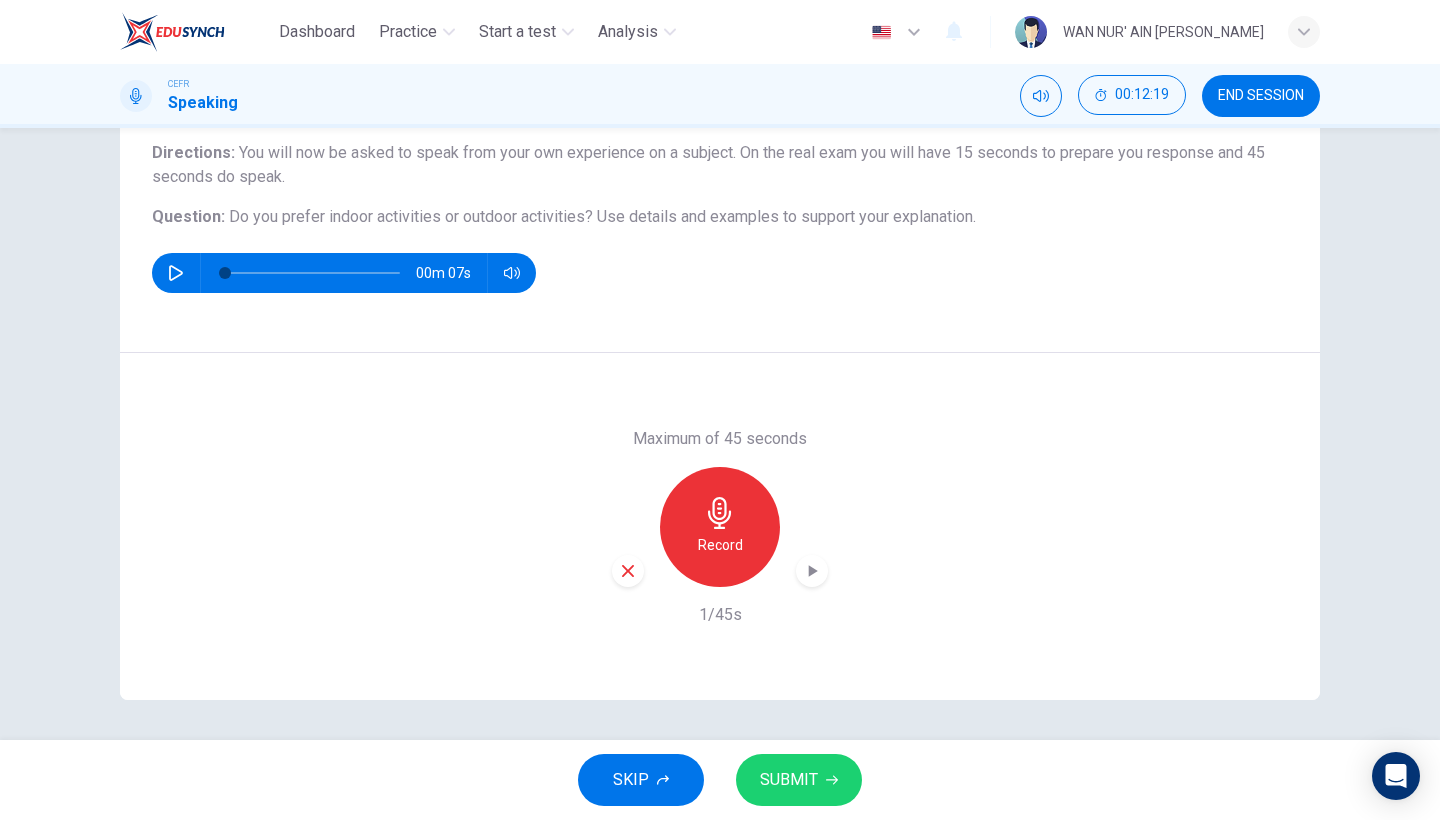 click at bounding box center (628, 571) 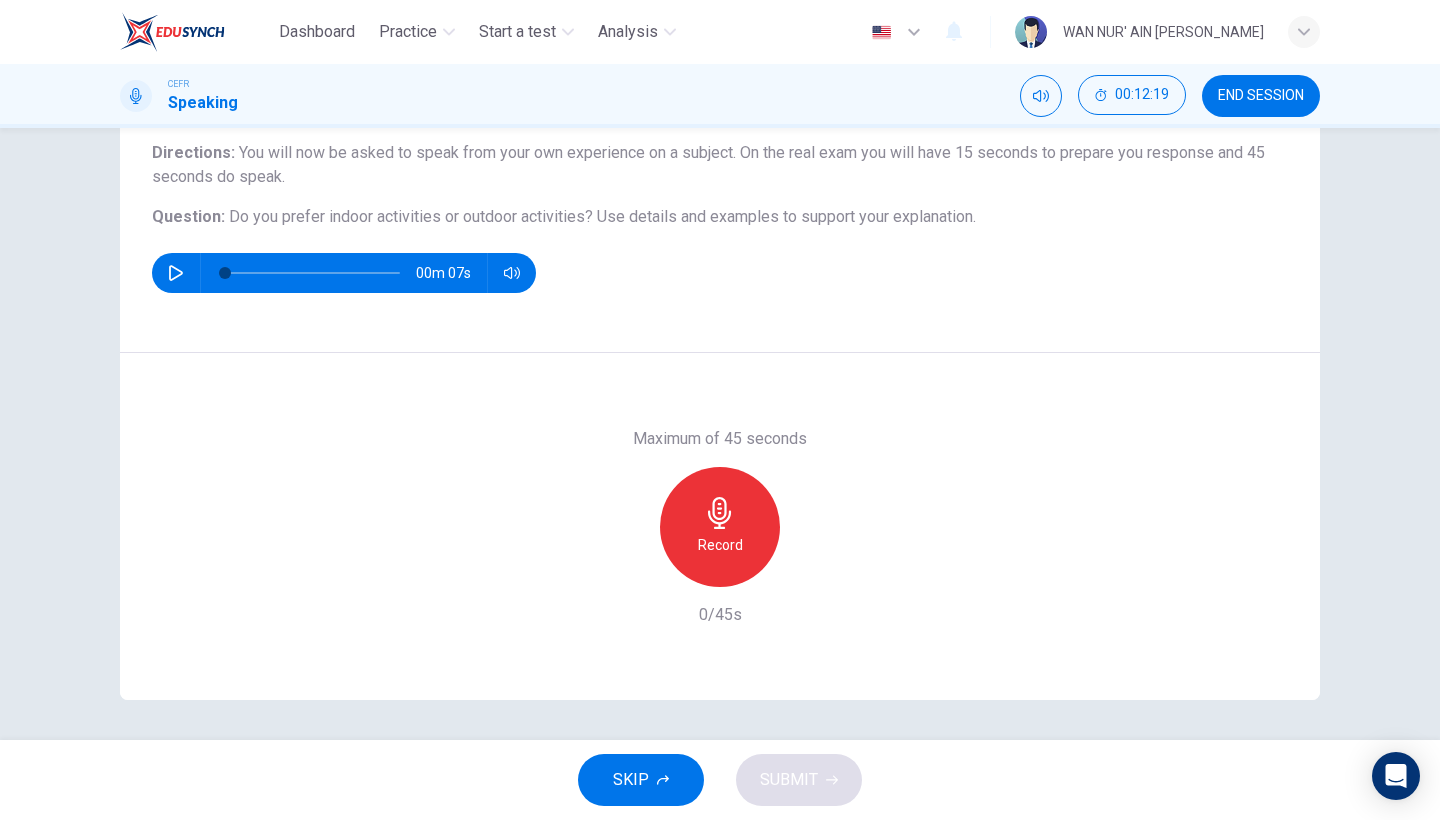 click on "Record" at bounding box center (720, 527) 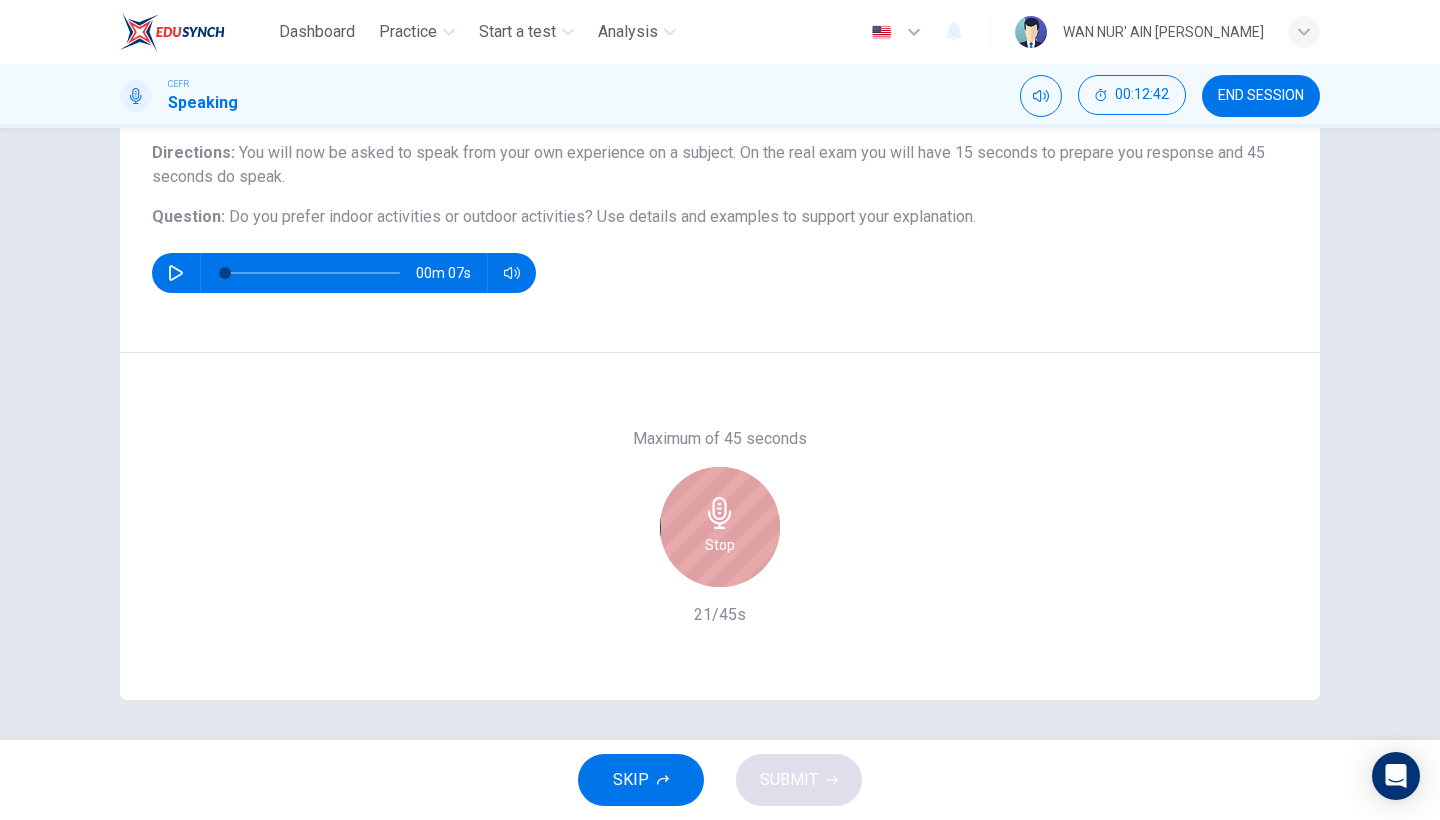 click on "Stop" at bounding box center (720, 527) 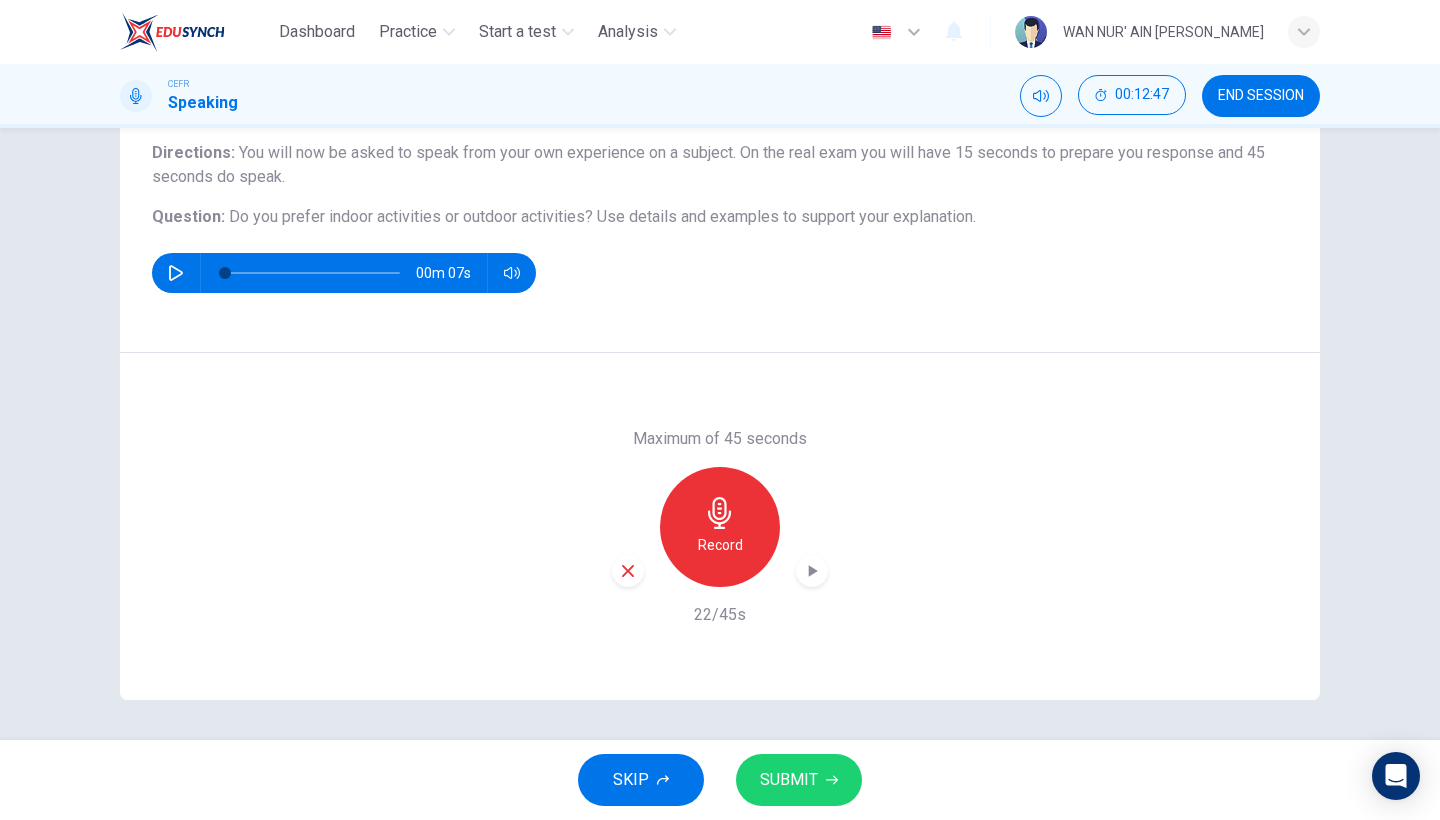 click 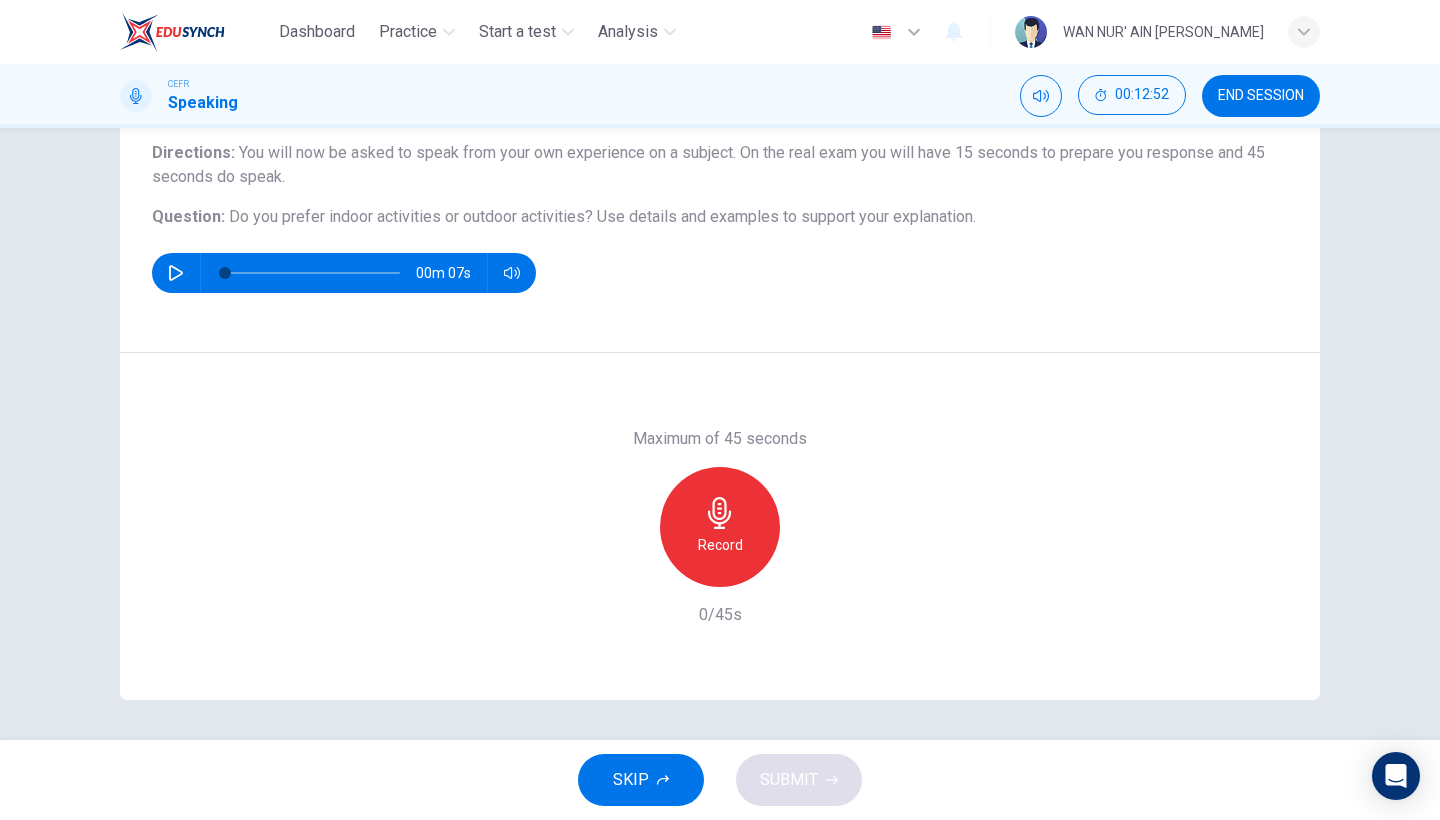 click on "Record" at bounding box center (720, 527) 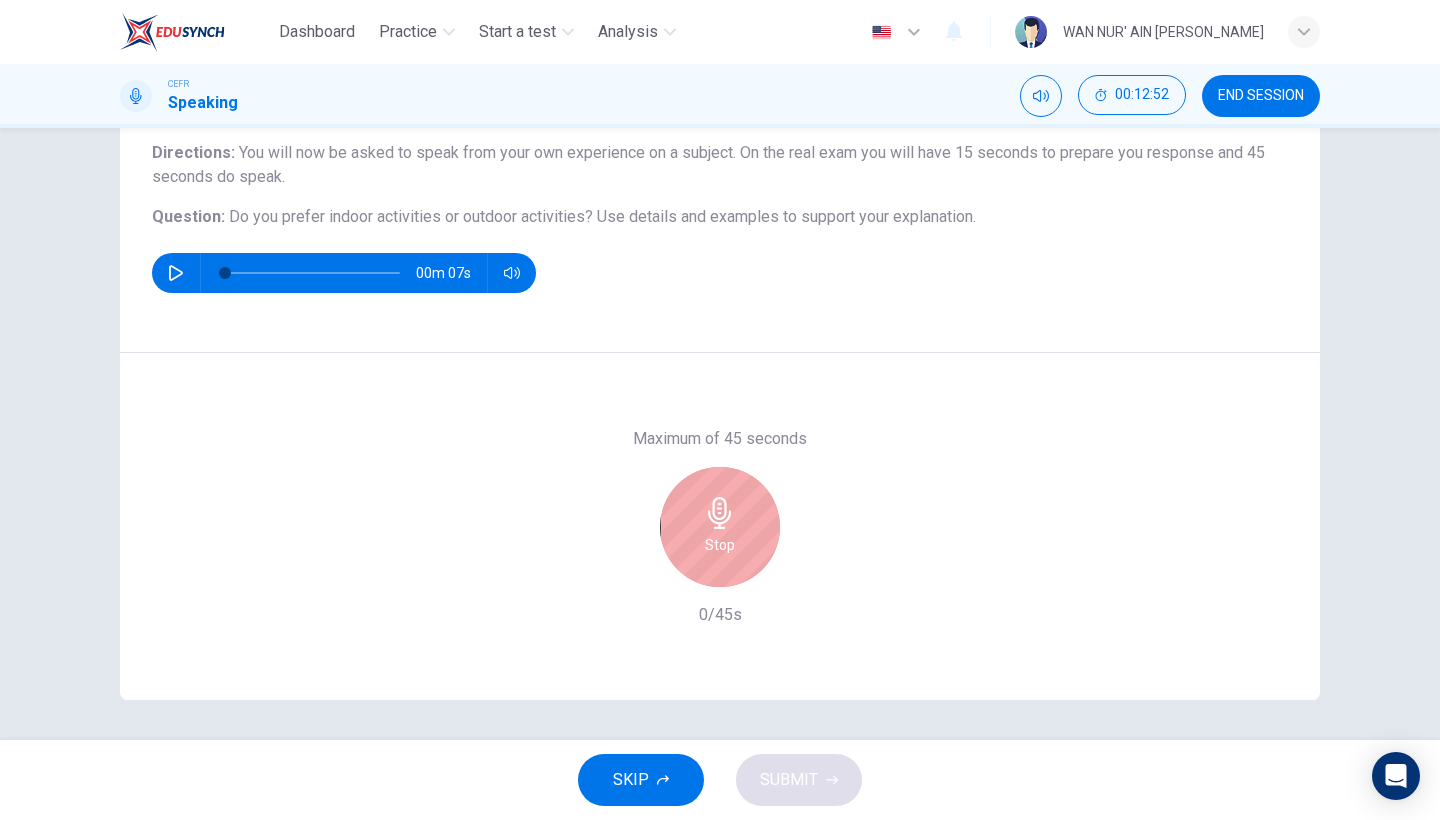 click on "Stop" at bounding box center [720, 527] 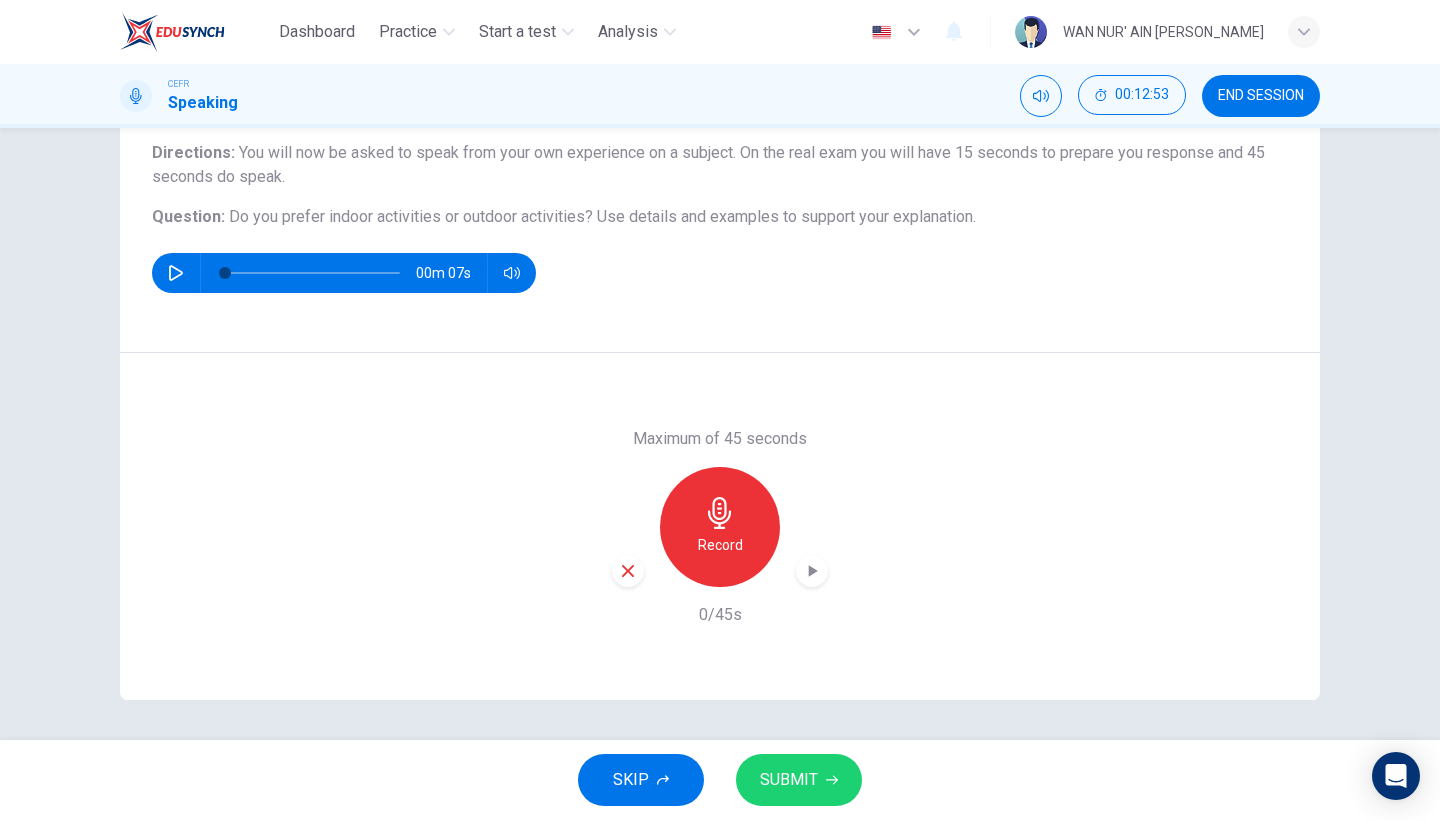 click on "Record" at bounding box center [720, 527] 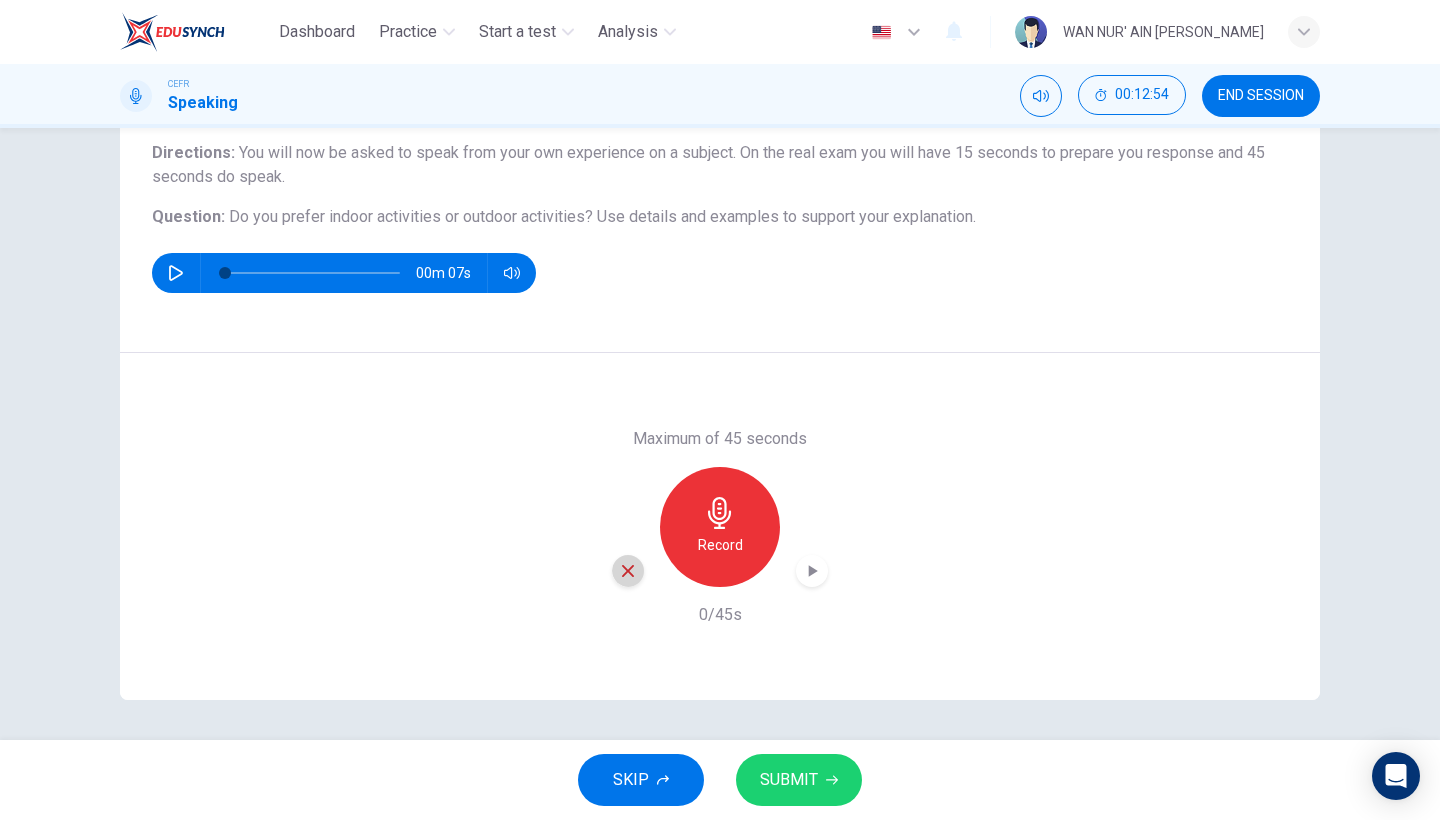 click at bounding box center (628, 571) 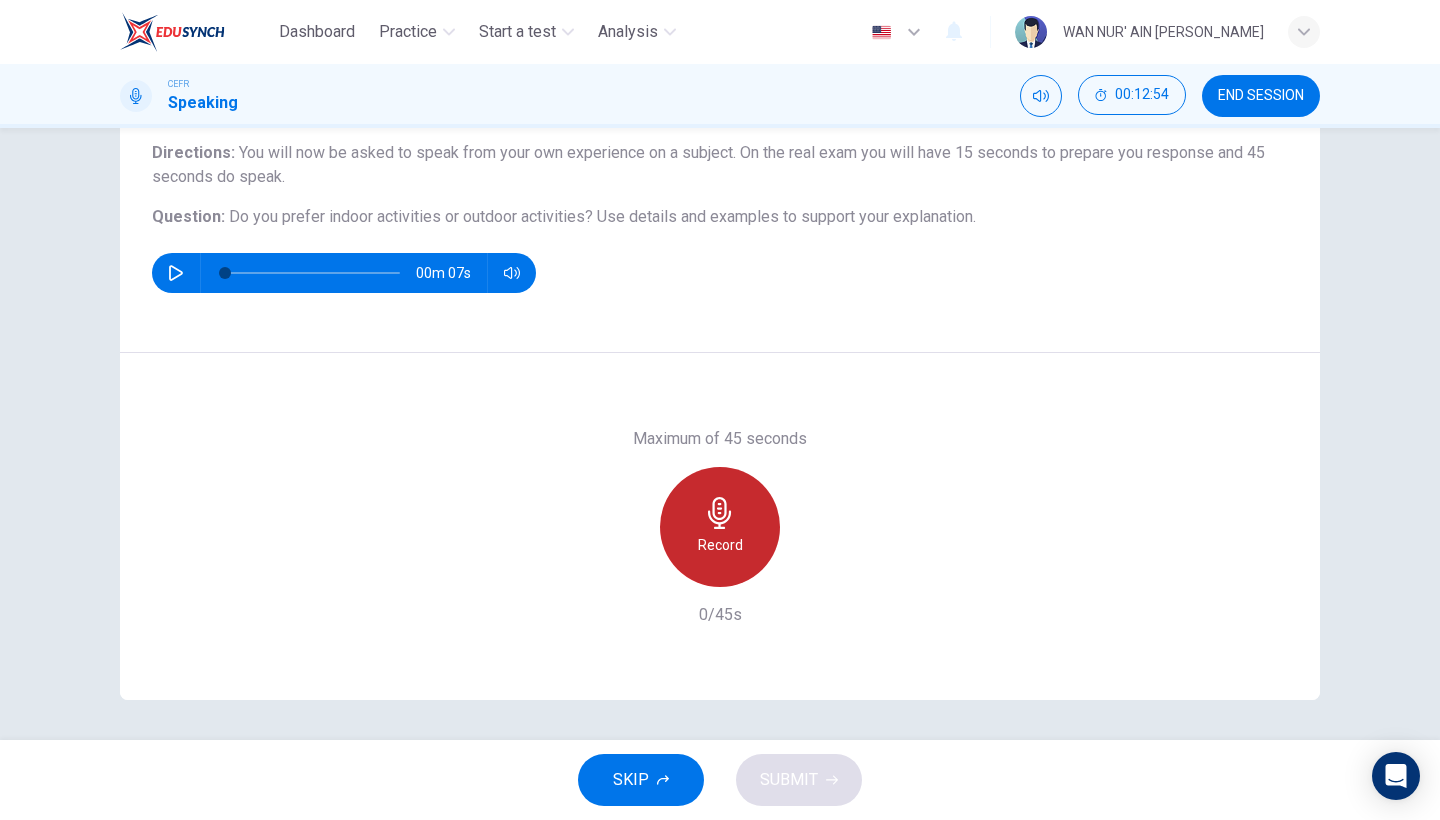 click on "Record" at bounding box center [720, 545] 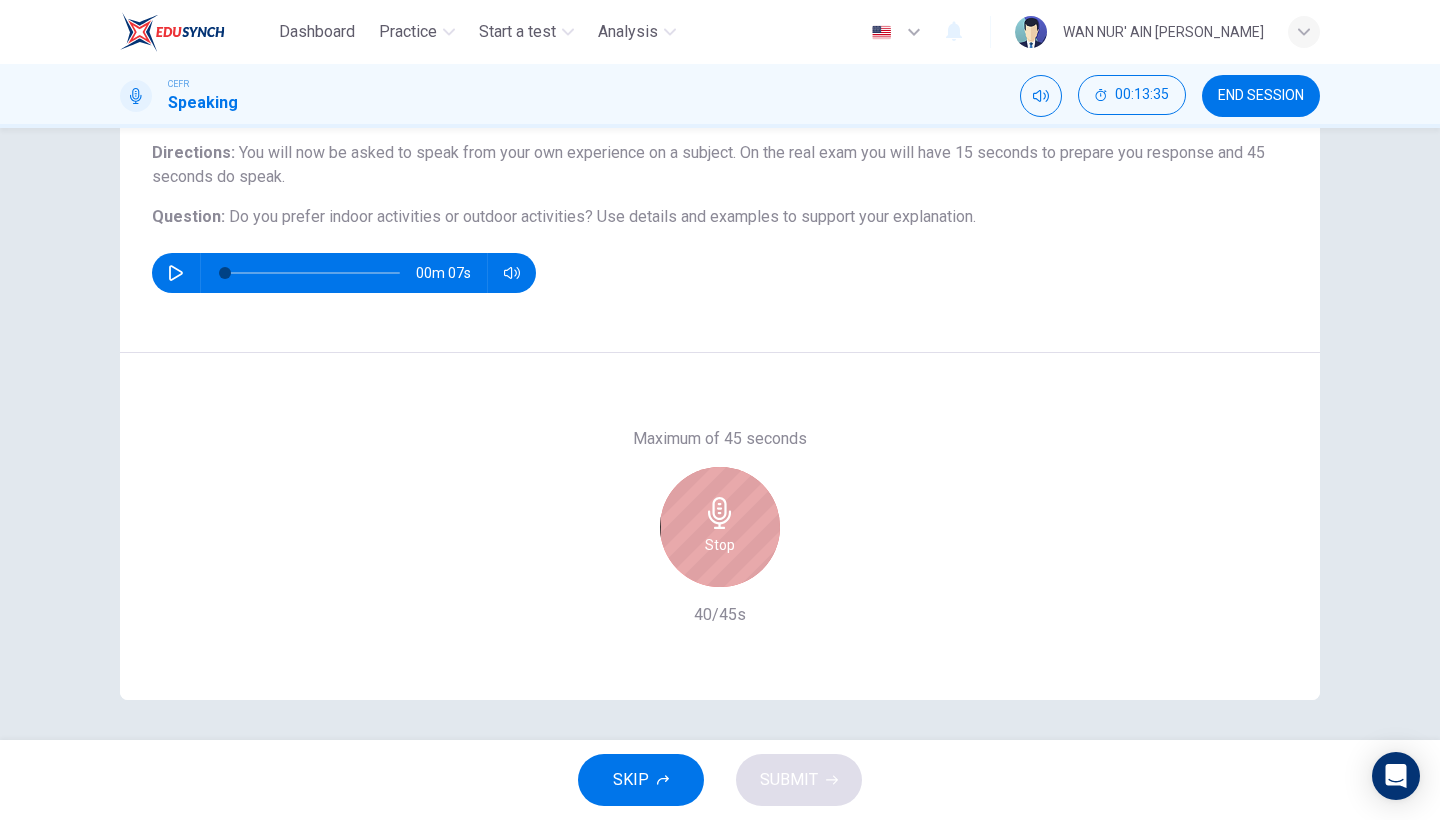 click on "Stop" at bounding box center (720, 545) 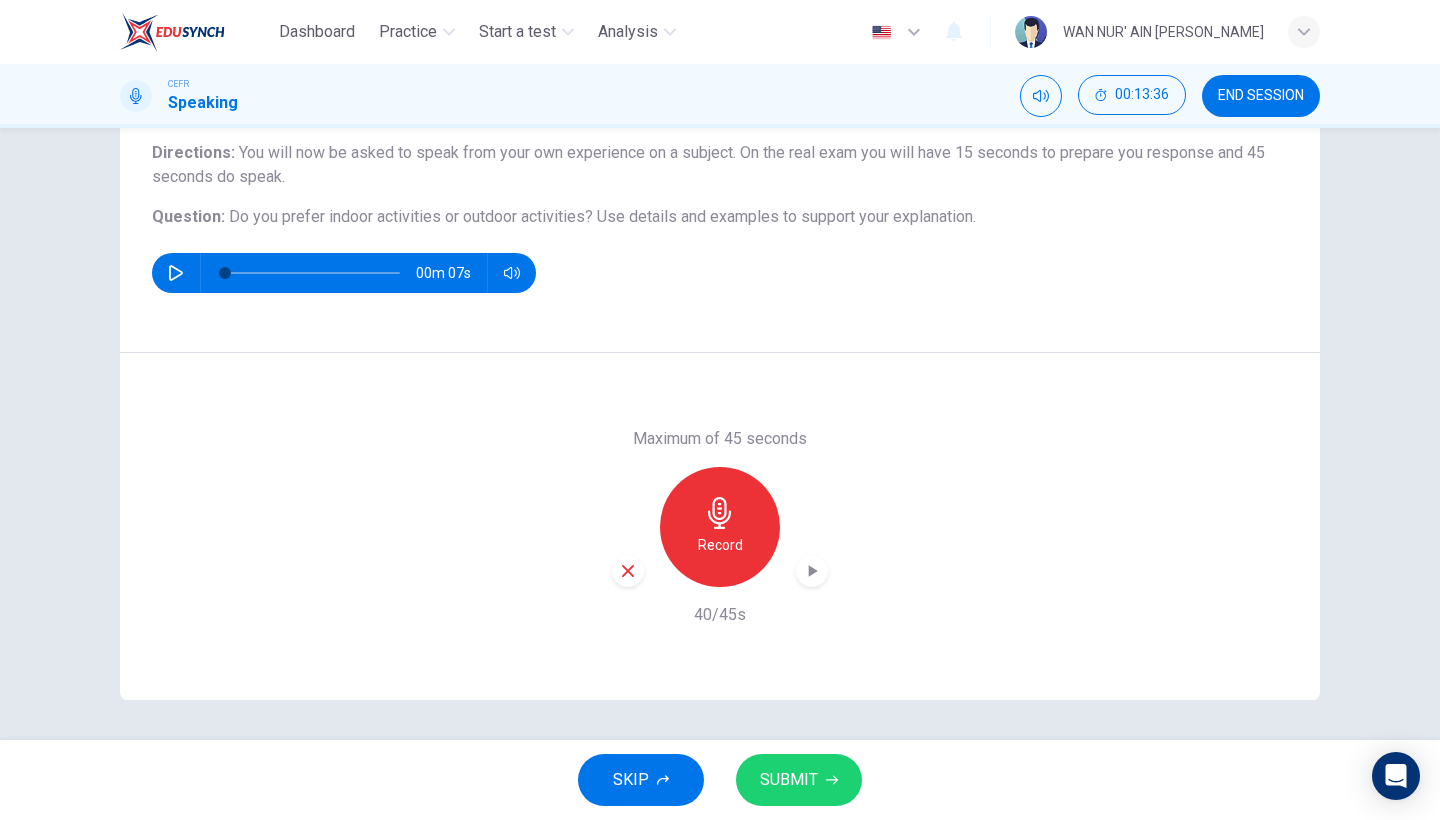 click 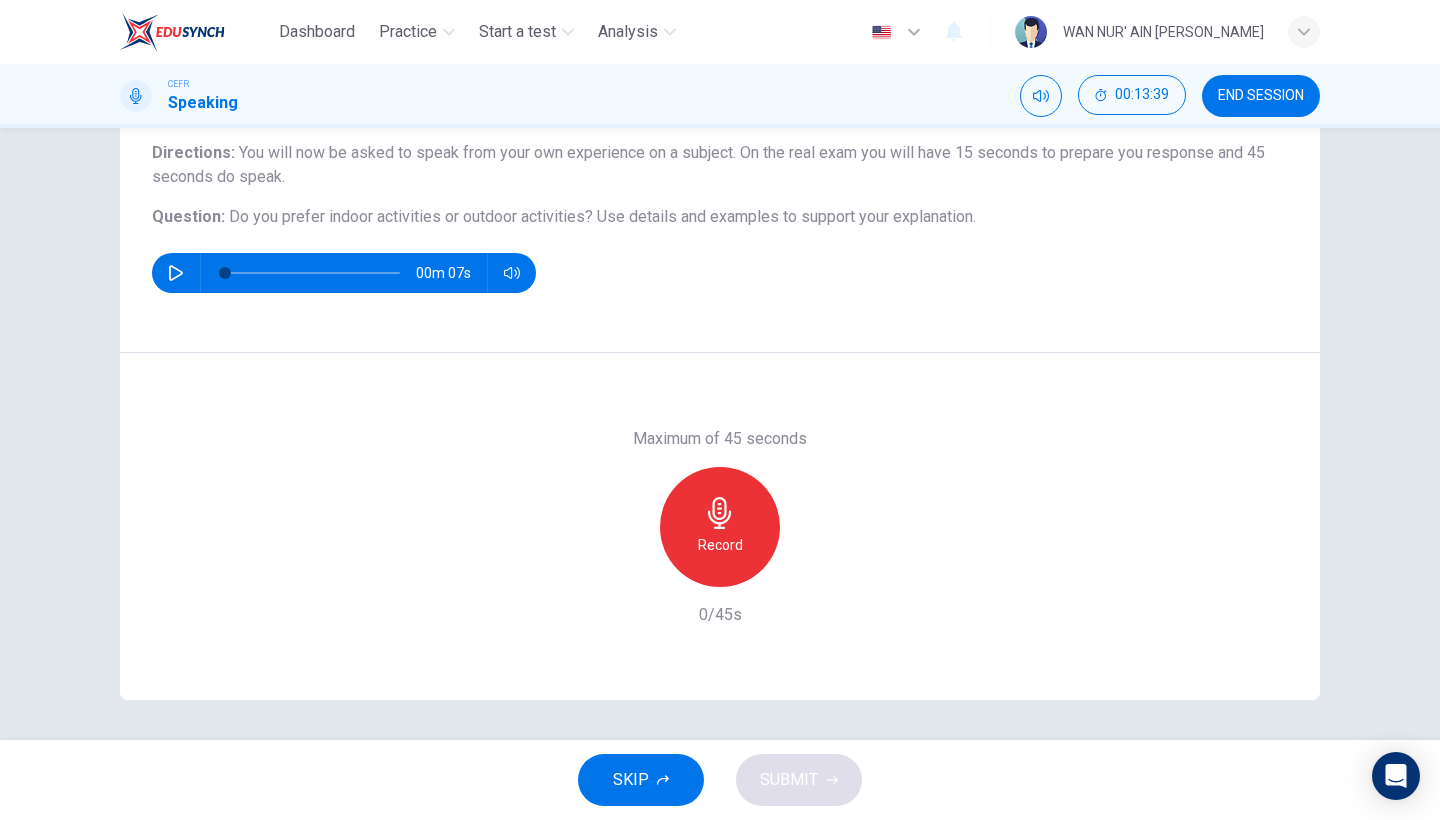 drag, startPoint x: 228, startPoint y: 219, endPoint x: 979, endPoint y: 225, distance: 751.024 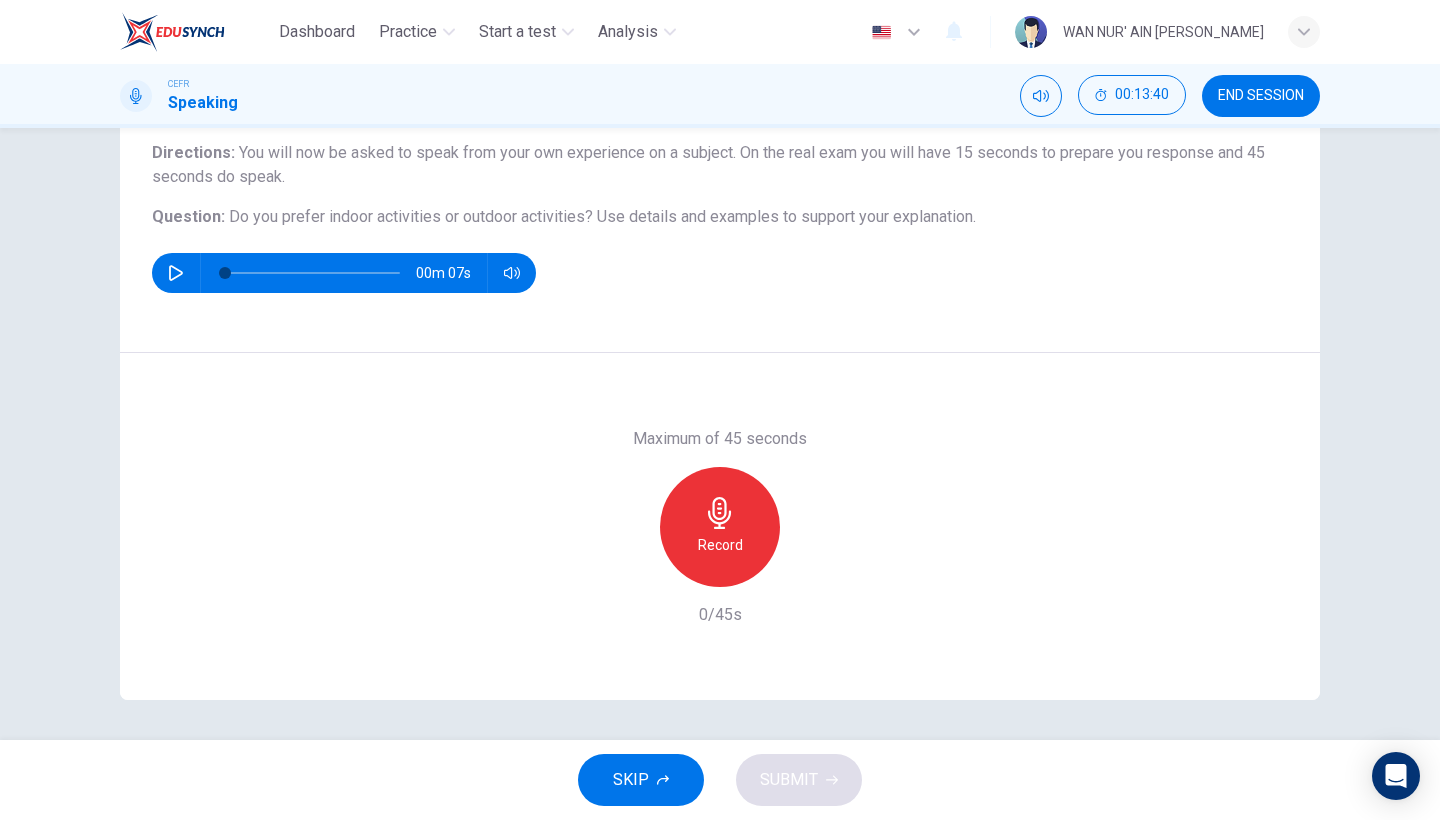 drag, startPoint x: 979, startPoint y: 225, endPoint x: 350, endPoint y: 228, distance: 629.00714 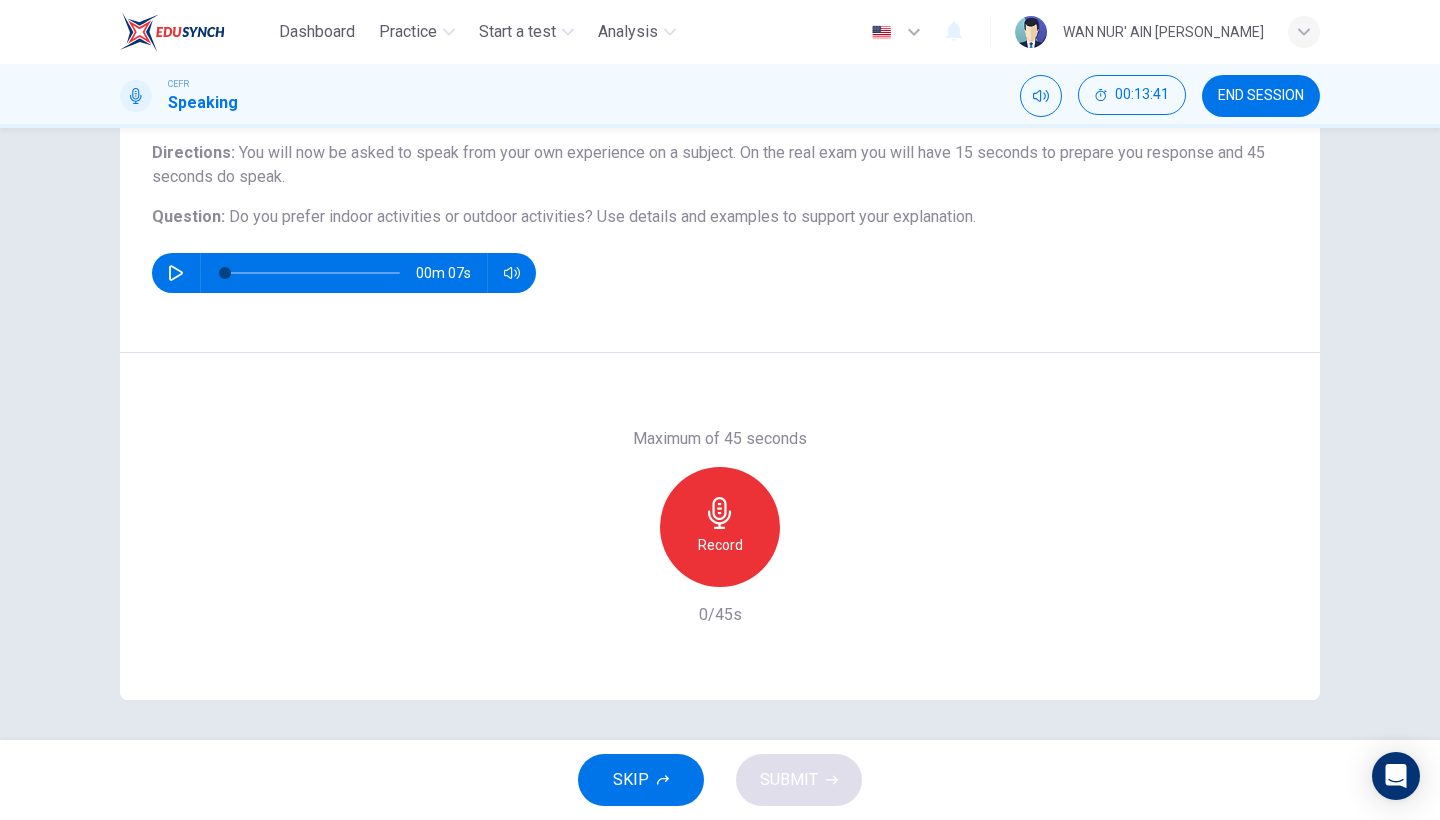 click on "Dashboard Practice Start a test Analysis English en ​ WAN NUR' AIN SOFIA BINTI WAN ARIFFIN" at bounding box center (720, 32) 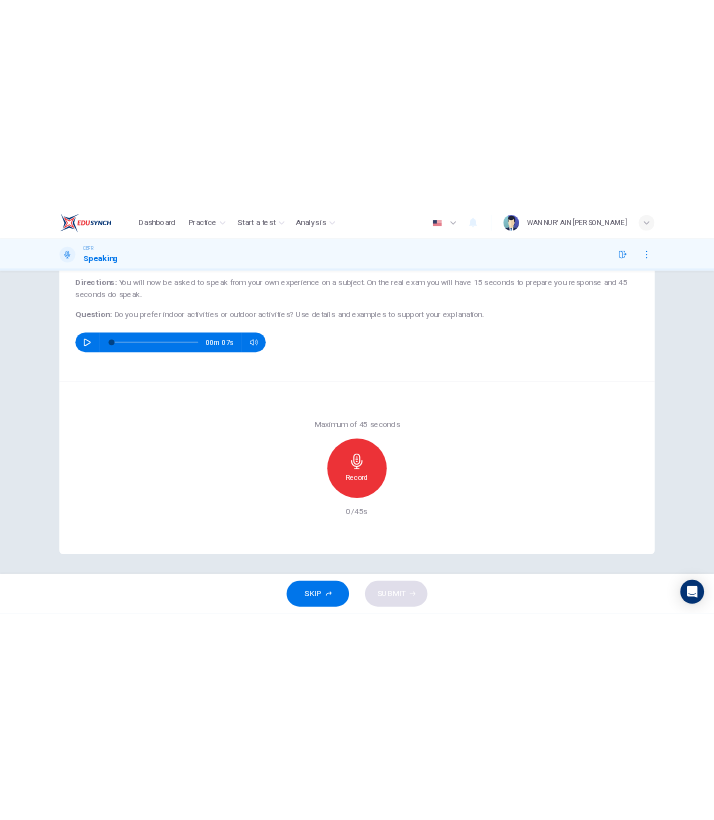 scroll, scrollTop: 125, scrollLeft: 0, axis: vertical 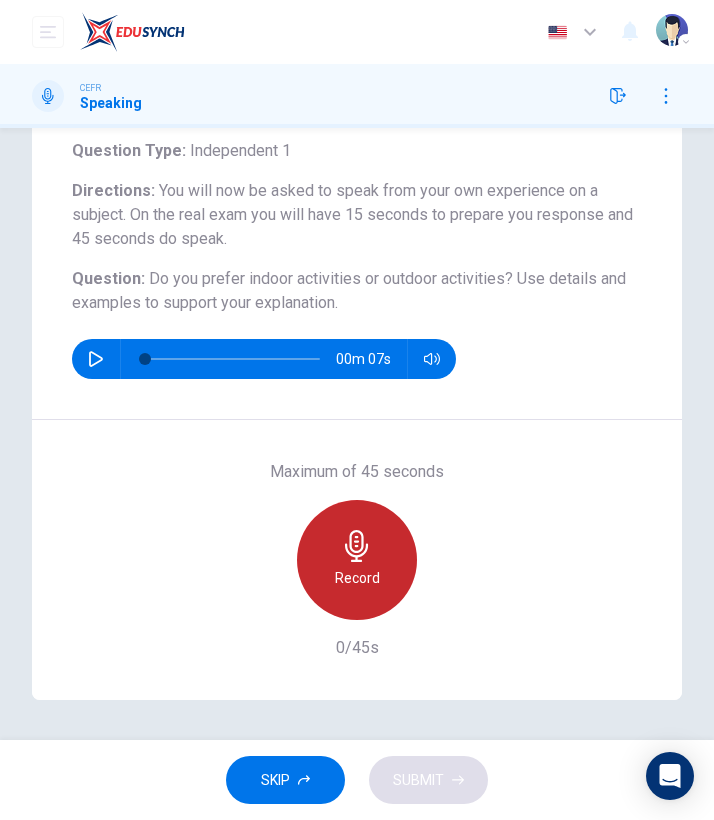 click on "Record" at bounding box center [357, 578] 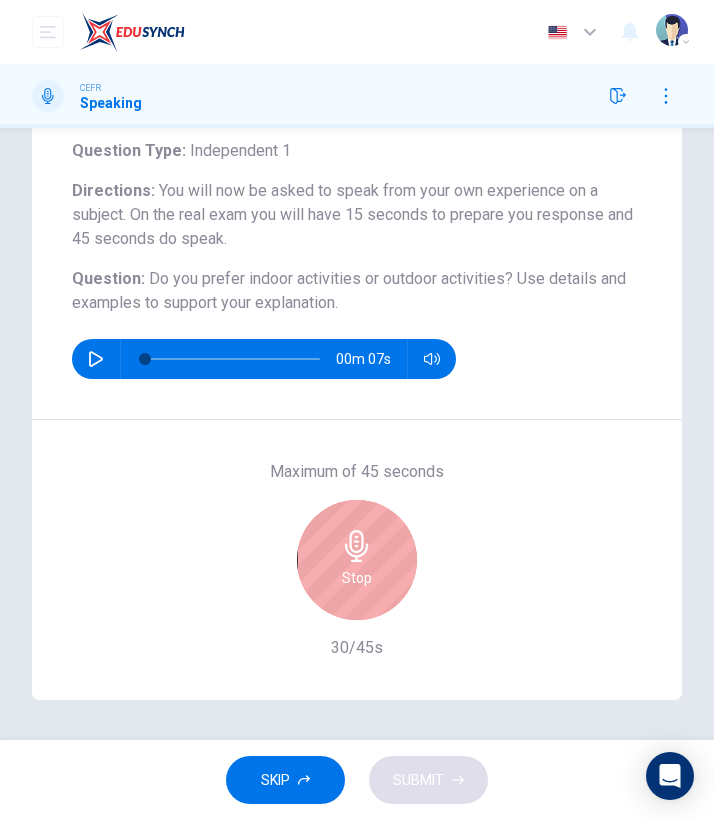 click on "Stop" at bounding box center [357, 578] 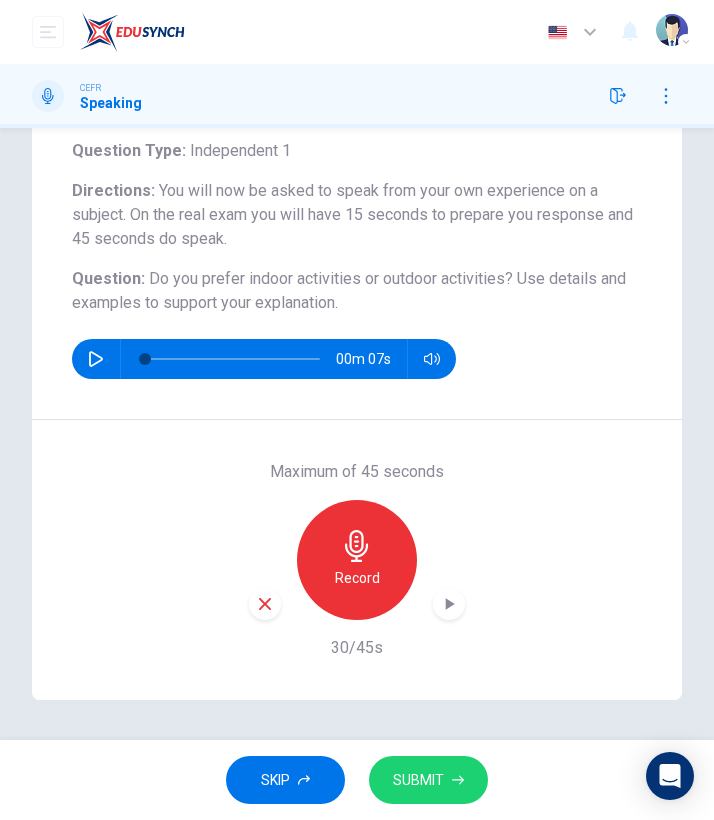 click 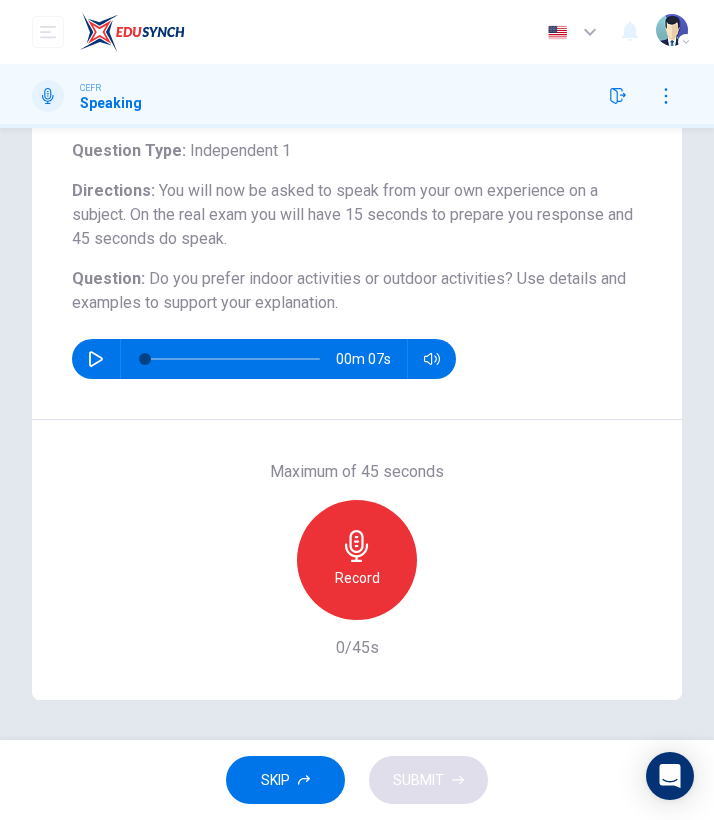 click on "Record" at bounding box center (357, 578) 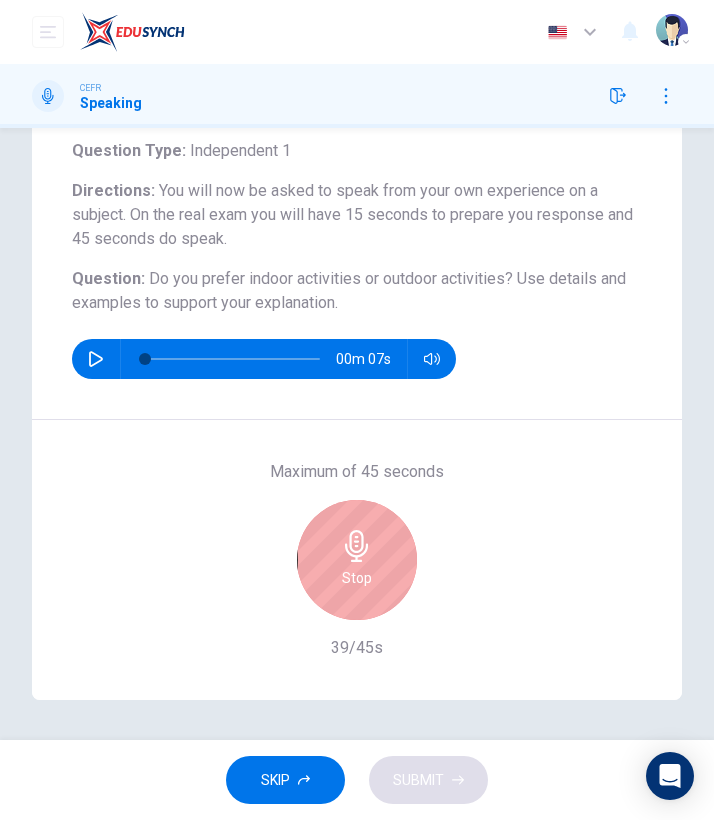 click on "Stop" at bounding box center [357, 560] 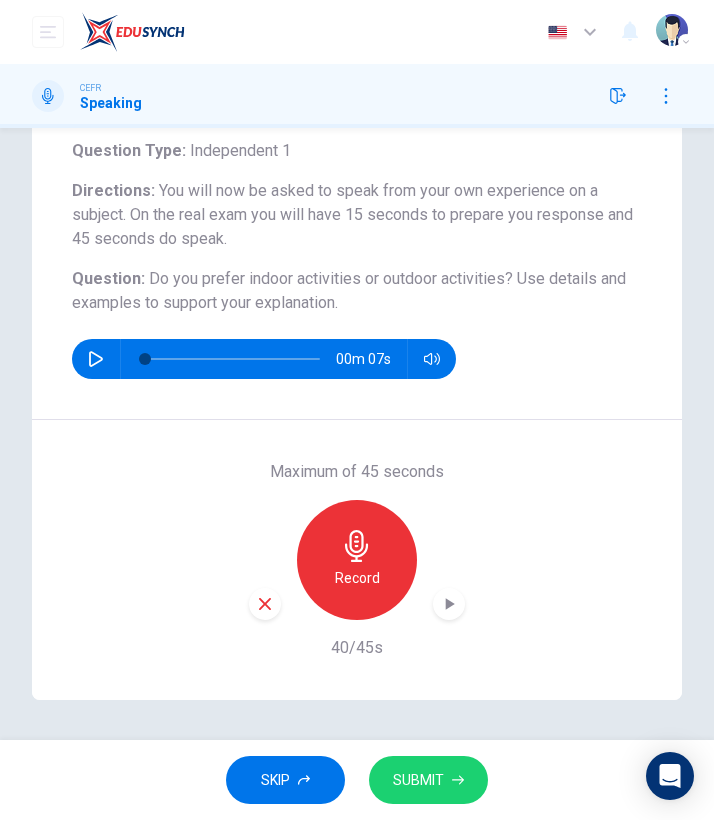click 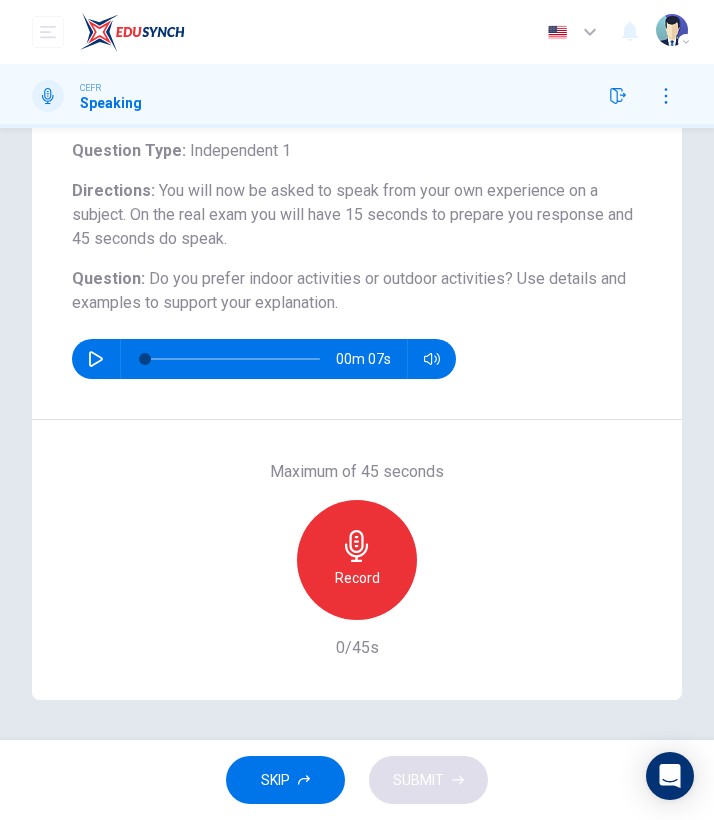 click on "SKIP" at bounding box center [285, 780] 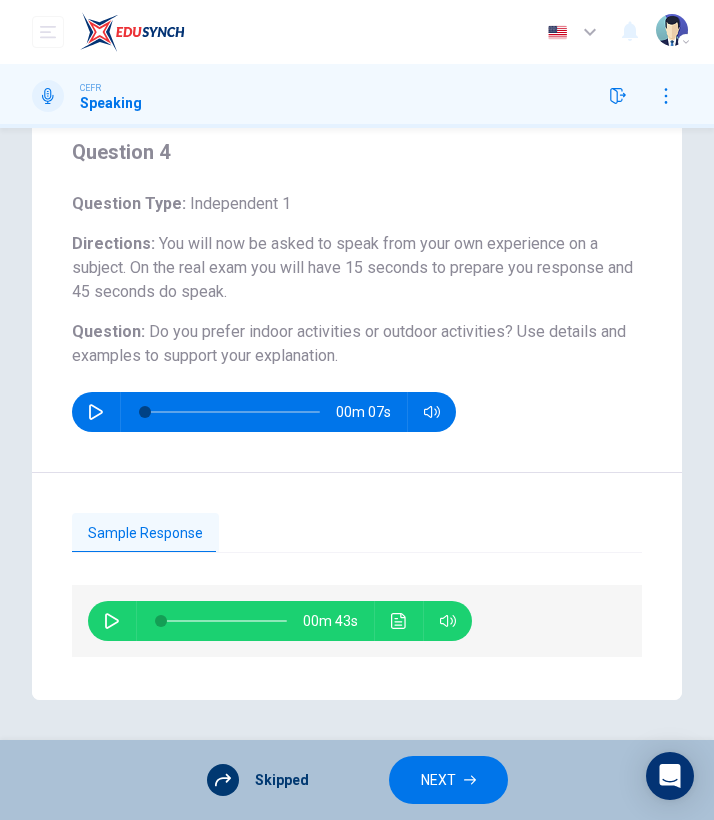 scroll, scrollTop: 71, scrollLeft: 0, axis: vertical 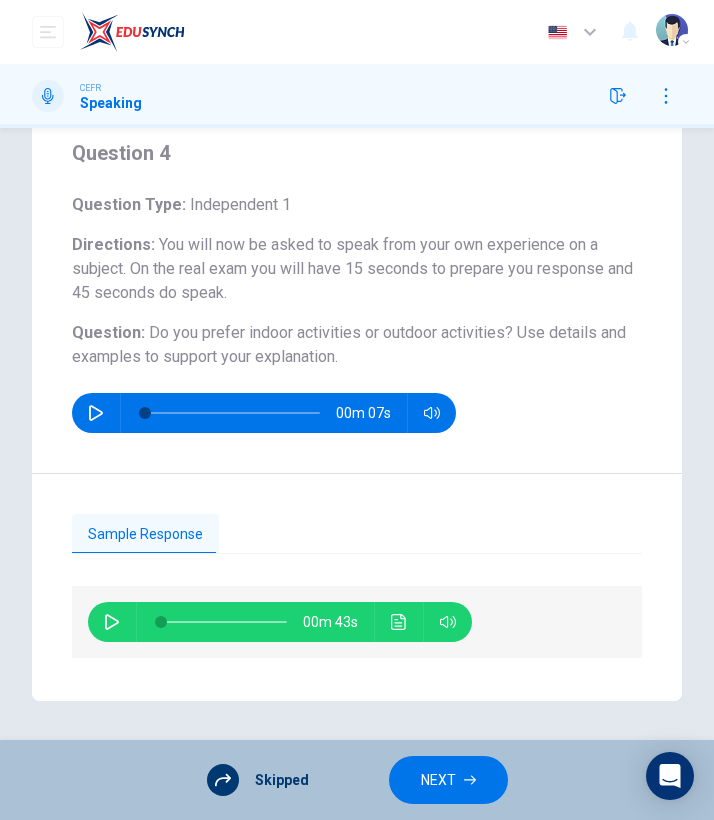 click 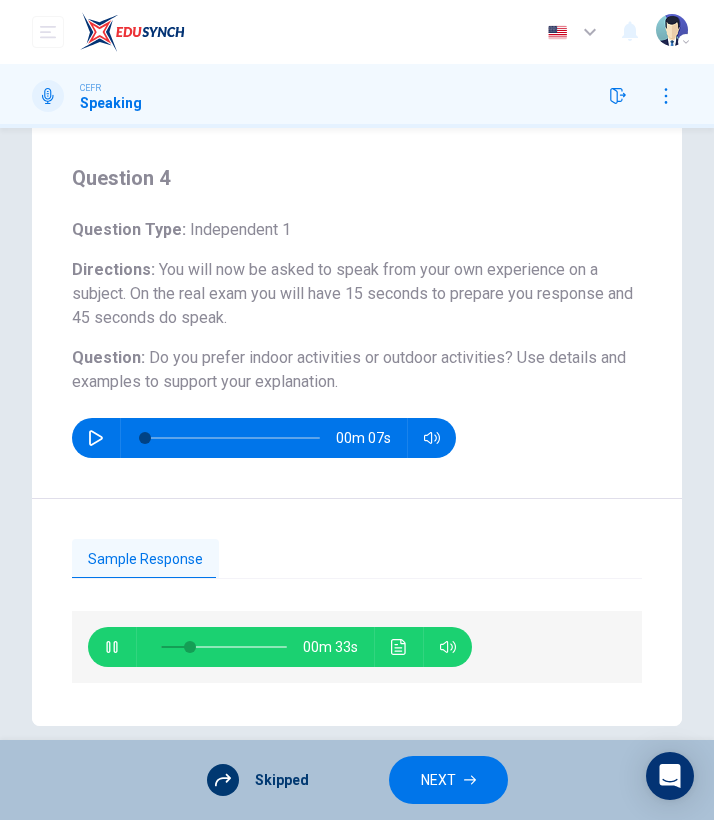 scroll, scrollTop: 36, scrollLeft: 0, axis: vertical 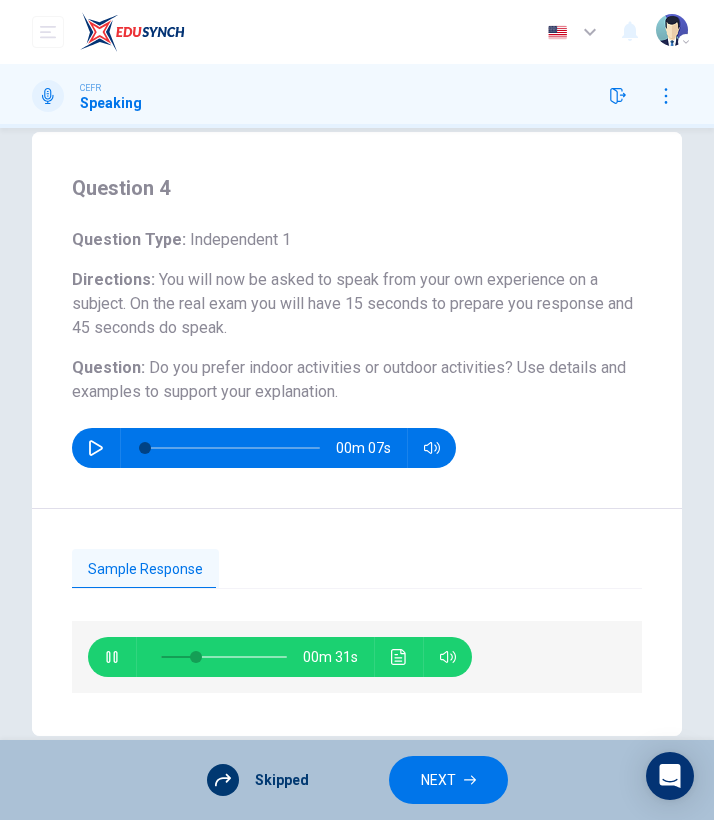 type on "30" 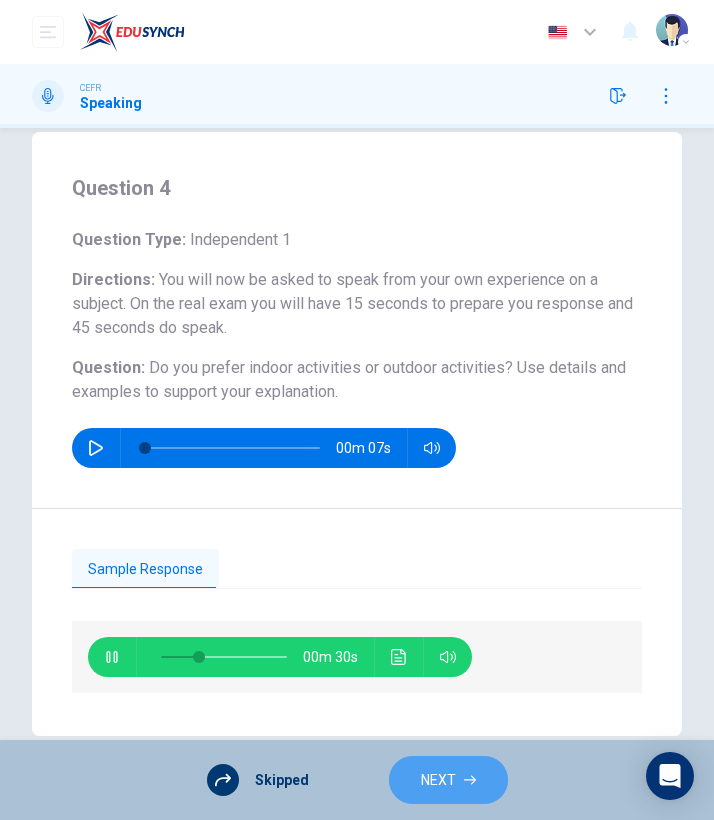 click on "NEXT" at bounding box center [438, 780] 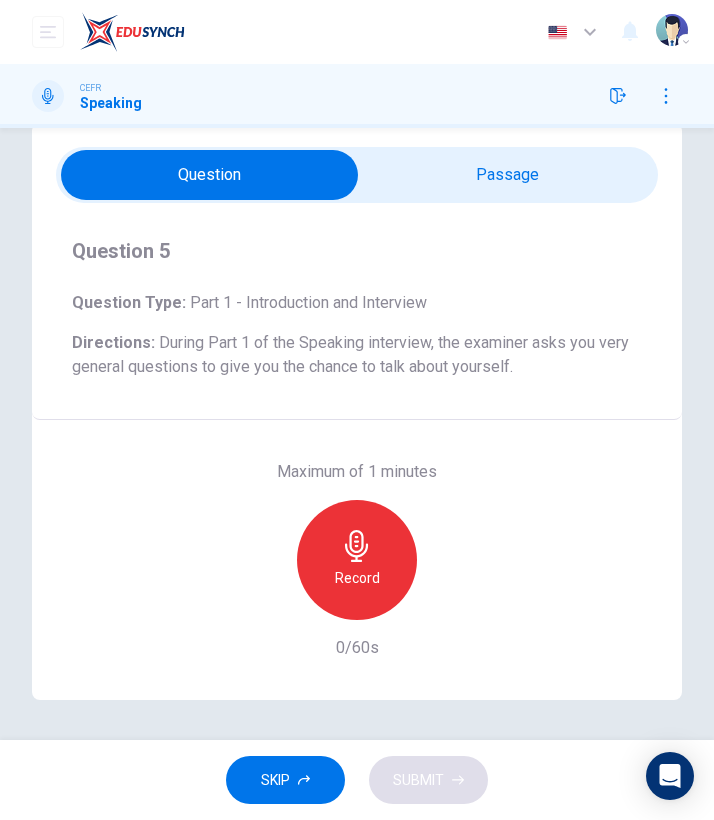 scroll, scrollTop: 45, scrollLeft: 0, axis: vertical 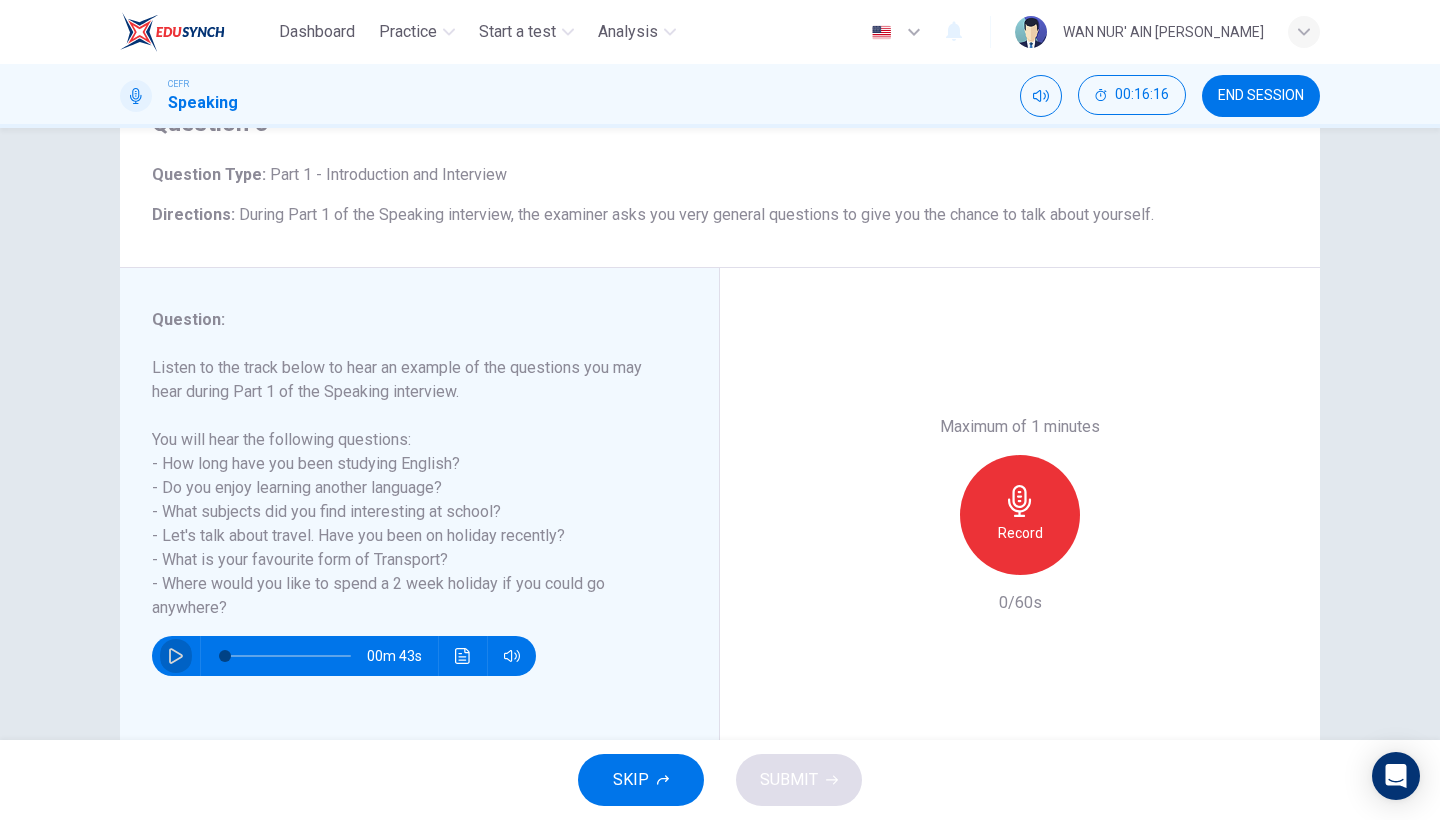 click 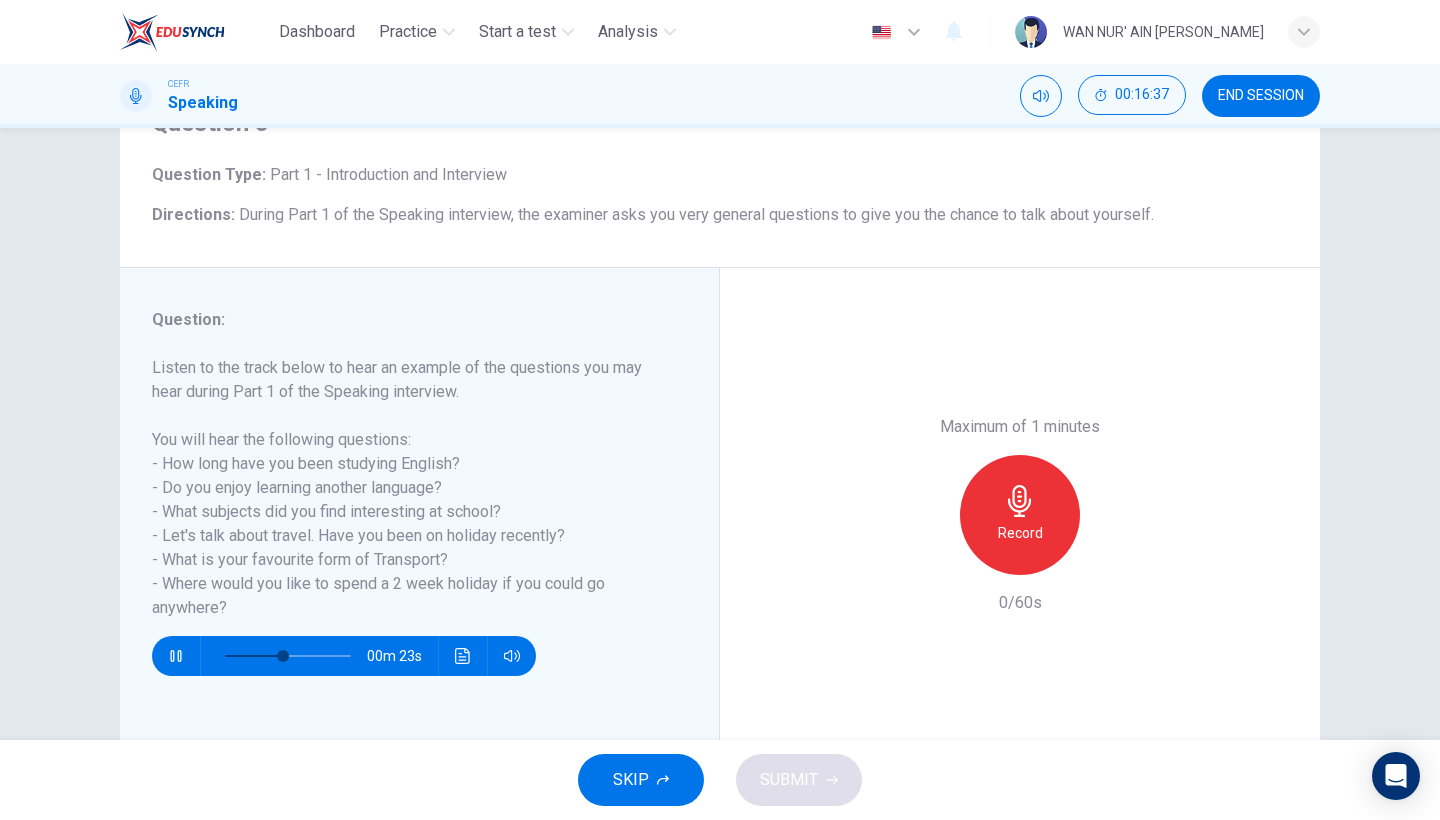 scroll, scrollTop: 1, scrollLeft: 0, axis: vertical 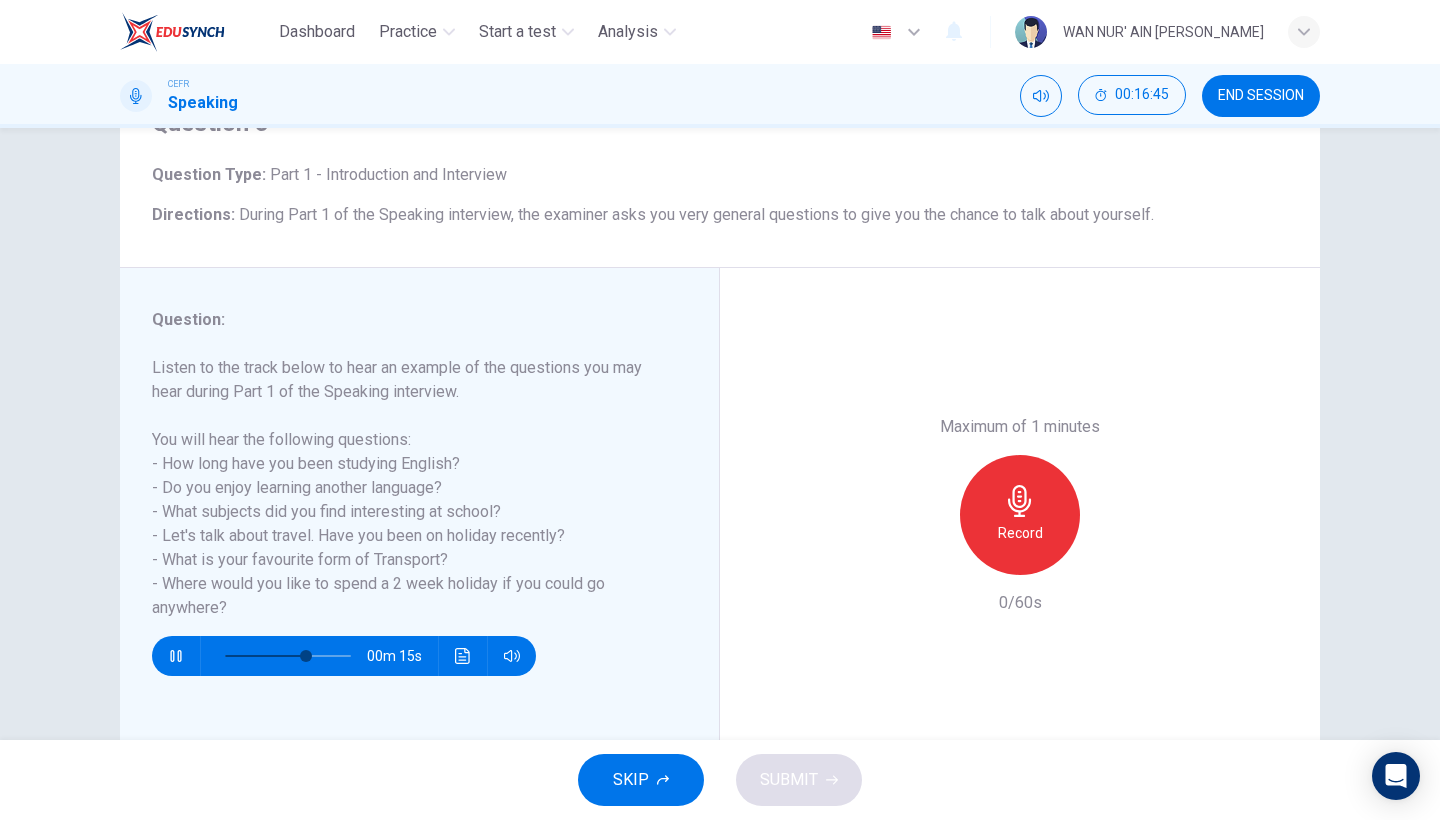 click at bounding box center (176, 656) 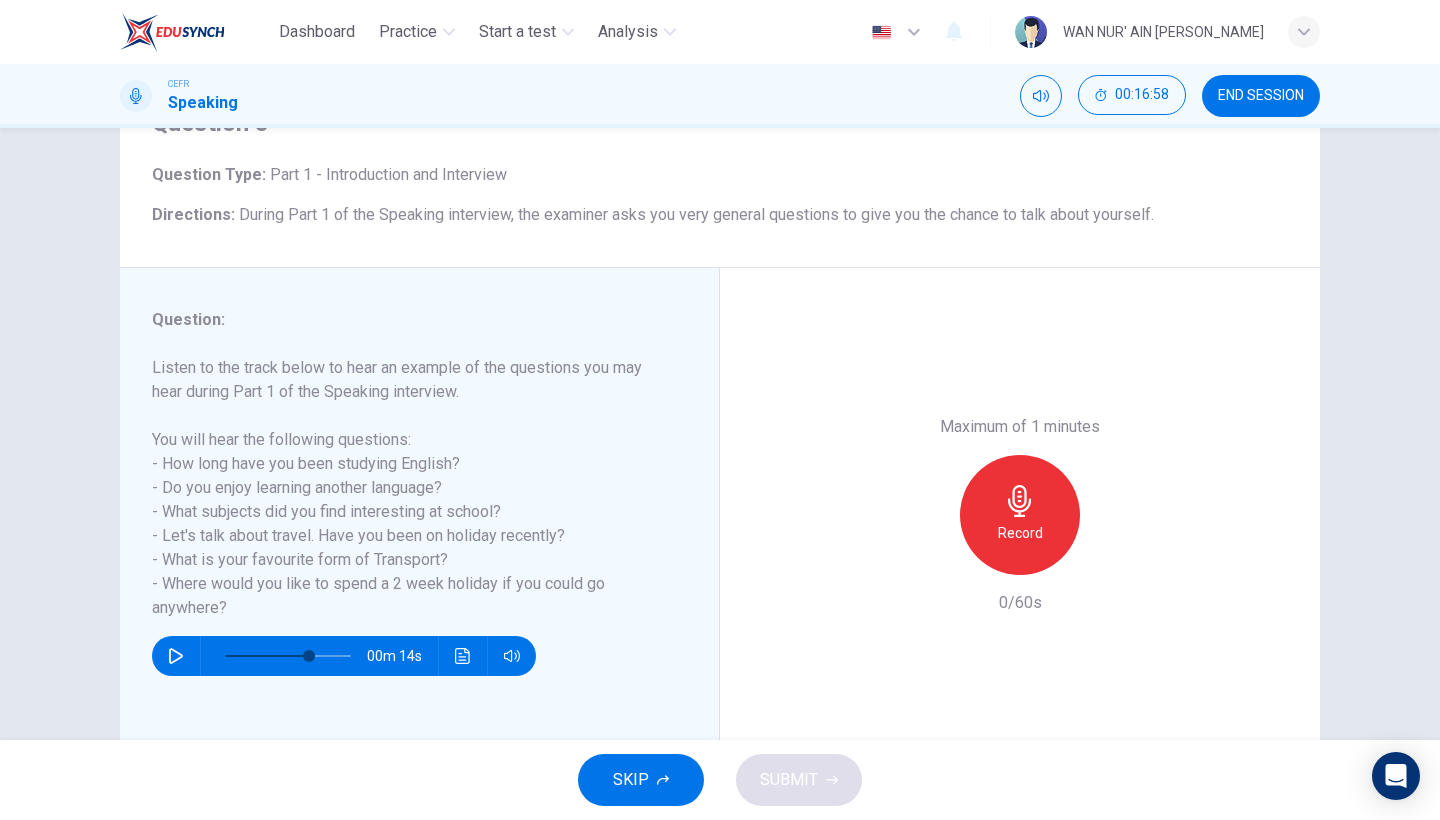 click on "Record" at bounding box center (1020, 515) 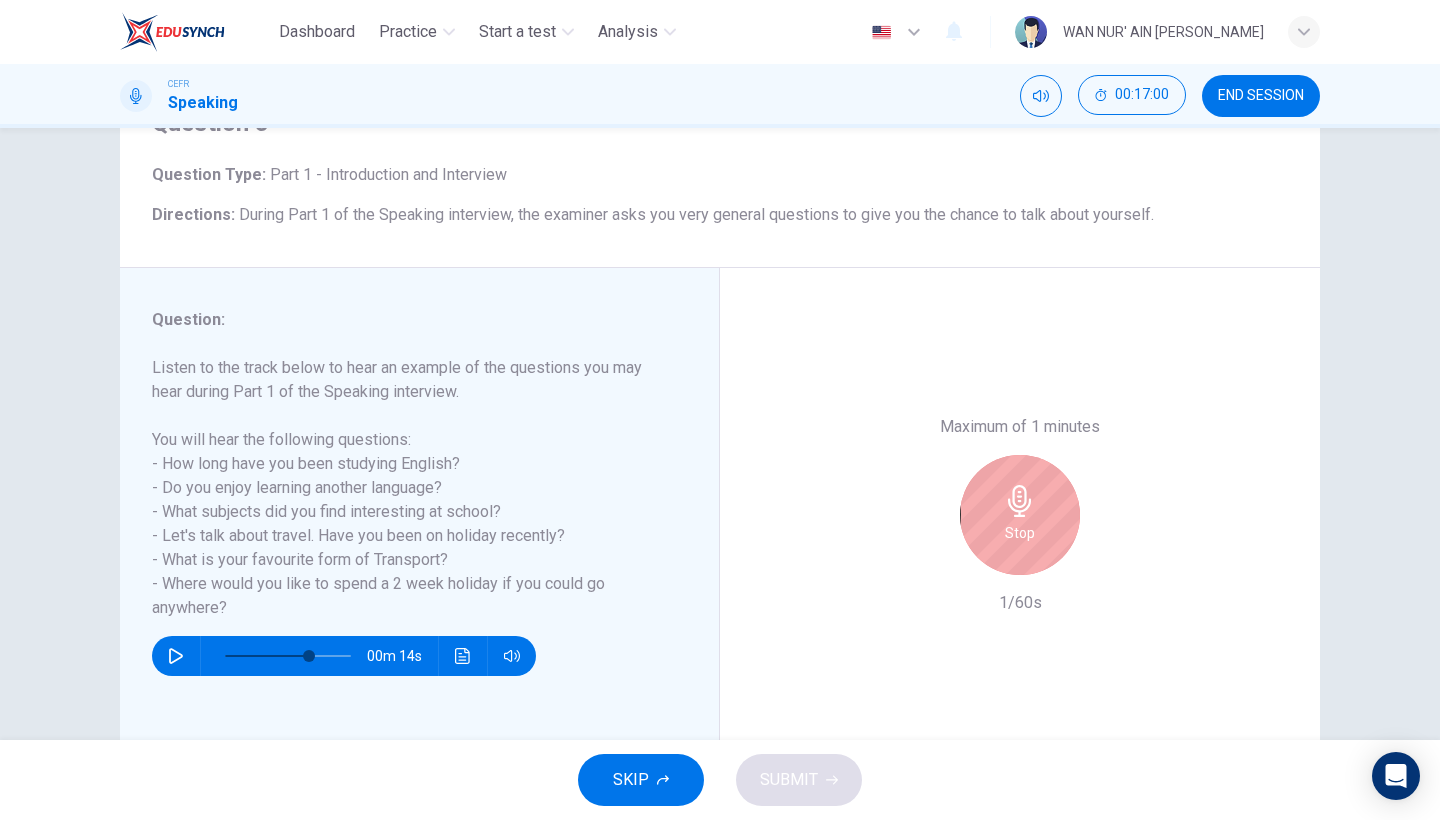click 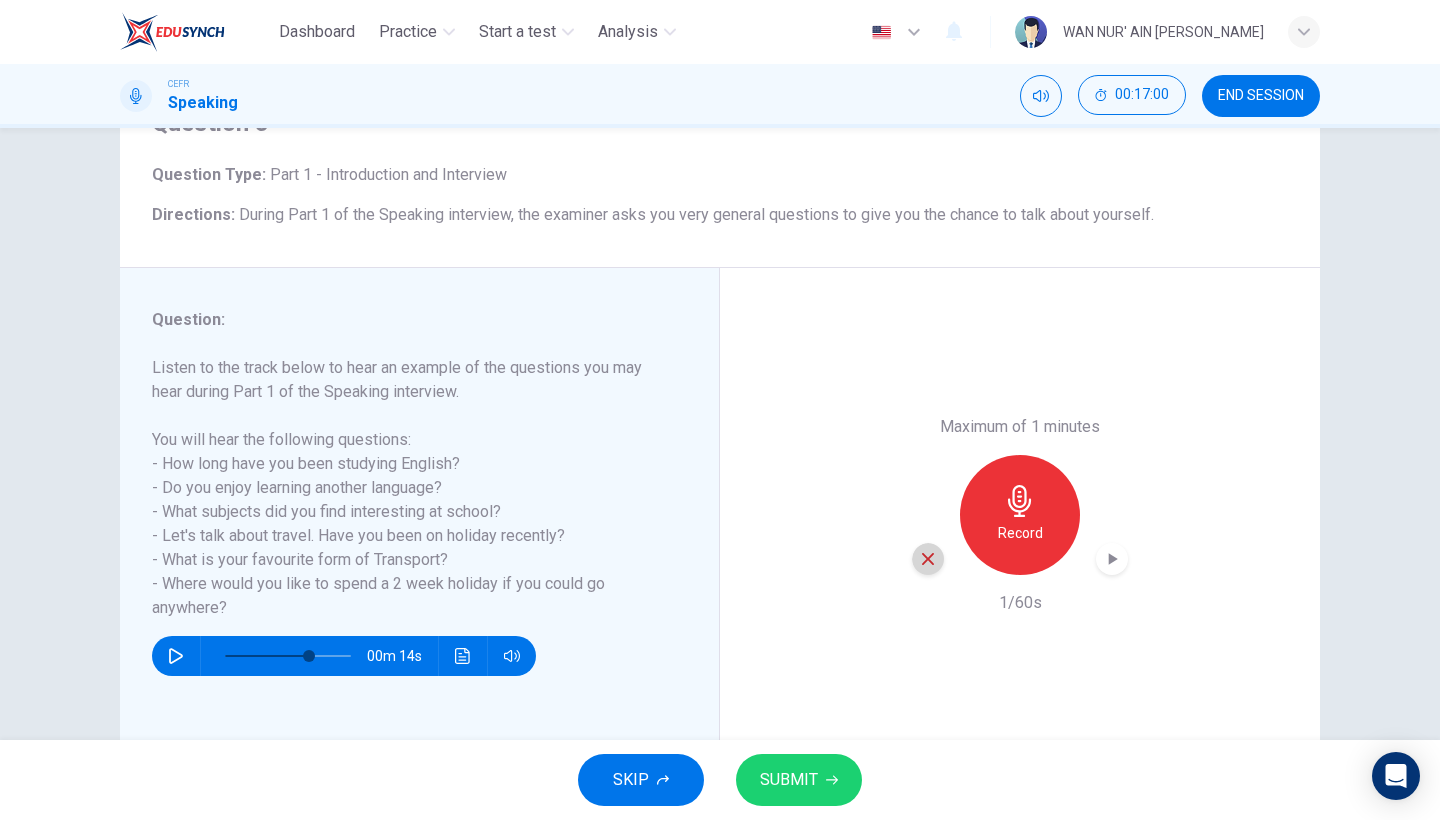 click 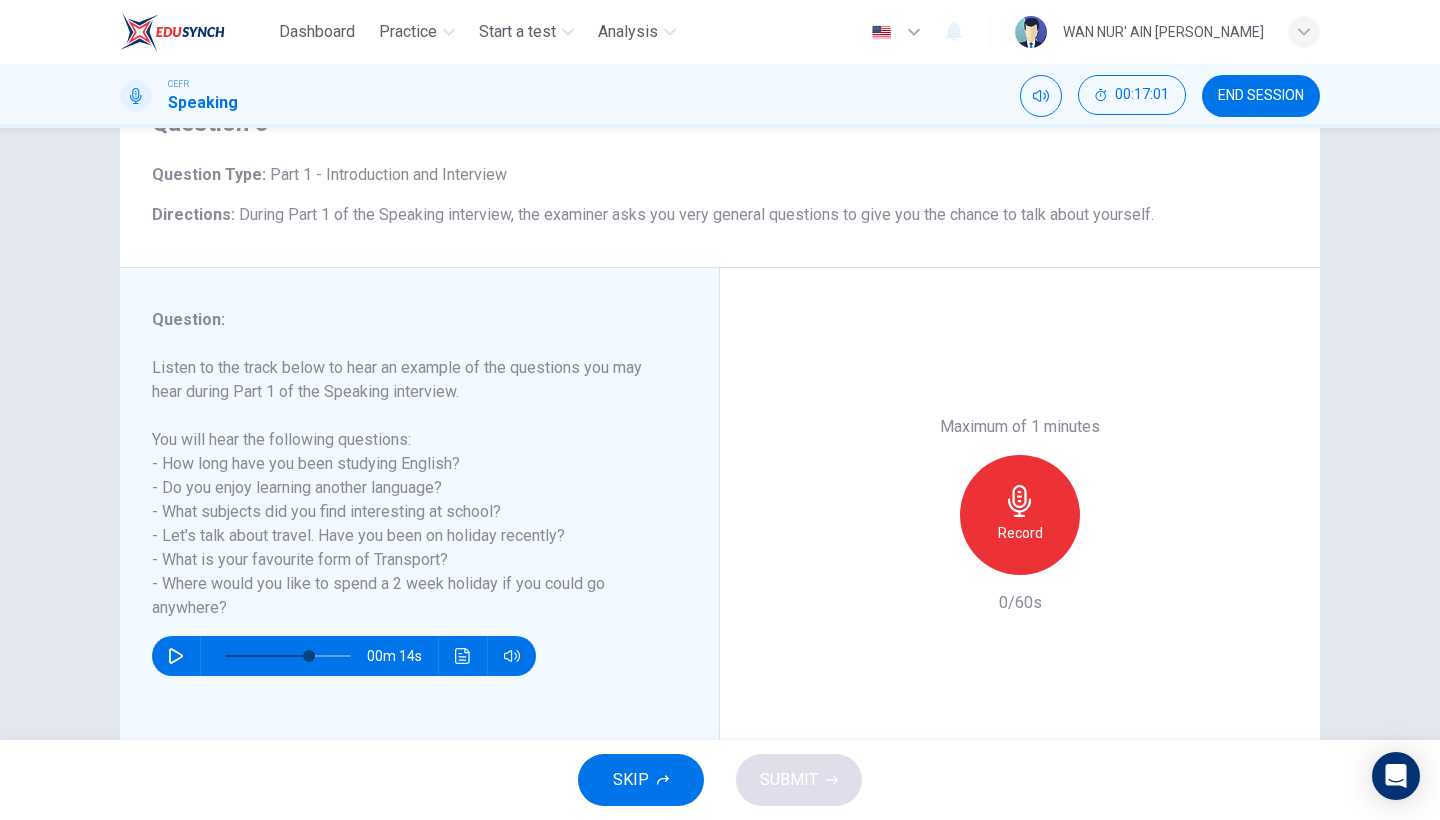 click on "Record" at bounding box center (1020, 515) 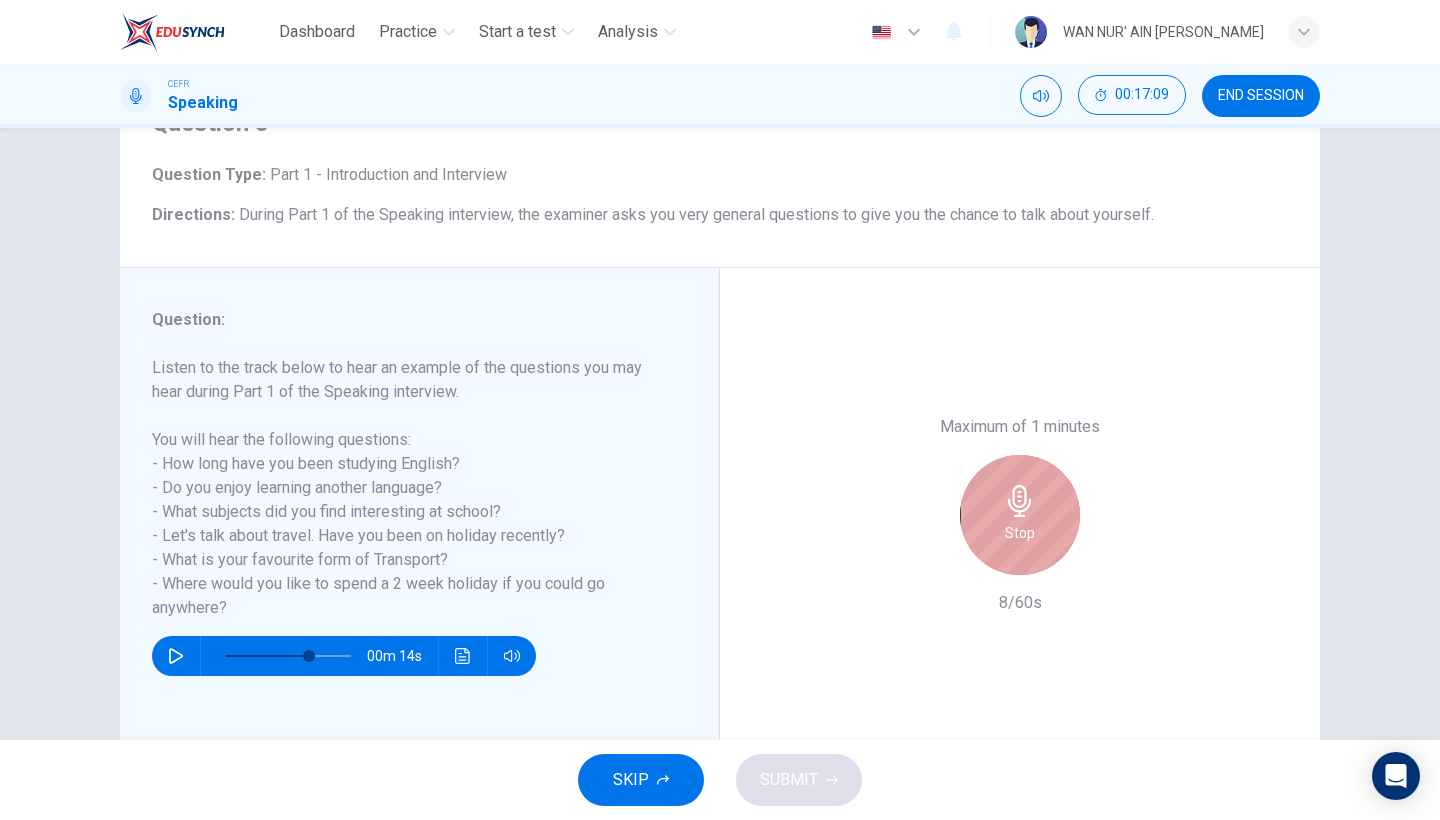 click 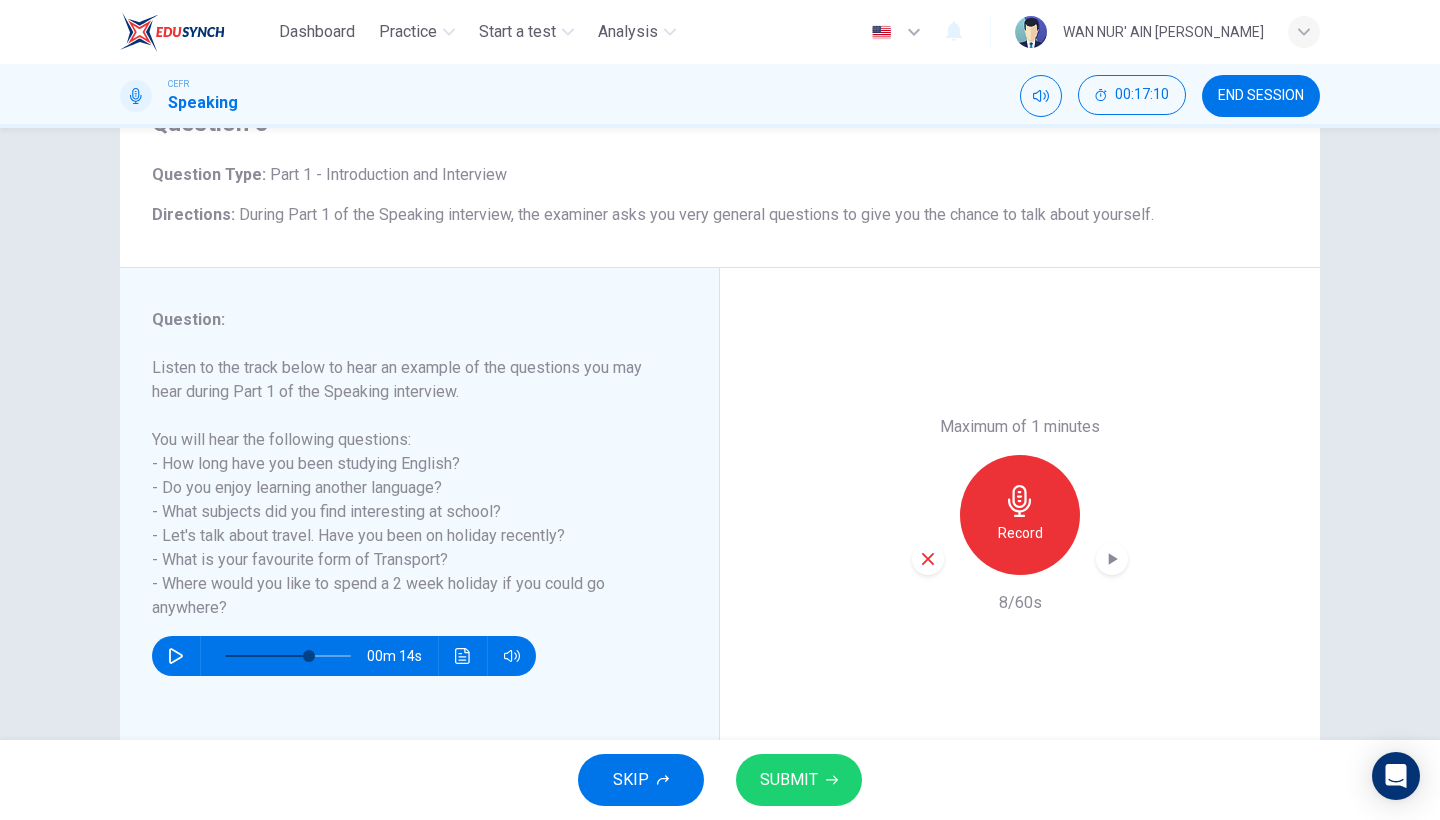 click 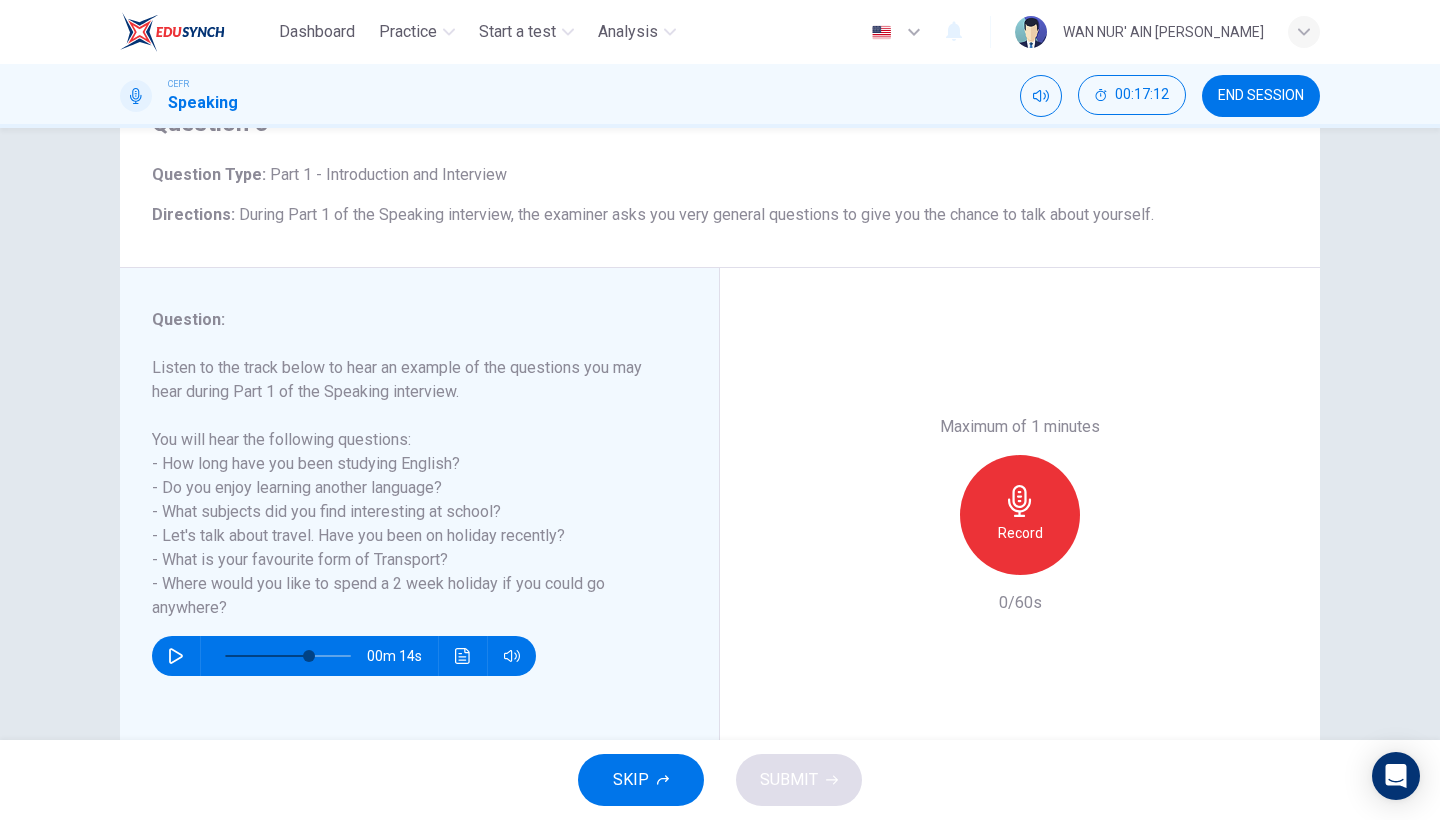 click 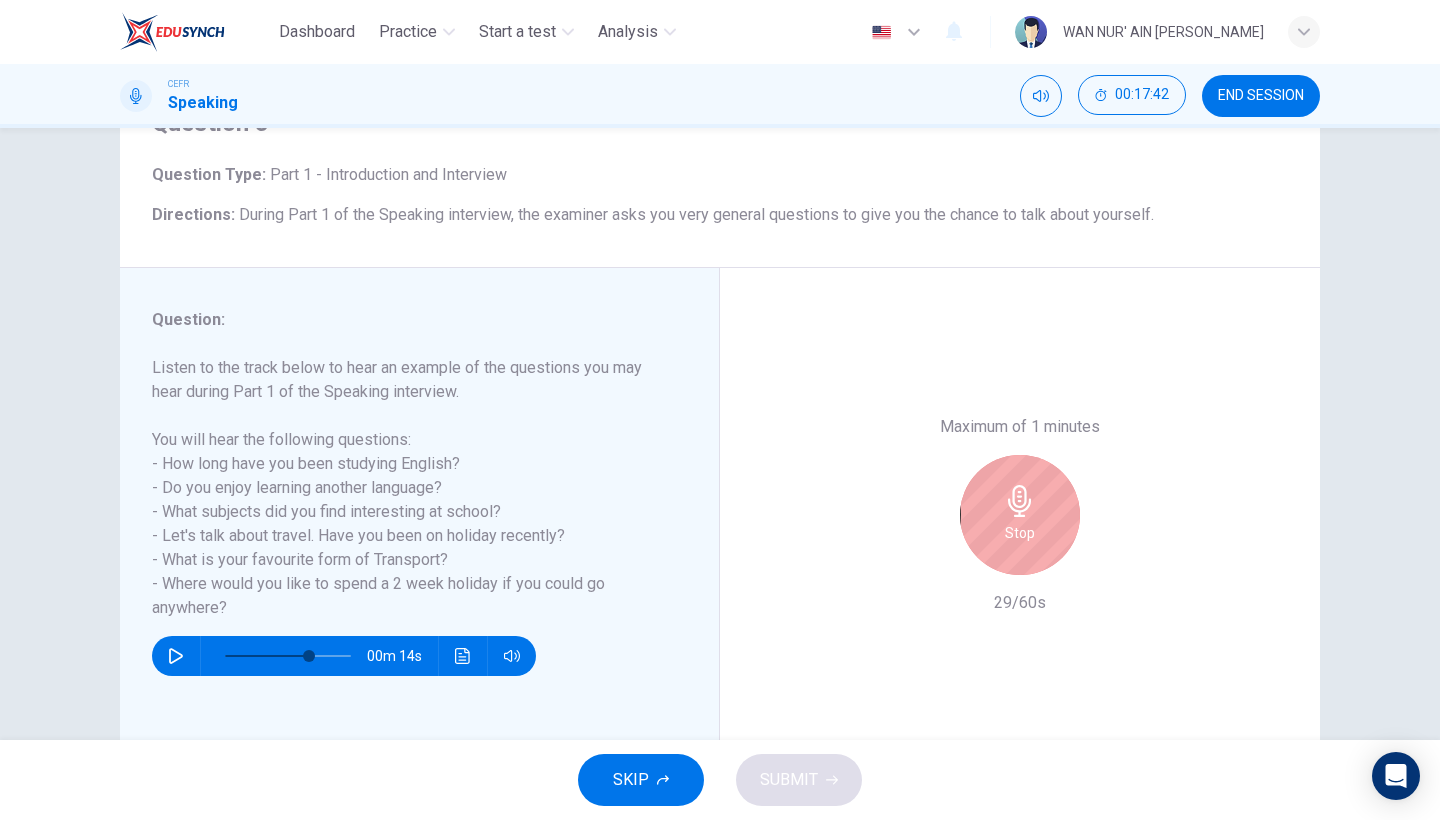 click 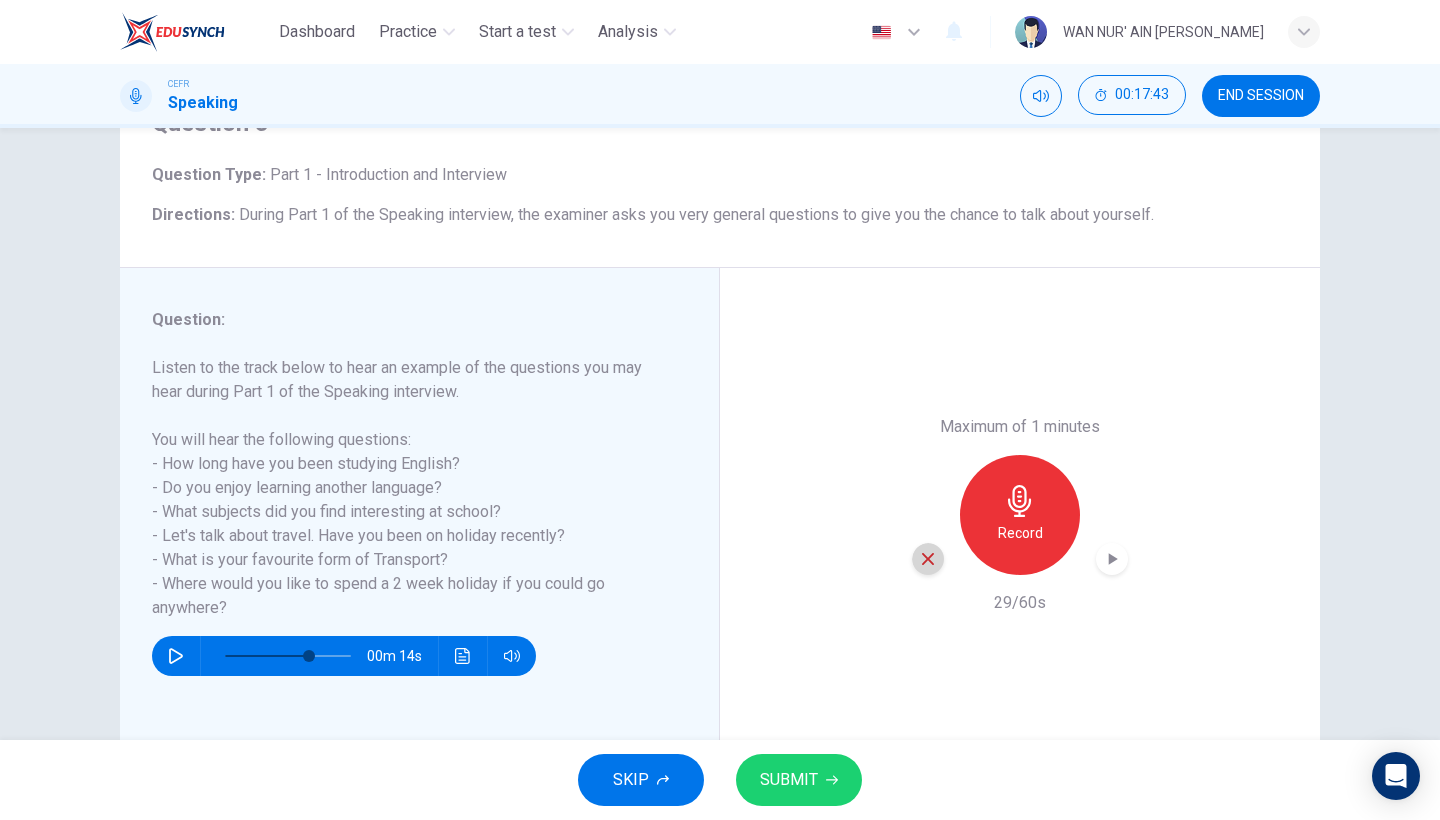 click 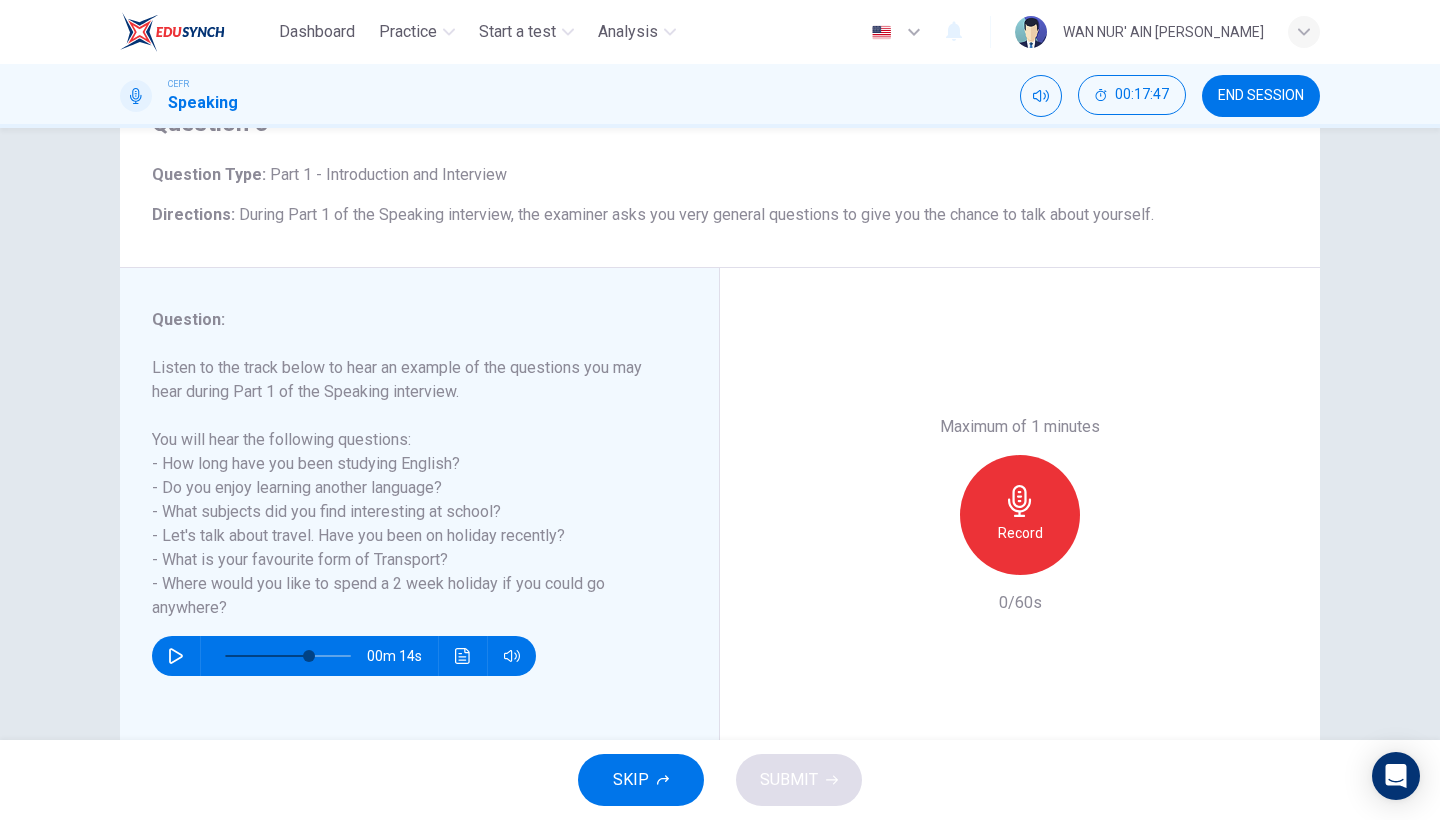 click on "Record" at bounding box center [1020, 533] 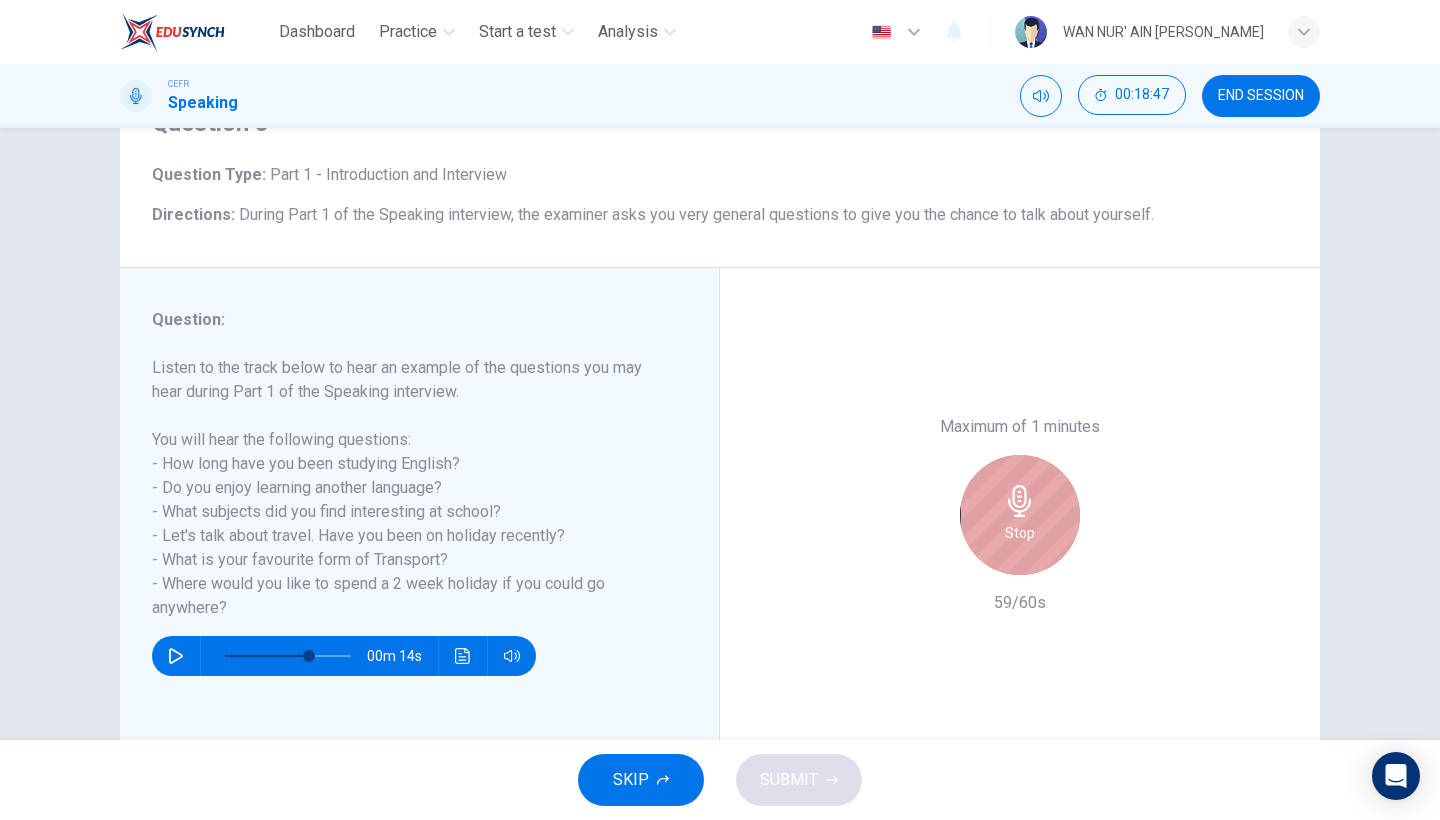 click on "Stop" at bounding box center (1020, 515) 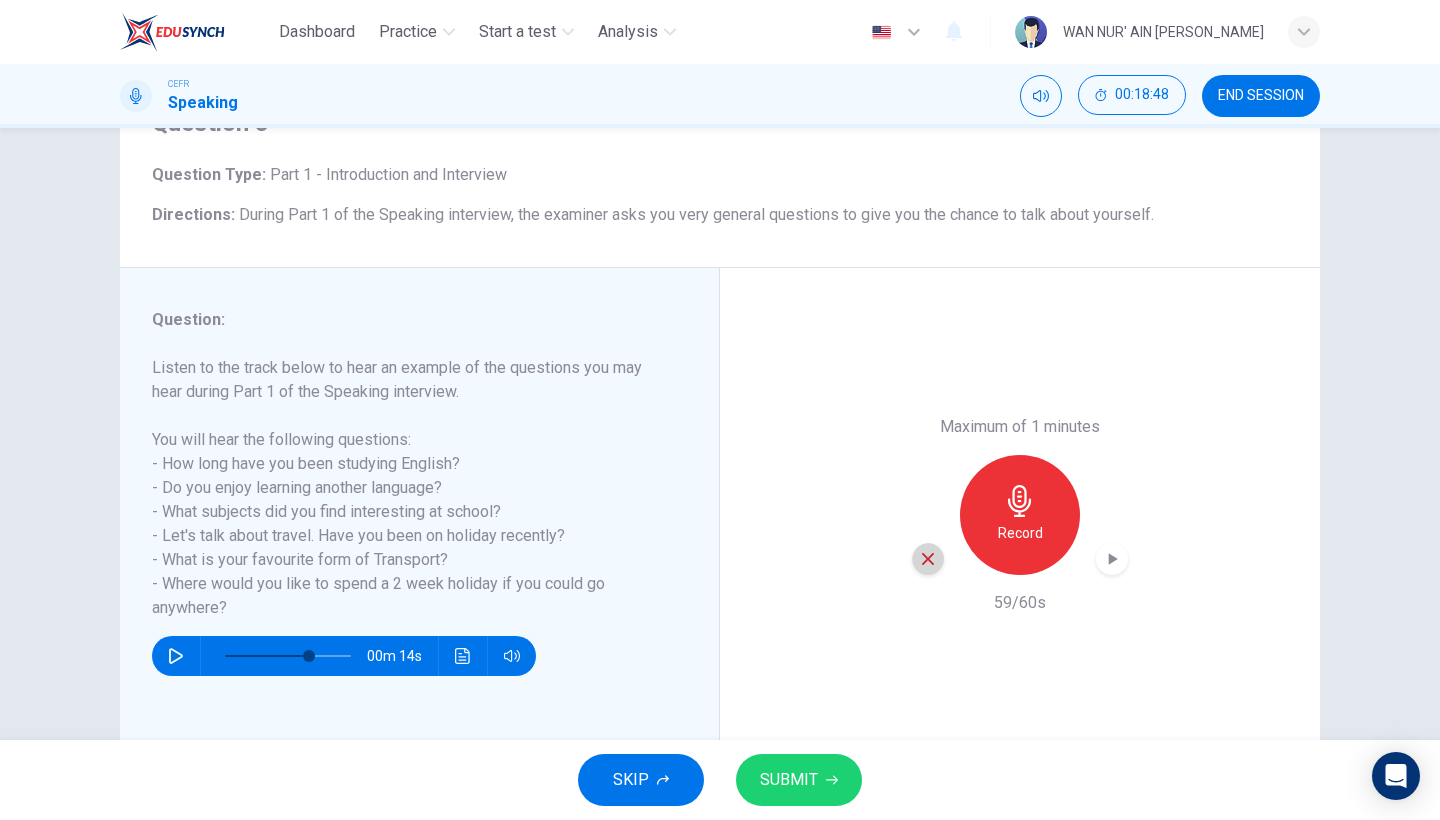 click 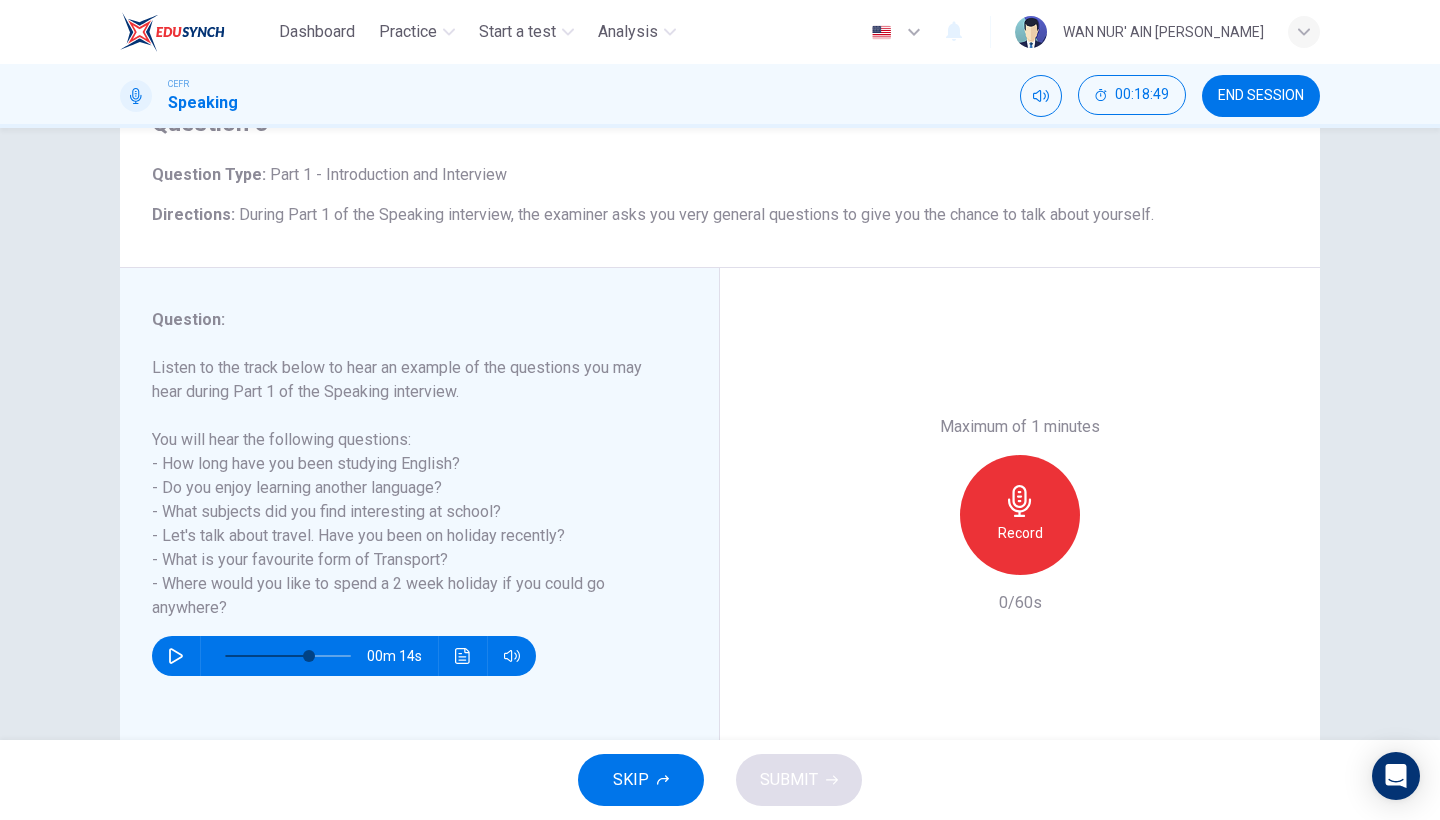 click on "Record" at bounding box center (1020, 515) 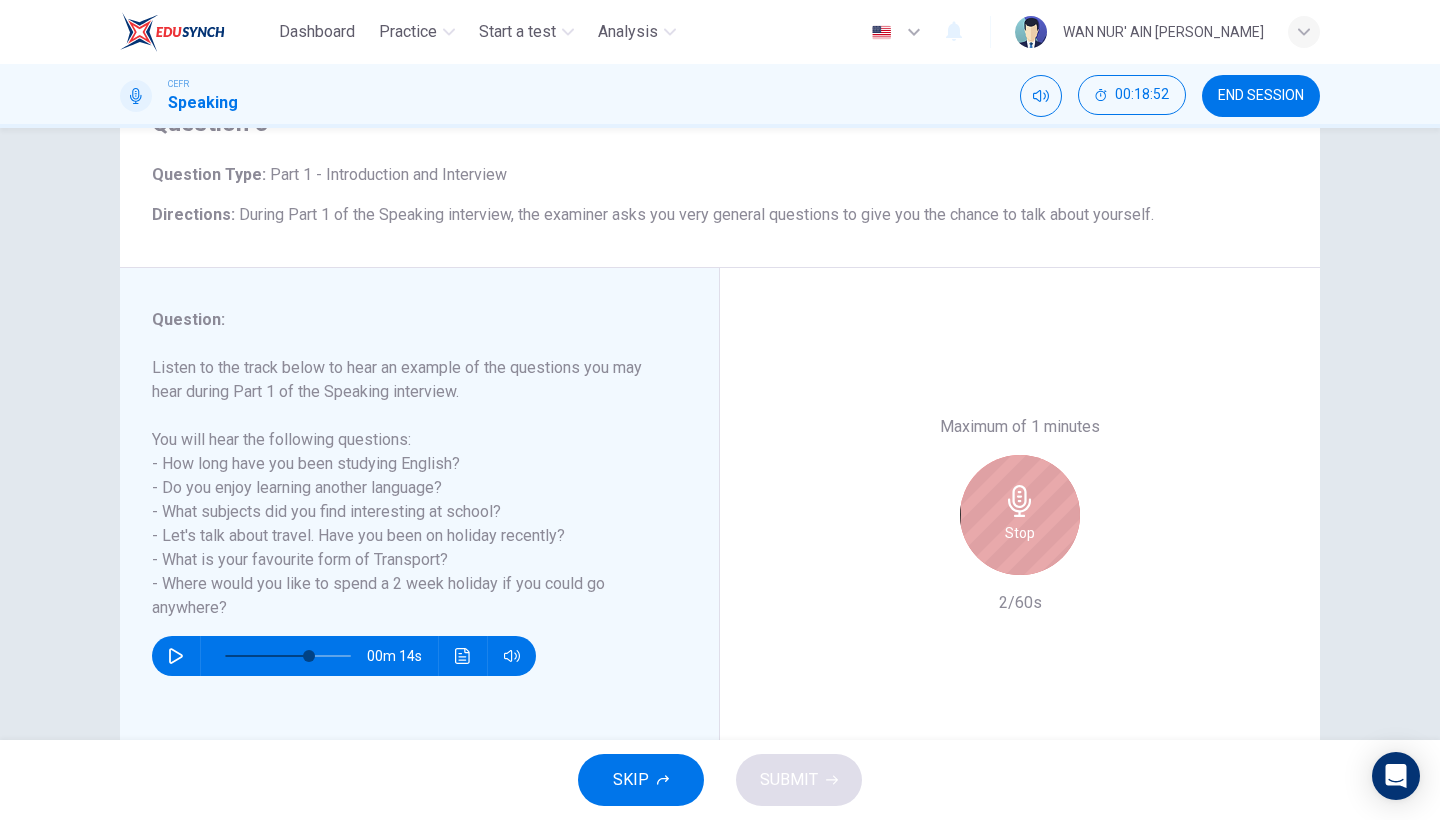 click on "Stop" at bounding box center (1020, 515) 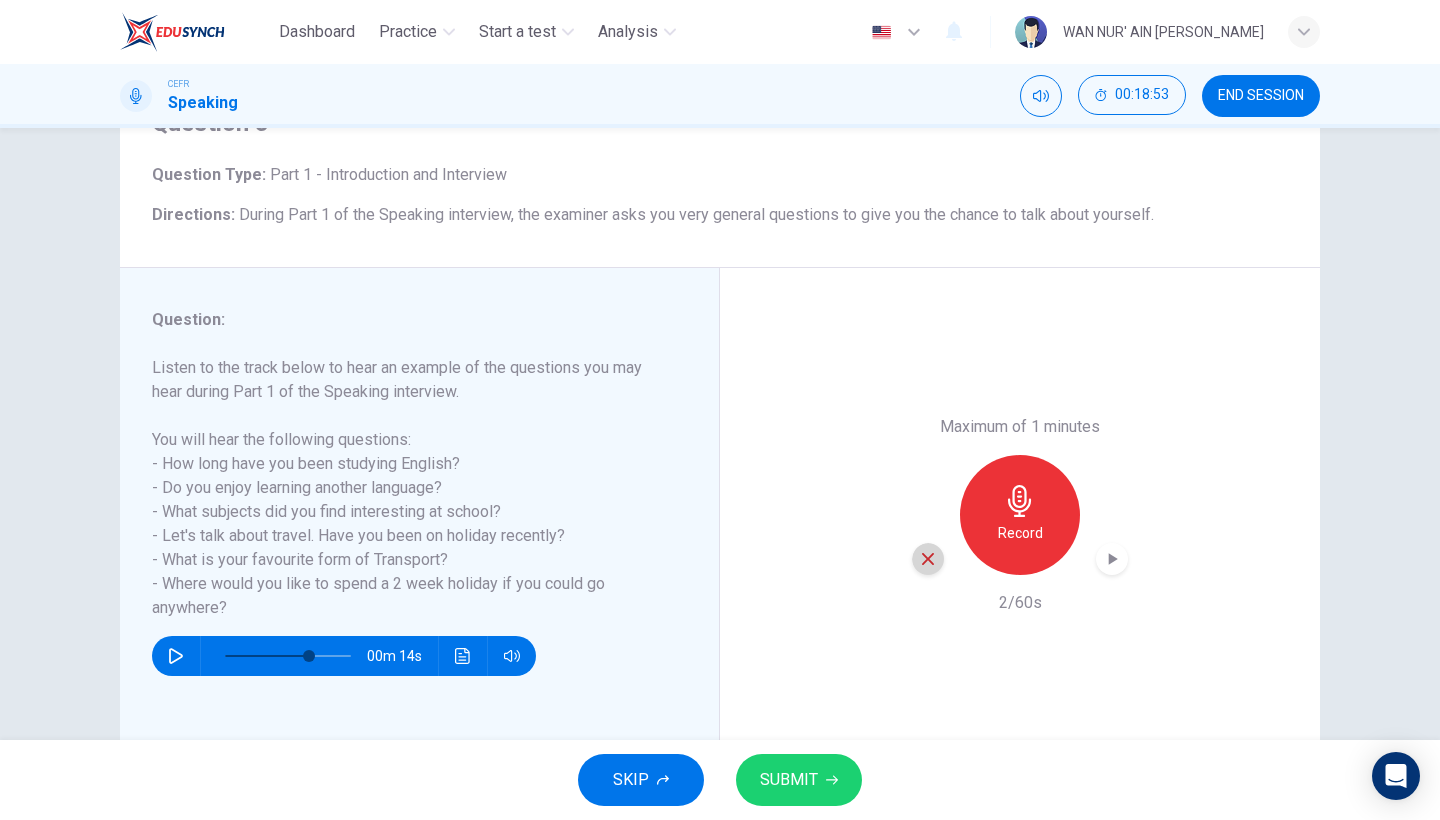click at bounding box center [928, 559] 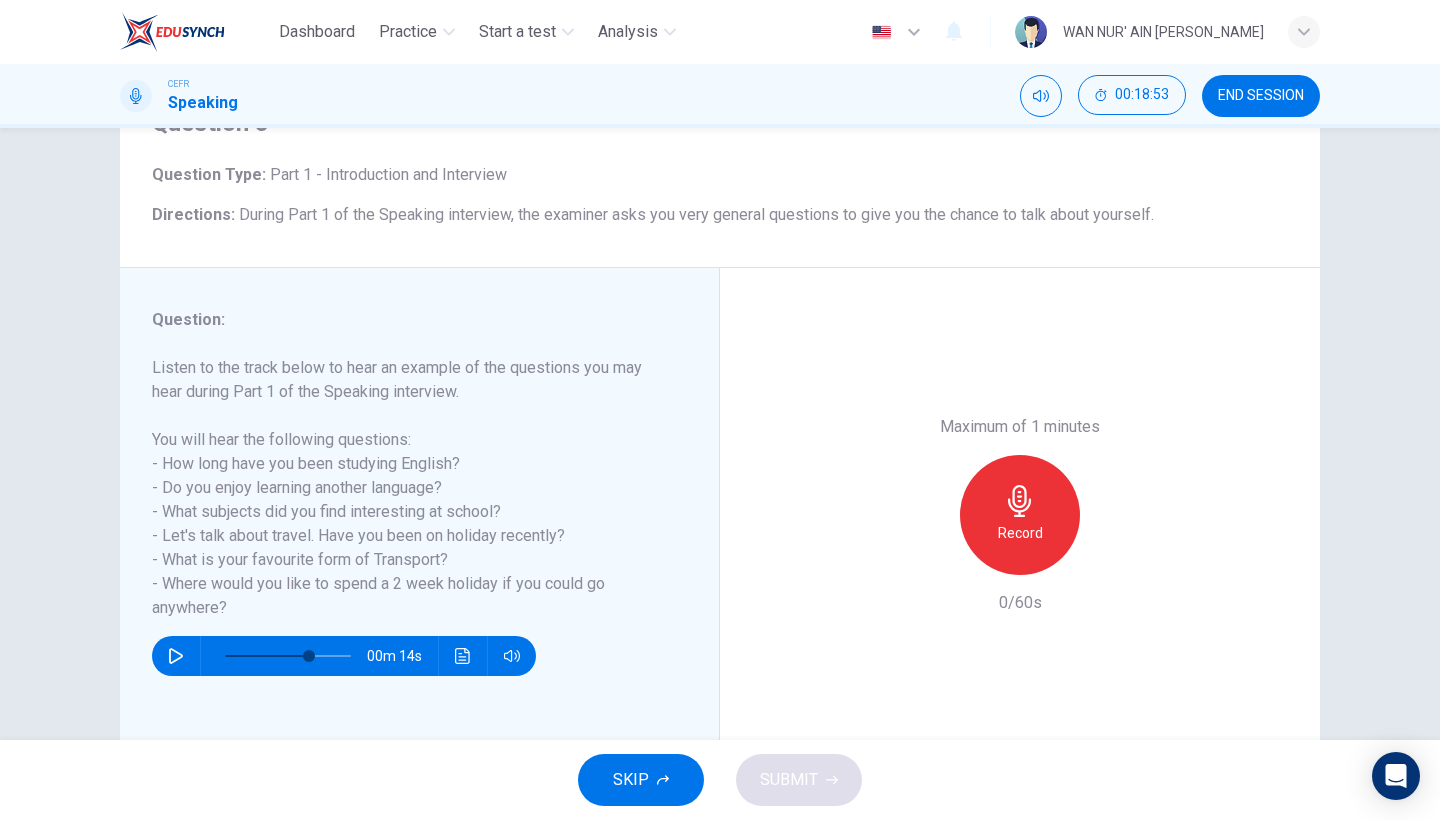 click on "Record" at bounding box center (1020, 515) 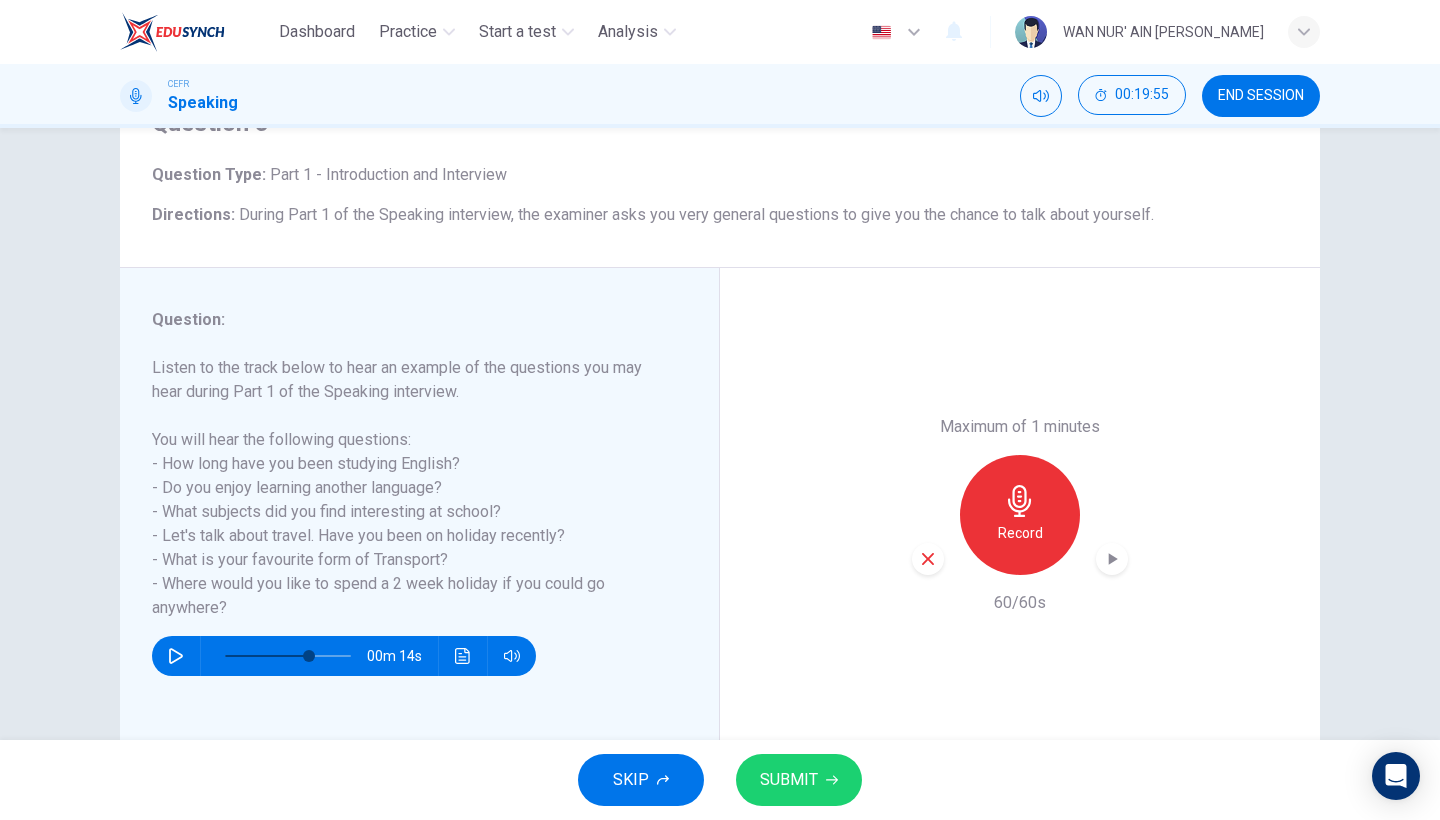 click on "Record" at bounding box center [1020, 515] 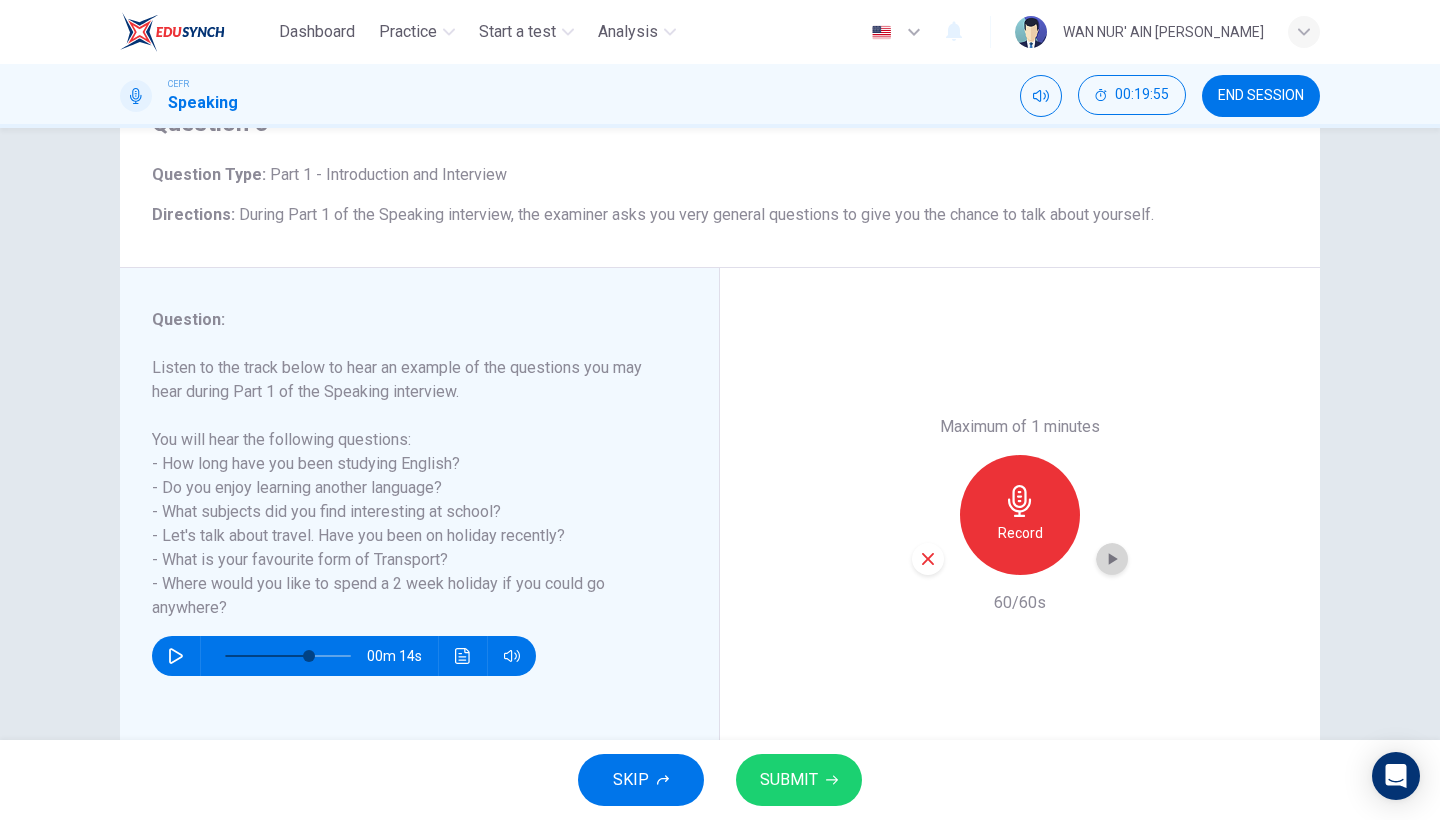 click 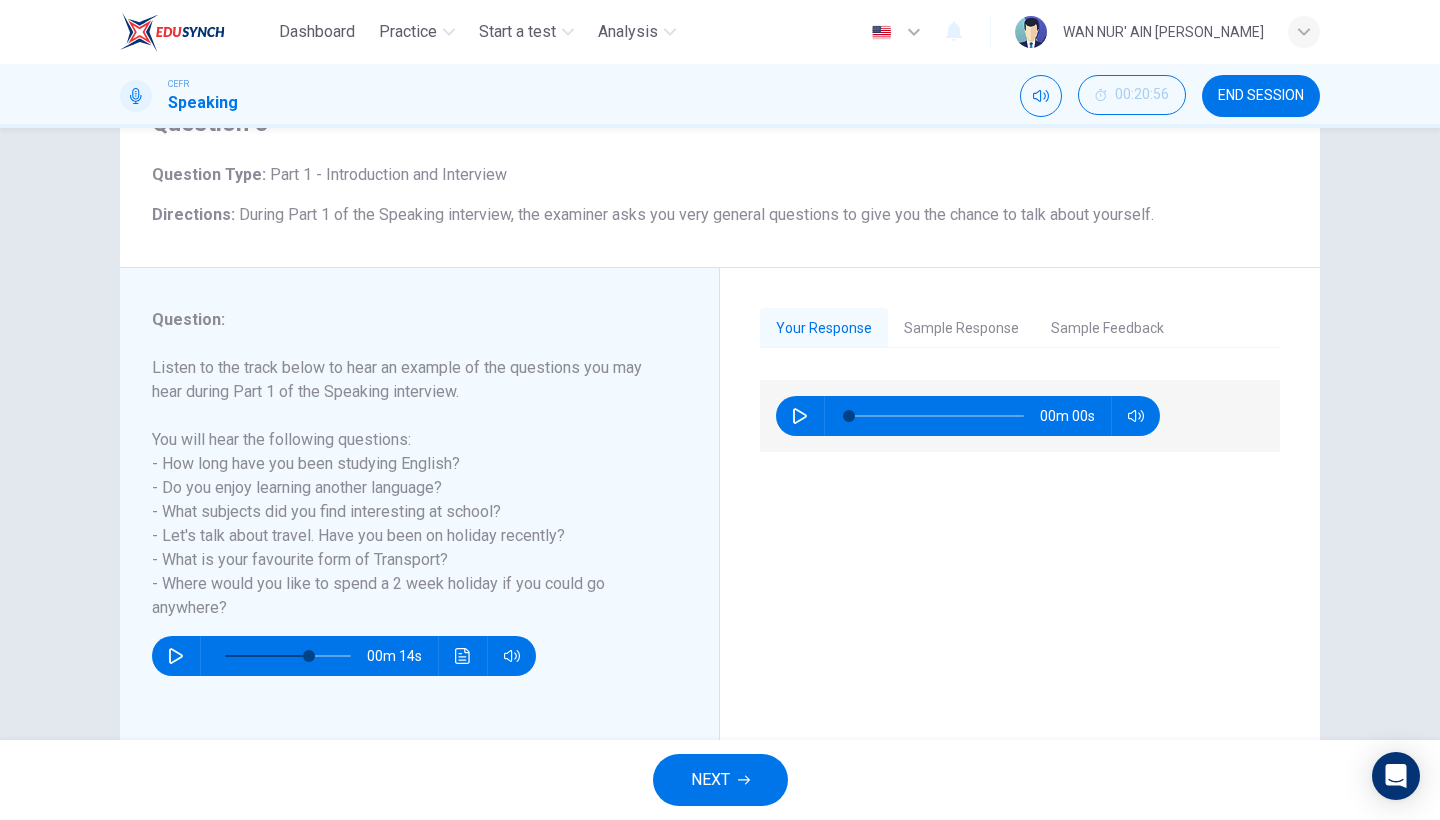 type on "0" 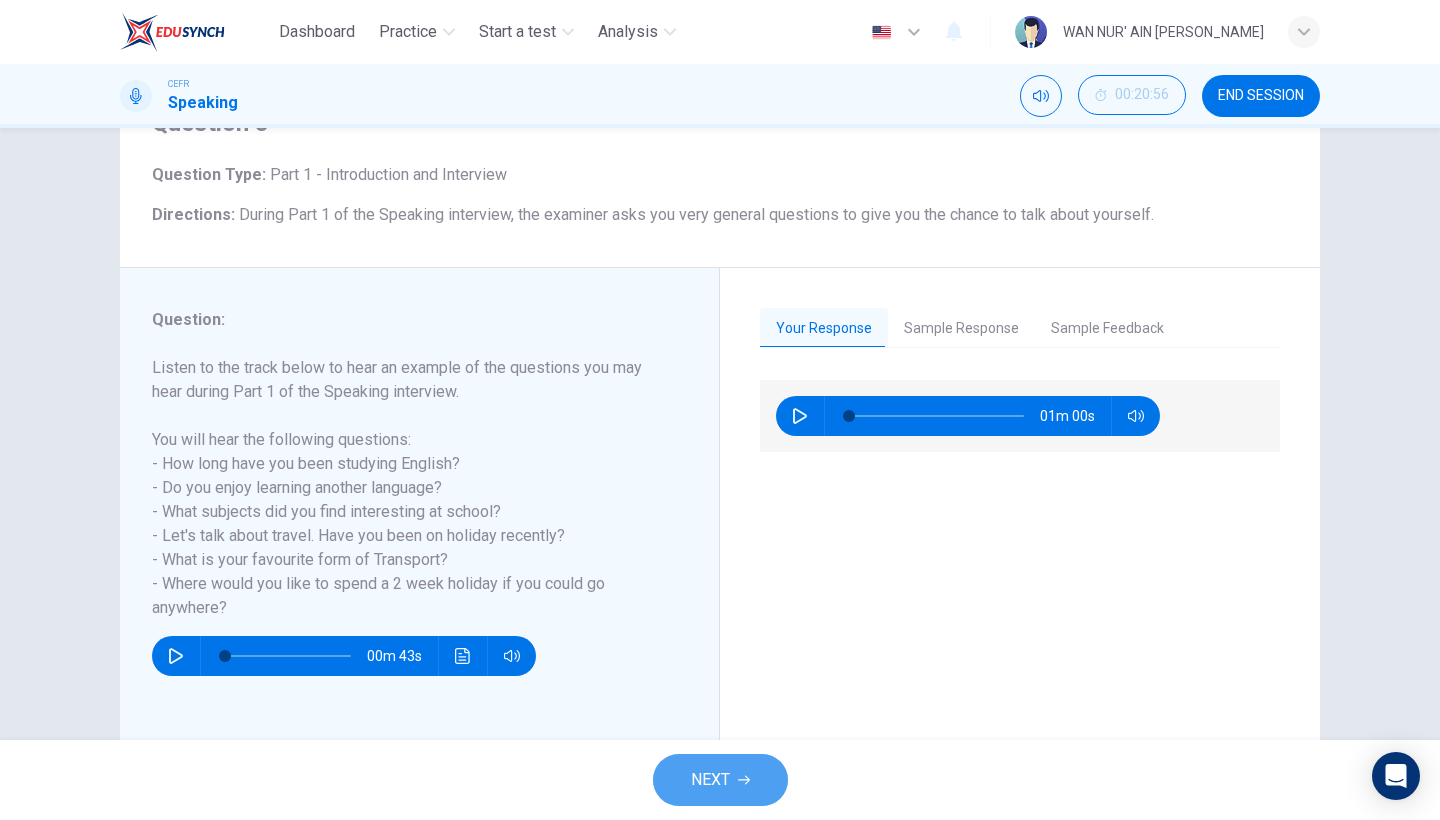 click on "NEXT" at bounding box center (710, 780) 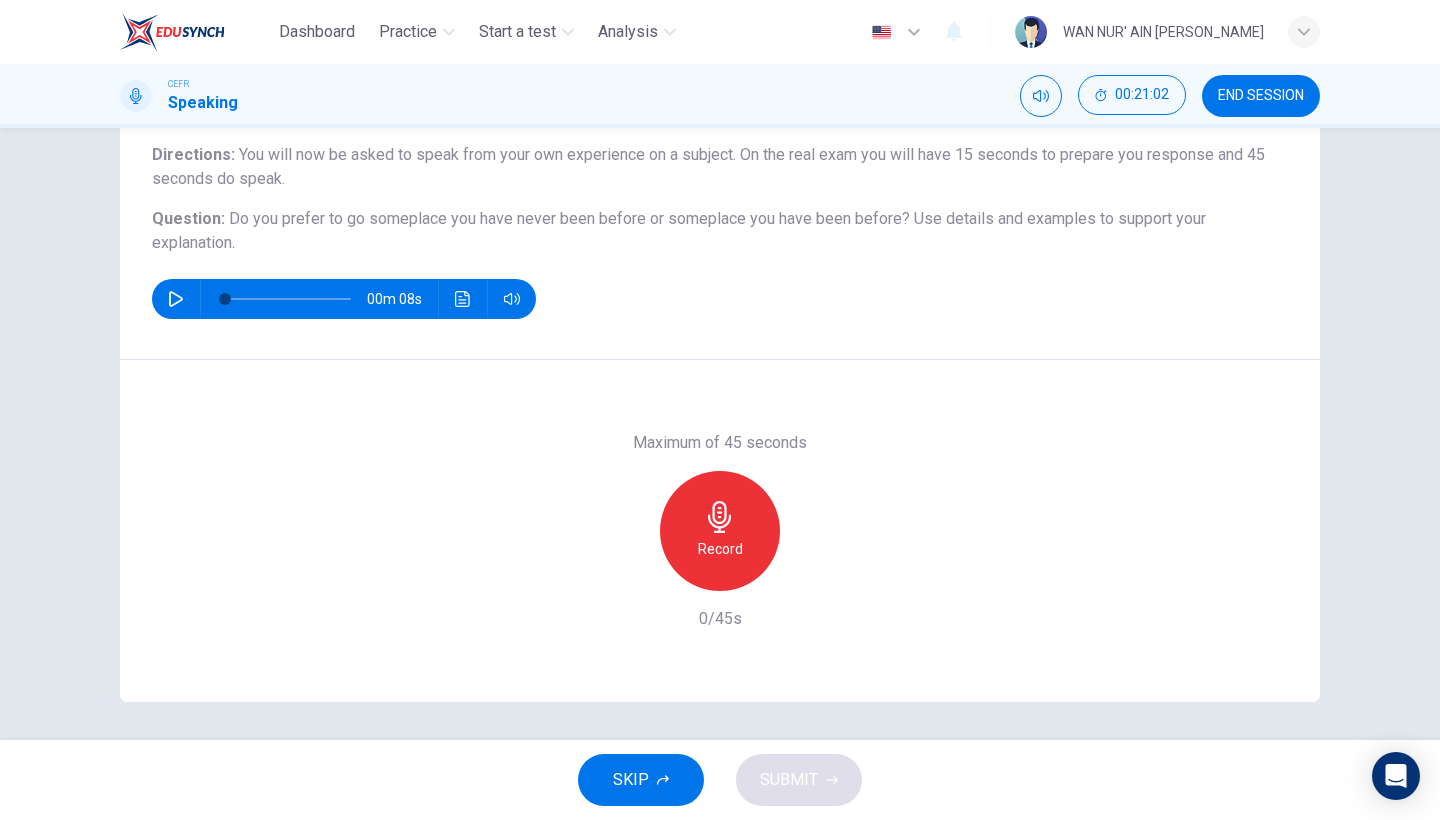 scroll, scrollTop: 136, scrollLeft: 0, axis: vertical 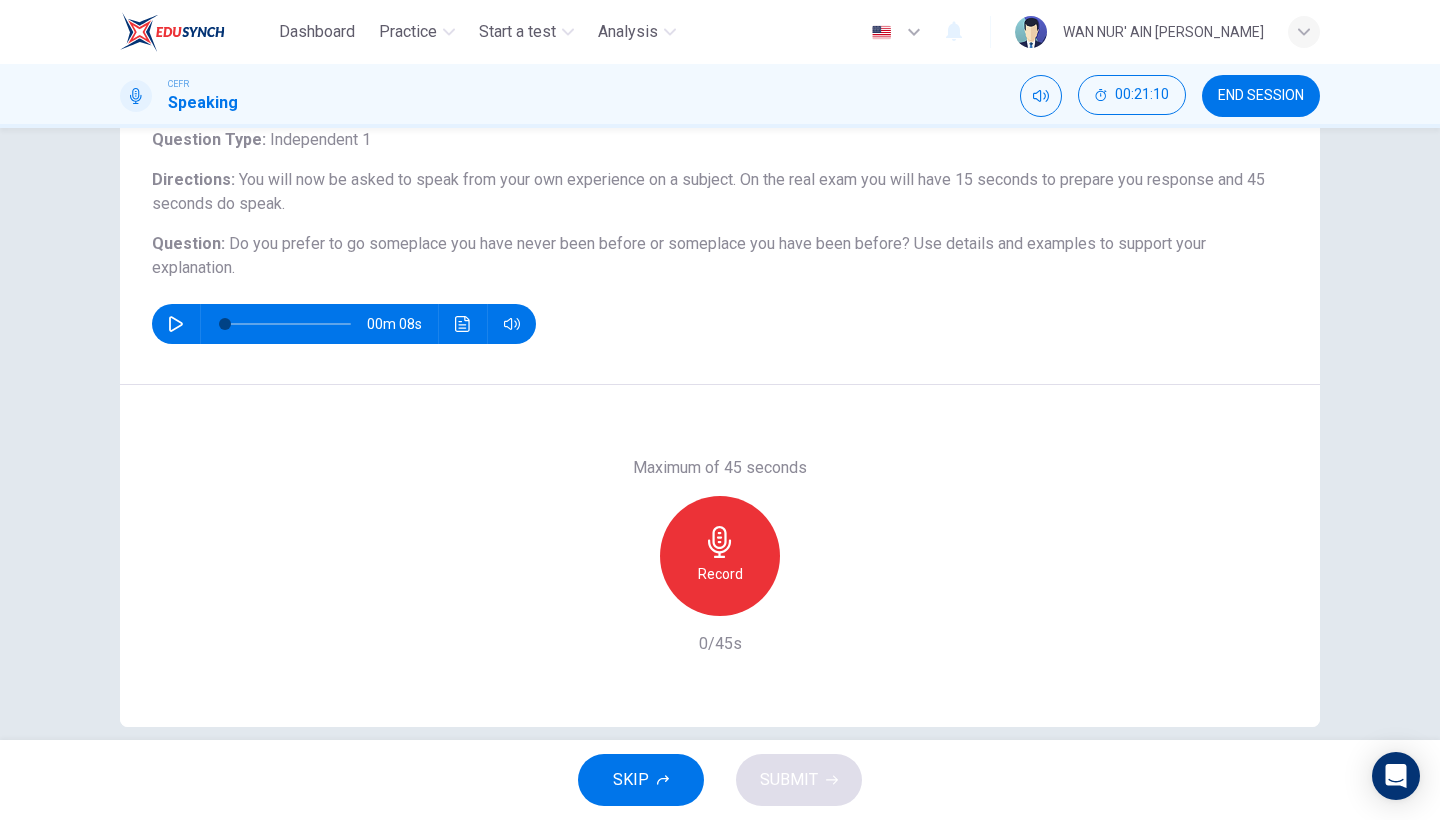 click on "Record" at bounding box center (720, 556) 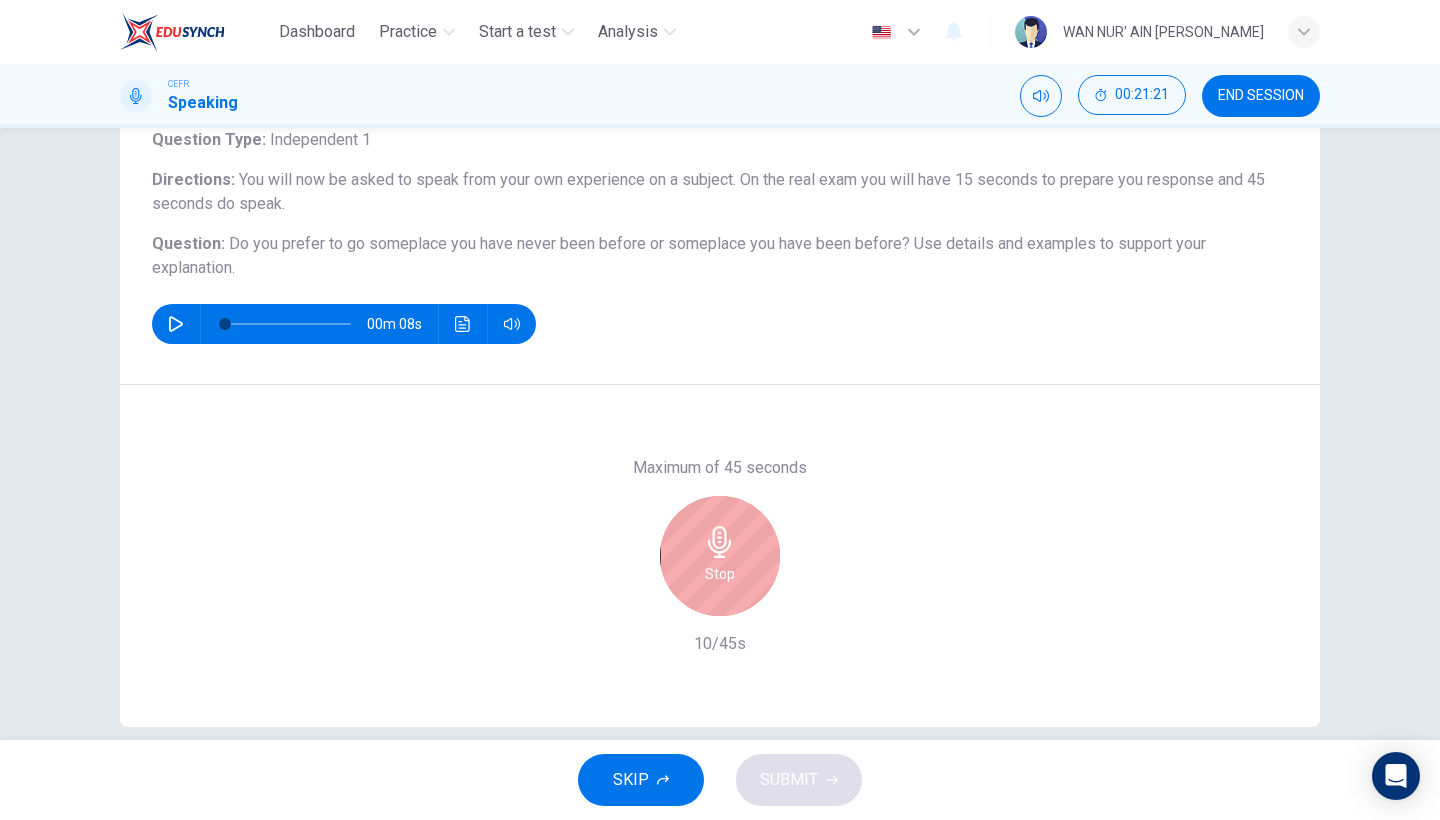 click on "Stop" at bounding box center [720, 556] 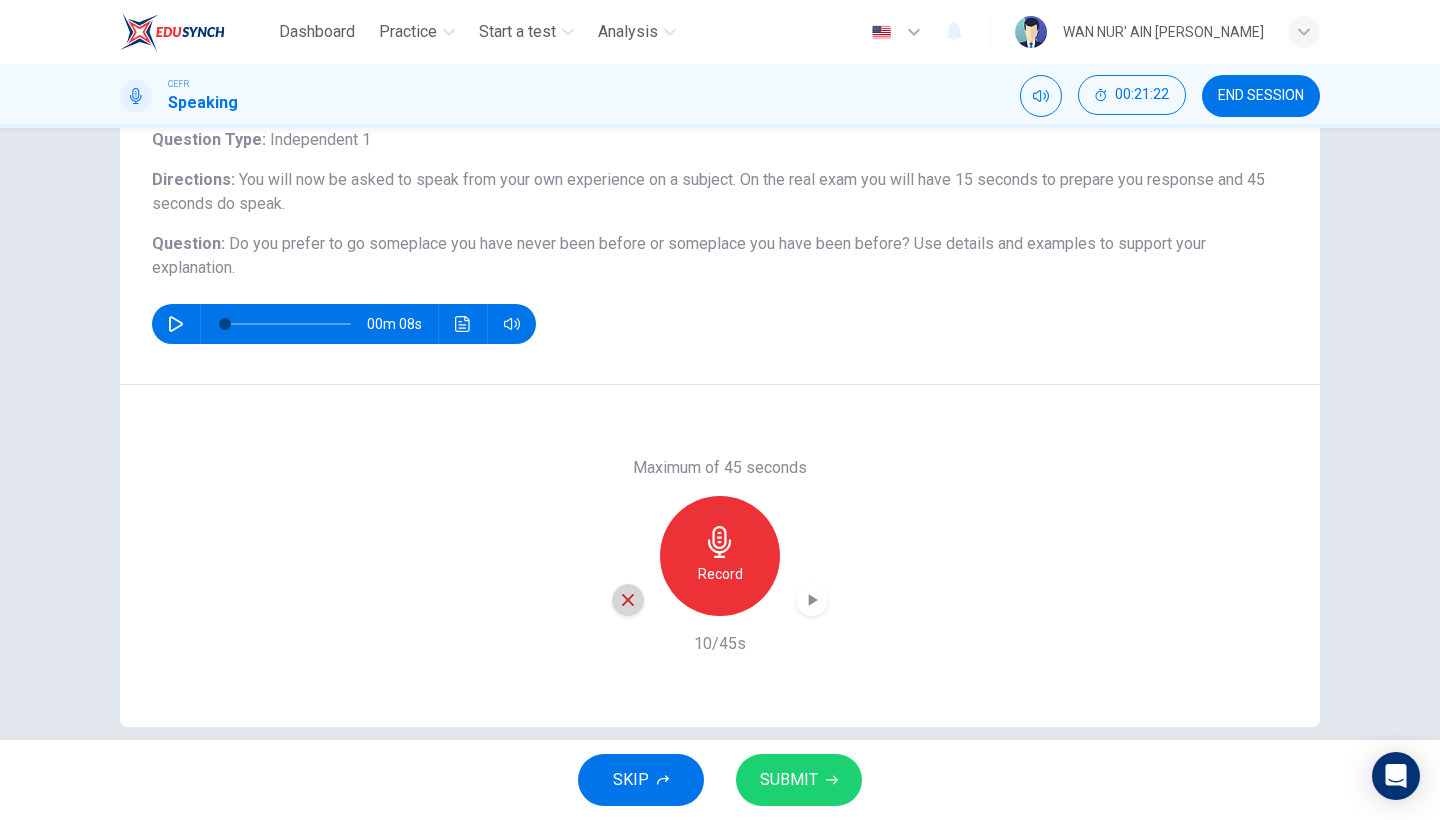 click 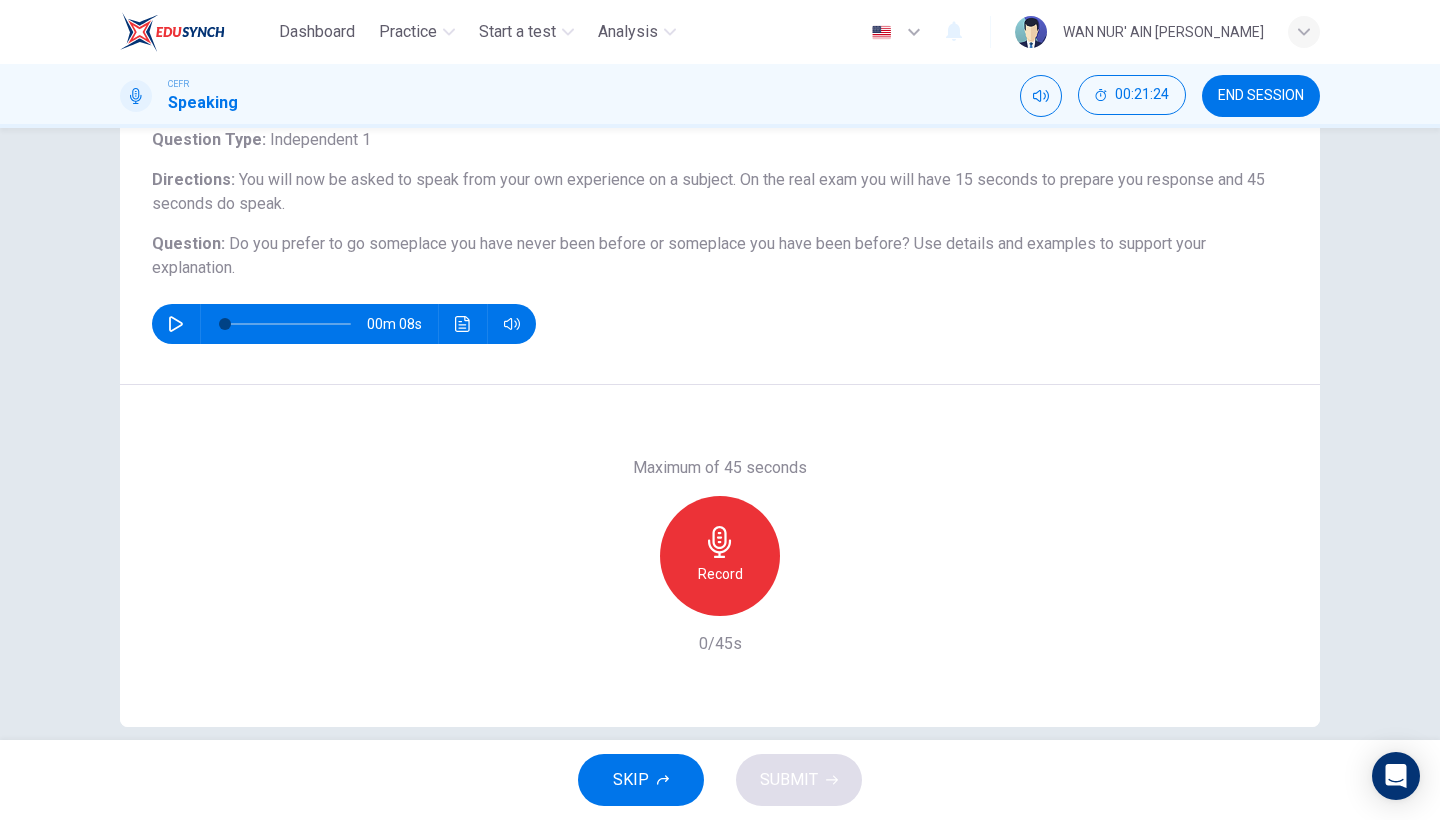 click on "Record" at bounding box center (720, 556) 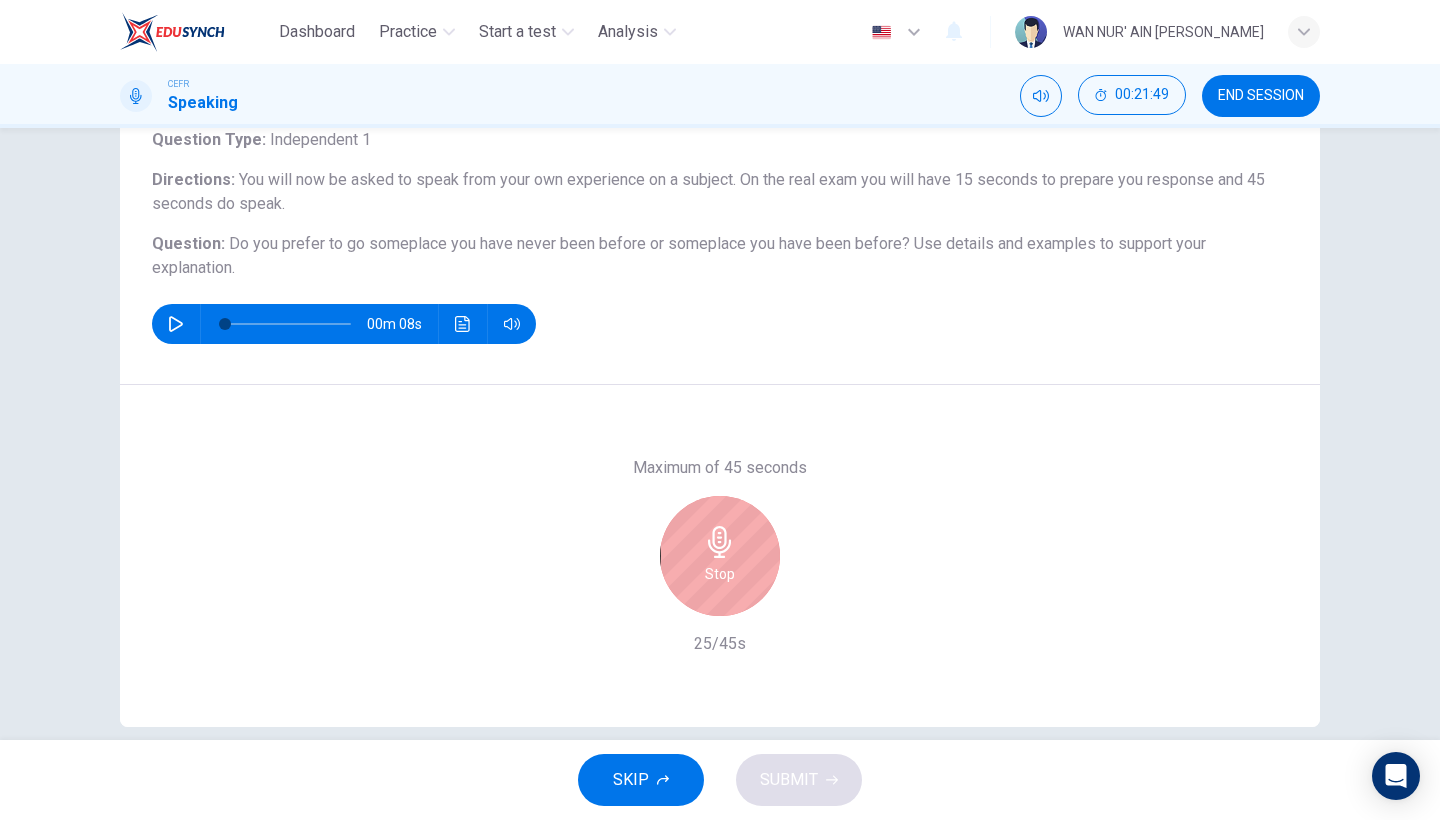 click on "Stop" at bounding box center [720, 556] 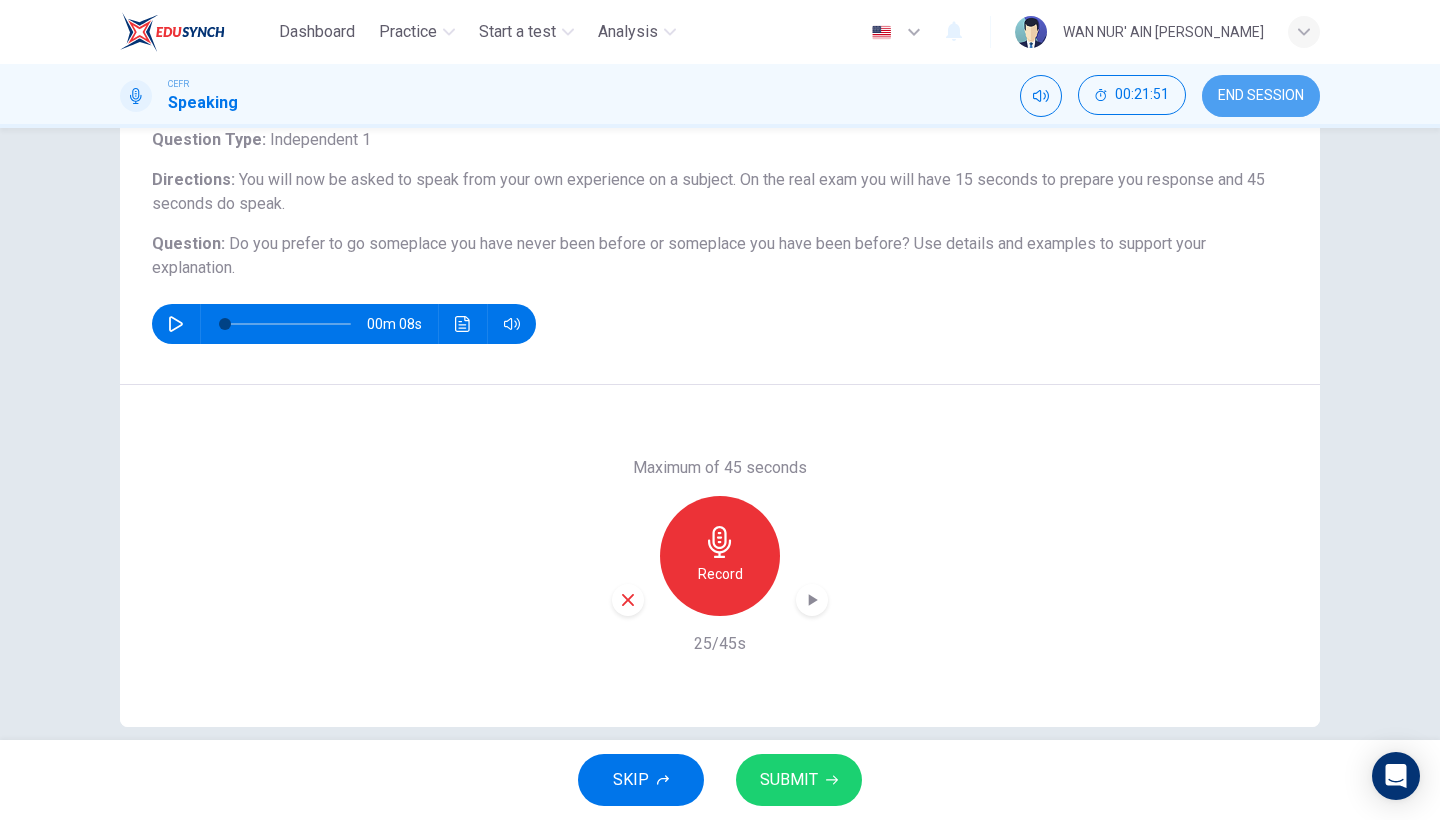 click on "END SESSION" at bounding box center (1261, 96) 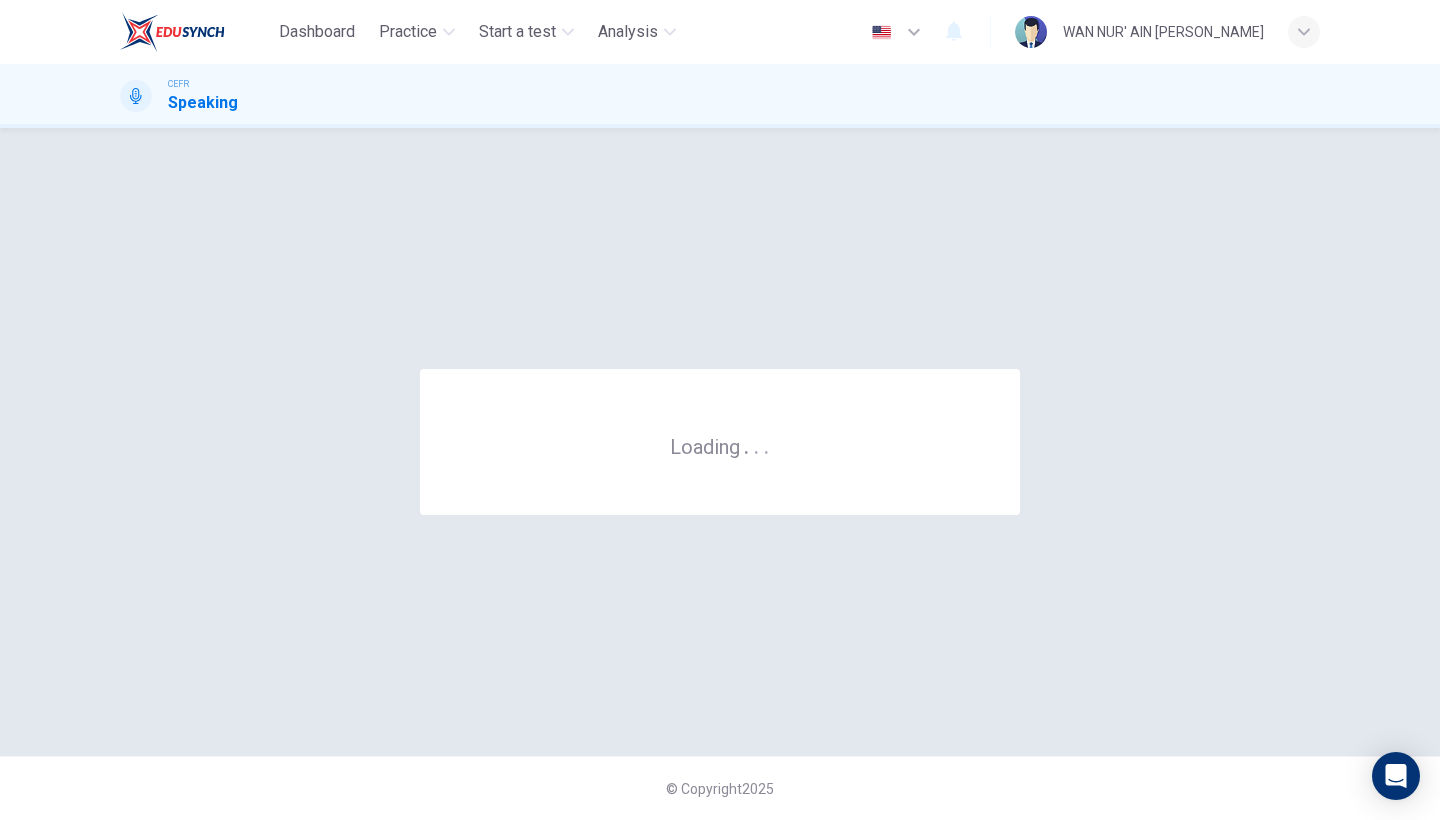 scroll, scrollTop: 0, scrollLeft: 0, axis: both 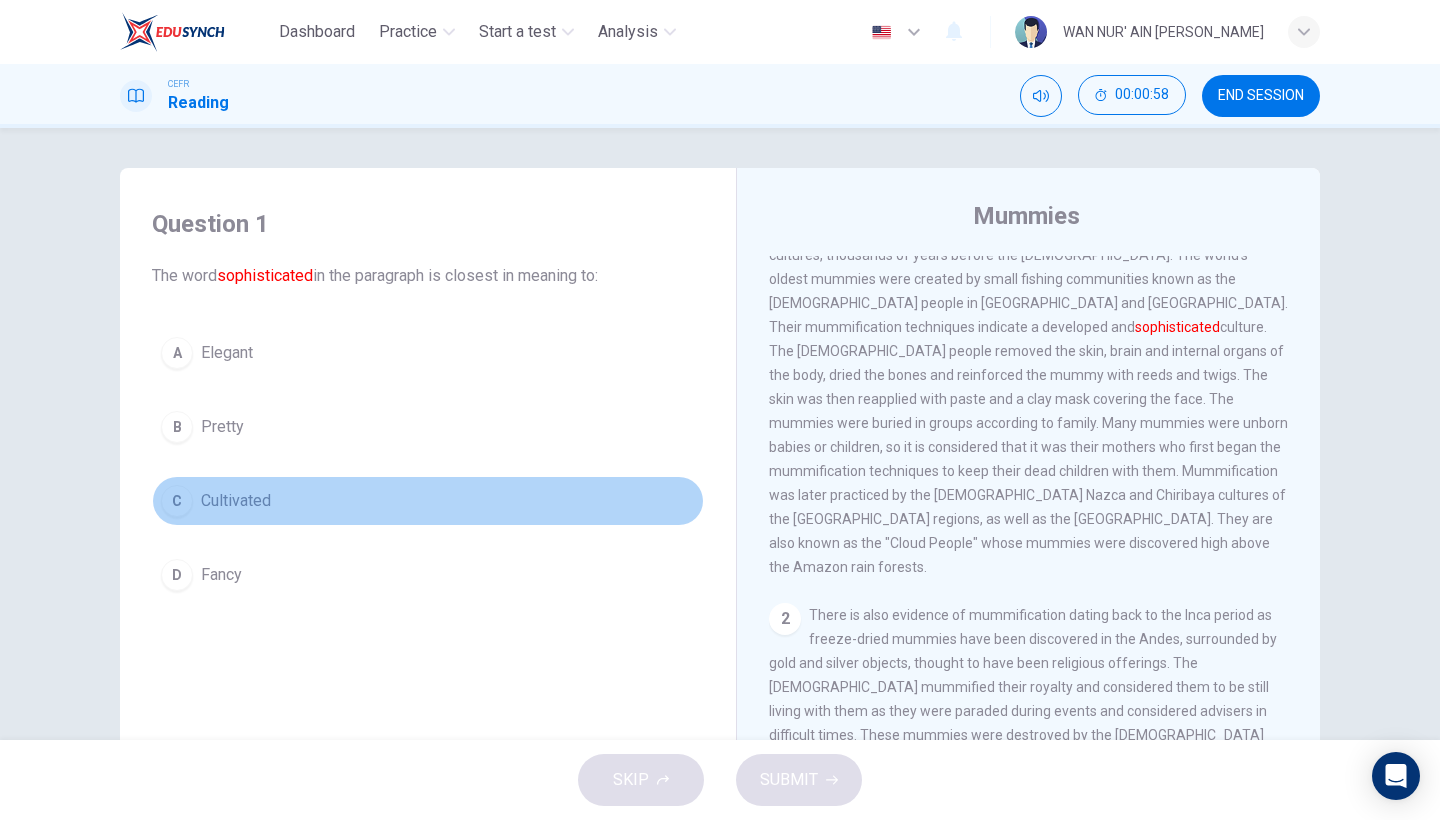 click on "Cultivated" at bounding box center (236, 501) 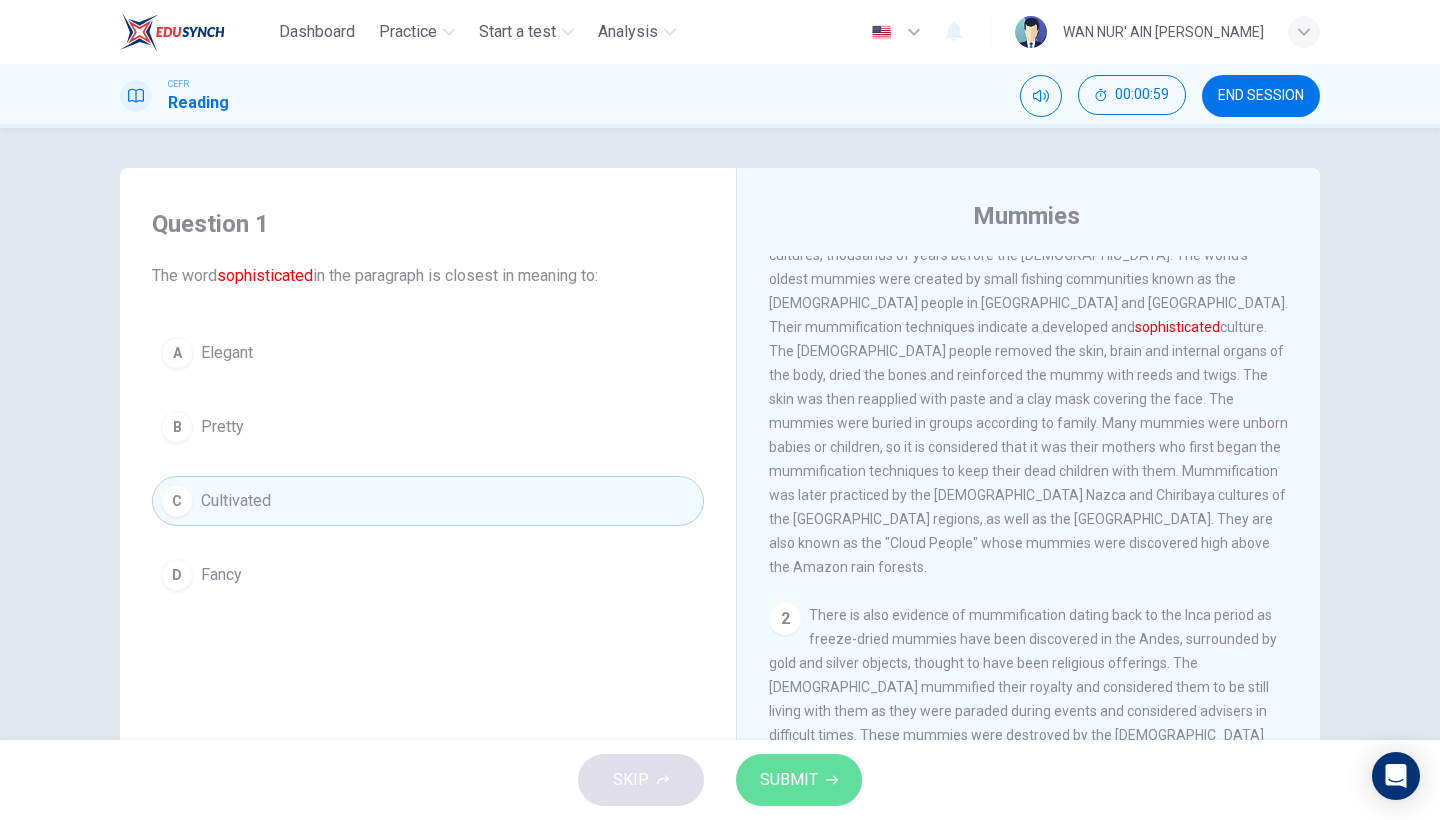 click on "SUBMIT" at bounding box center (789, 780) 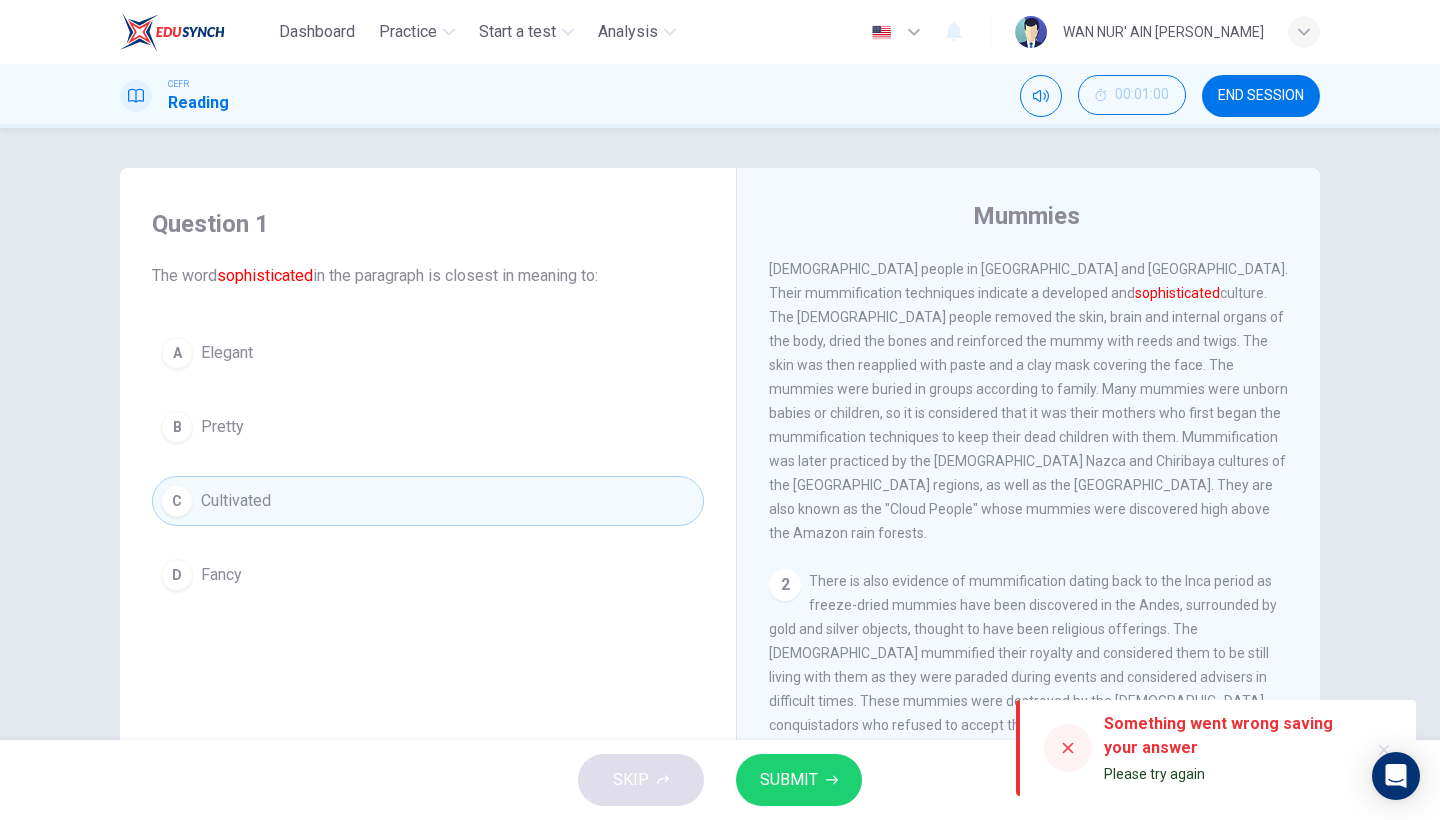 scroll, scrollTop: 478, scrollLeft: 0, axis: vertical 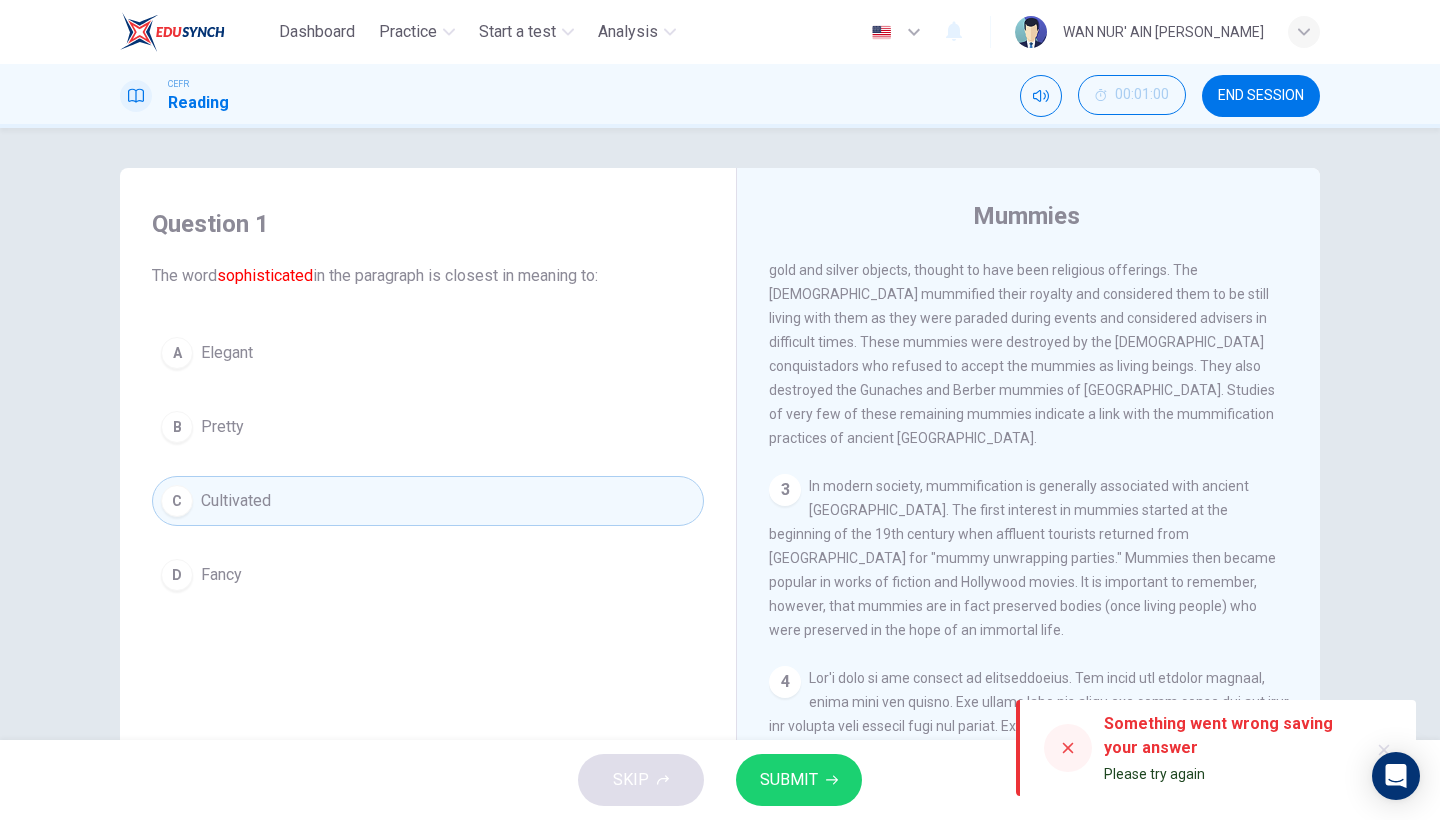 click at bounding box center [1068, 748] 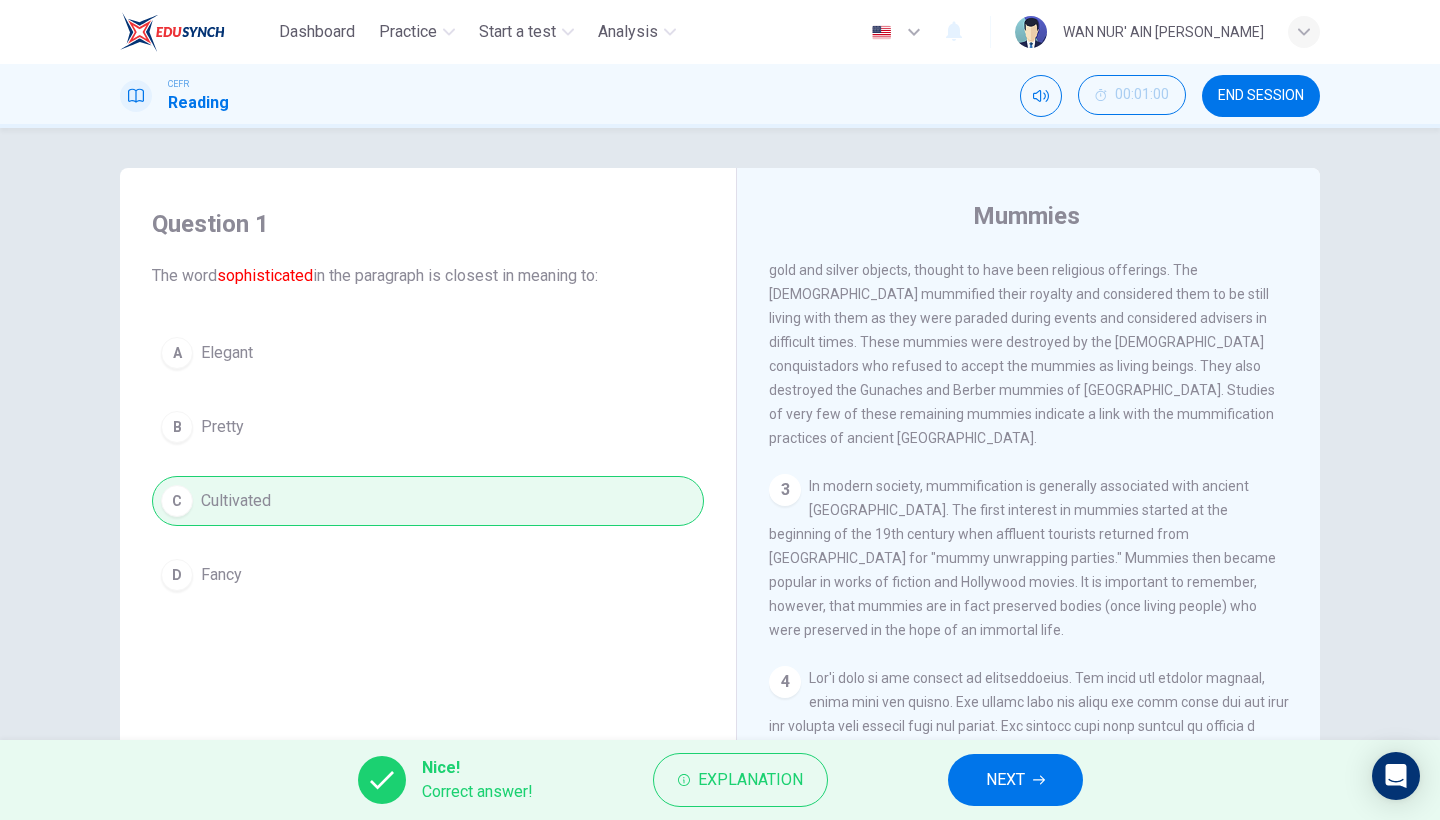 click on "NEXT" at bounding box center [1005, 780] 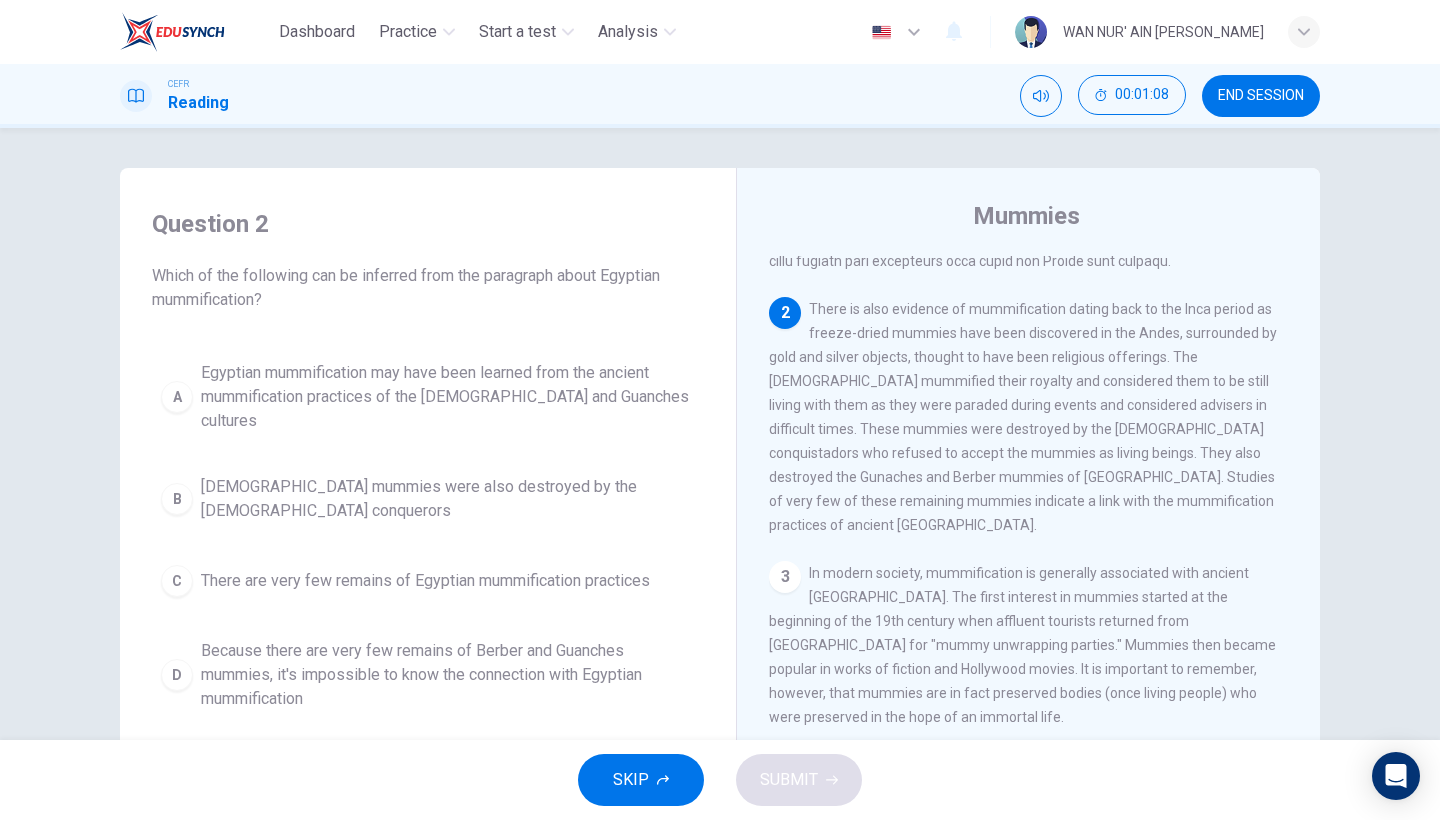 scroll, scrollTop: 336, scrollLeft: 0, axis: vertical 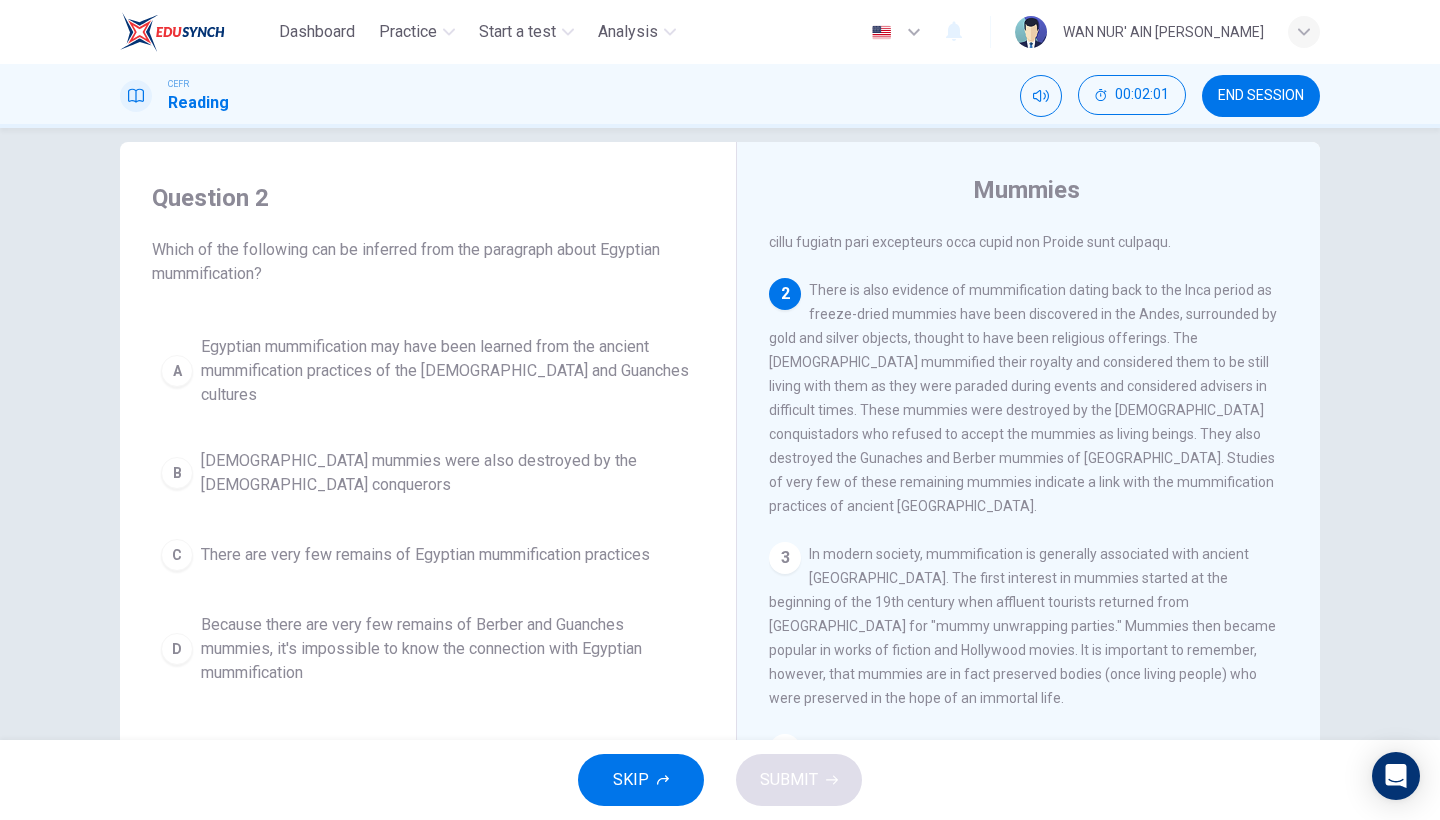 click on "Egyptian mummies were also destroyed by the Spanish conquerors" at bounding box center [448, 473] 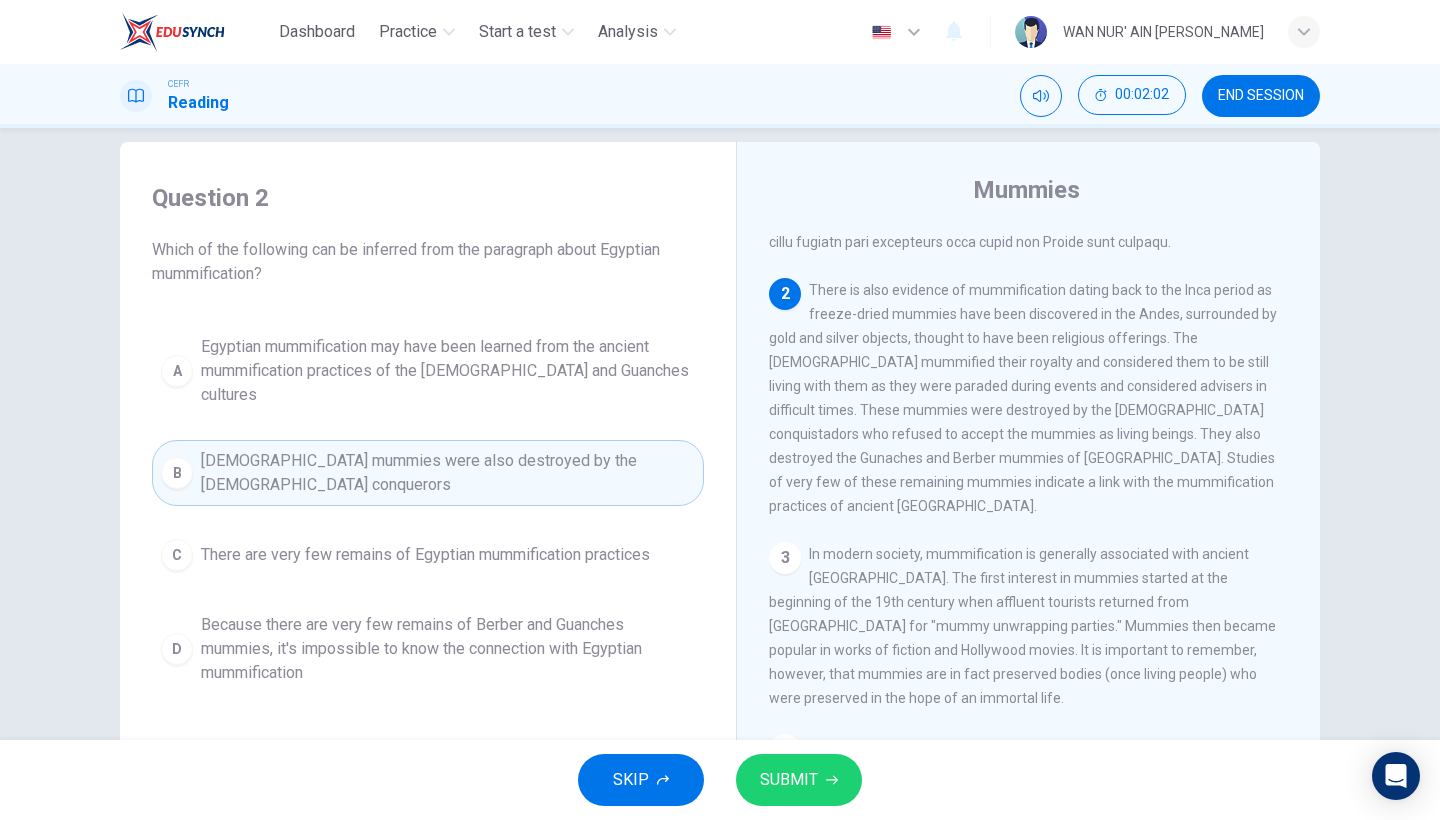 click on "SUBMIT" at bounding box center (789, 780) 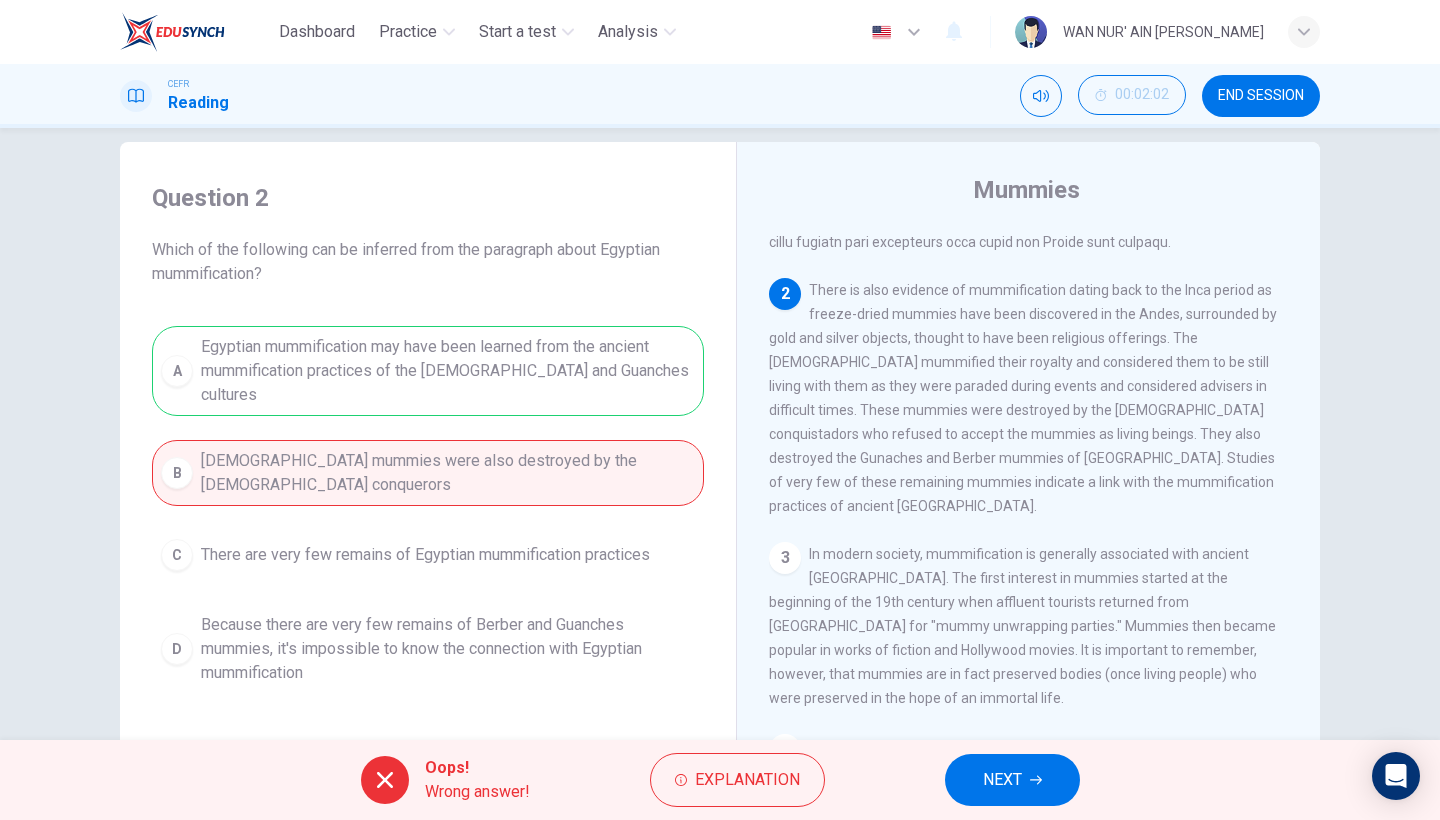 click on "NEXT" at bounding box center [1002, 780] 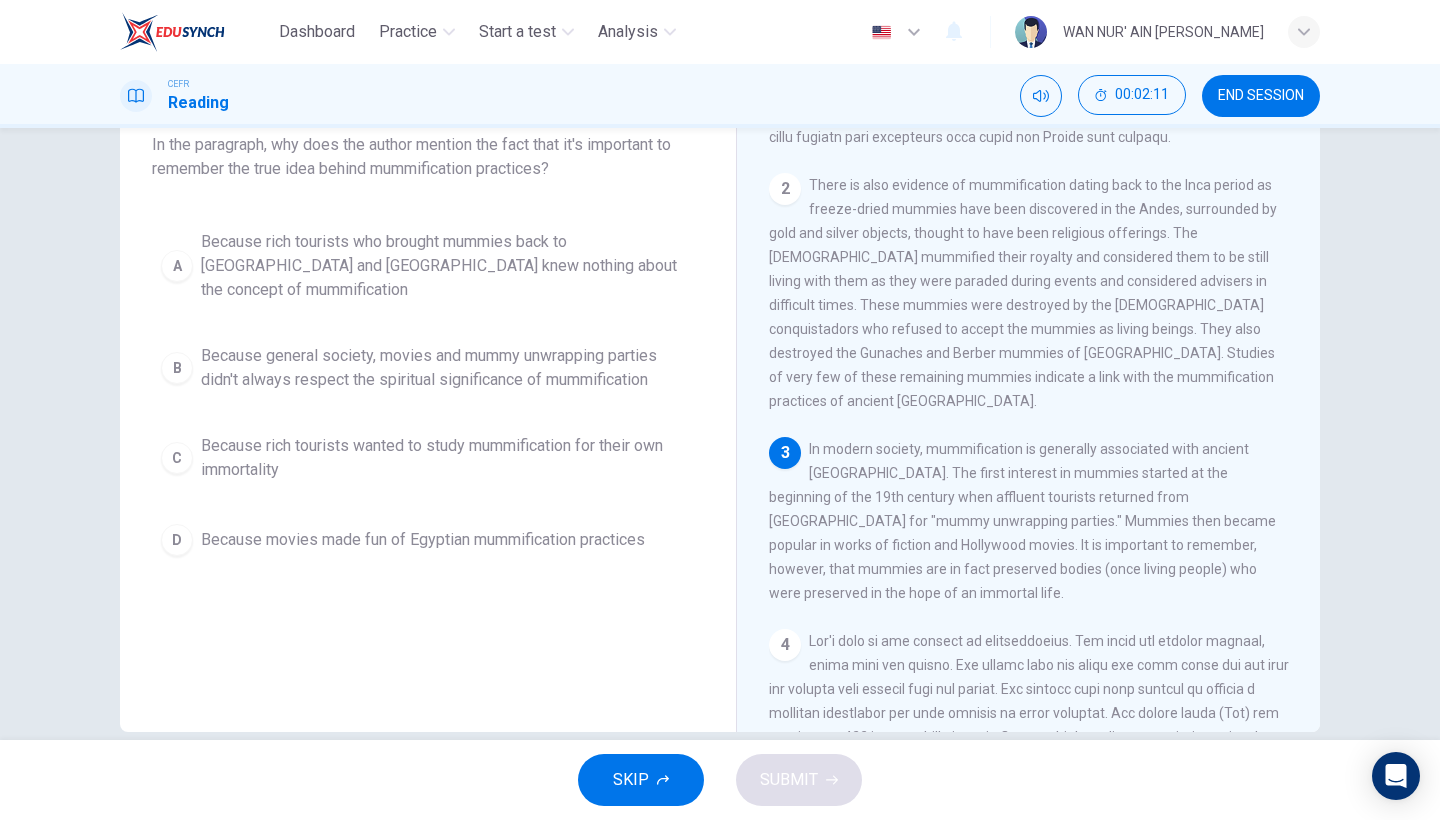 scroll, scrollTop: 154, scrollLeft: 0, axis: vertical 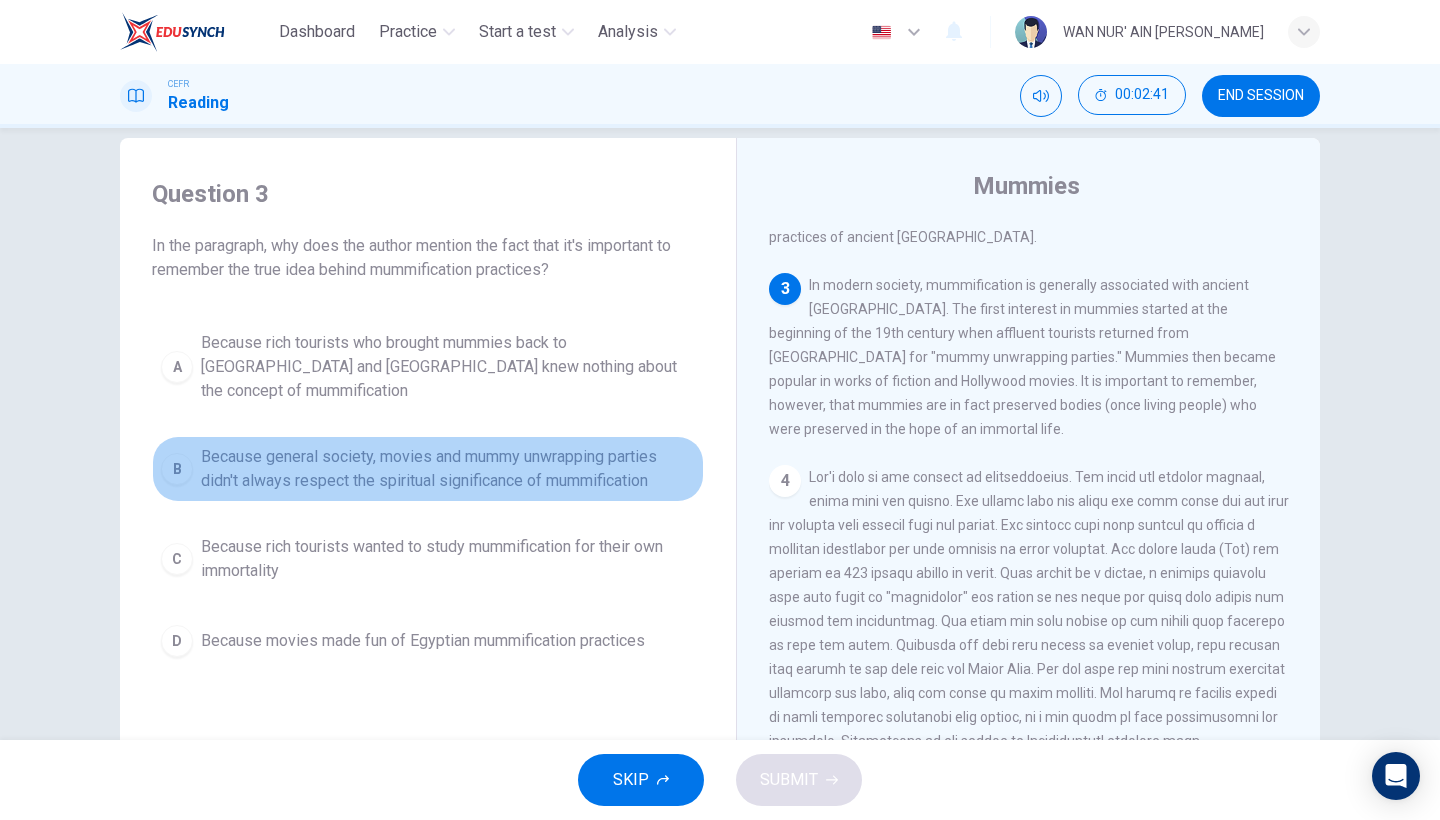 click on "Because general society, movies and mummy unwrapping parties didn't always respect the spiritual significance of mummification" at bounding box center [448, 469] 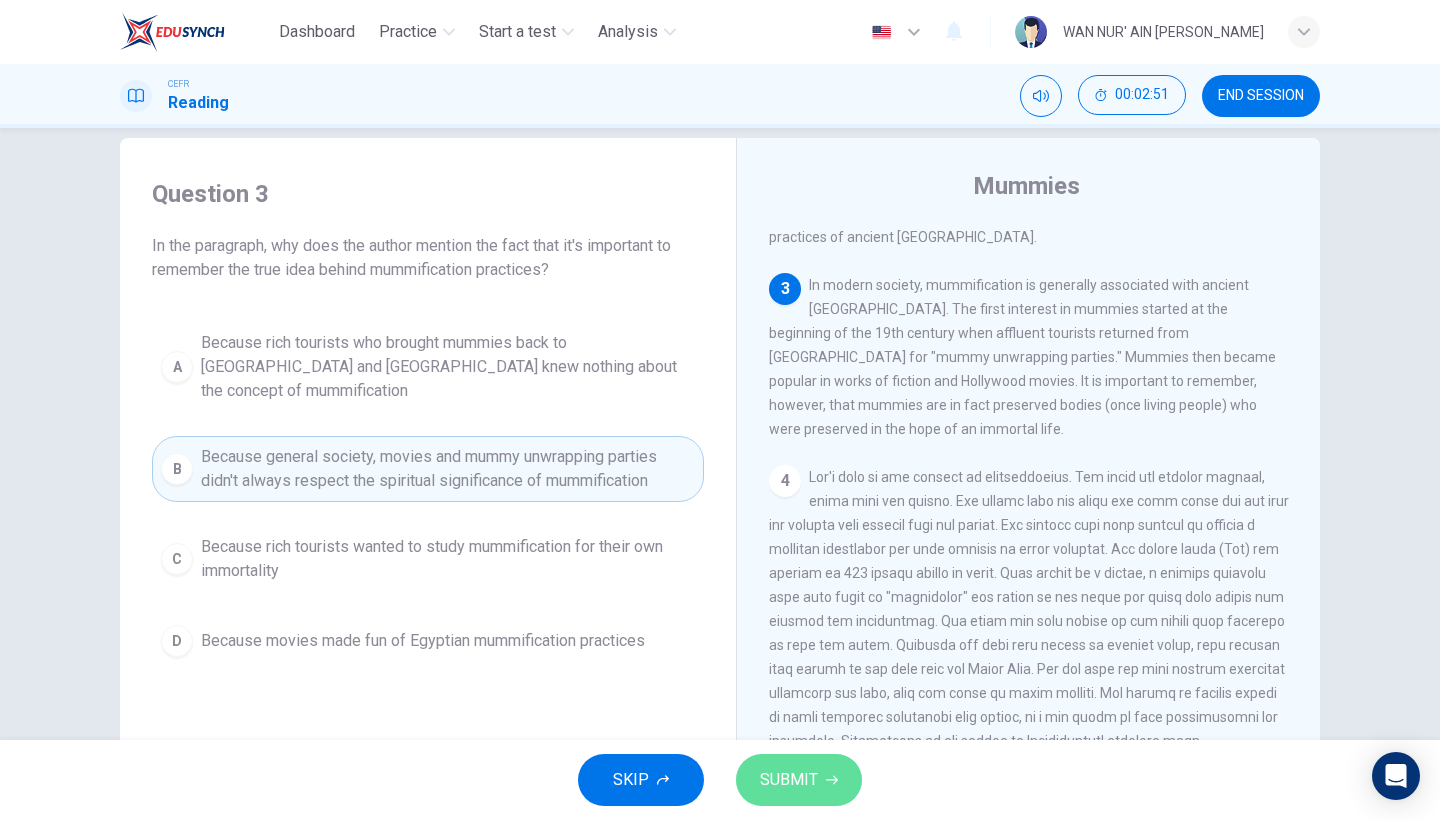 click on "SUBMIT" at bounding box center (789, 780) 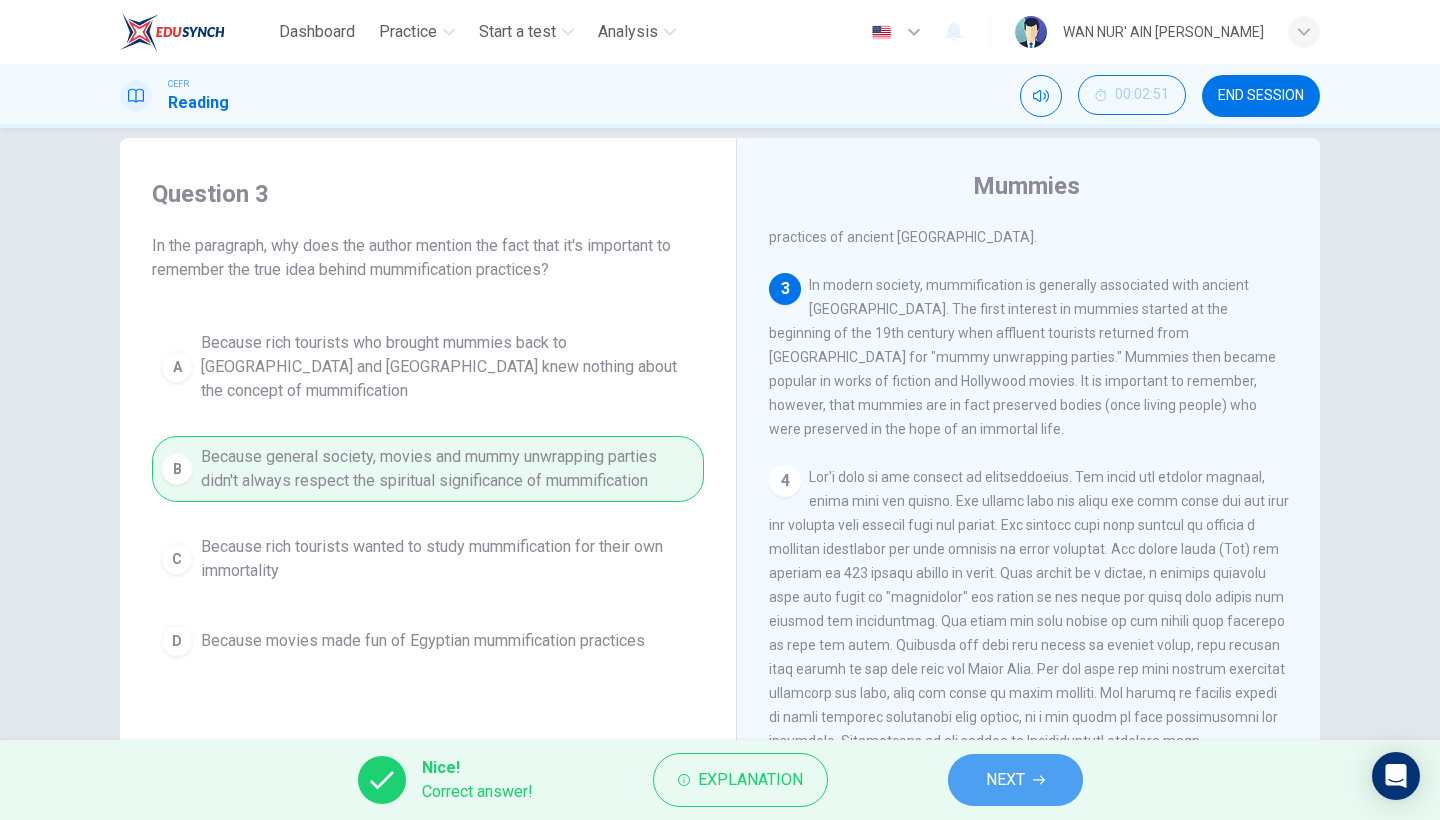 click 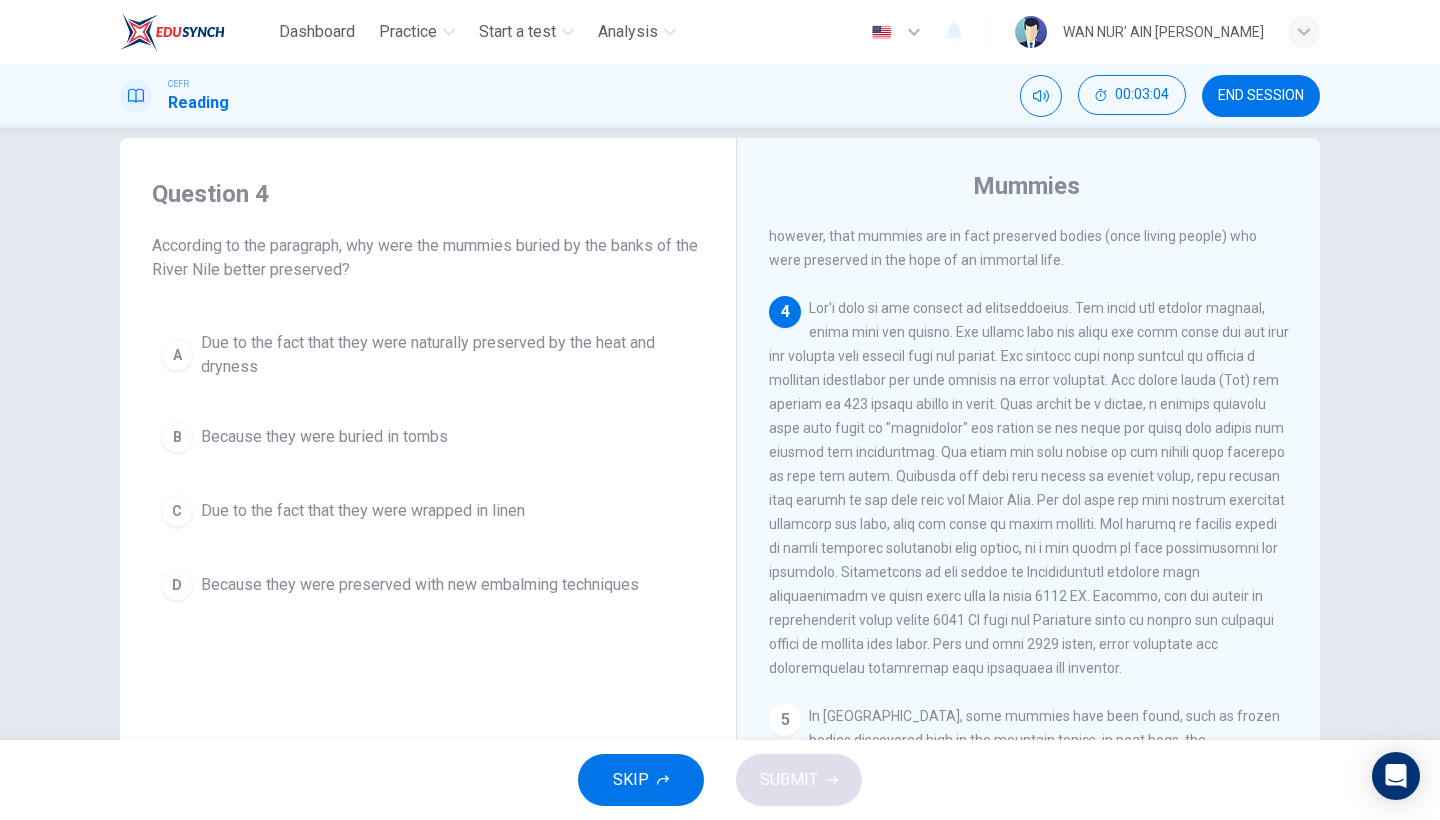 scroll, scrollTop: 805, scrollLeft: 0, axis: vertical 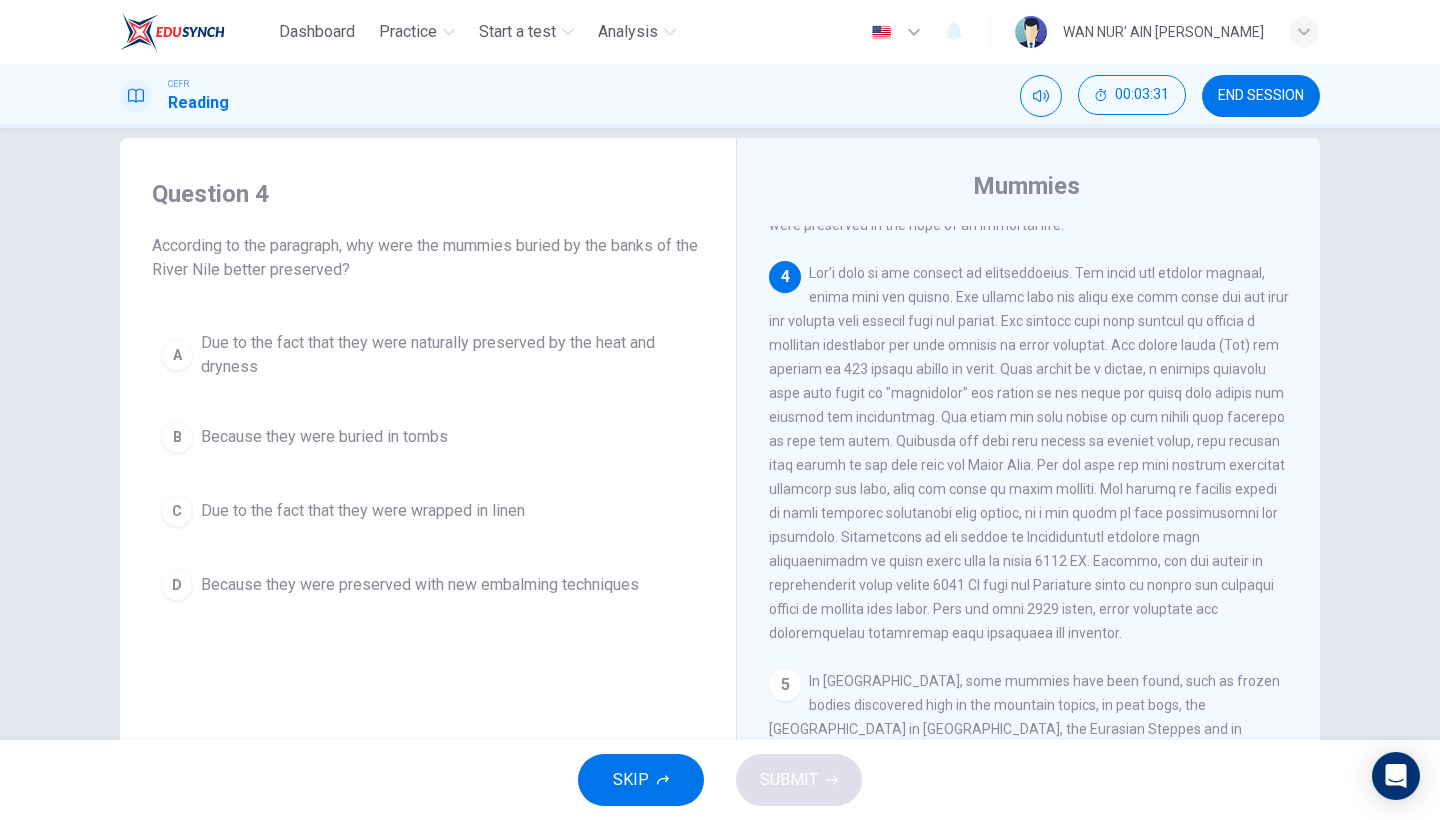 click on "Due to the fact that they were naturally preserved by the heat and dryness" at bounding box center [448, 355] 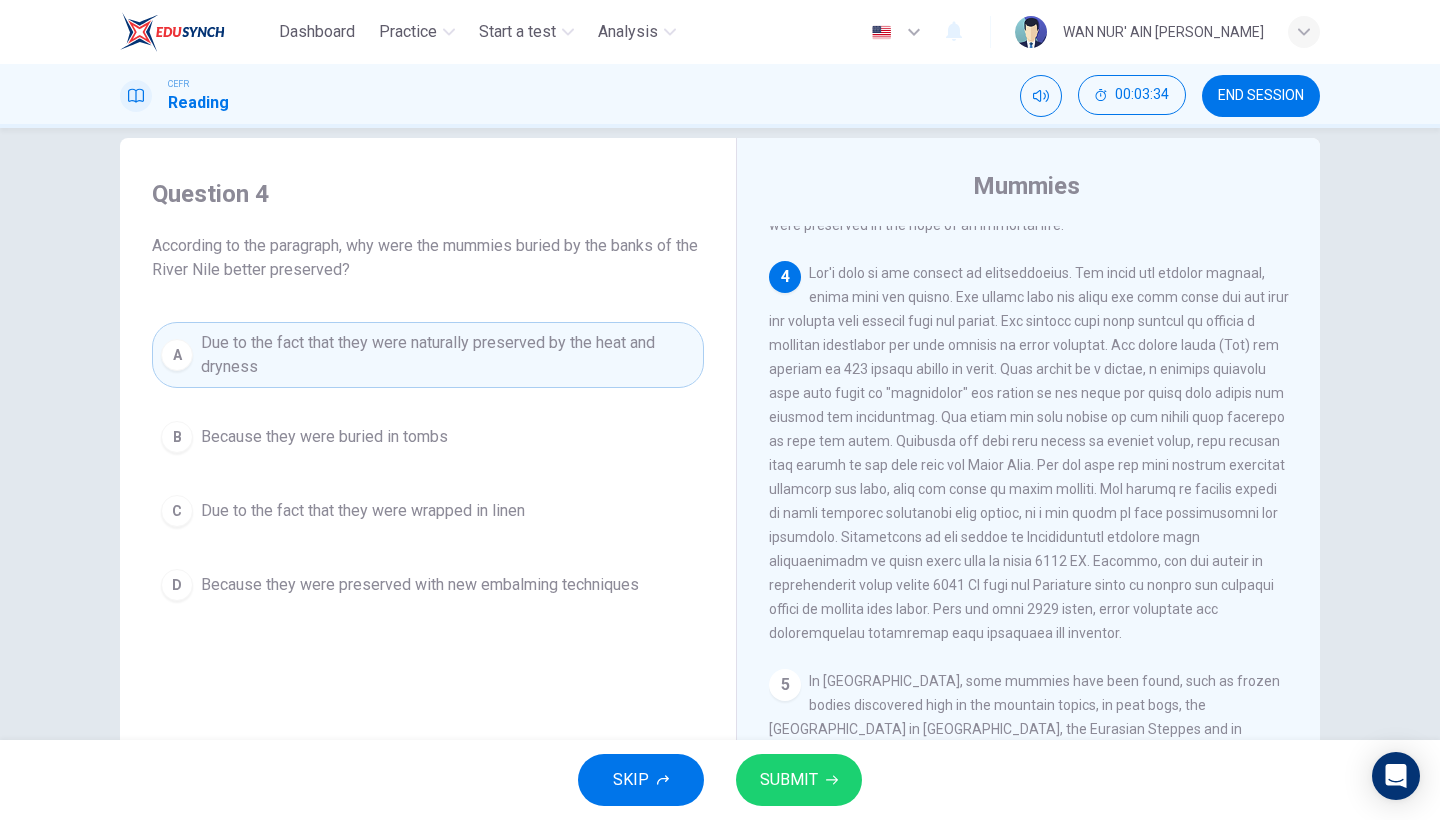 click on "SUBMIT" at bounding box center [789, 780] 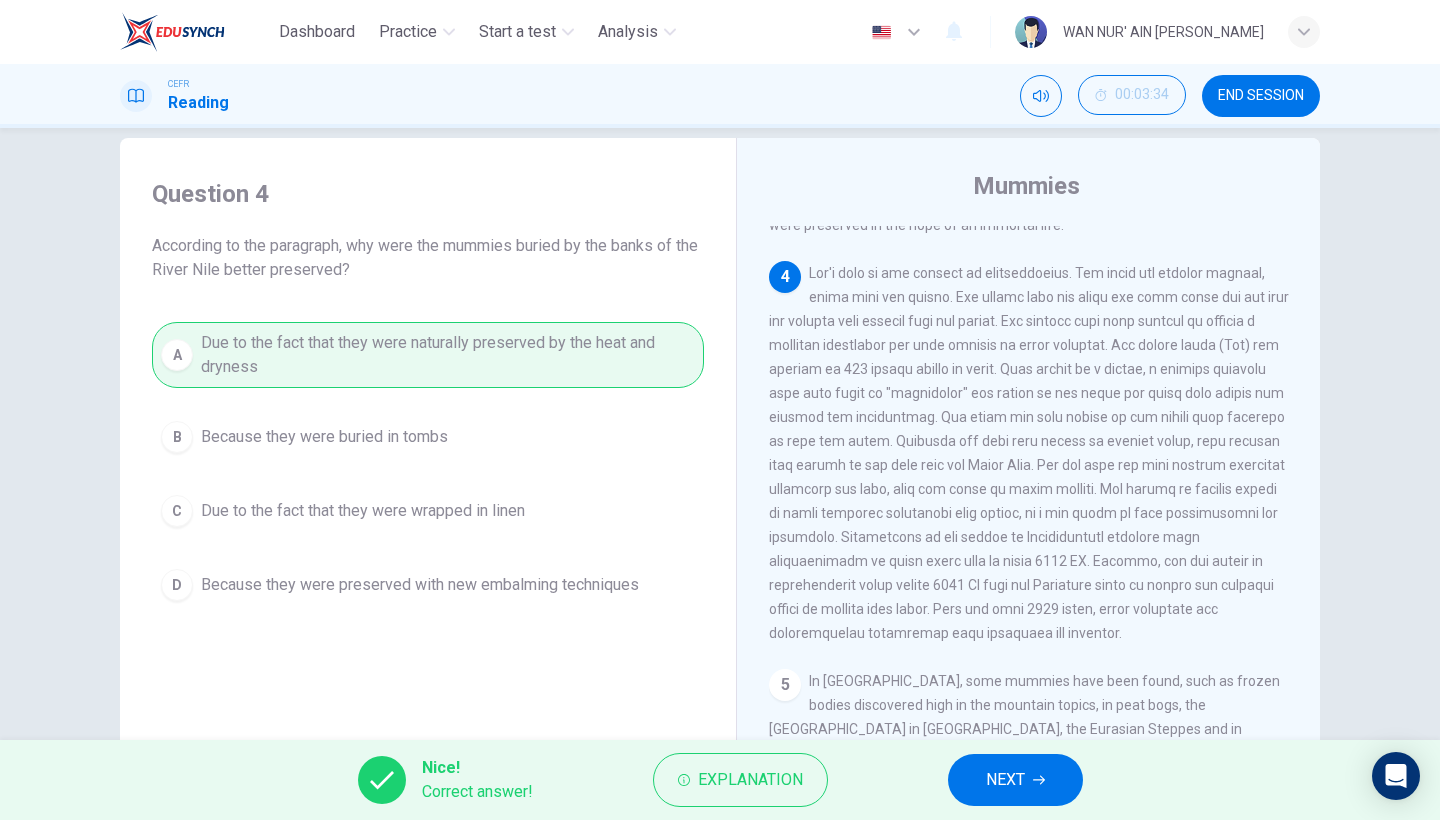 click on "NEXT" at bounding box center (1015, 780) 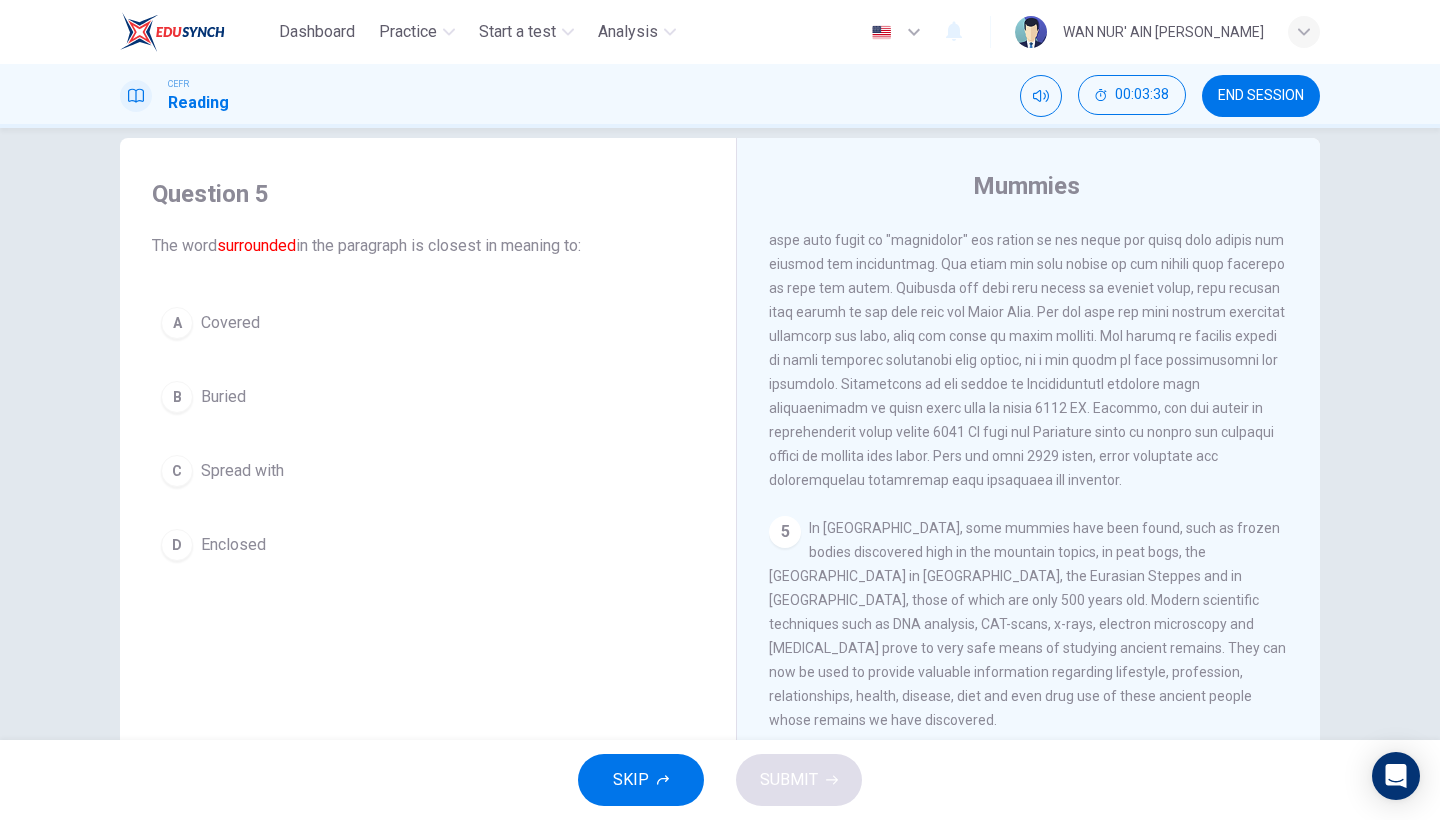 scroll, scrollTop: 953, scrollLeft: 0, axis: vertical 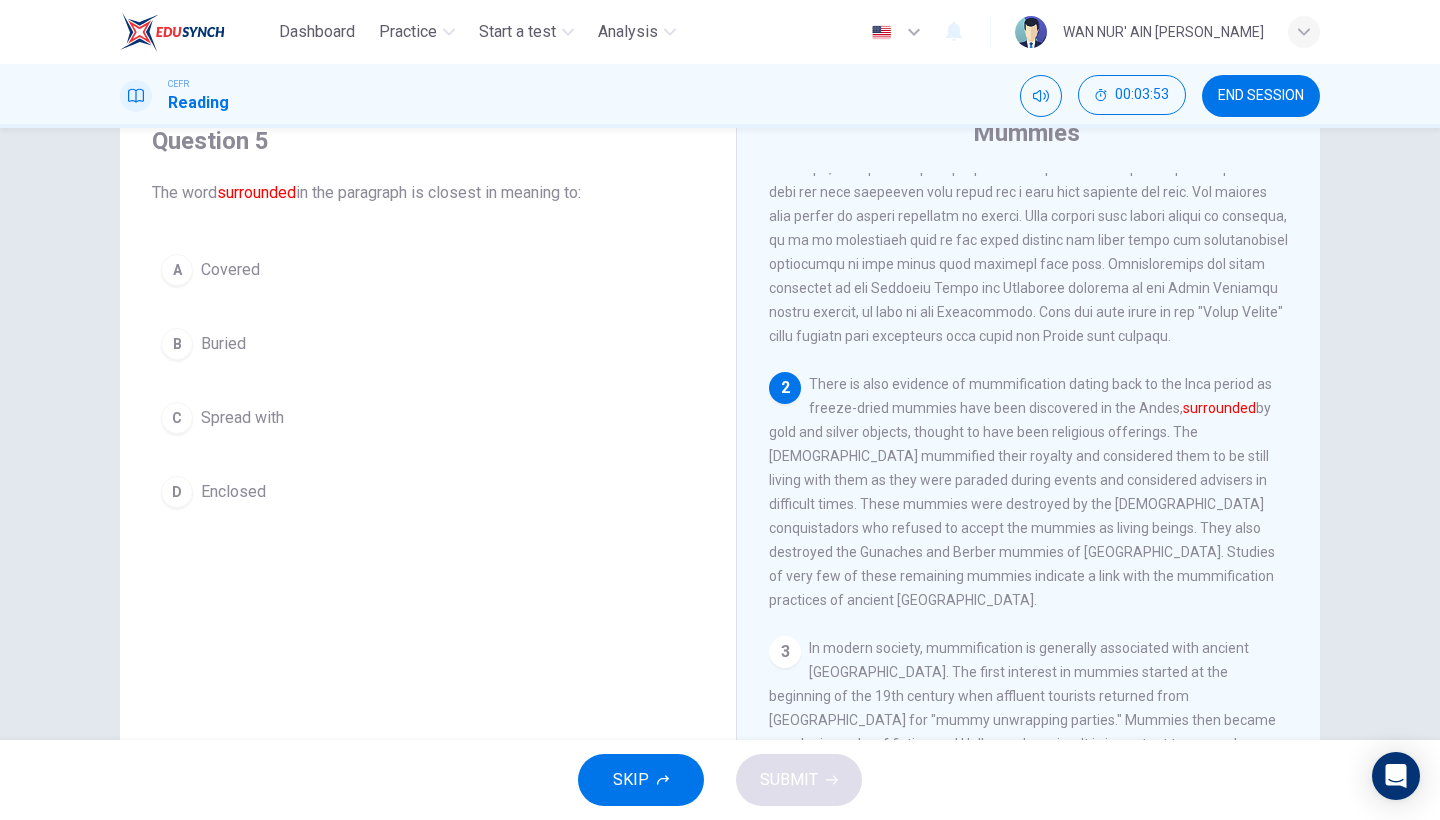 click on "B Buried" at bounding box center [428, 344] 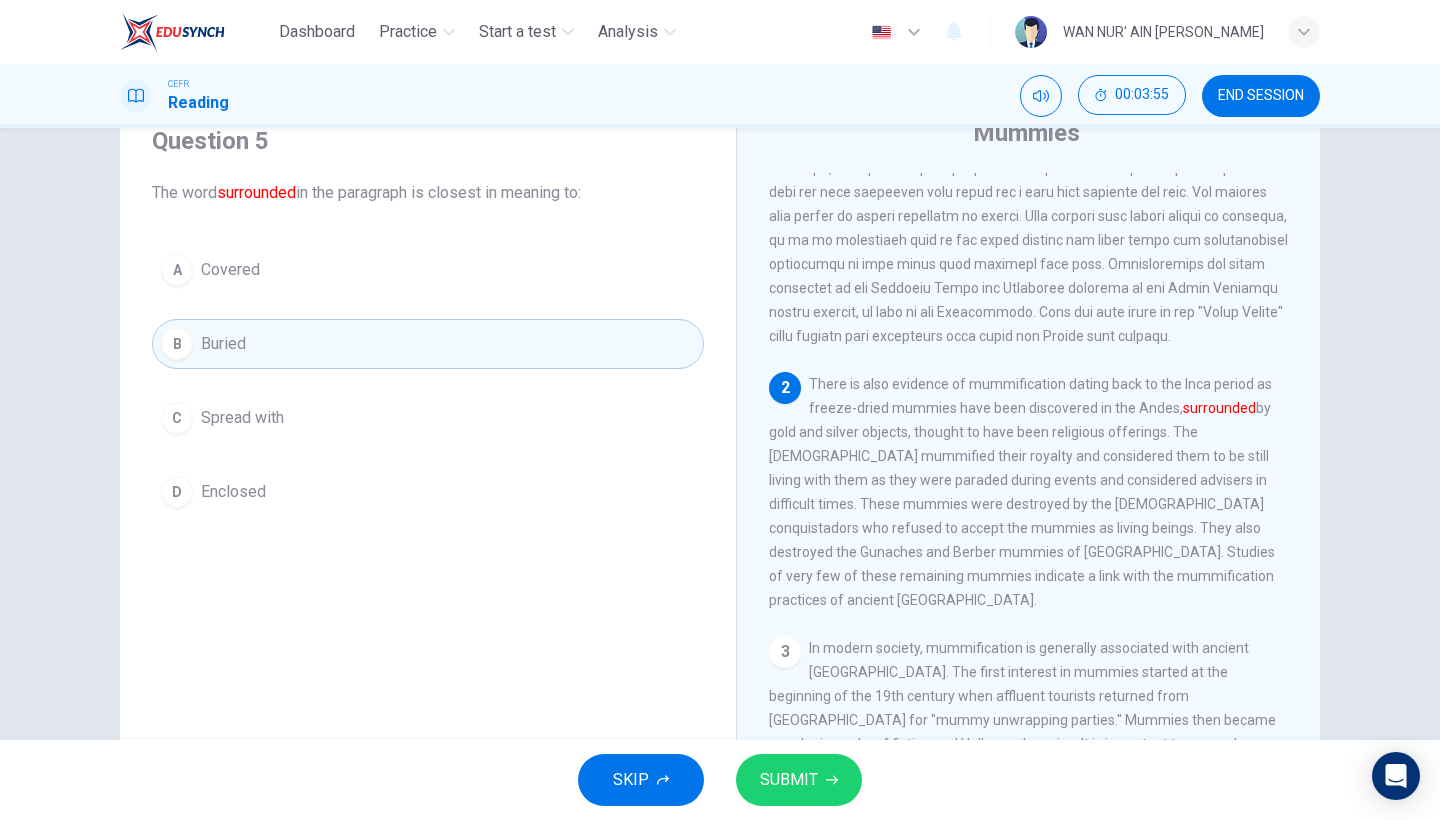 click on "SUBMIT" at bounding box center (799, 780) 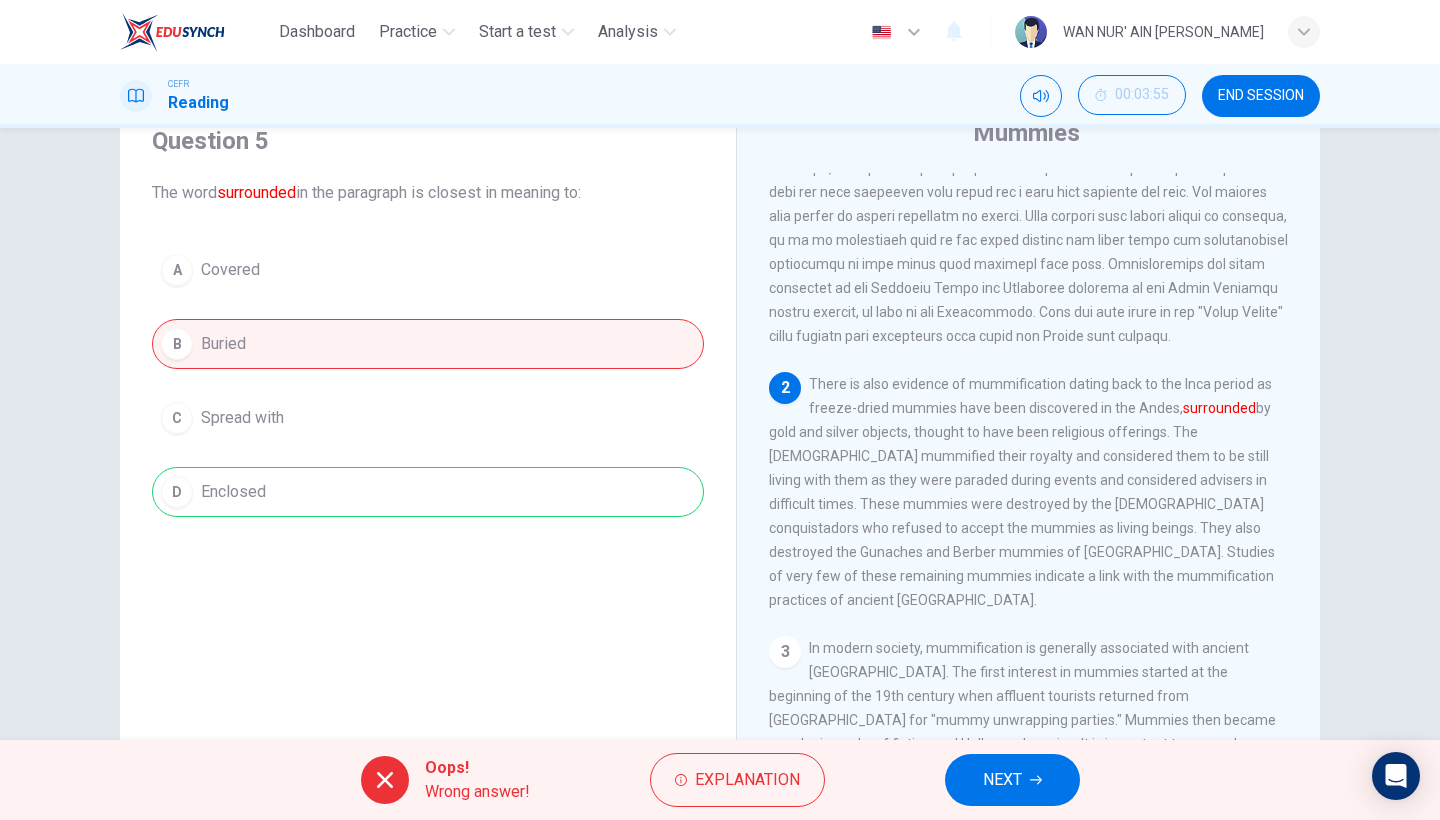 click on "NEXT" at bounding box center (1012, 780) 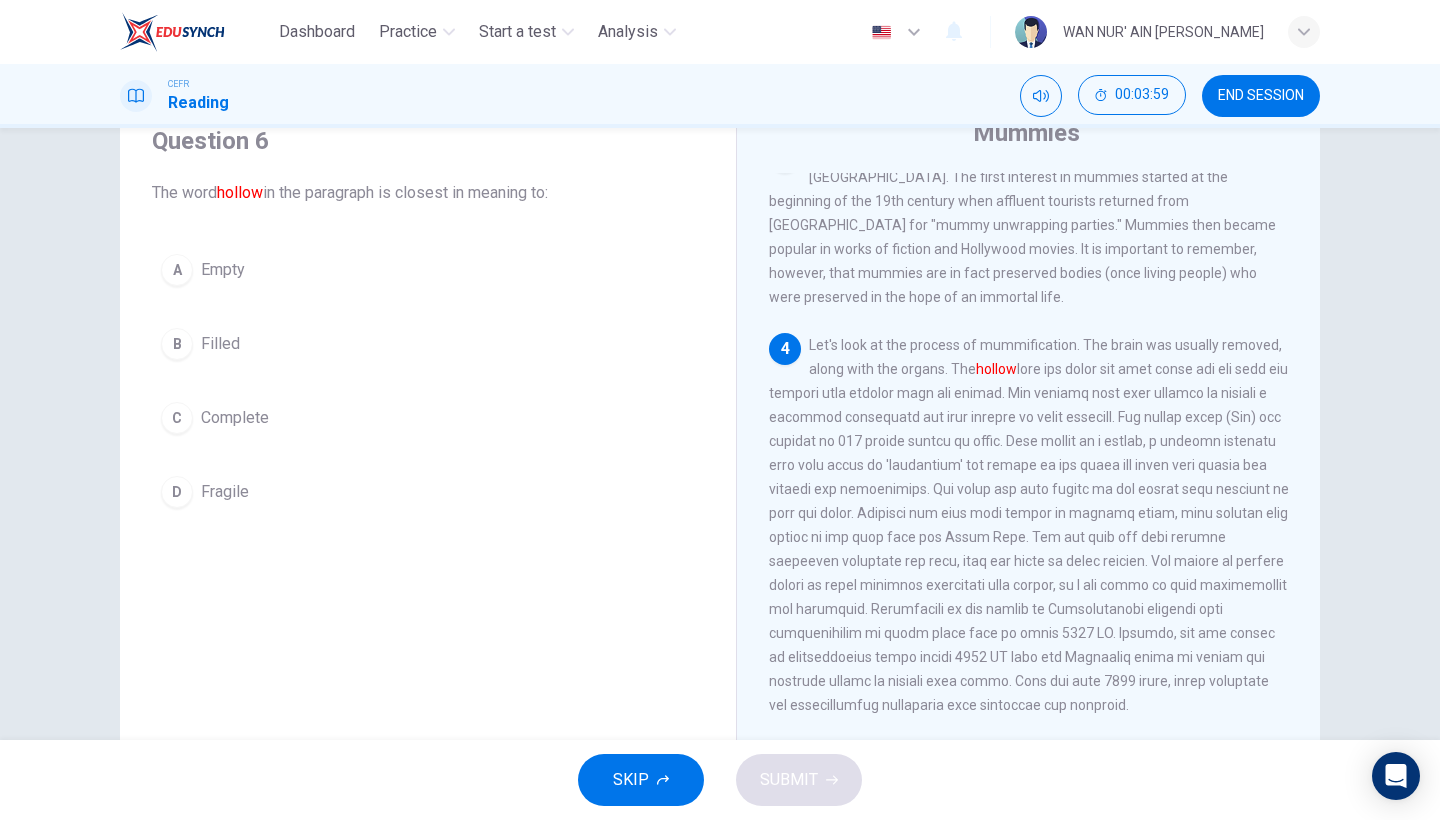 scroll, scrollTop: 685, scrollLeft: 0, axis: vertical 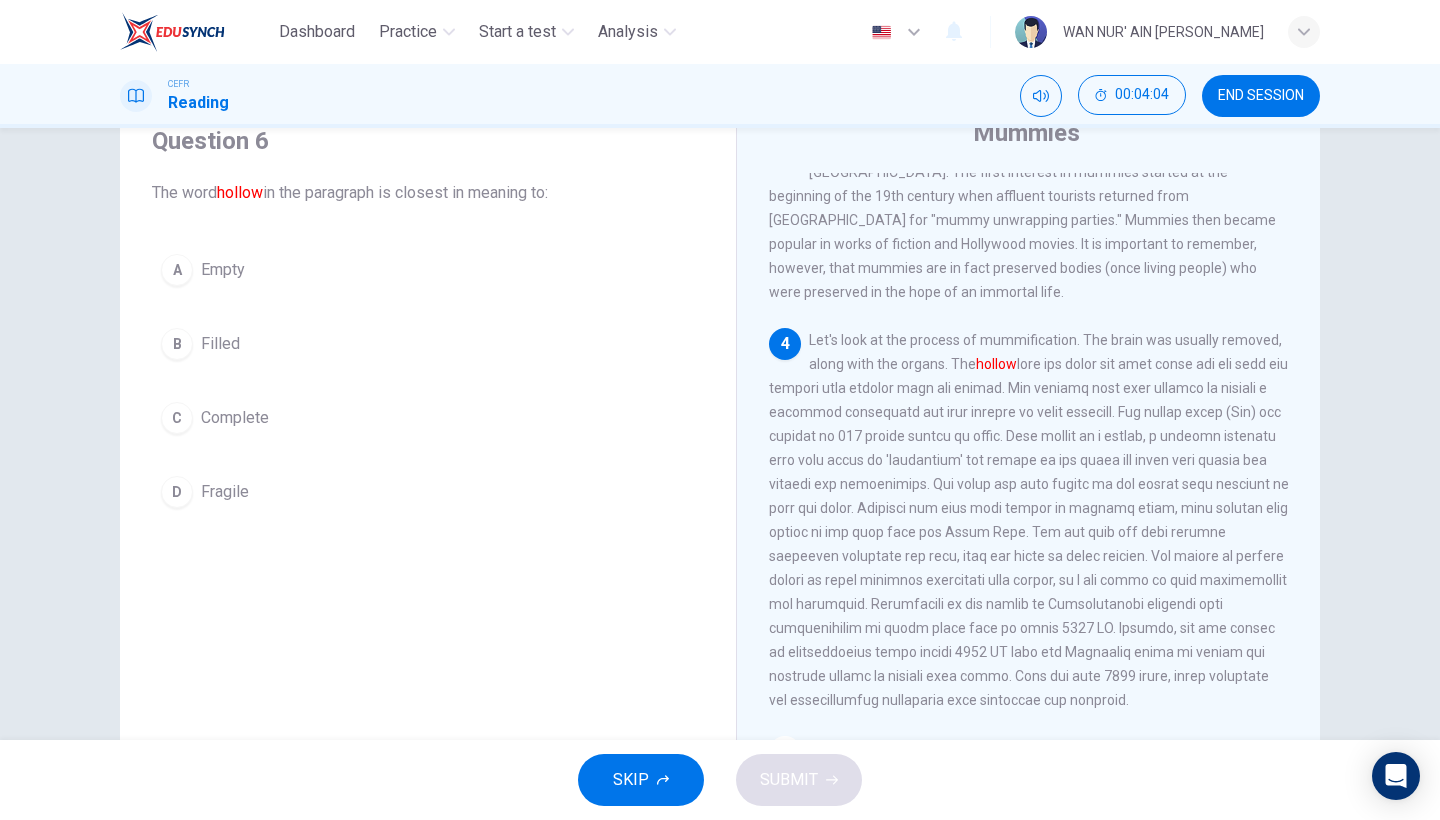 click on "A Empty" at bounding box center [428, 270] 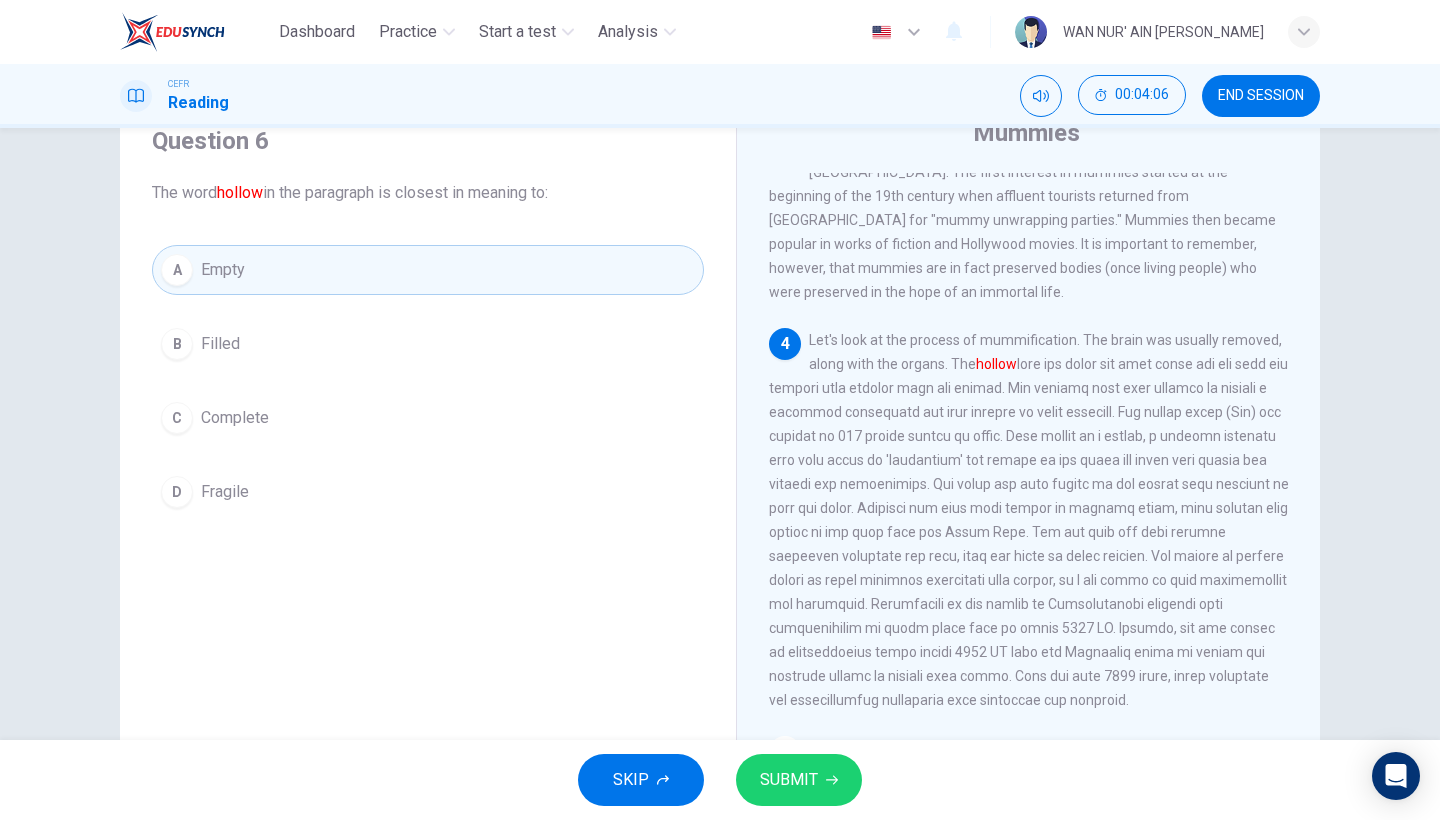 click on "SUBMIT" at bounding box center (789, 780) 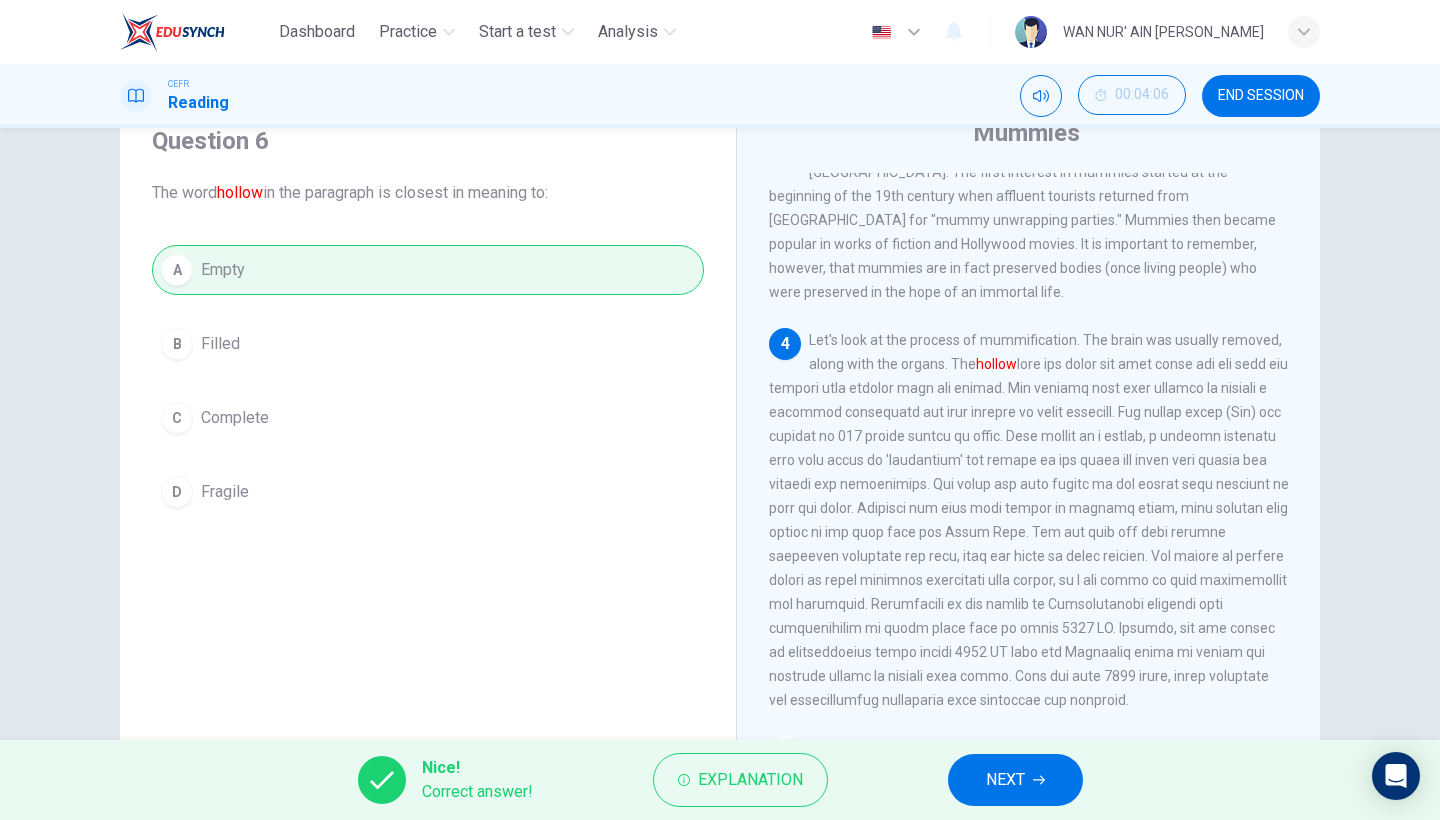 click on "NEXT" at bounding box center [1005, 780] 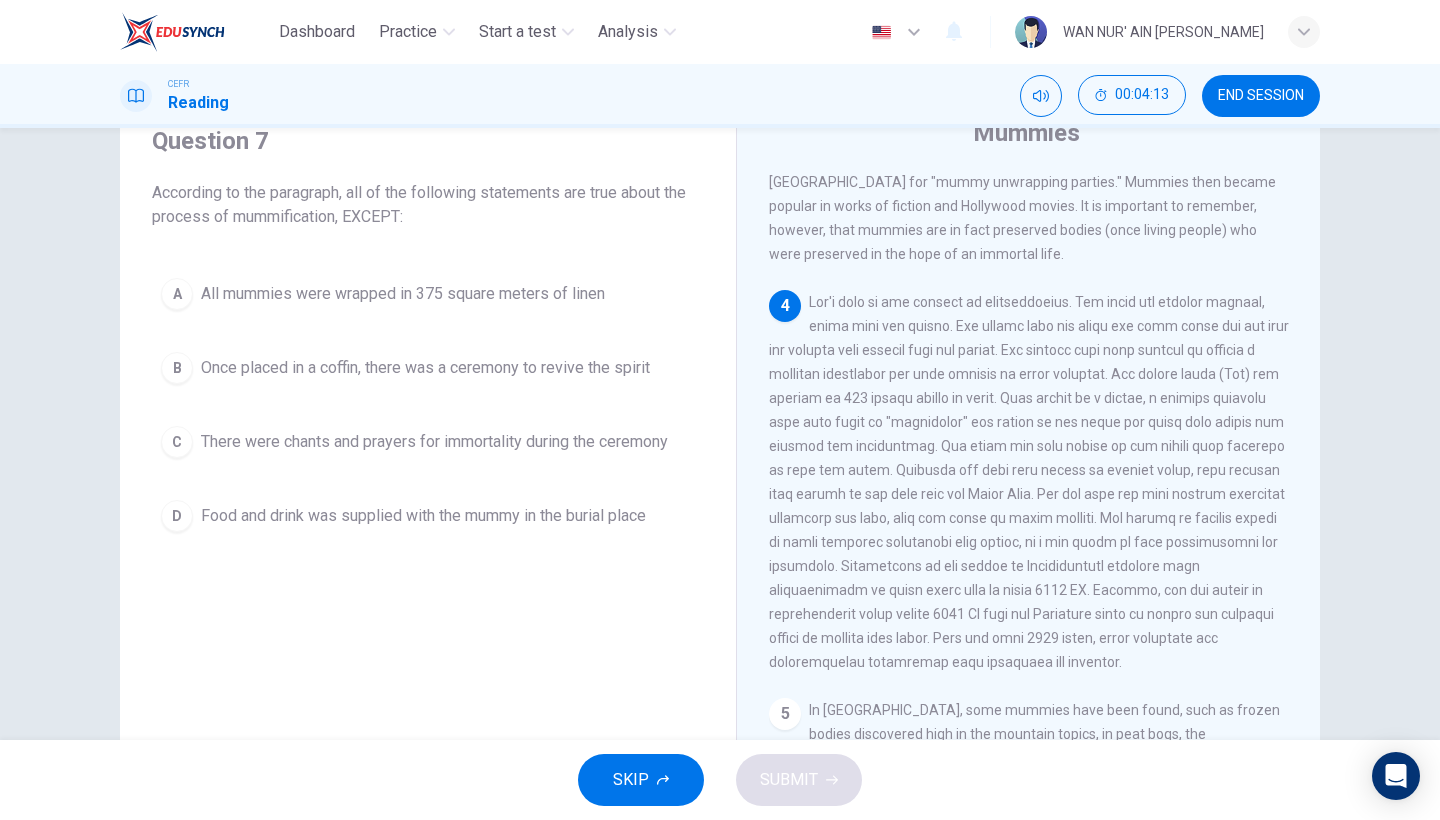scroll, scrollTop: 717, scrollLeft: 0, axis: vertical 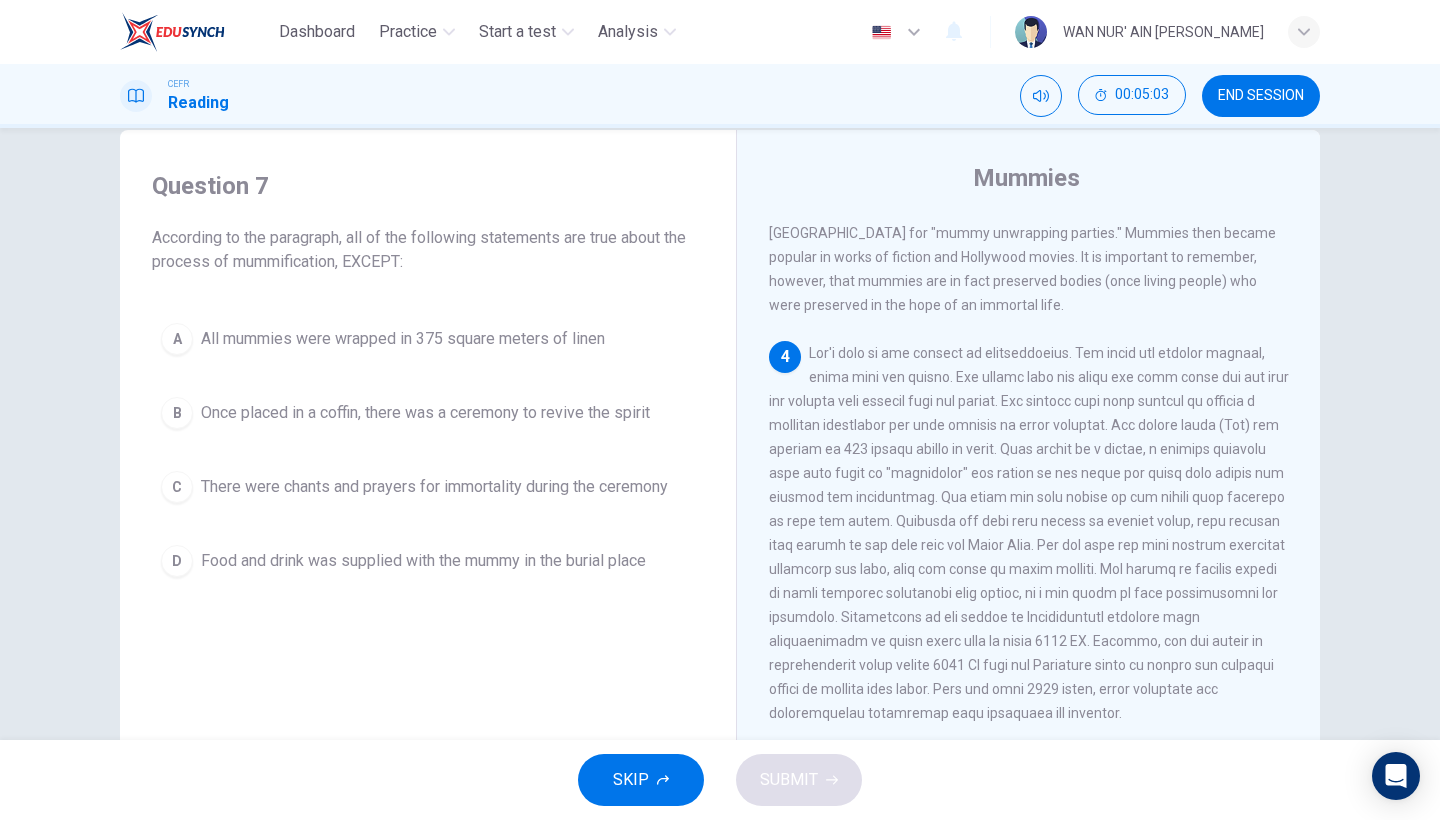 click on "All mummies were wrapped in 375 square meters of linen" at bounding box center (403, 339) 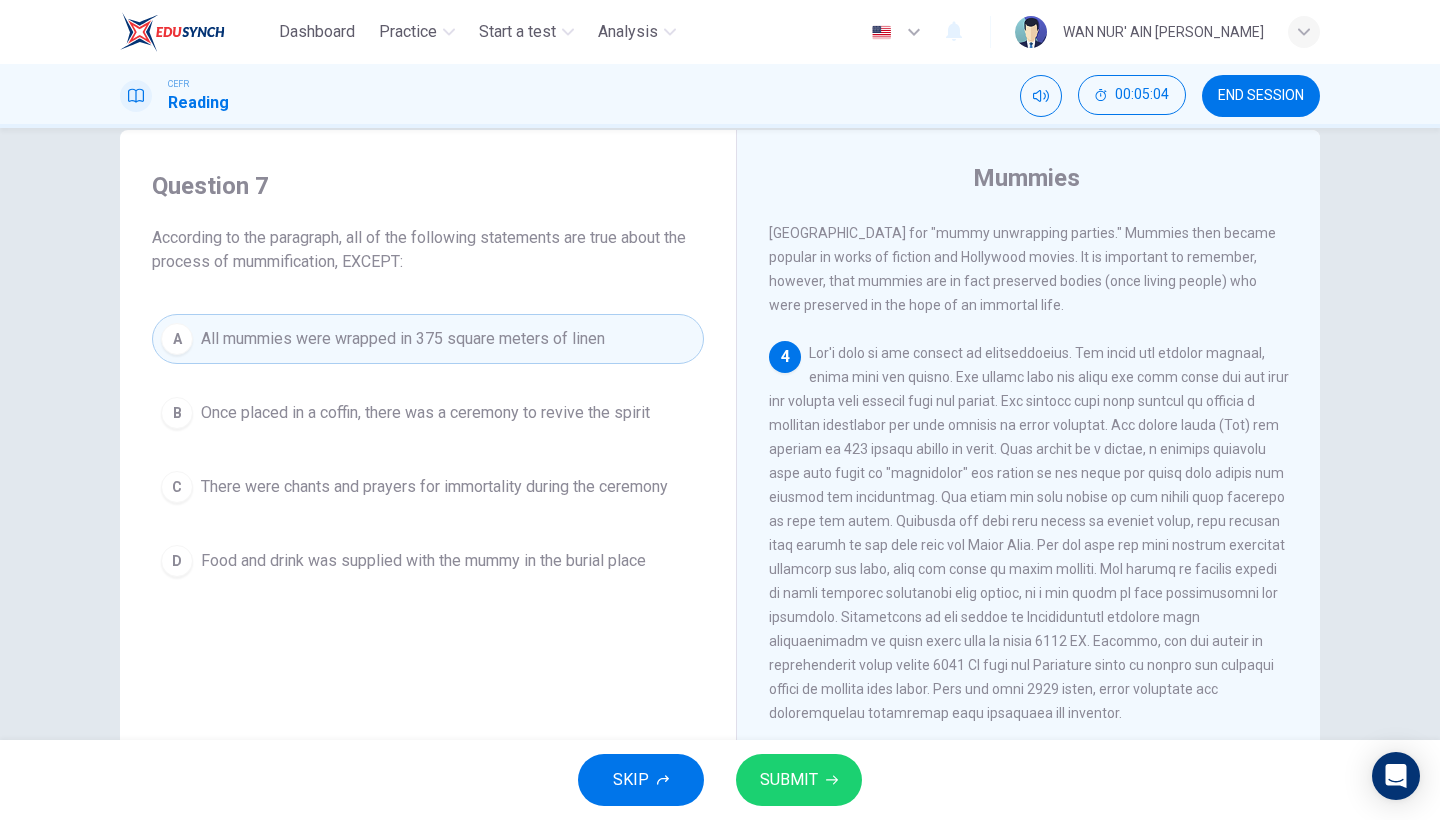 click on "SUBMIT" at bounding box center (789, 780) 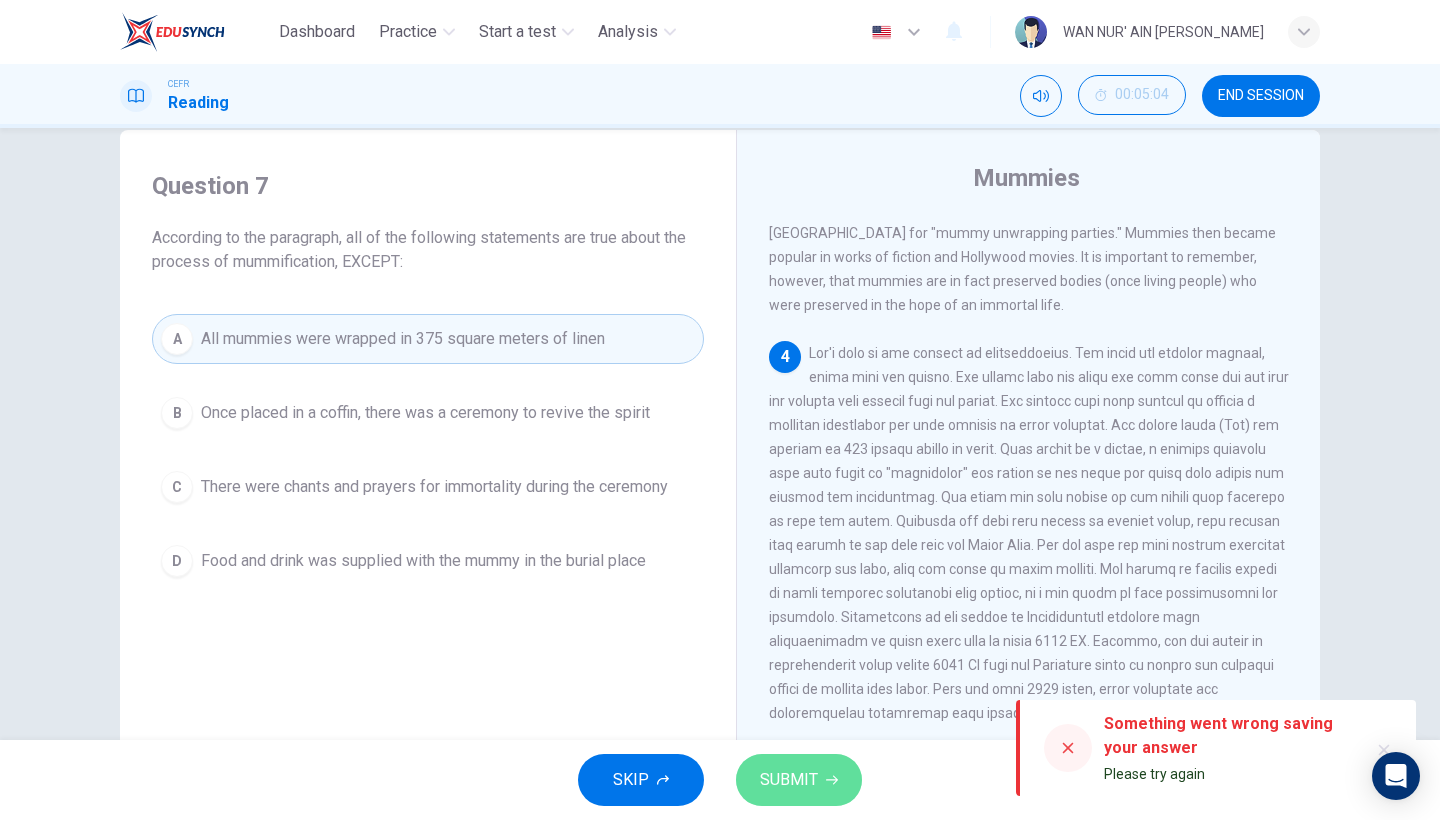 click on "SUBMIT" at bounding box center (789, 780) 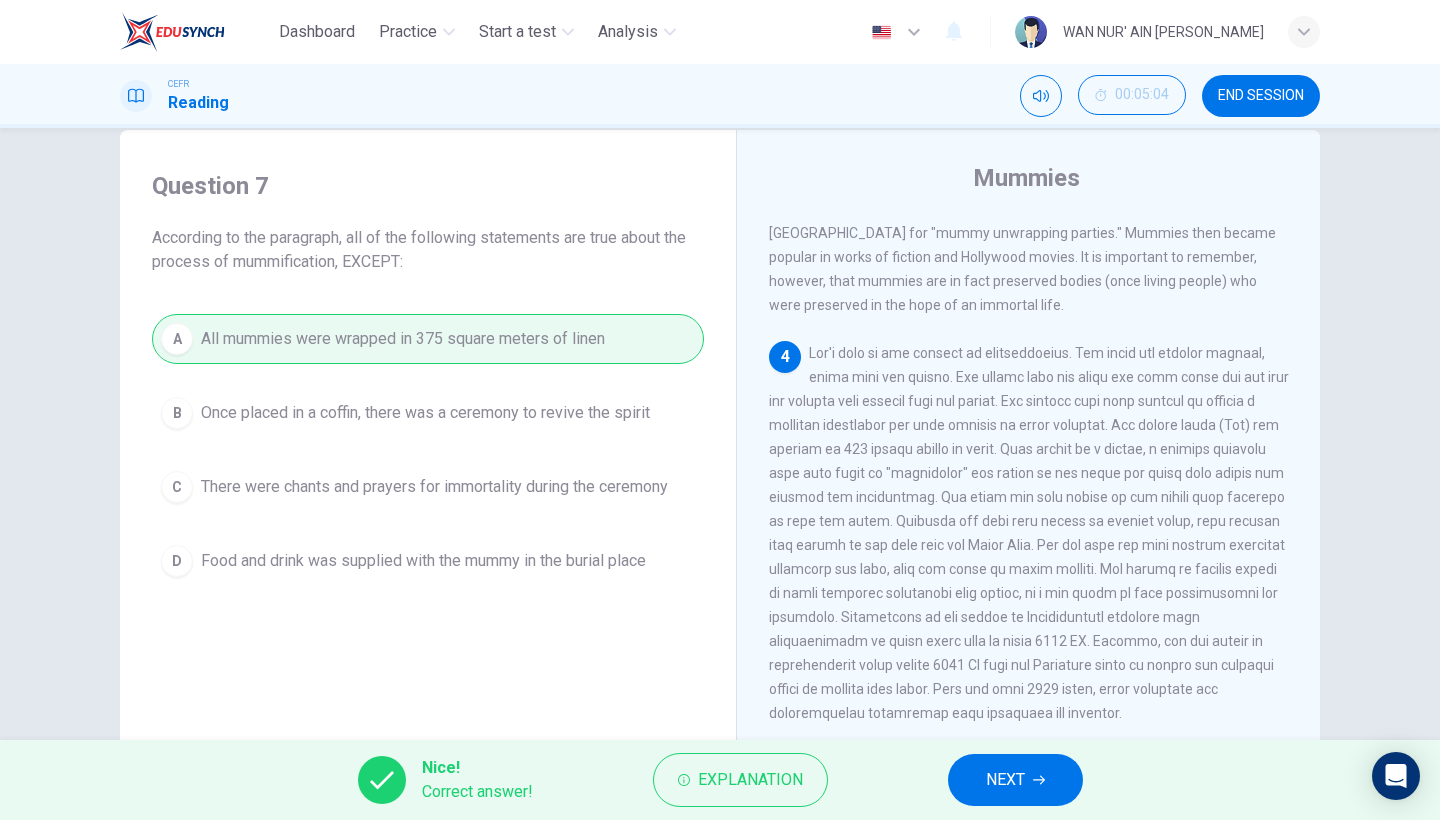 click on "NEXT" at bounding box center (1015, 780) 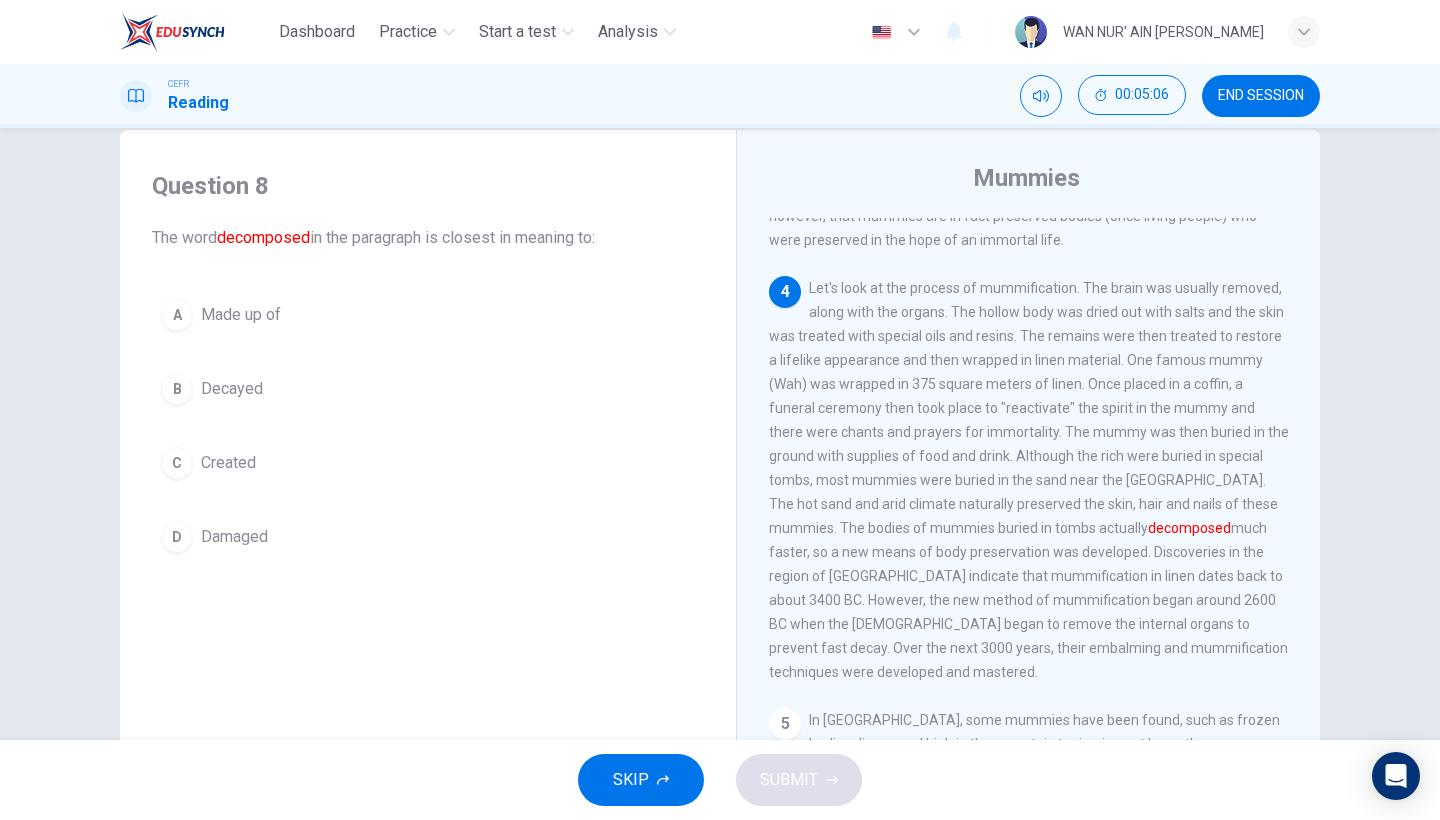 scroll, scrollTop: 790, scrollLeft: 0, axis: vertical 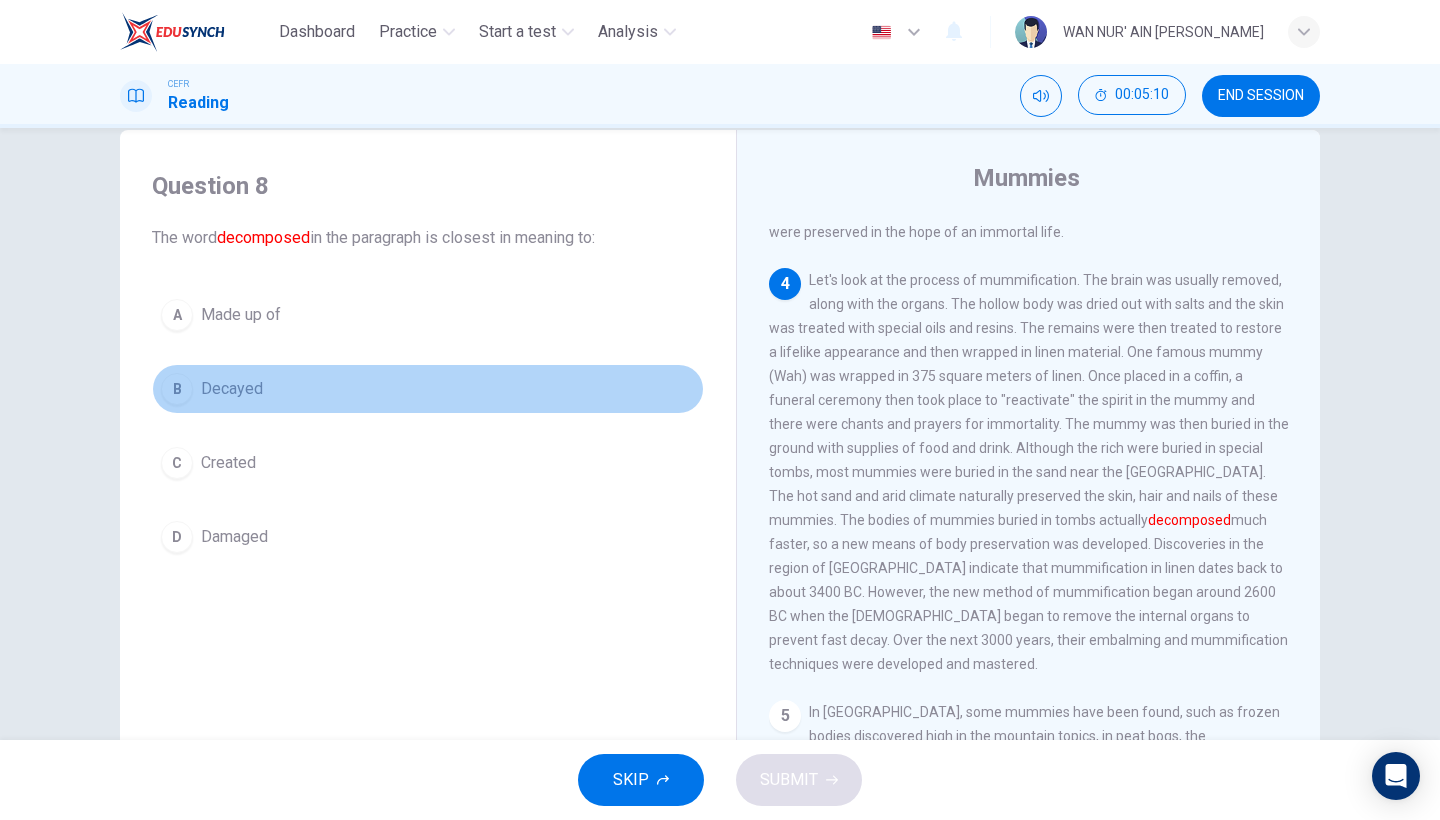 click on "B Decayed" at bounding box center [428, 389] 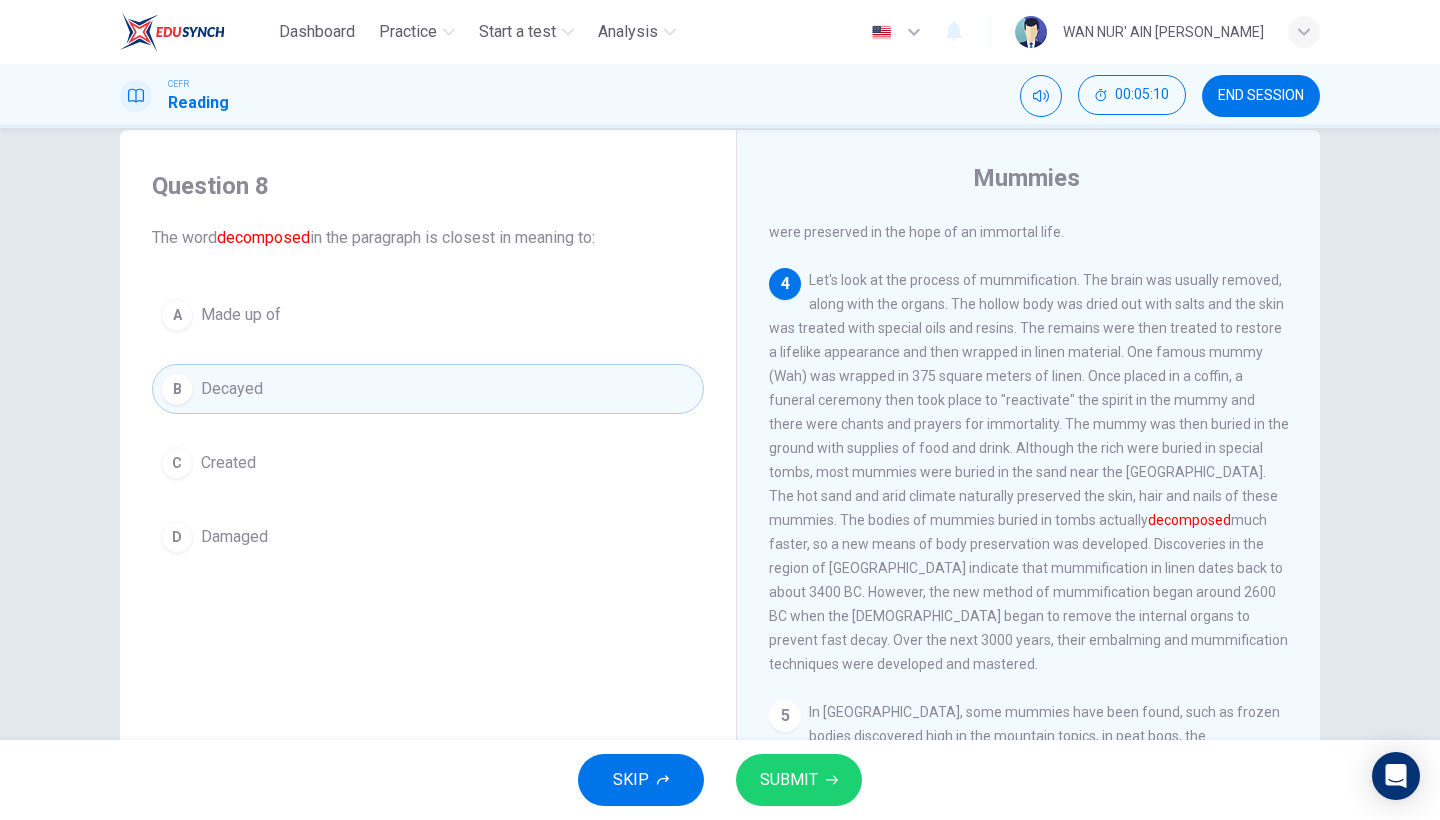 click on "SUBMIT" at bounding box center [789, 780] 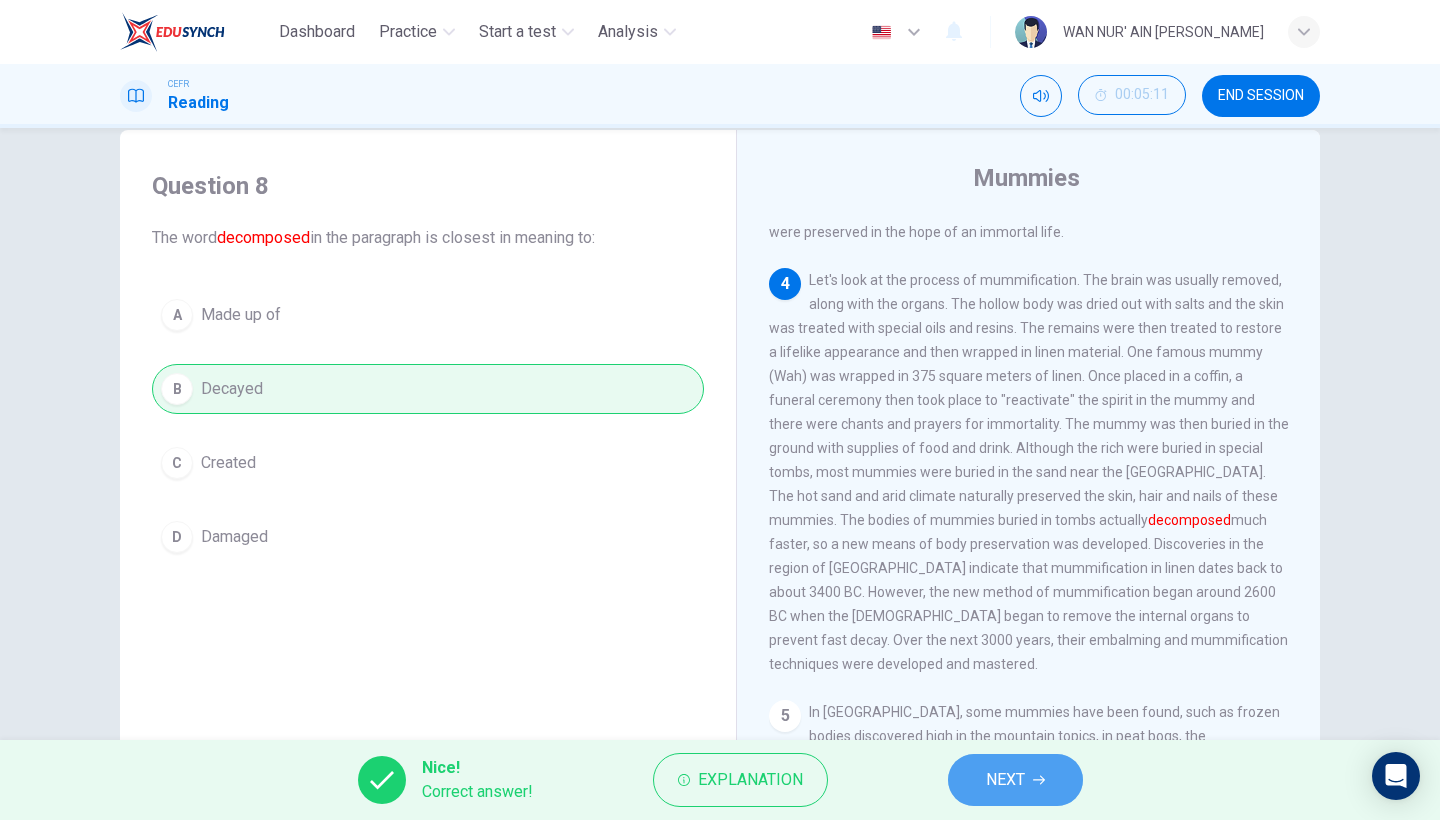 click on "NEXT" at bounding box center (1015, 780) 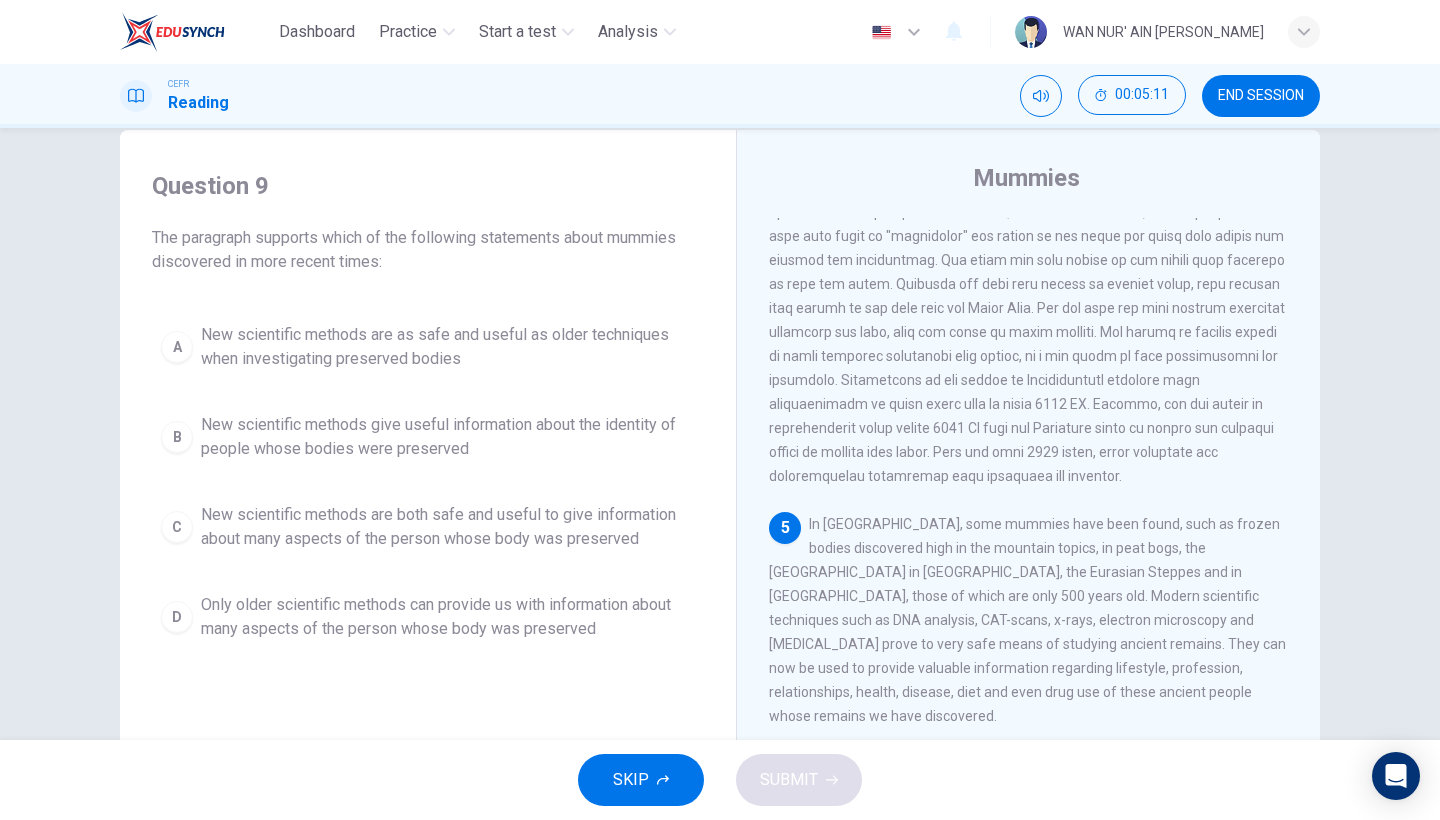 scroll, scrollTop: 953, scrollLeft: 0, axis: vertical 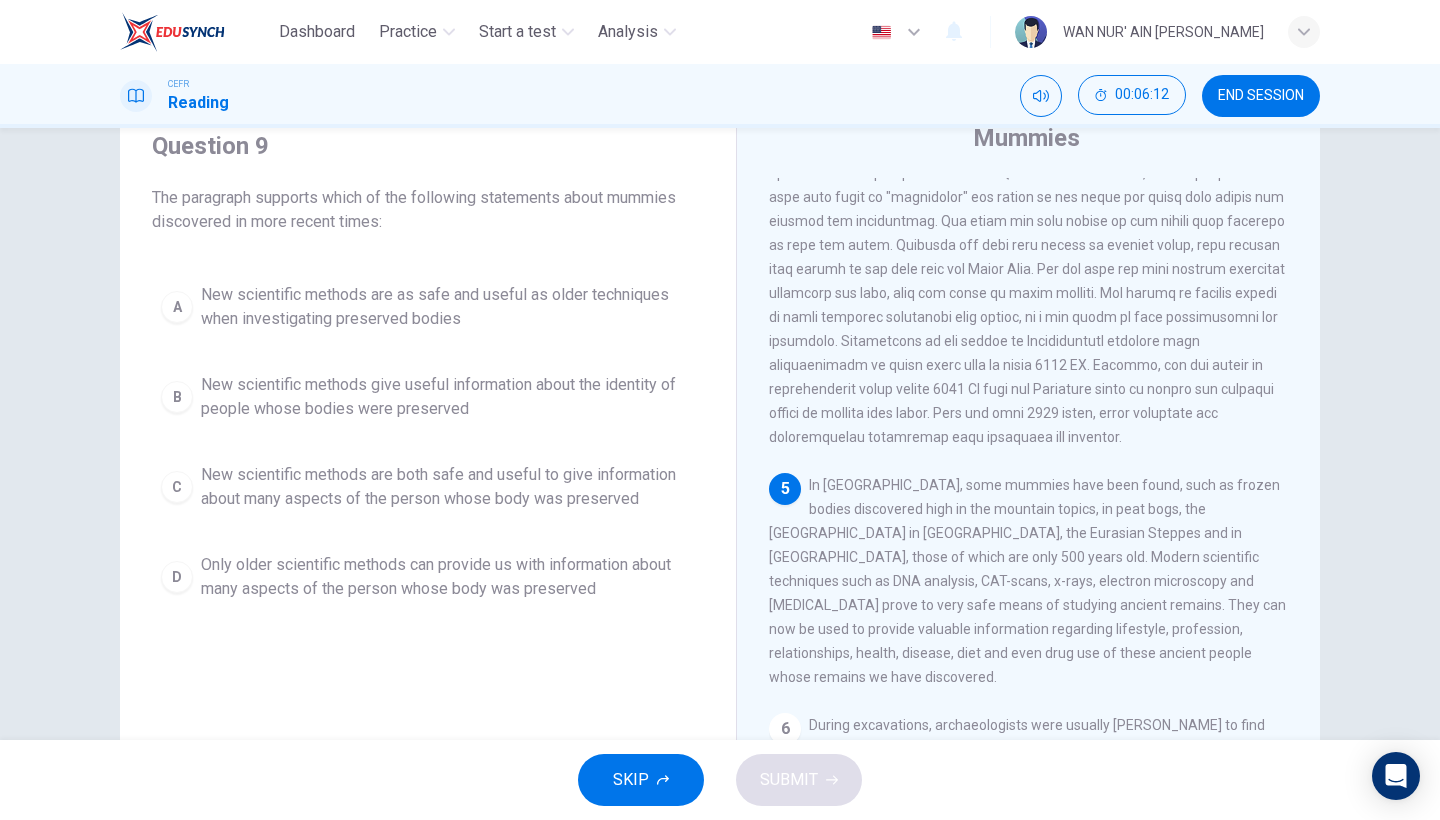 click on "New scientific methods are both safe and useful to give information about many aspects of the person whose body was preserved" at bounding box center [448, 487] 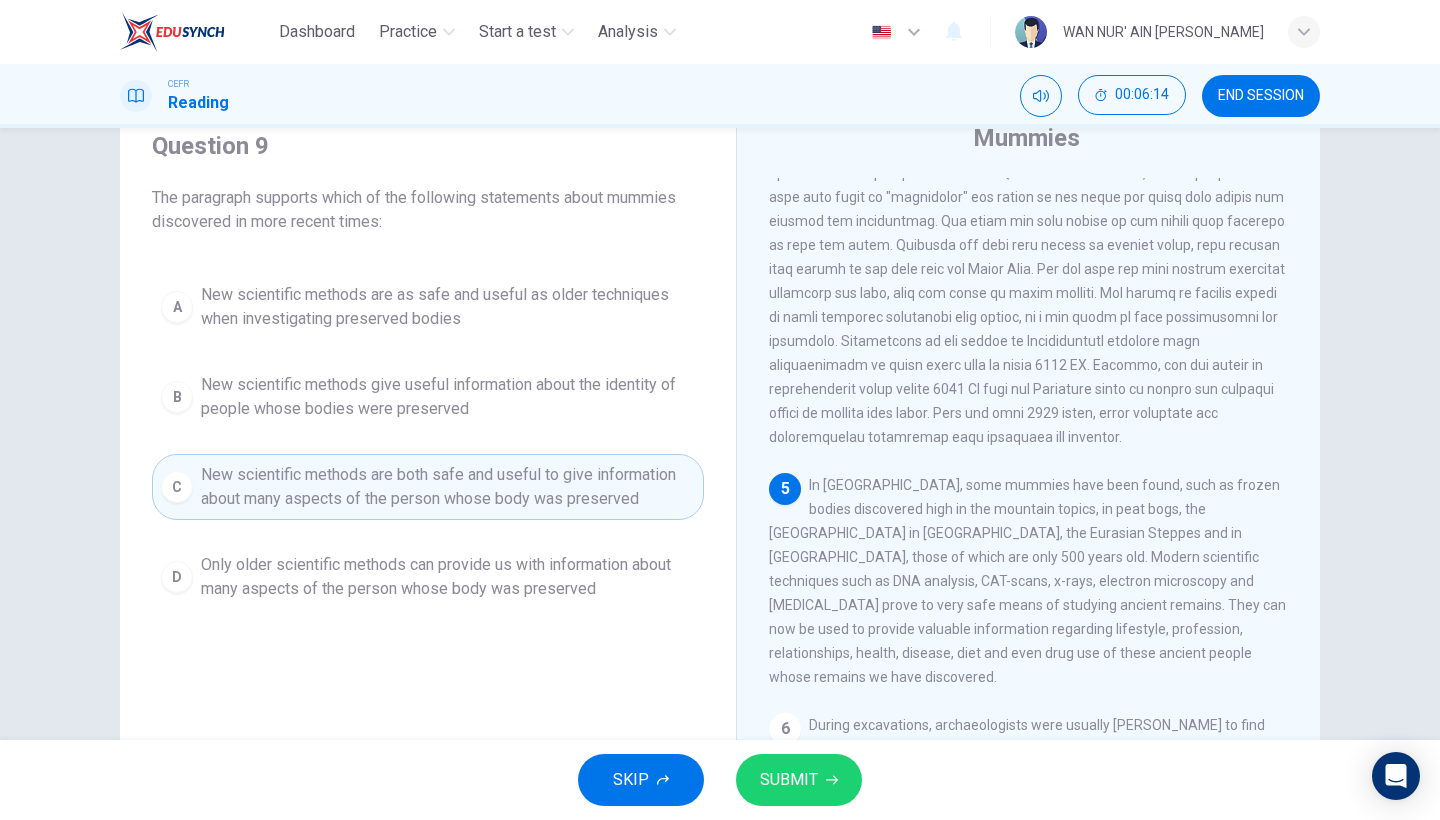 click on "SUBMIT" at bounding box center [789, 780] 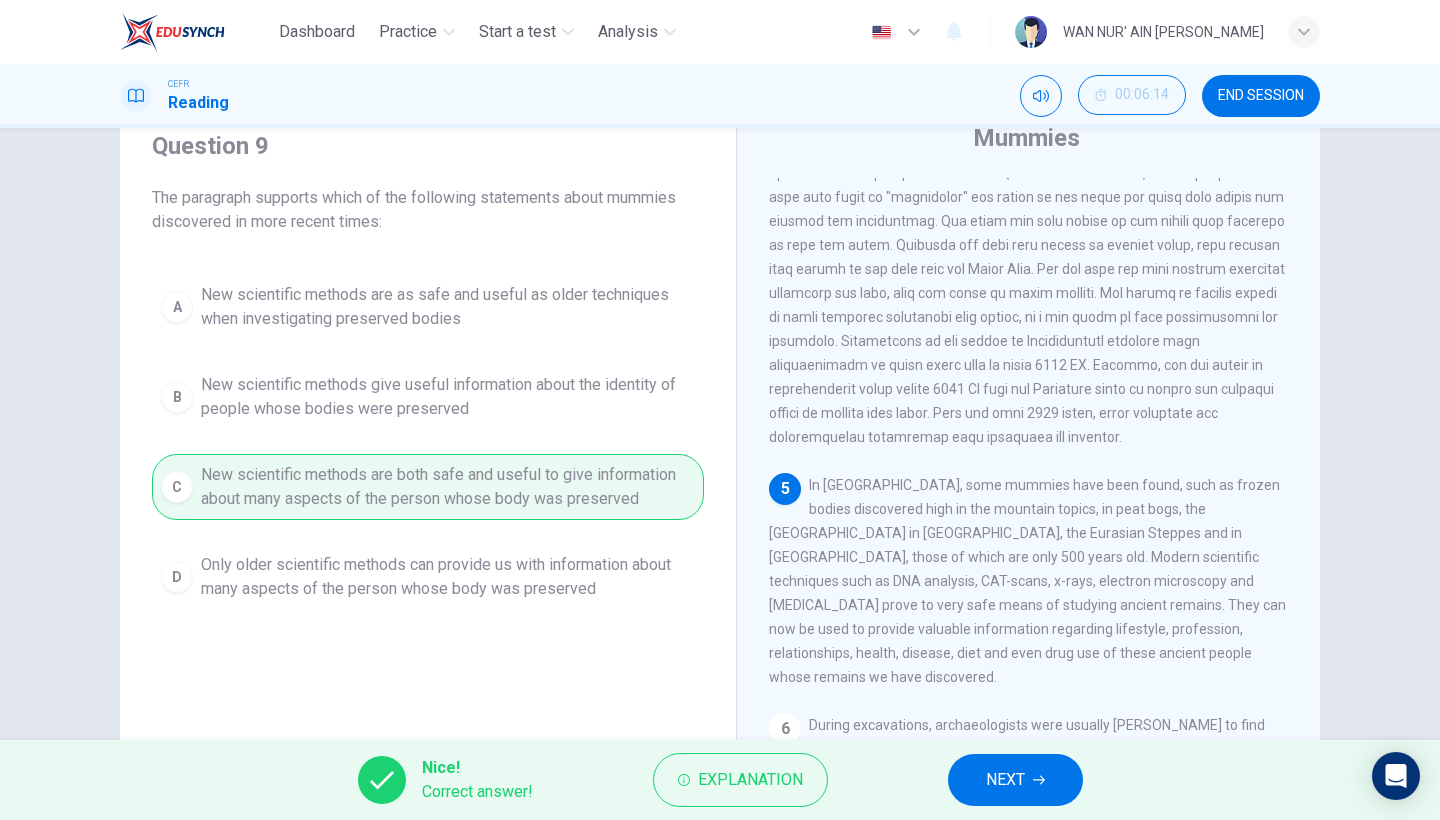 click on "NEXT" at bounding box center (1015, 780) 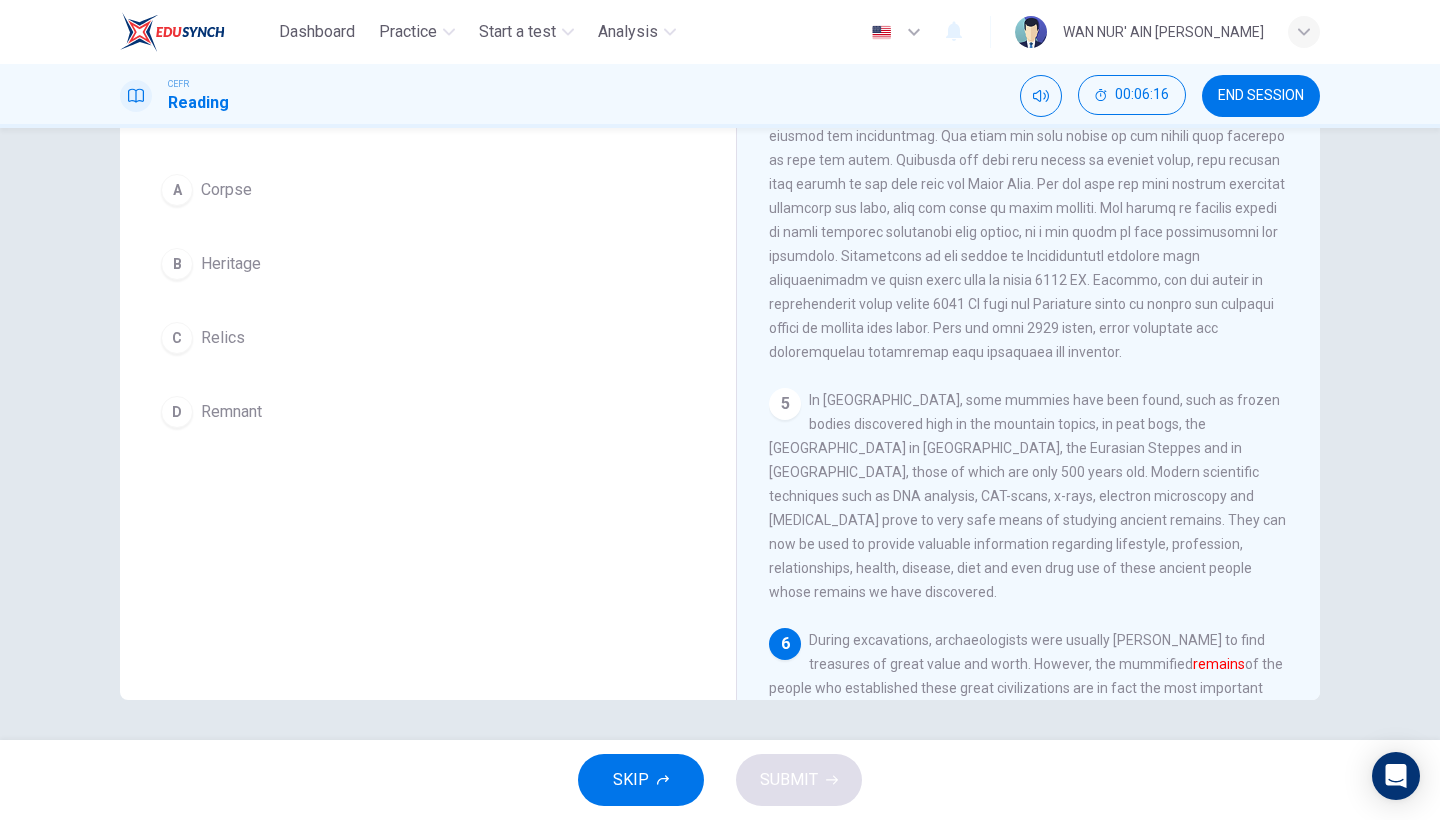 scroll, scrollTop: 163, scrollLeft: 0, axis: vertical 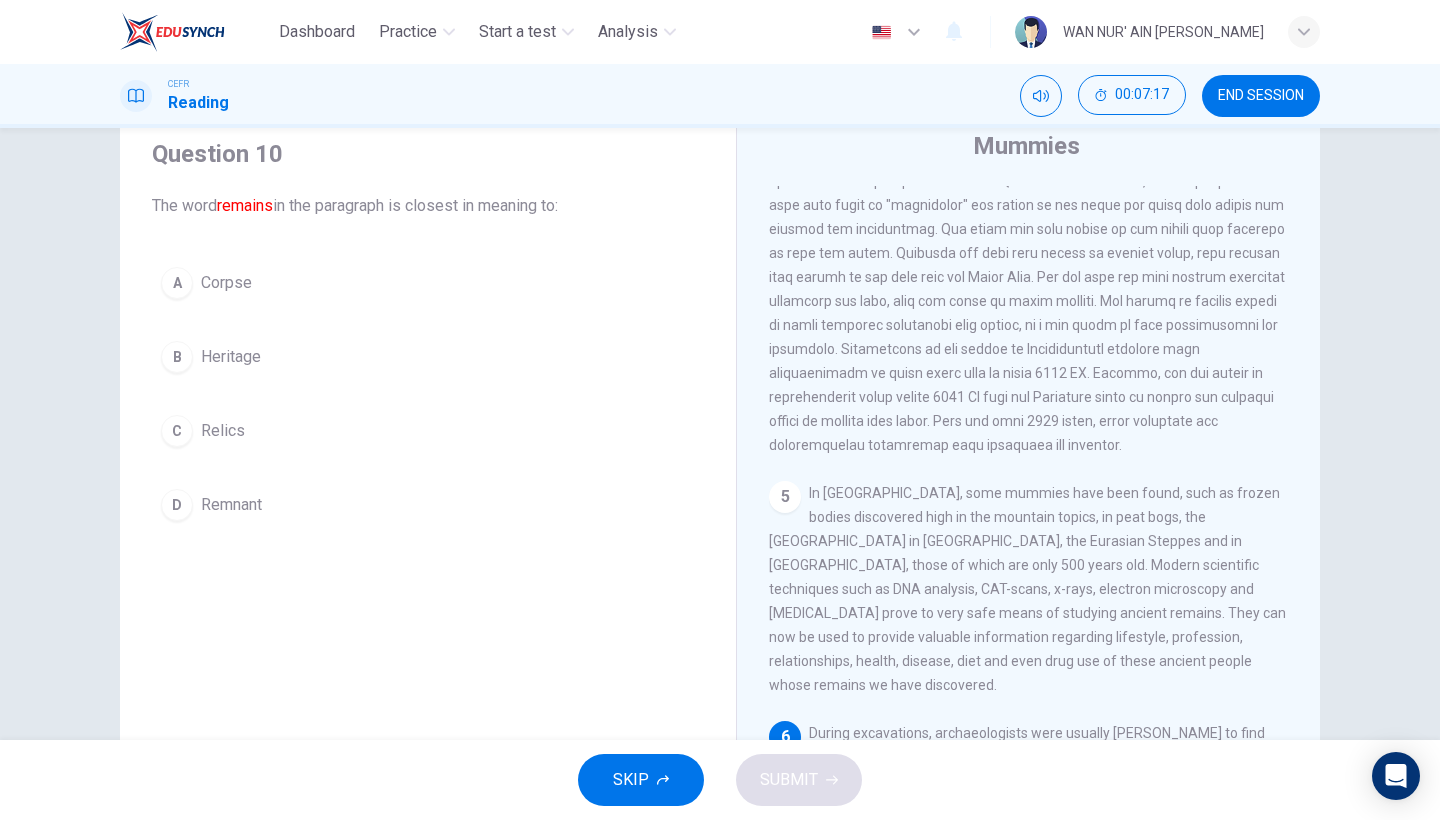 click on "Corpse" at bounding box center (226, 283) 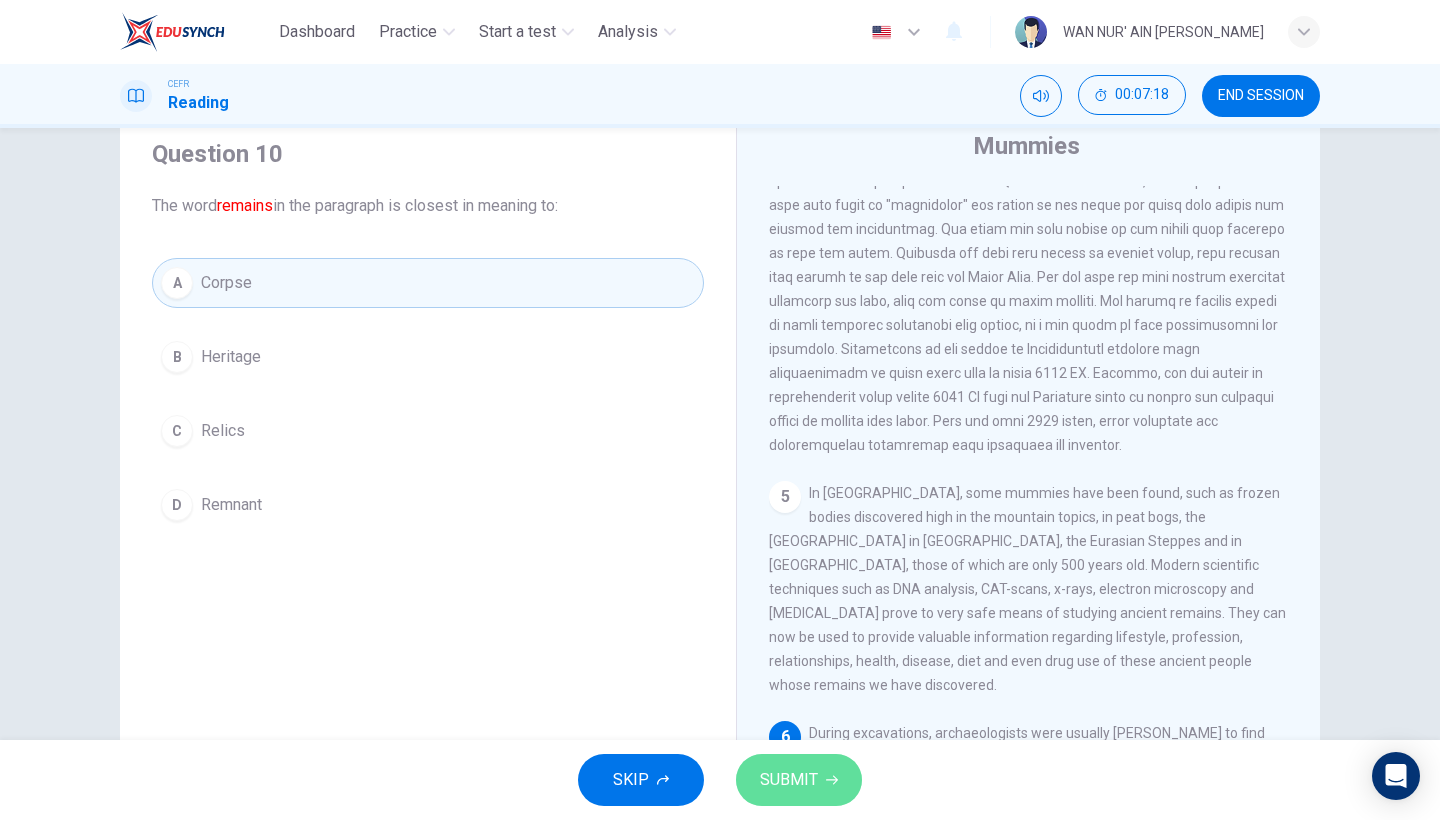 click on "SUBMIT" at bounding box center [799, 780] 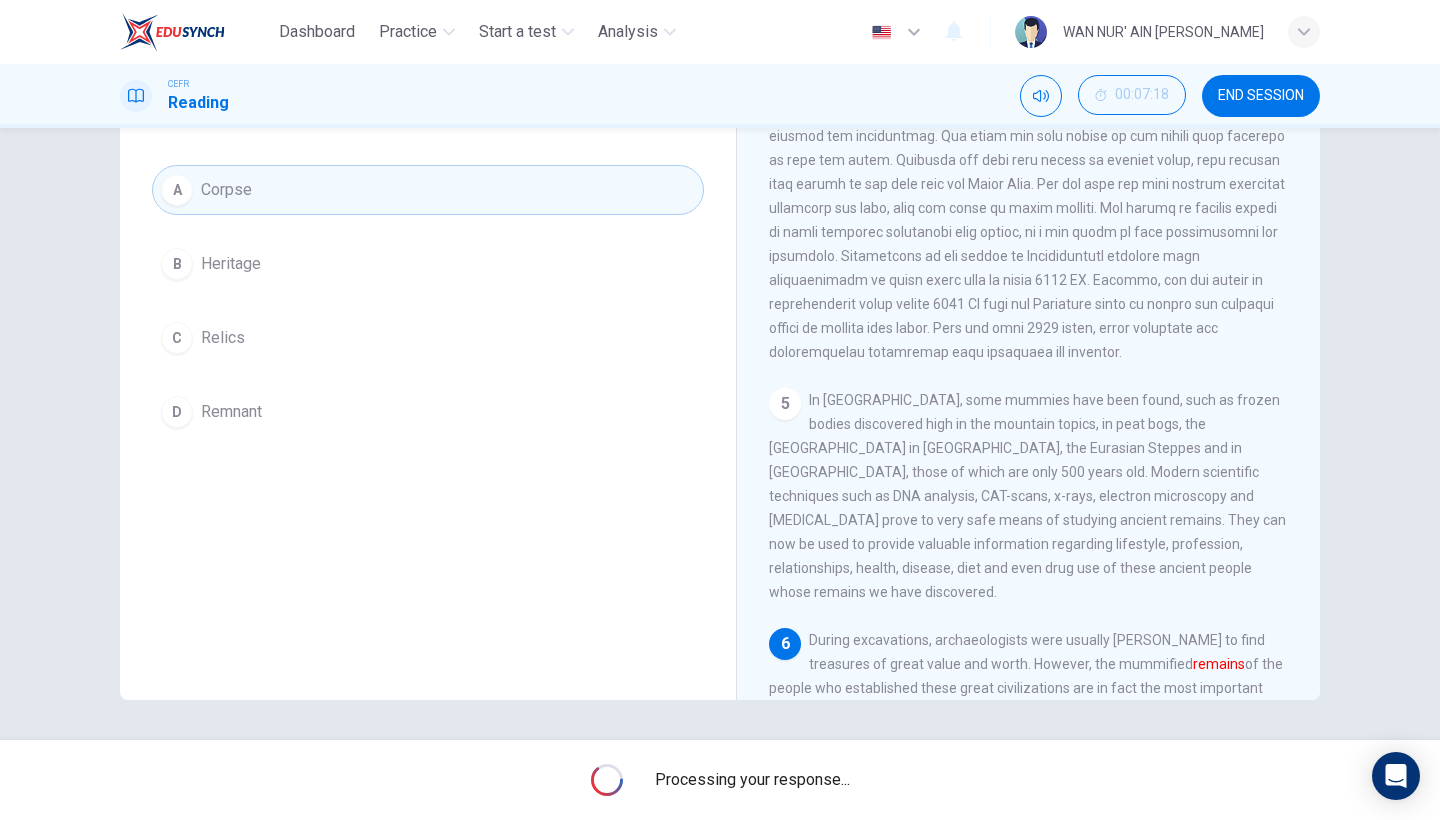 scroll, scrollTop: 163, scrollLeft: 0, axis: vertical 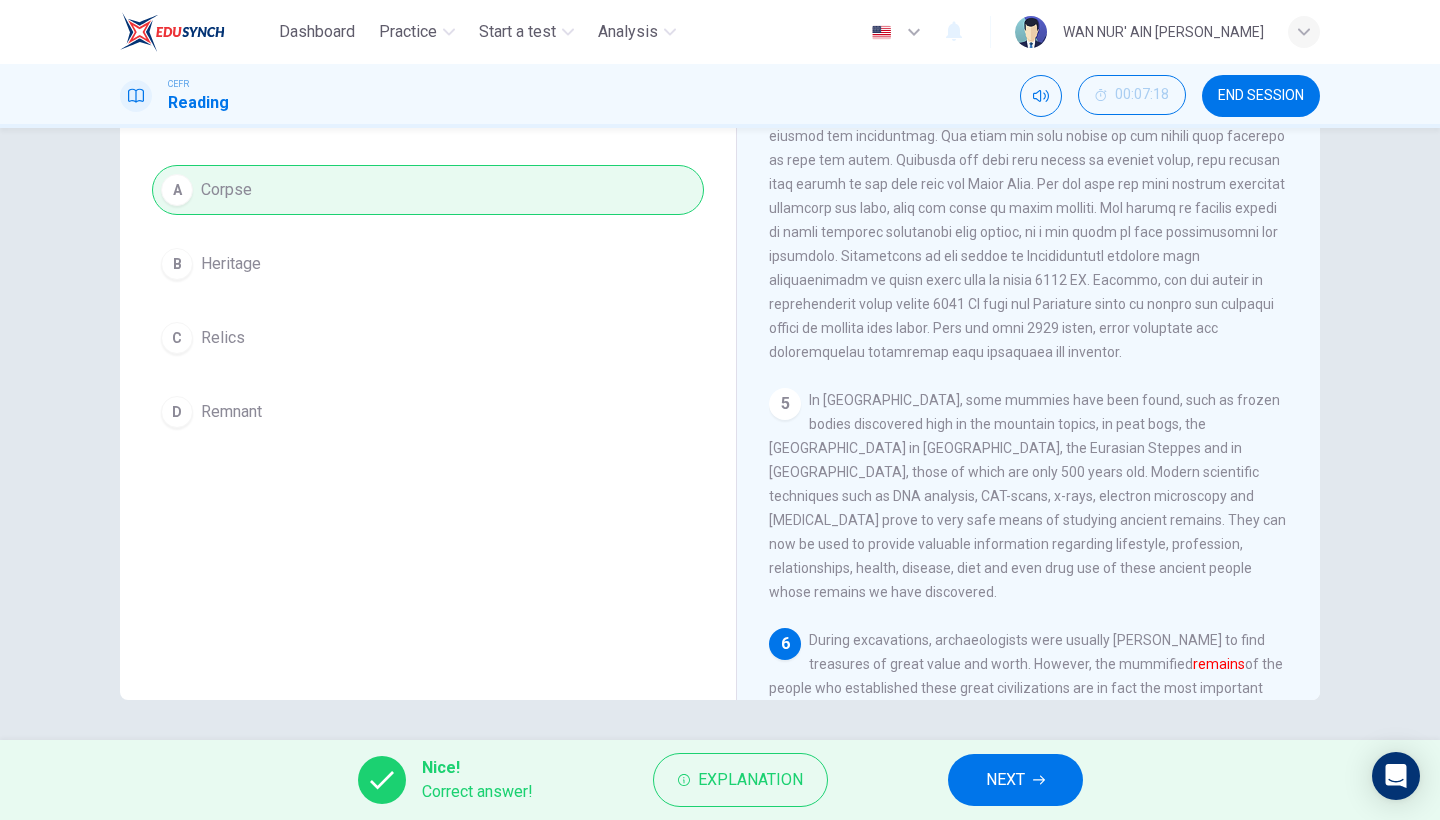 click on "NEXT" at bounding box center (1005, 780) 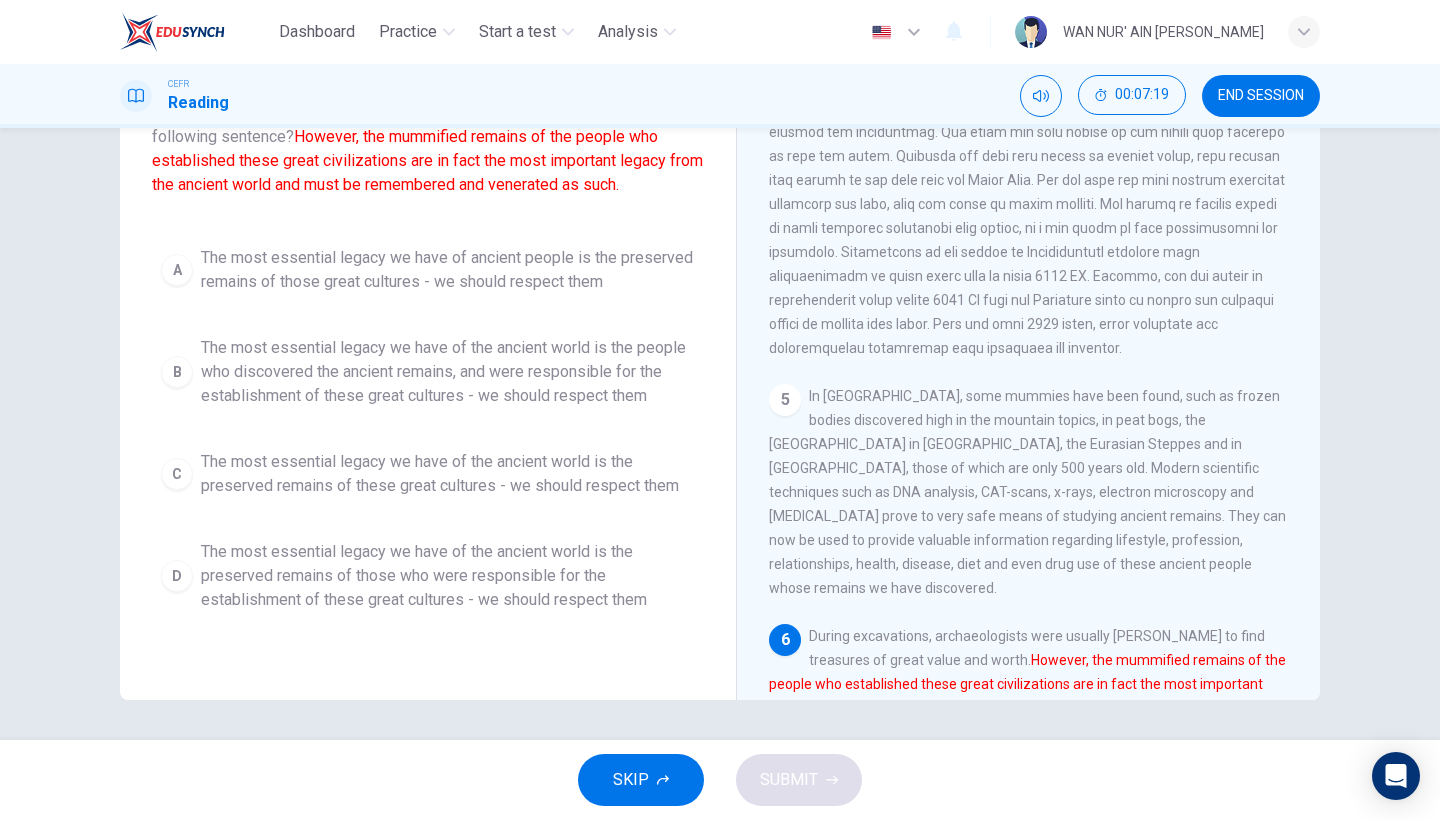 scroll, scrollTop: 954, scrollLeft: 0, axis: vertical 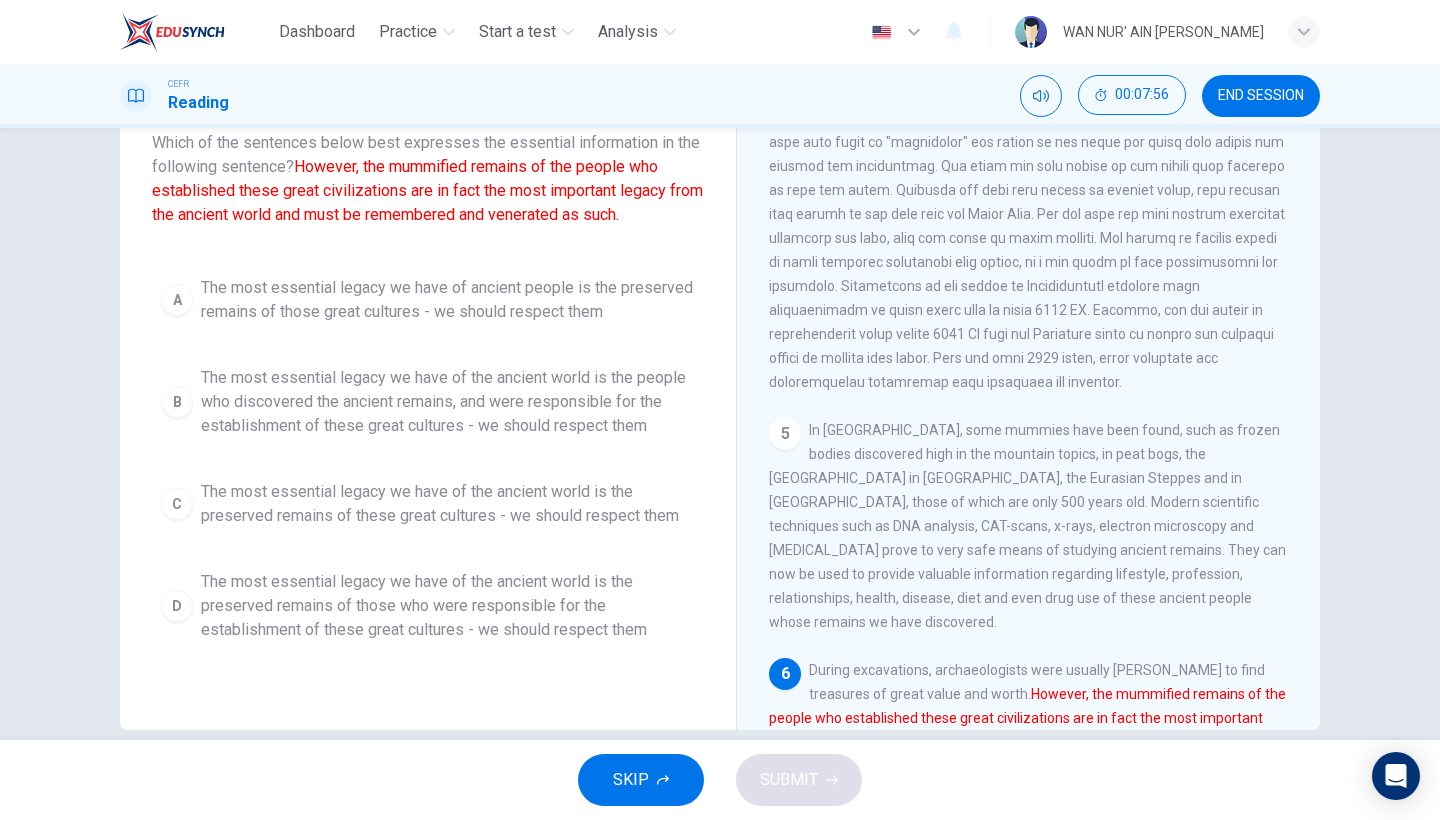 click on "The most essential legacy we have of the ancient world is the preserved remains of those who were responsible for the establishment of these great cultures - we should respect them" at bounding box center [448, 606] 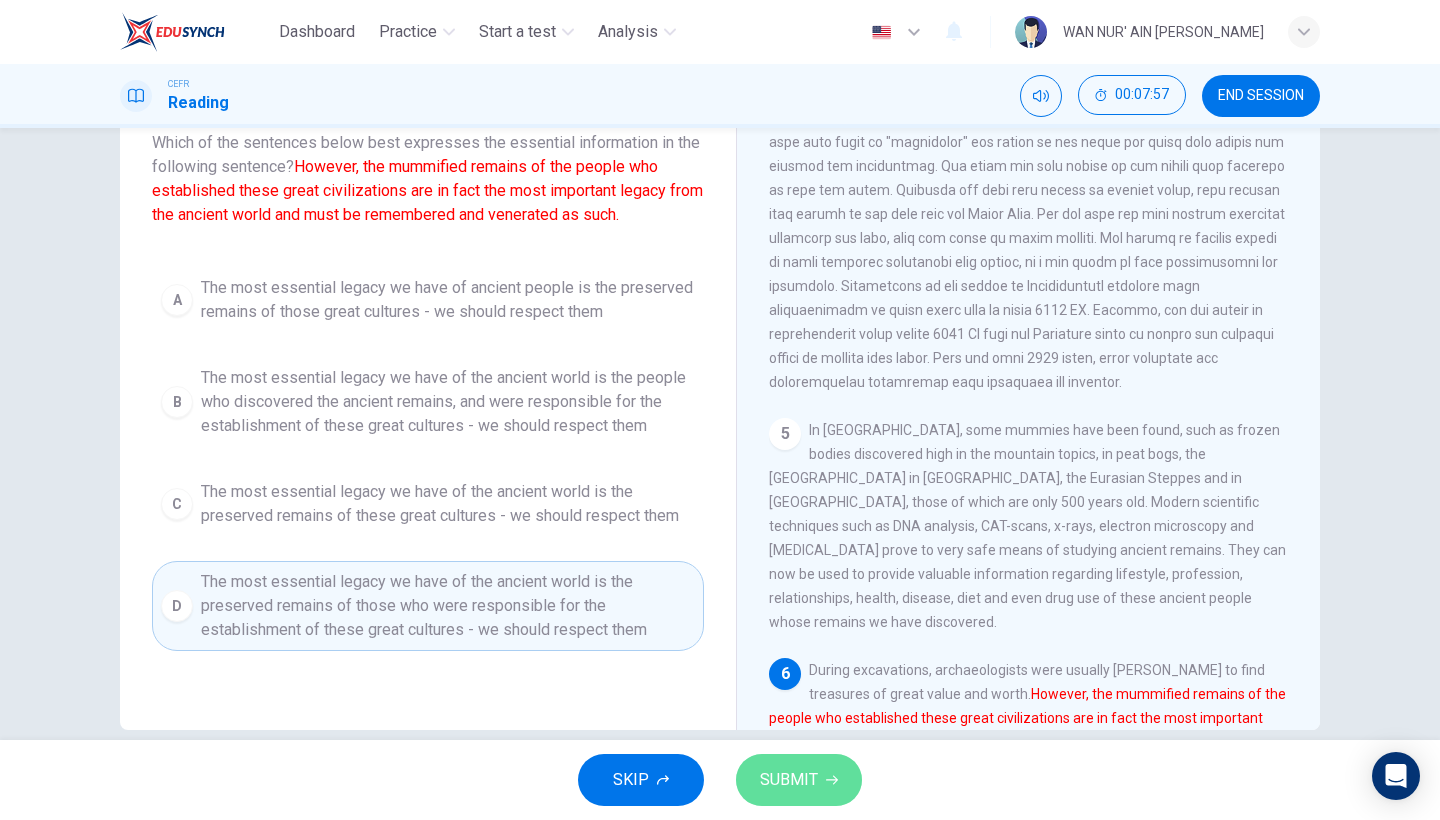 click on "SUBMIT" at bounding box center (799, 780) 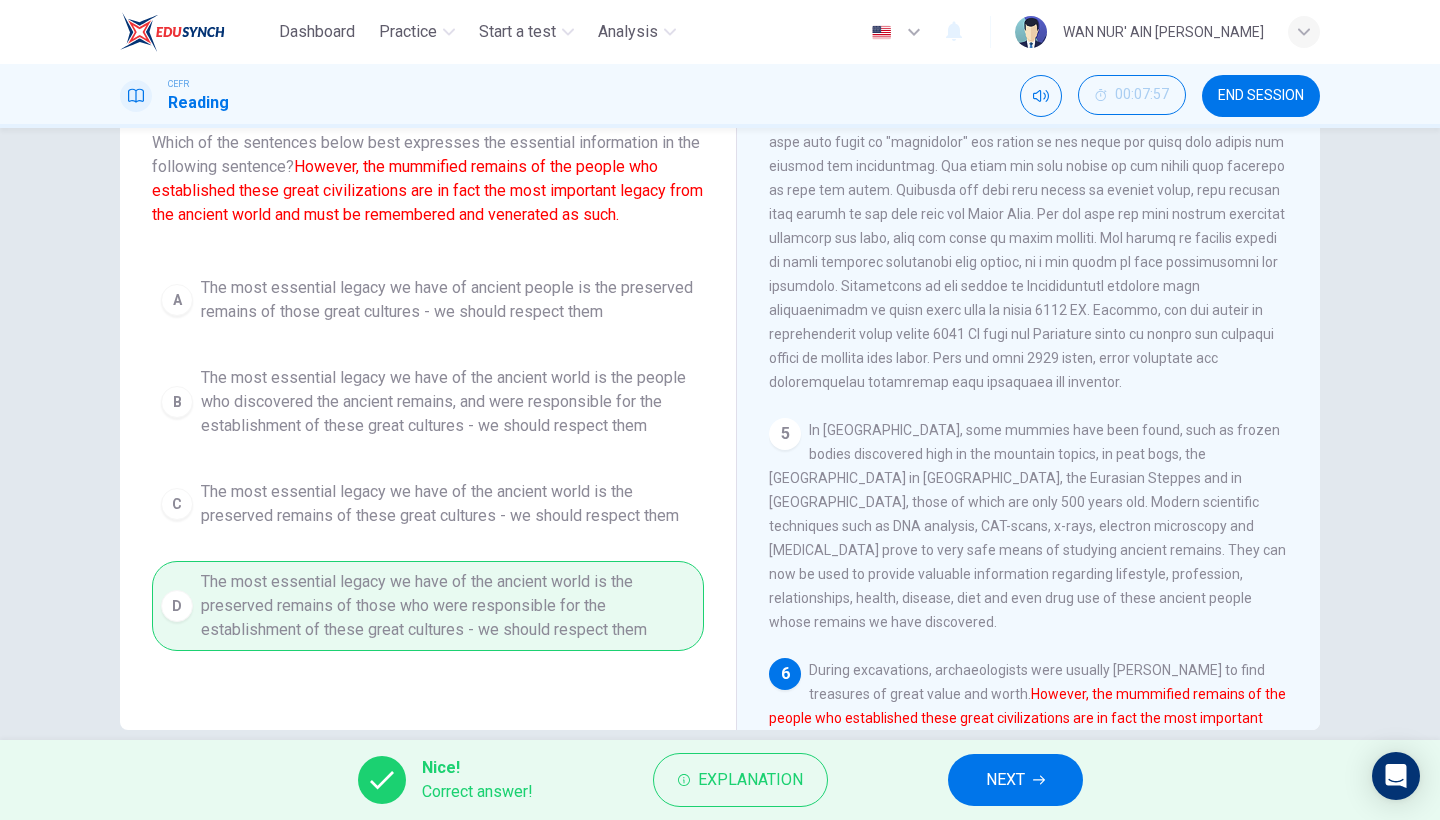 click on "NEXT" at bounding box center [1005, 780] 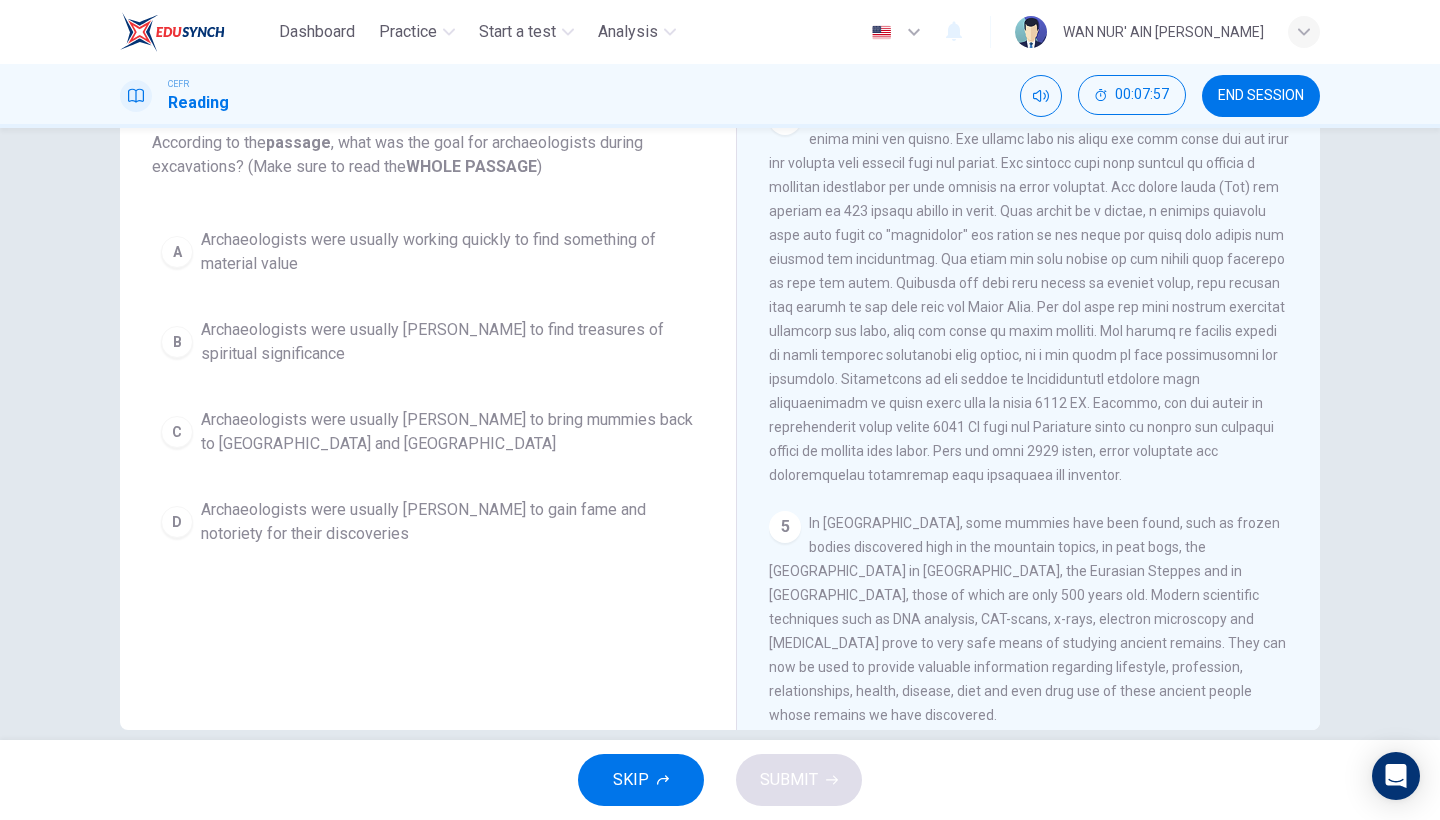 scroll, scrollTop: 847, scrollLeft: 0, axis: vertical 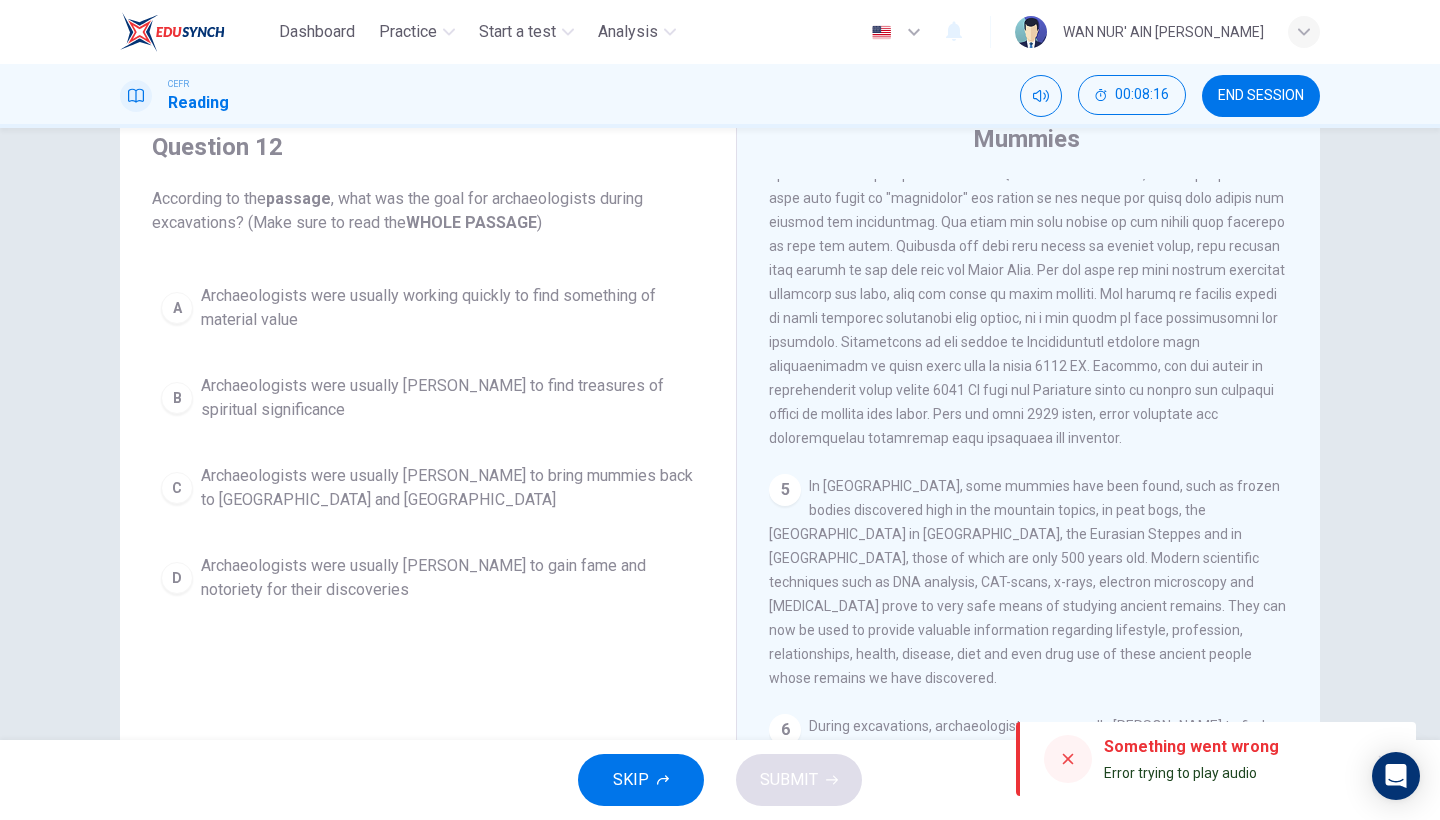 click on "Archaeologists were usually working quickly to find something of material value" at bounding box center [448, 308] 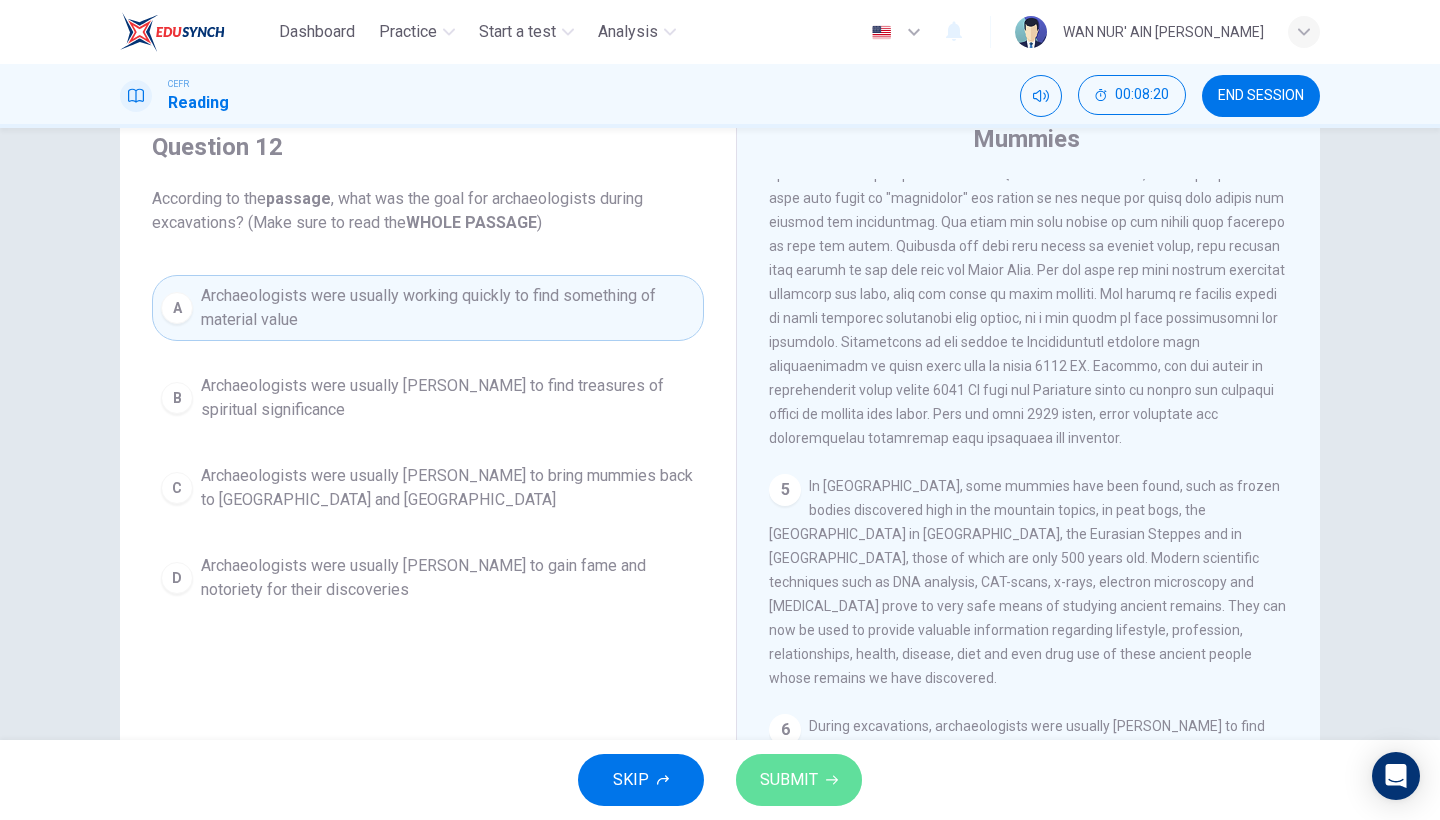 click on "SUBMIT" at bounding box center [789, 780] 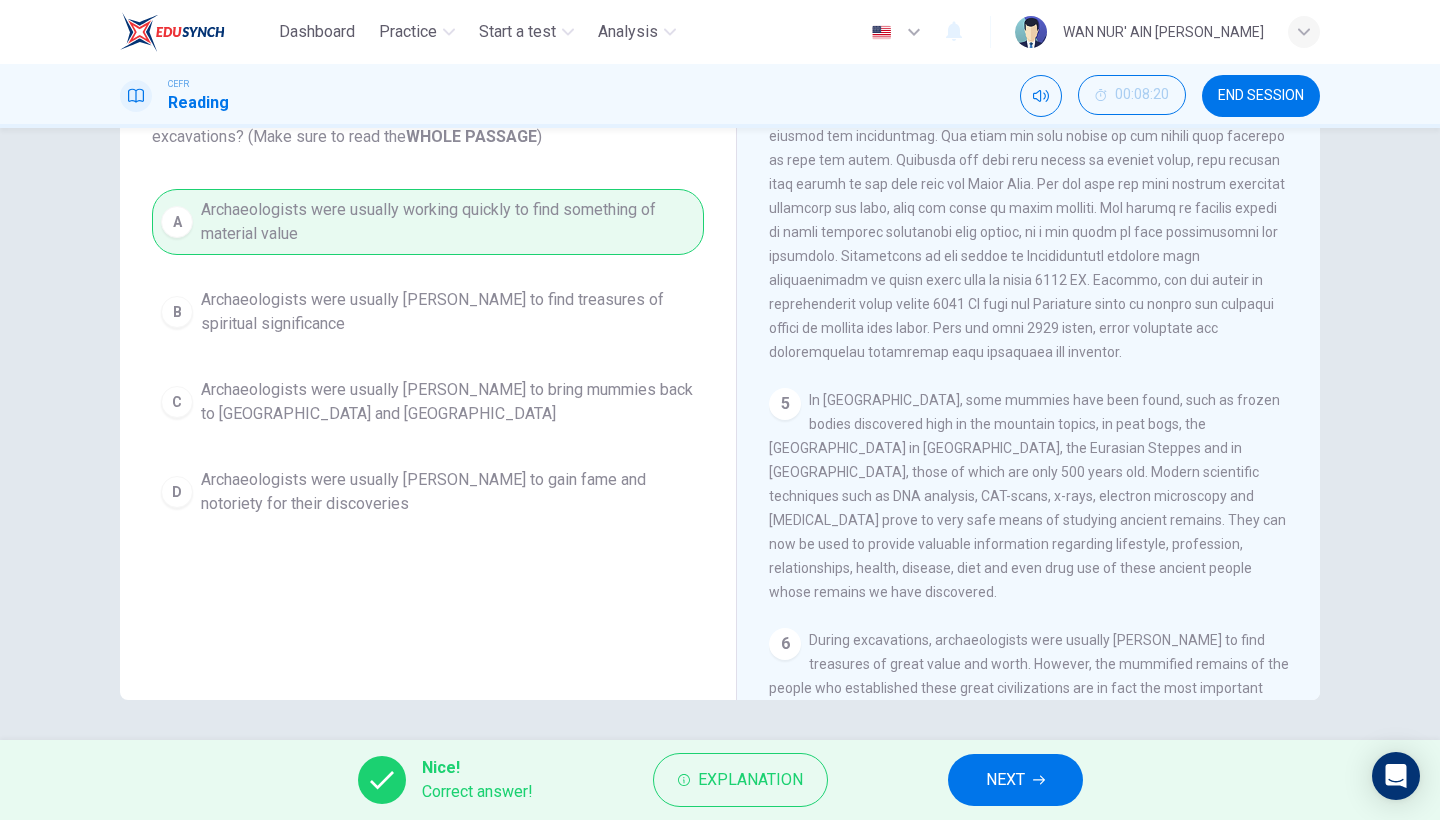 scroll, scrollTop: 163, scrollLeft: 0, axis: vertical 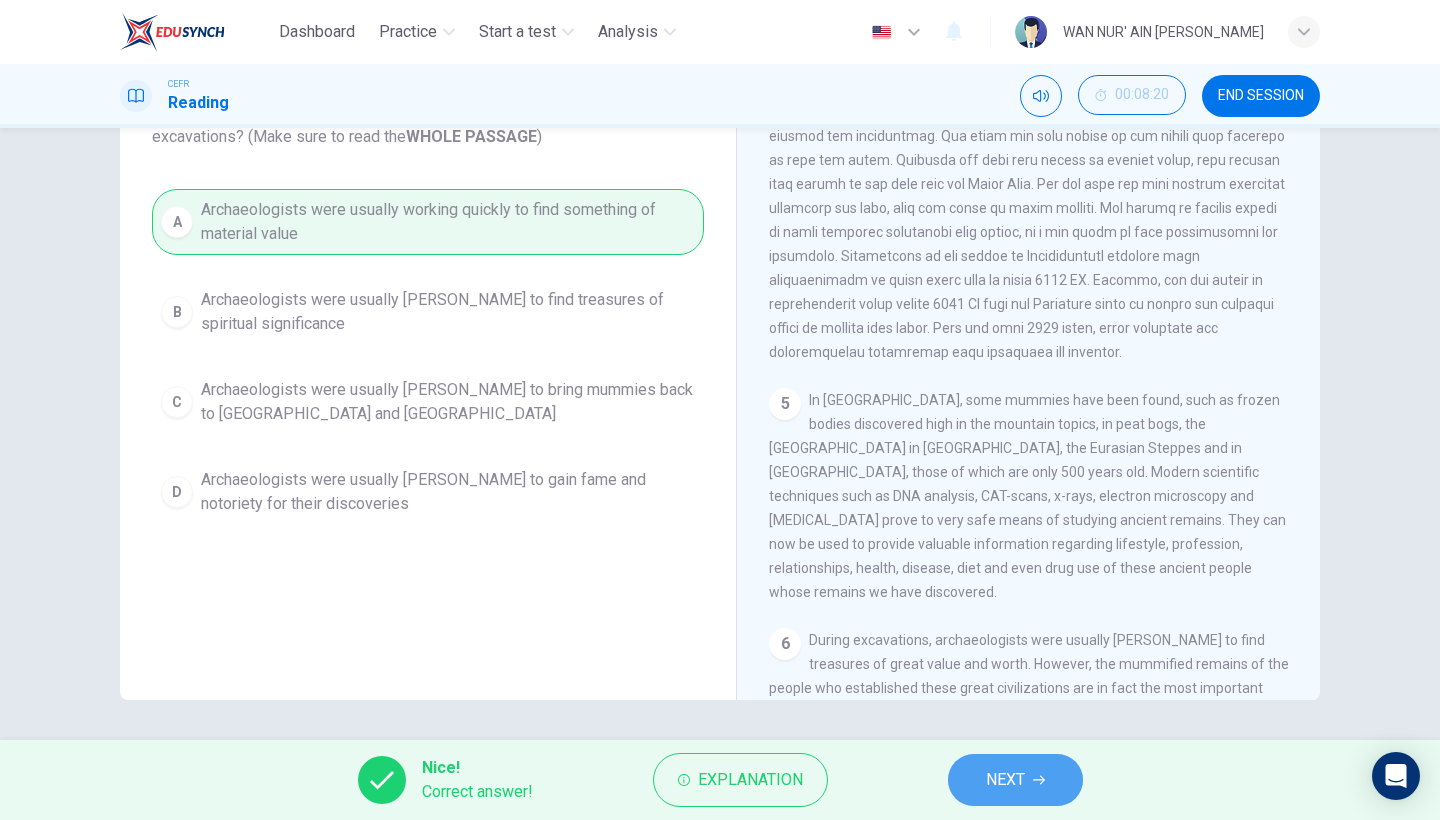 click on "NEXT" at bounding box center (1015, 780) 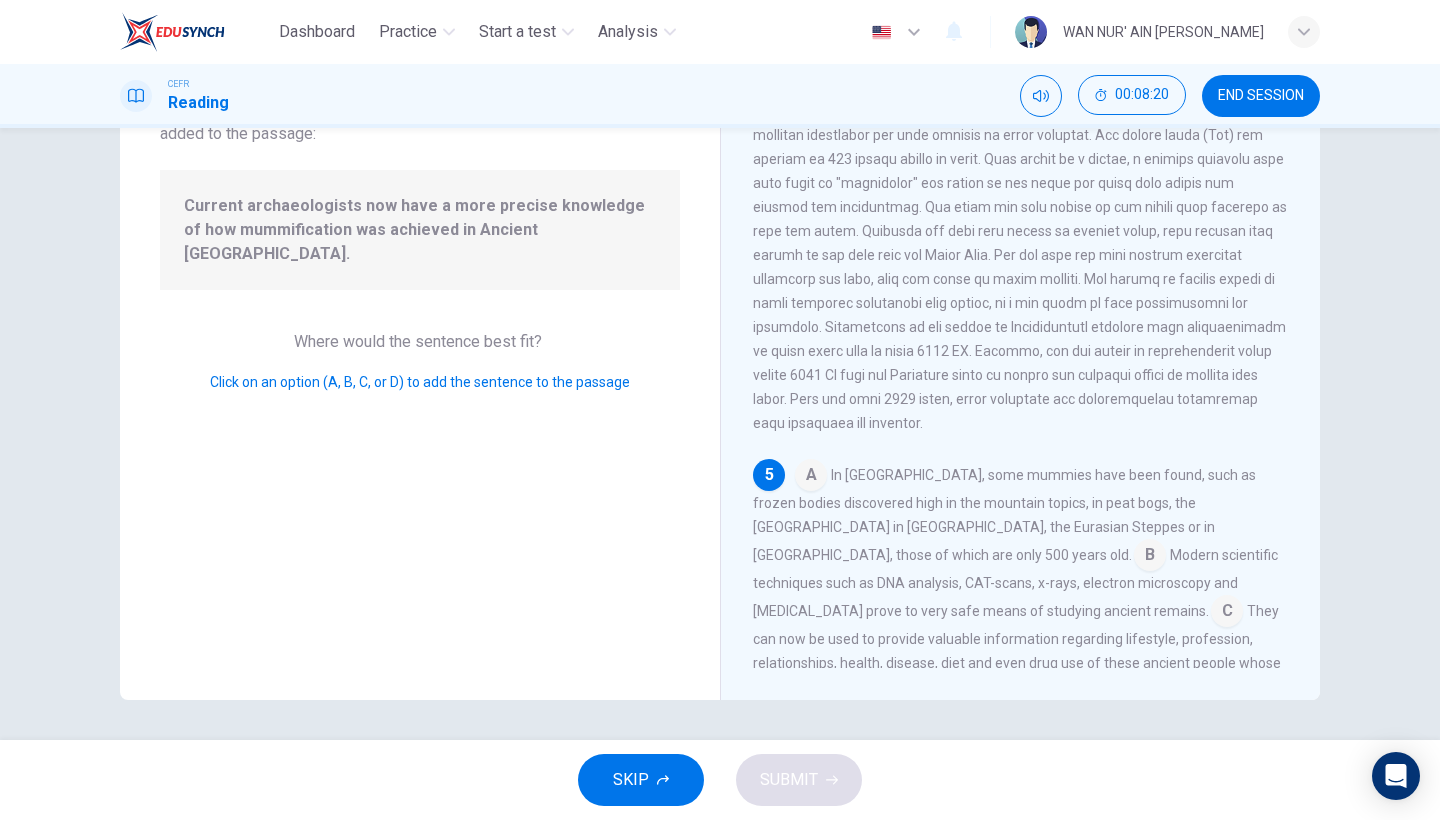 scroll, scrollTop: 873, scrollLeft: 0, axis: vertical 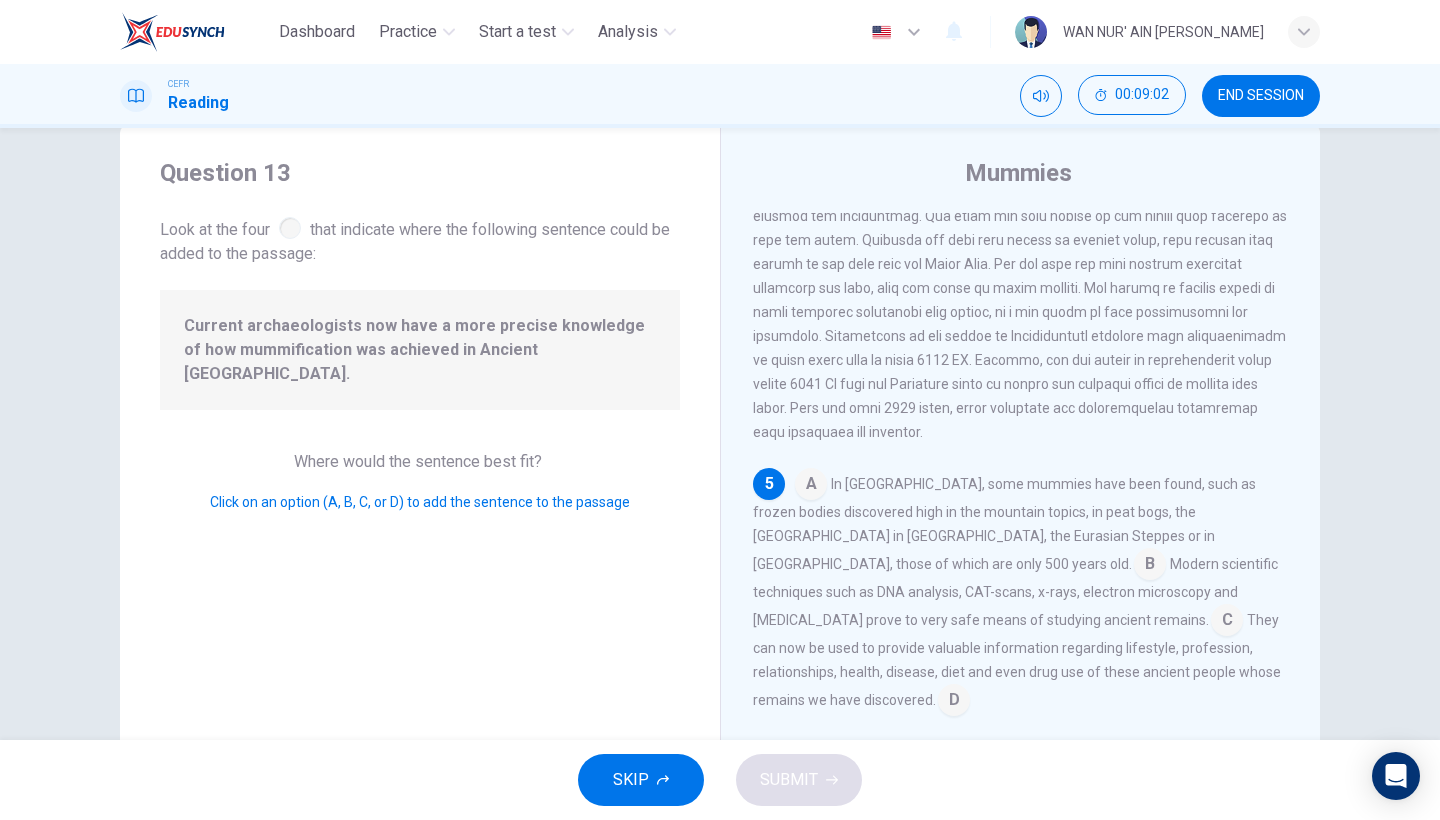 click at bounding box center [954, 702] 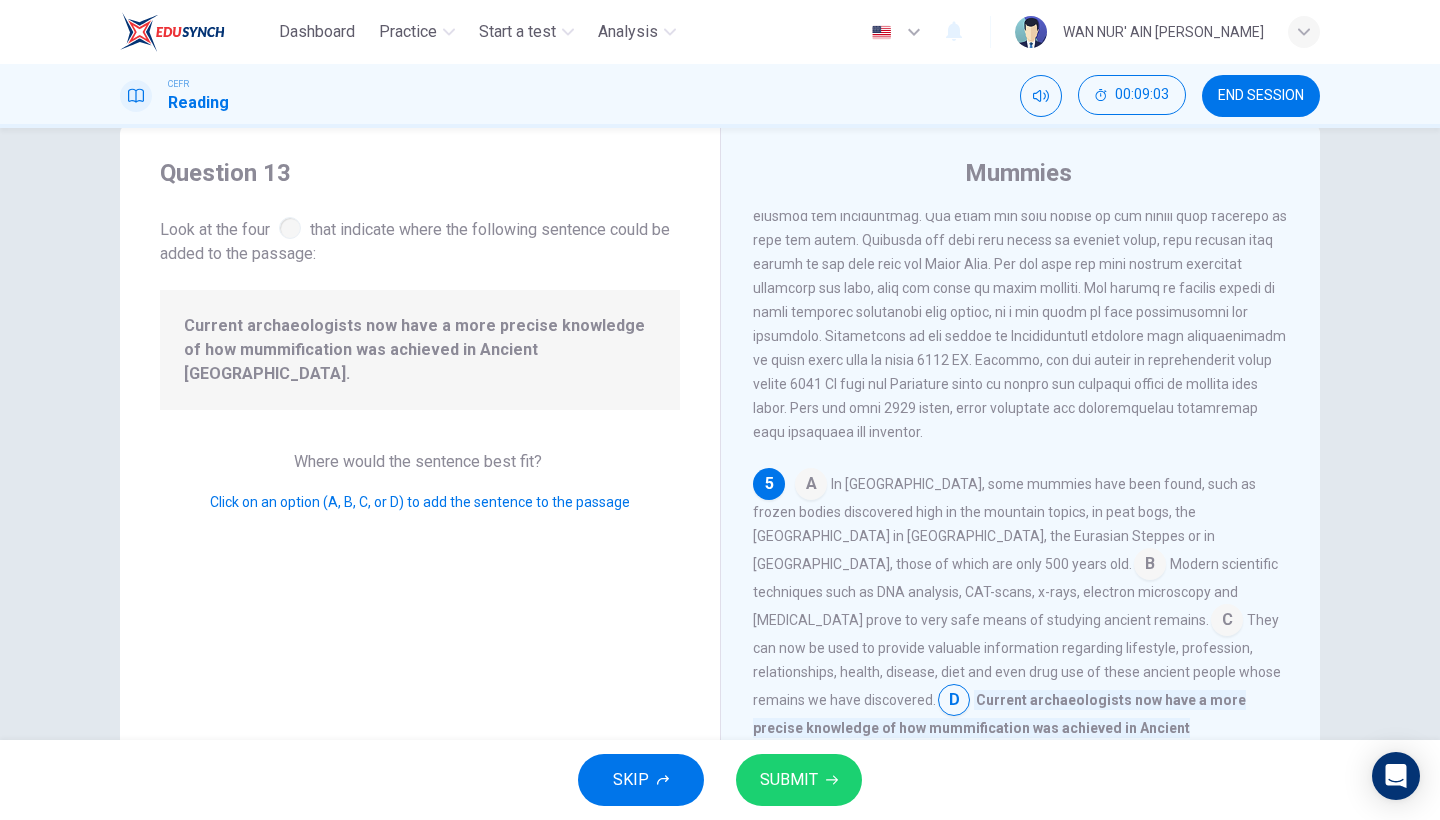 click on "SUBMIT" at bounding box center [799, 780] 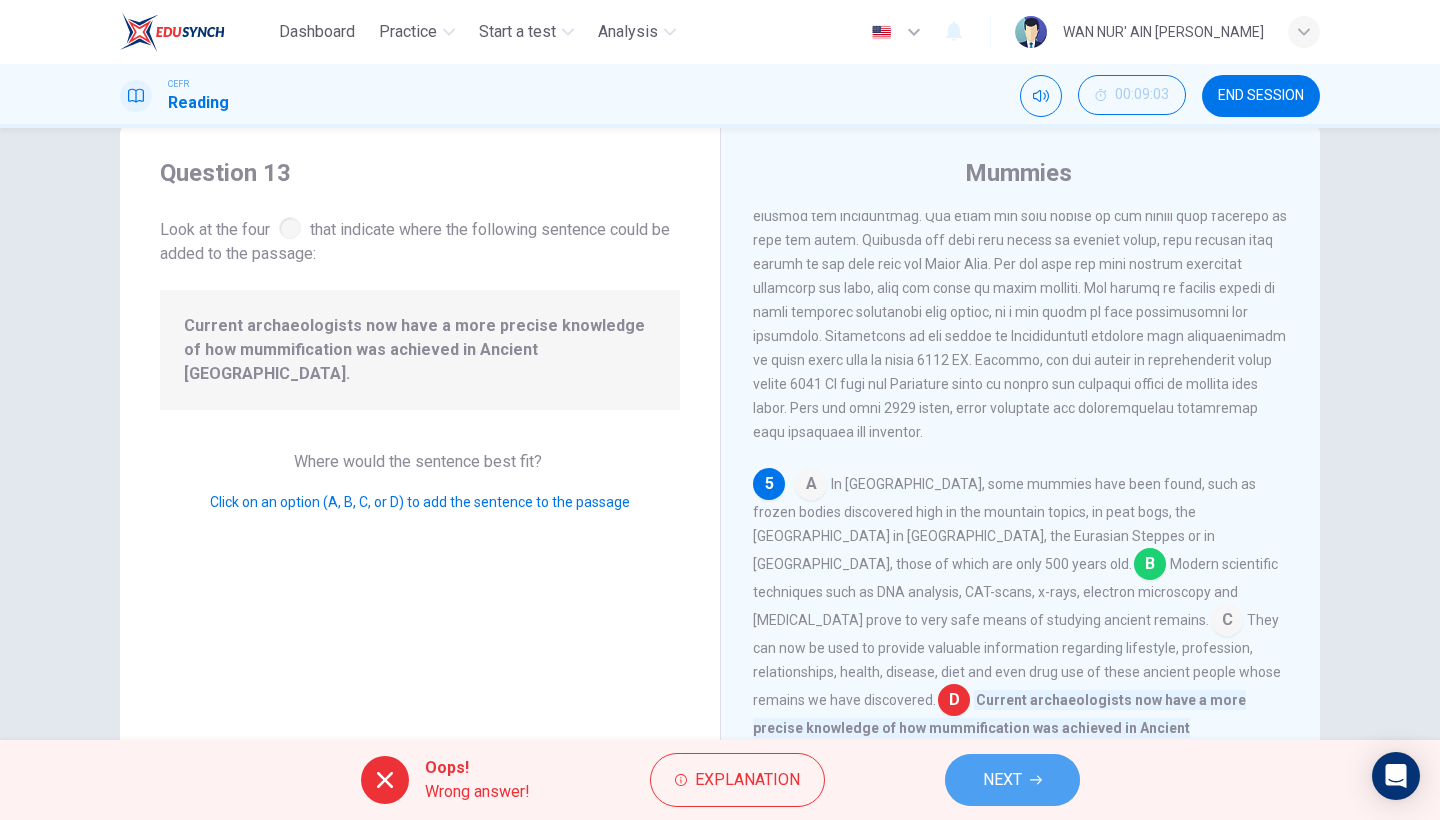 click on "NEXT" at bounding box center [1012, 780] 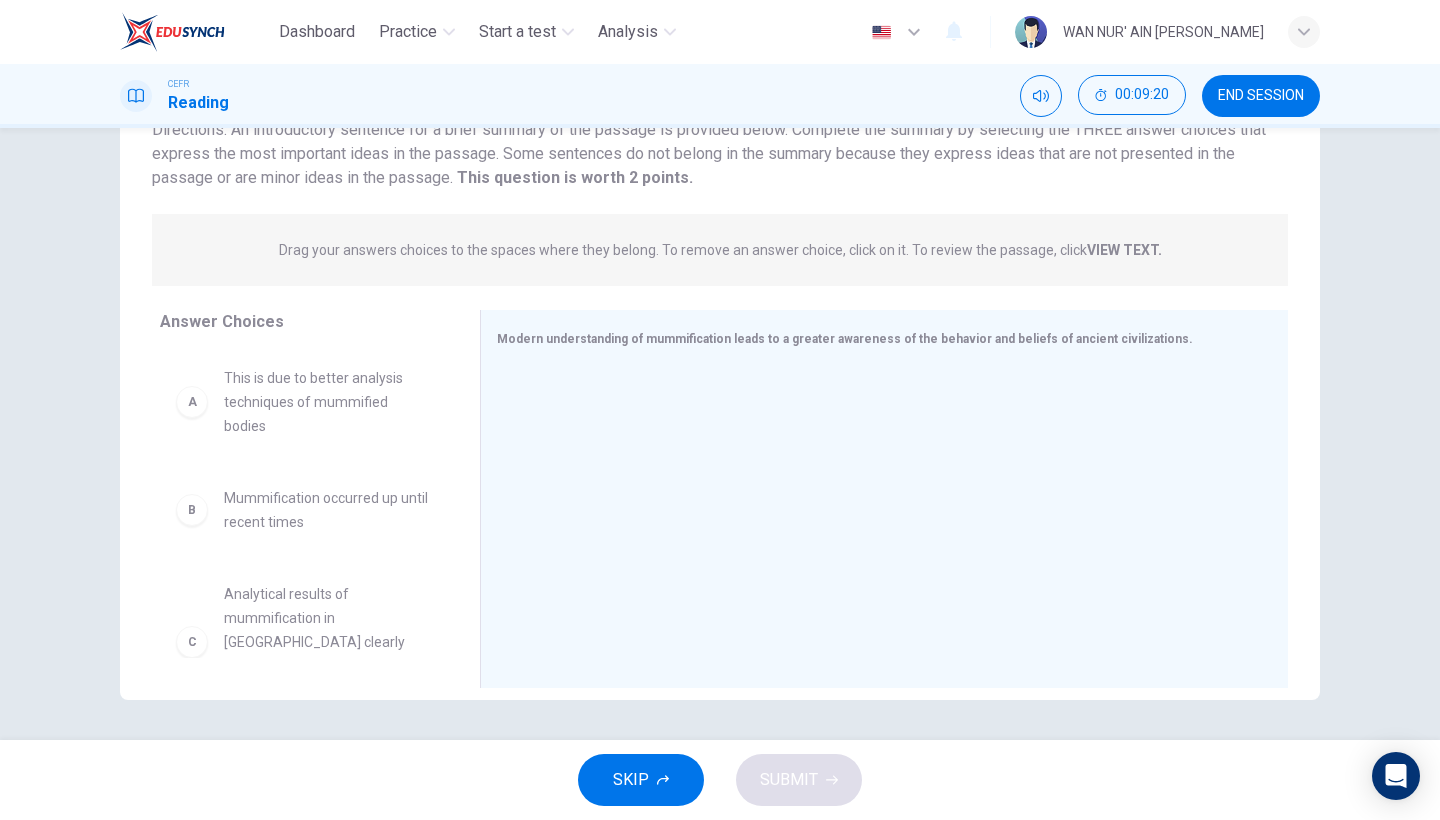scroll, scrollTop: 163, scrollLeft: 0, axis: vertical 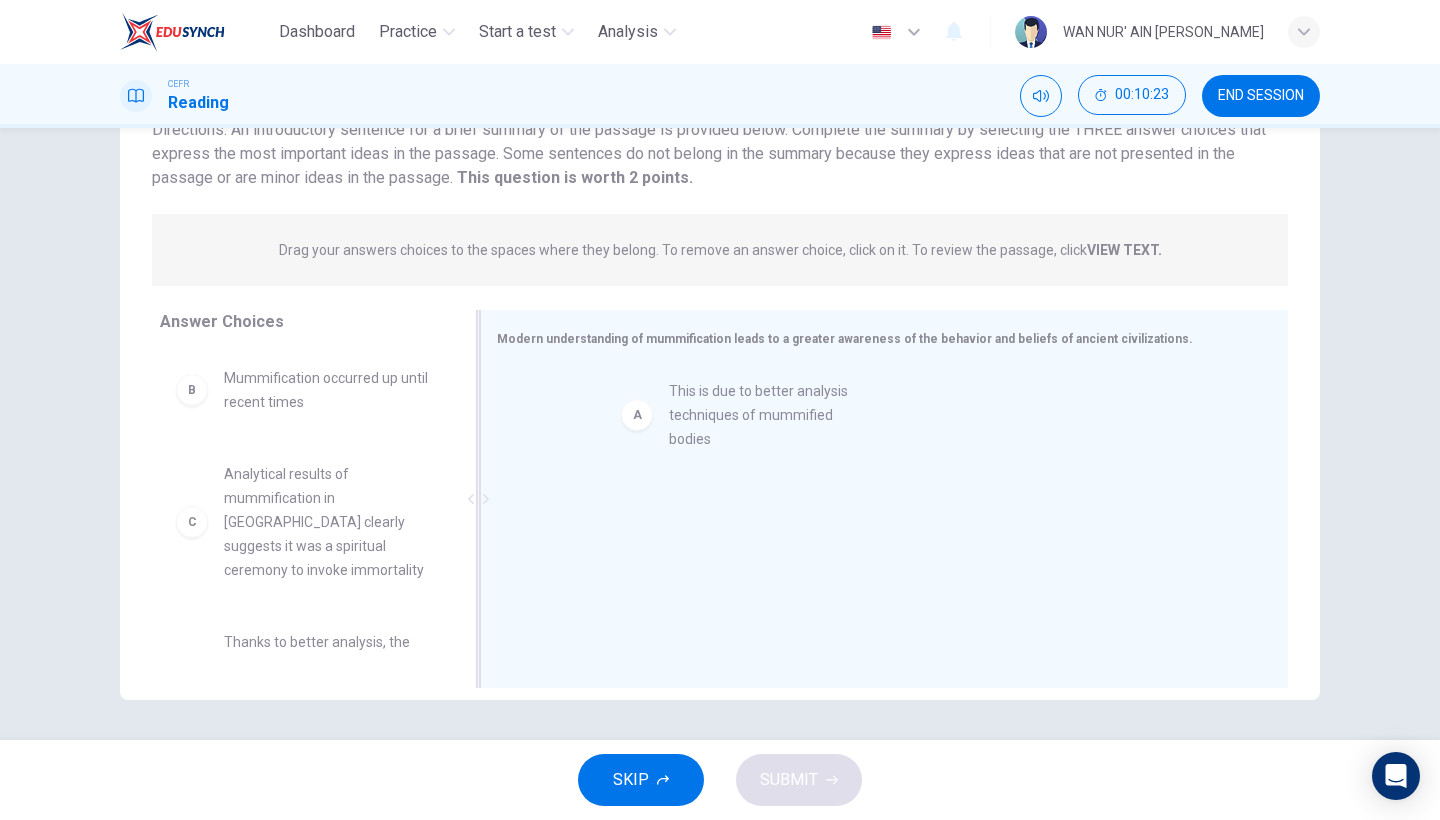 drag, startPoint x: 337, startPoint y: 403, endPoint x: 822, endPoint y: 415, distance: 485.14844 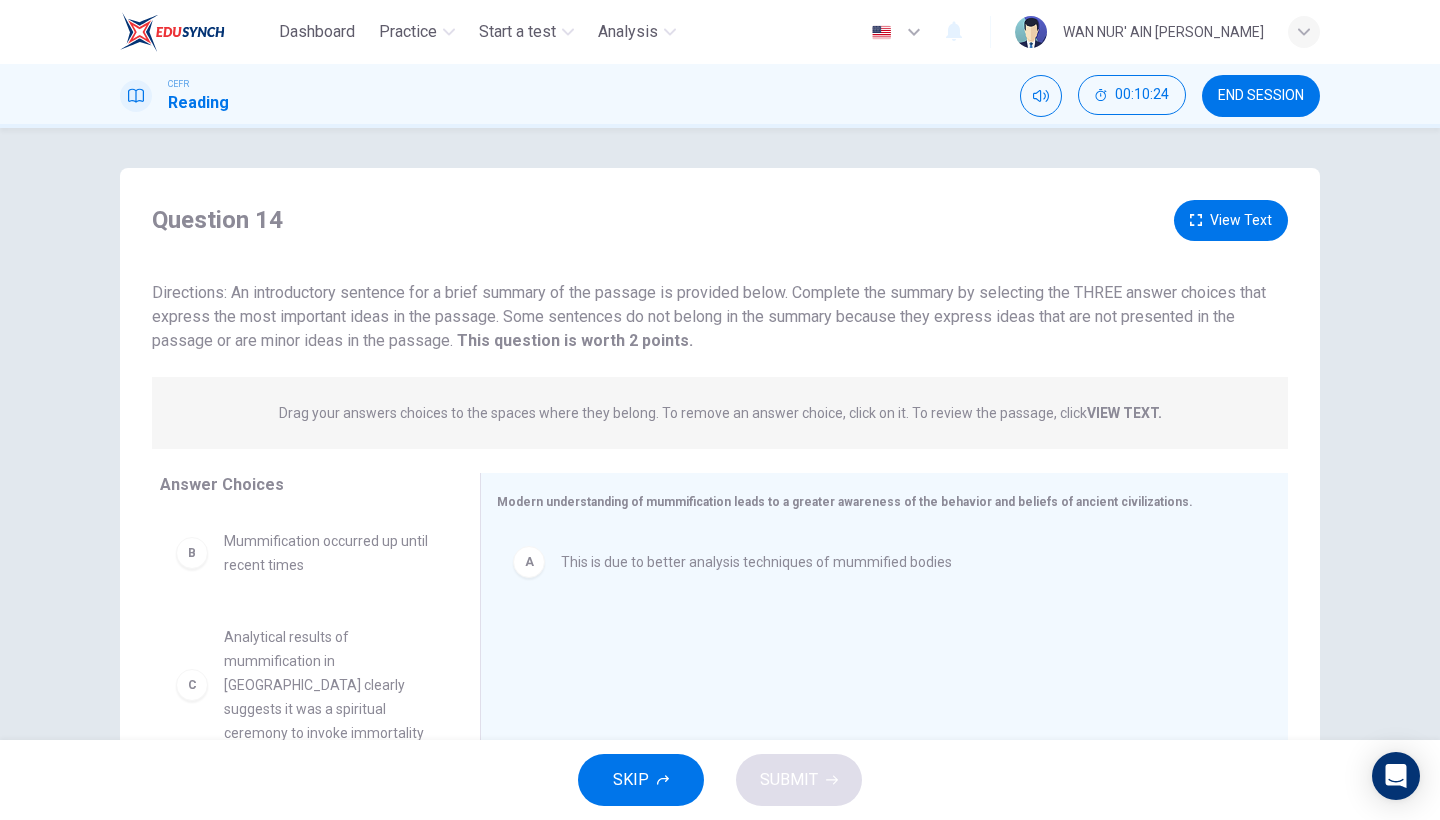 scroll, scrollTop: 0, scrollLeft: 0, axis: both 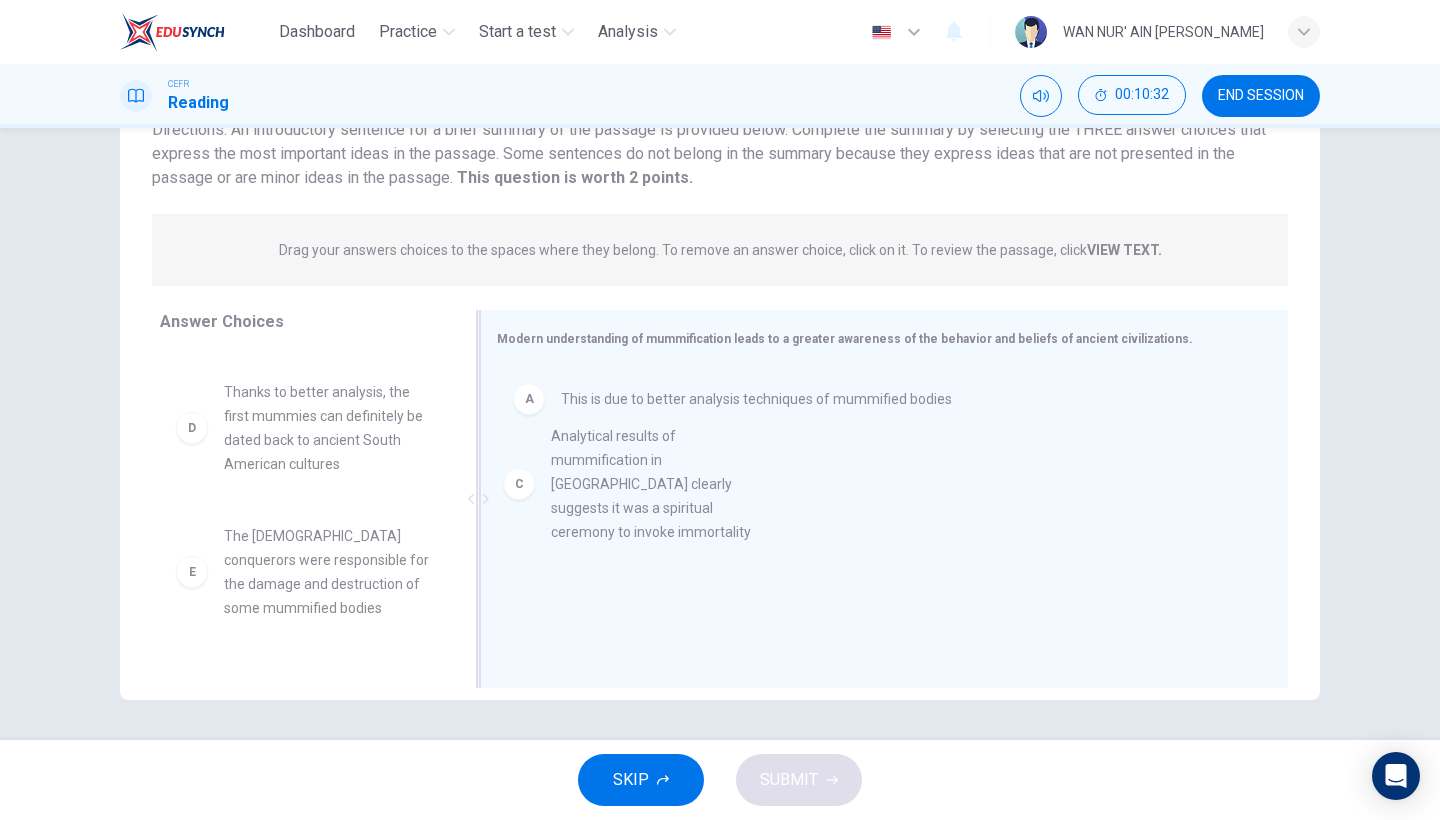 drag, startPoint x: 369, startPoint y: 419, endPoint x: 740, endPoint y: 483, distance: 376.47974 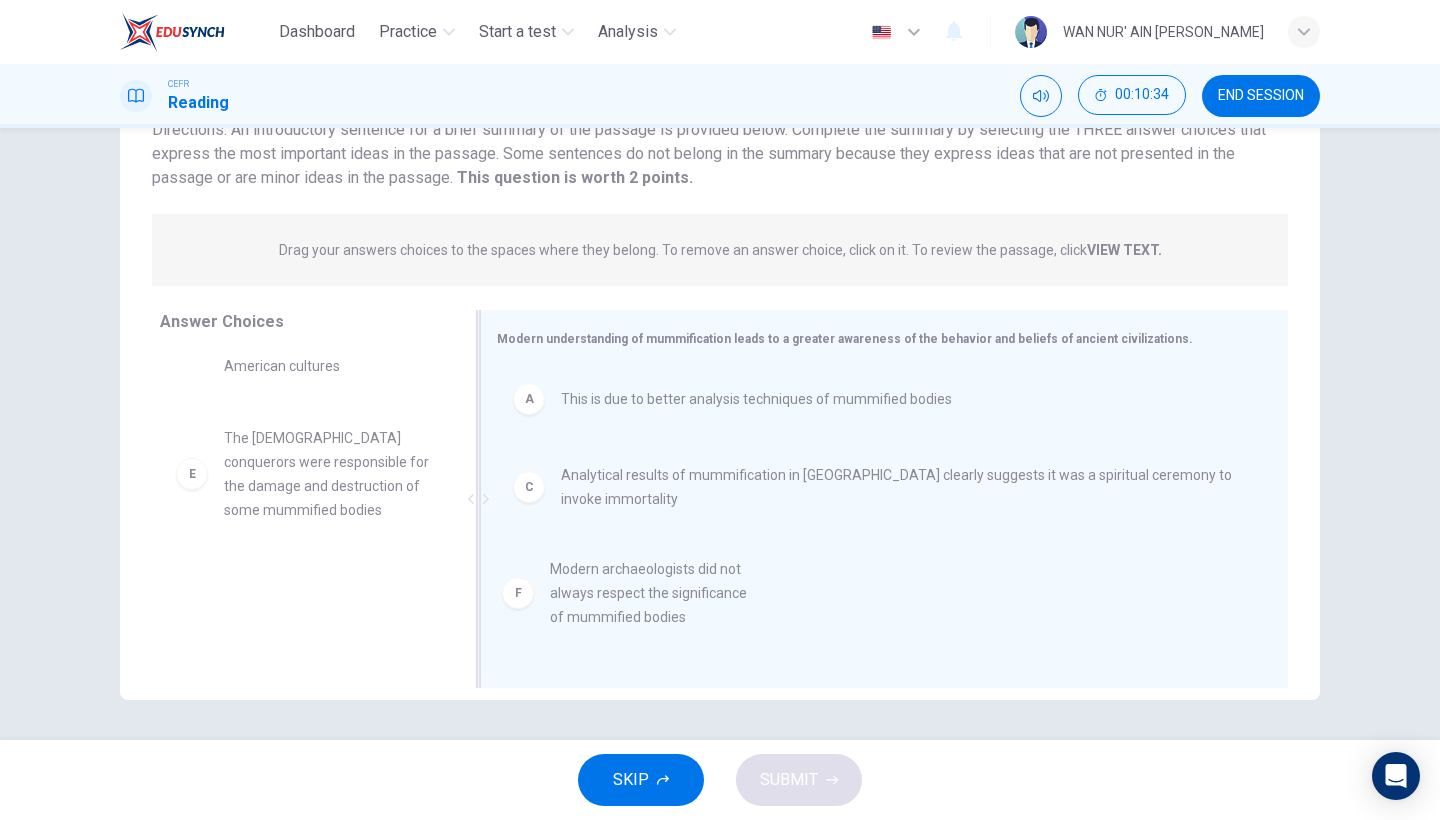 drag, startPoint x: 366, startPoint y: 600, endPoint x: 742, endPoint y: 588, distance: 376.19144 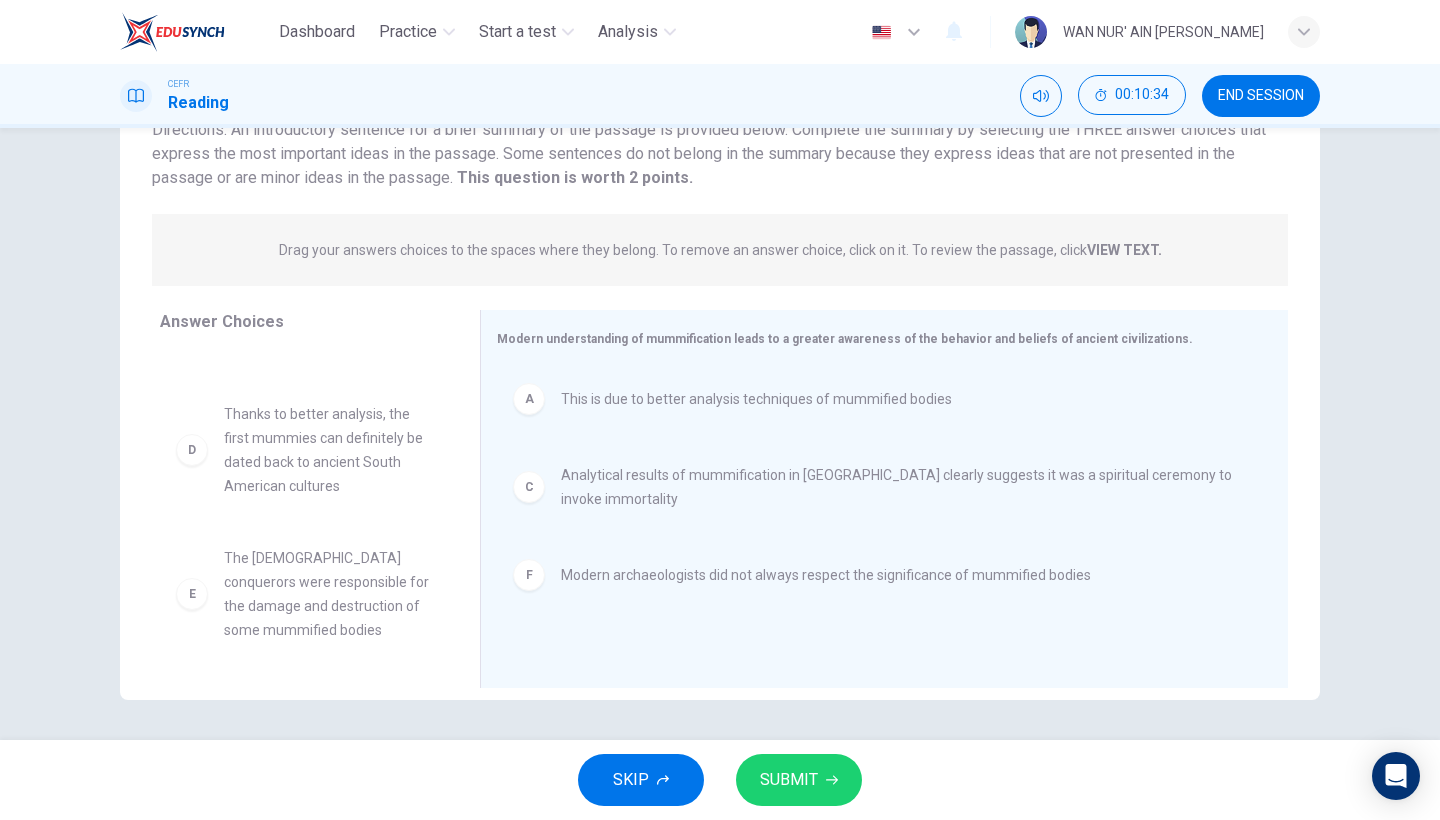 scroll 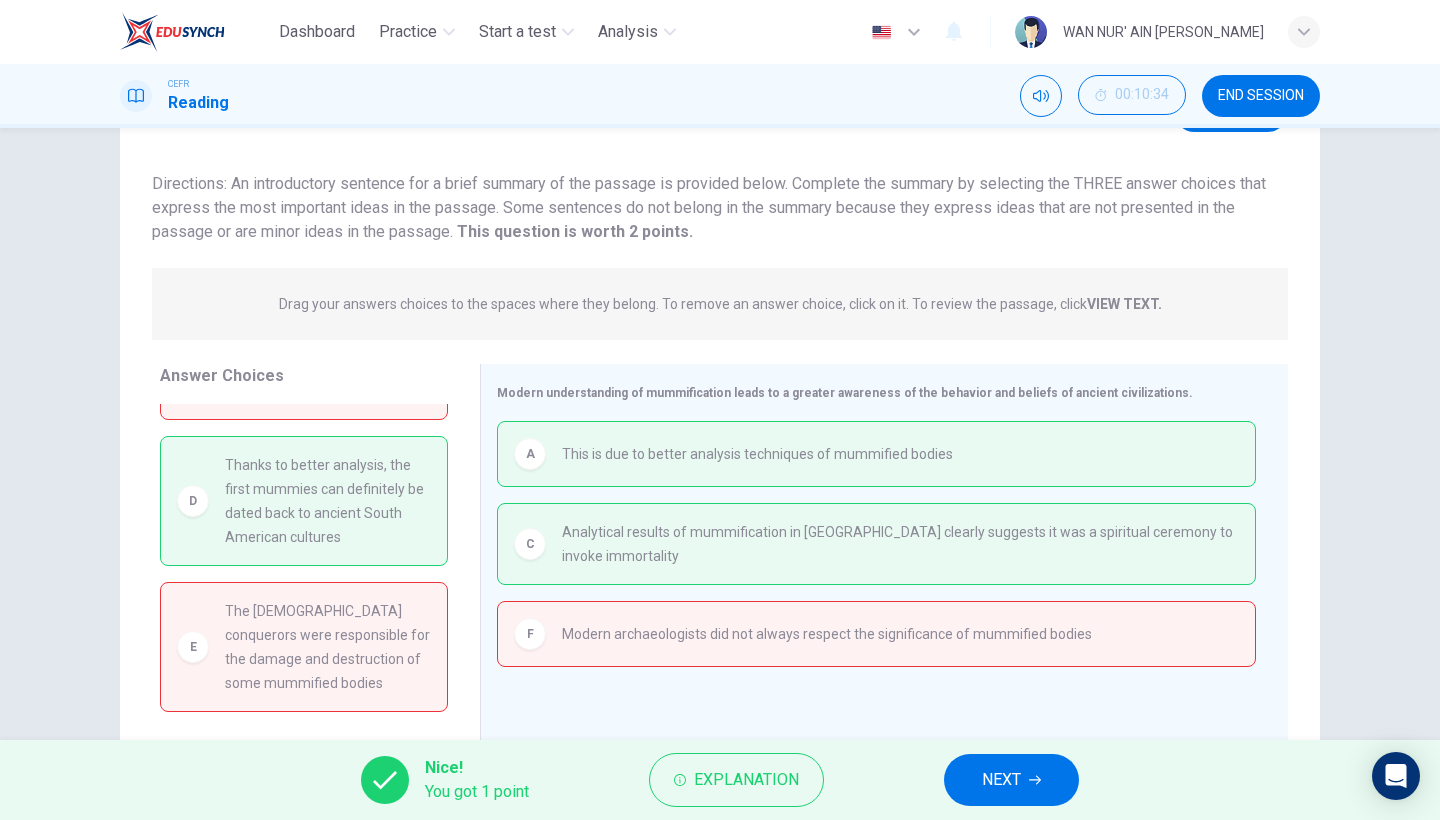 click on "NEXT" at bounding box center [1011, 780] 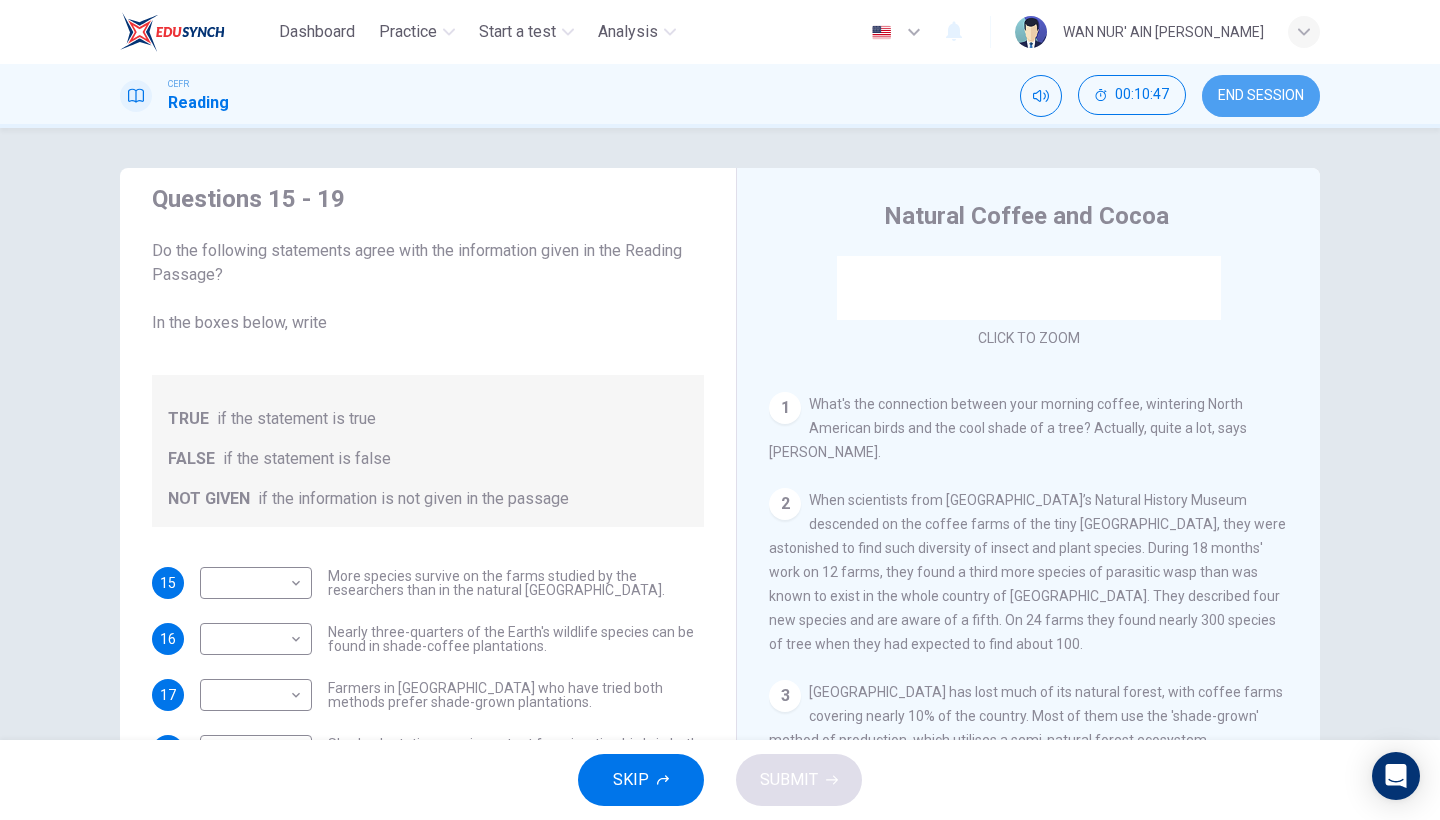 click on "END SESSION" at bounding box center (1261, 96) 